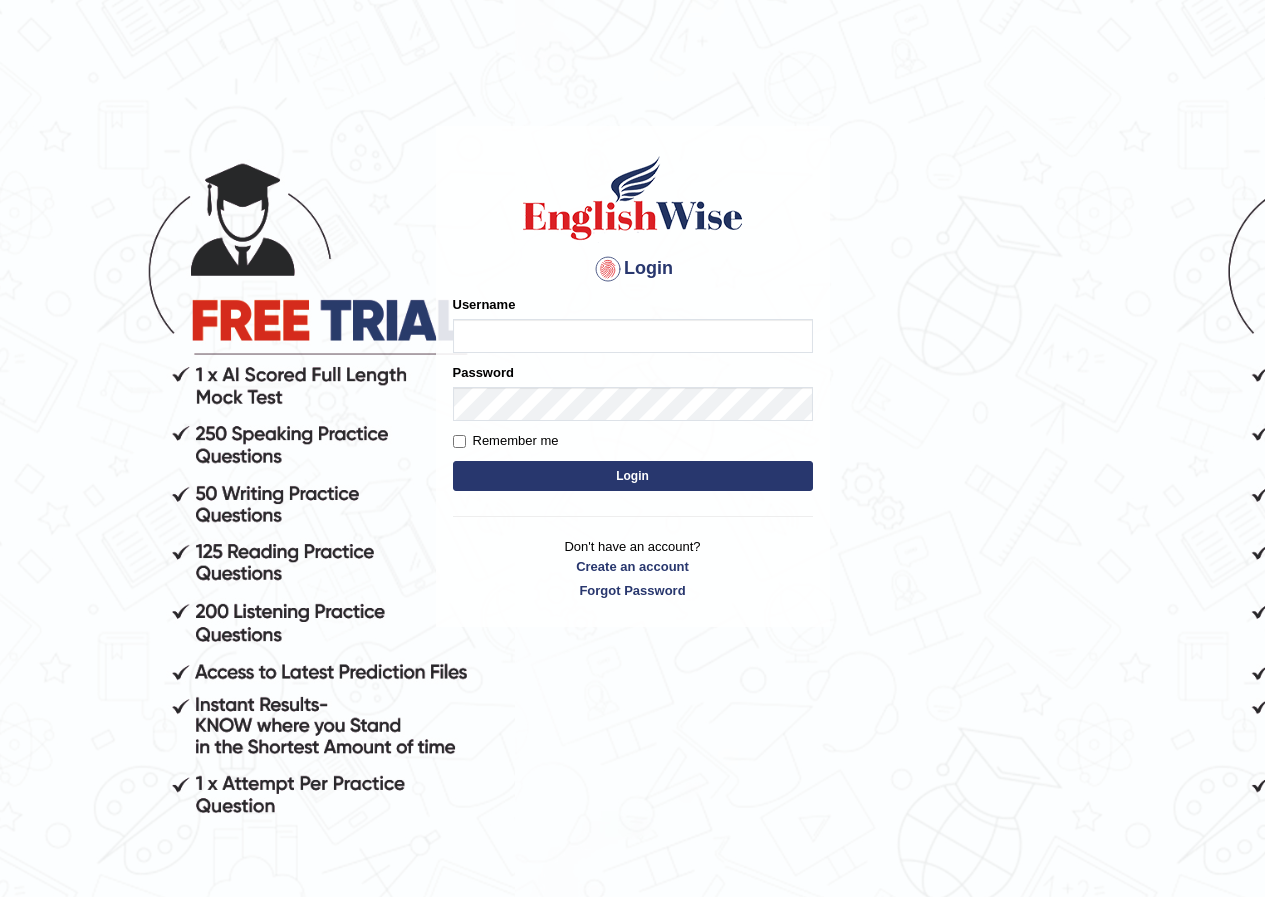scroll, scrollTop: 0, scrollLeft: 0, axis: both 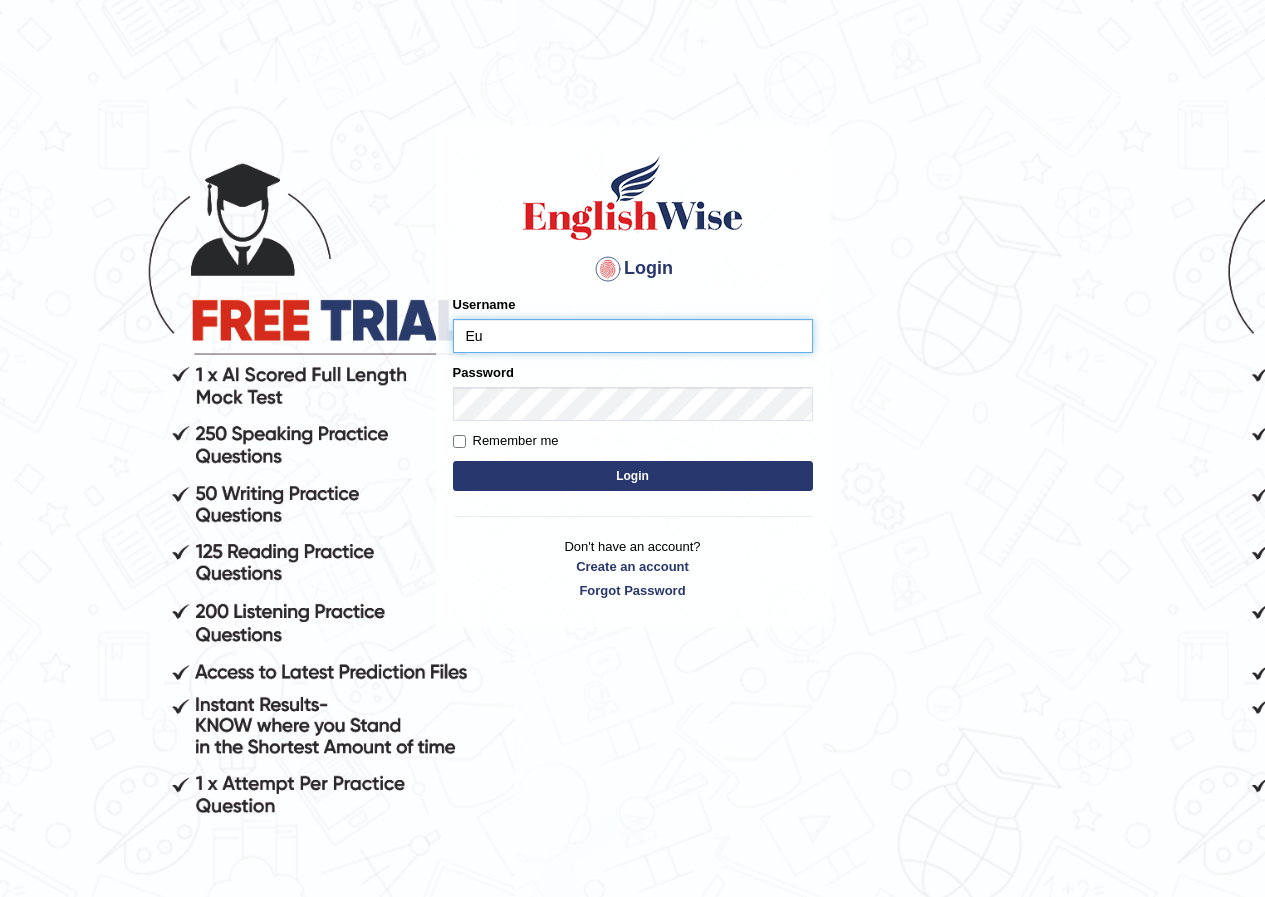 type on "E" 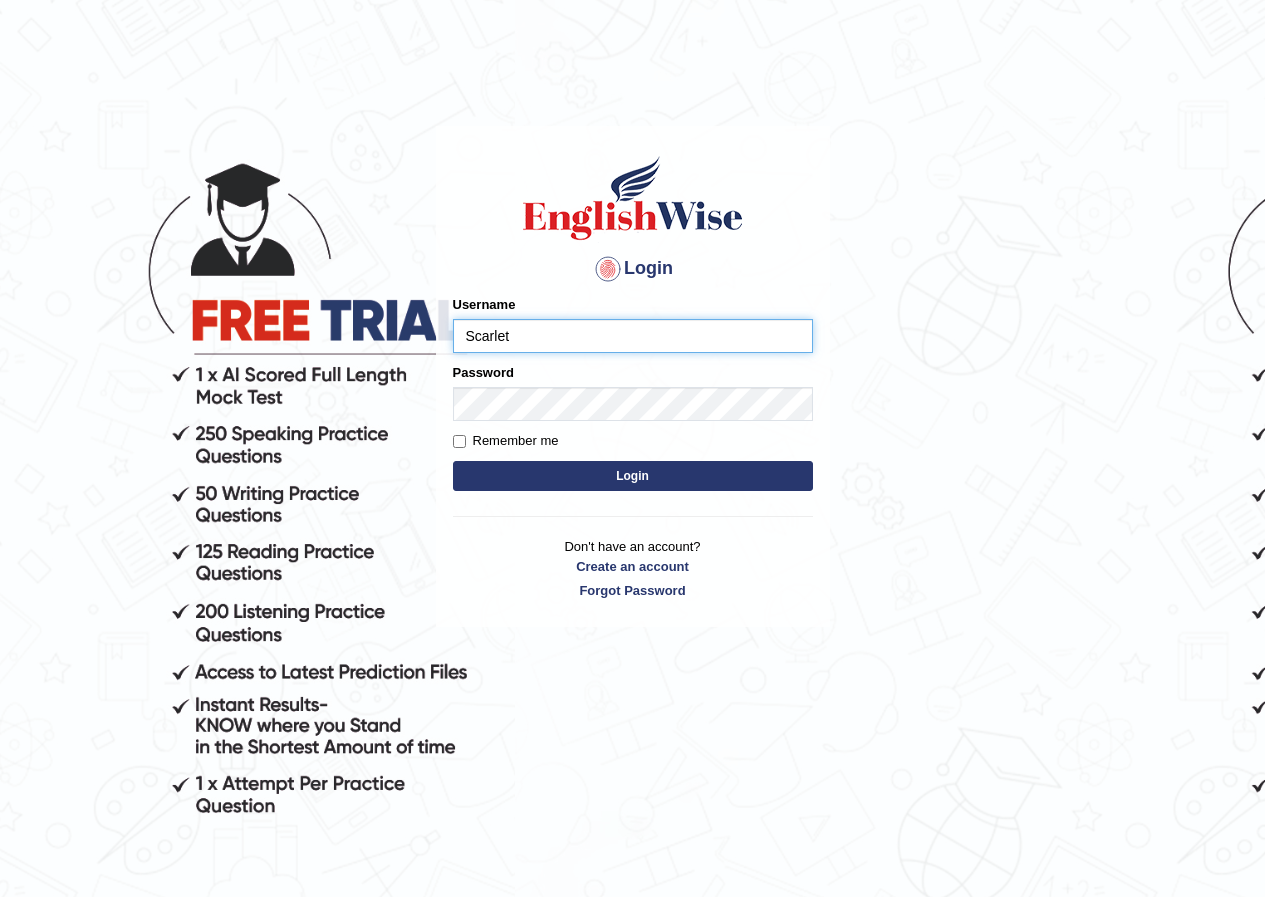 type on "scarlet30" 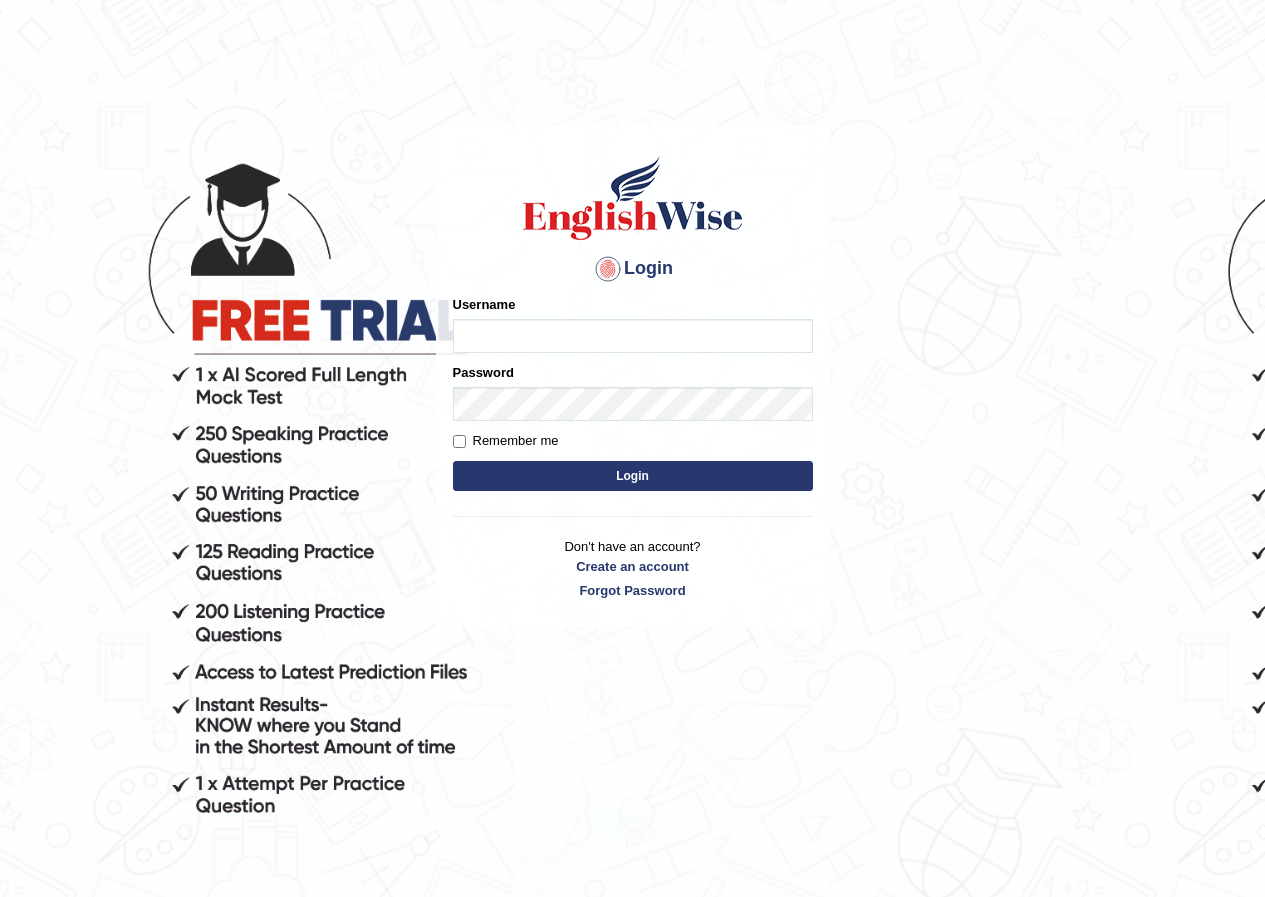 scroll, scrollTop: 0, scrollLeft: 0, axis: both 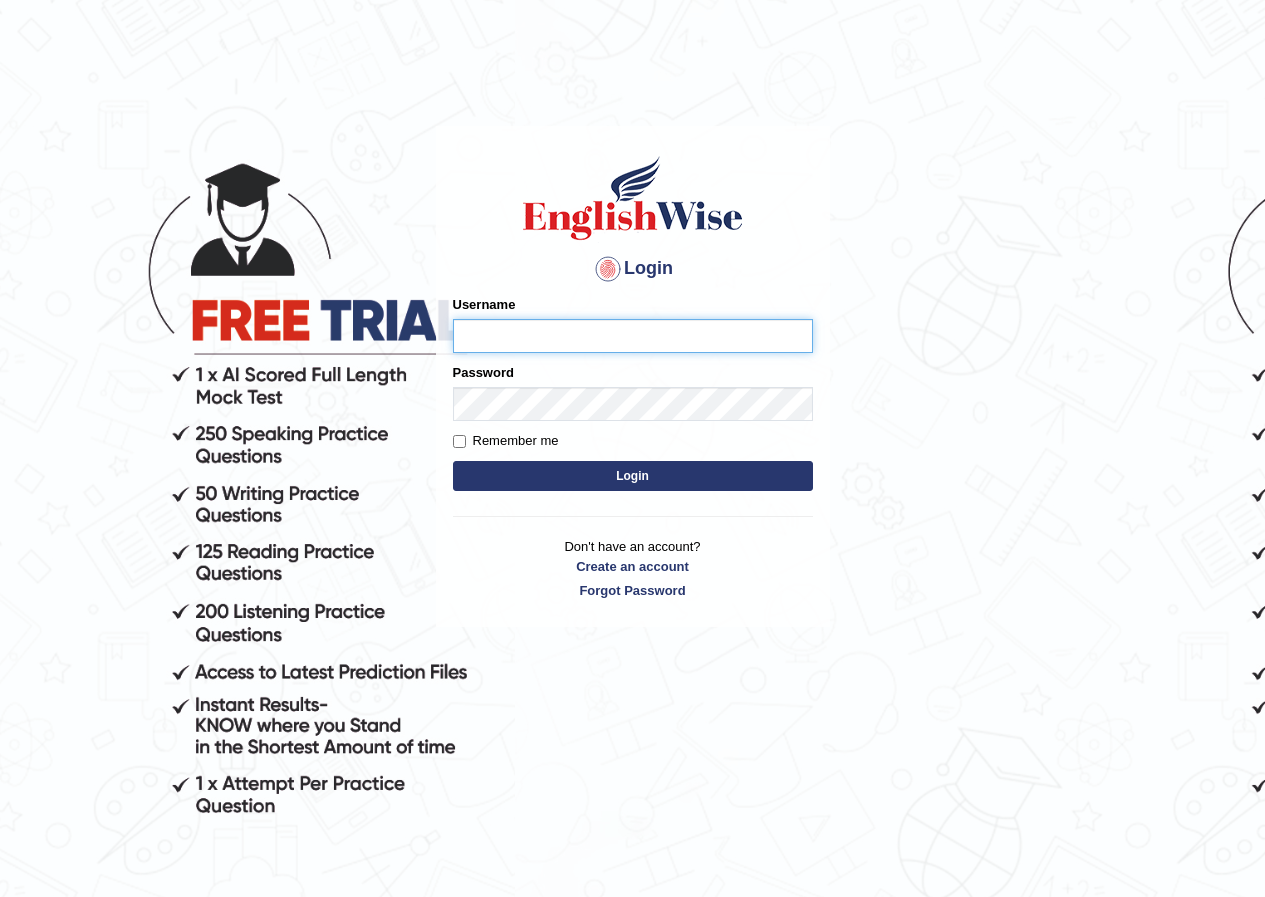click on "Username" at bounding box center (633, 336) 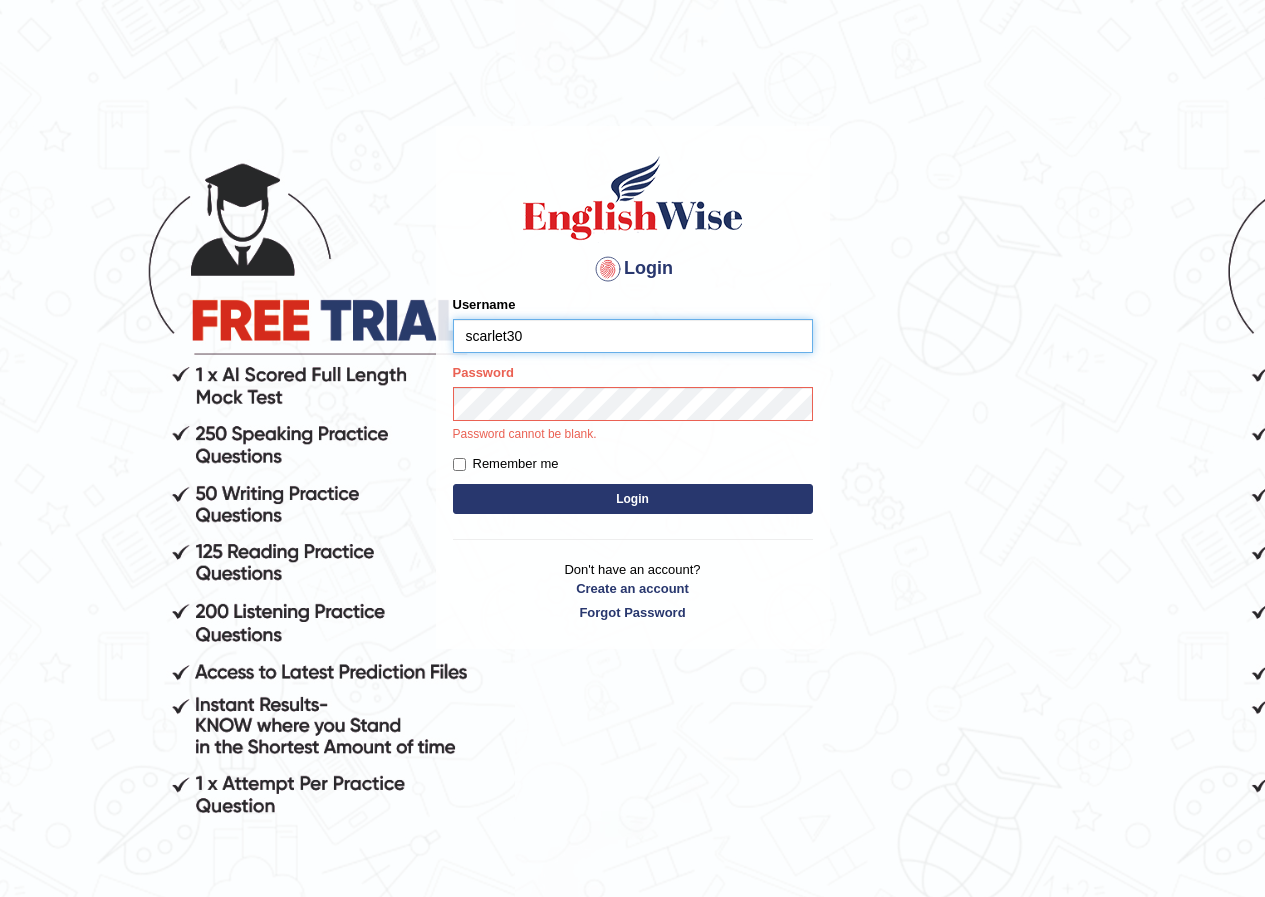 type on "scarlet30" 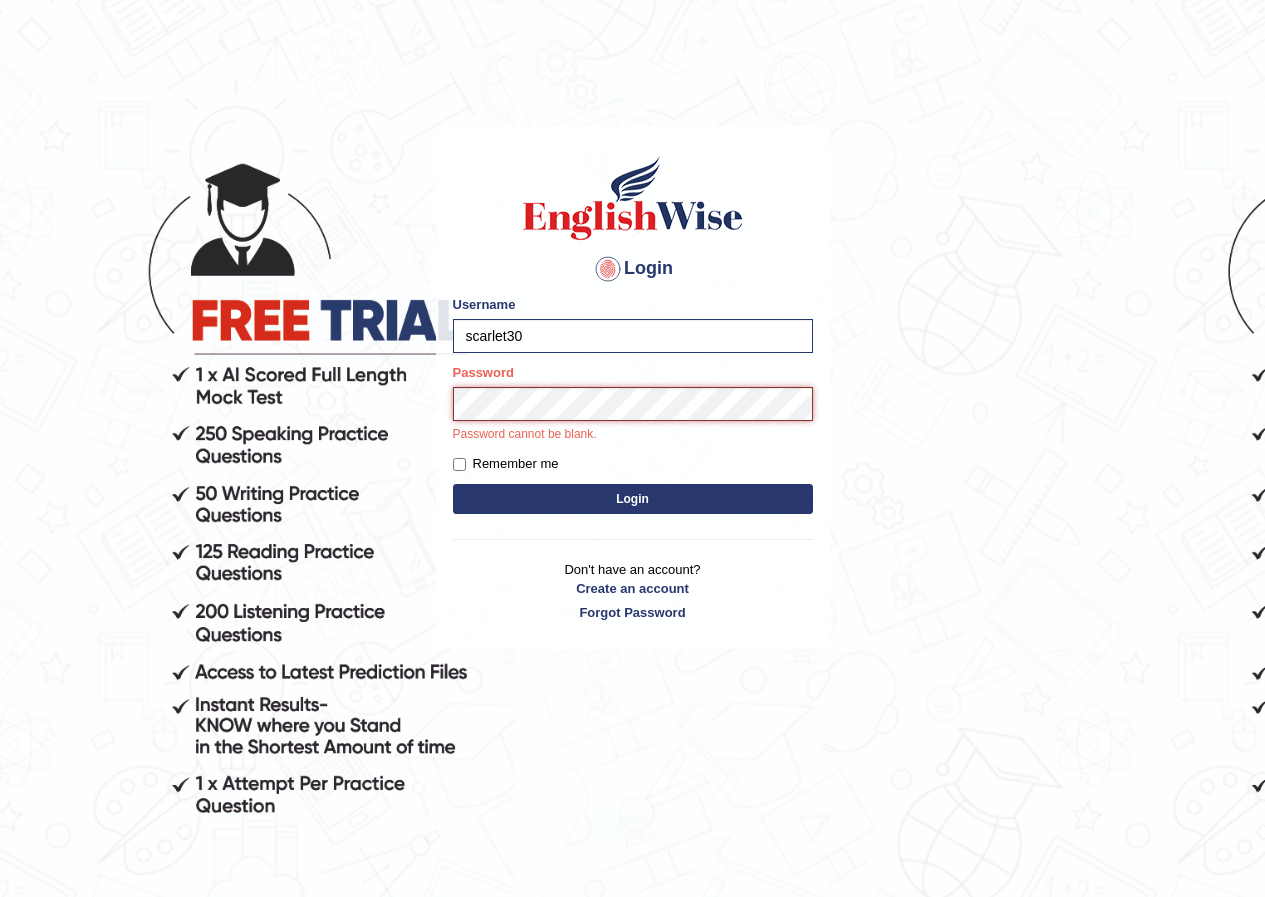 click on "Login" at bounding box center [633, 499] 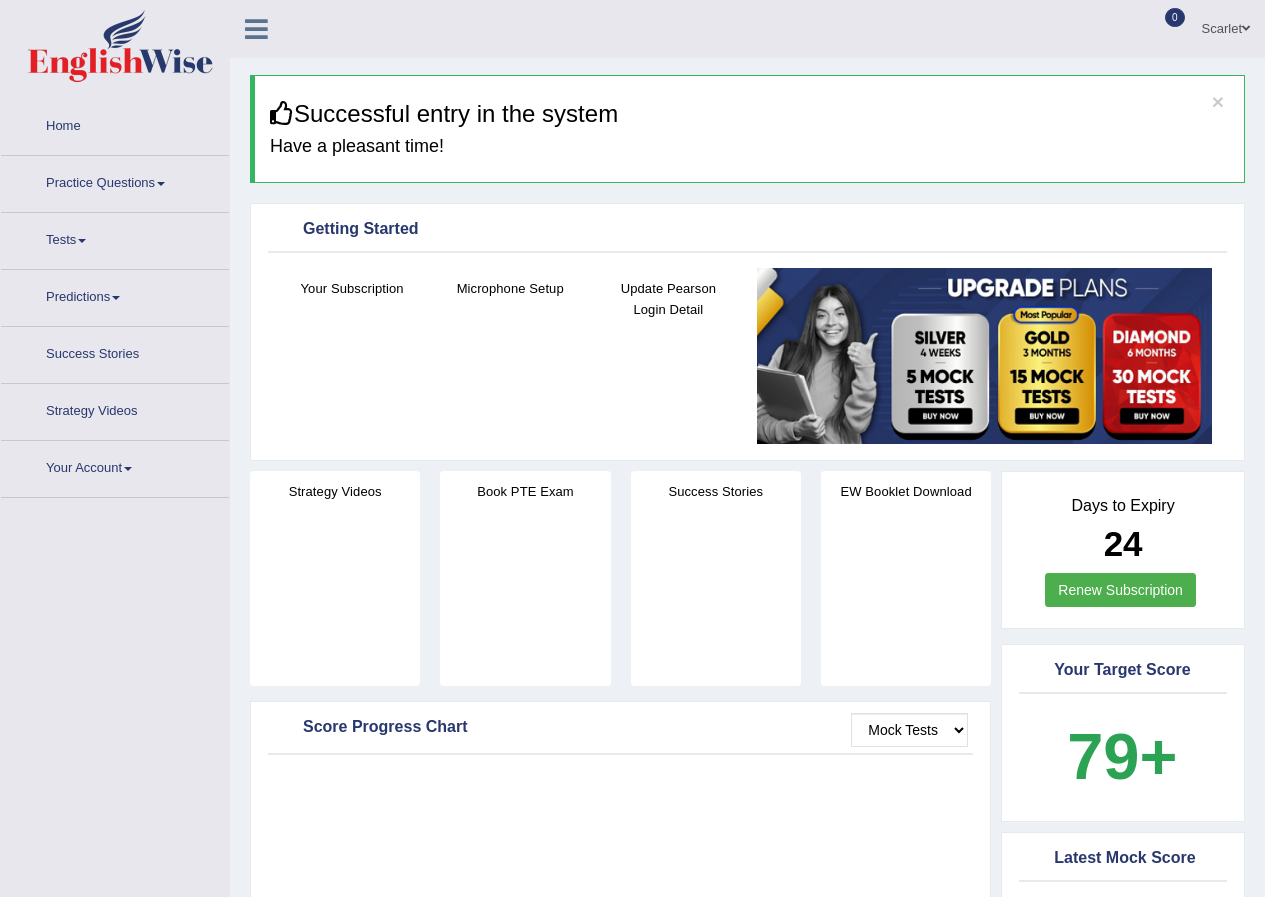 scroll, scrollTop: 0, scrollLeft: 0, axis: both 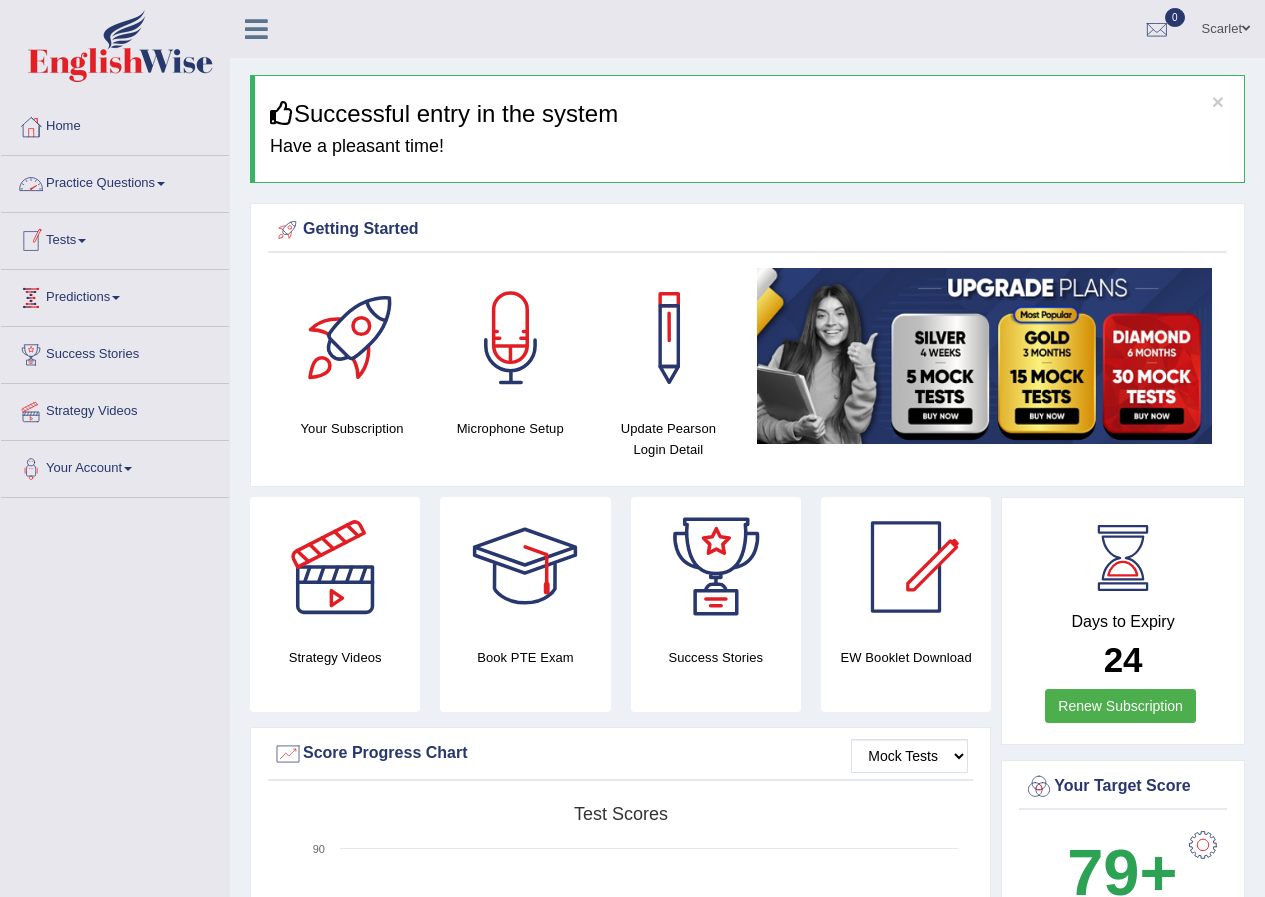 click on "Practice Questions" at bounding box center [115, 181] 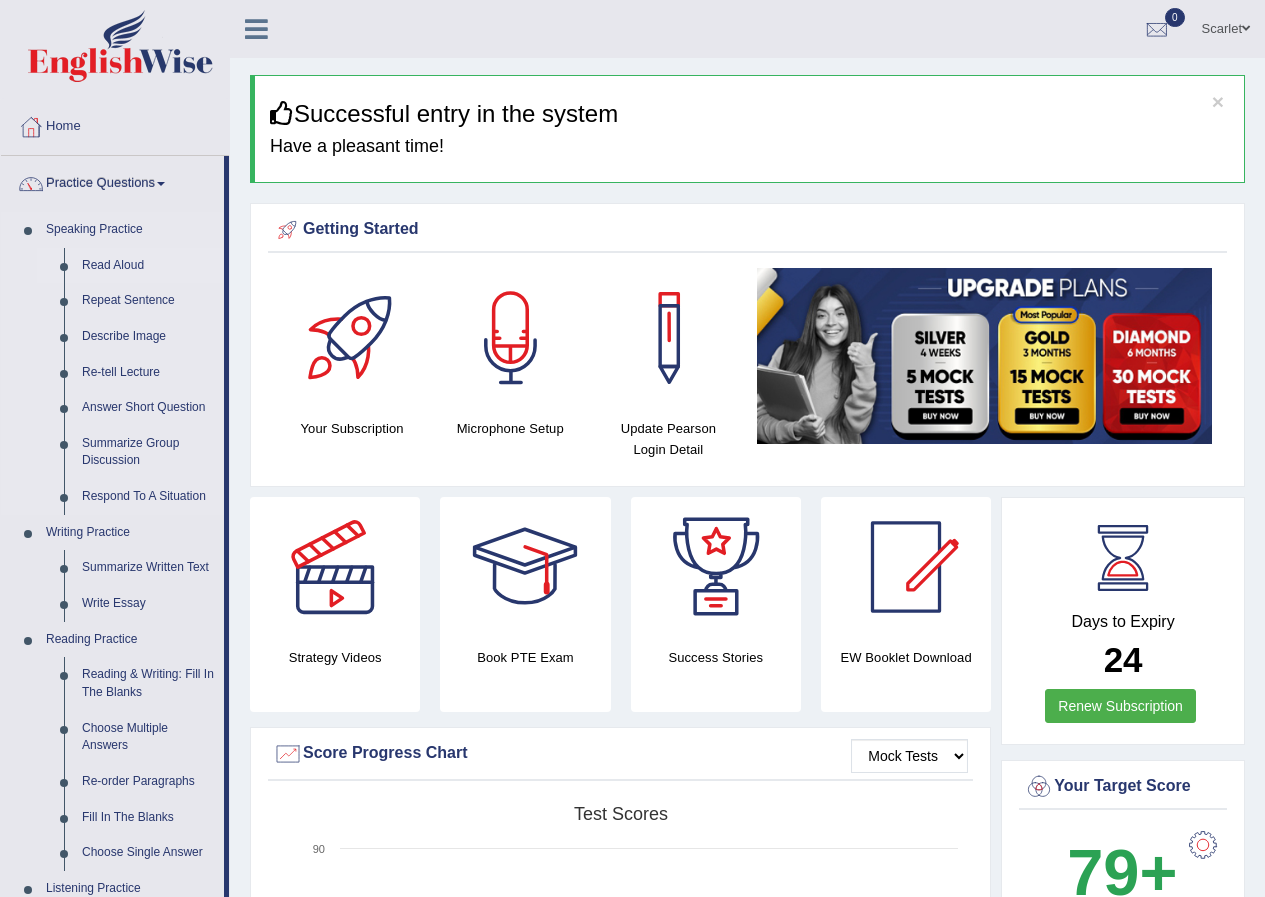 click on "Read Aloud" at bounding box center [148, 266] 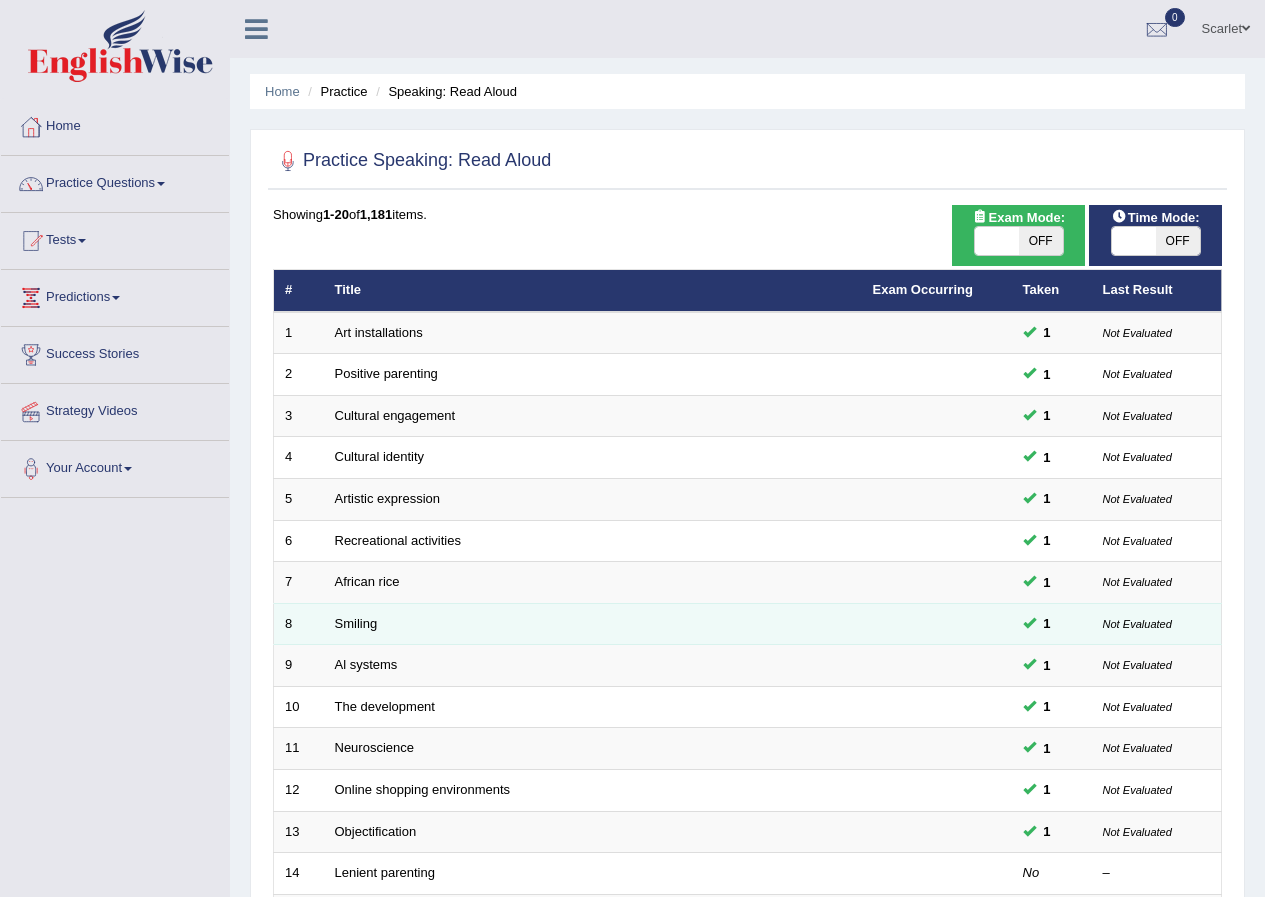 scroll, scrollTop: 0, scrollLeft: 0, axis: both 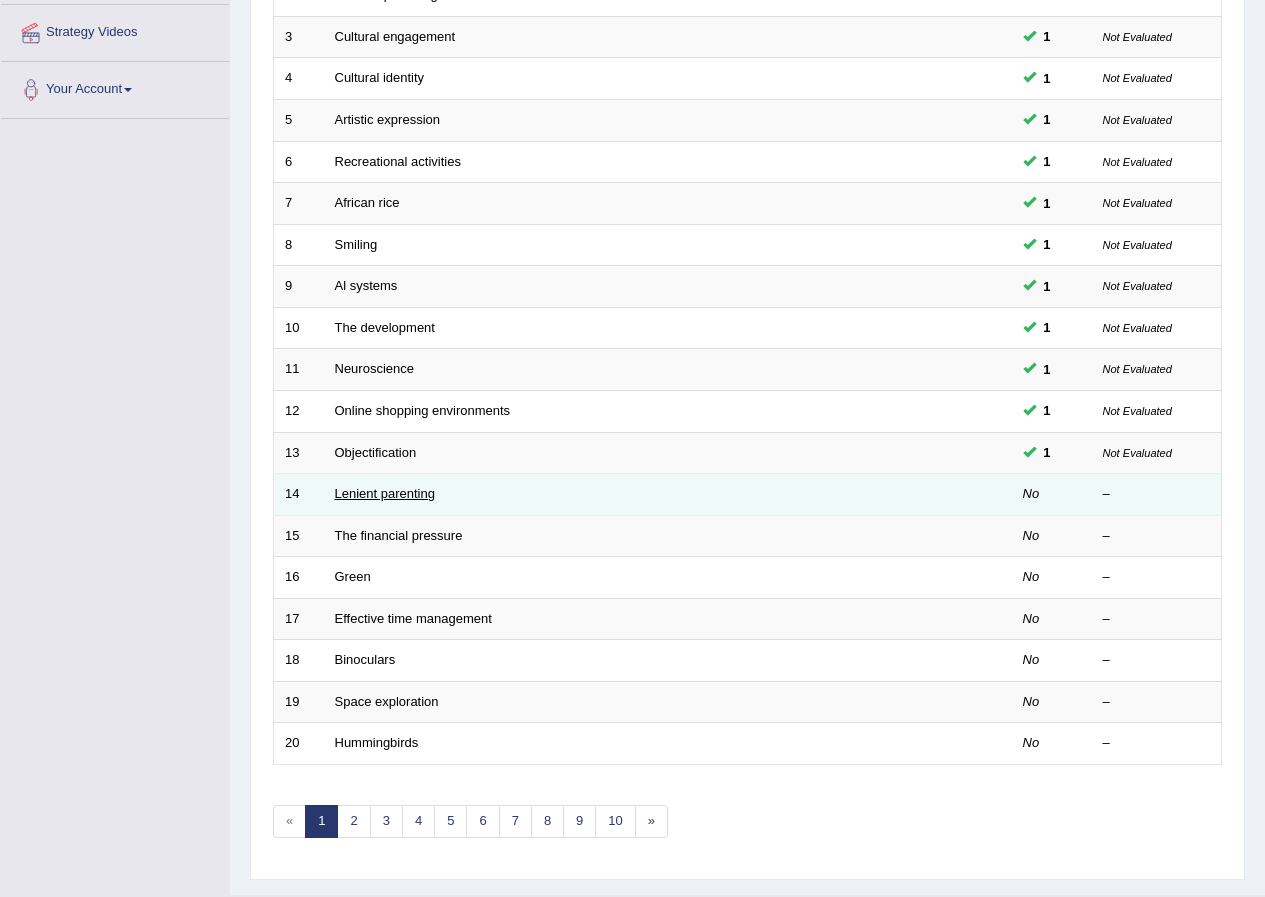 click on "Lenient parenting" at bounding box center [385, 493] 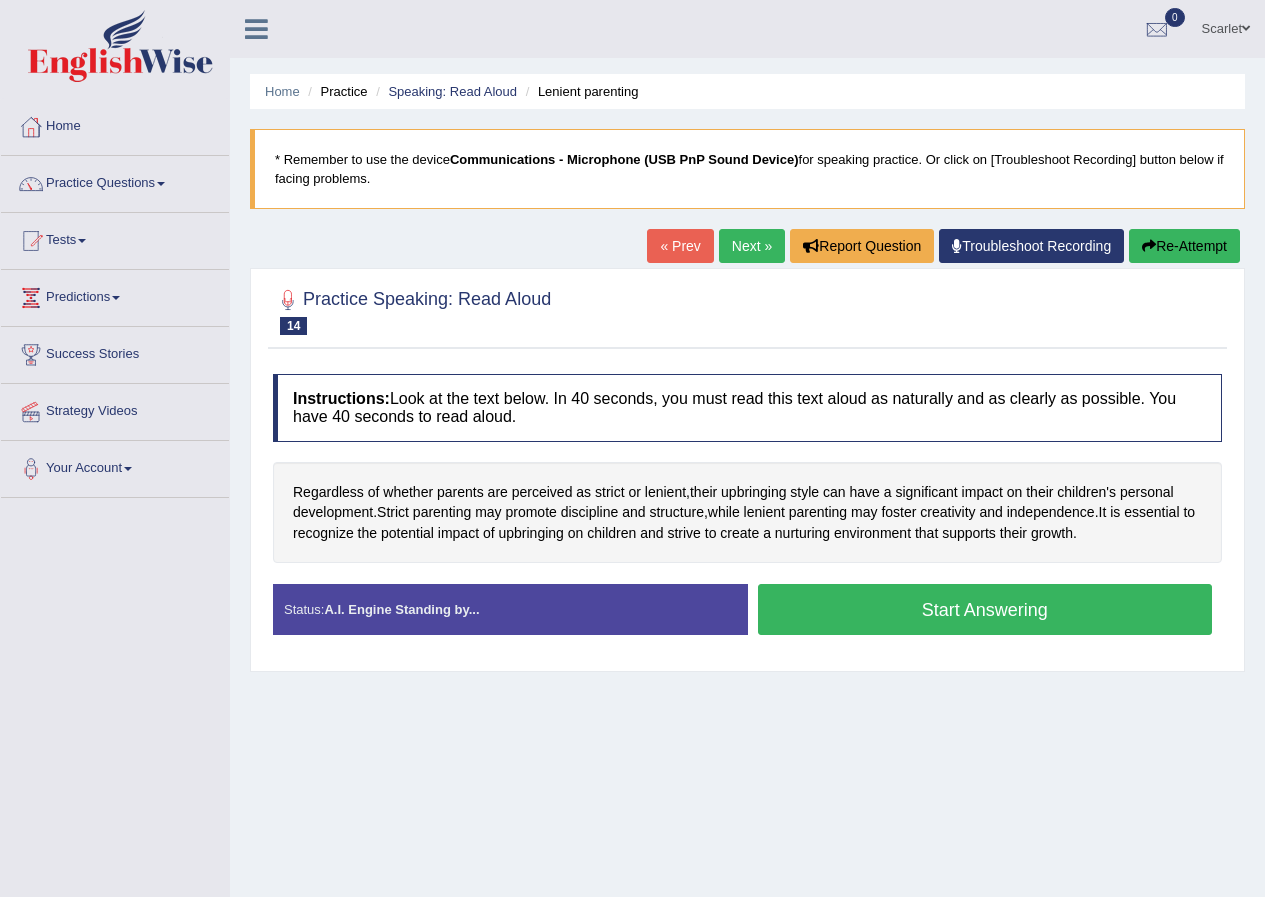 scroll, scrollTop: 0, scrollLeft: 0, axis: both 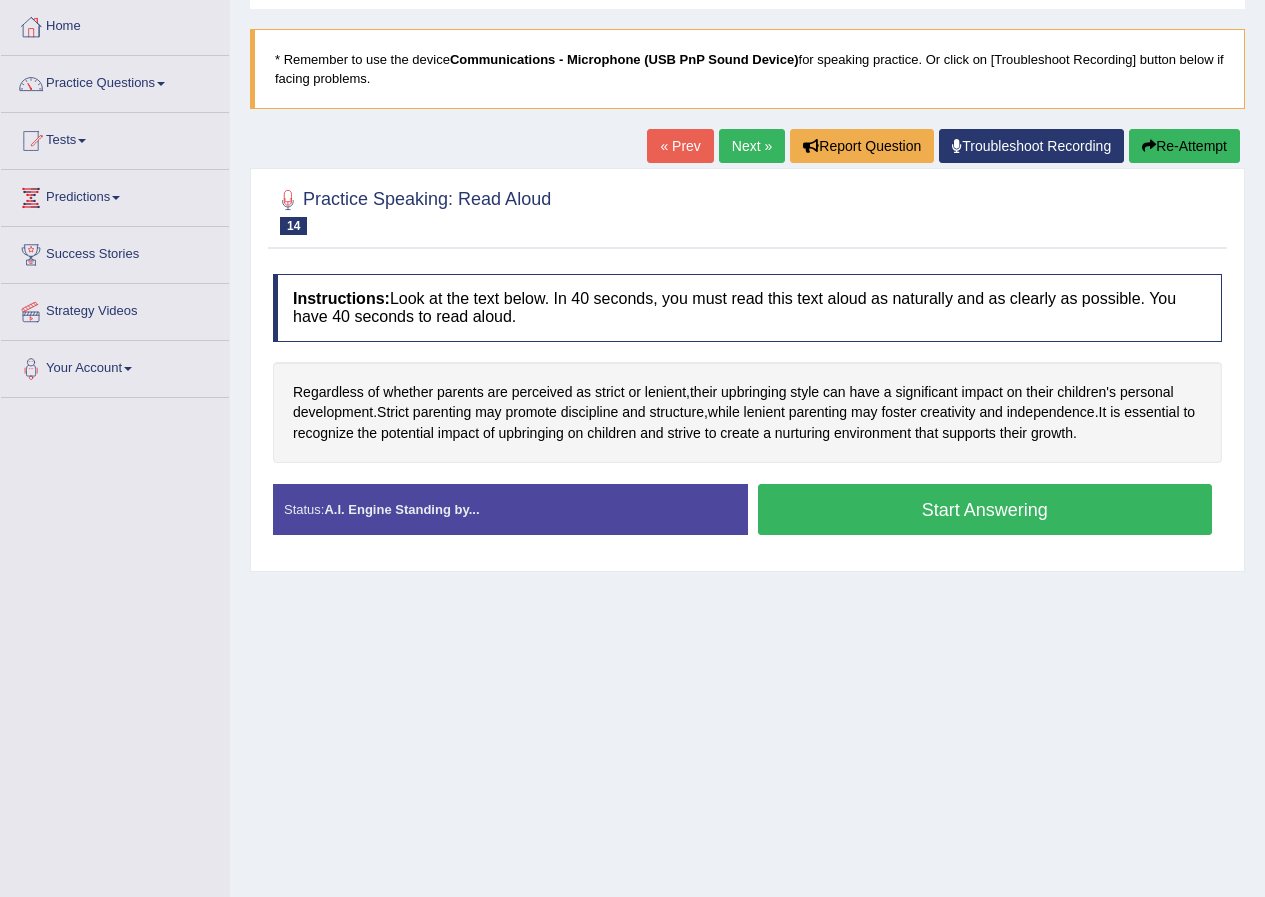 click on "Troubleshoot Recording" at bounding box center (1031, 146) 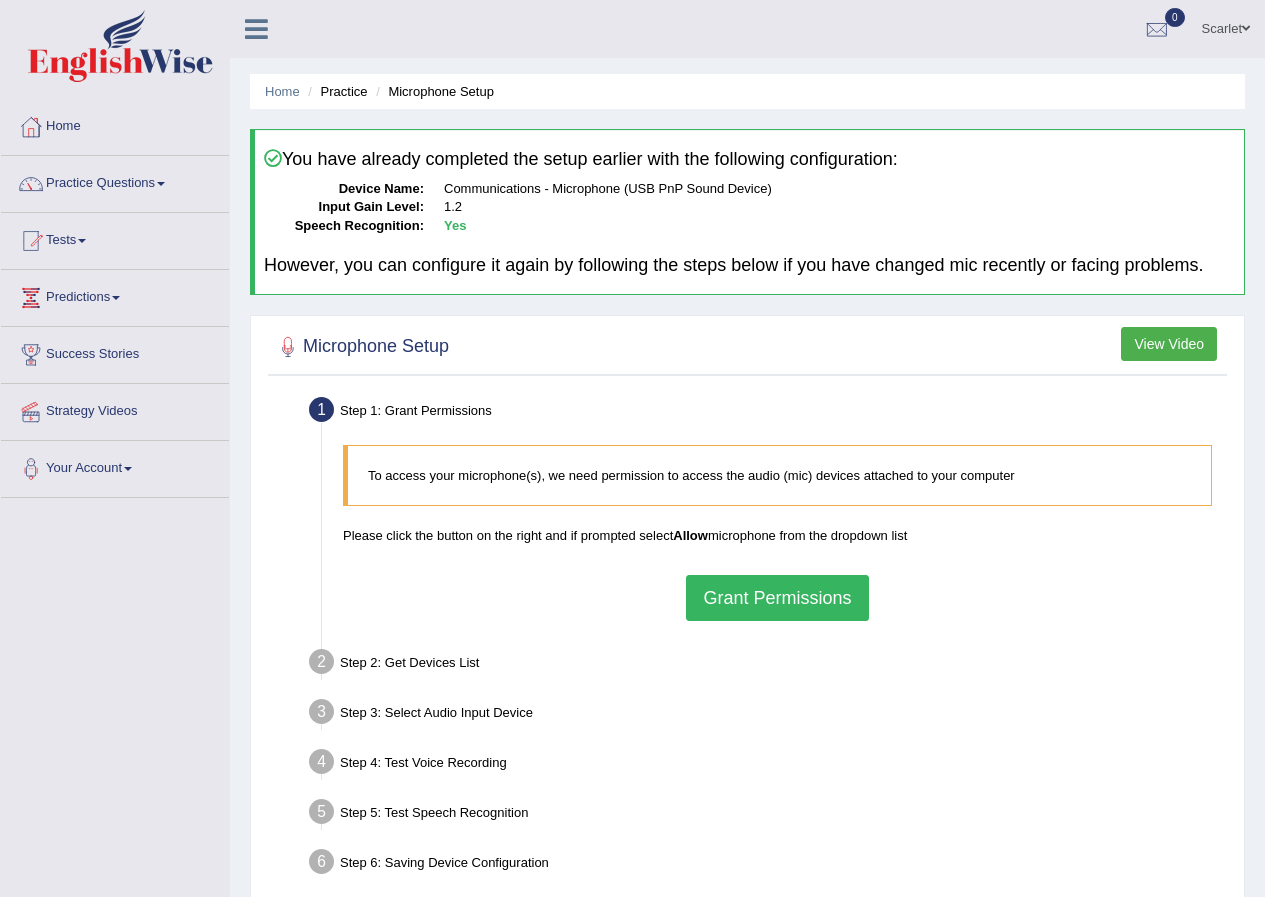 scroll, scrollTop: 0, scrollLeft: 0, axis: both 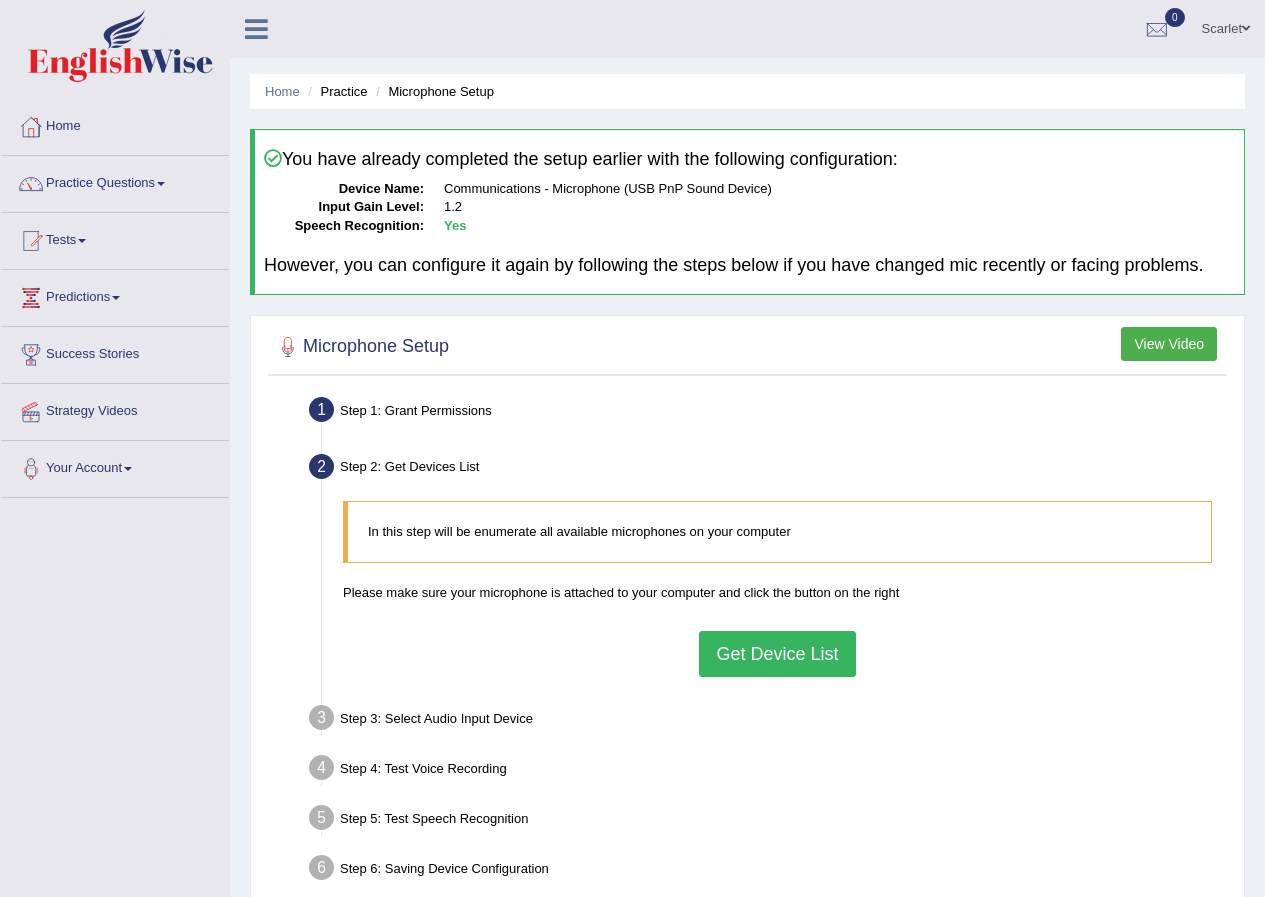 click on "Get Device List" at bounding box center (777, 654) 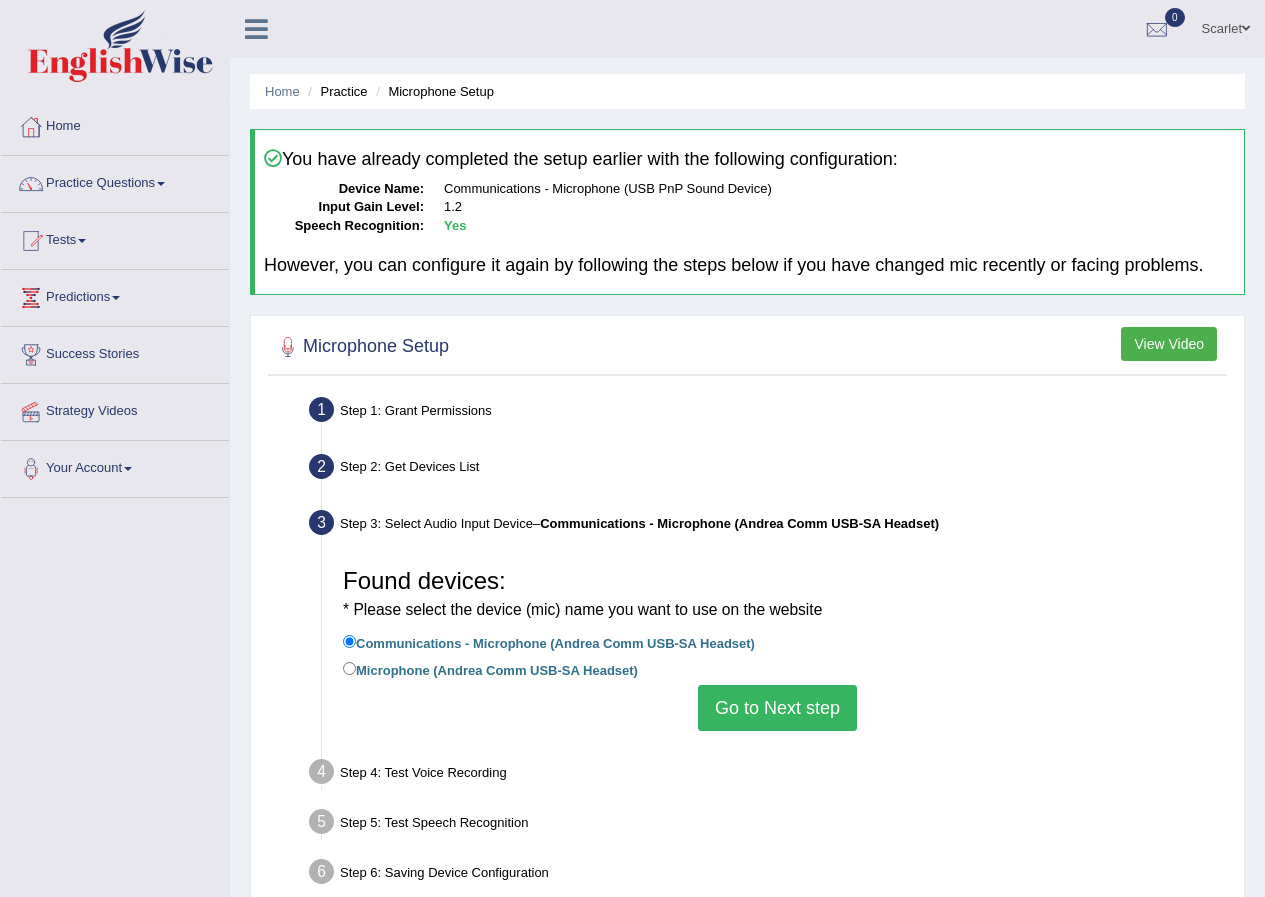 click on "Go to Next step" at bounding box center (777, 708) 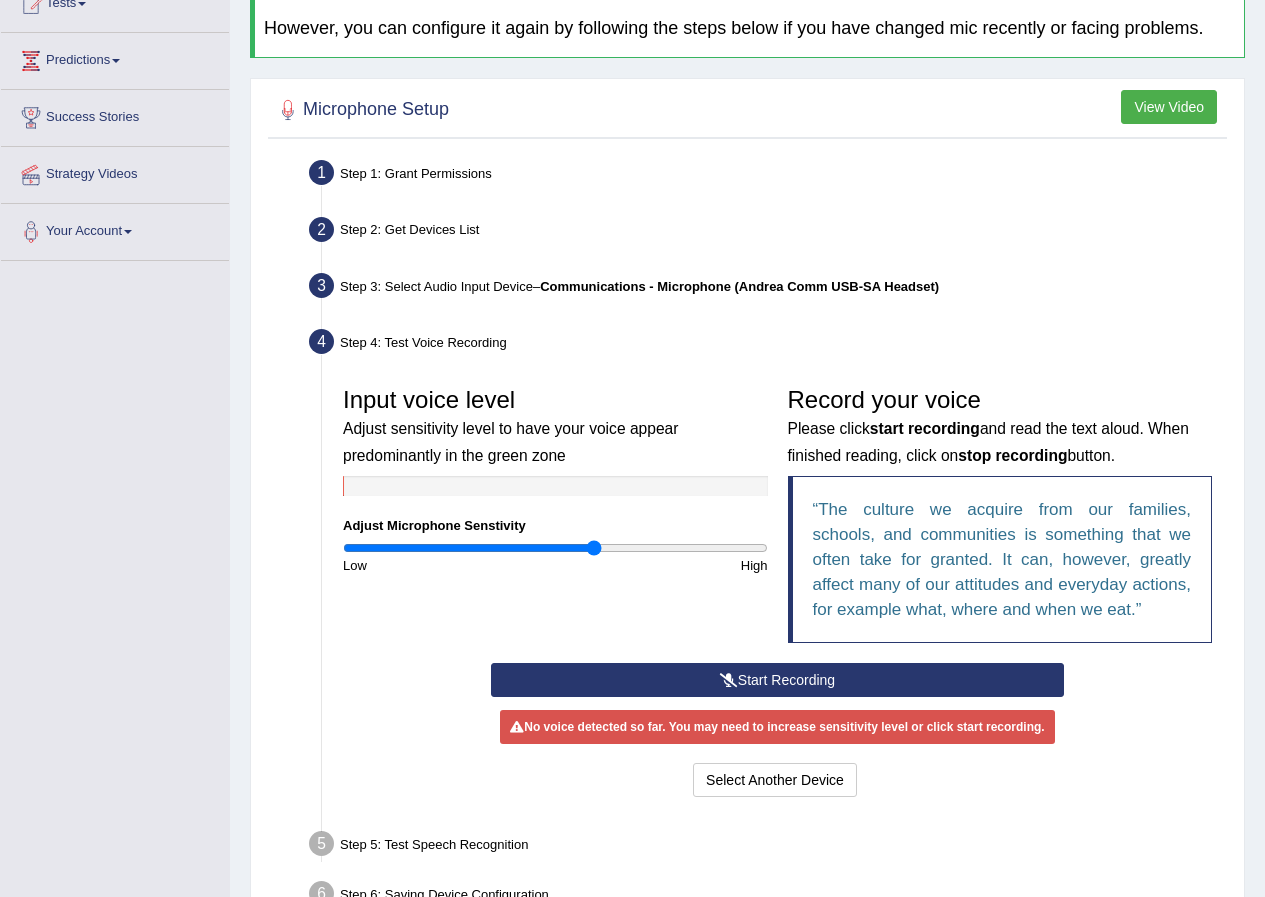 scroll, scrollTop: 240, scrollLeft: 0, axis: vertical 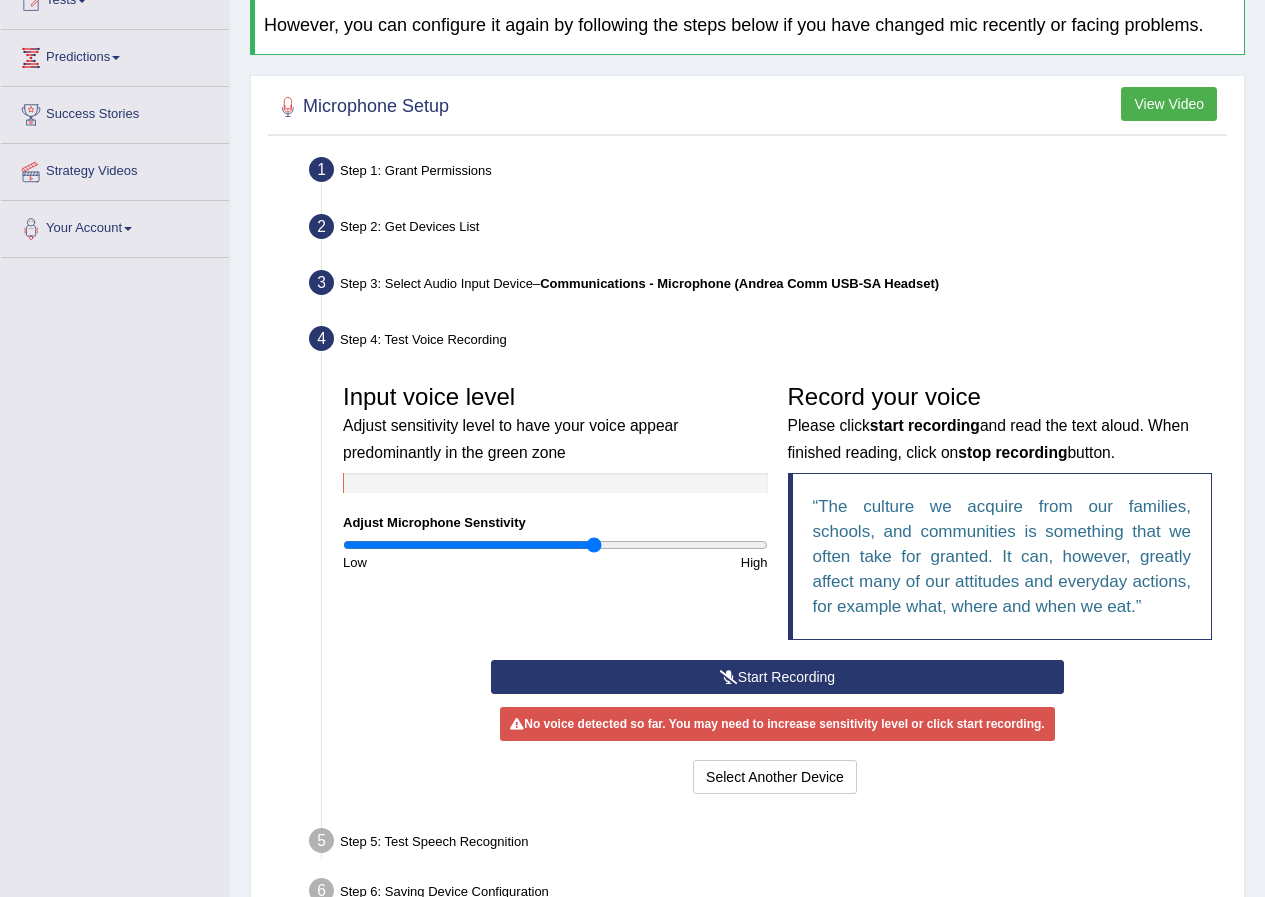 click on "Start Recording" at bounding box center (777, 677) 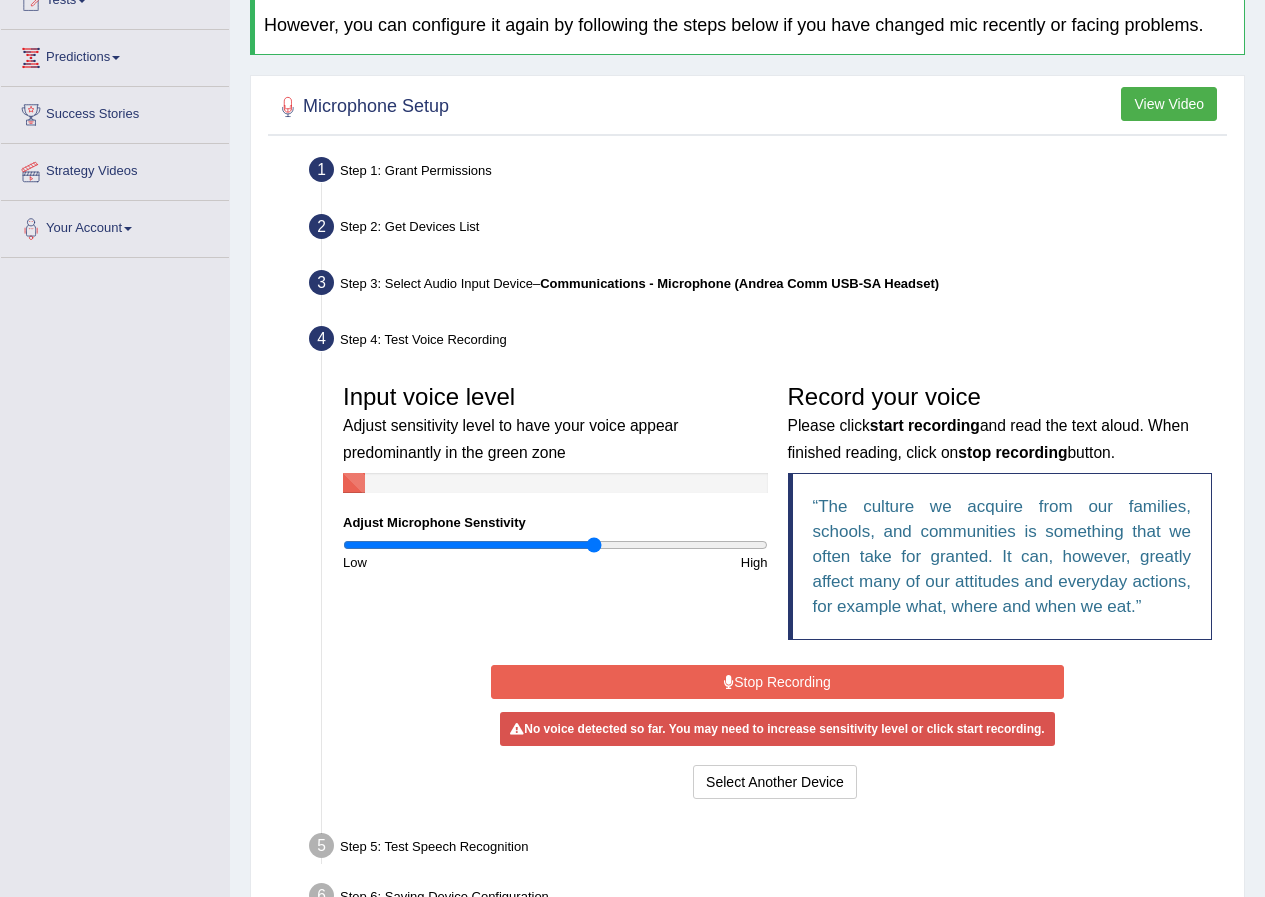 click on "Stop Recording" at bounding box center (777, 682) 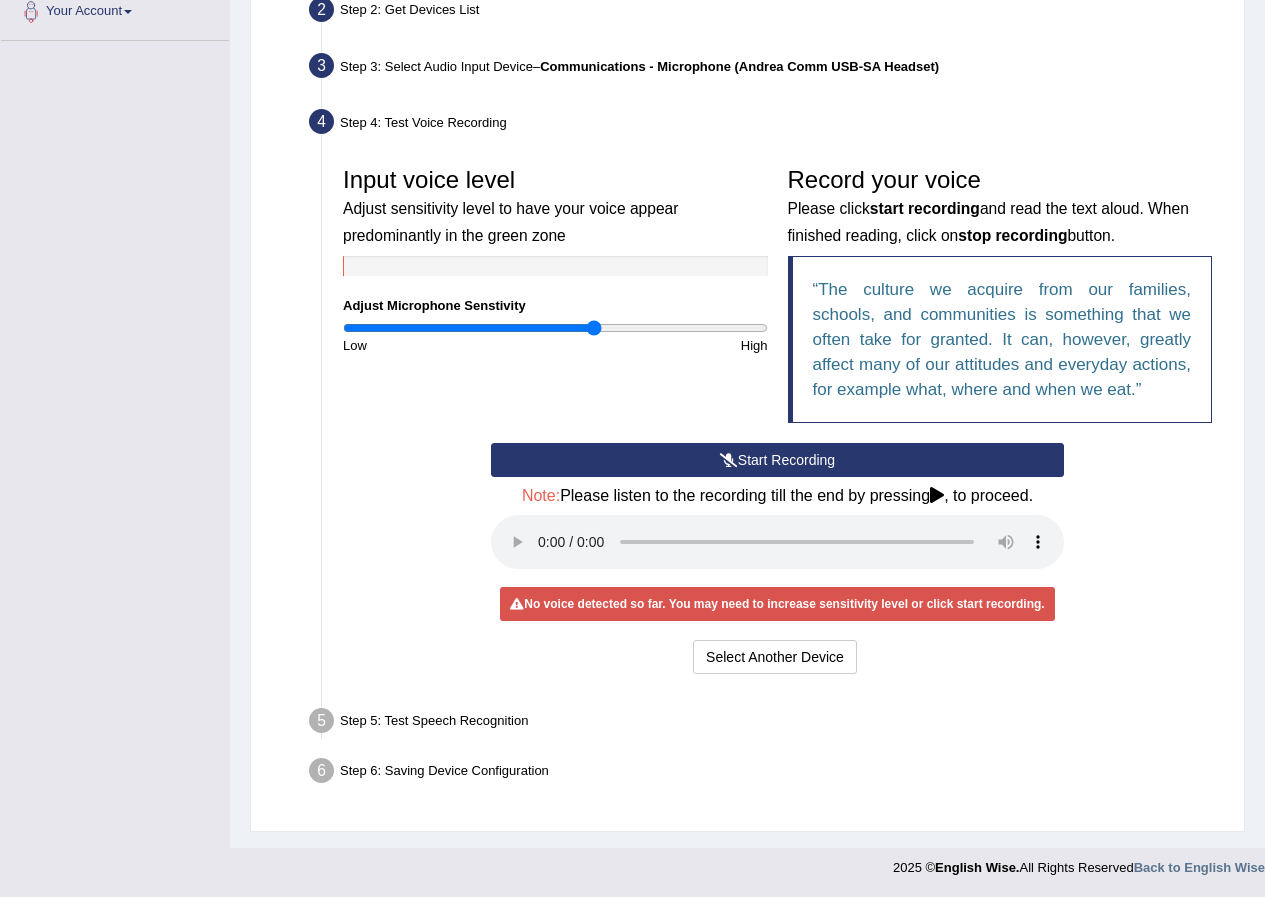 scroll, scrollTop: 458, scrollLeft: 0, axis: vertical 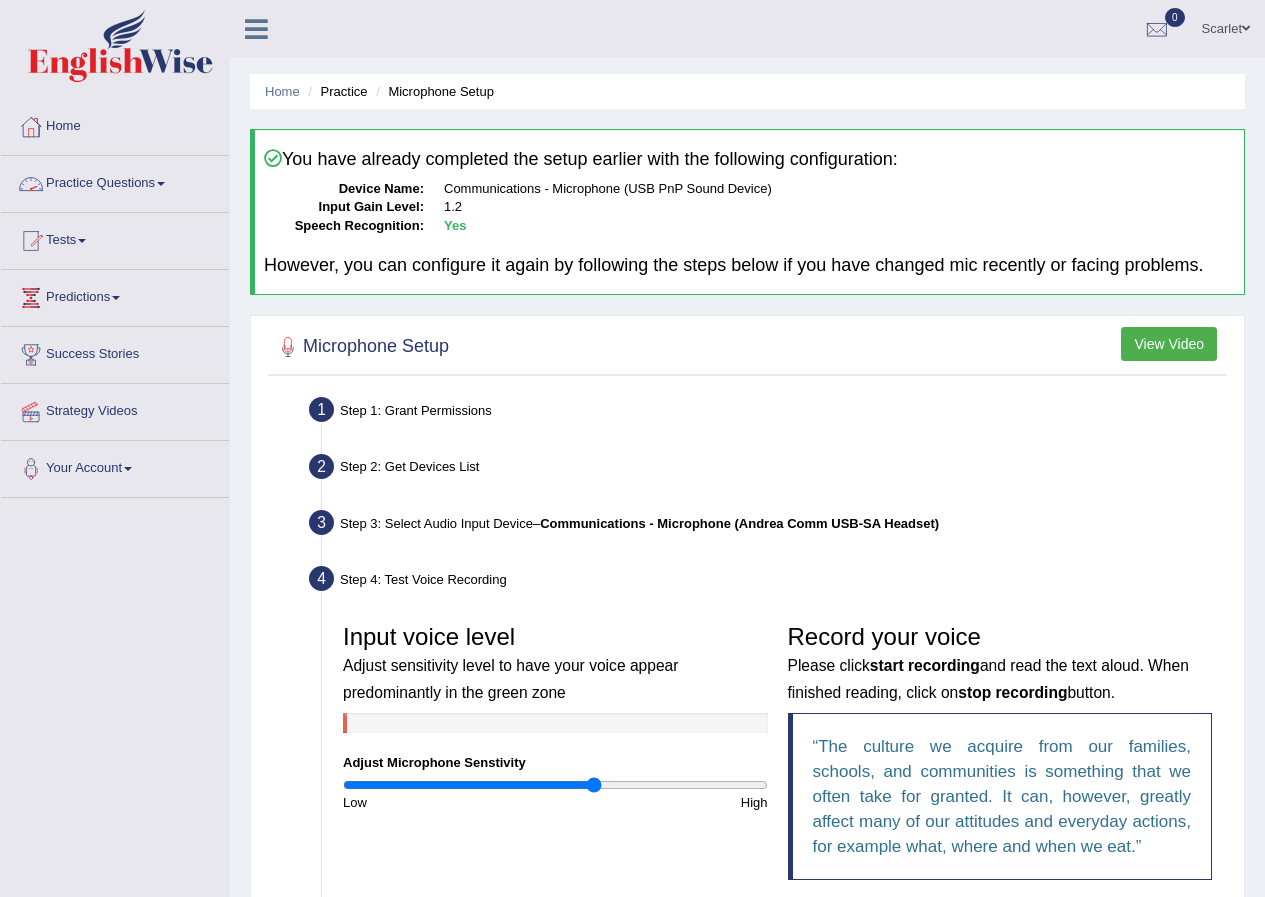 click on "Practice Questions" at bounding box center [115, 181] 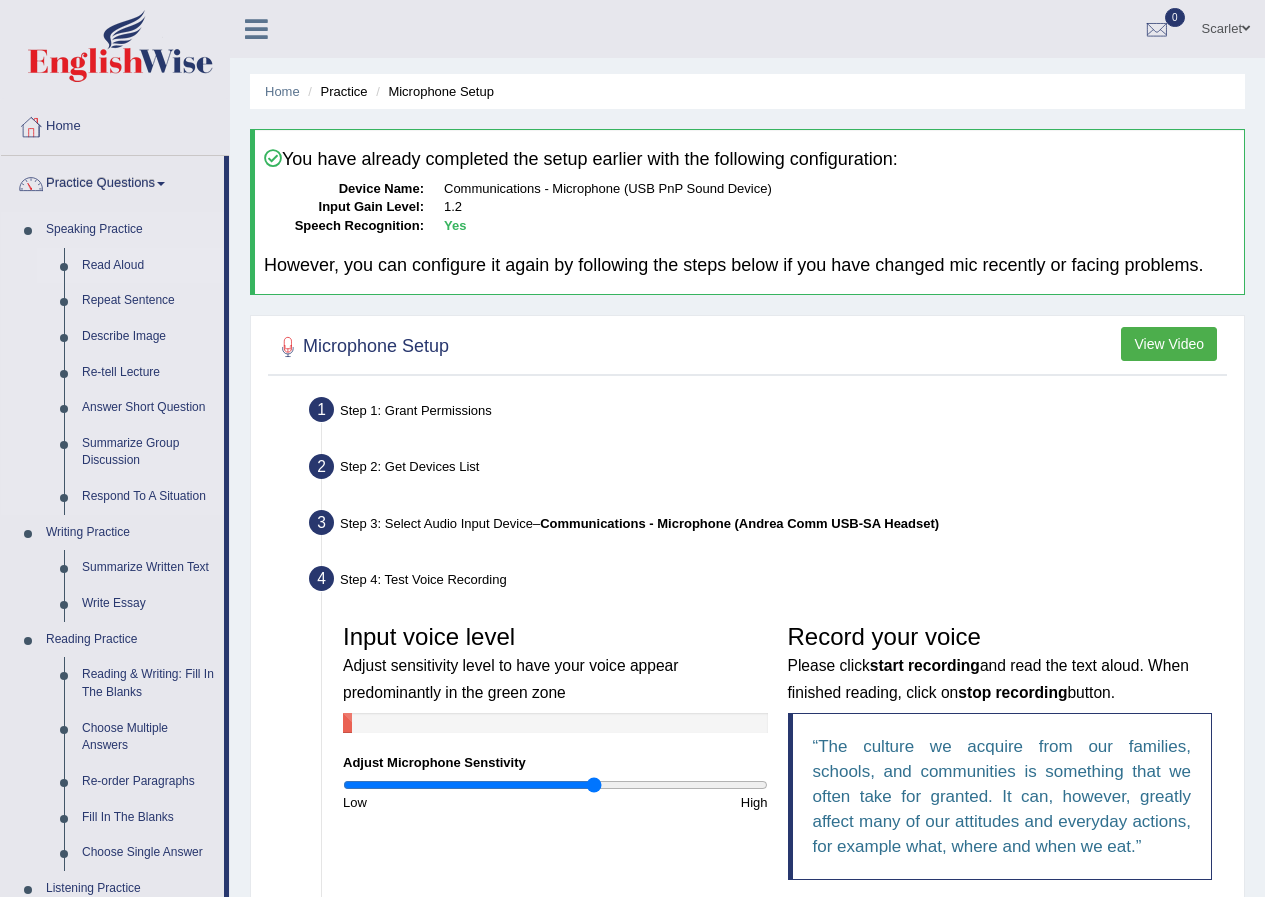 click on "Read Aloud" at bounding box center [148, 266] 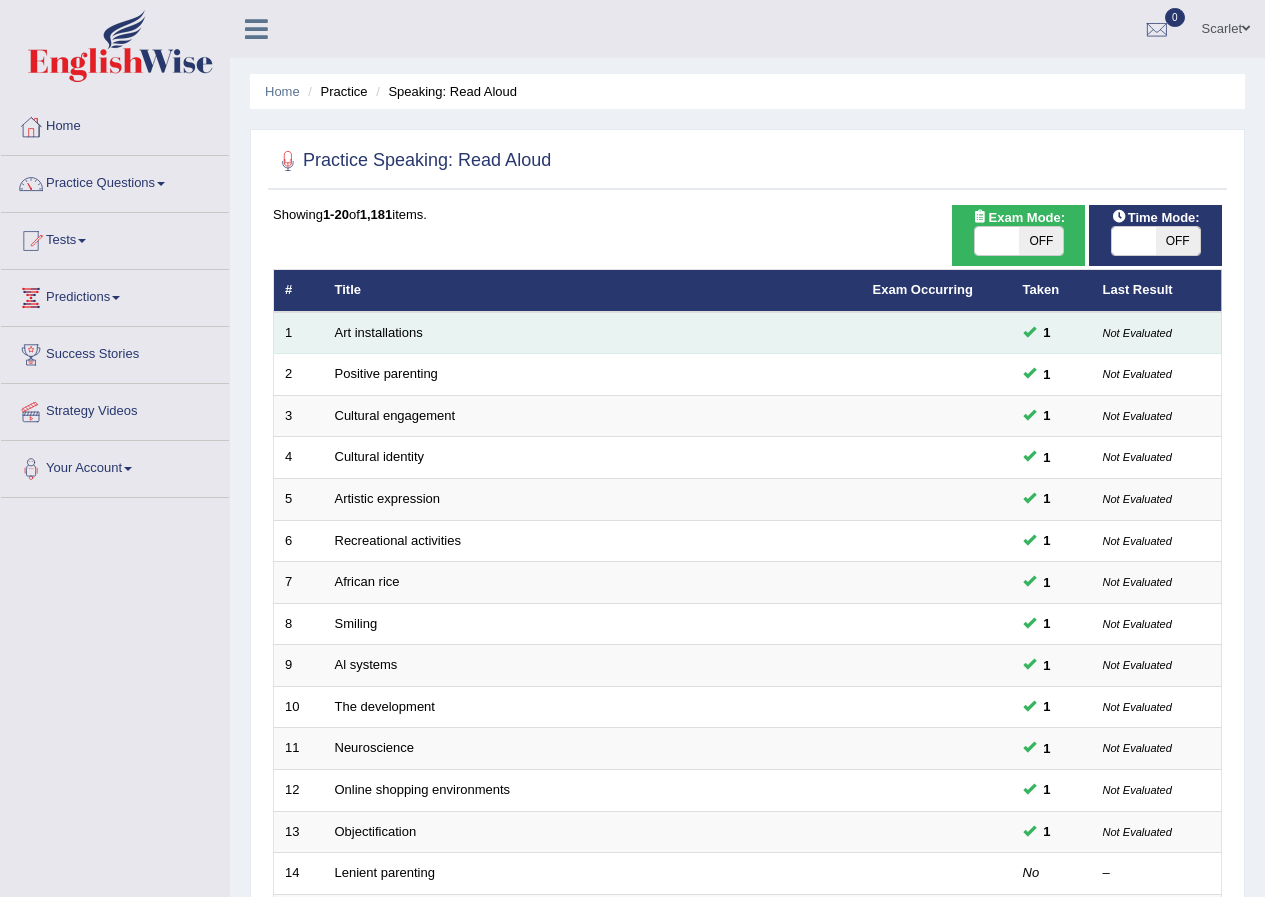 scroll, scrollTop: 0, scrollLeft: 0, axis: both 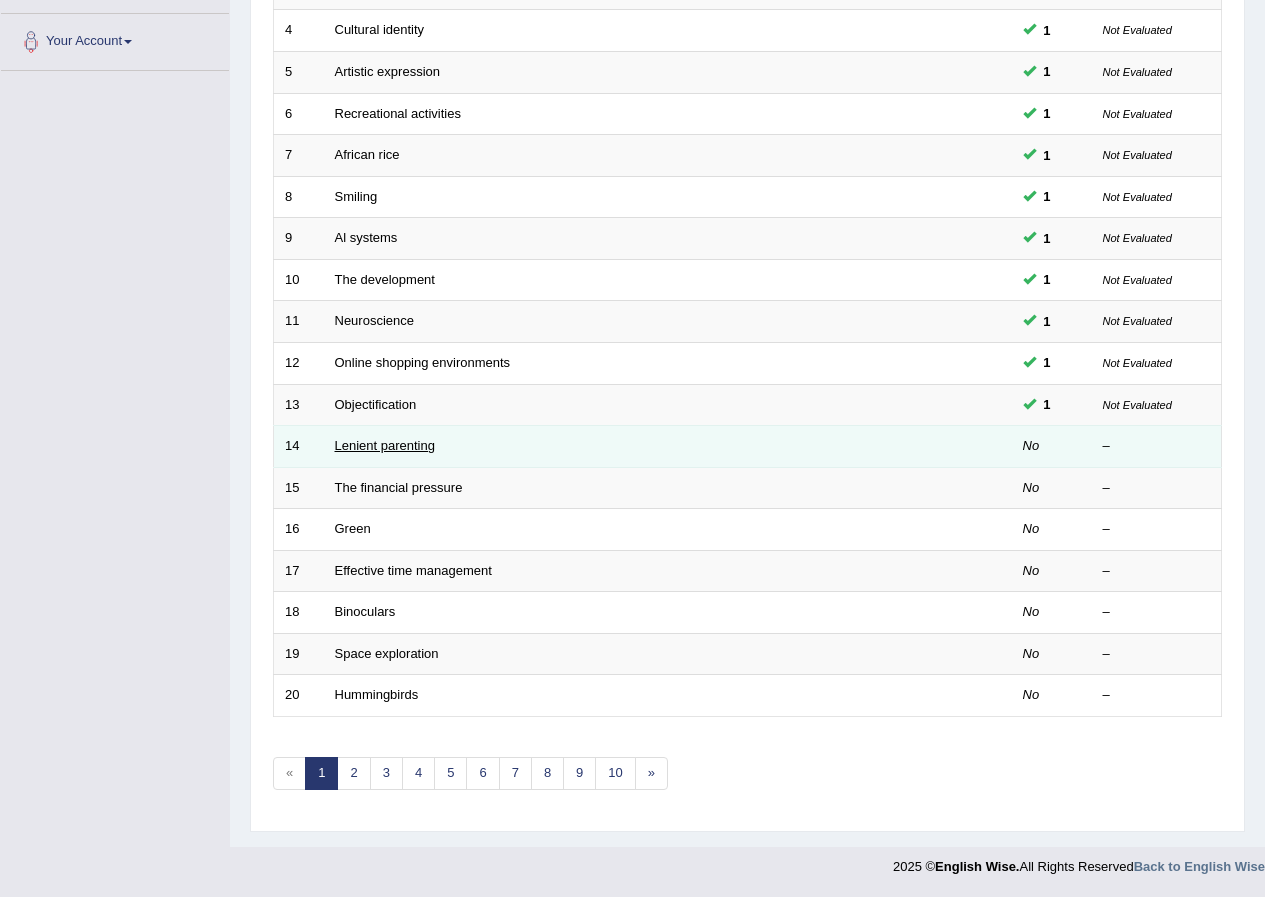 click on "Lenient parenting" at bounding box center [385, 445] 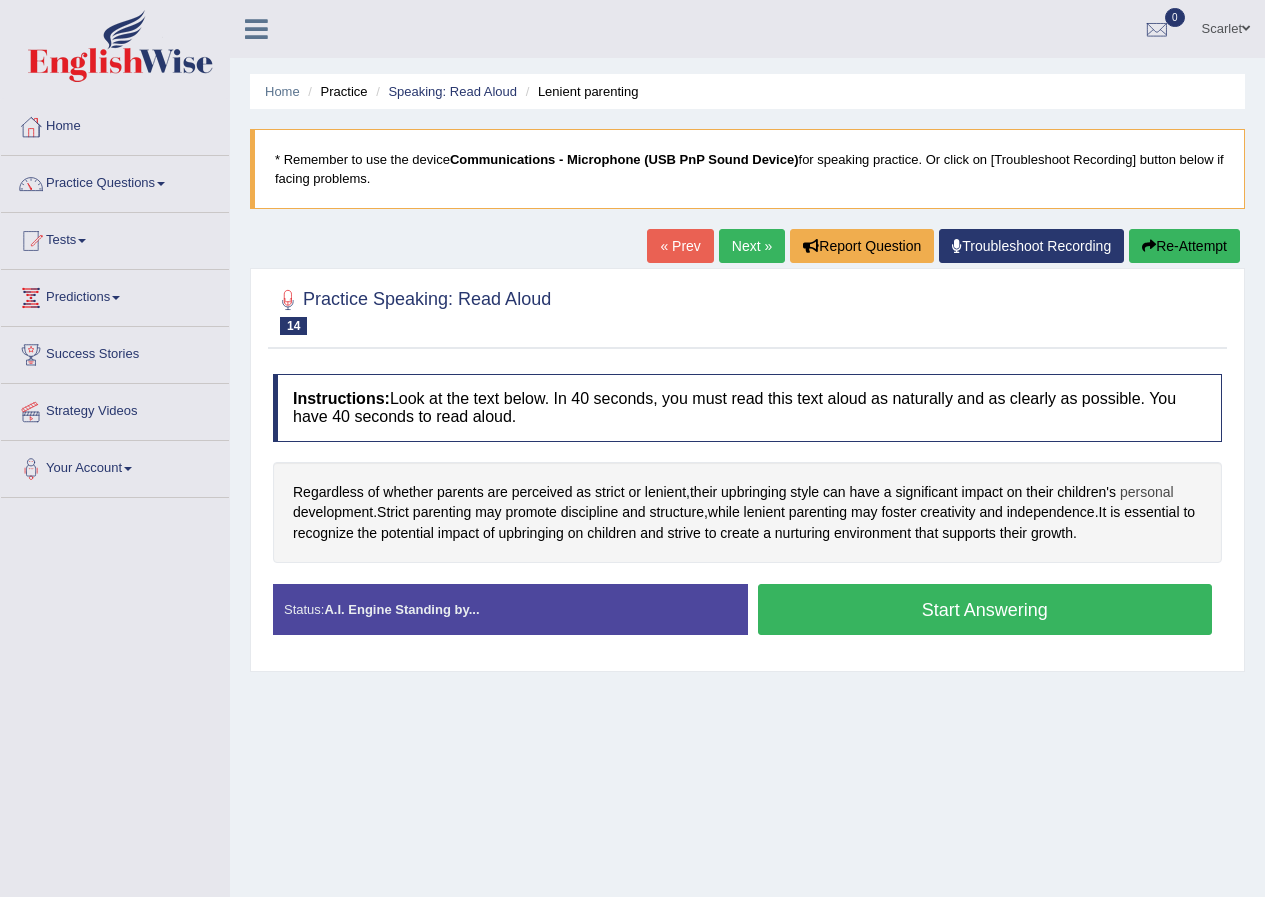 scroll, scrollTop: 0, scrollLeft: 0, axis: both 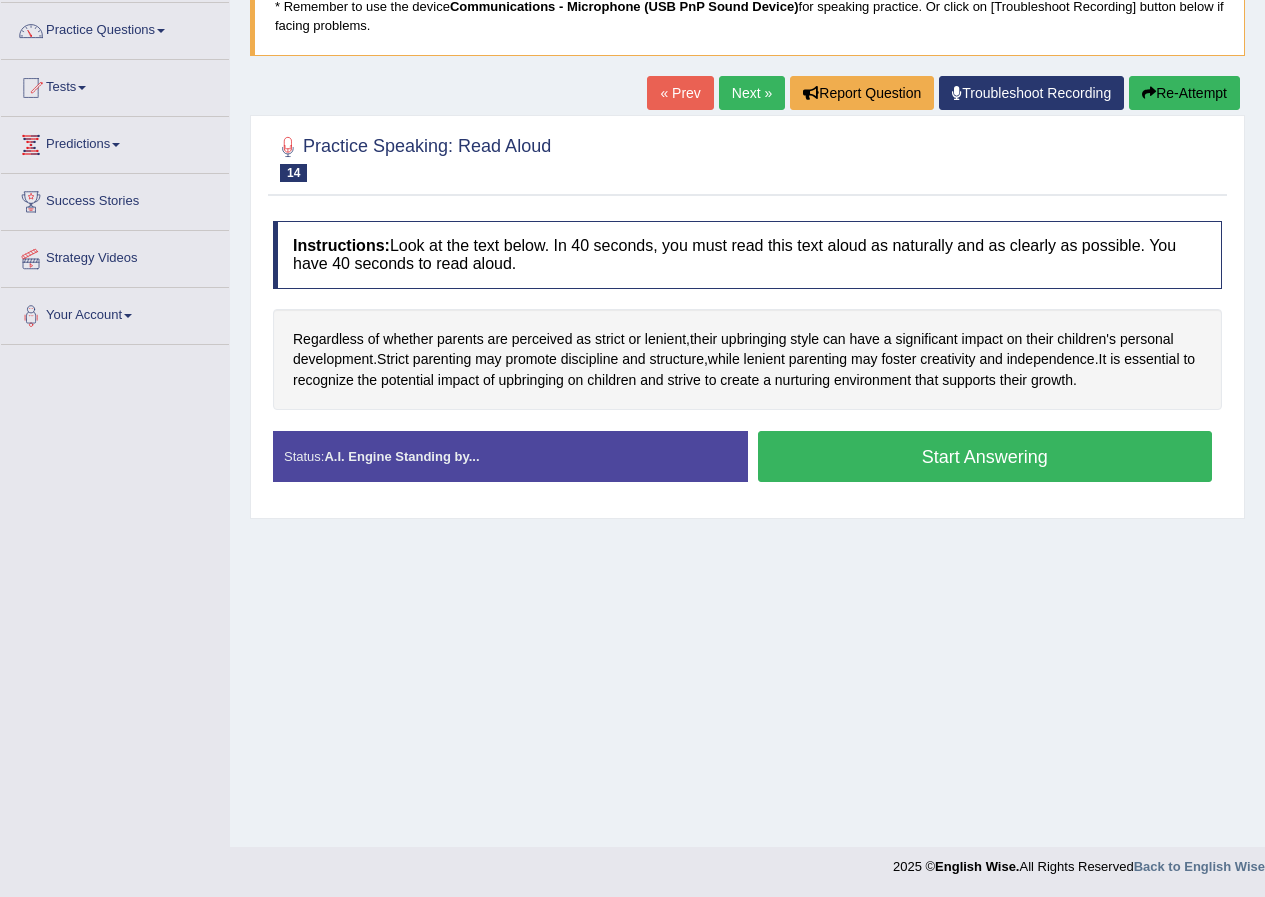 click on "Start Answering" at bounding box center [985, 456] 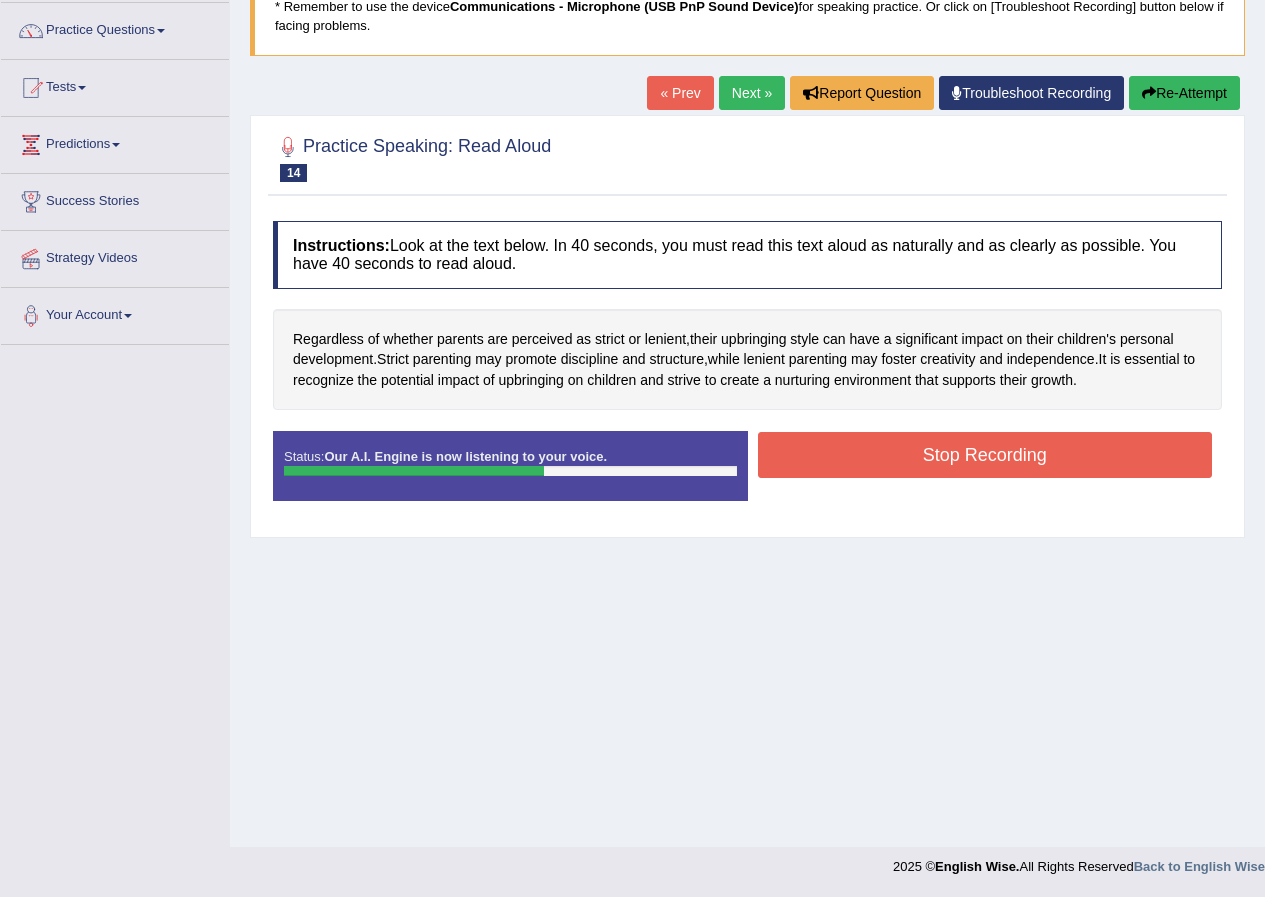 click on "Stop Recording" at bounding box center (985, 455) 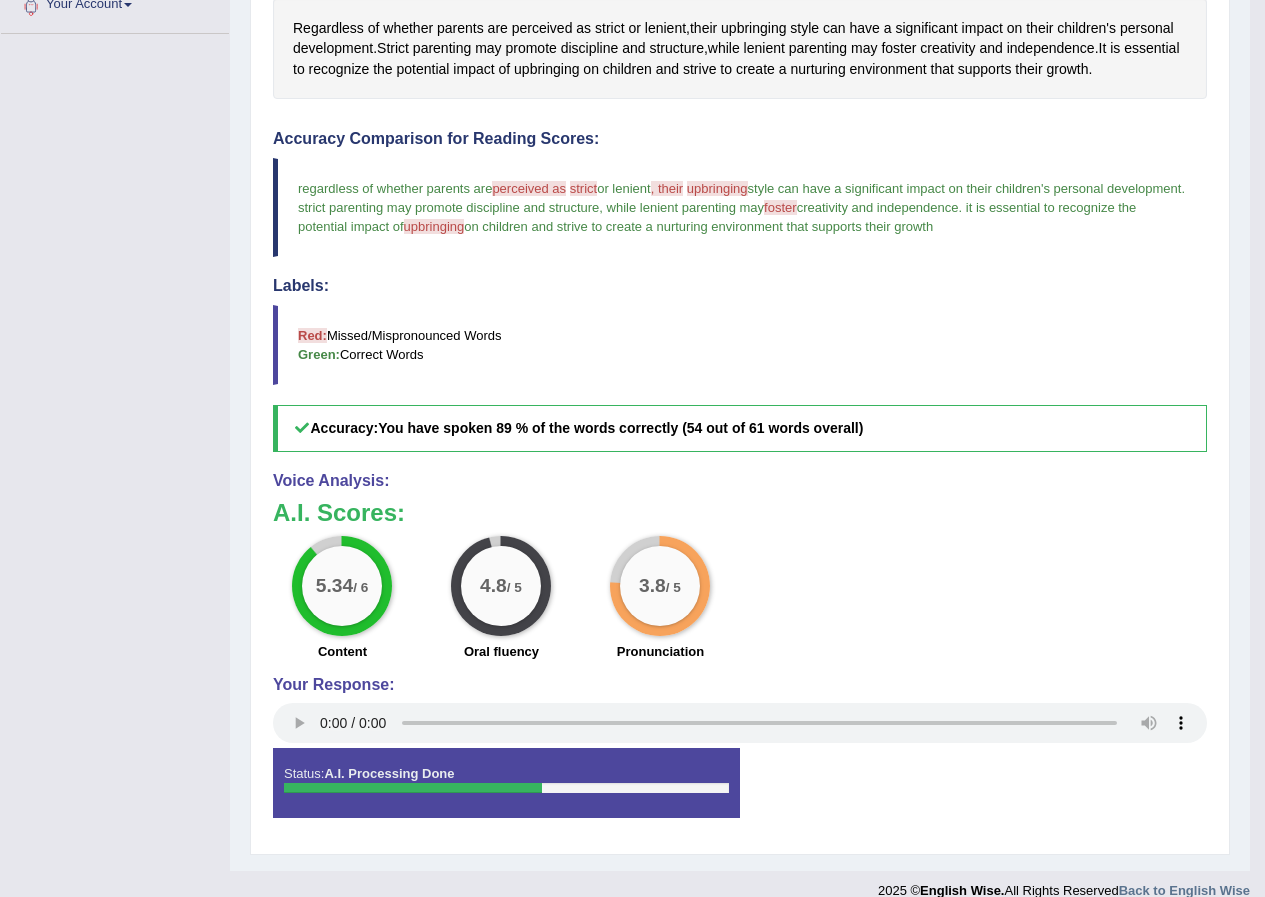 scroll, scrollTop: 488, scrollLeft: 0, axis: vertical 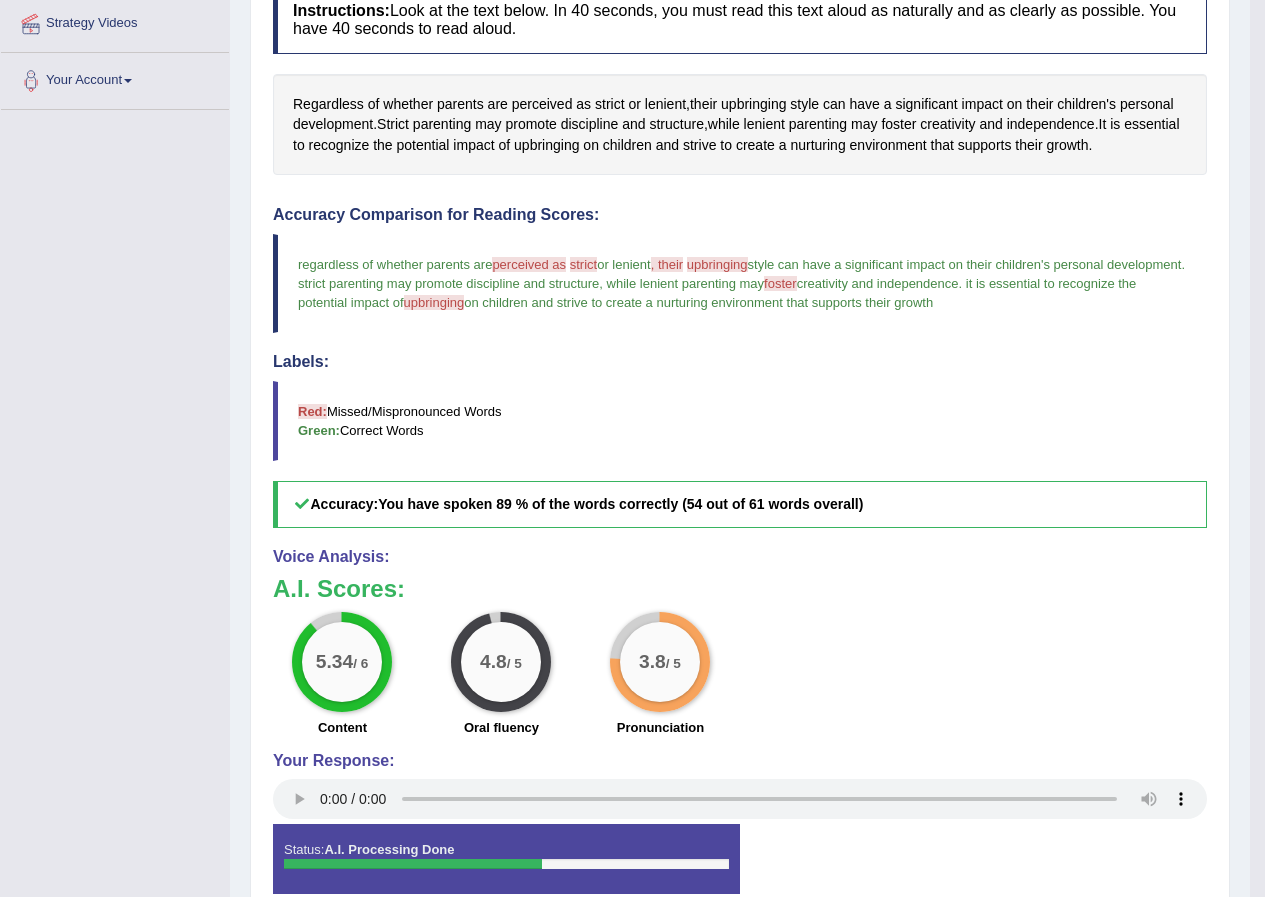 click on "upbringing" at bounding box center (717, 264) 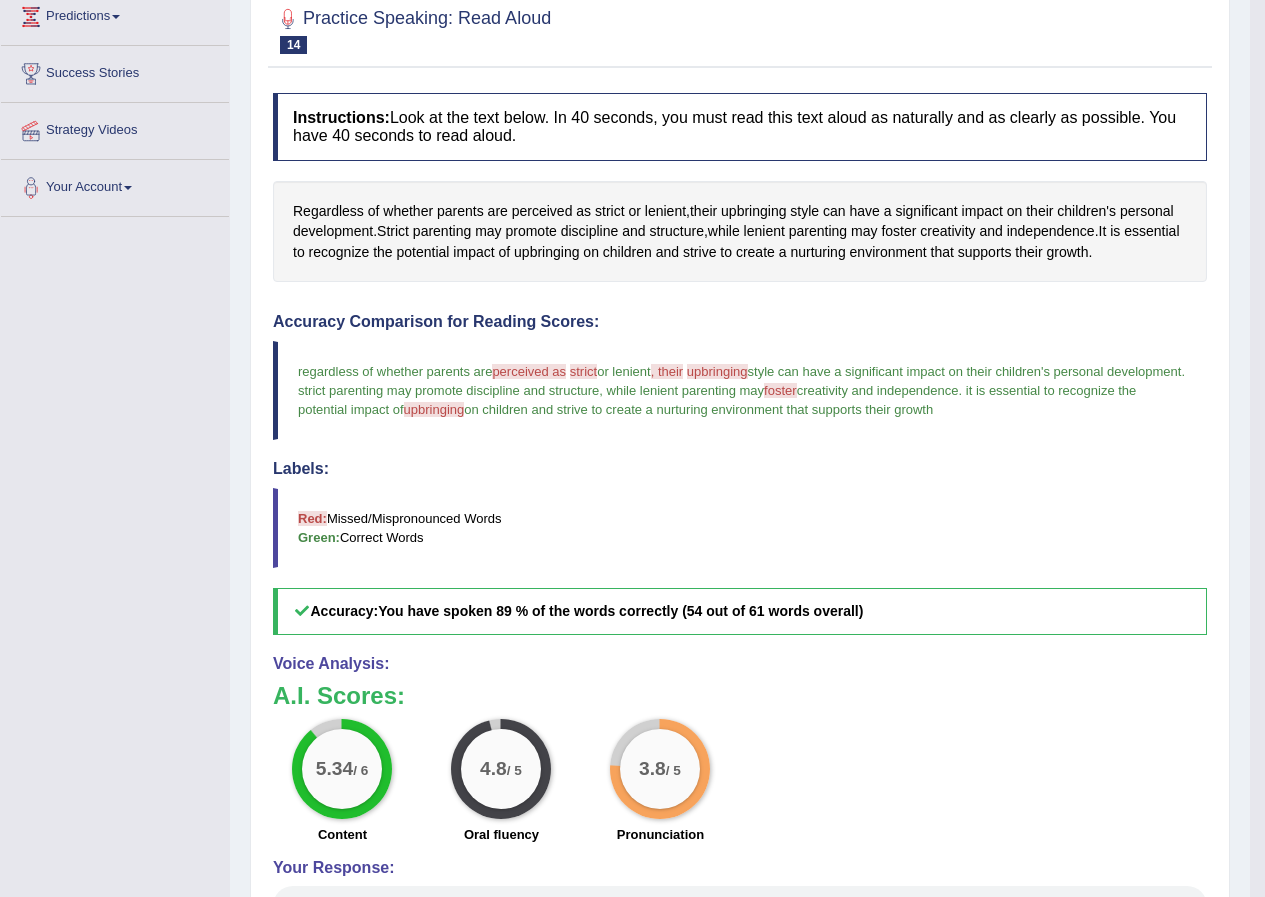 scroll, scrollTop: 0, scrollLeft: 0, axis: both 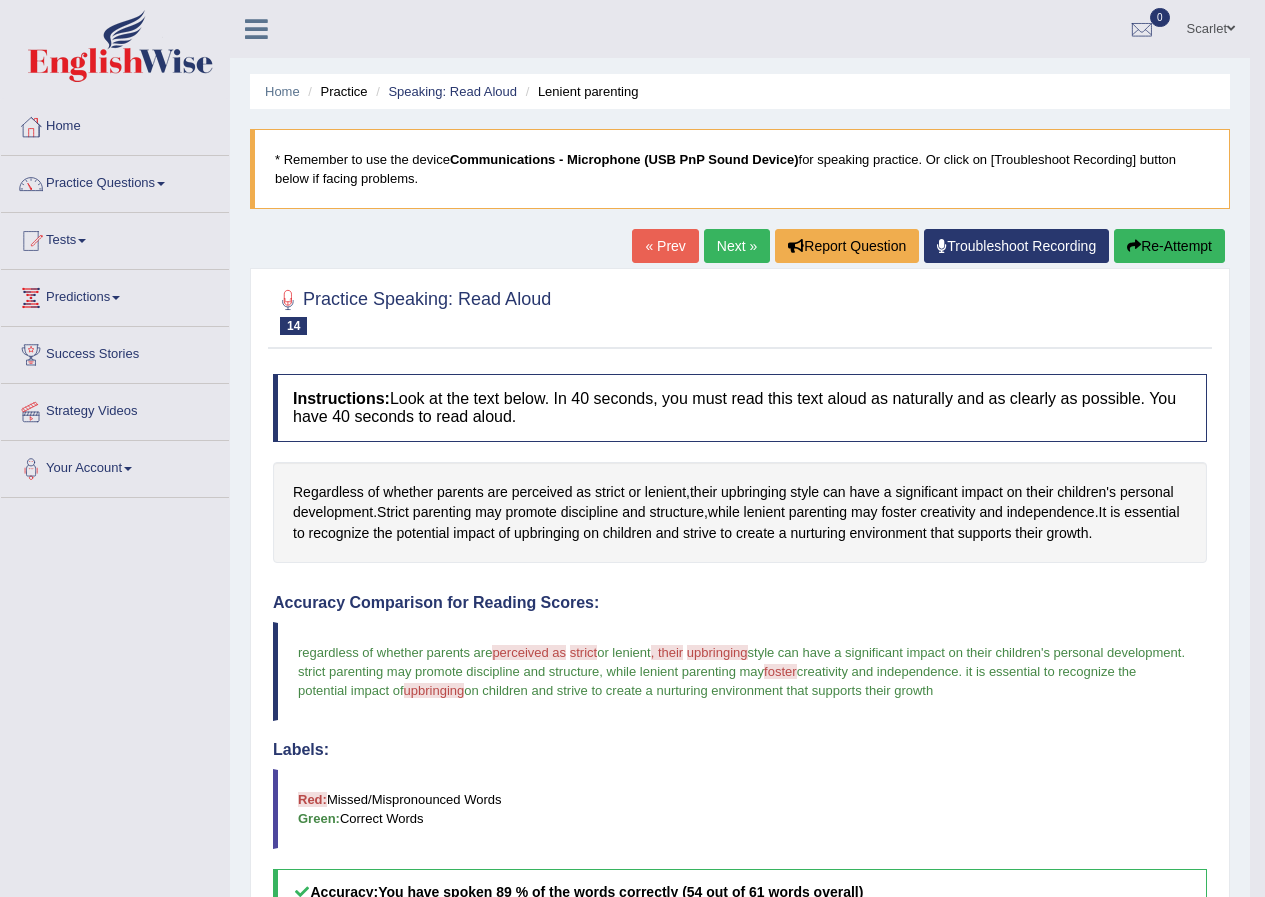 click at bounding box center [1134, 246] 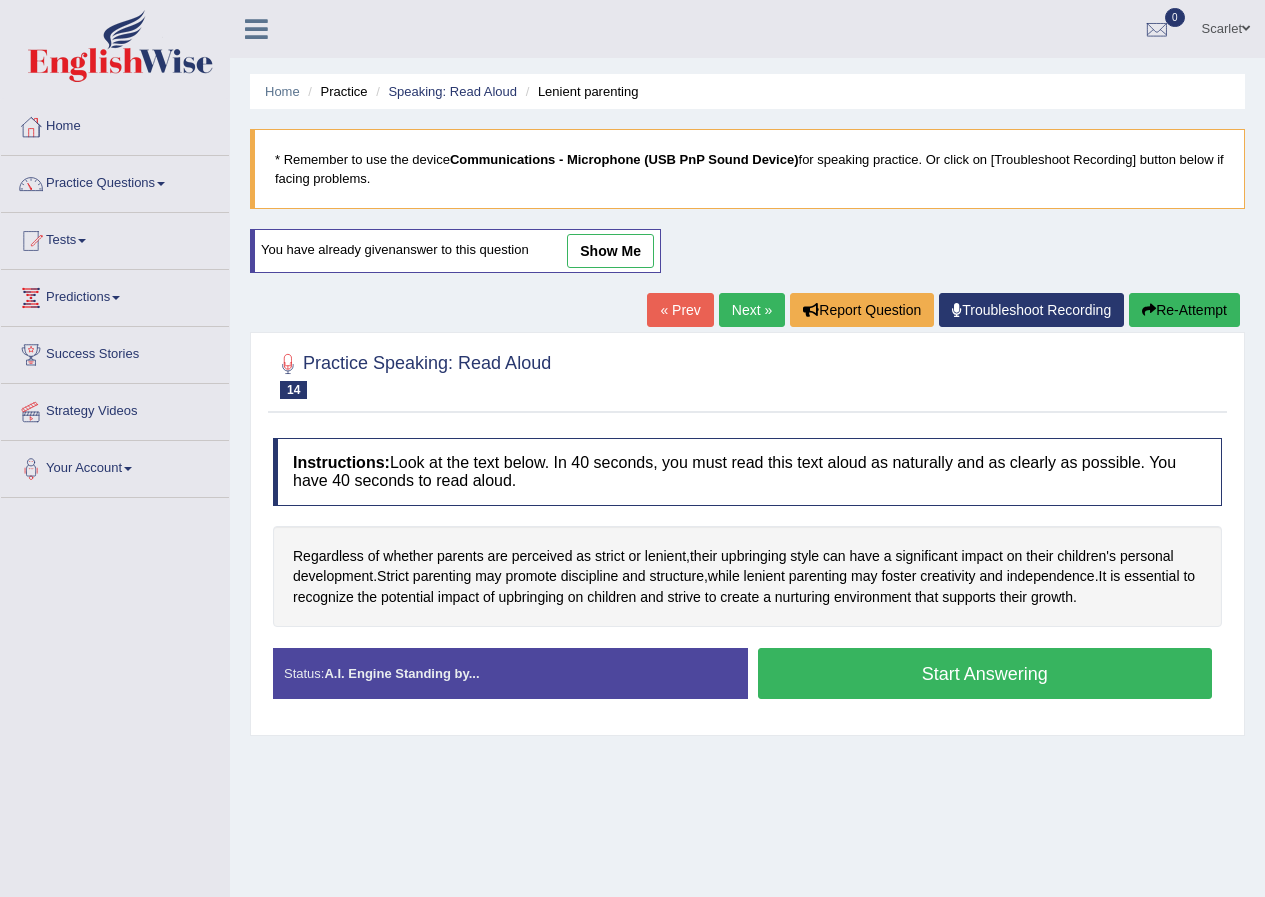 scroll, scrollTop: 0, scrollLeft: 0, axis: both 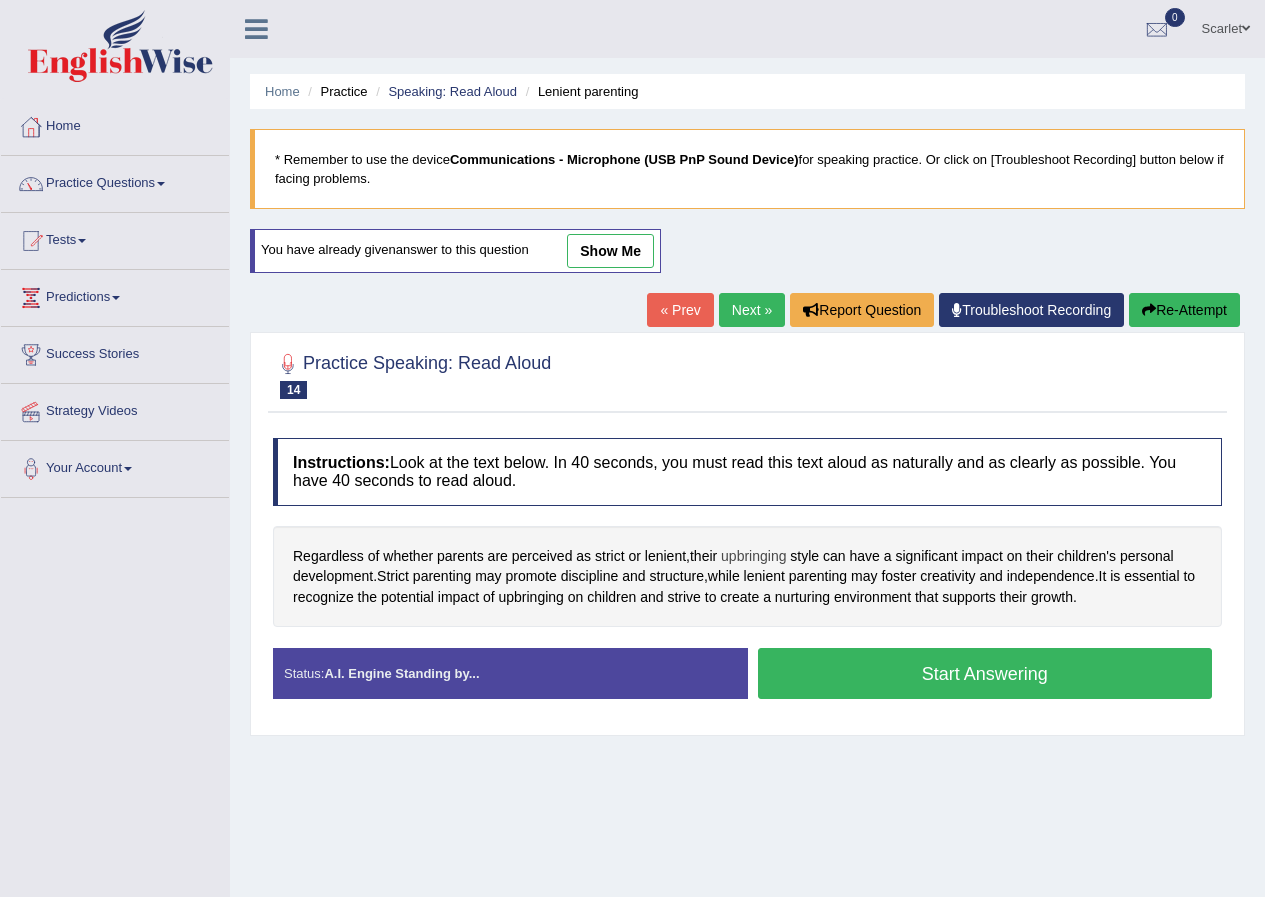 click on "upbringing" at bounding box center [753, 556] 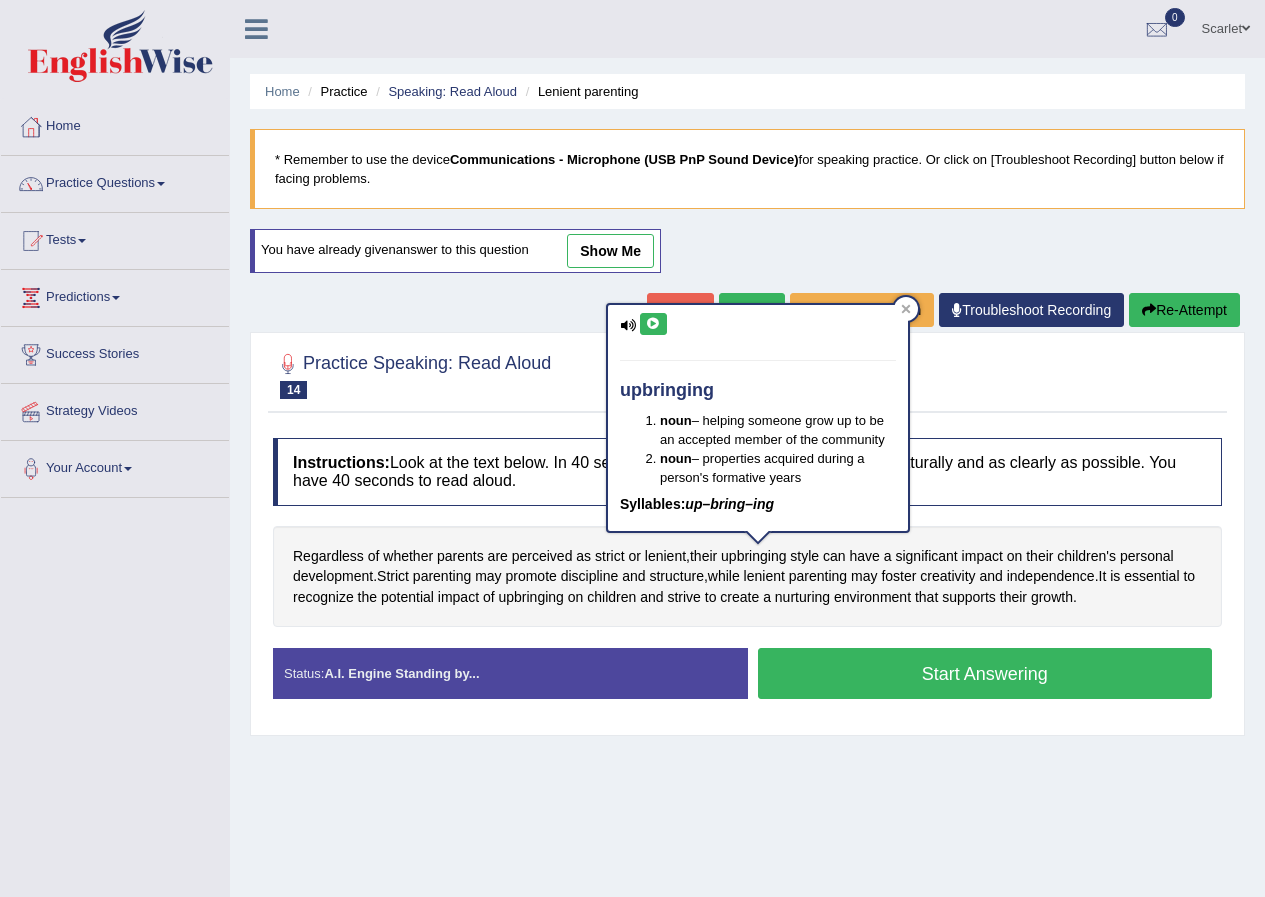 click on "upbringing noun  – helping someone grow up to be an accepted member of the community noun  – properties acquired during a person's formative years Syllables:  up–bring–ing" at bounding box center (758, 418) 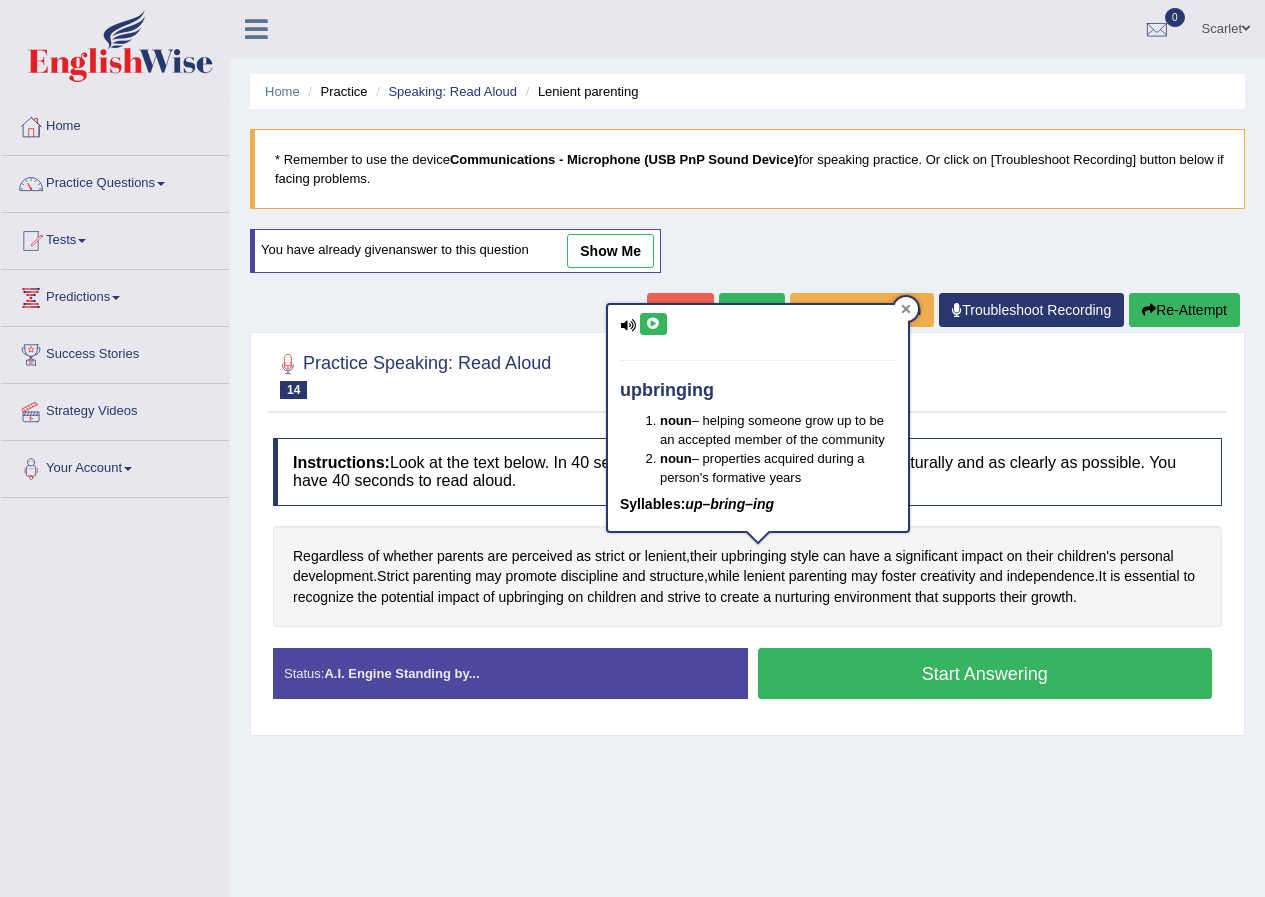 click 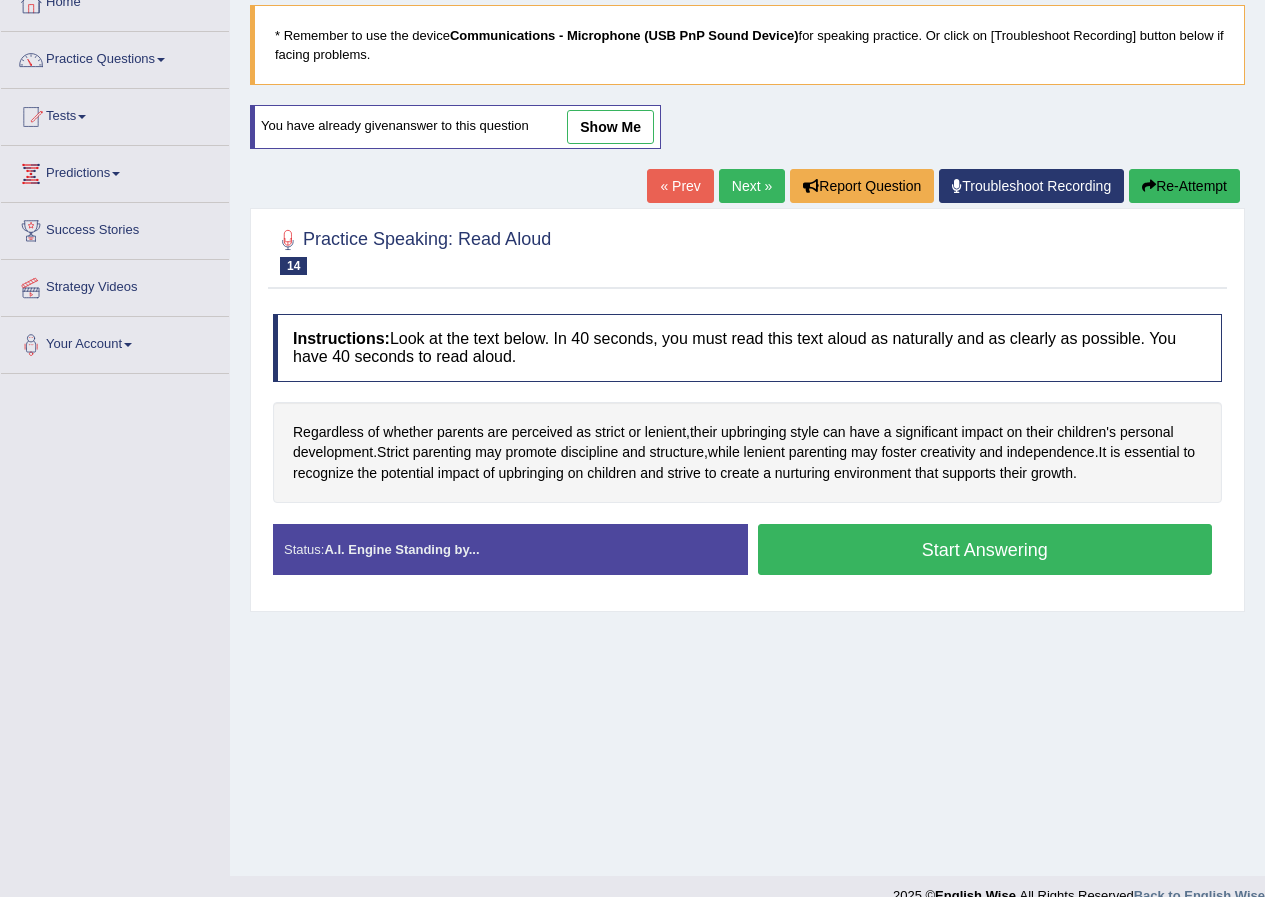scroll, scrollTop: 153, scrollLeft: 0, axis: vertical 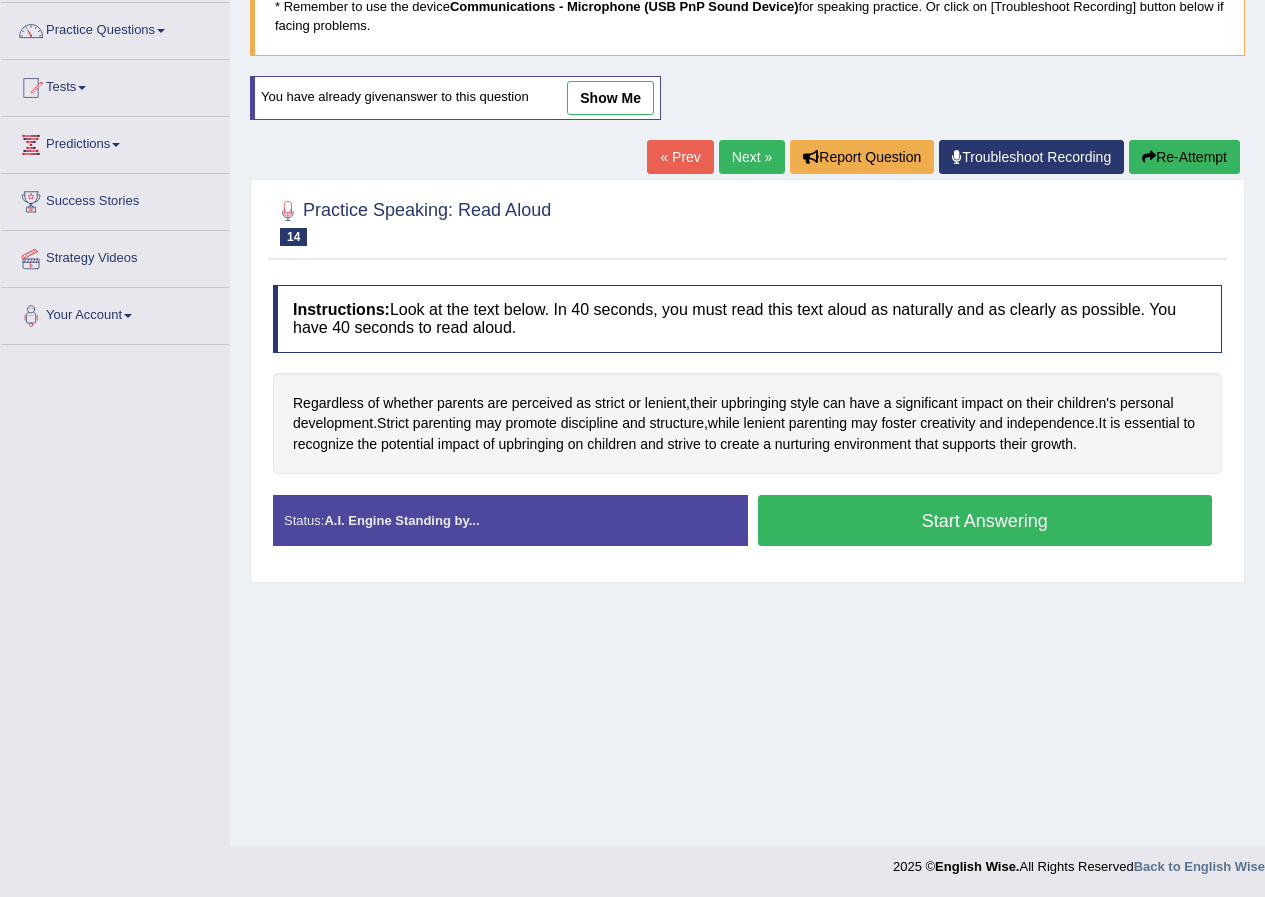 click on "Start Answering" at bounding box center [985, 520] 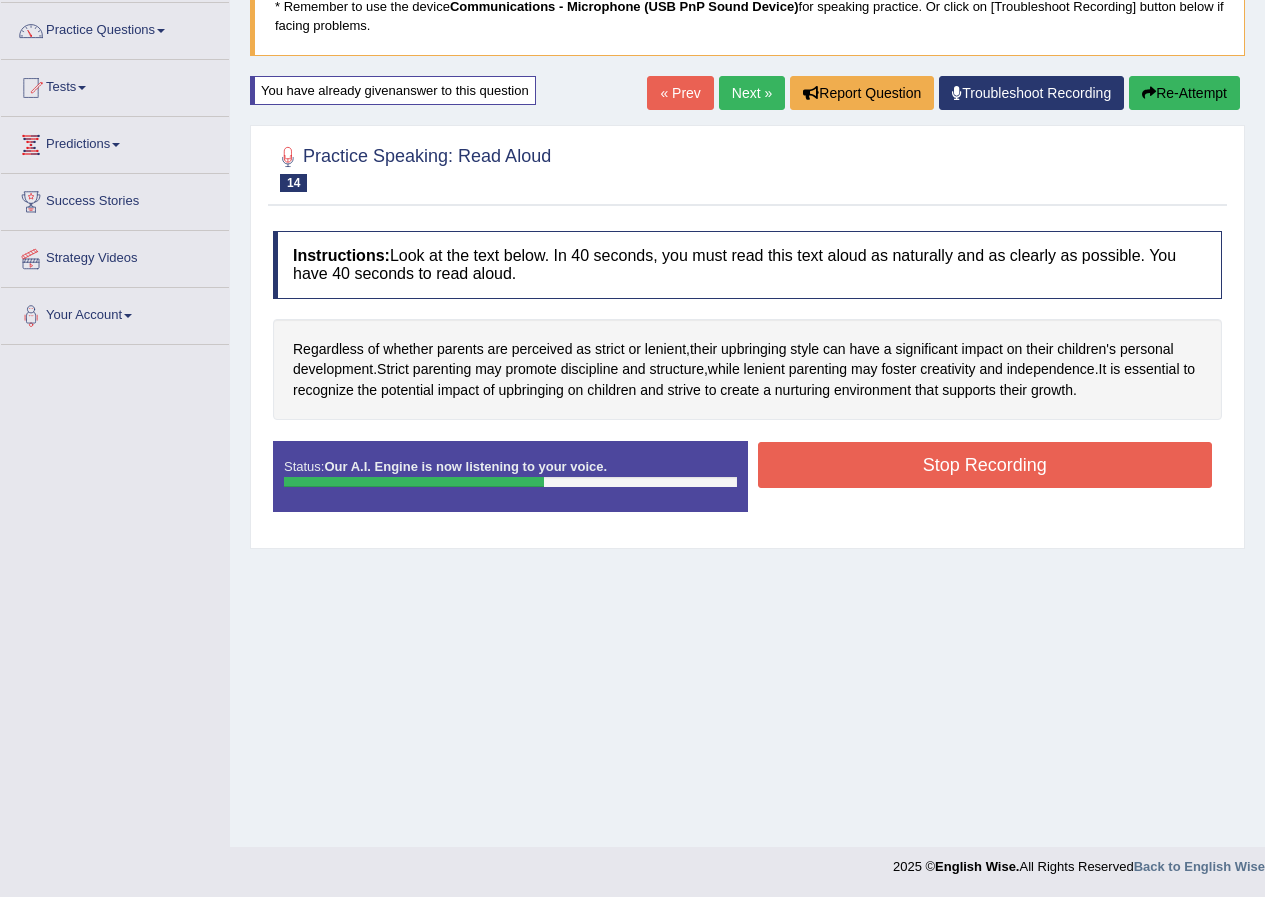 click on "Stop Recording" at bounding box center (985, 465) 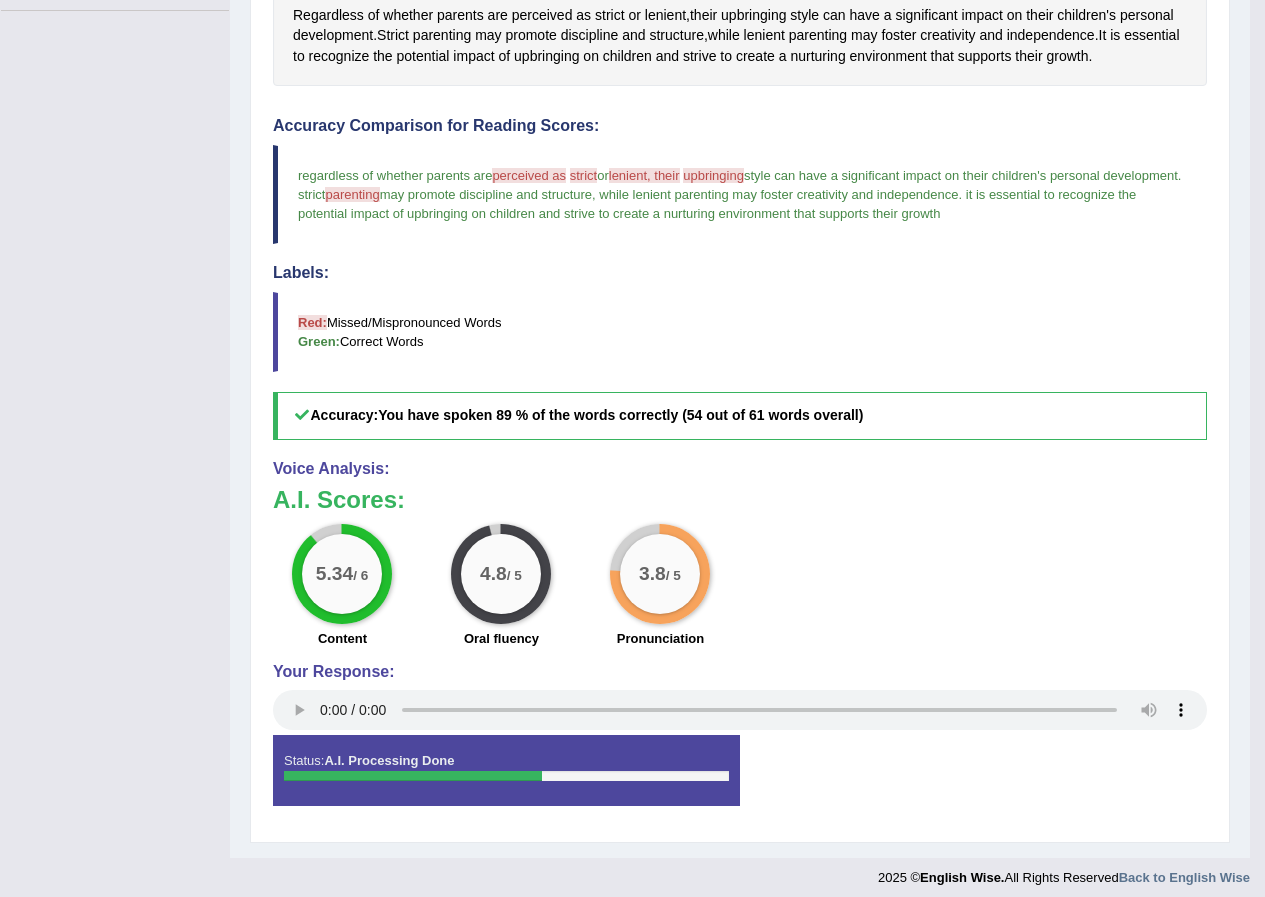 scroll, scrollTop: 494, scrollLeft: 0, axis: vertical 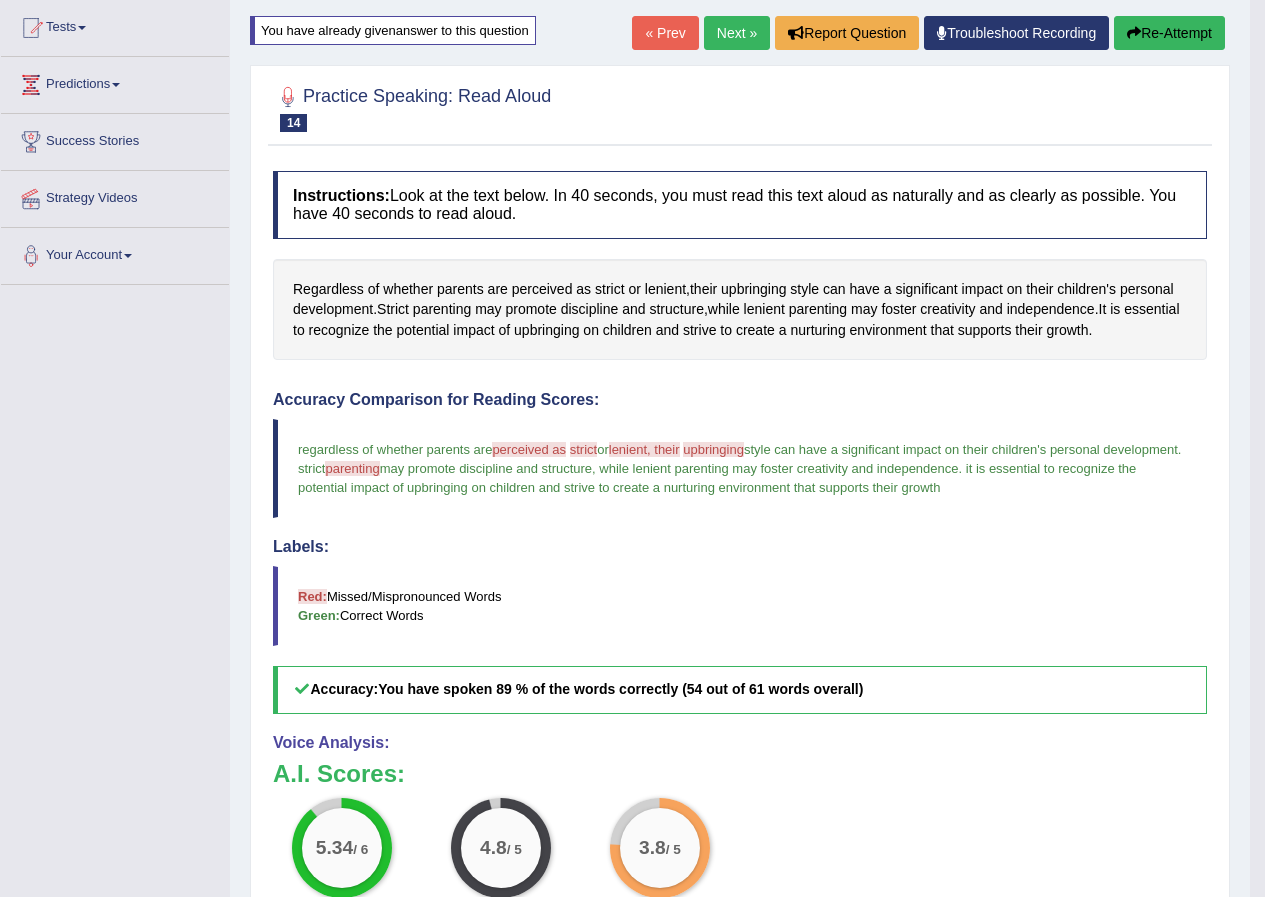 click on "Re-Attempt" at bounding box center [1169, 33] 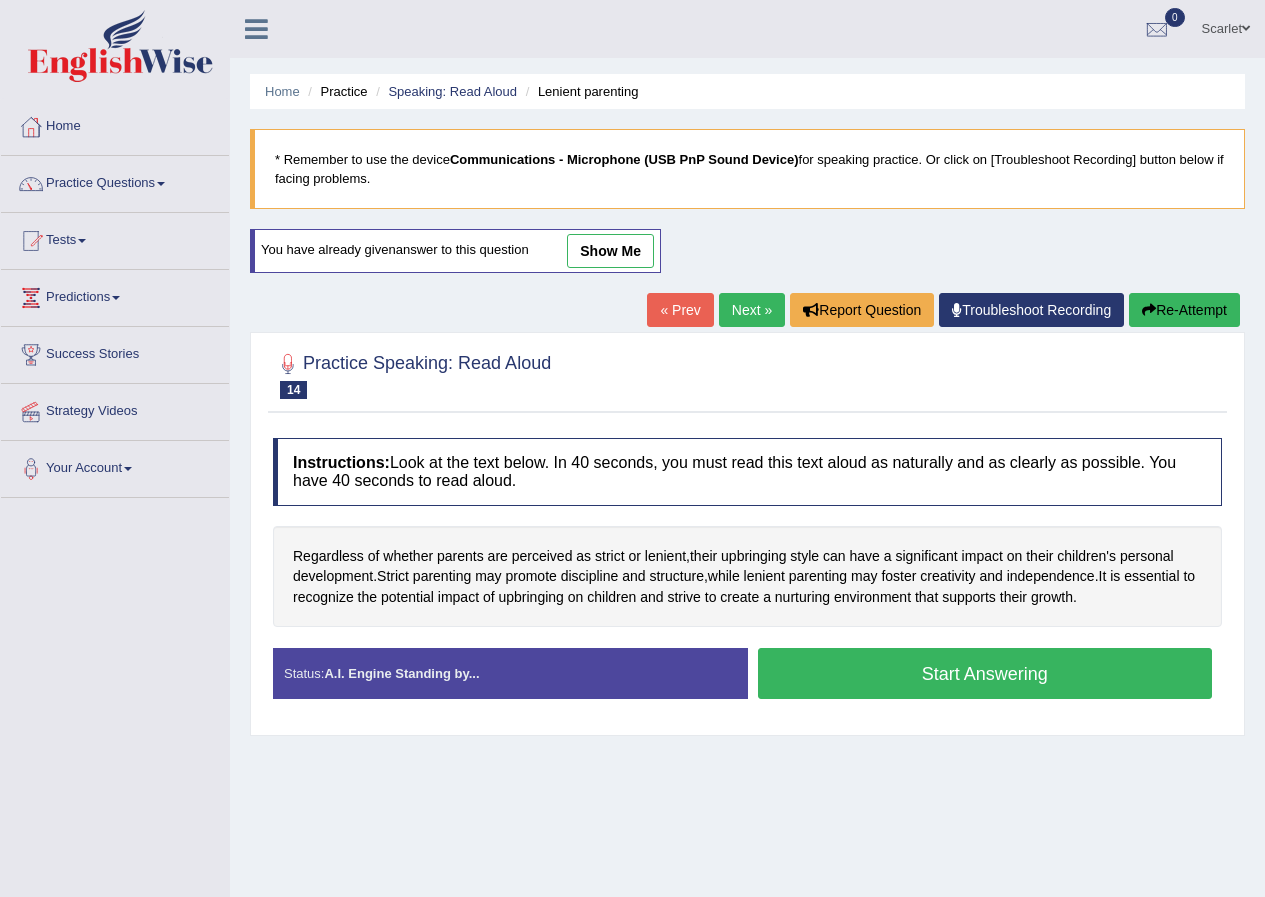 scroll, scrollTop: 153, scrollLeft: 0, axis: vertical 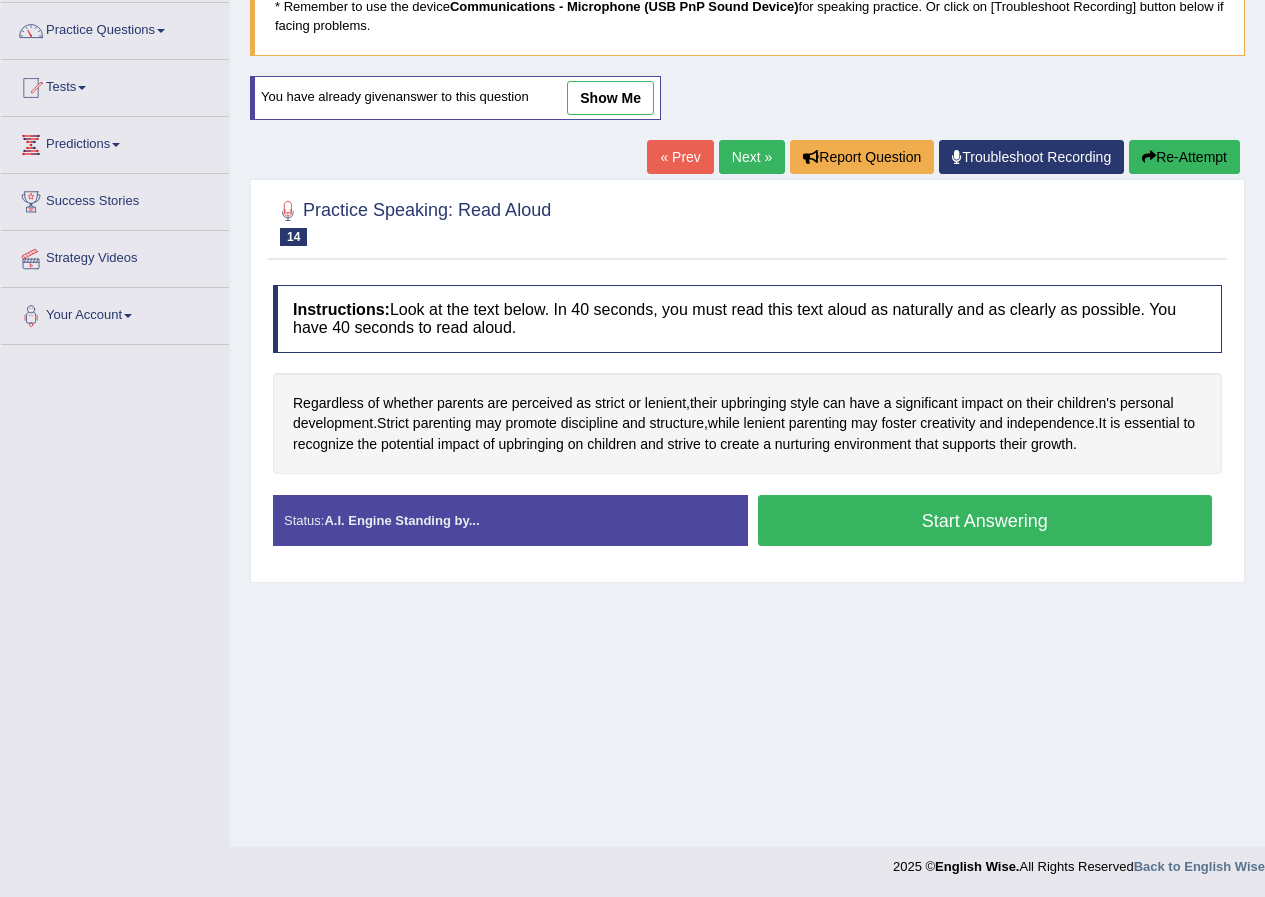 click on "Start Answering" at bounding box center [985, 520] 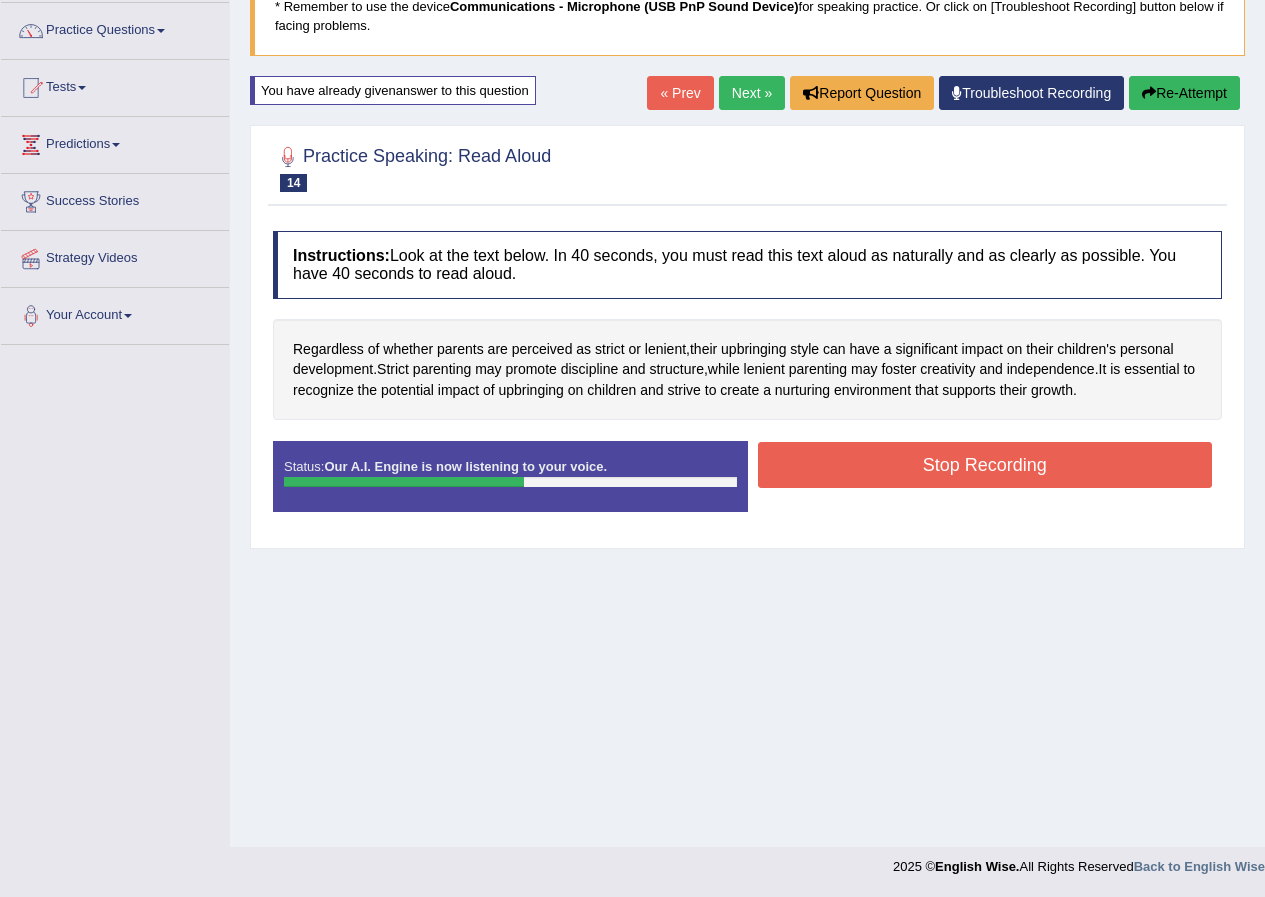 click on "Stop Recording" at bounding box center [985, 465] 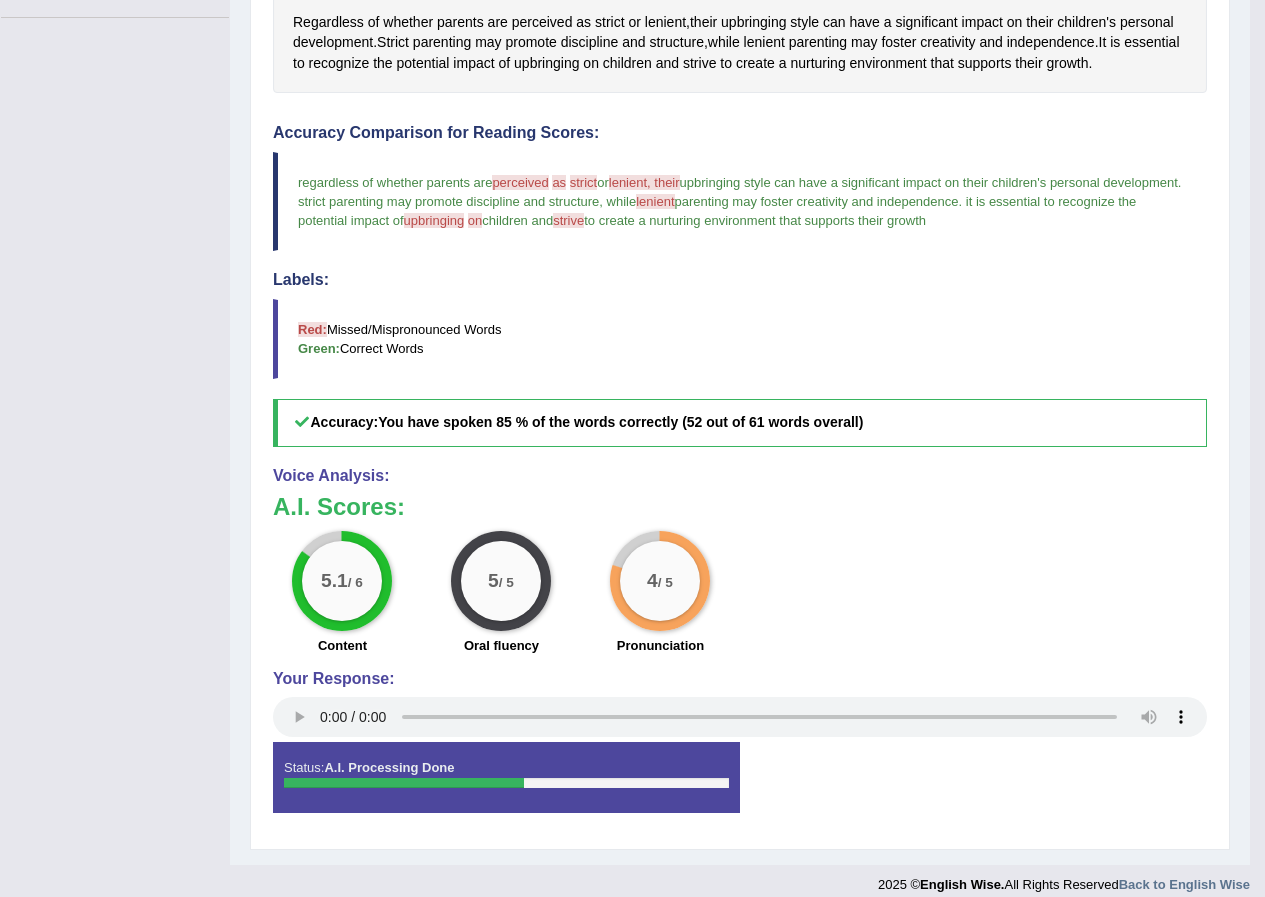 scroll, scrollTop: 498, scrollLeft: 0, axis: vertical 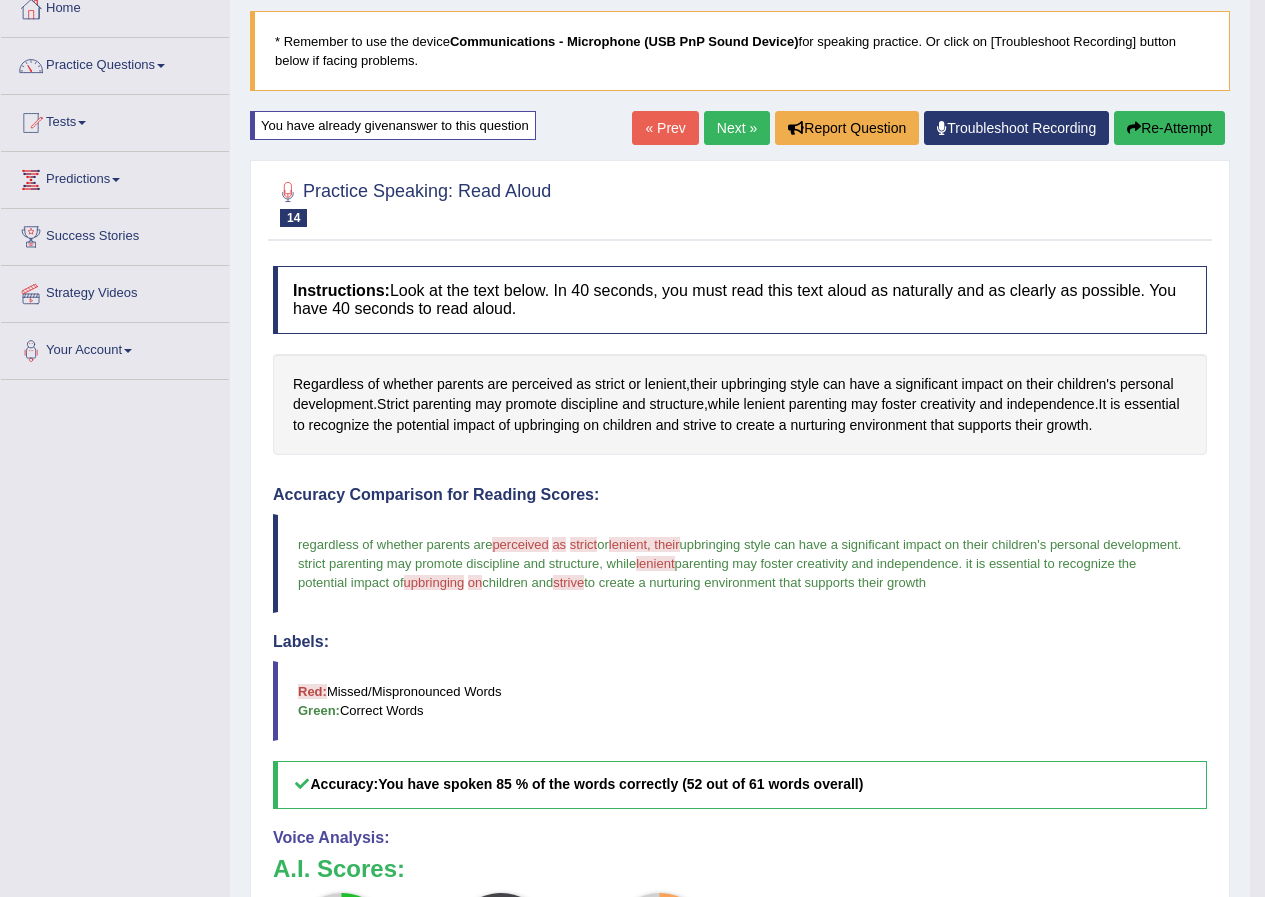 click on "Re-Attempt" at bounding box center [1169, 128] 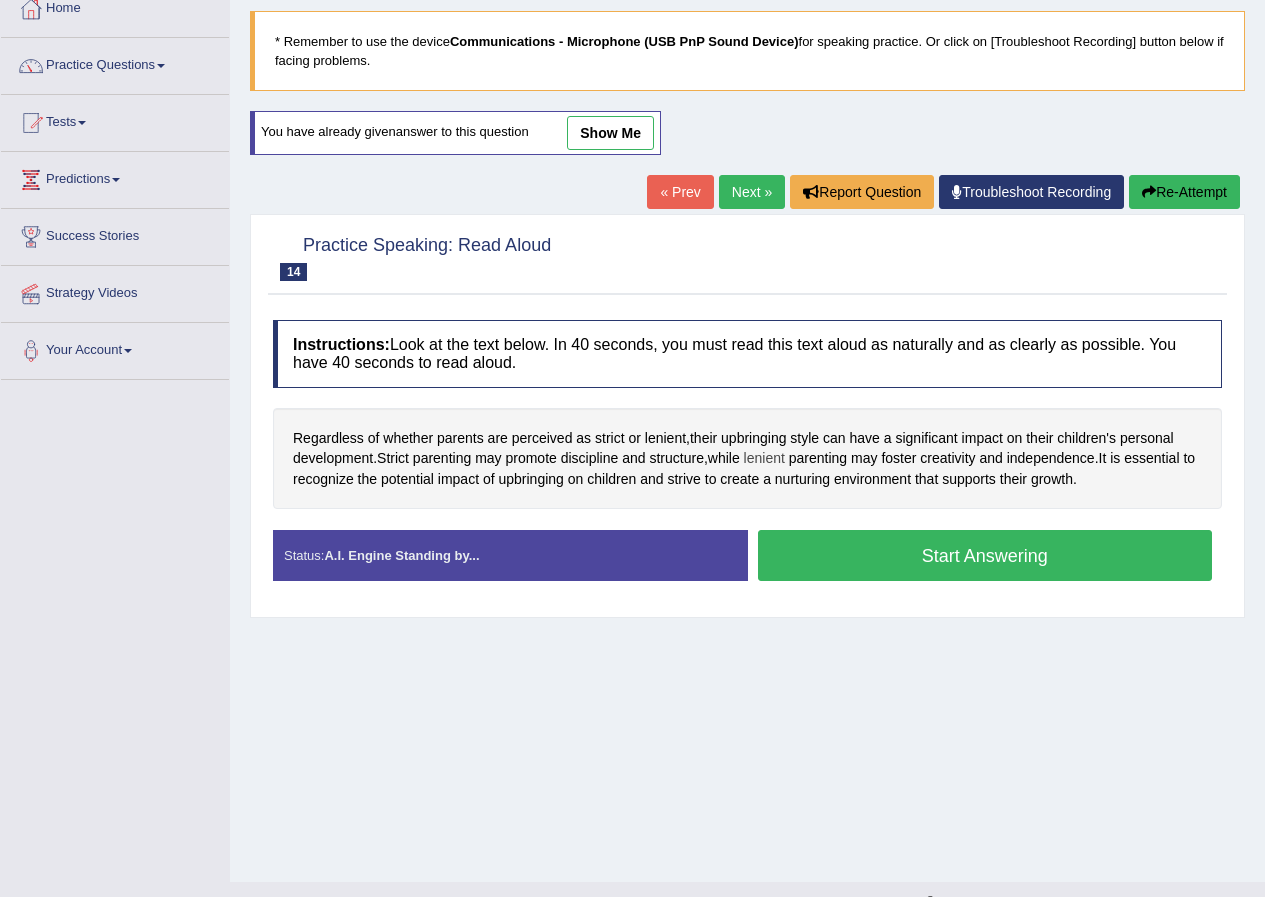 scroll, scrollTop: 118, scrollLeft: 0, axis: vertical 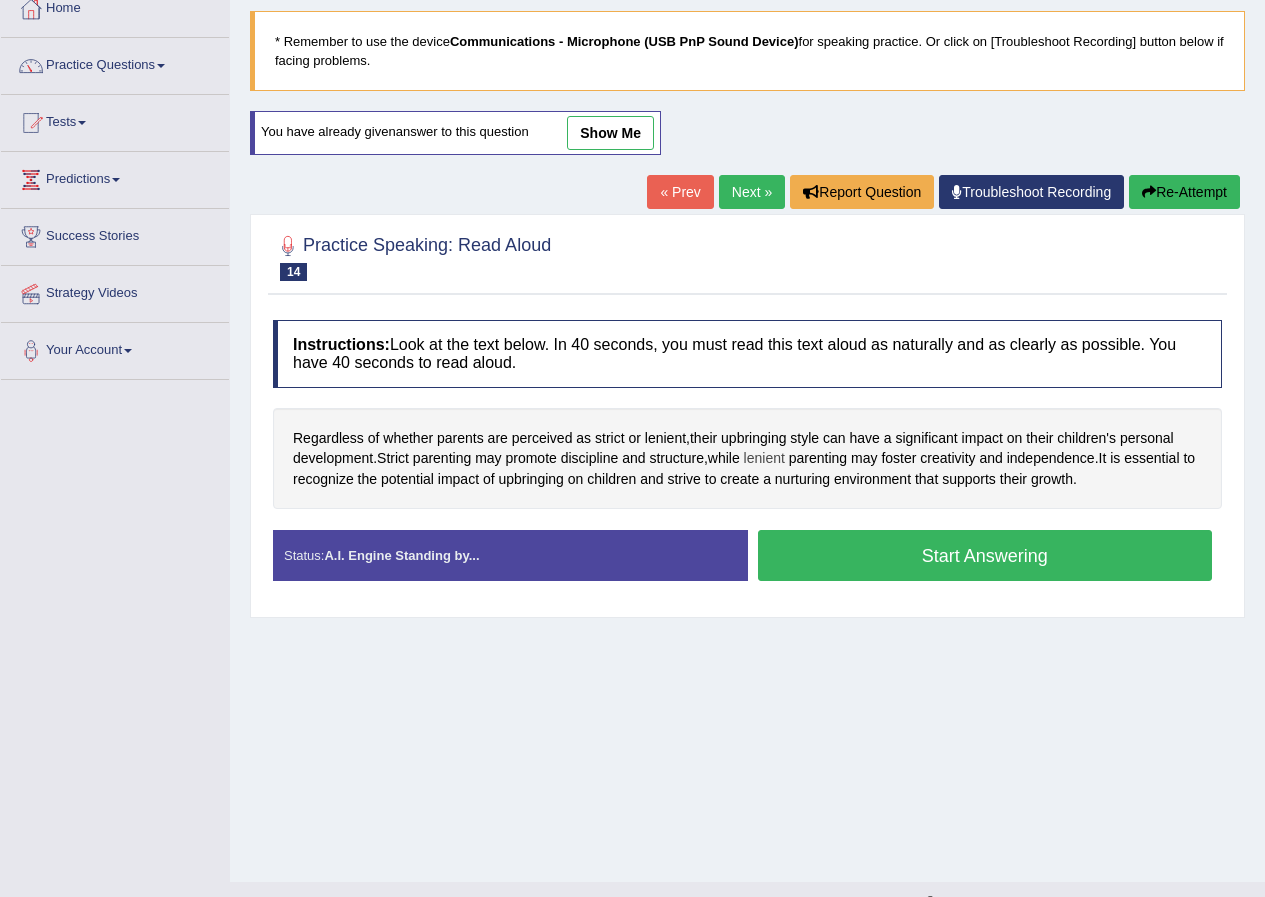 click on "lenient" at bounding box center (764, 458) 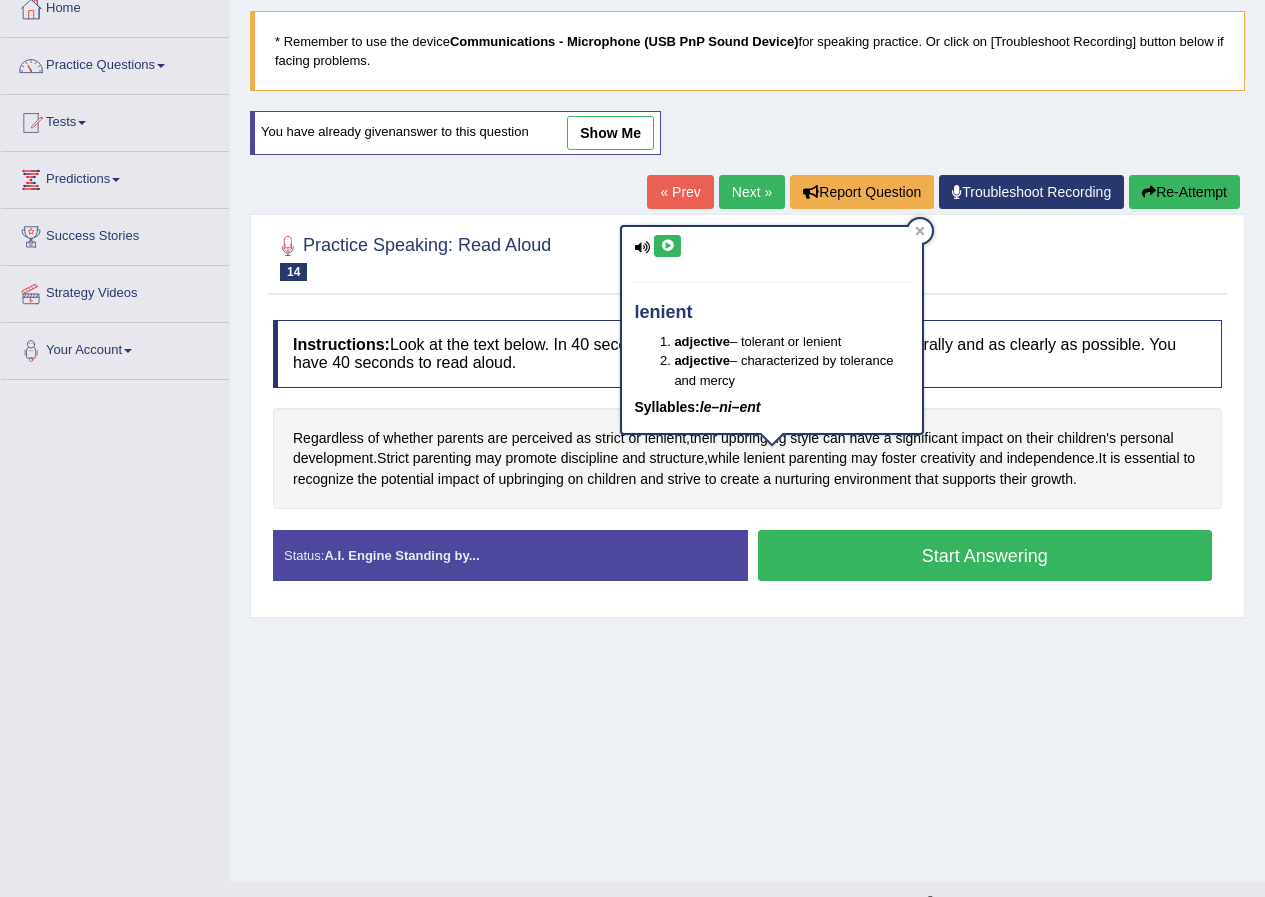 click at bounding box center (667, 246) 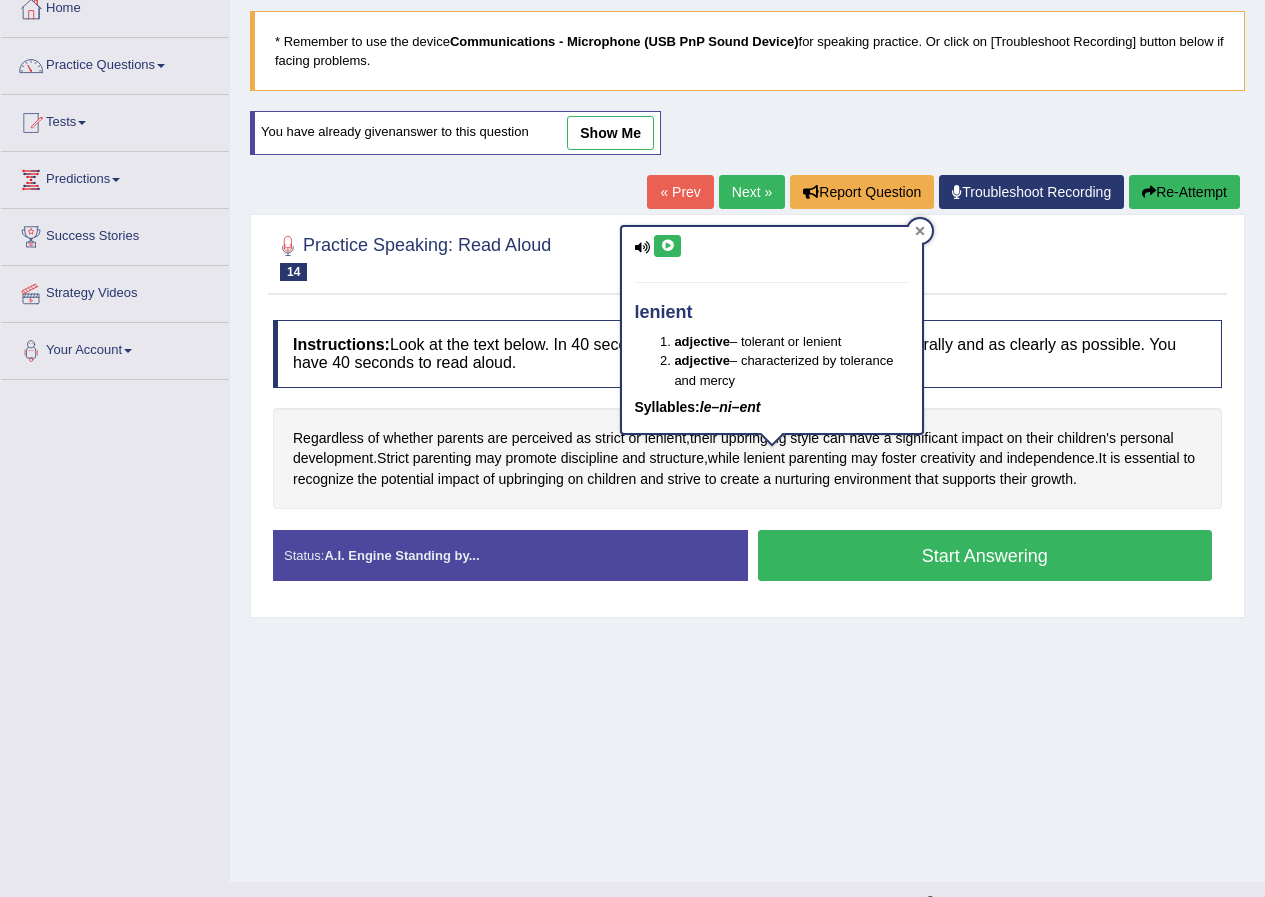 click 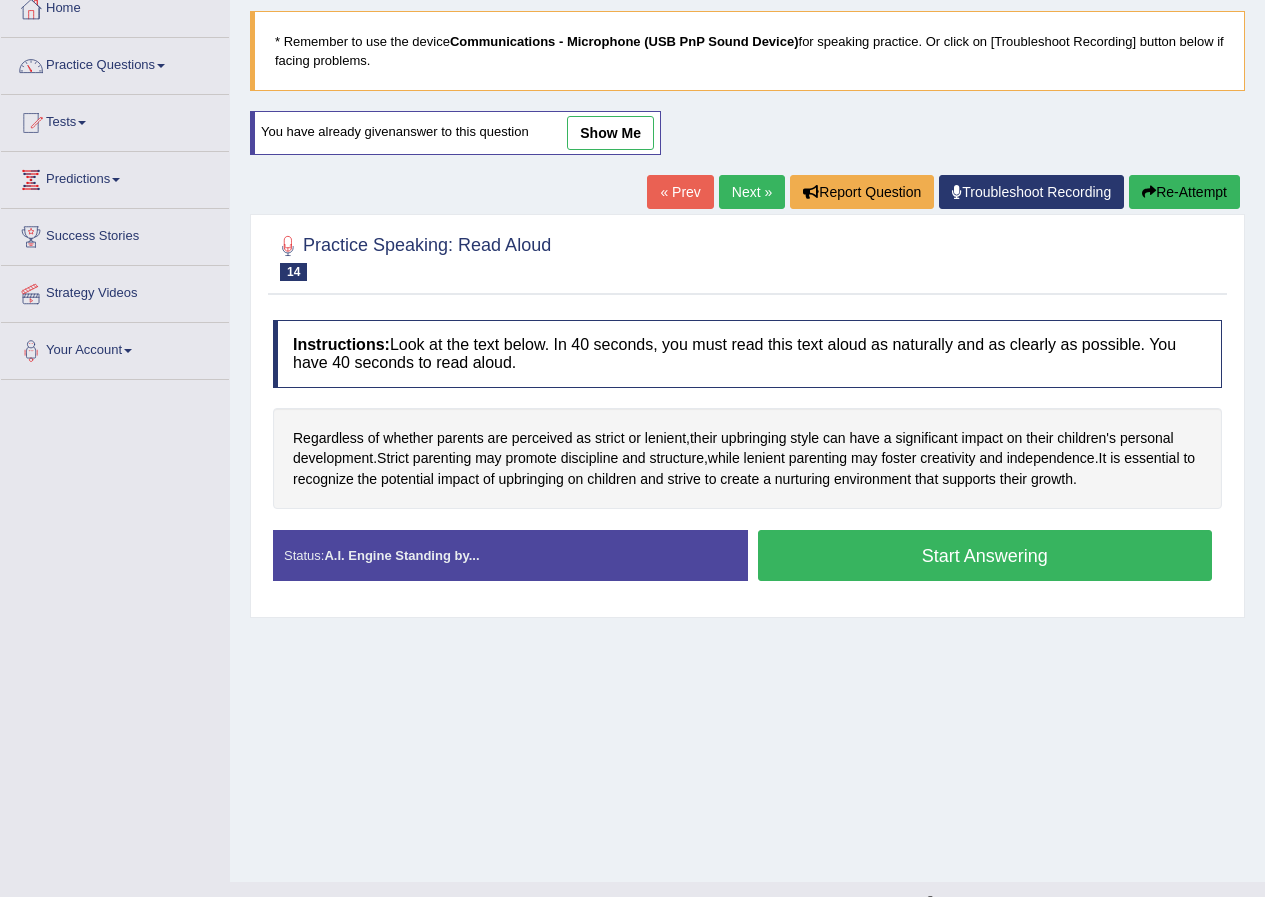 click on "Next »" at bounding box center [752, 192] 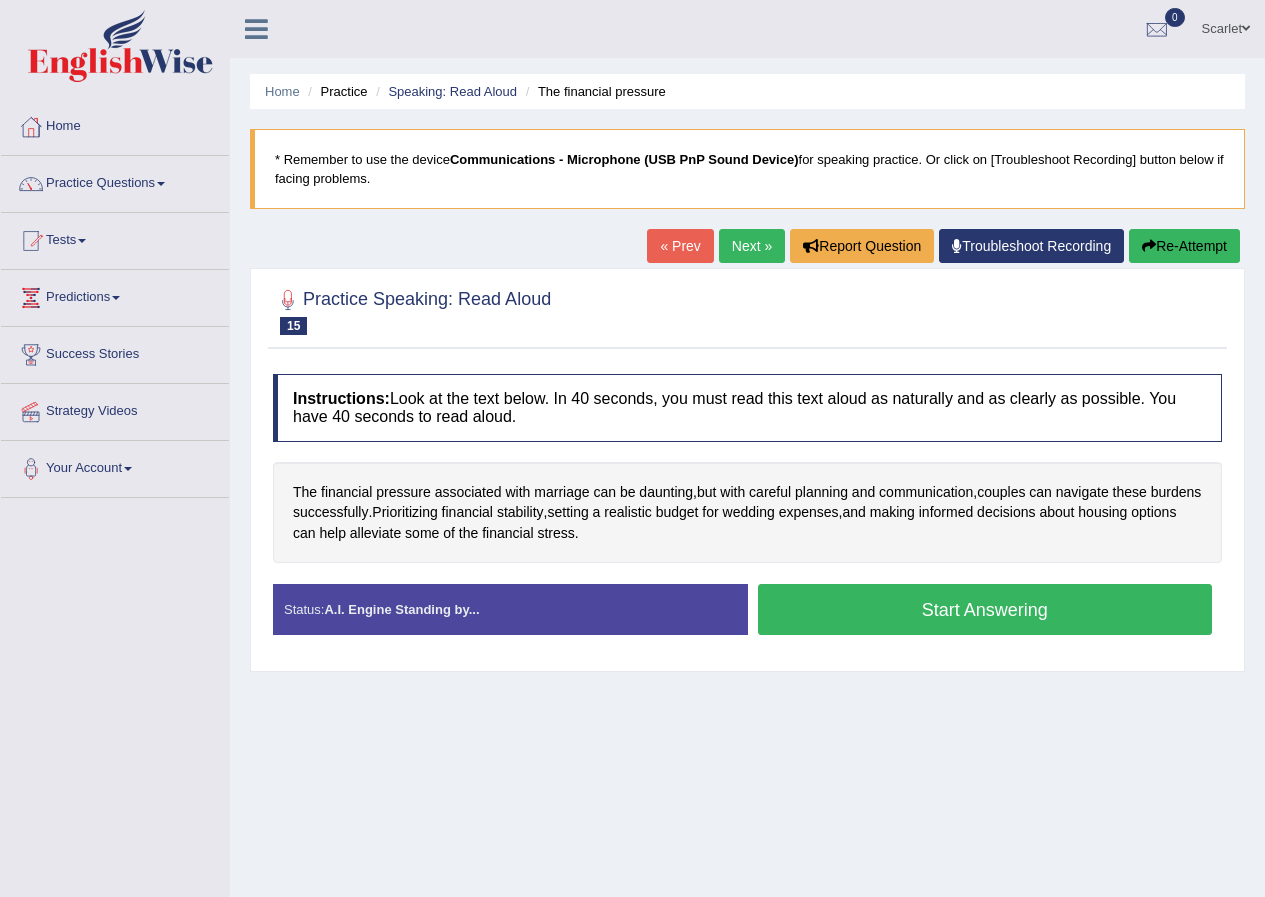 scroll, scrollTop: 0, scrollLeft: 0, axis: both 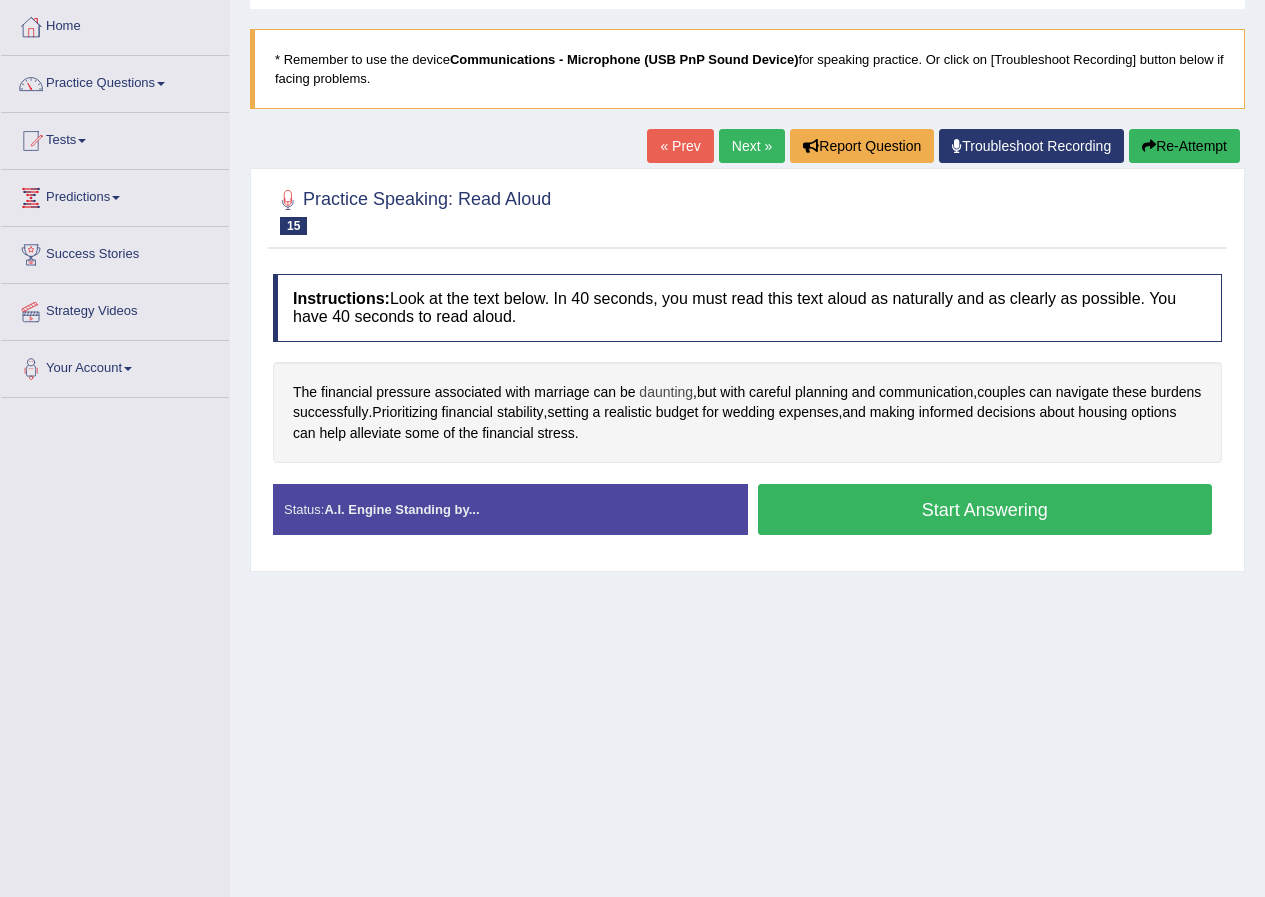 click on "daunting" at bounding box center (666, 392) 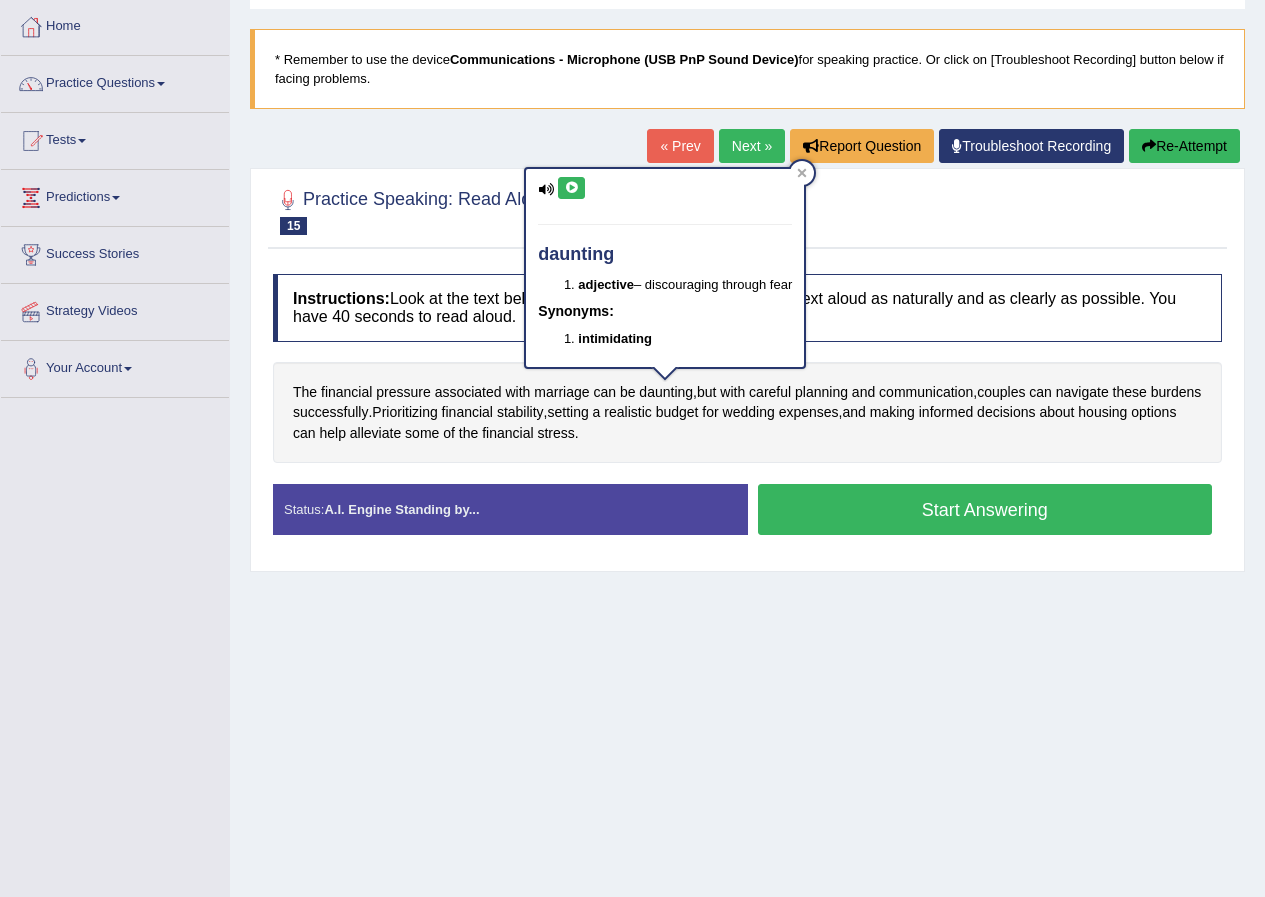 click at bounding box center [571, 188] 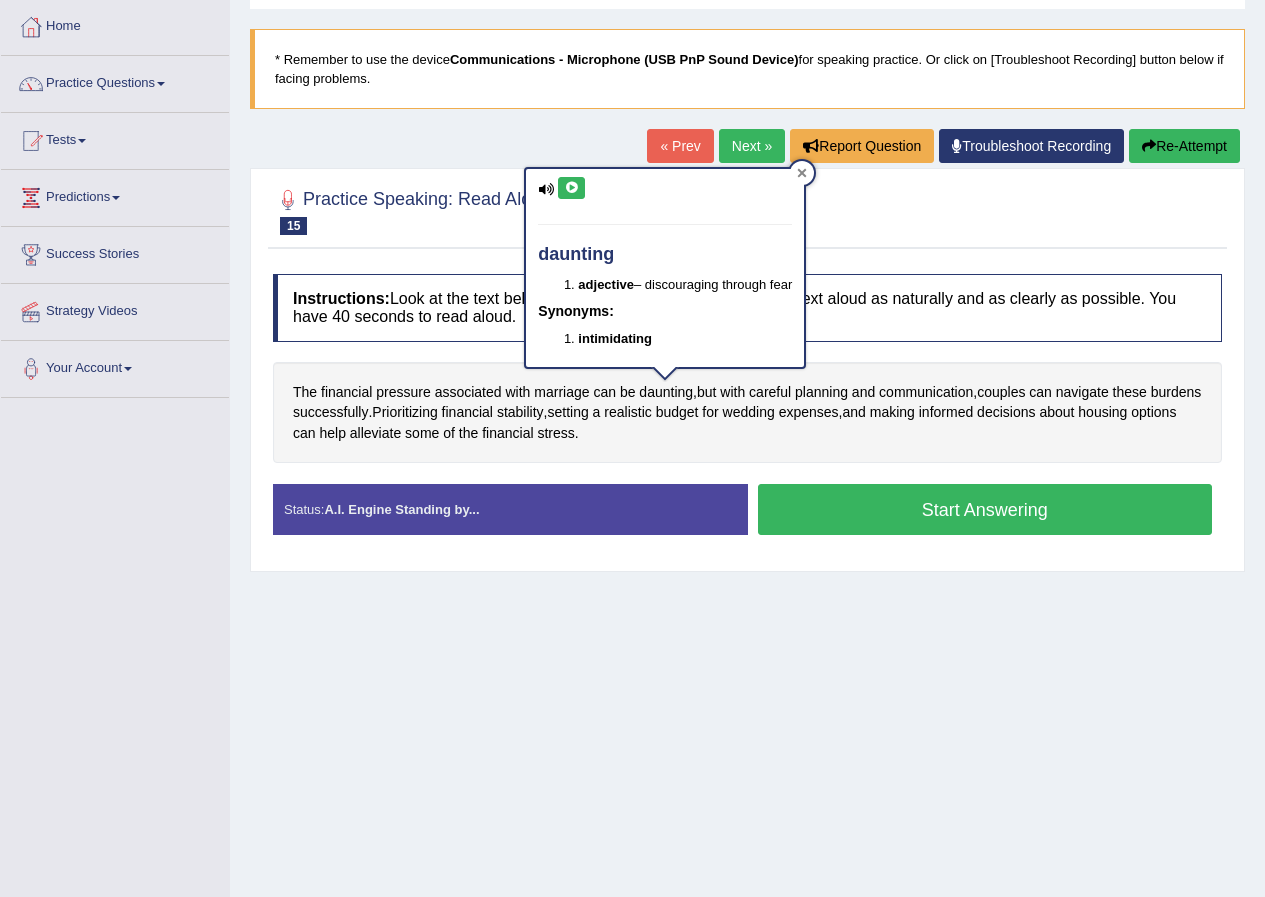 click 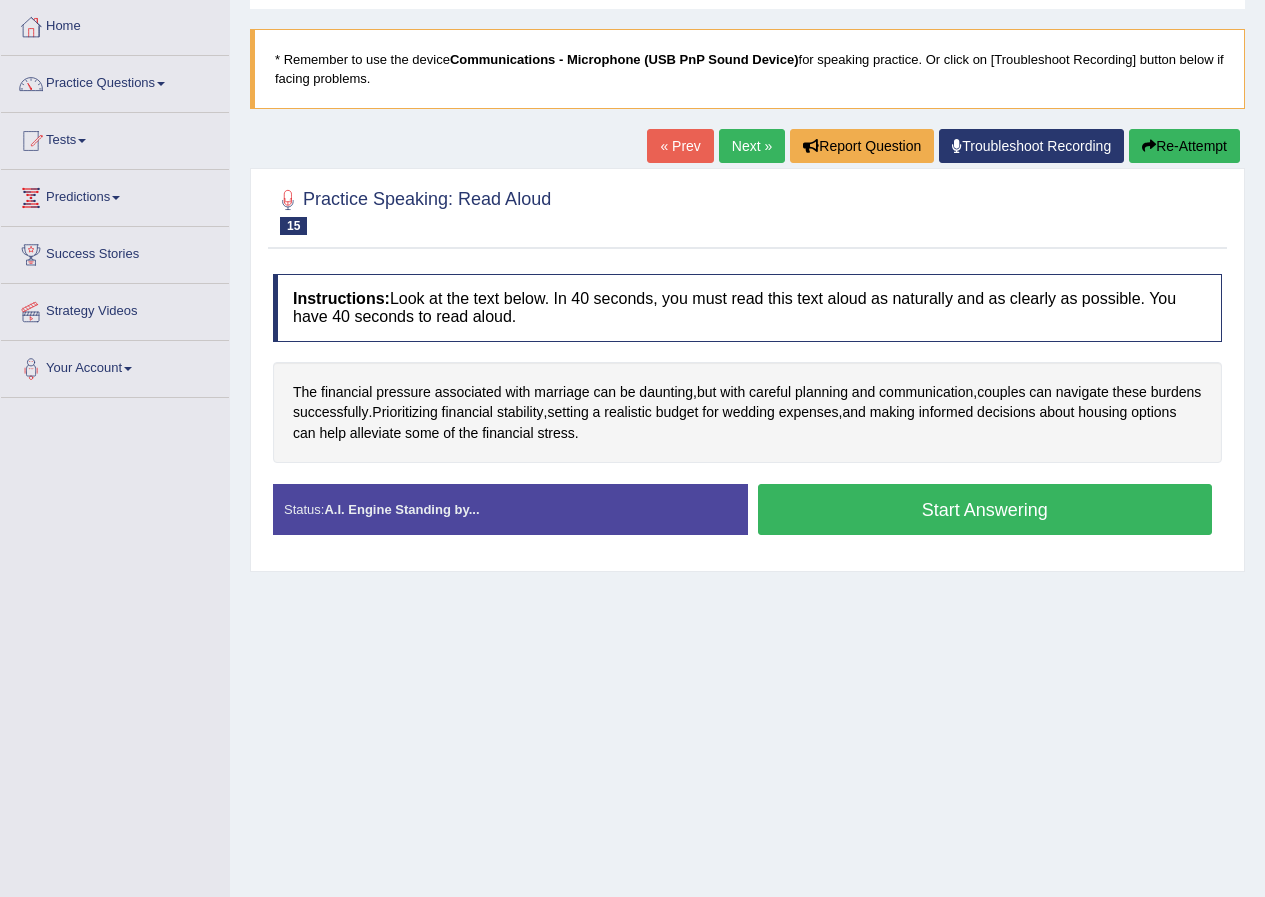 click on "Start Answering" at bounding box center (985, 509) 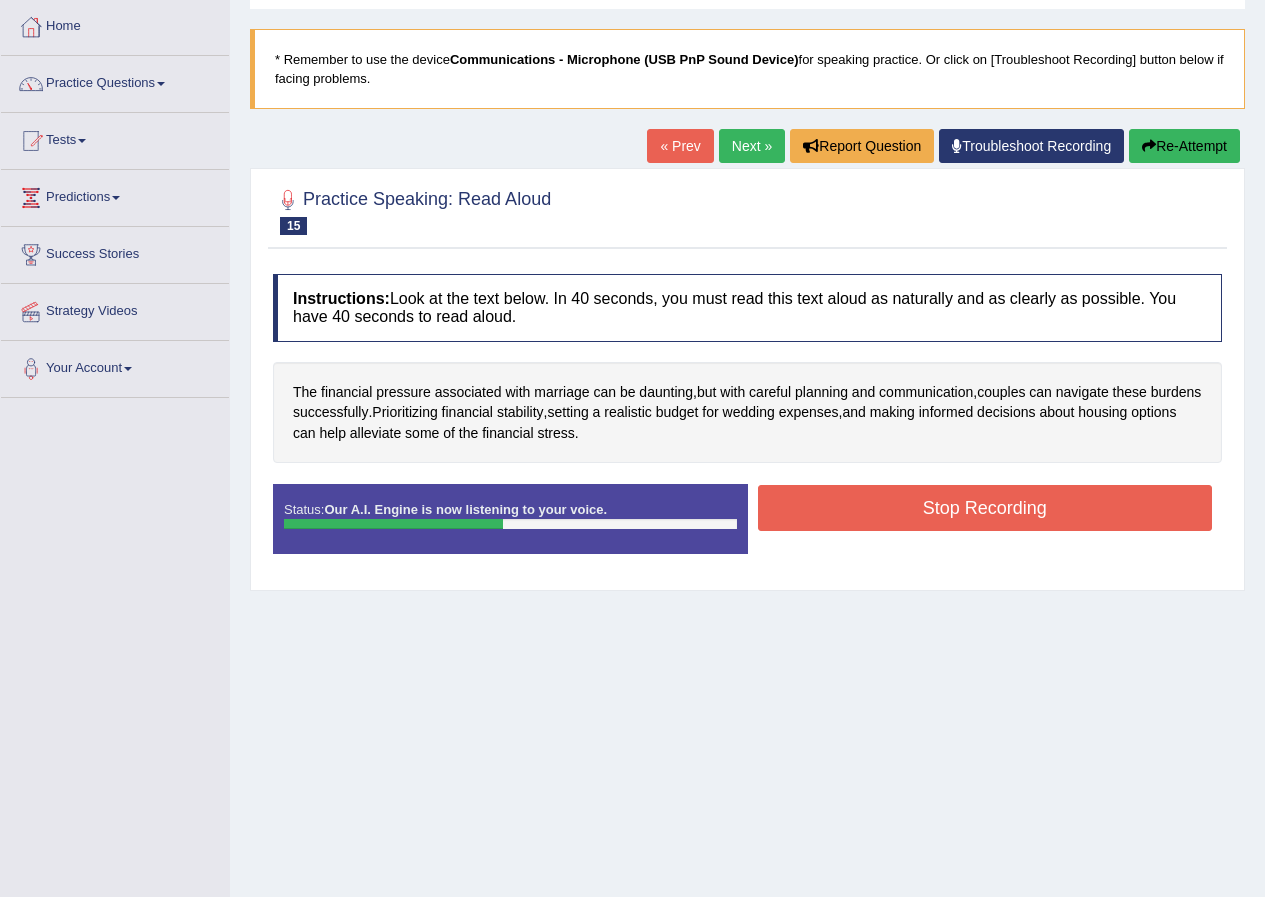 click on "Stop Recording" at bounding box center [985, 508] 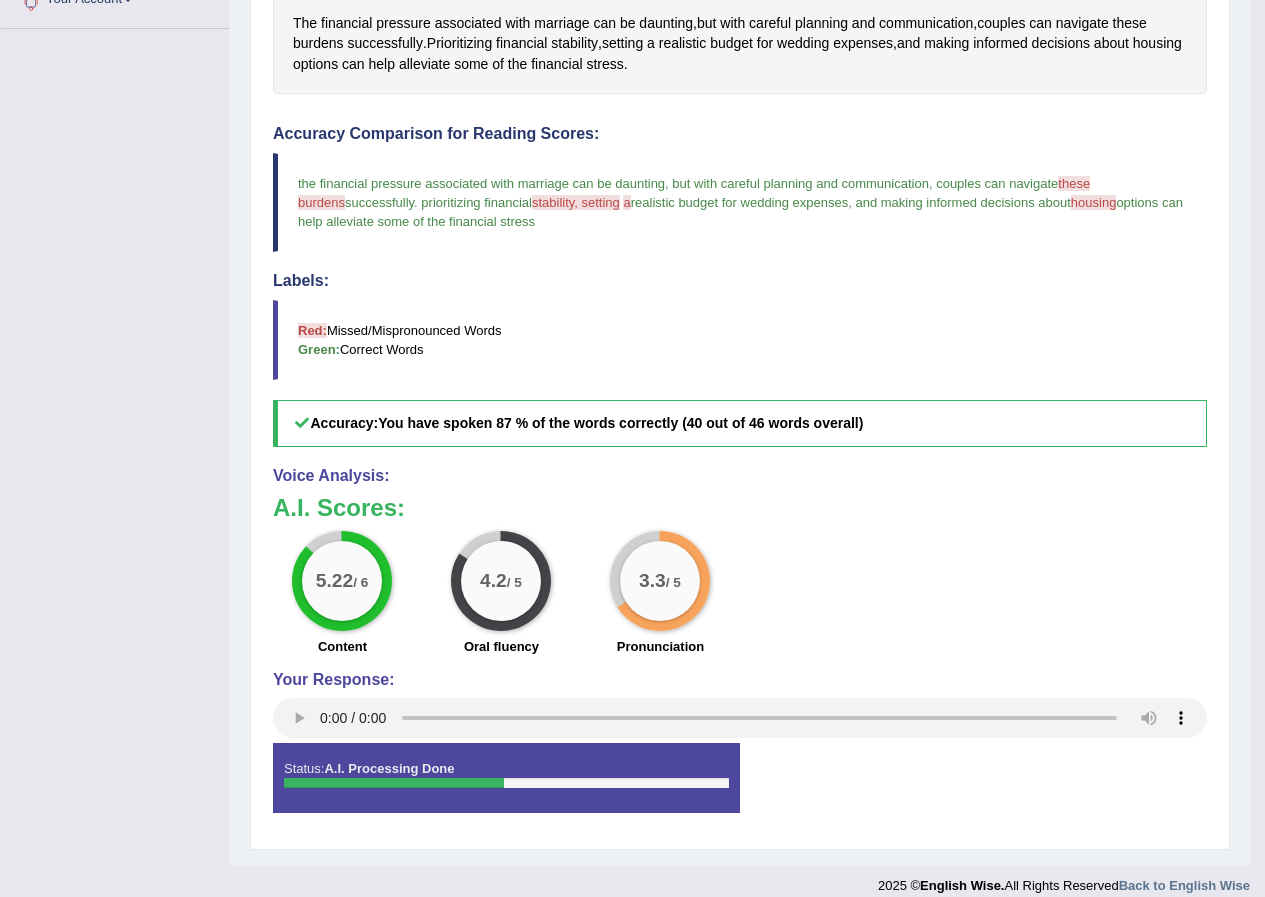 scroll, scrollTop: 488, scrollLeft: 0, axis: vertical 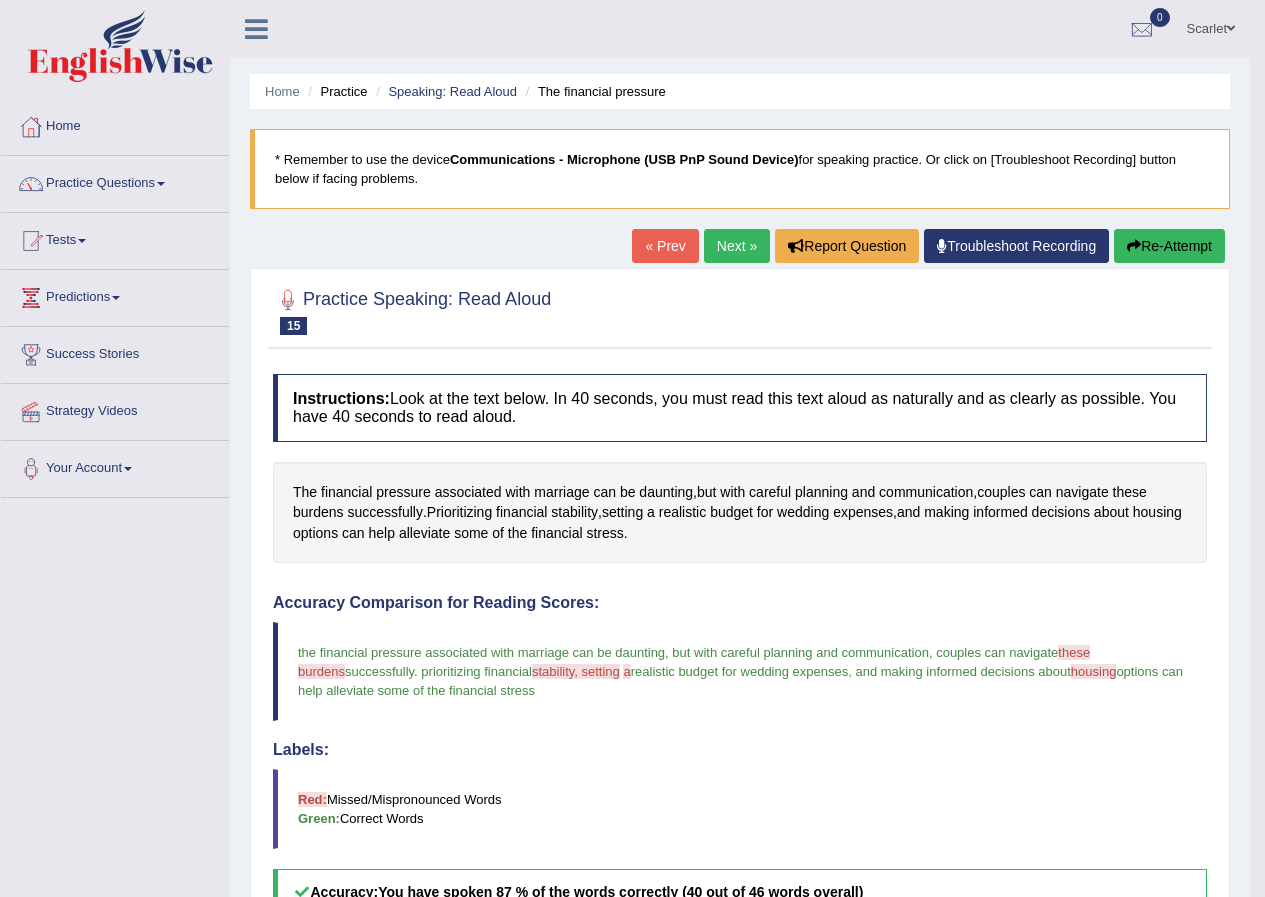 click on "Next »" at bounding box center [737, 246] 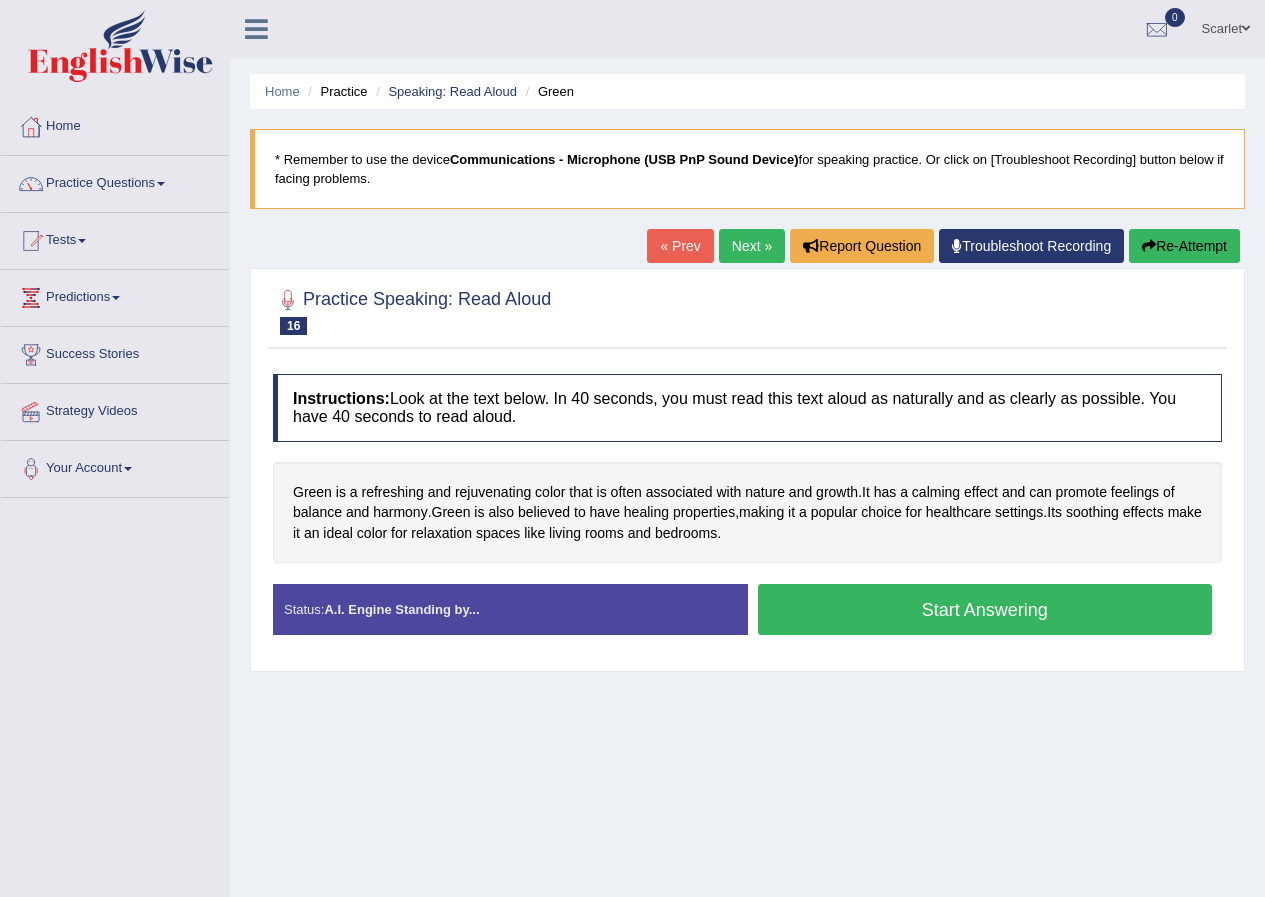 scroll, scrollTop: 100, scrollLeft: 0, axis: vertical 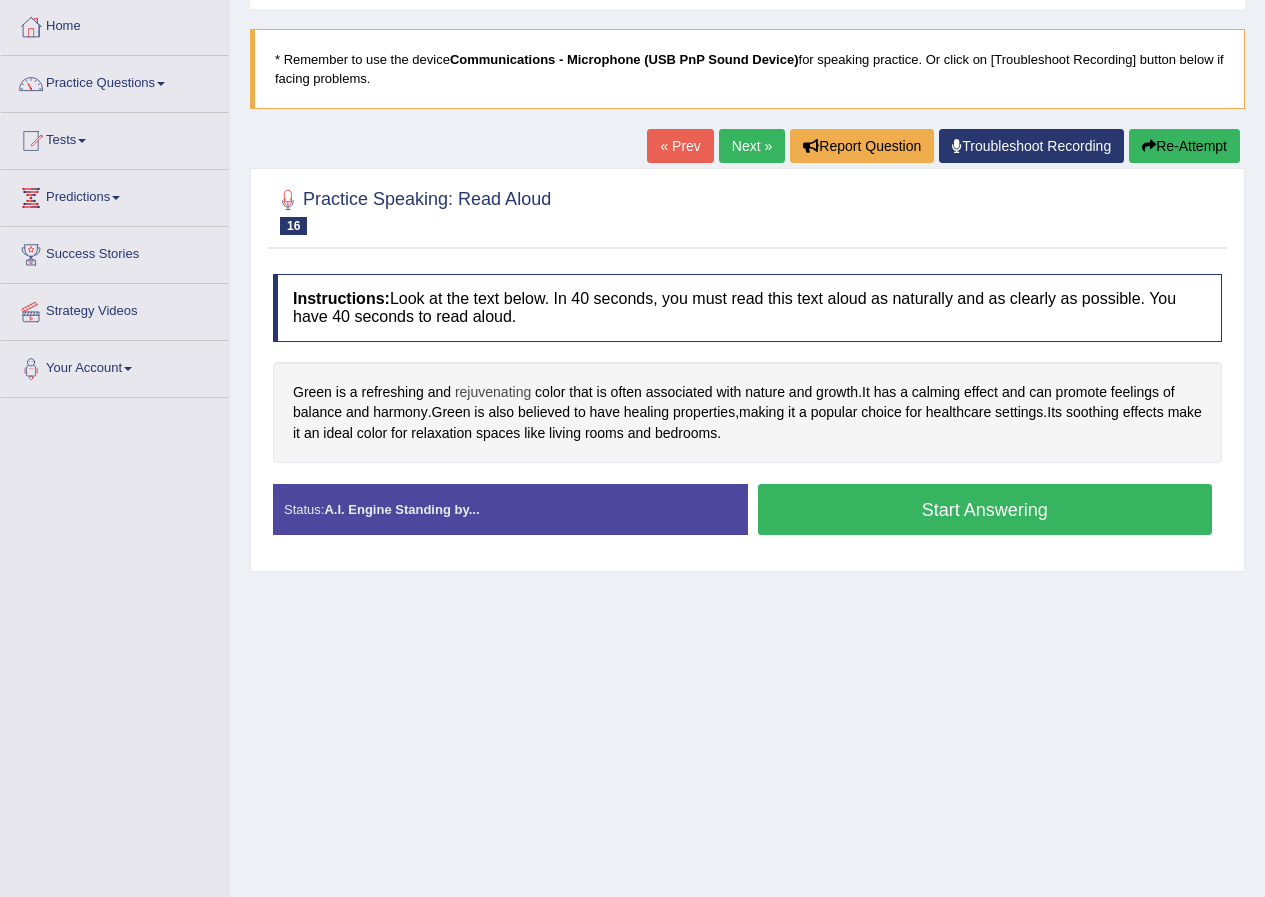 click on "rejuvenating" at bounding box center (493, 392) 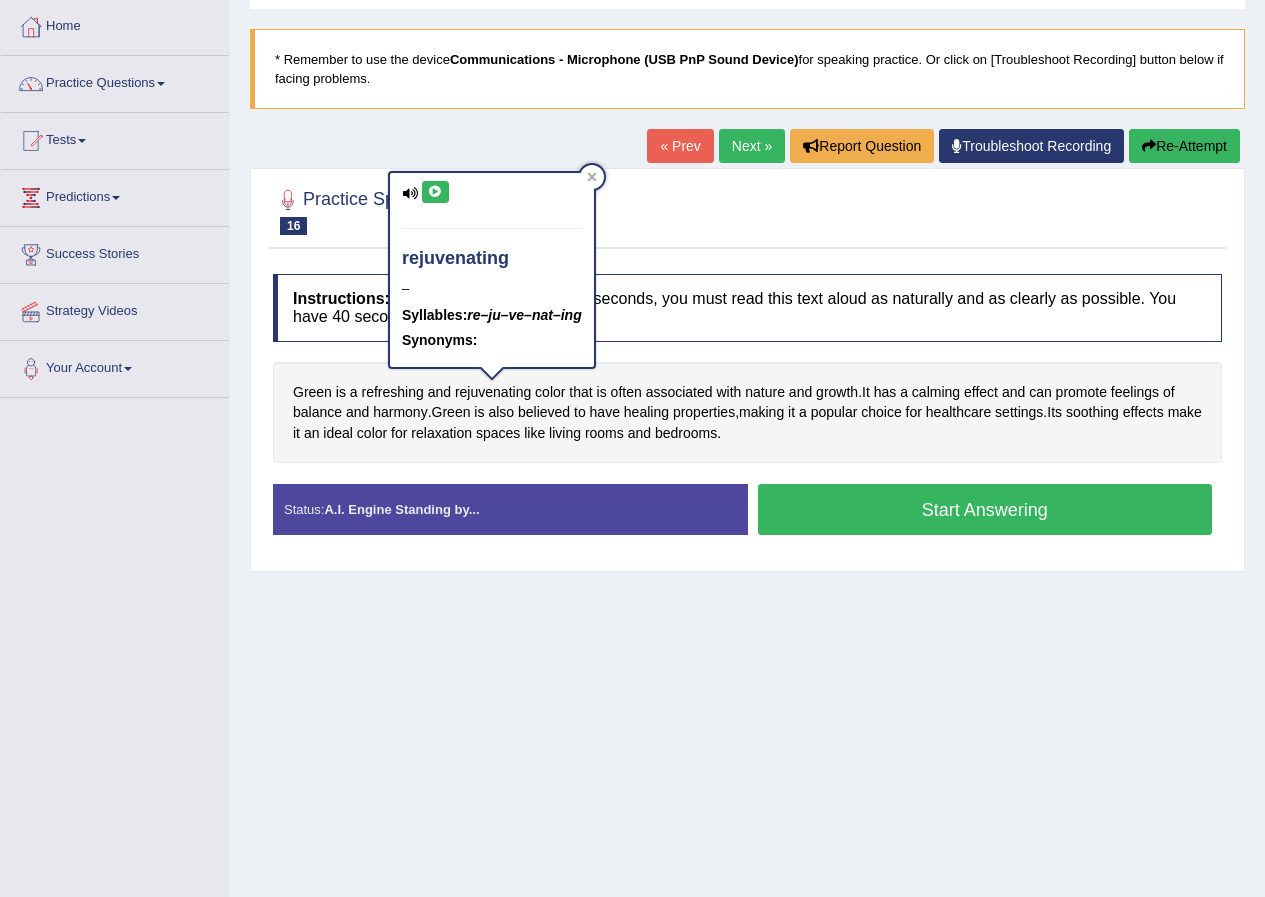 click at bounding box center [435, 192] 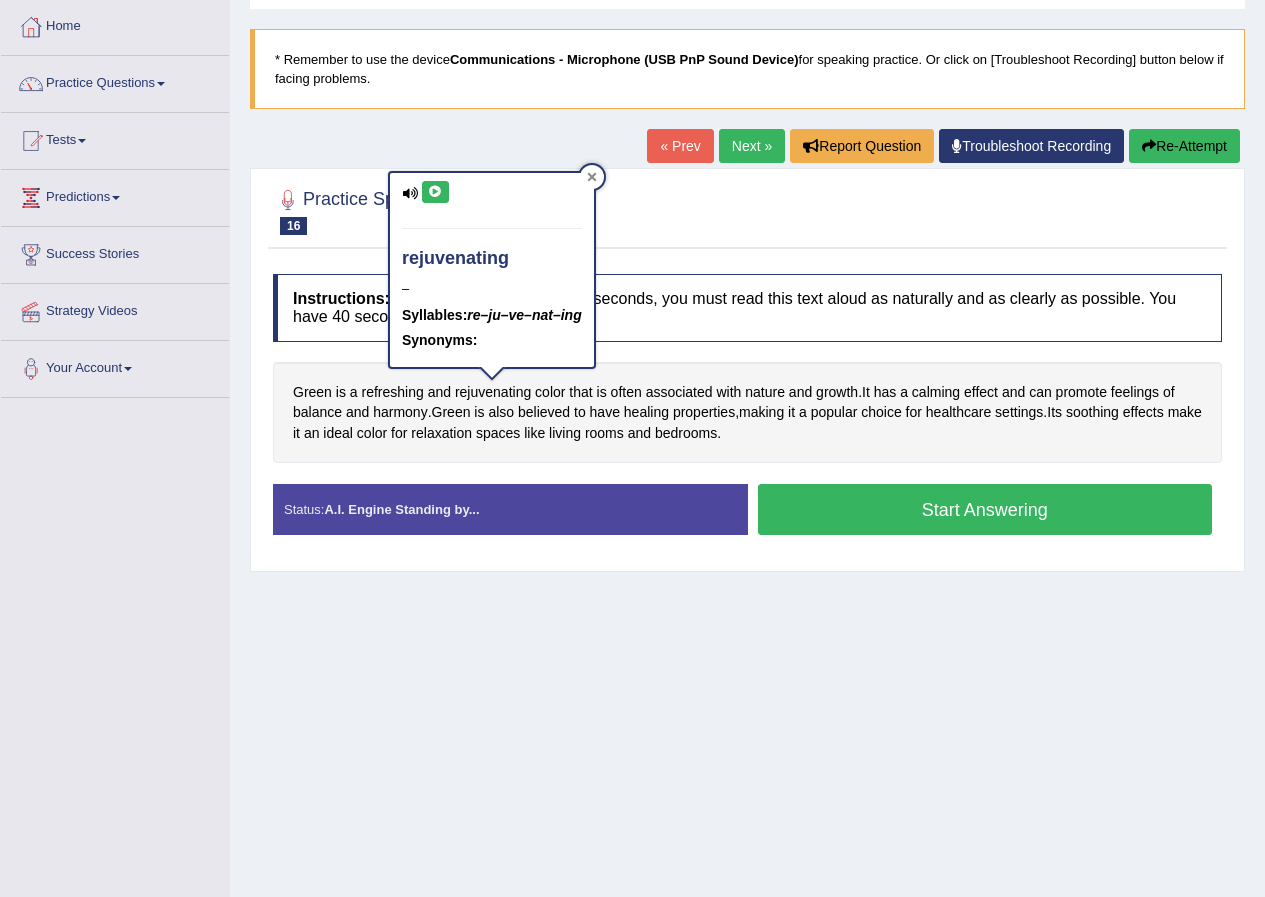 click at bounding box center (592, 177) 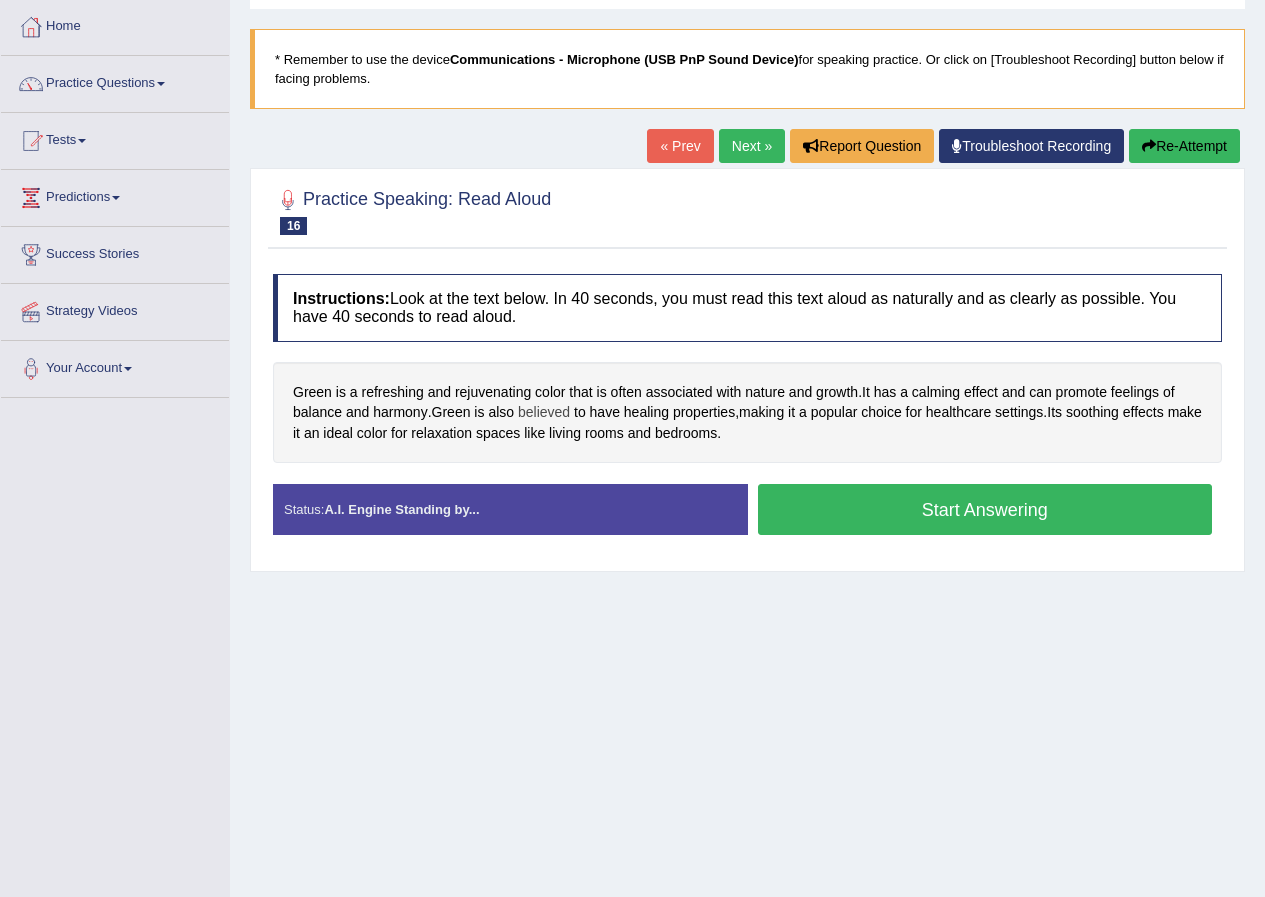 click on "believed" at bounding box center (544, 412) 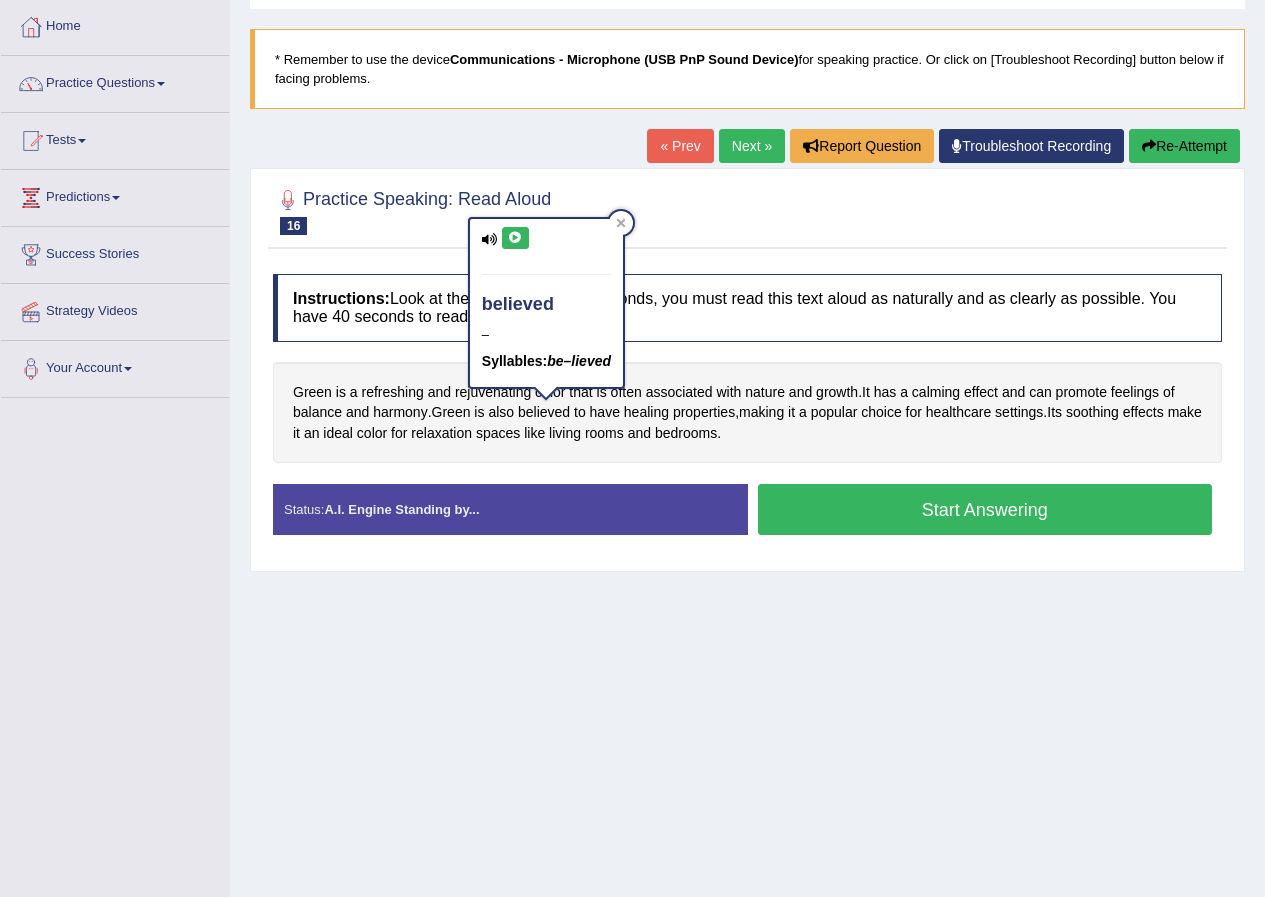 click at bounding box center (515, 238) 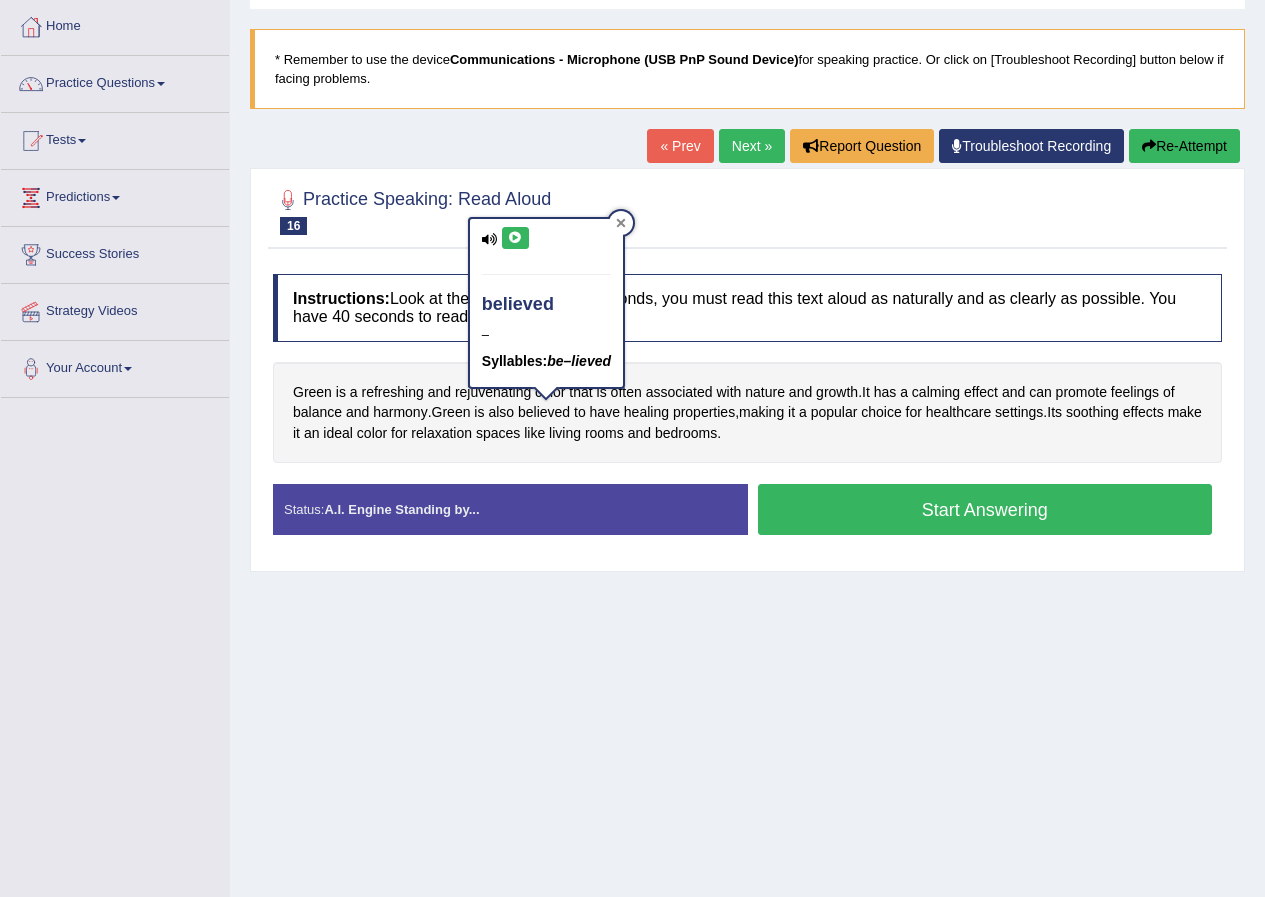 click at bounding box center [621, 223] 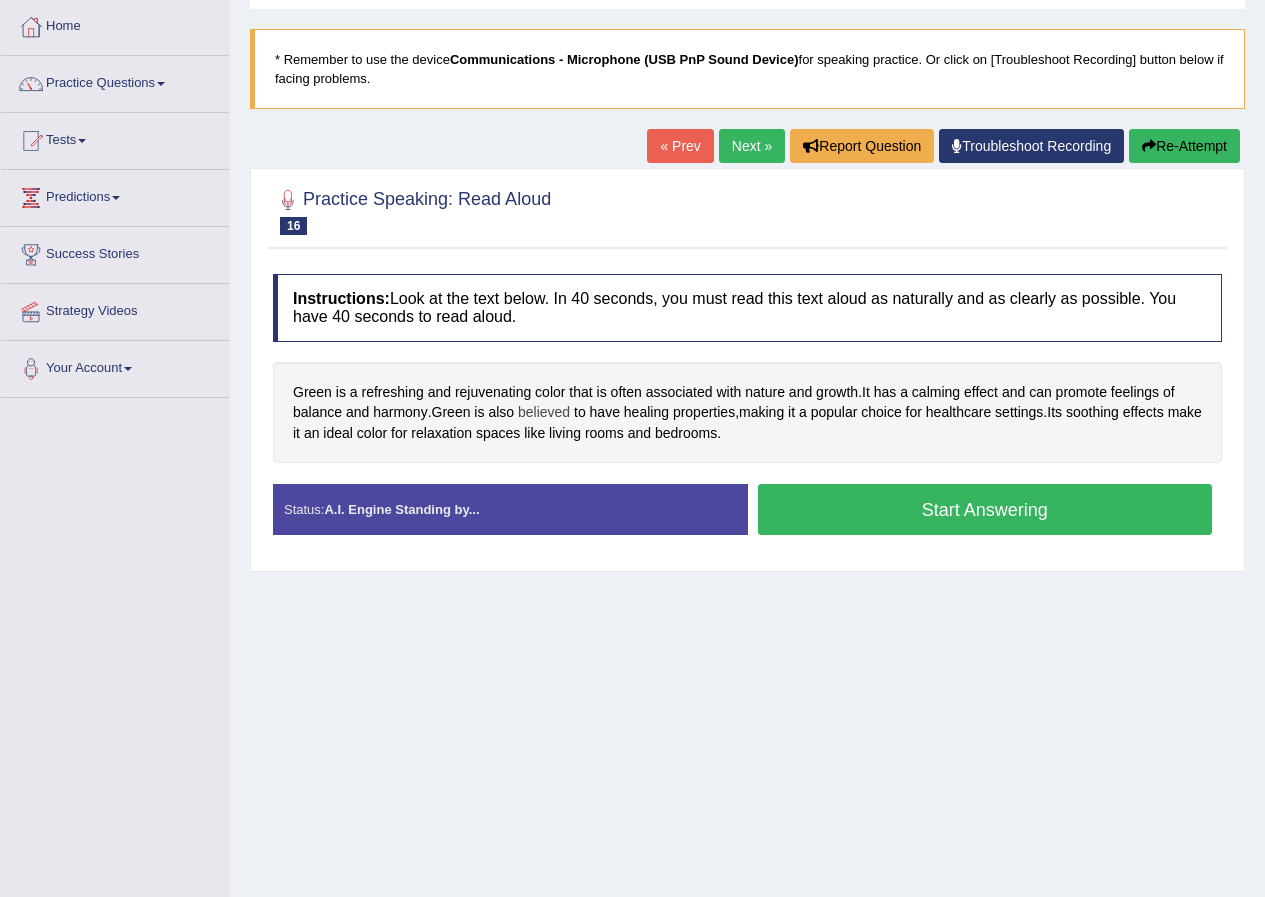click on "believed" at bounding box center [544, 412] 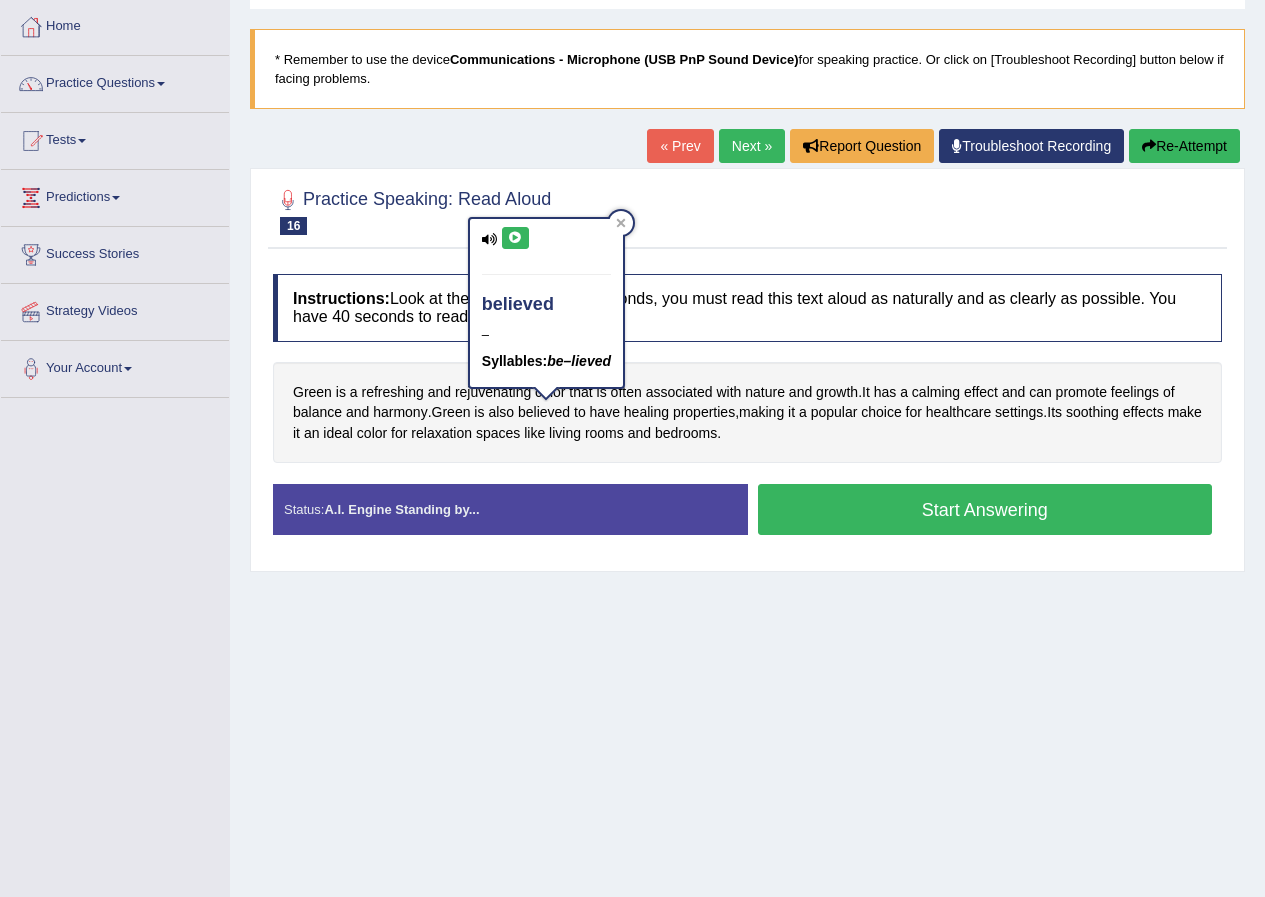click at bounding box center (515, 238) 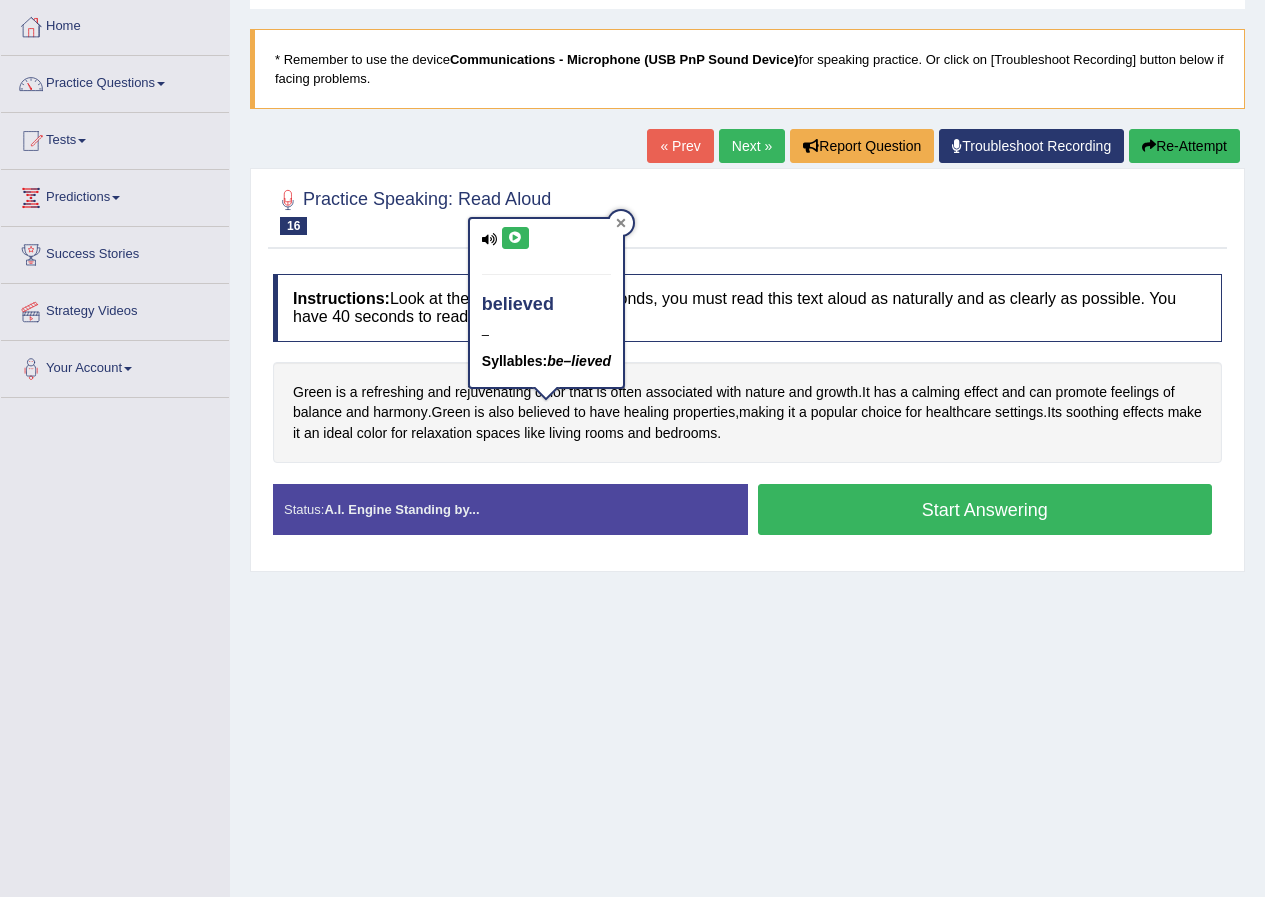 click 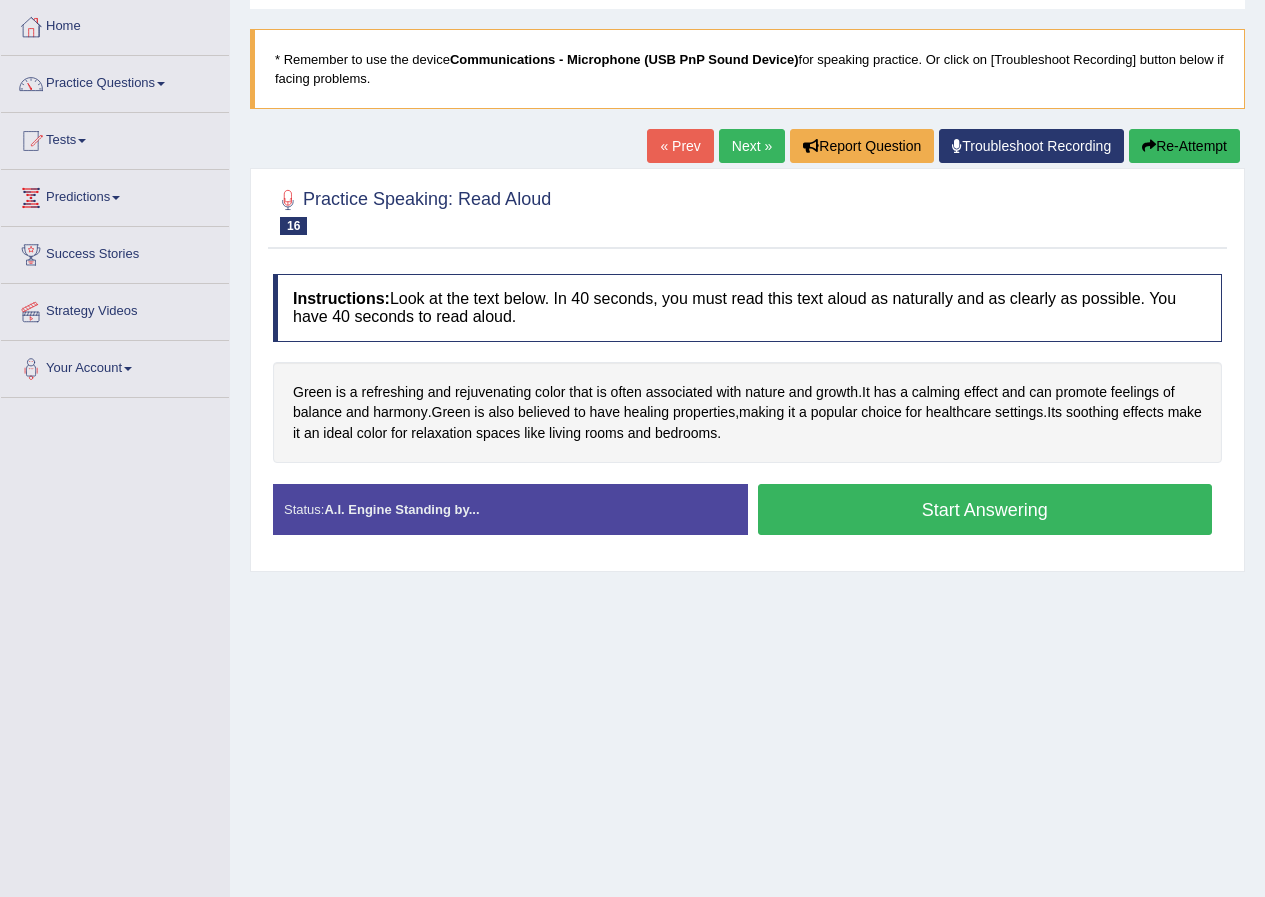 click on "Start Answering" at bounding box center (985, 509) 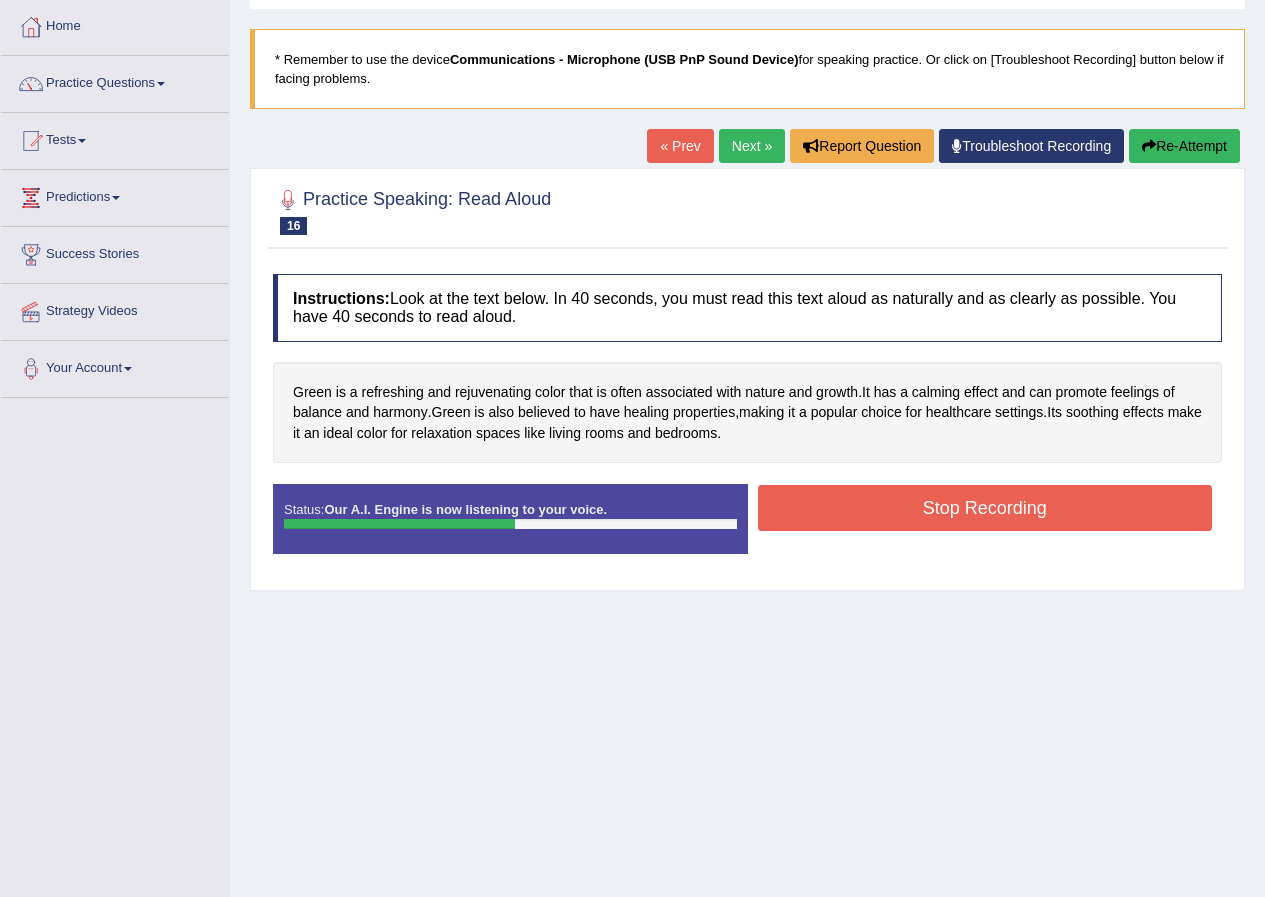 click on "Stop Recording" at bounding box center (985, 508) 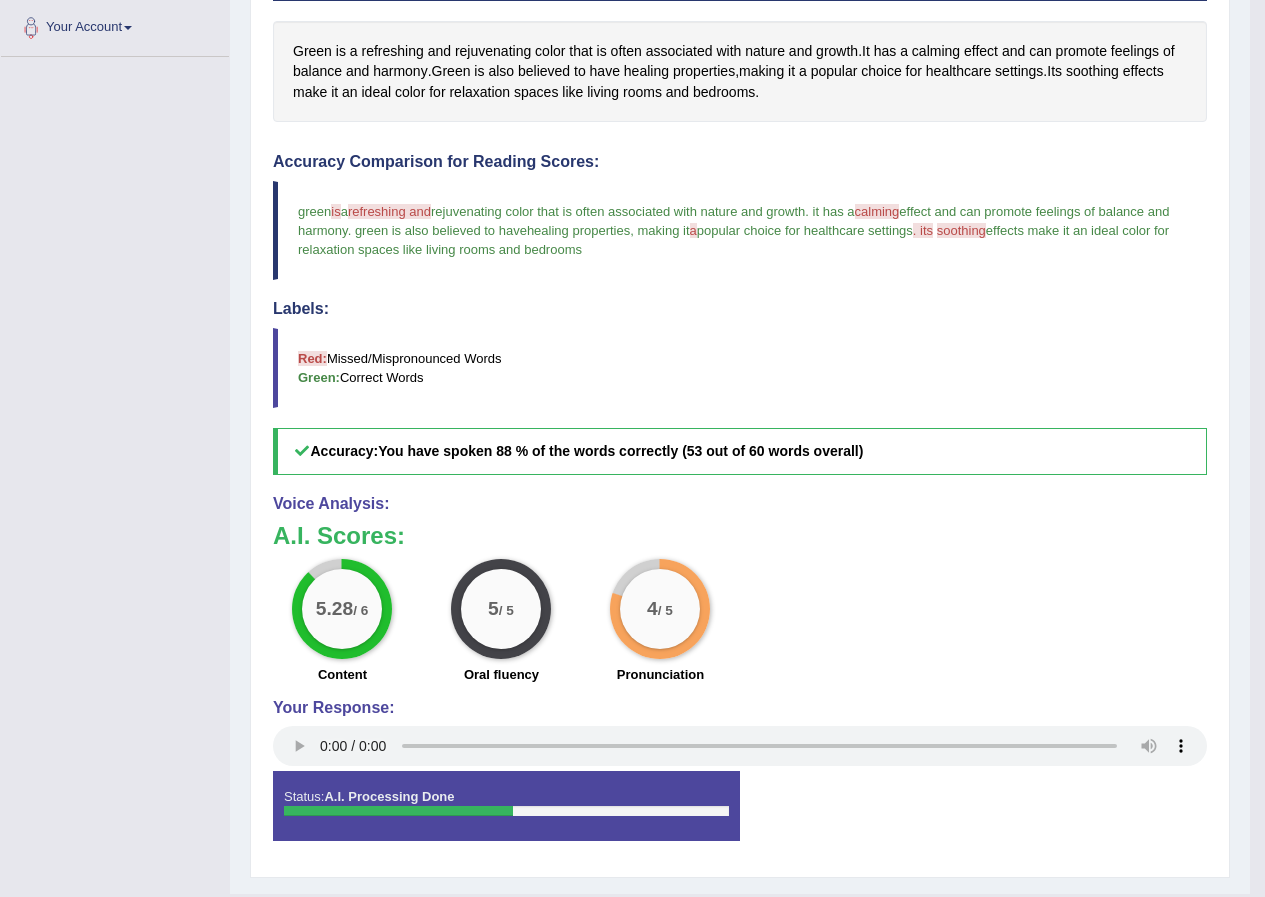 scroll, scrollTop: 488, scrollLeft: 0, axis: vertical 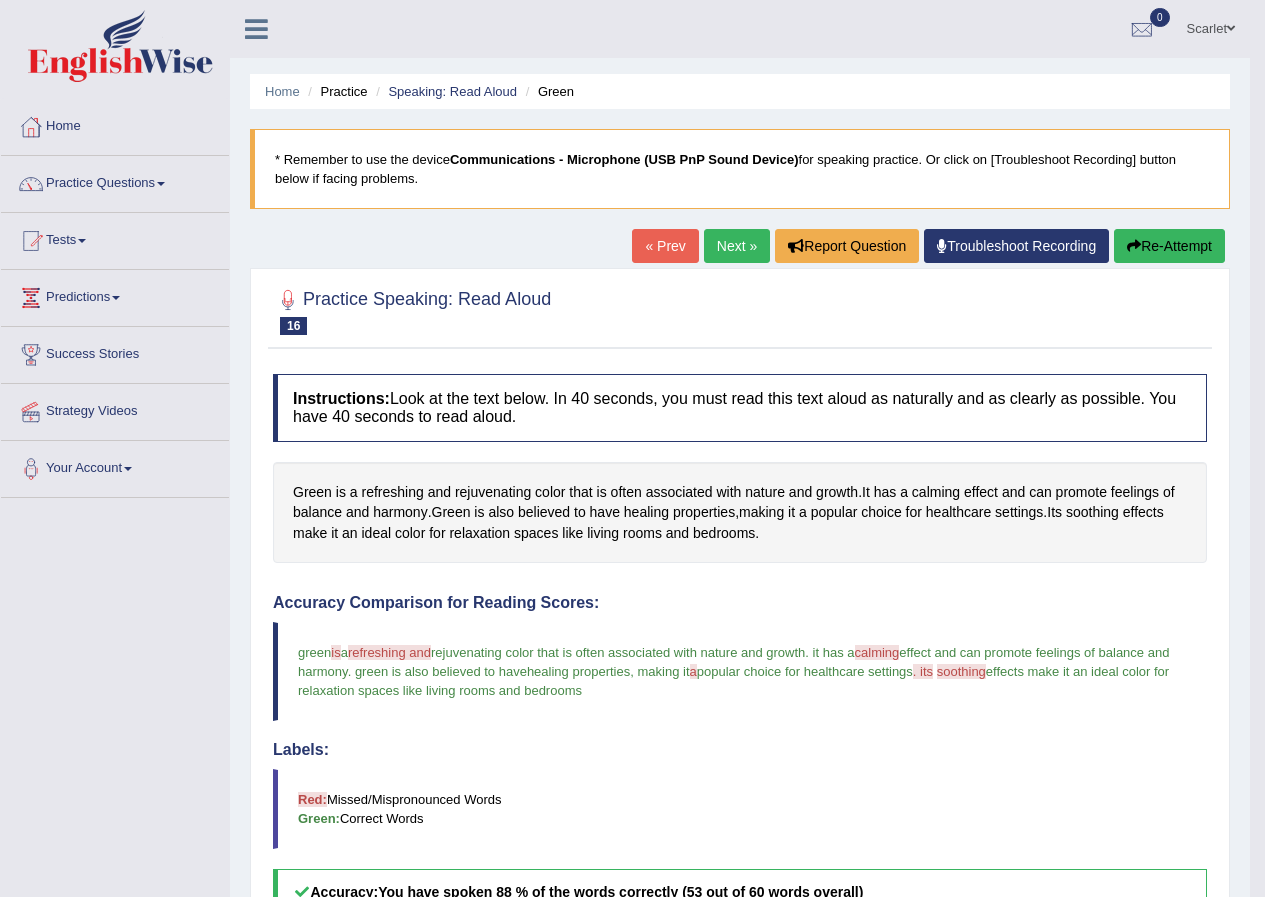 click on "Re-Attempt" at bounding box center [1169, 246] 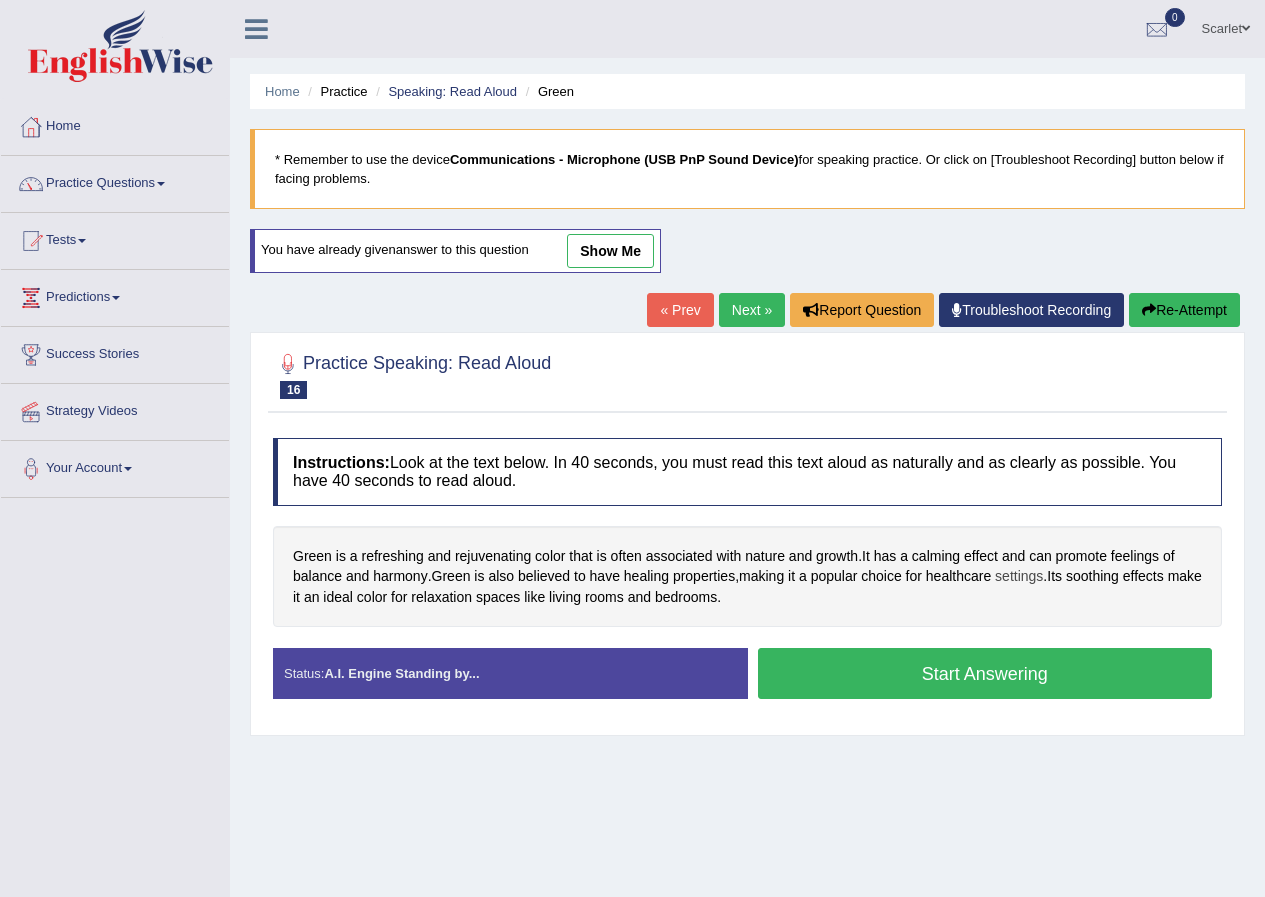 scroll, scrollTop: 0, scrollLeft: 0, axis: both 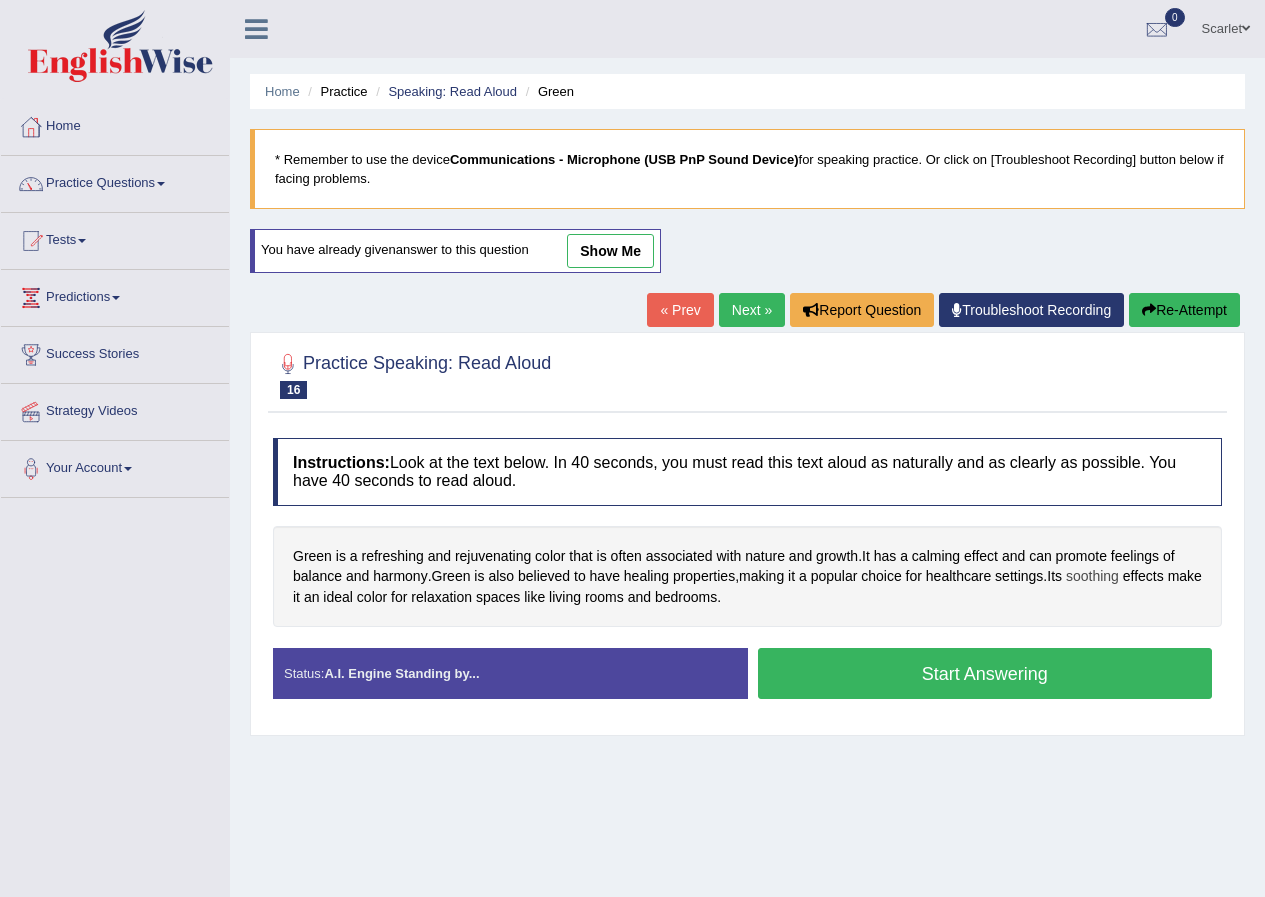 click on "soothing" at bounding box center (1092, 576) 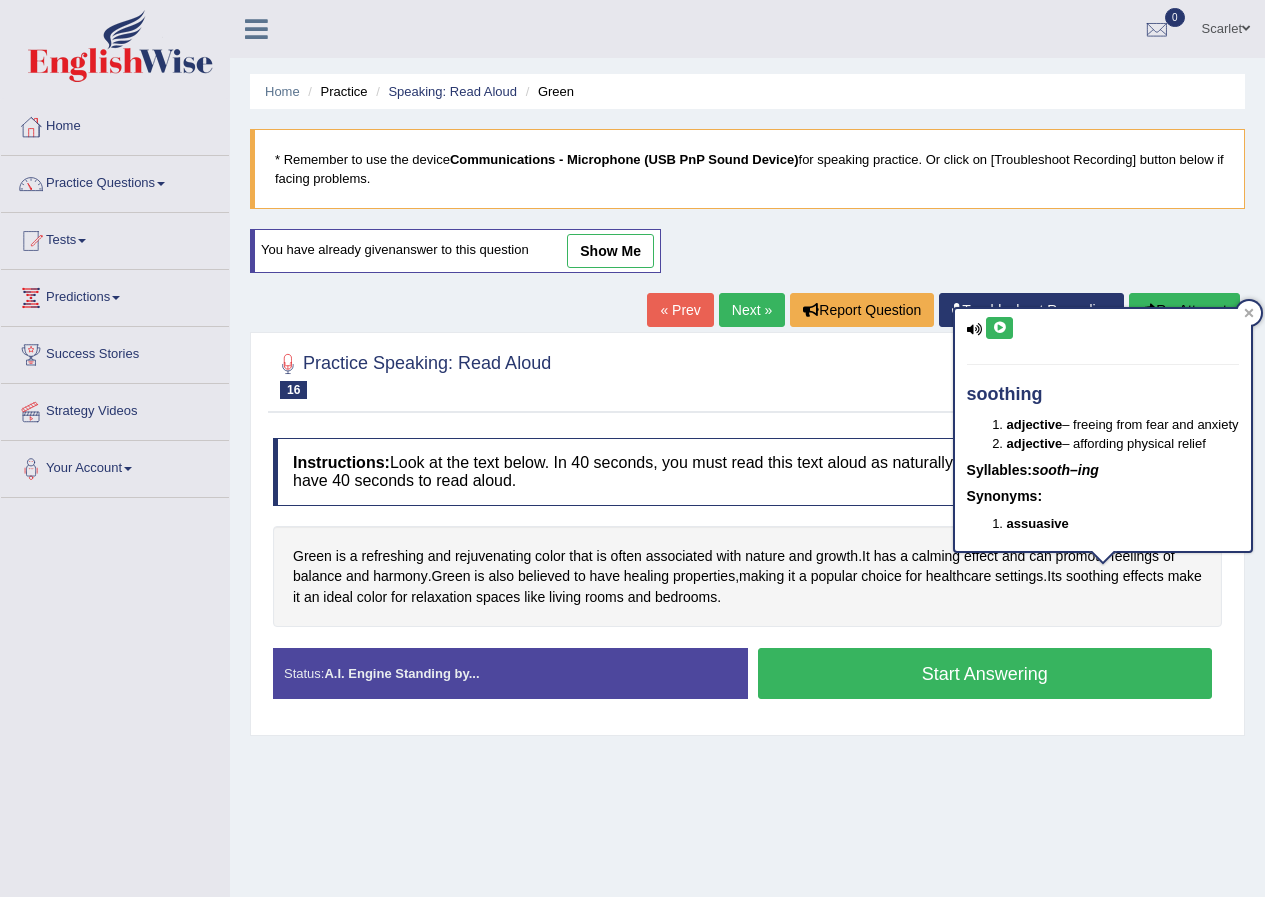 click at bounding box center [999, 328] 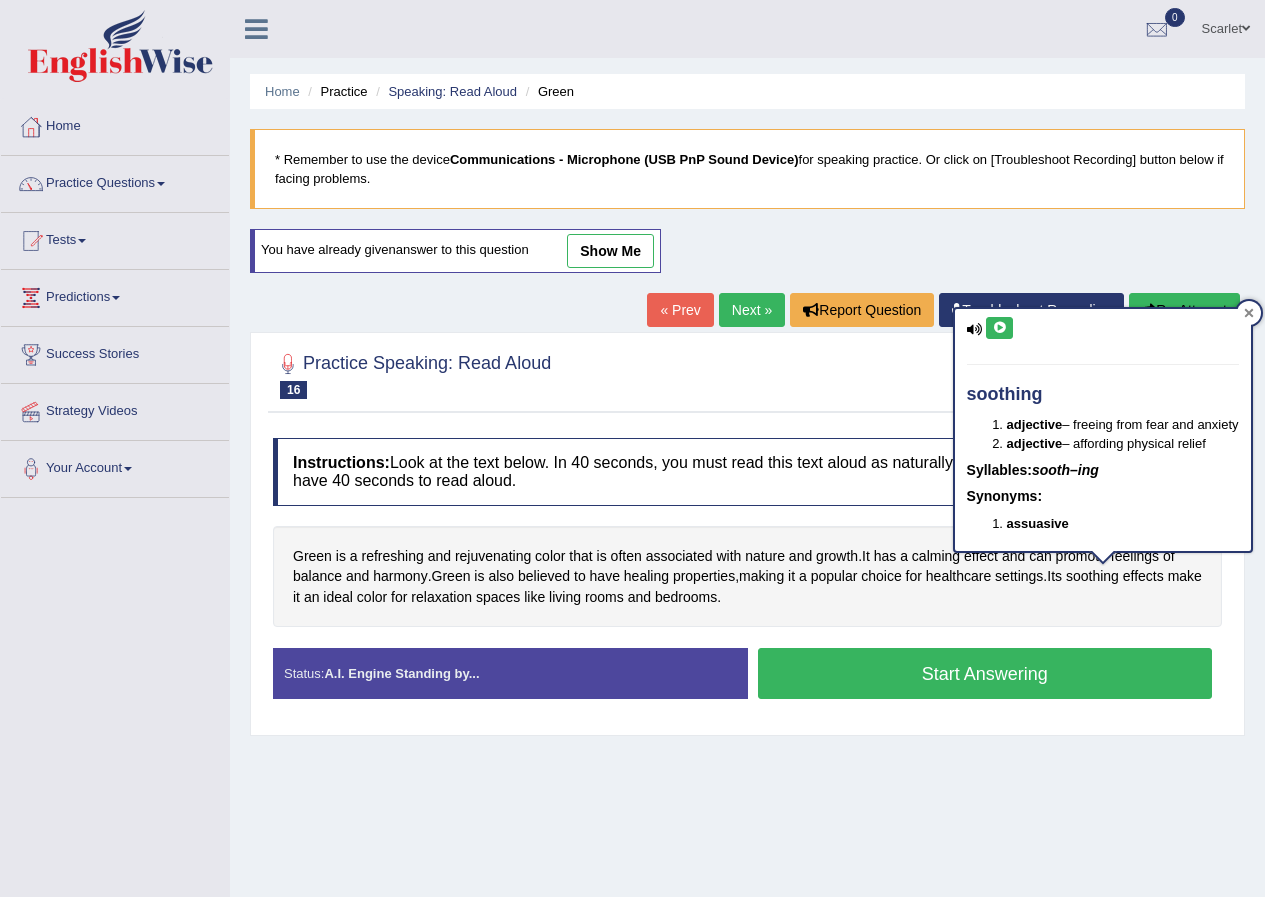 click 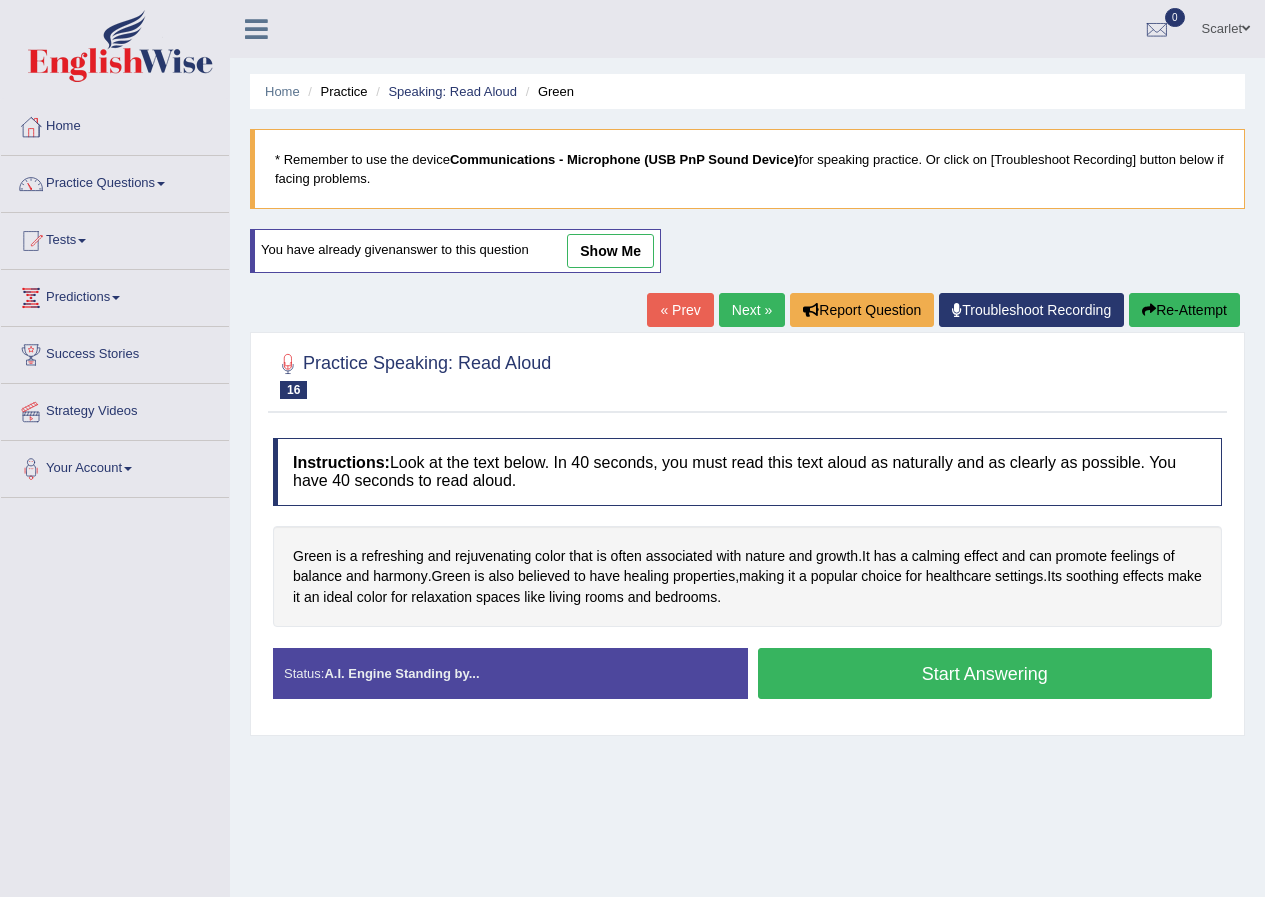 click on "Next »" at bounding box center [752, 310] 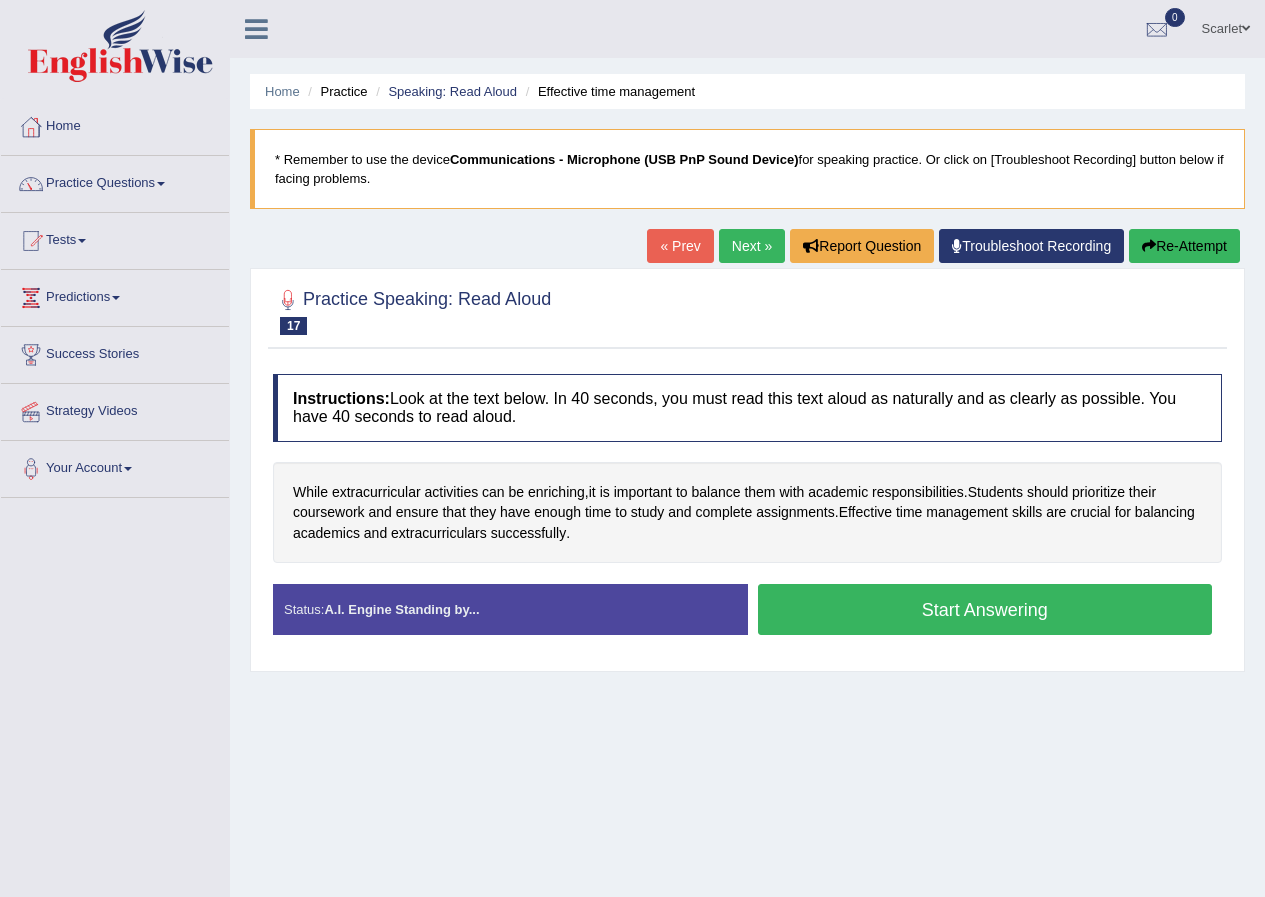 scroll, scrollTop: 0, scrollLeft: 0, axis: both 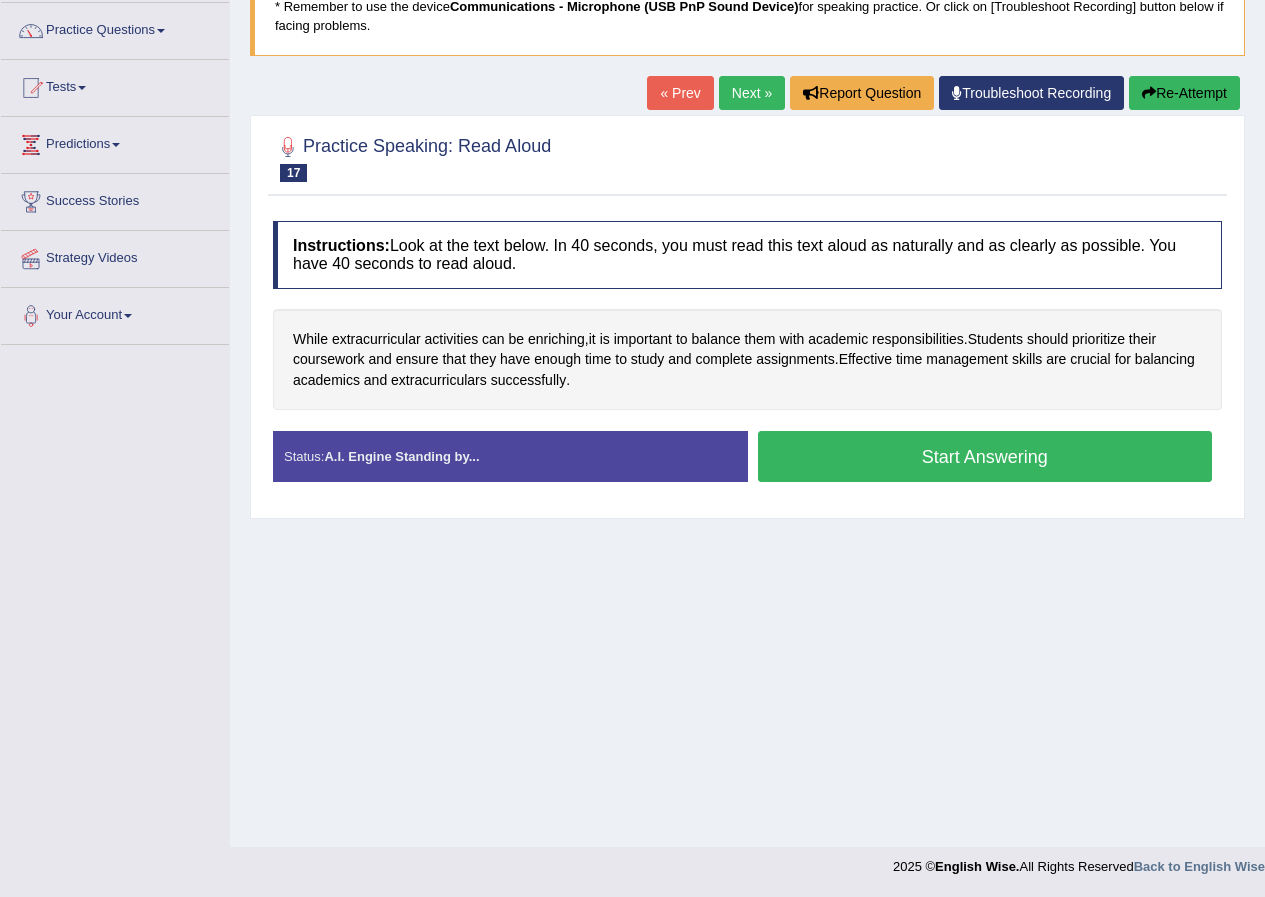 click on "Start Answering" at bounding box center (985, 456) 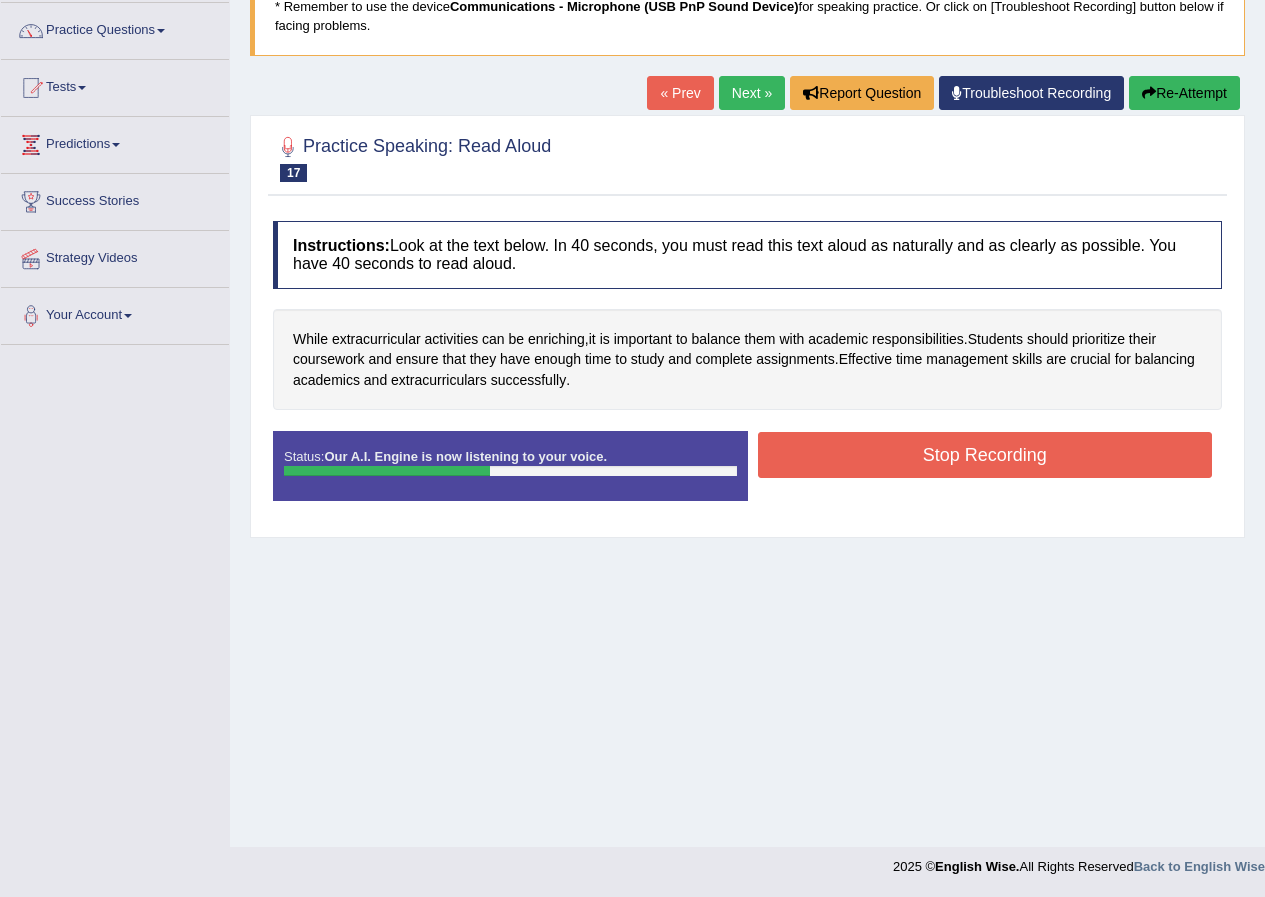 click on "Stop Recording" at bounding box center (985, 455) 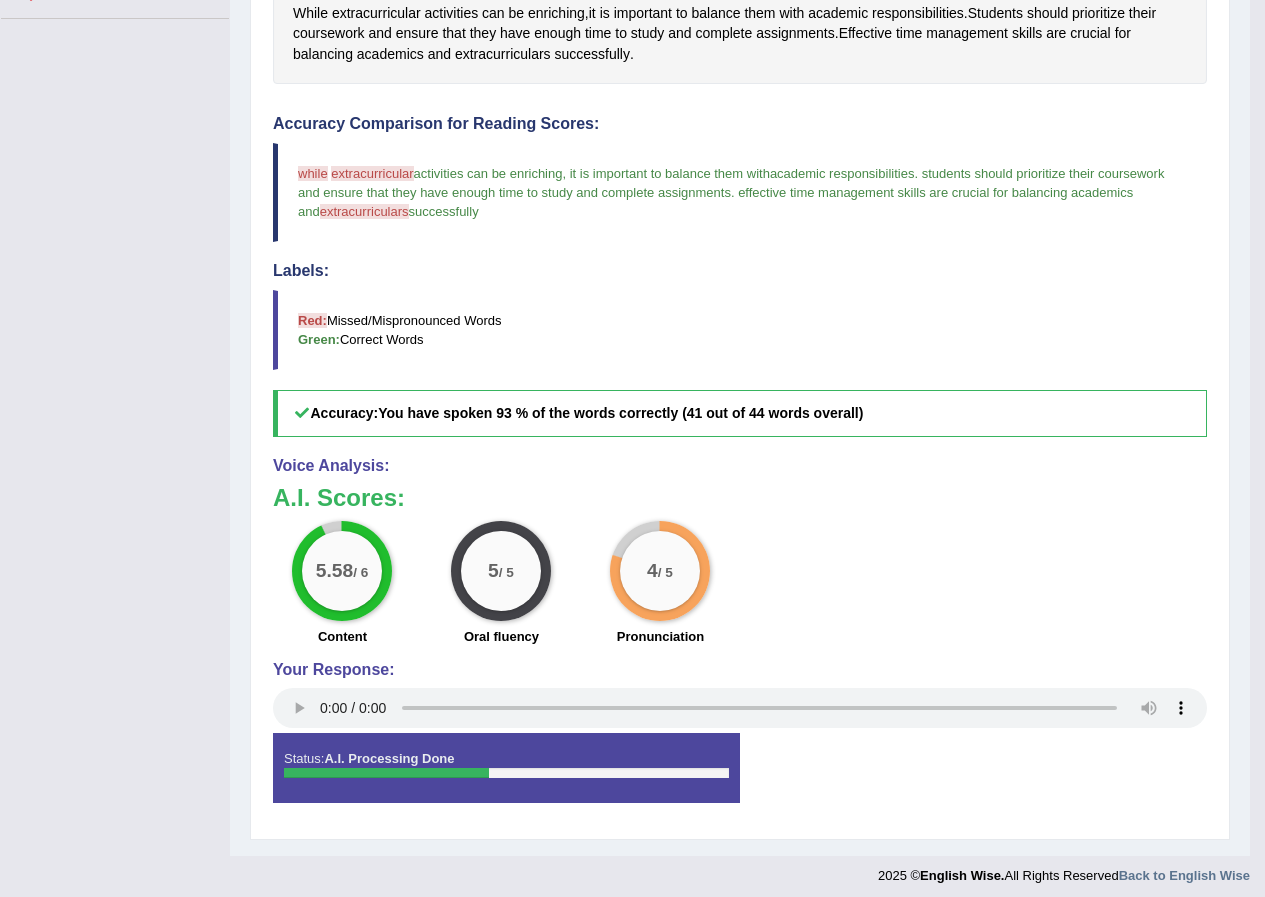 scroll, scrollTop: 488, scrollLeft: 0, axis: vertical 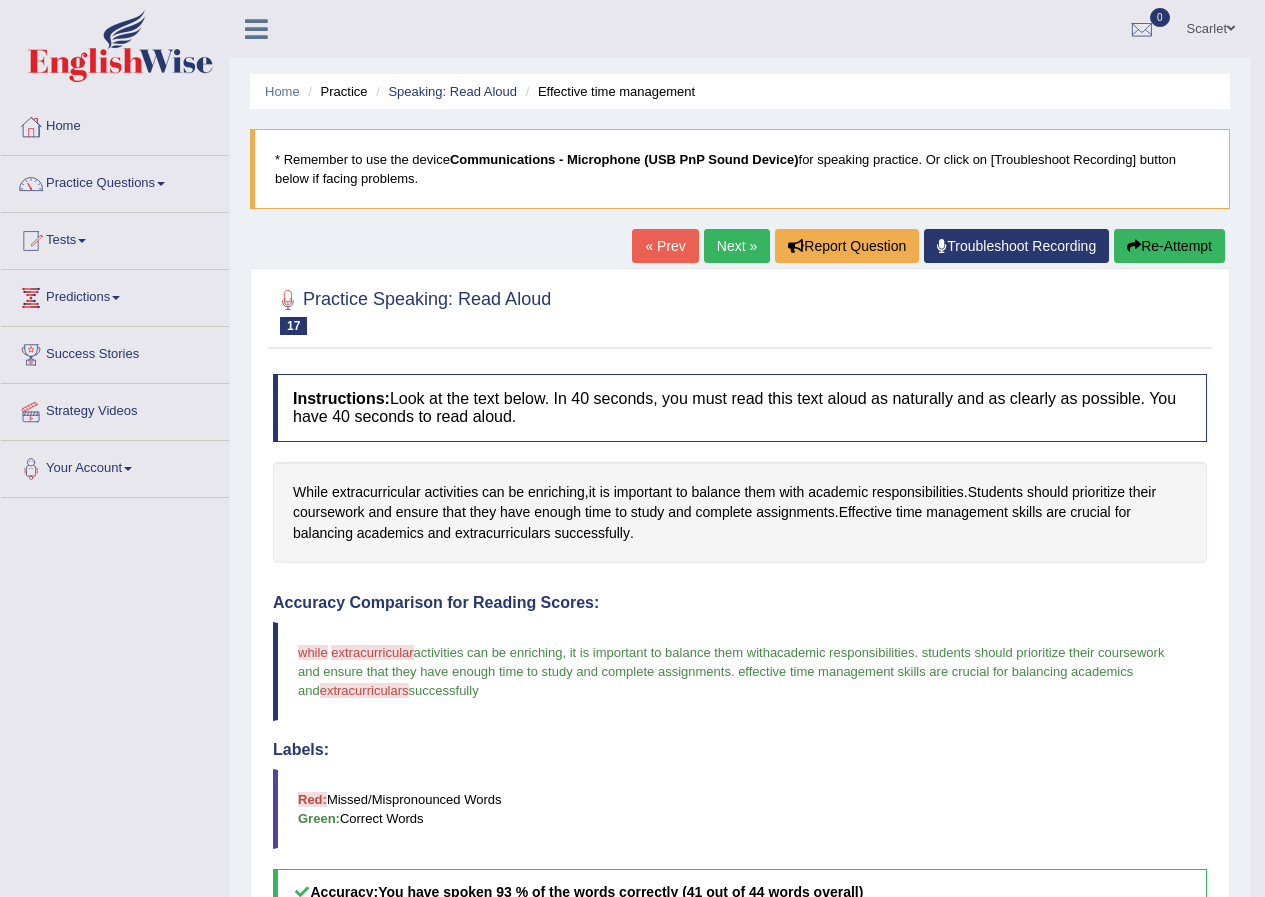 click on "Next »" at bounding box center (737, 246) 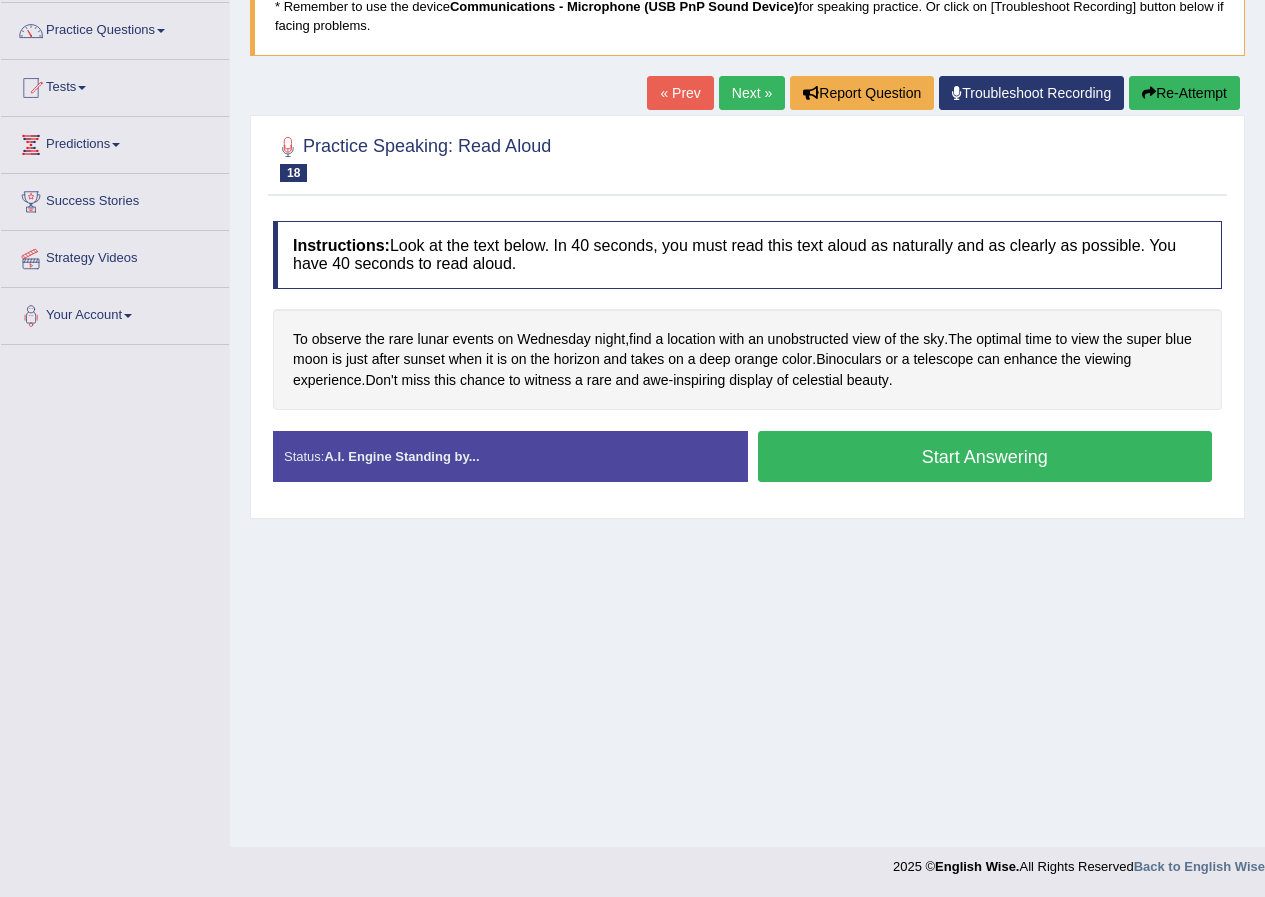scroll, scrollTop: 153, scrollLeft: 0, axis: vertical 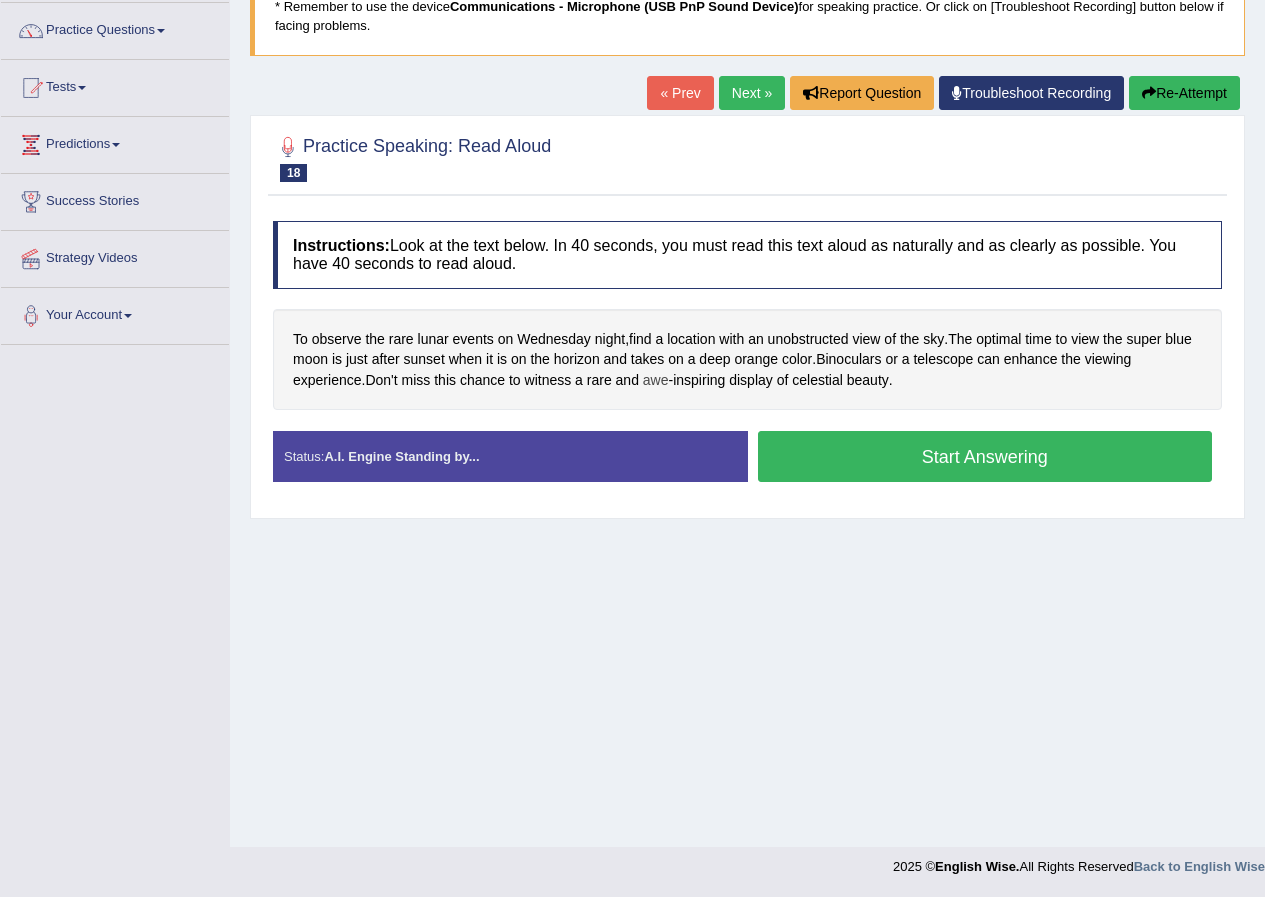 click on "awe" at bounding box center [656, 380] 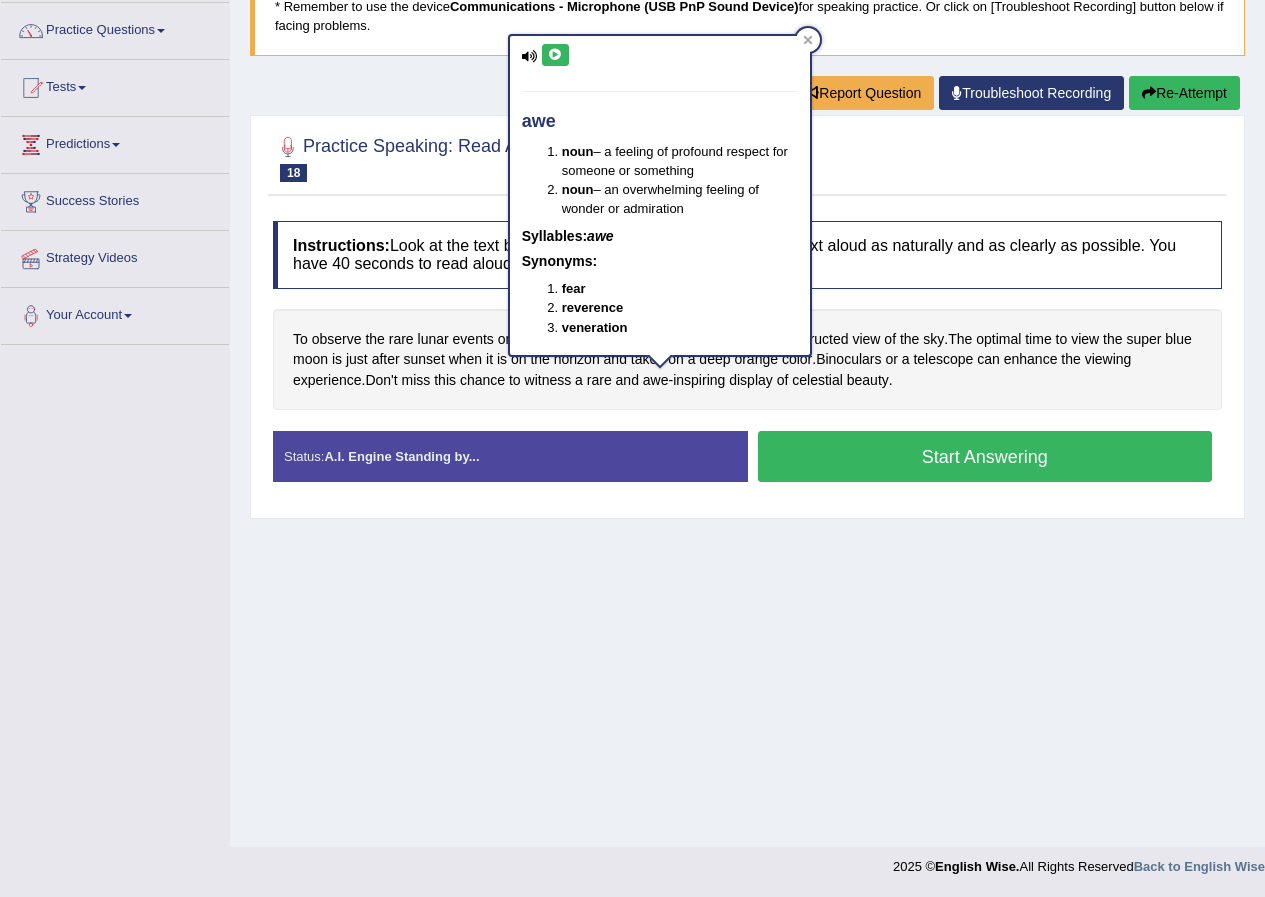 click at bounding box center (555, 55) 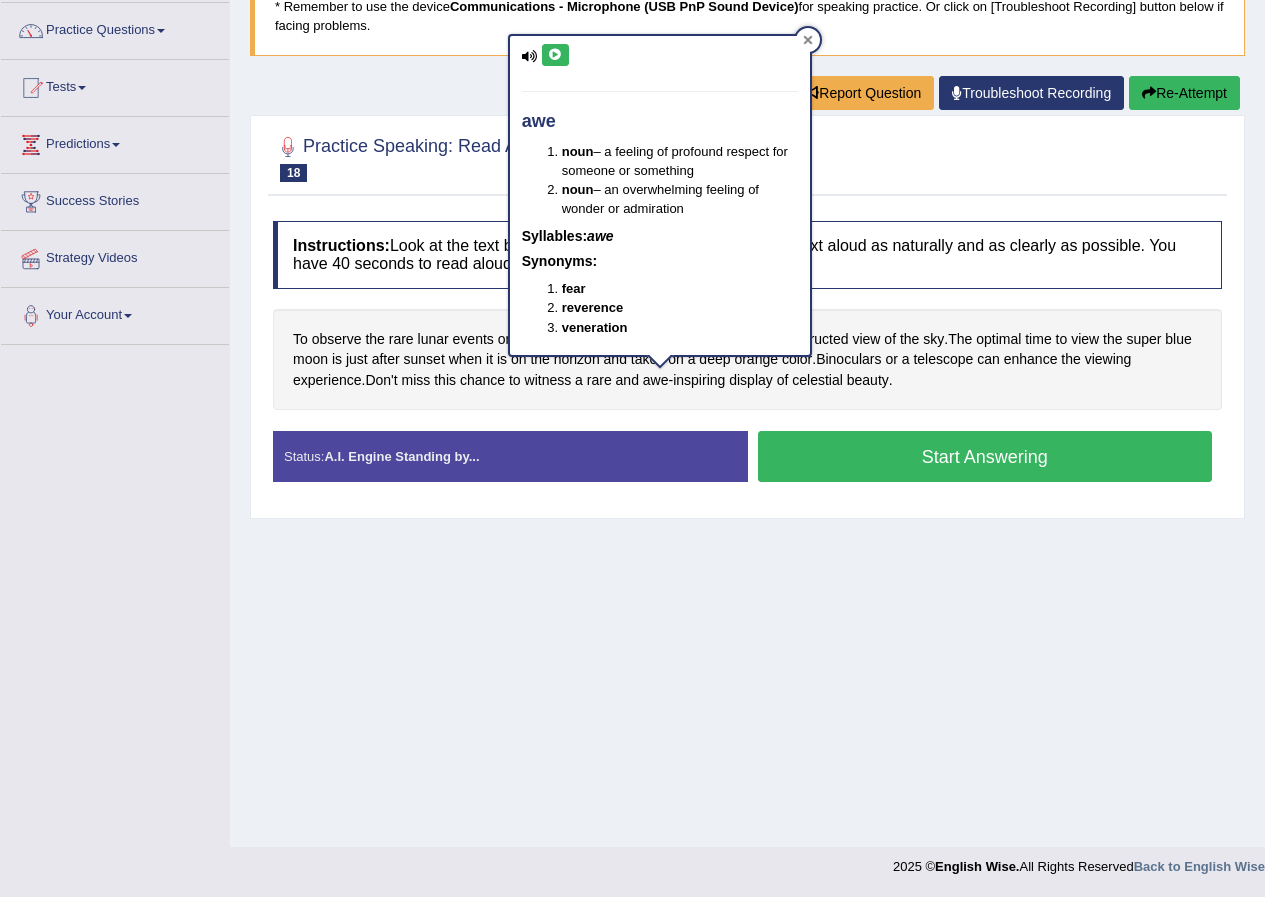click 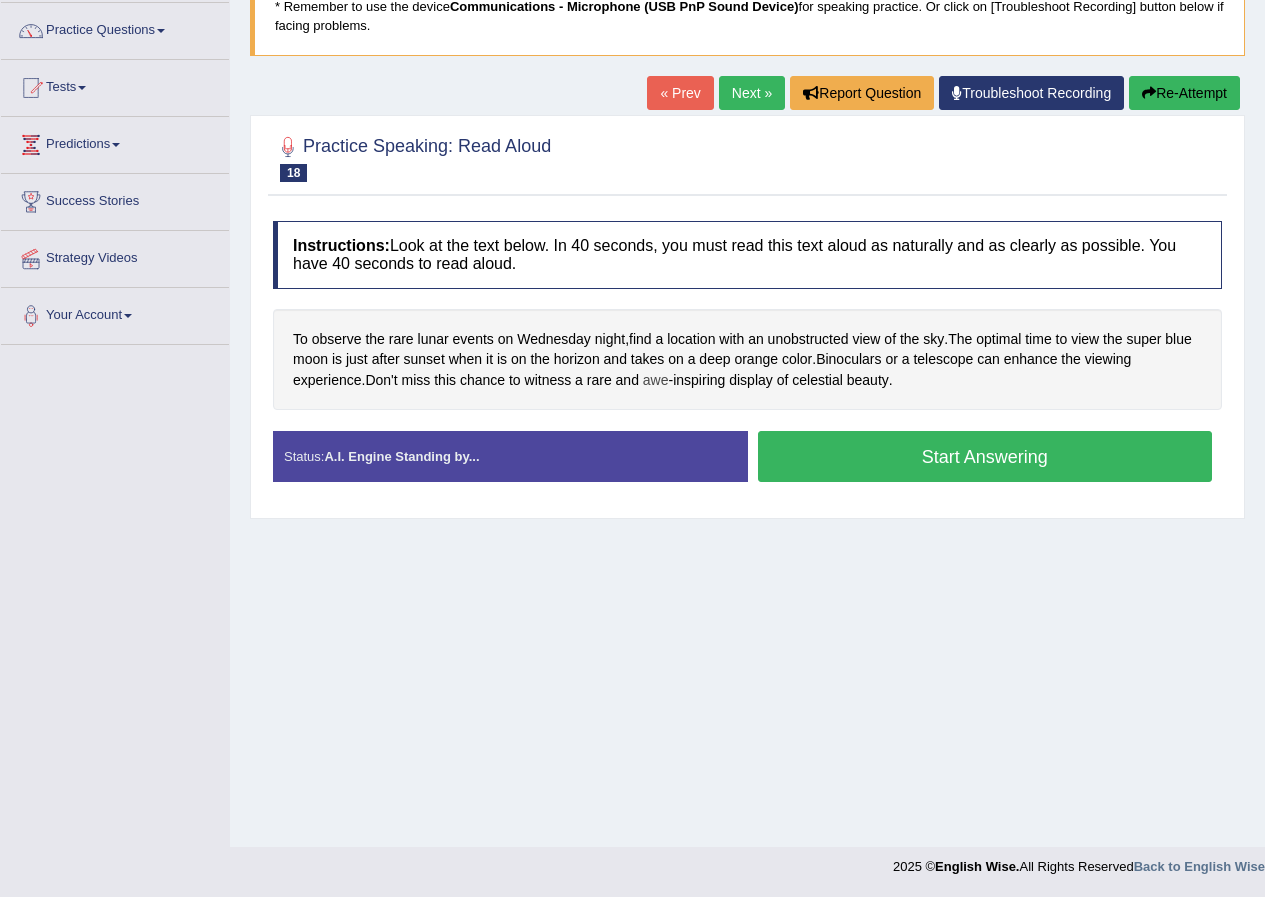 click on "awe" at bounding box center (656, 380) 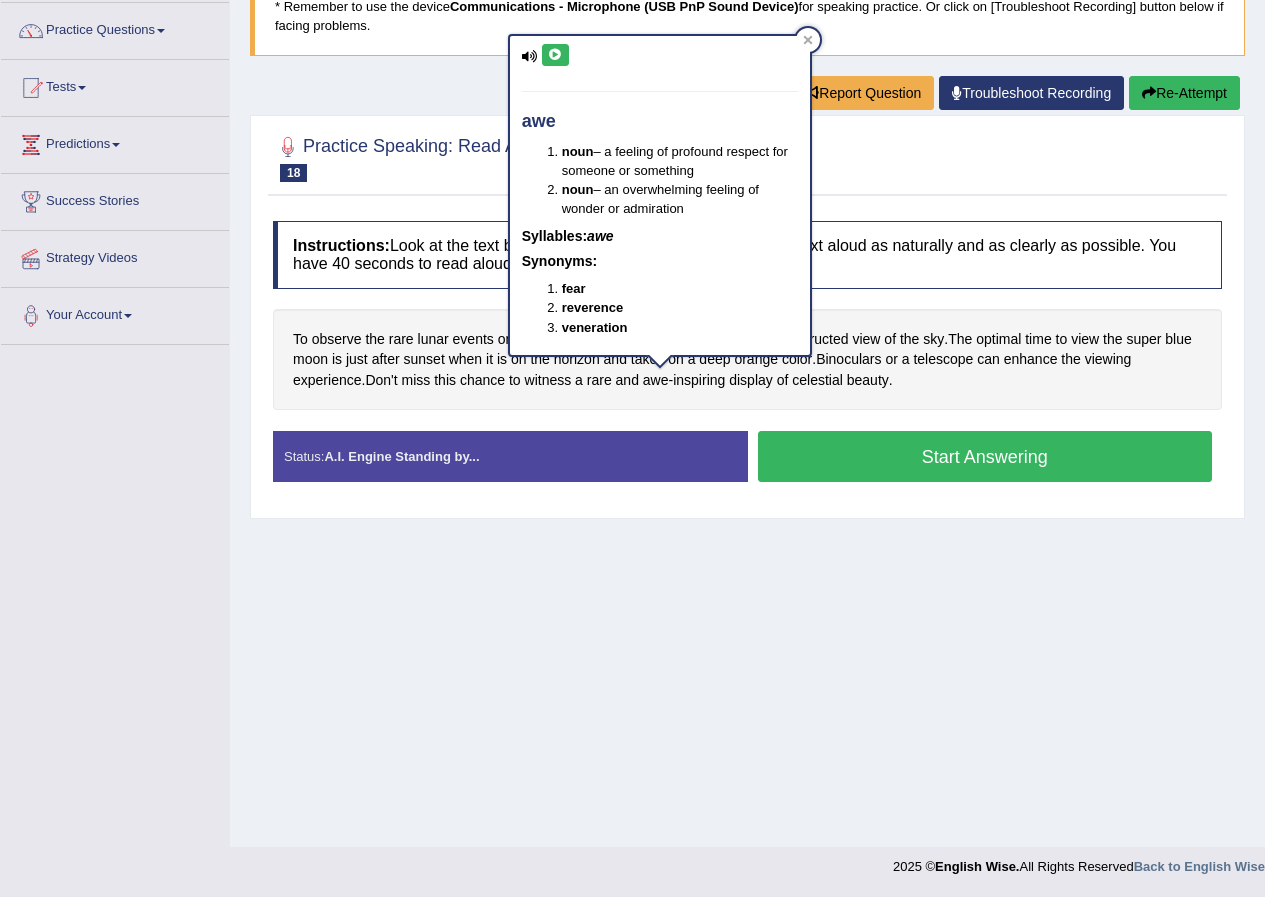 click at bounding box center (555, 55) 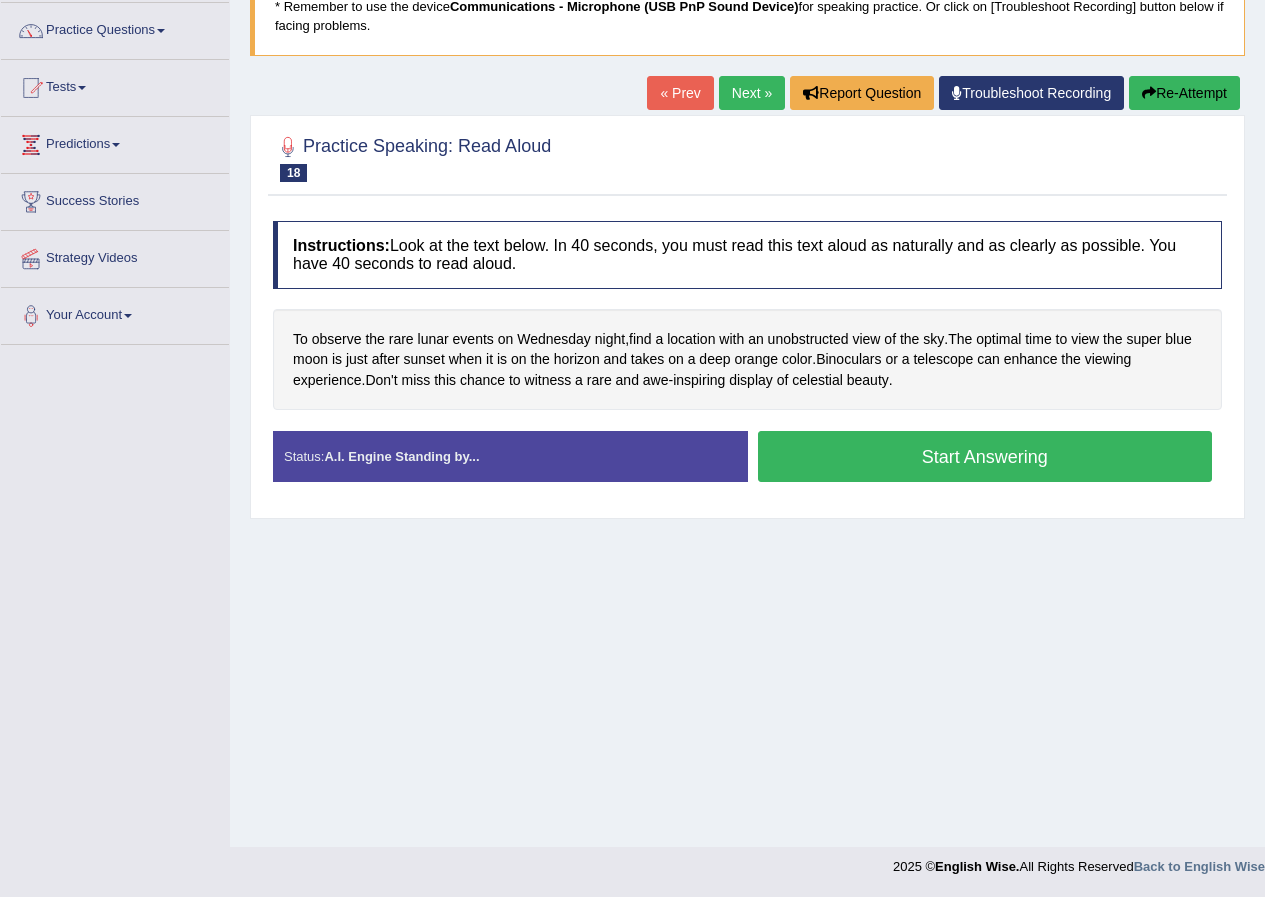 click on "* Remember to use the device  Communications - Microphone (USB PnP Sound Device)  for speaking practice. Or click on [Troubleshoot Recording] button below if facing problems." at bounding box center [747, 16] 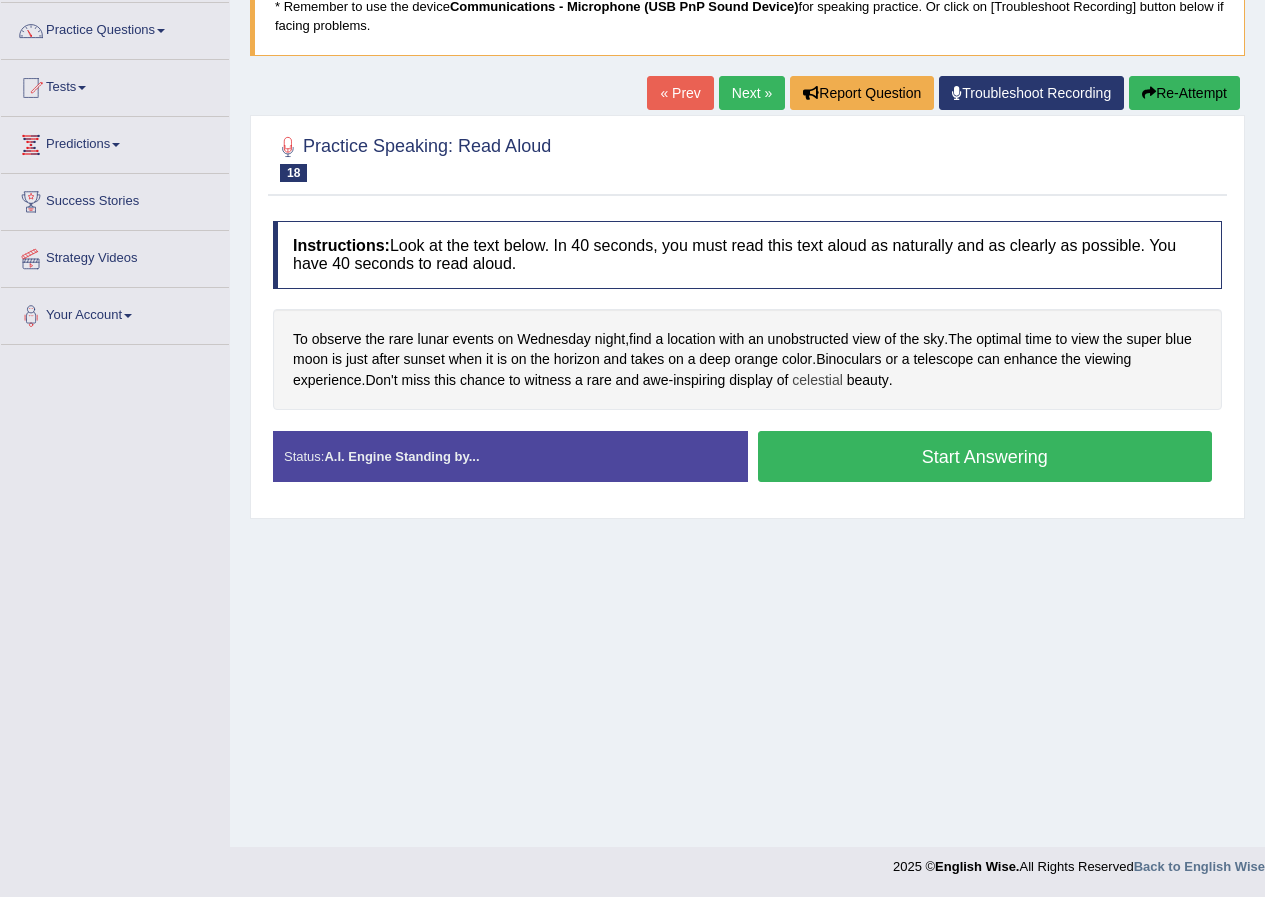 click on "celestial" at bounding box center (817, 380) 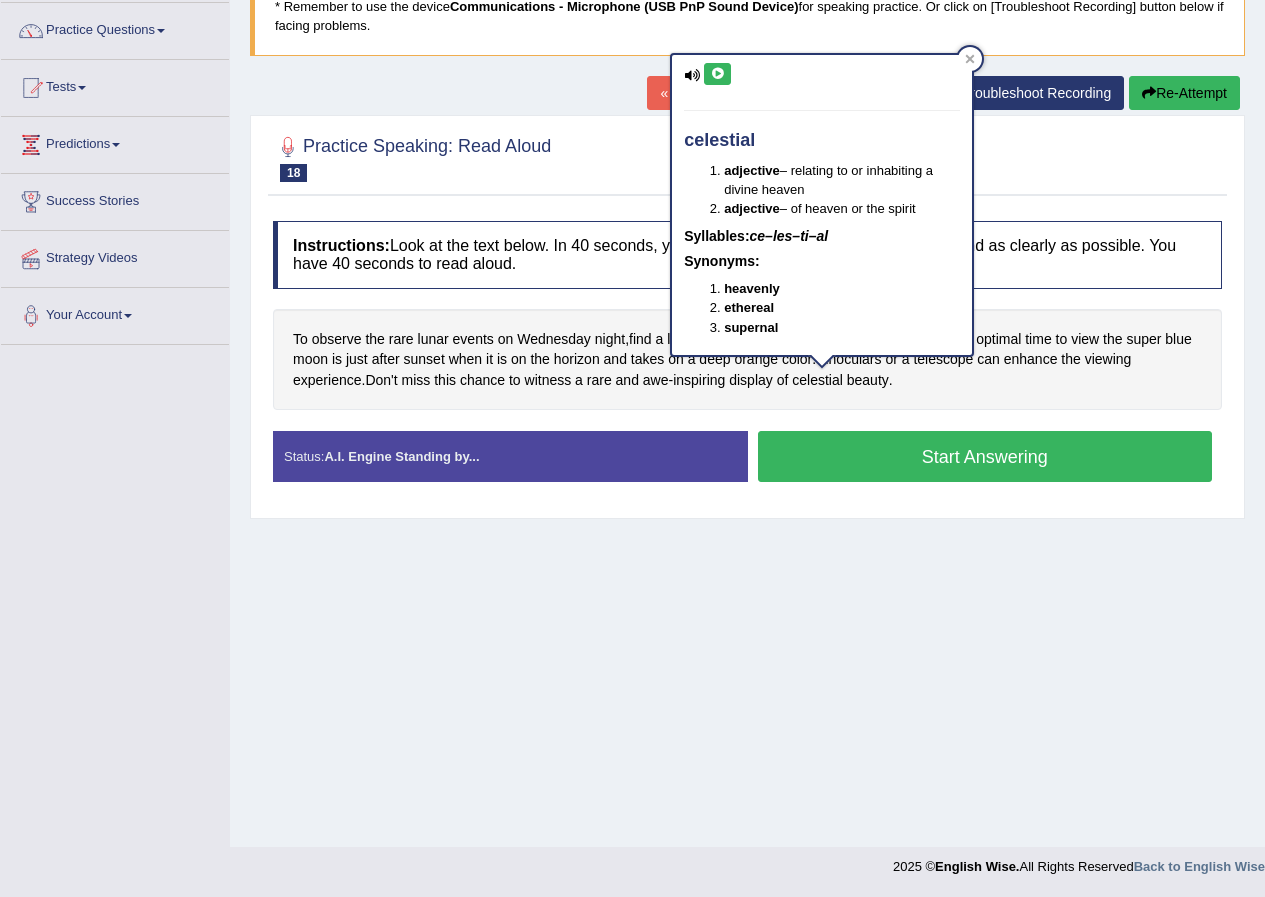 click at bounding box center (717, 74) 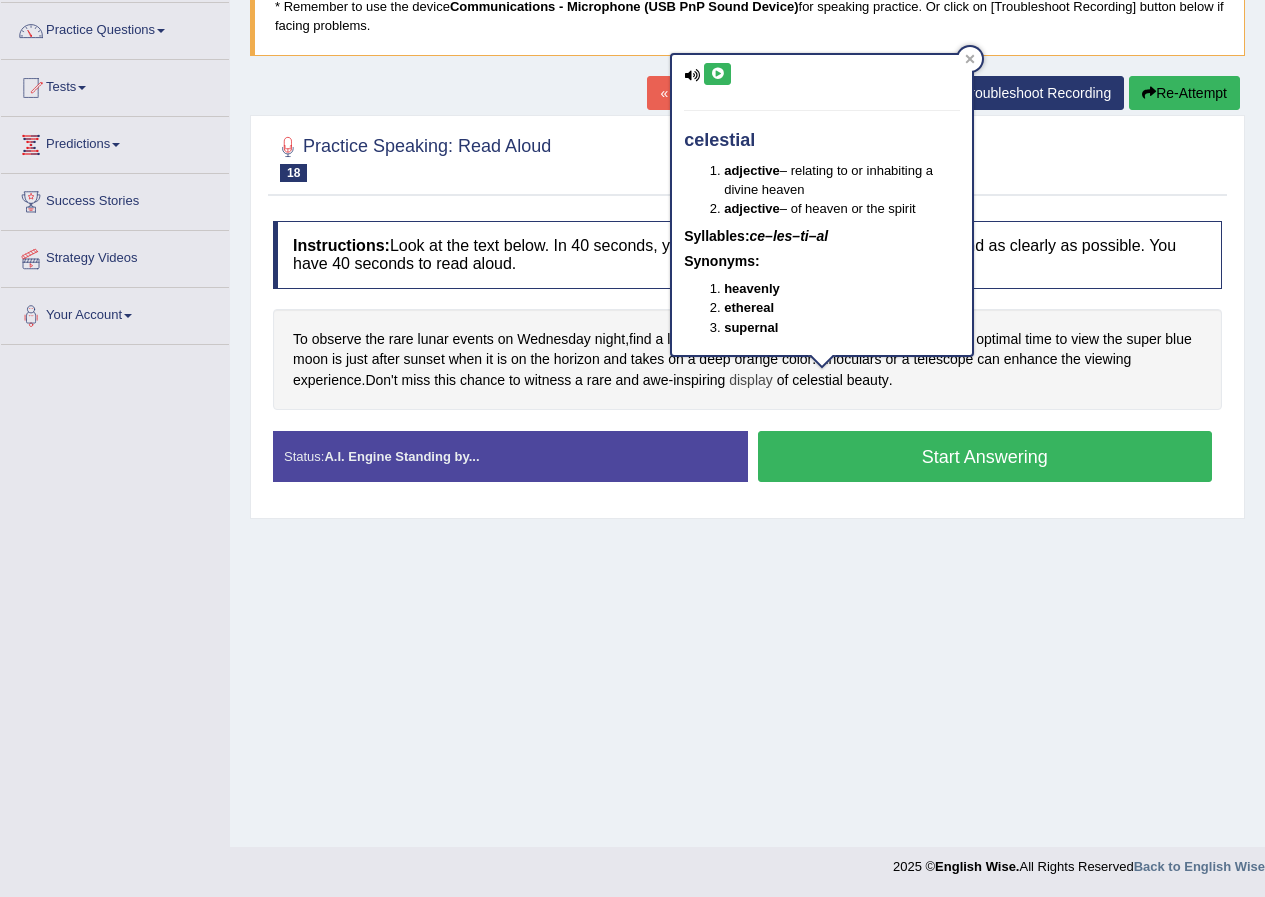 click on "display" at bounding box center (751, 380) 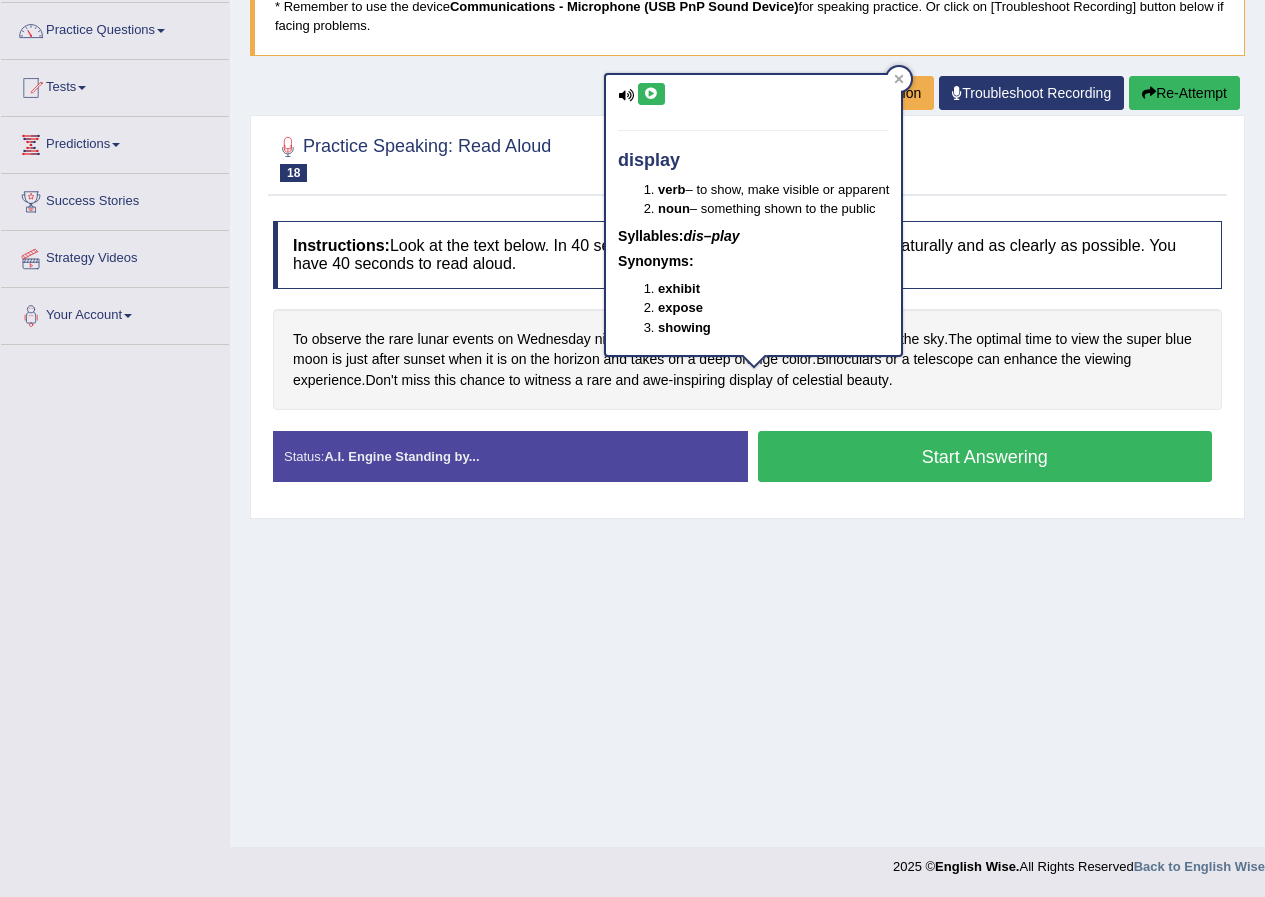 click at bounding box center (651, 94) 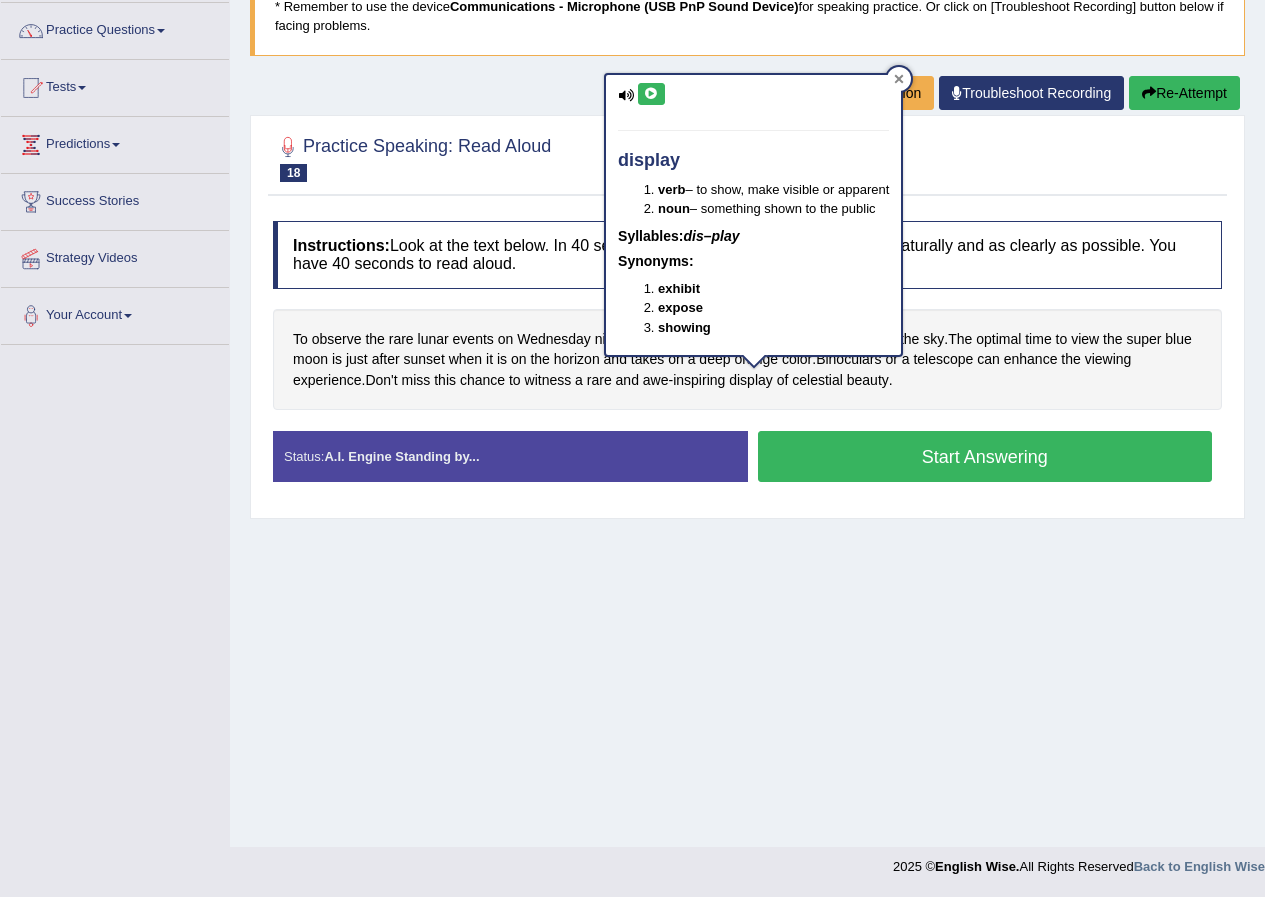 click 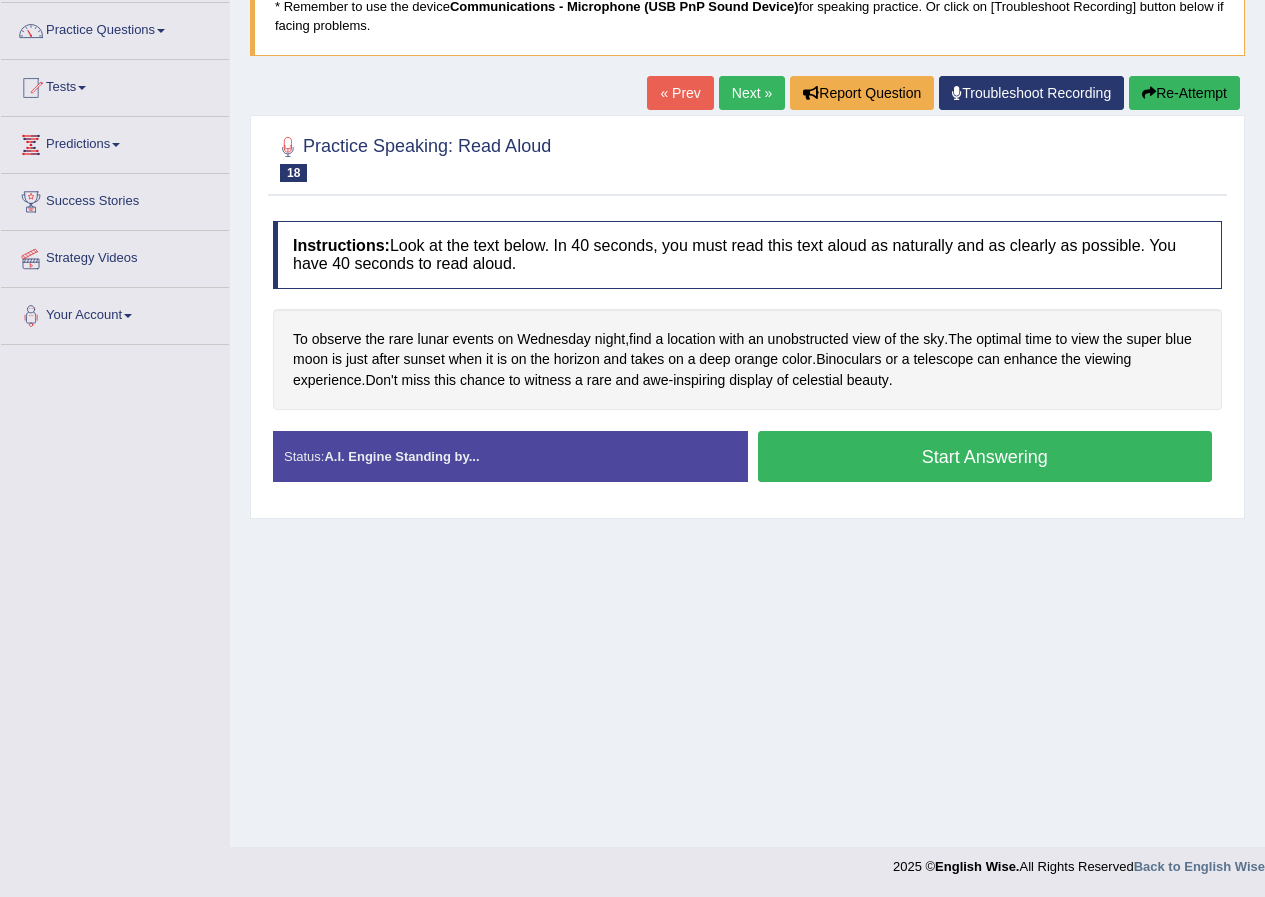 click on "Start Answering" at bounding box center [985, 456] 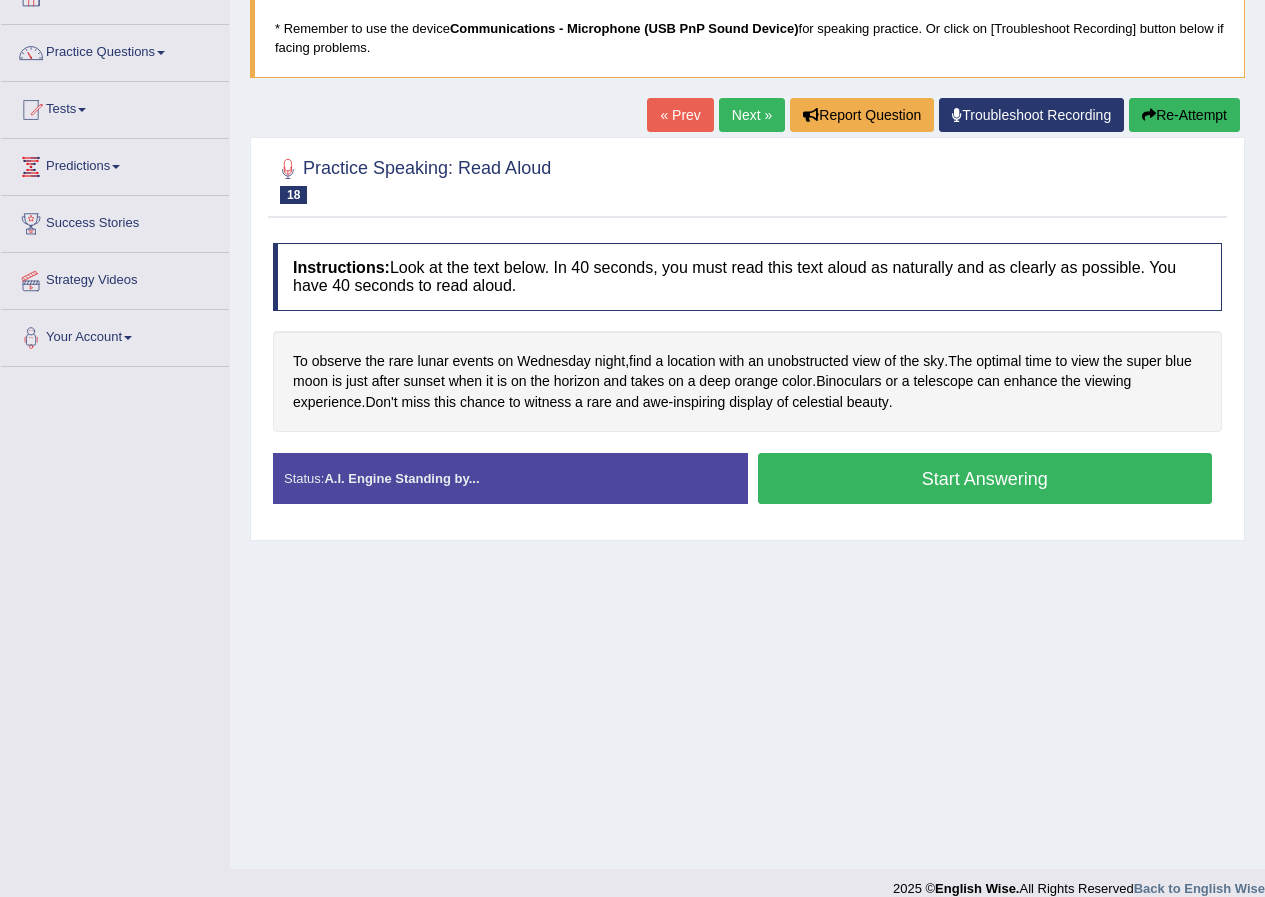 scroll, scrollTop: 129, scrollLeft: 0, axis: vertical 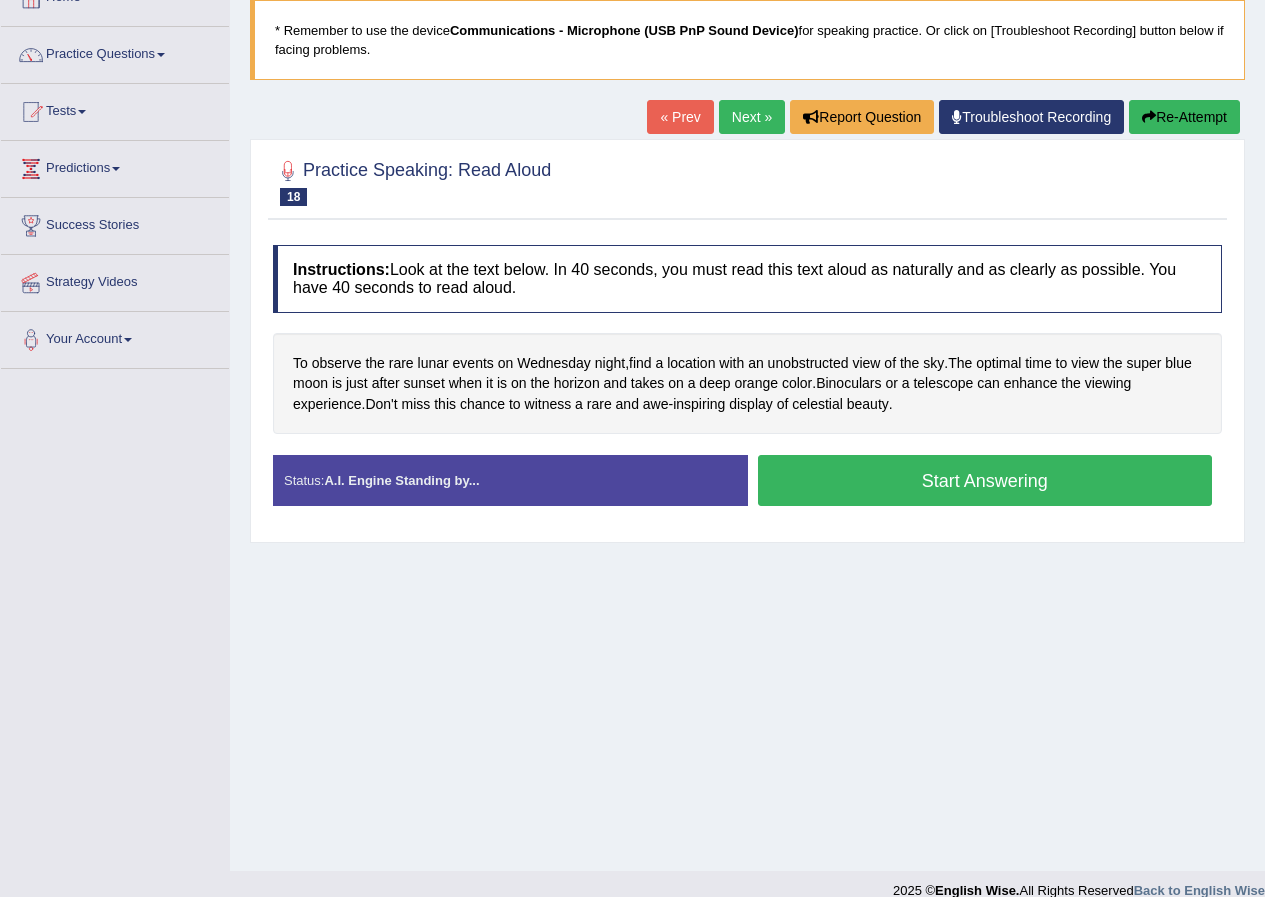 click on "Start Answering" at bounding box center (985, 480) 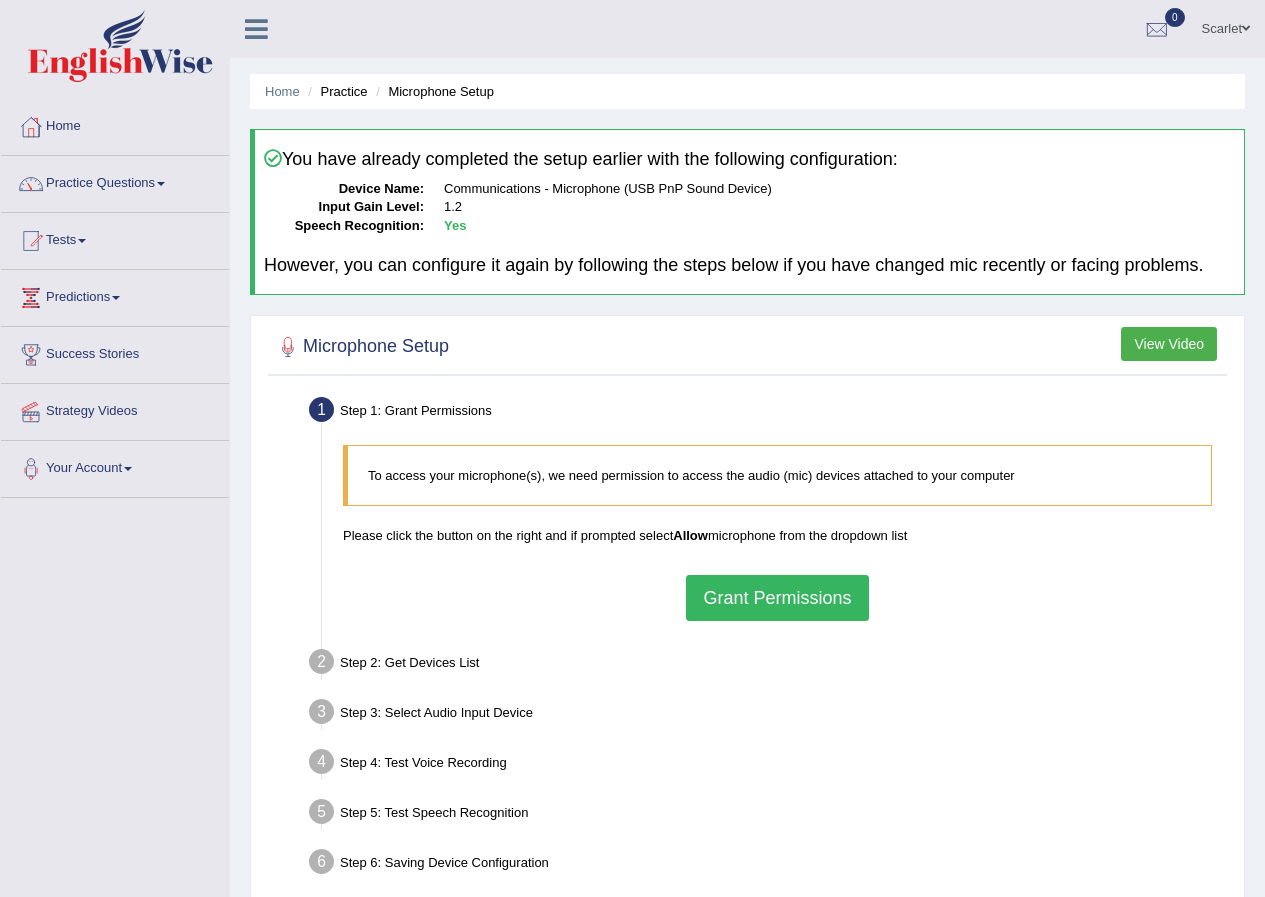 scroll, scrollTop: 0, scrollLeft: 0, axis: both 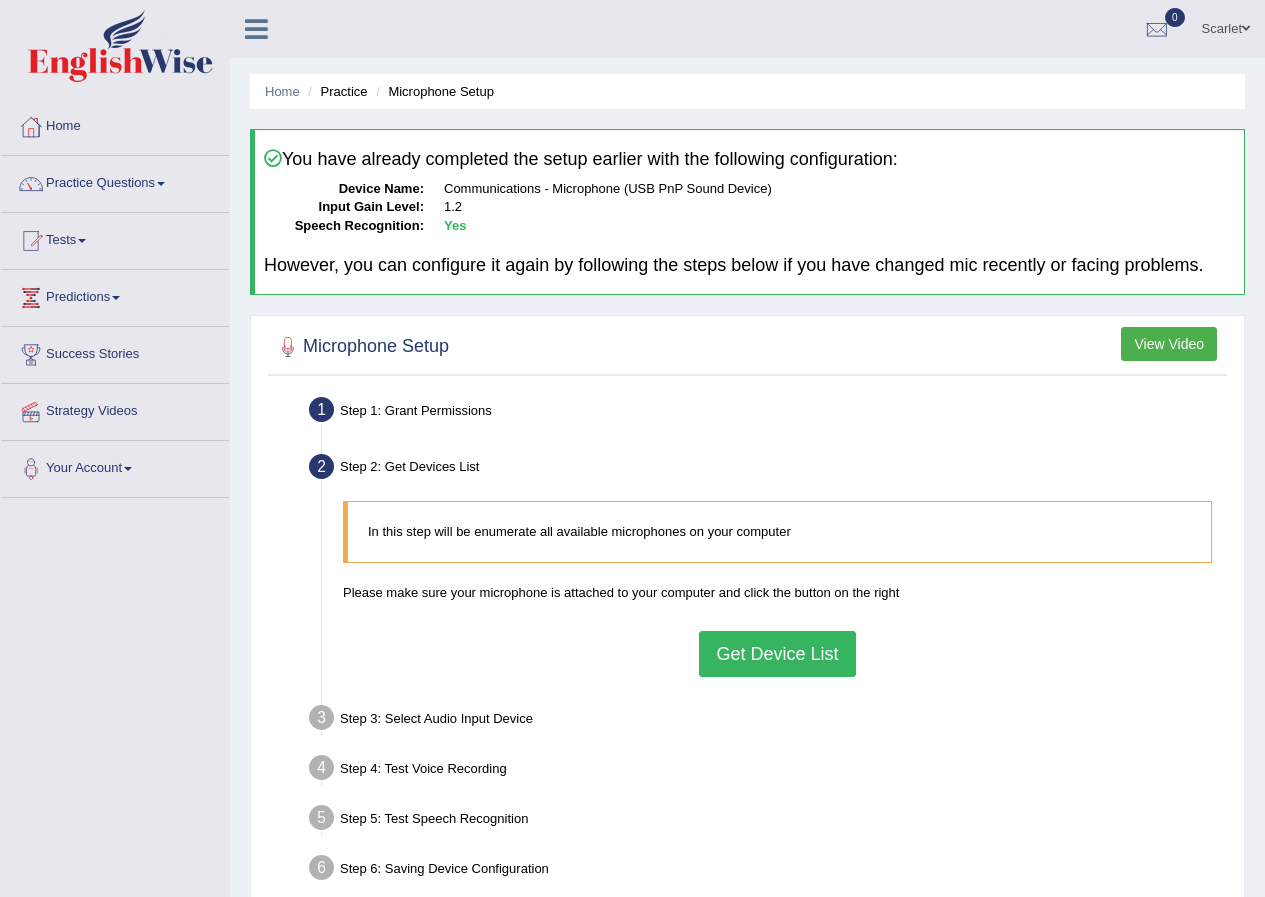 click on "Get Device List" at bounding box center [777, 654] 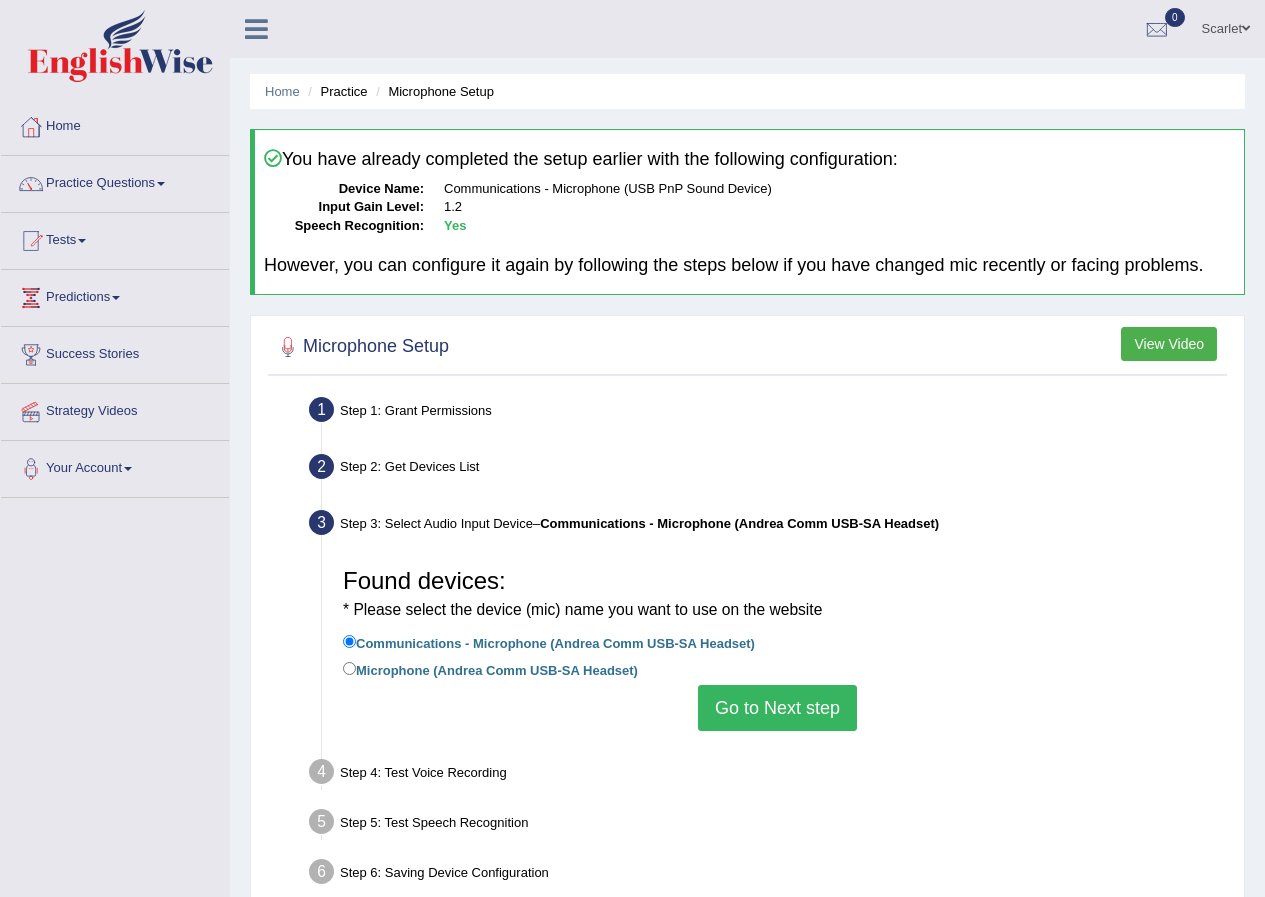 click on "Go to Next step" at bounding box center [777, 708] 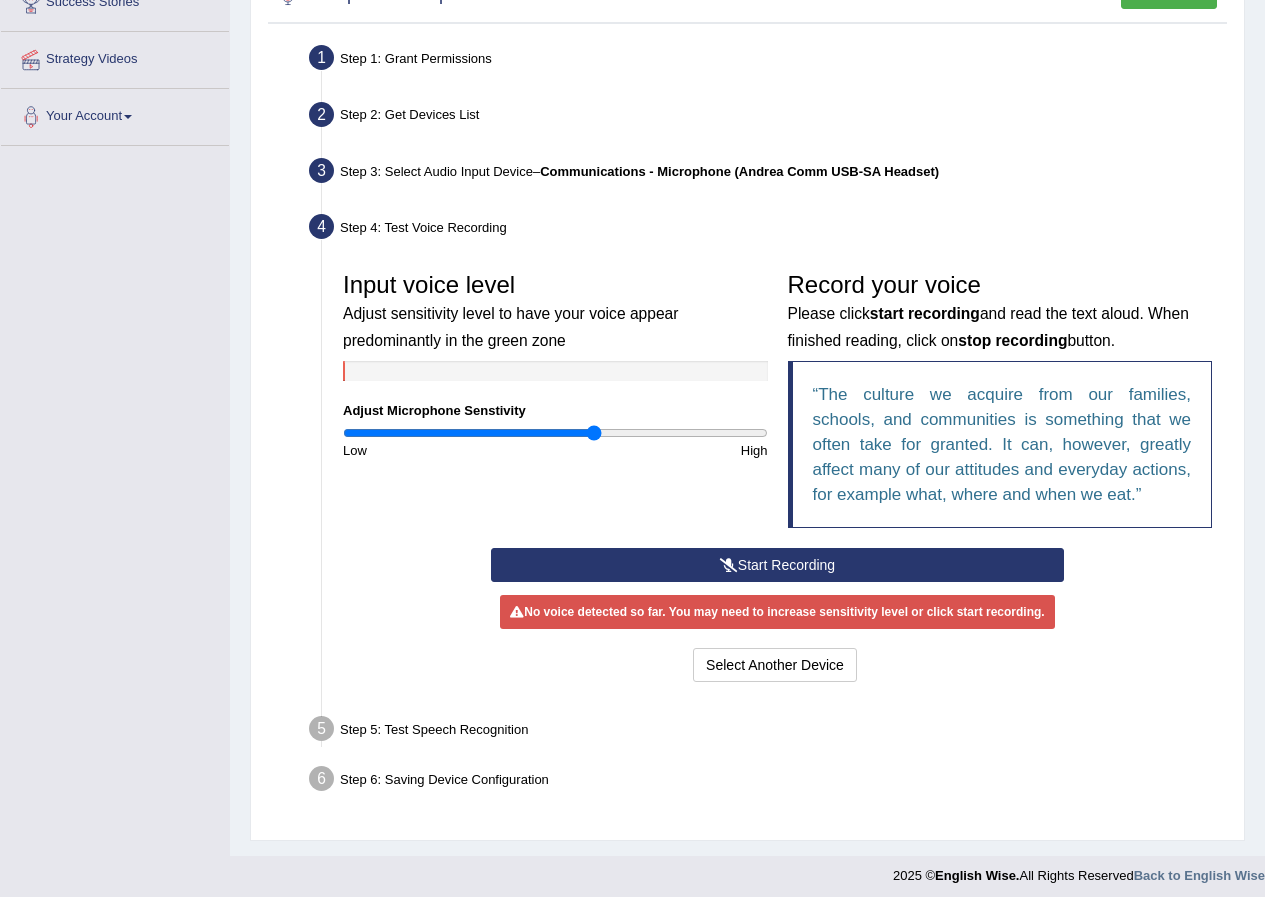 scroll, scrollTop: 361, scrollLeft: 0, axis: vertical 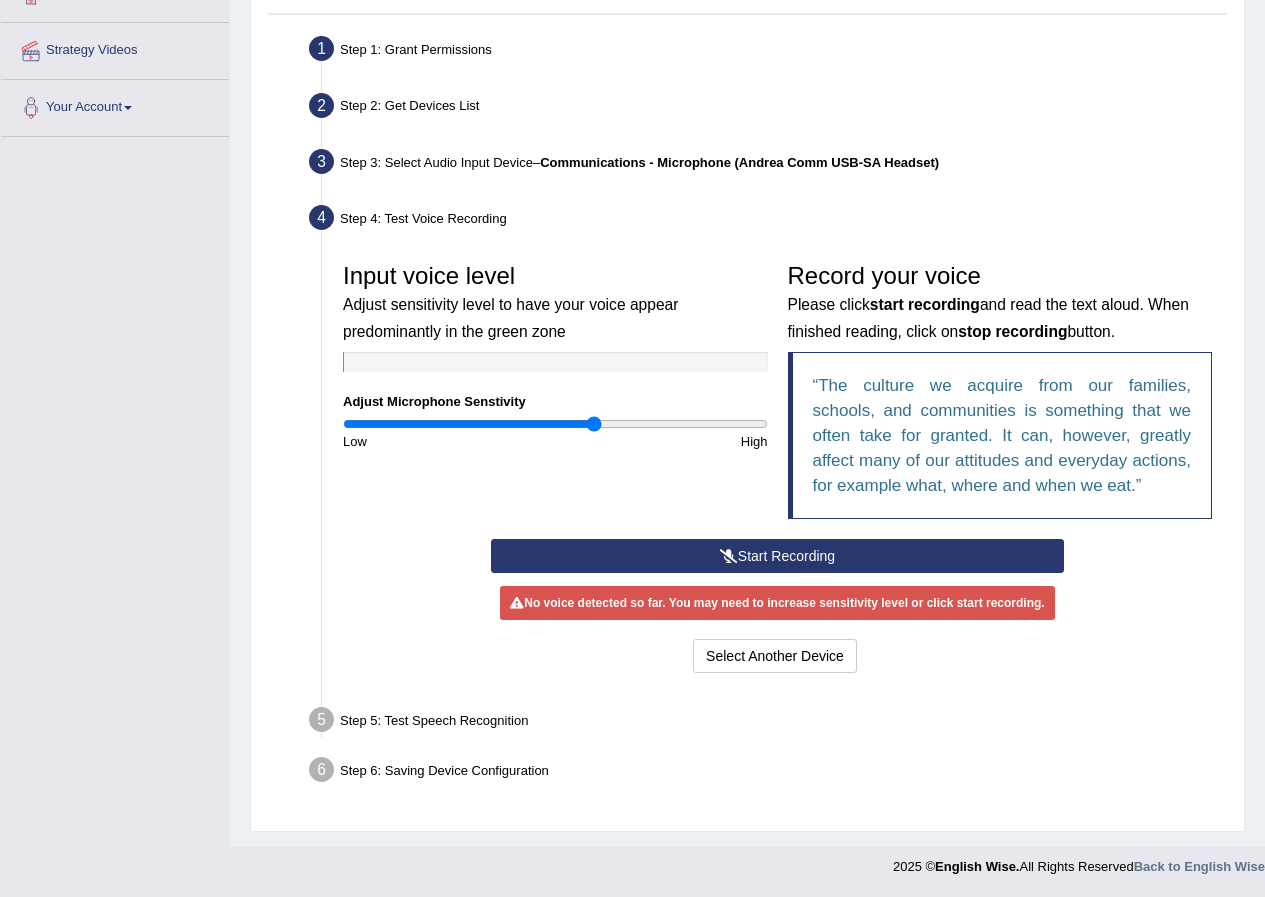 click on "Start Recording" at bounding box center [777, 556] 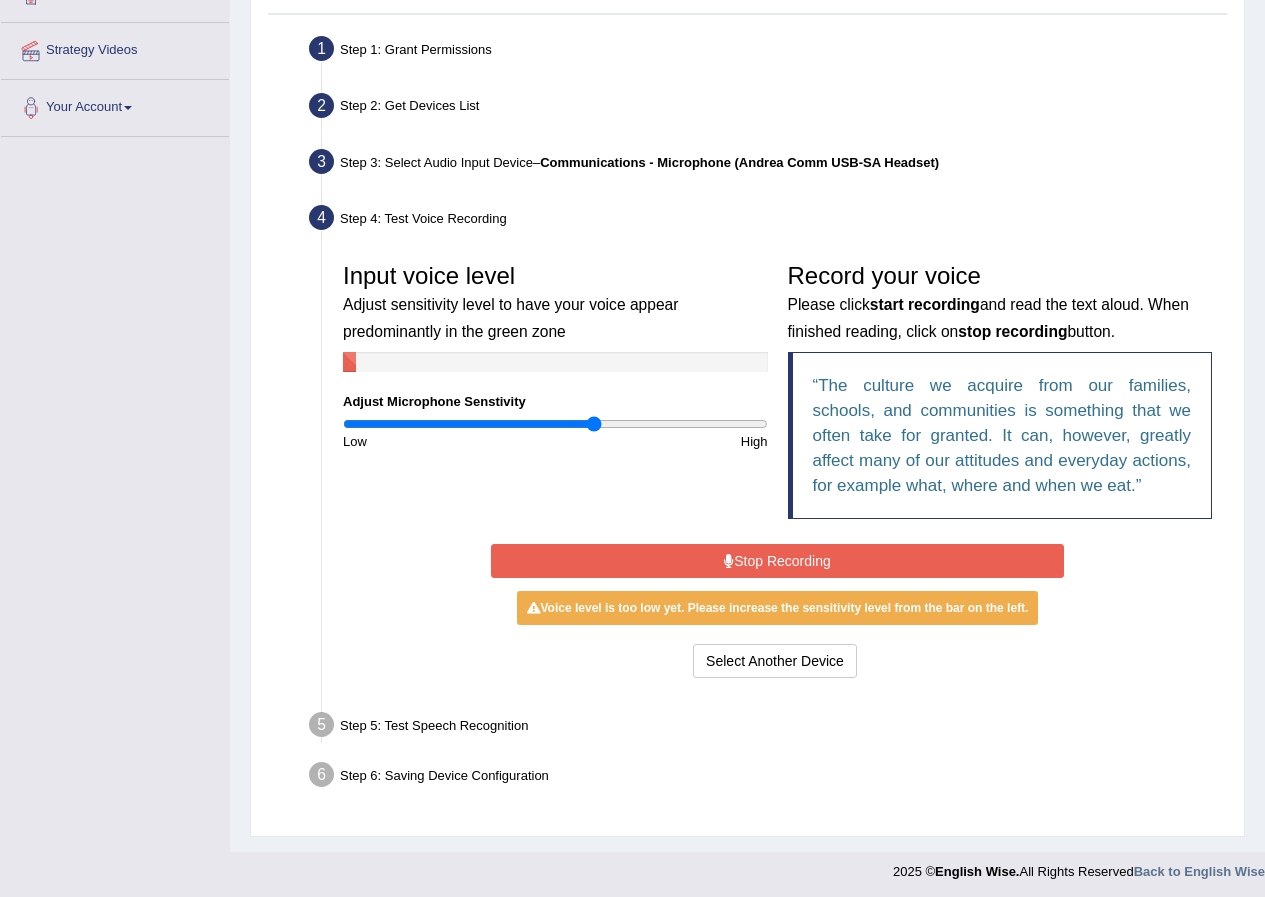 click on "Stop Recording" at bounding box center [777, 561] 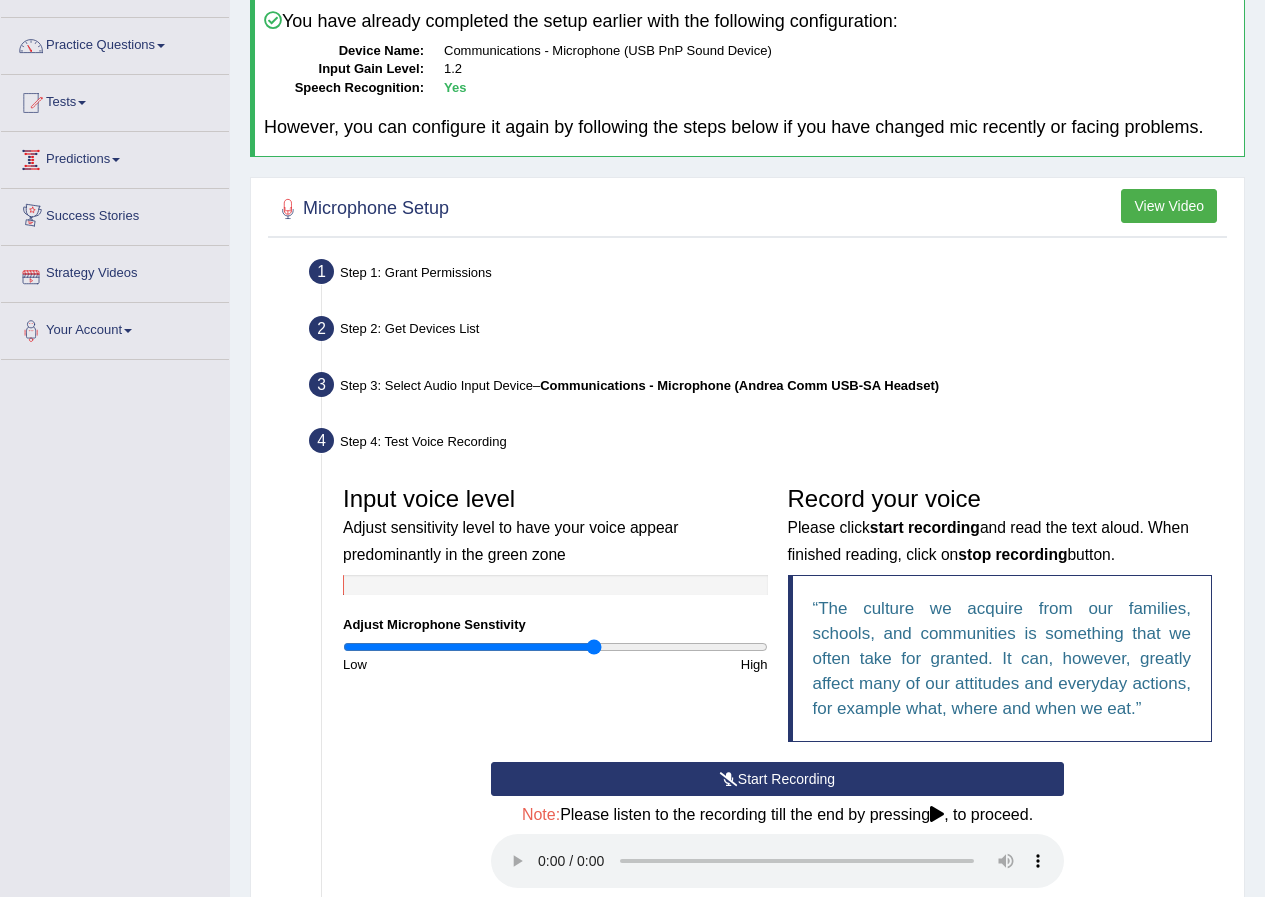 scroll, scrollTop: 0, scrollLeft: 0, axis: both 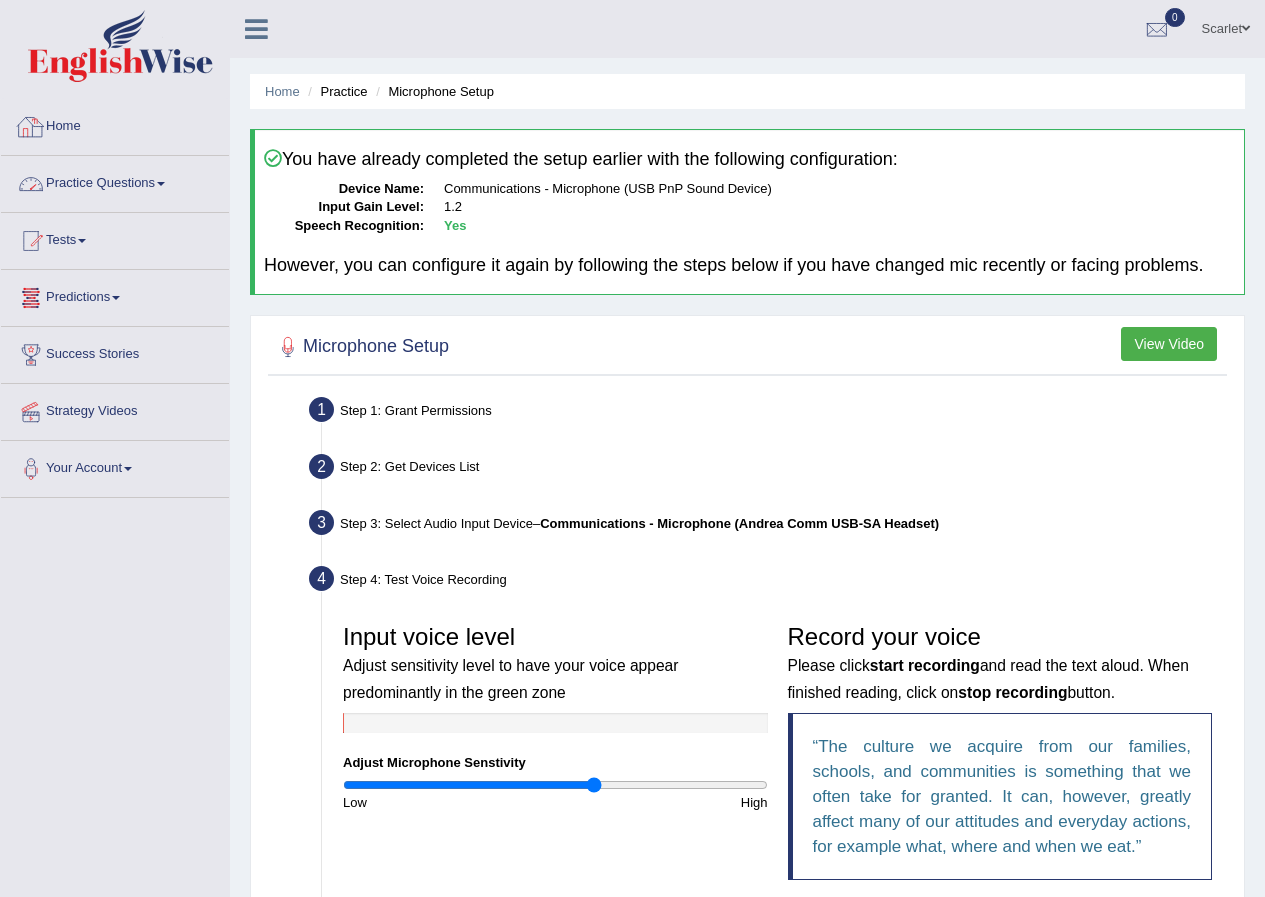 click on "Practice Questions" at bounding box center [115, 181] 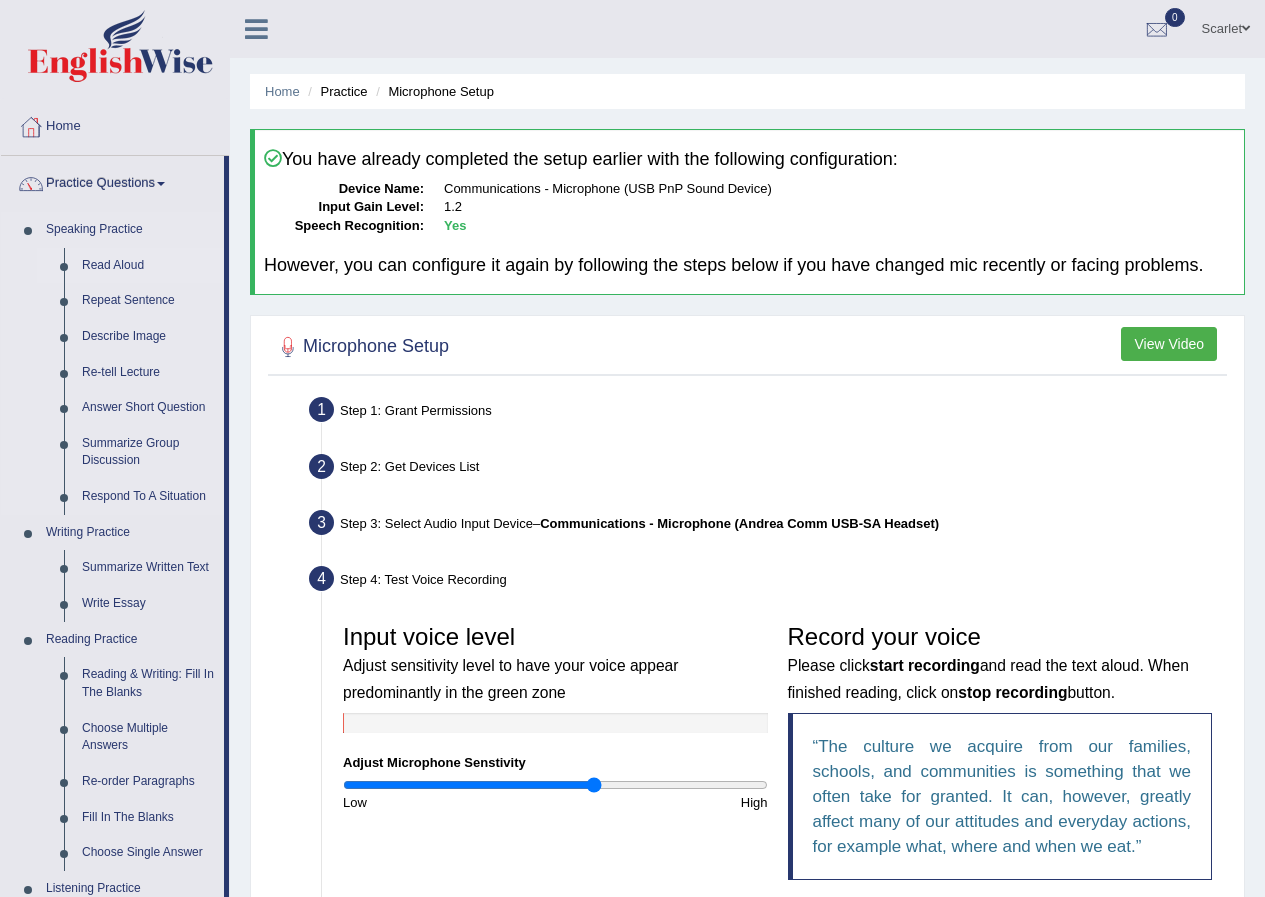 click on "Read Aloud" at bounding box center [148, 266] 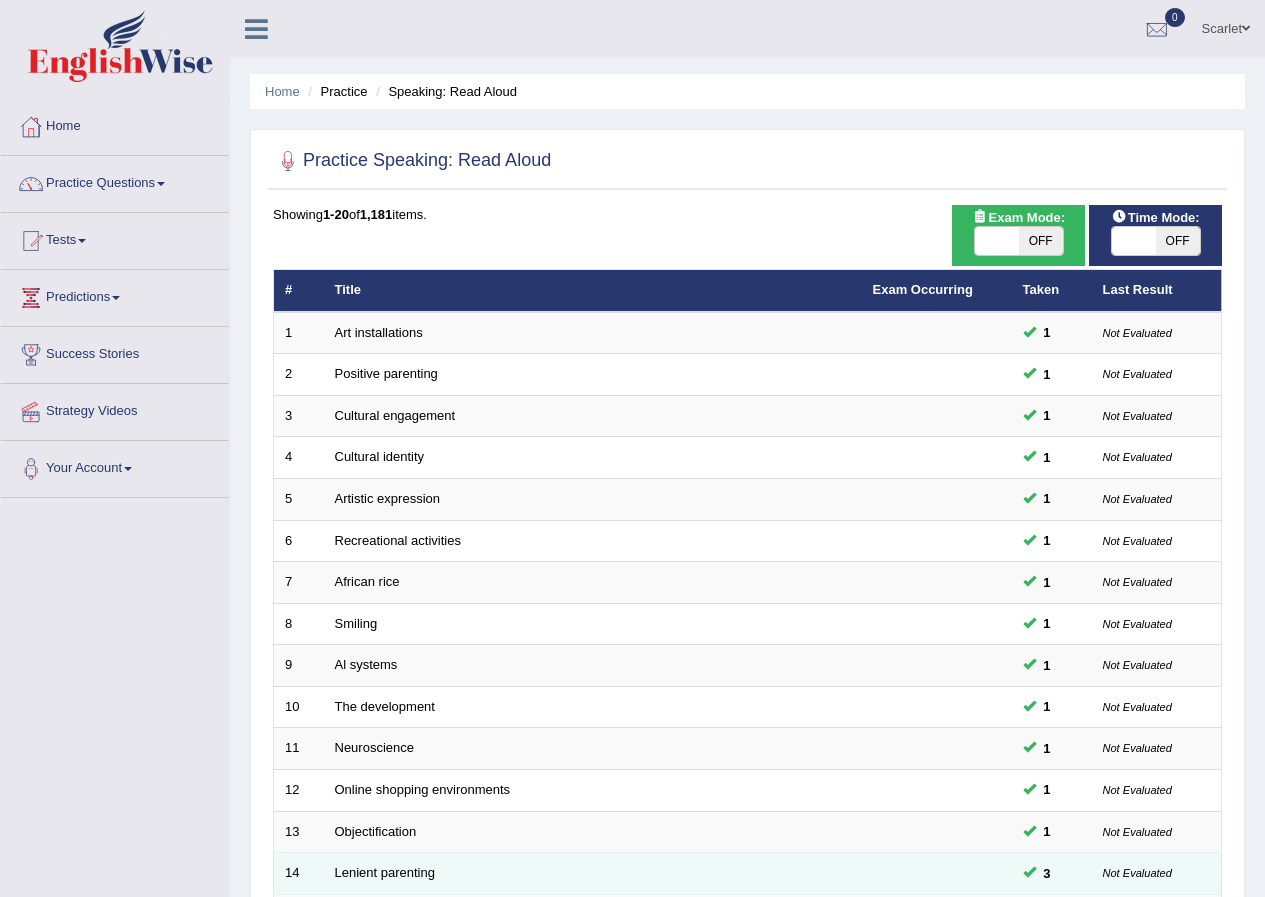 scroll, scrollTop: 427, scrollLeft: 0, axis: vertical 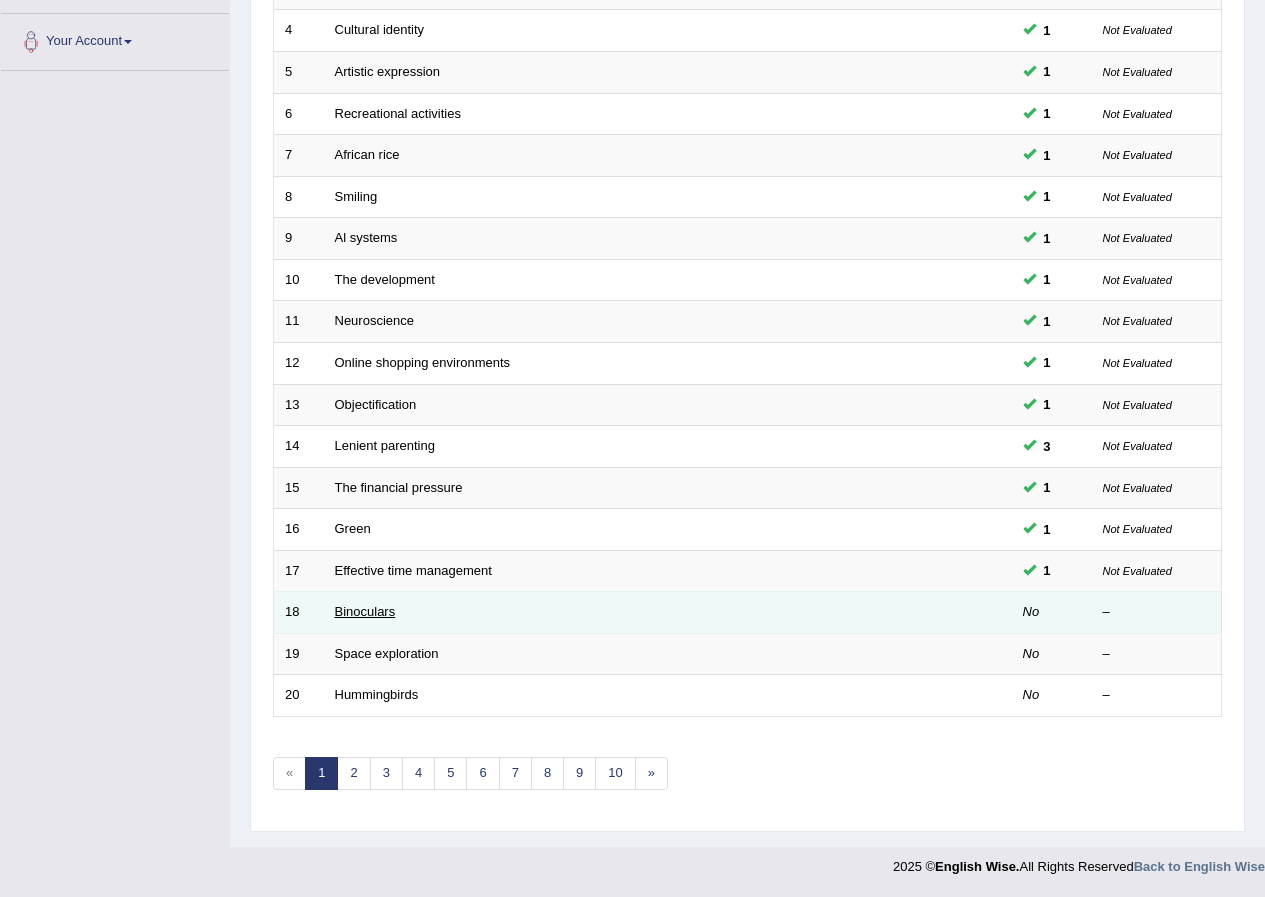 click on "Binoculars" at bounding box center [365, 611] 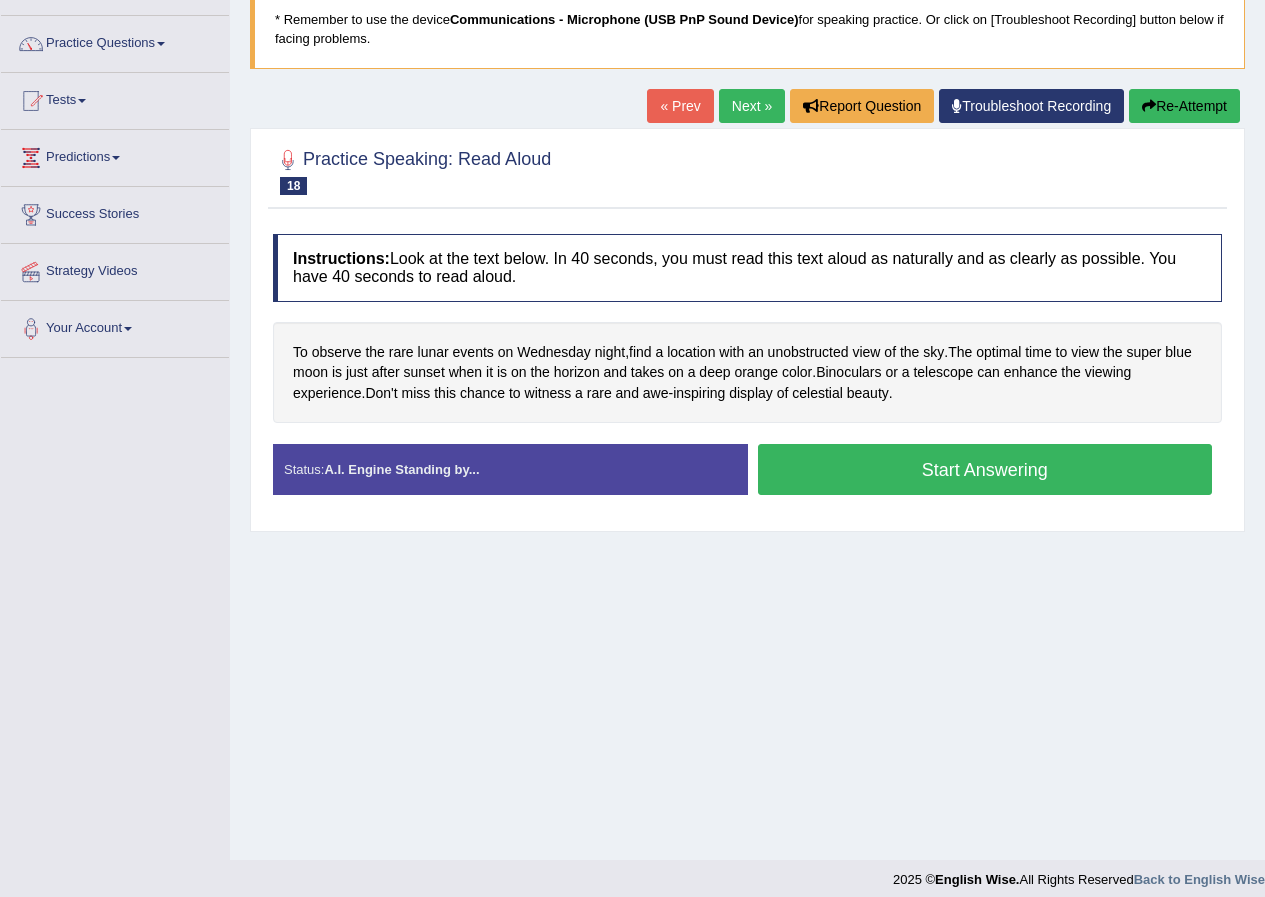 scroll, scrollTop: 153, scrollLeft: 0, axis: vertical 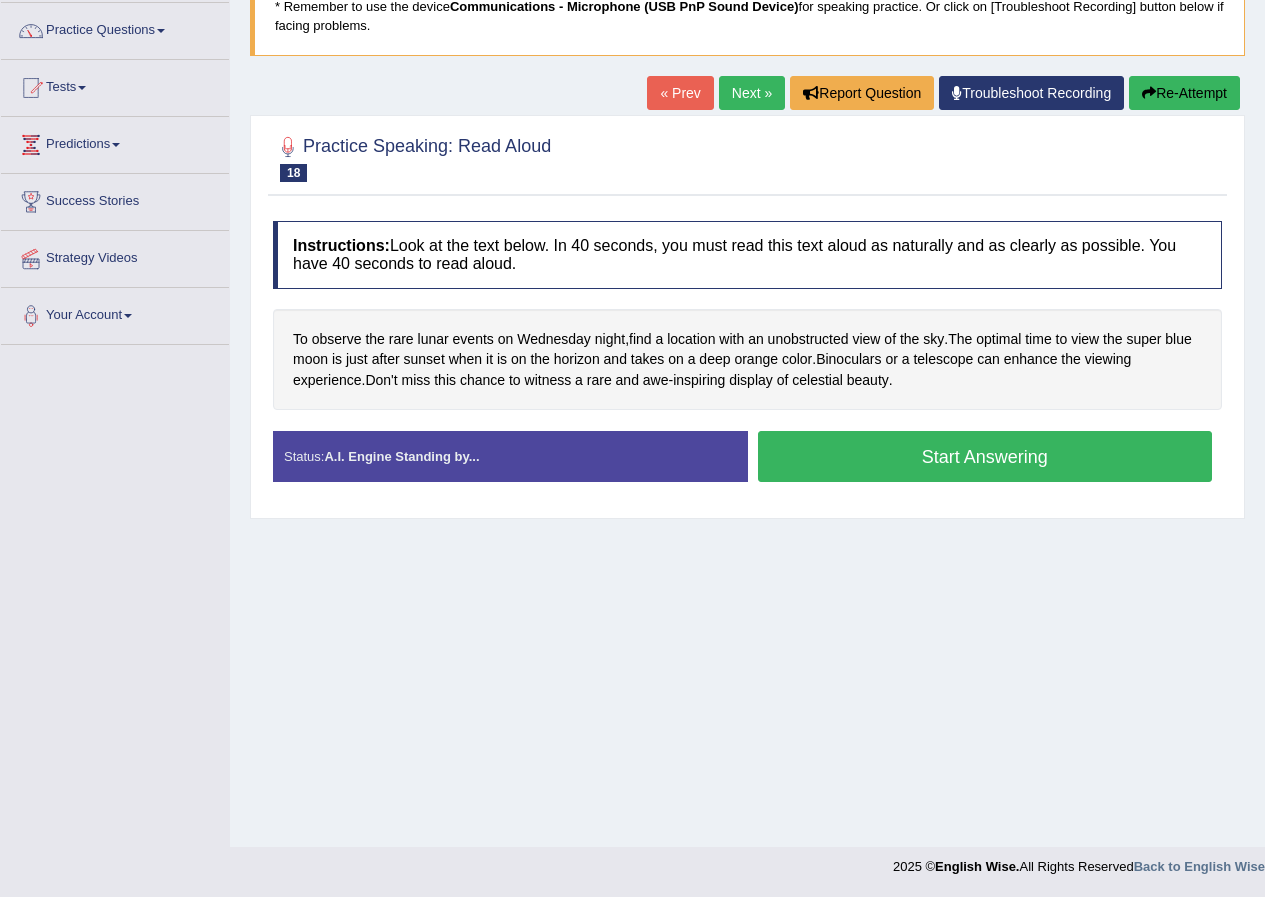 click on "Start Answering" at bounding box center [985, 456] 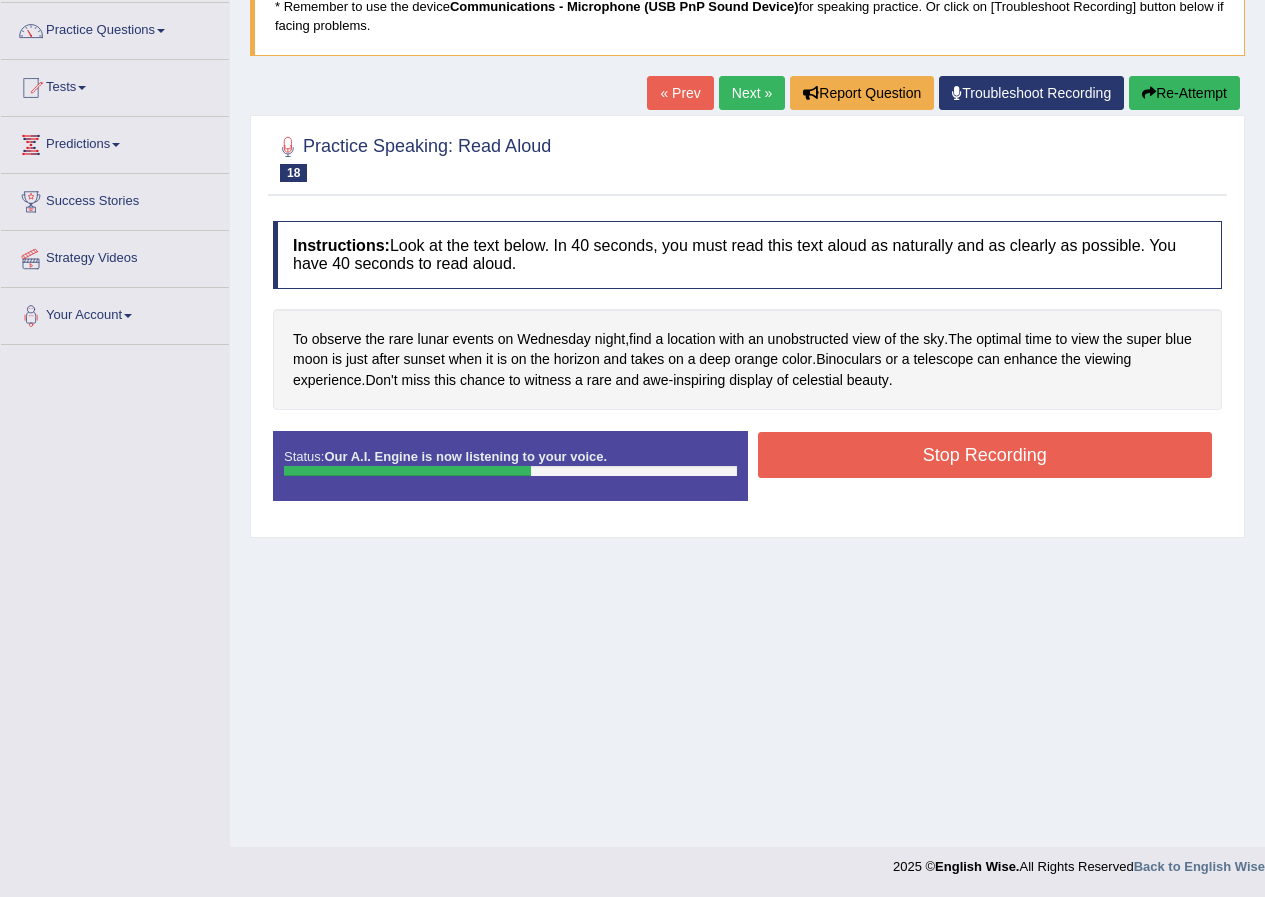 click on "Stop Recording" at bounding box center [985, 455] 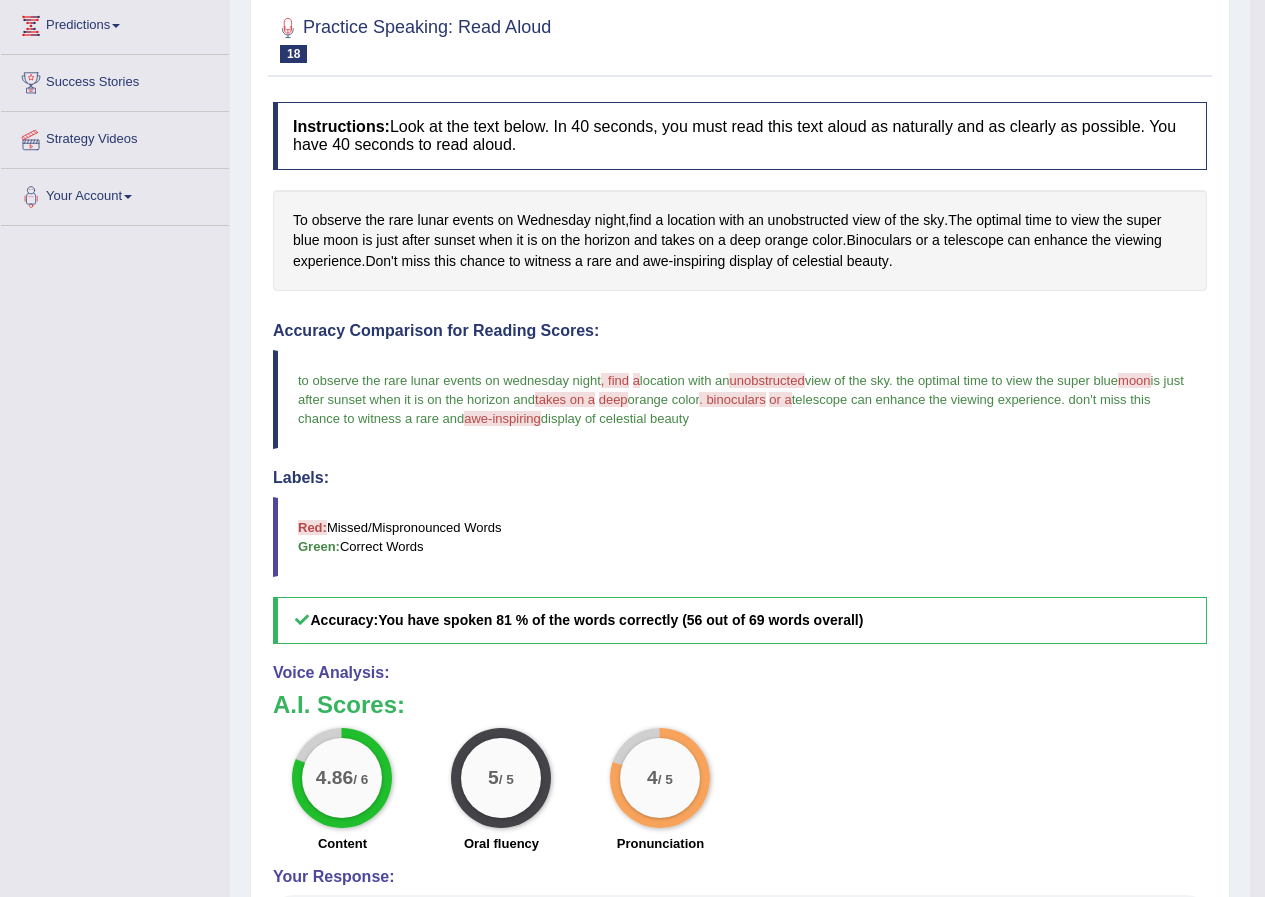 scroll, scrollTop: 288, scrollLeft: 0, axis: vertical 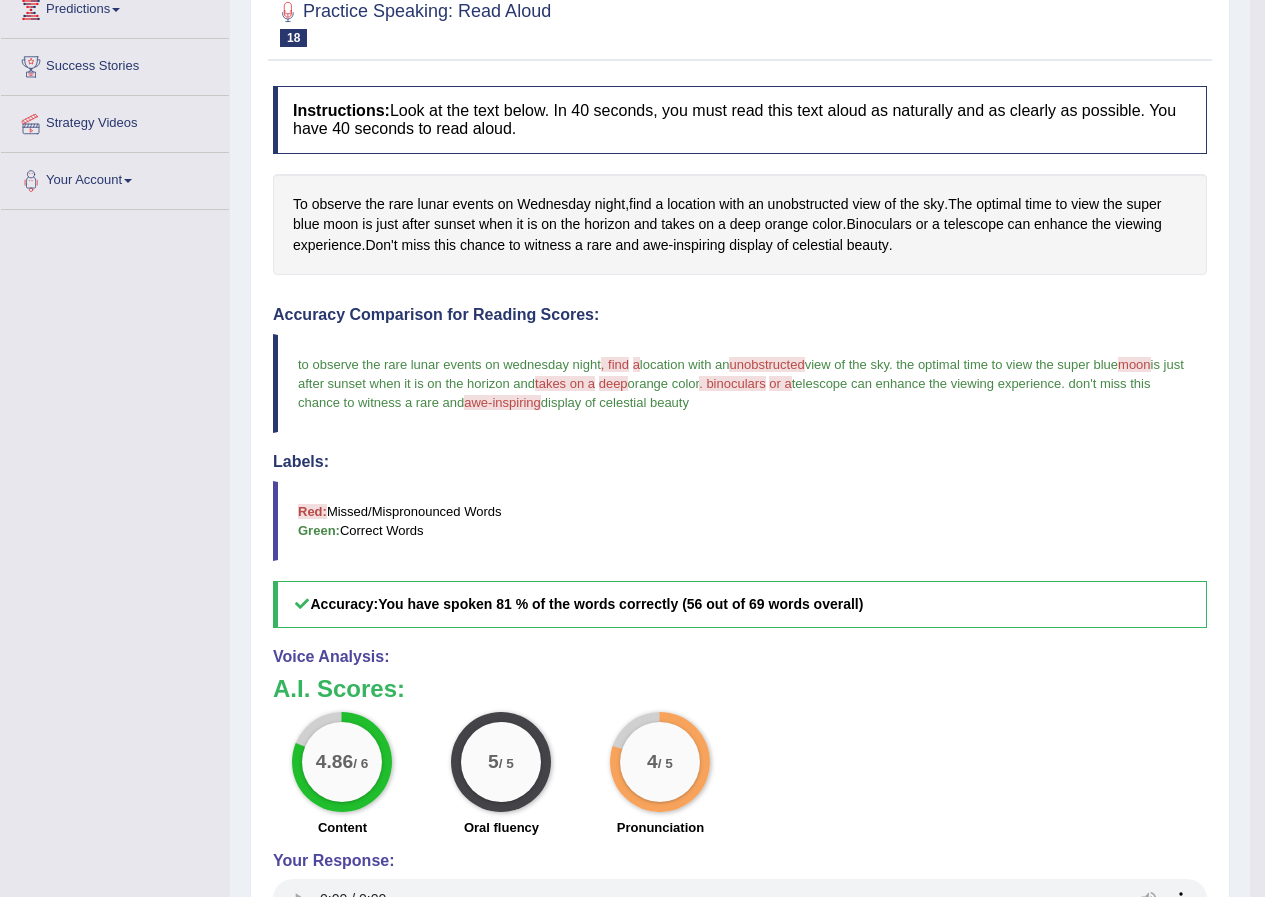 click on "awe-inspiring" at bounding box center [502, 402] 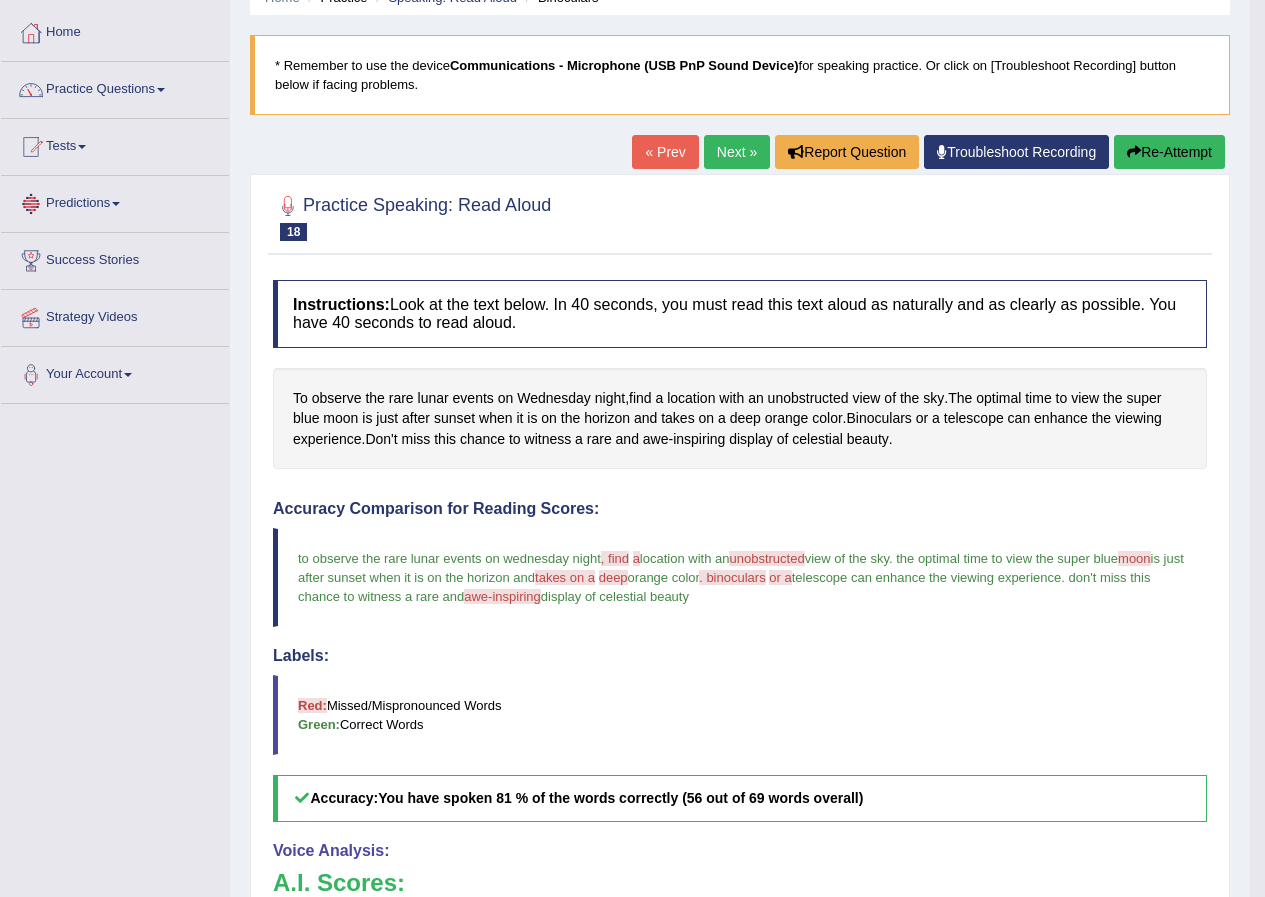 scroll, scrollTop: 88, scrollLeft: 0, axis: vertical 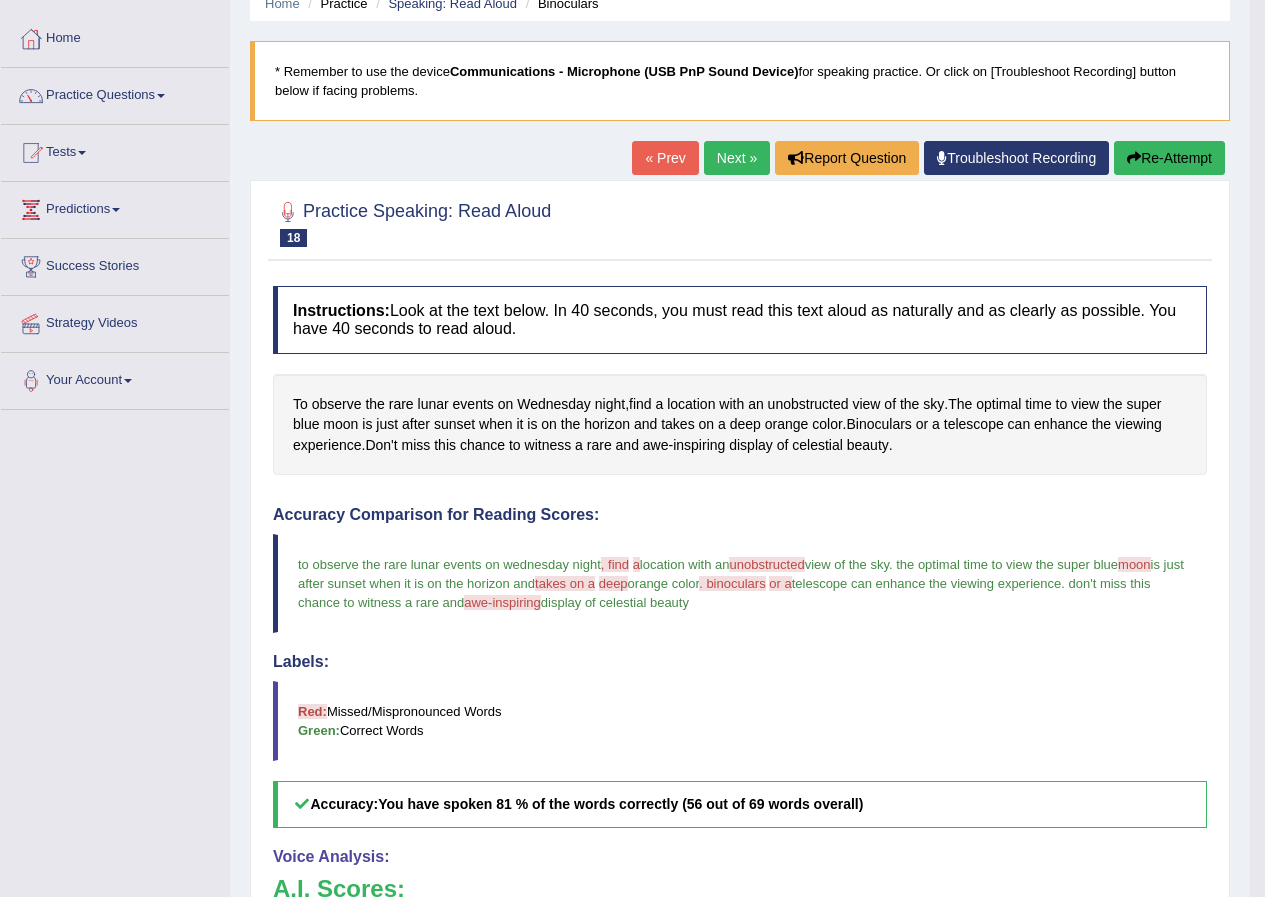 click on "Next »" at bounding box center (737, 158) 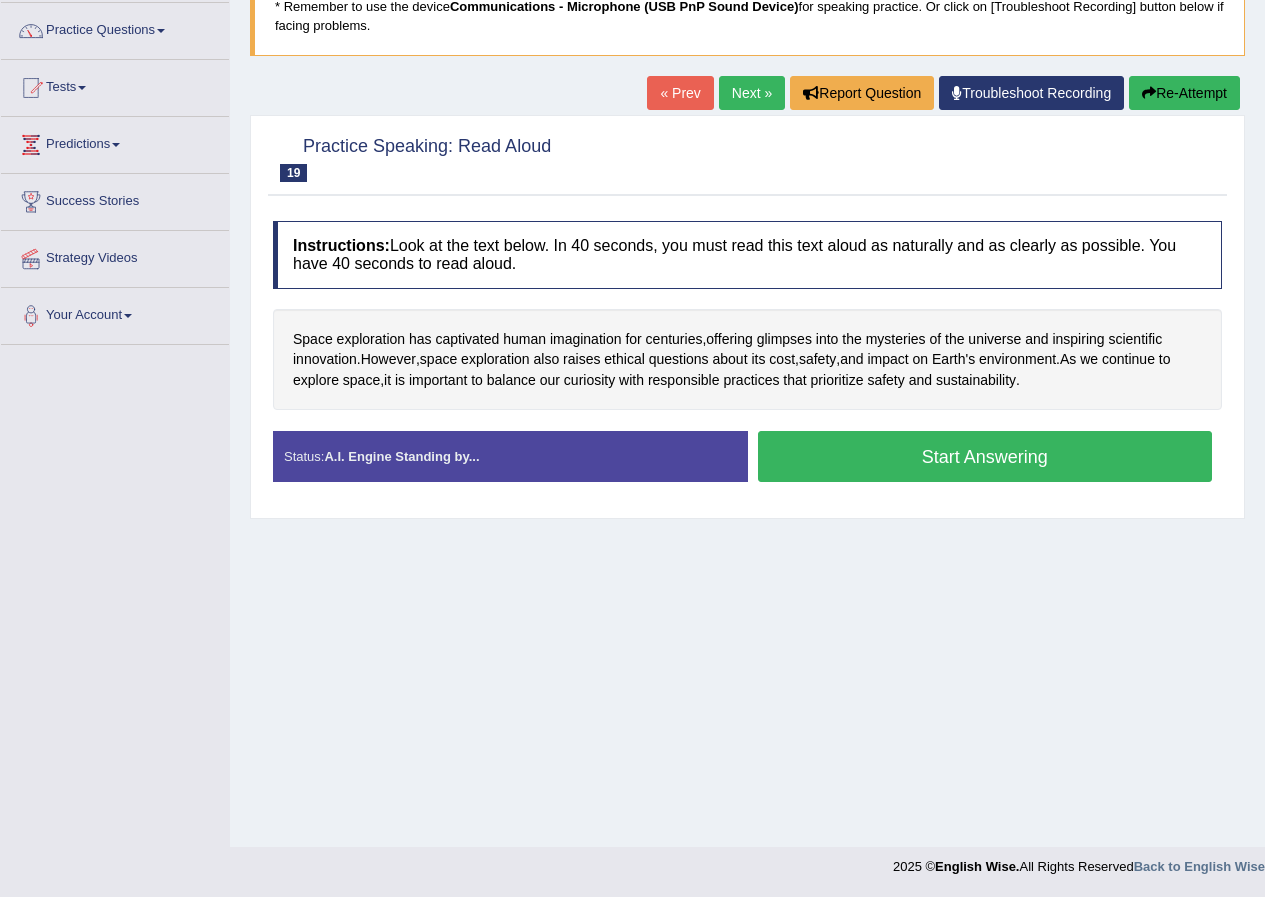 scroll, scrollTop: 153, scrollLeft: 0, axis: vertical 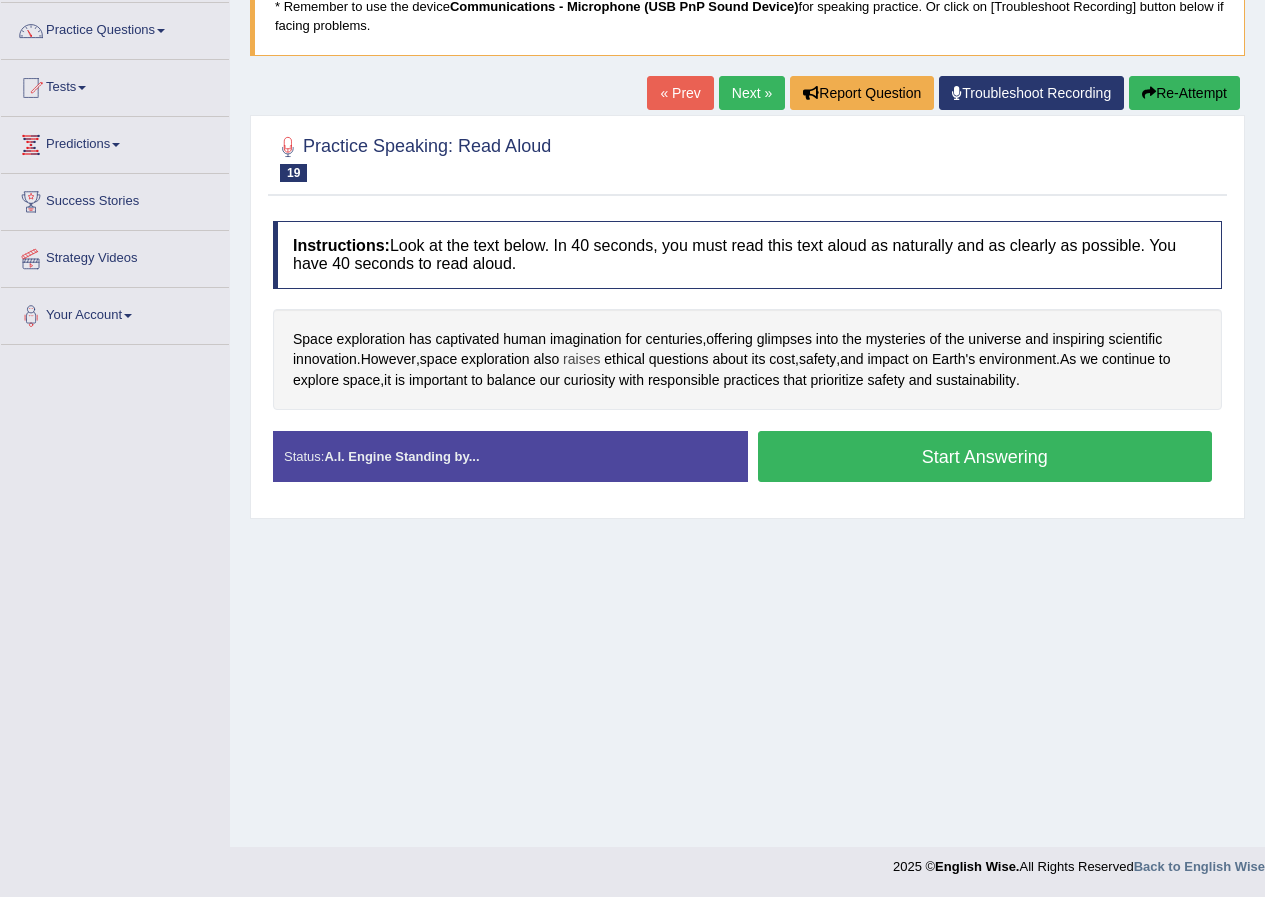 click on "raises" at bounding box center [581, 359] 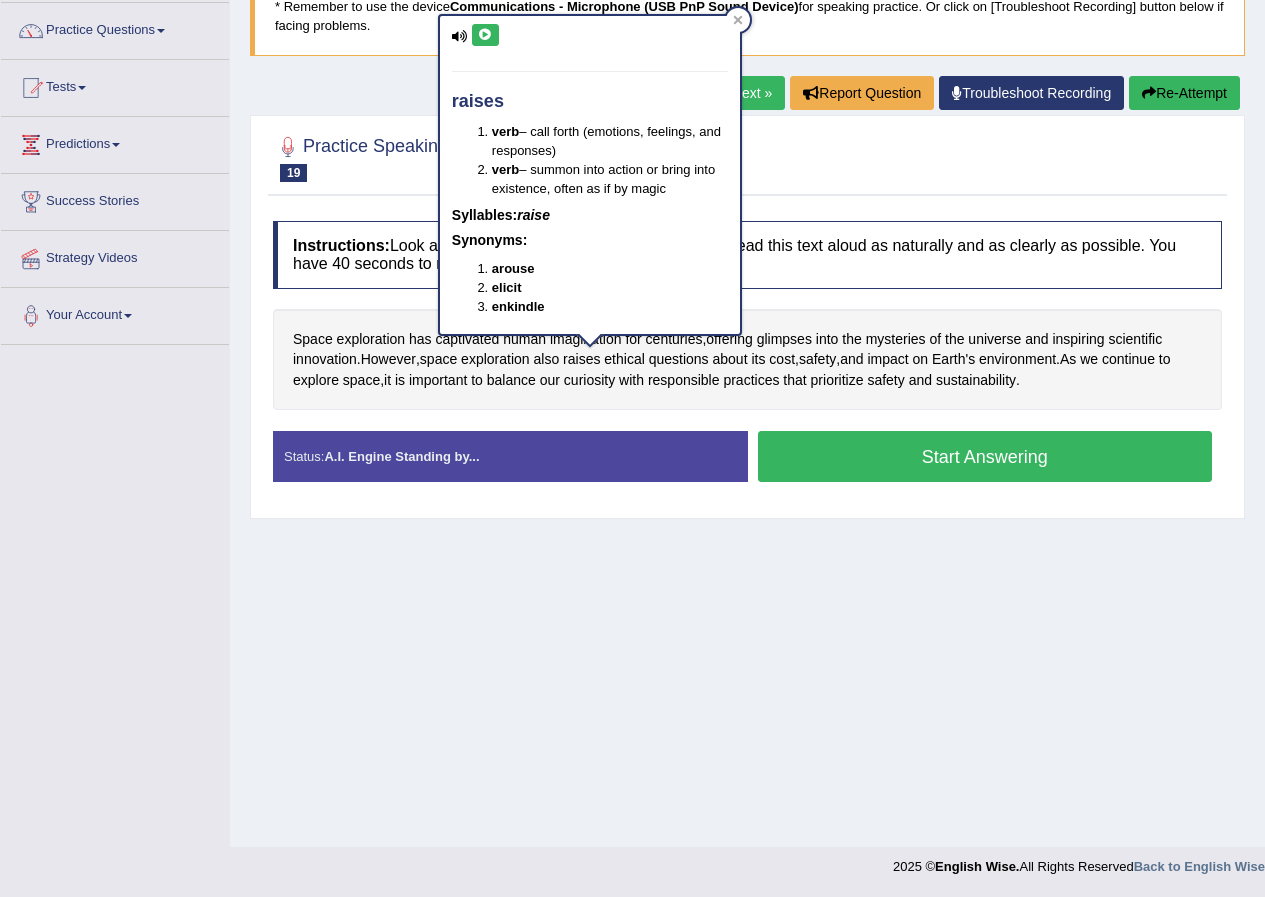 click at bounding box center [485, 35] 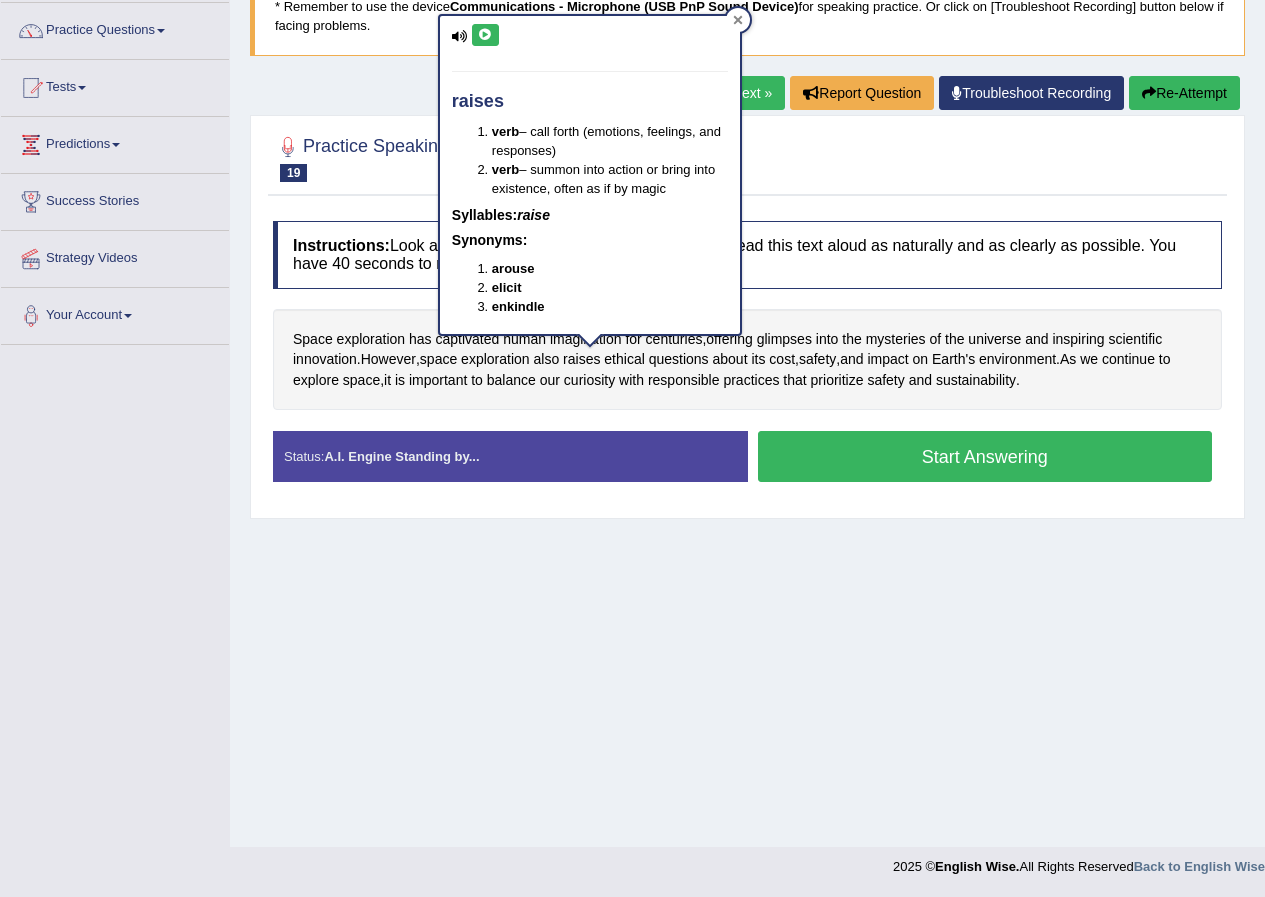 click 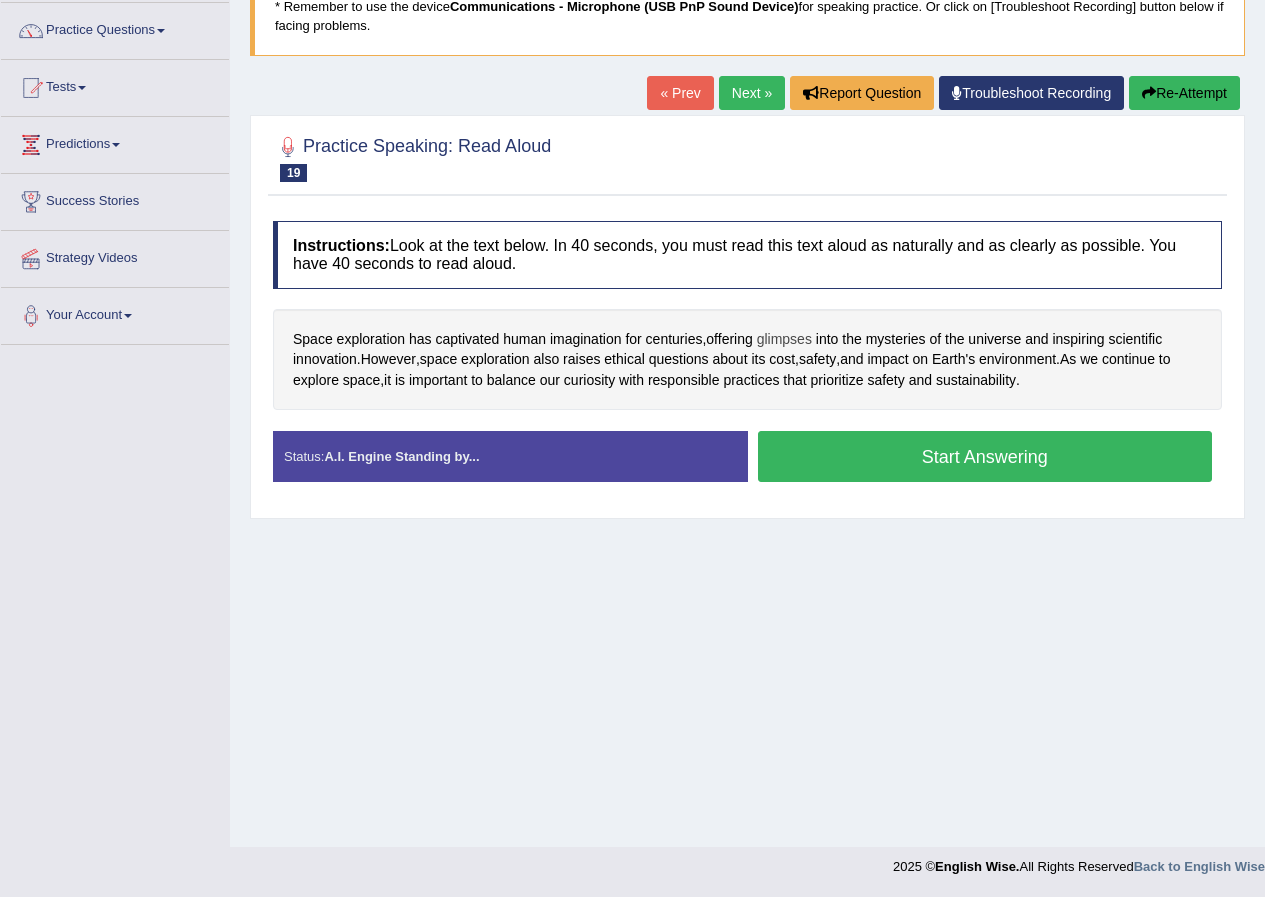 click on "glimpses" at bounding box center [784, 339] 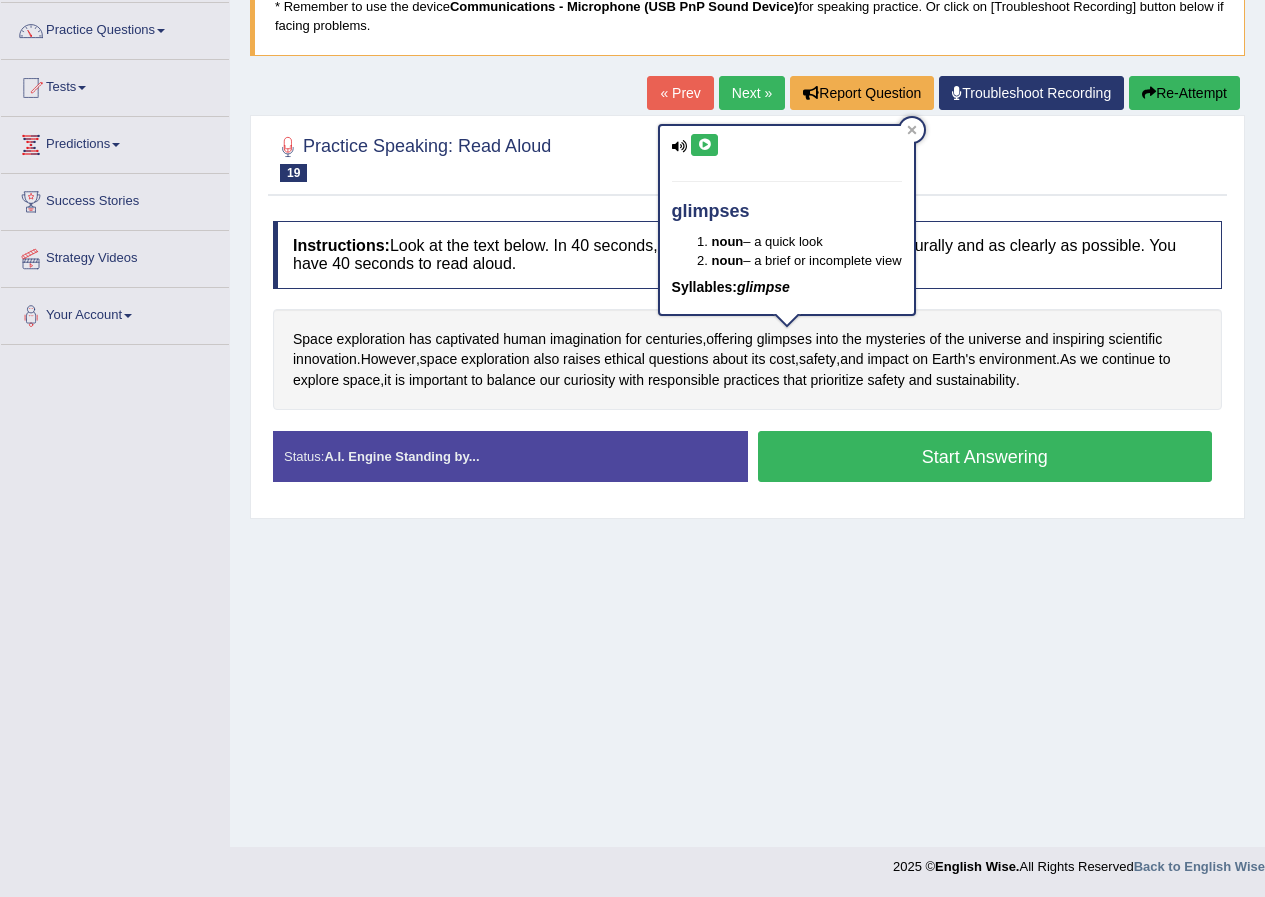 click at bounding box center [704, 145] 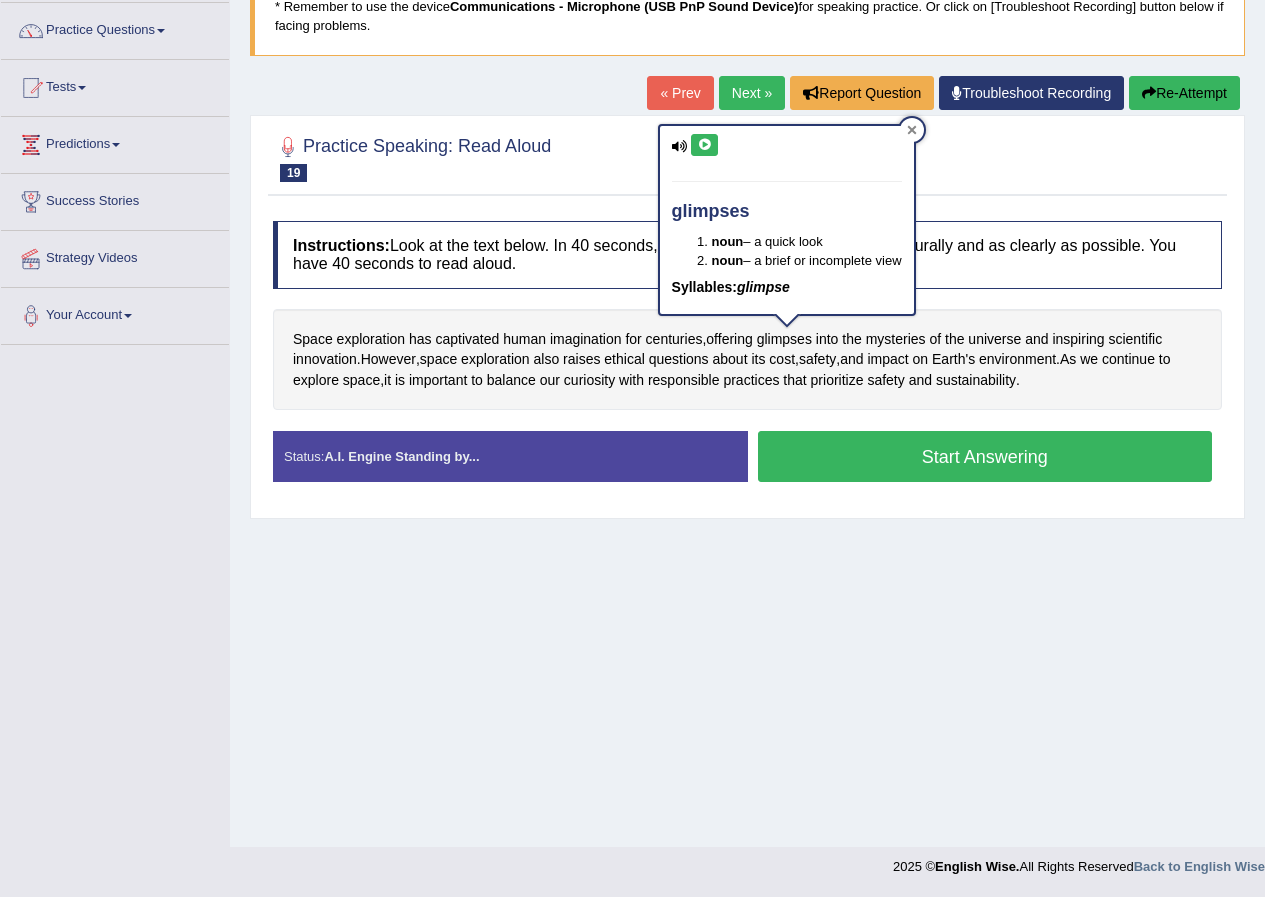 click 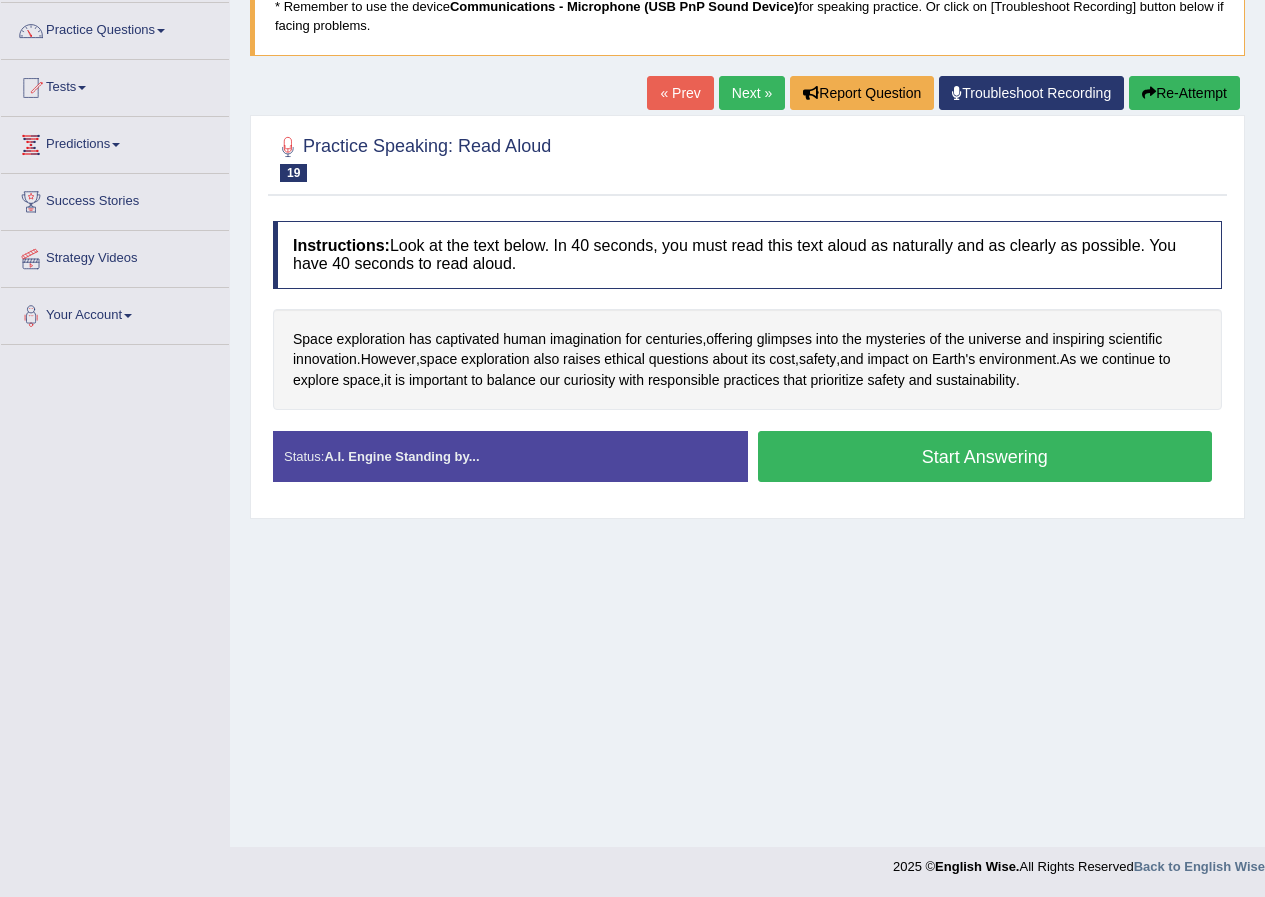 click on "Start Answering" at bounding box center [985, 456] 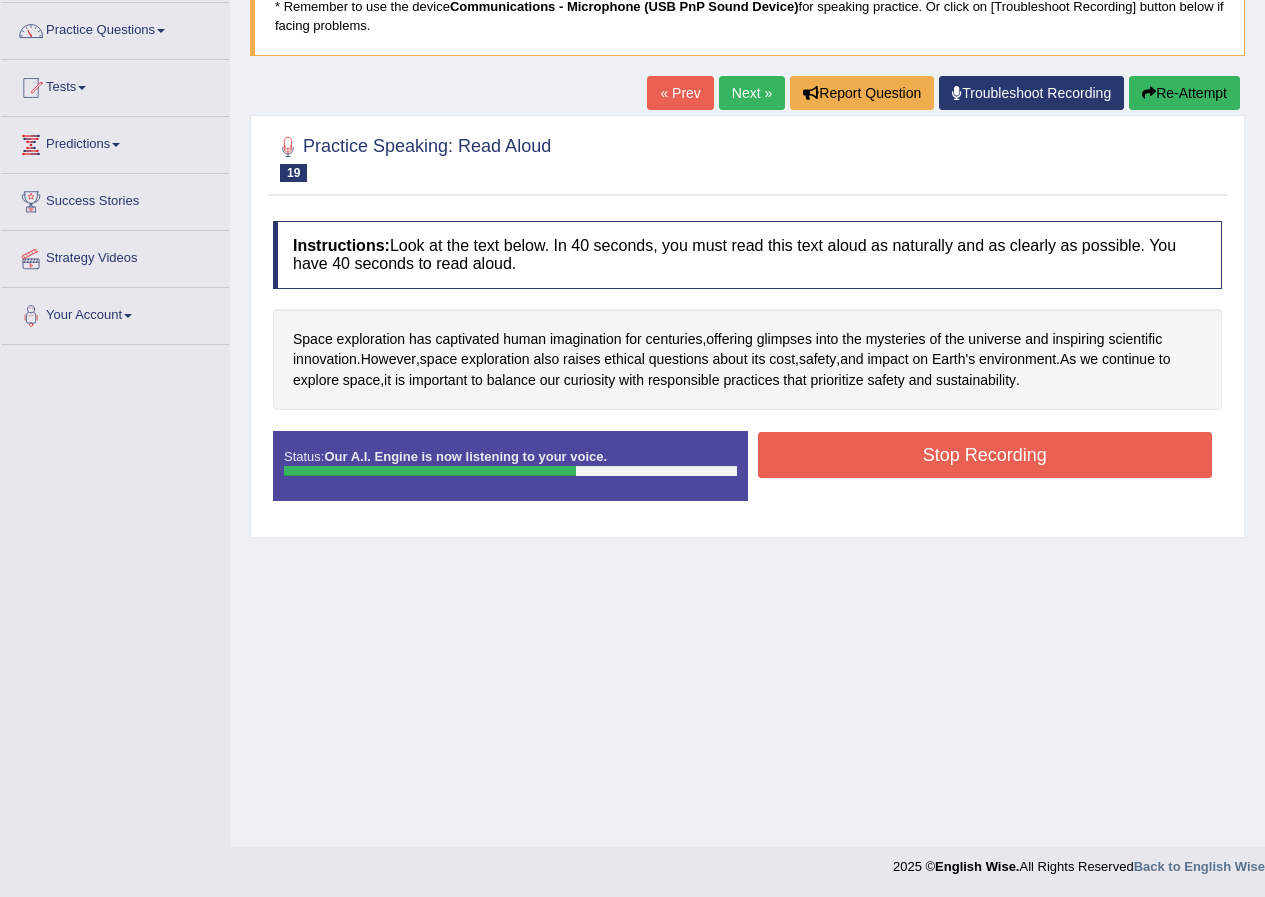 click on "Stop Recording" at bounding box center [985, 455] 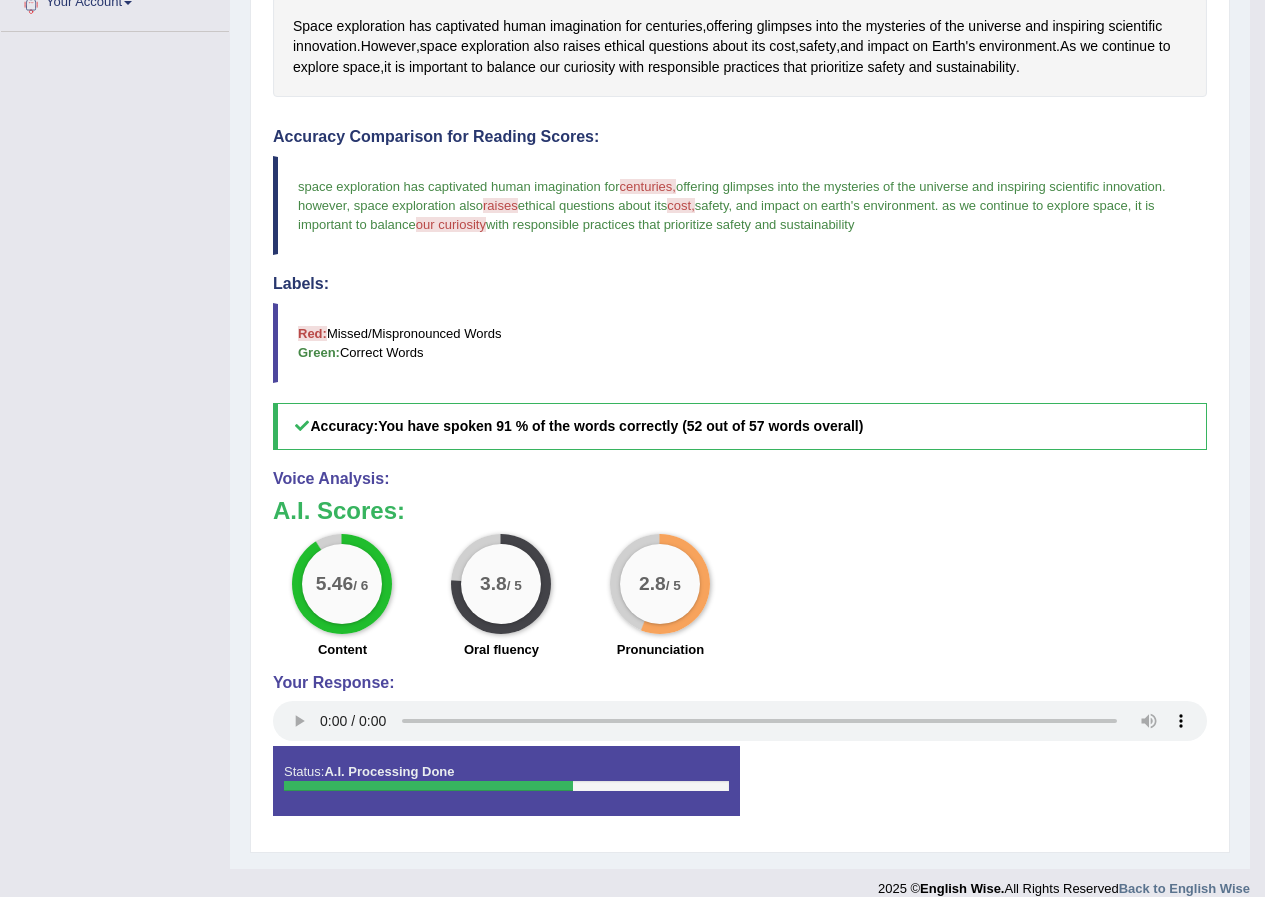 scroll, scrollTop: 488, scrollLeft: 0, axis: vertical 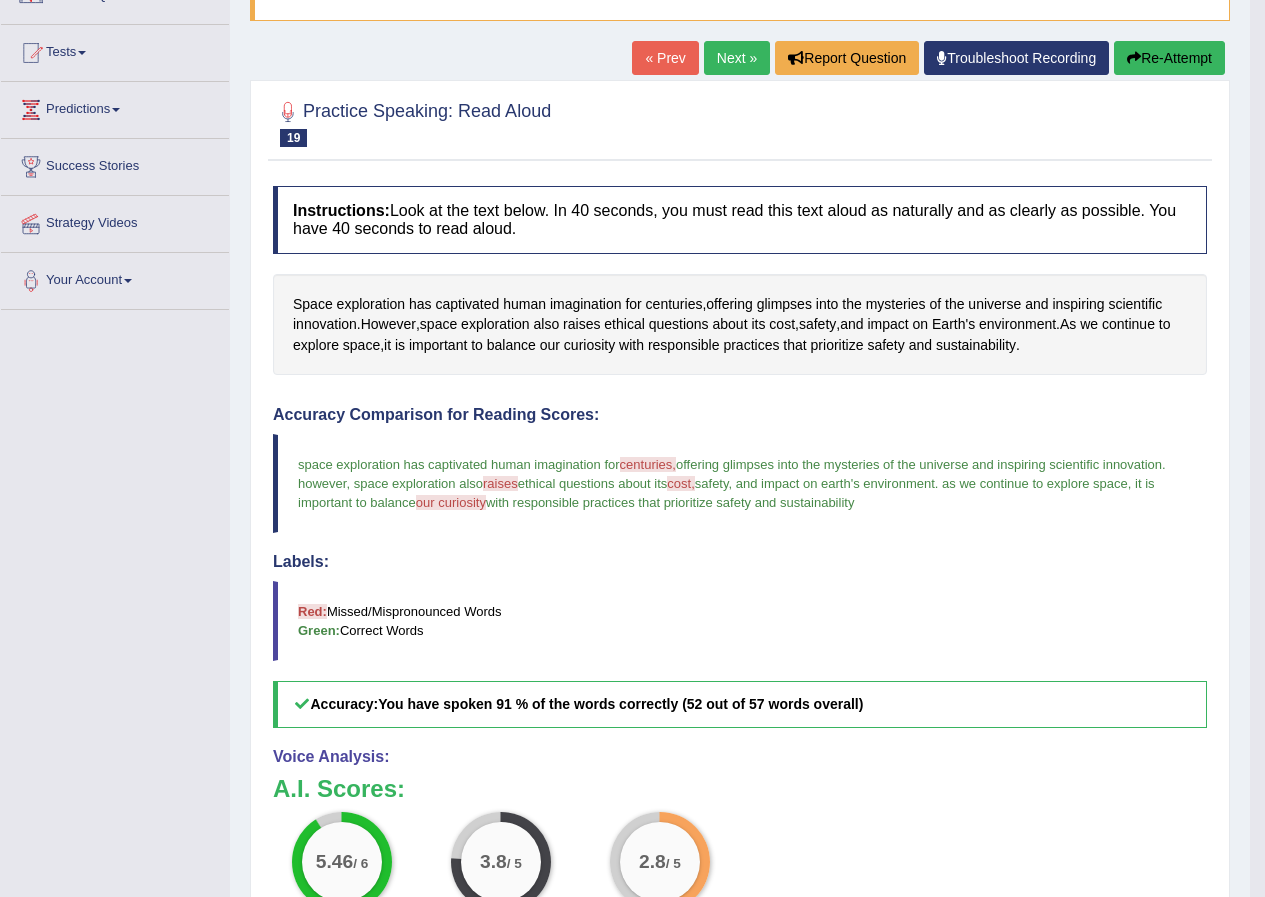 click on "Next »" at bounding box center (737, 58) 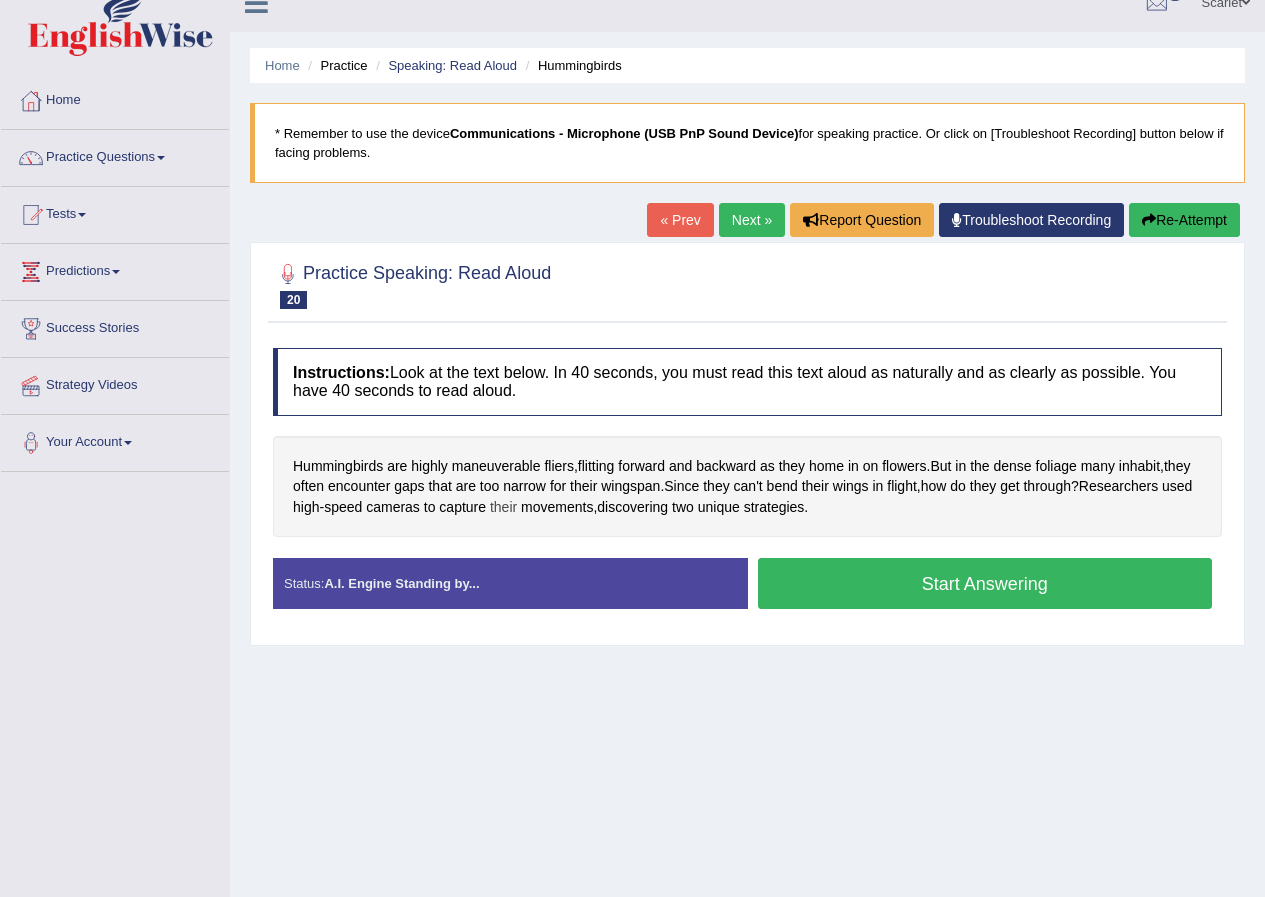 scroll, scrollTop: 0, scrollLeft: 0, axis: both 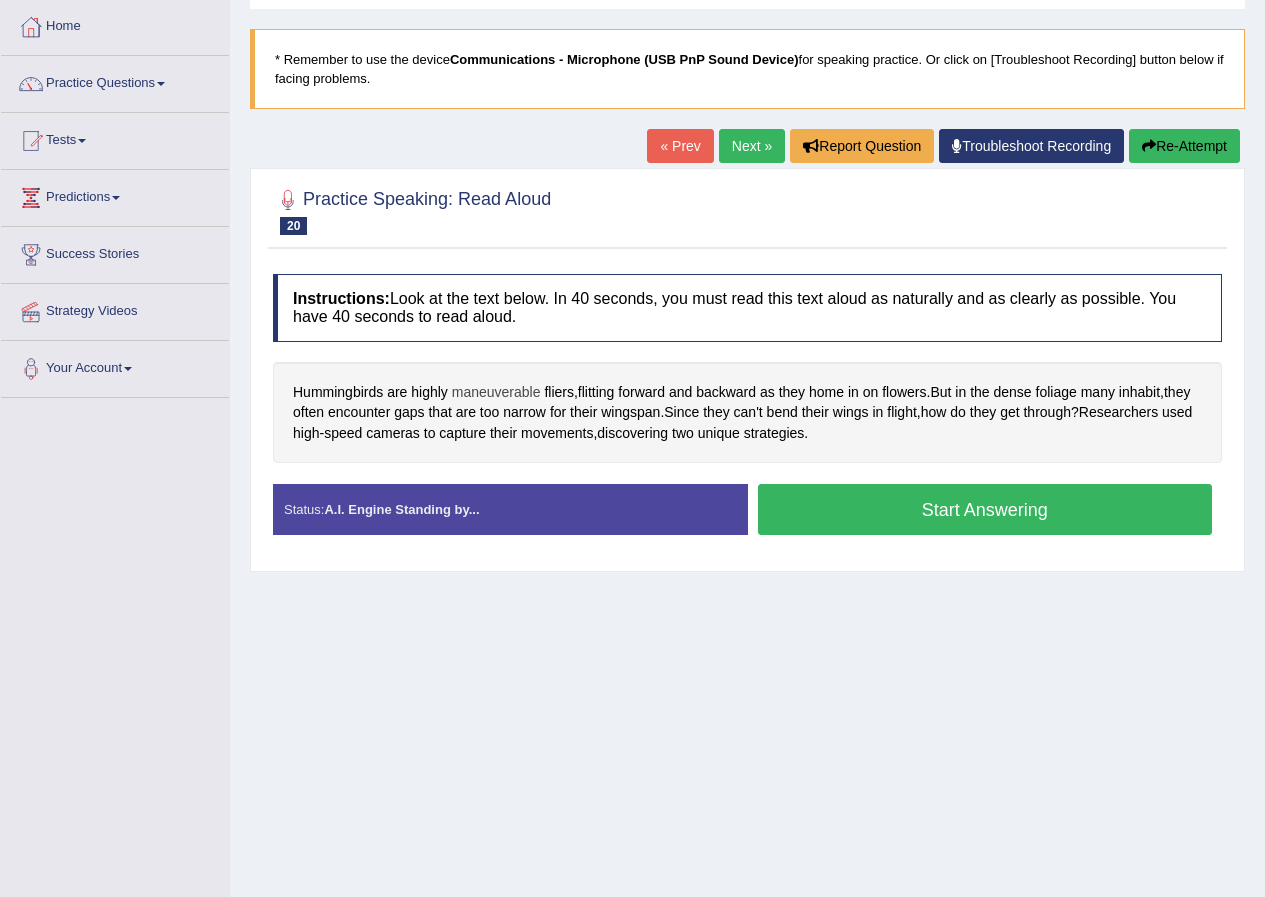 click on "maneuverable" at bounding box center (496, 392) 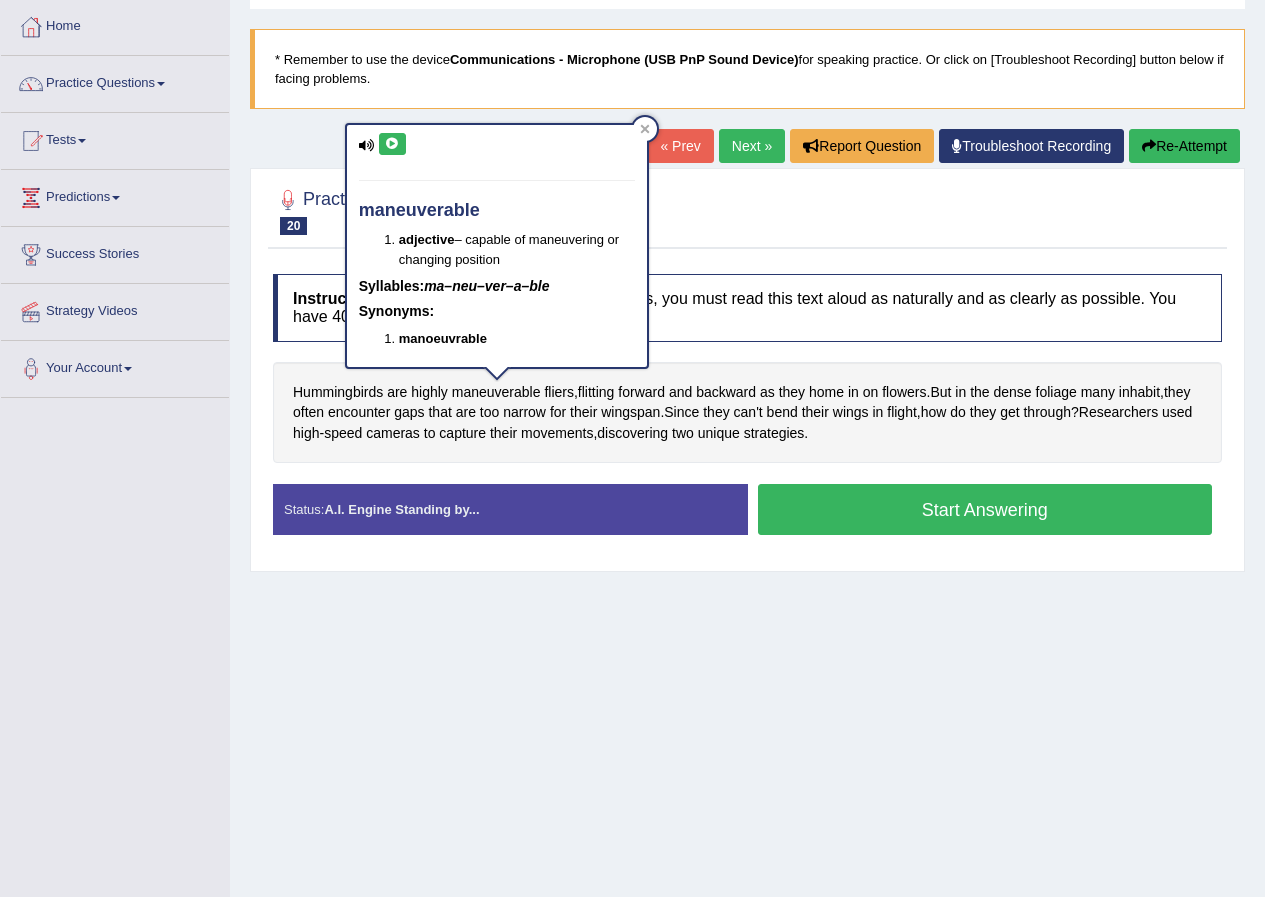 click at bounding box center (392, 144) 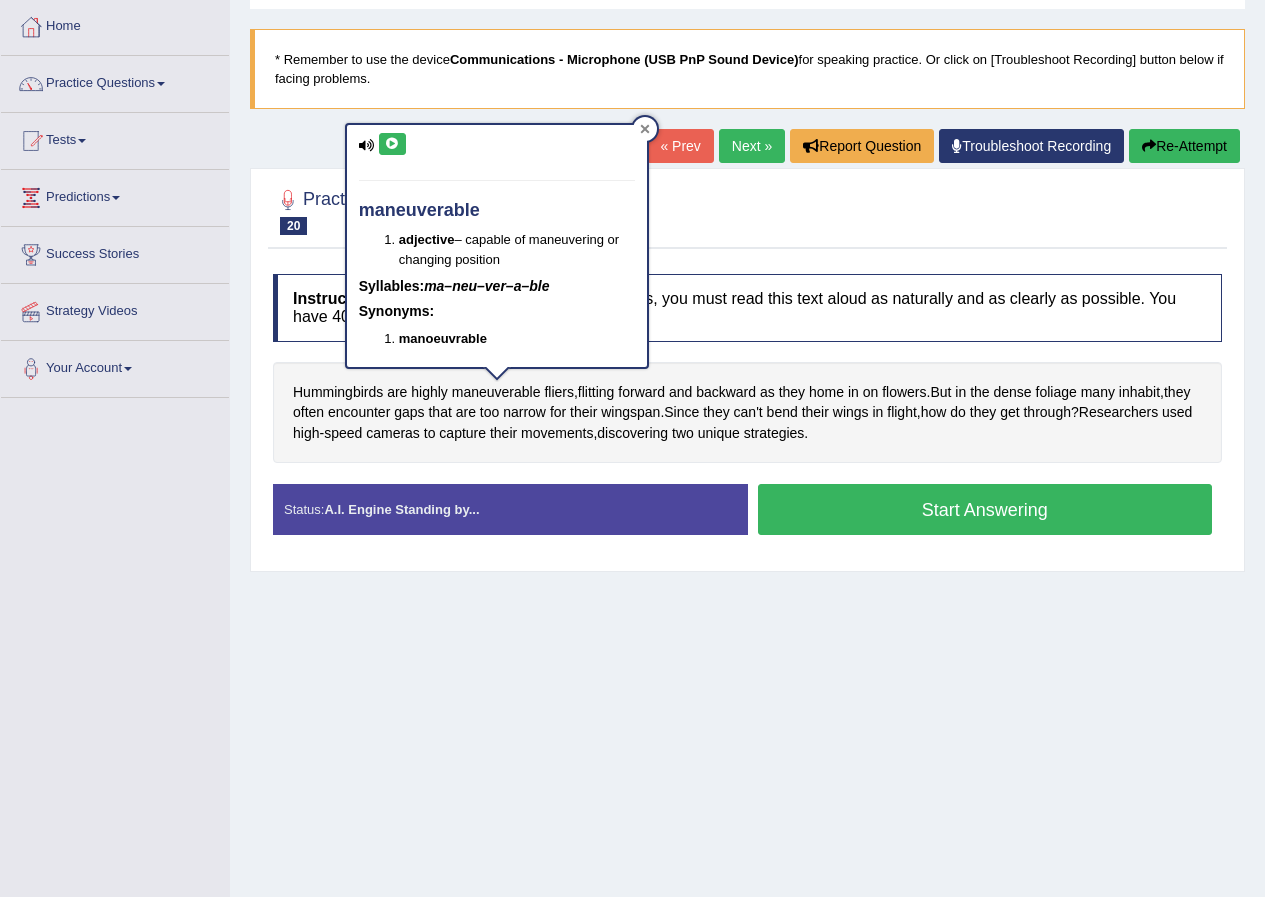 click 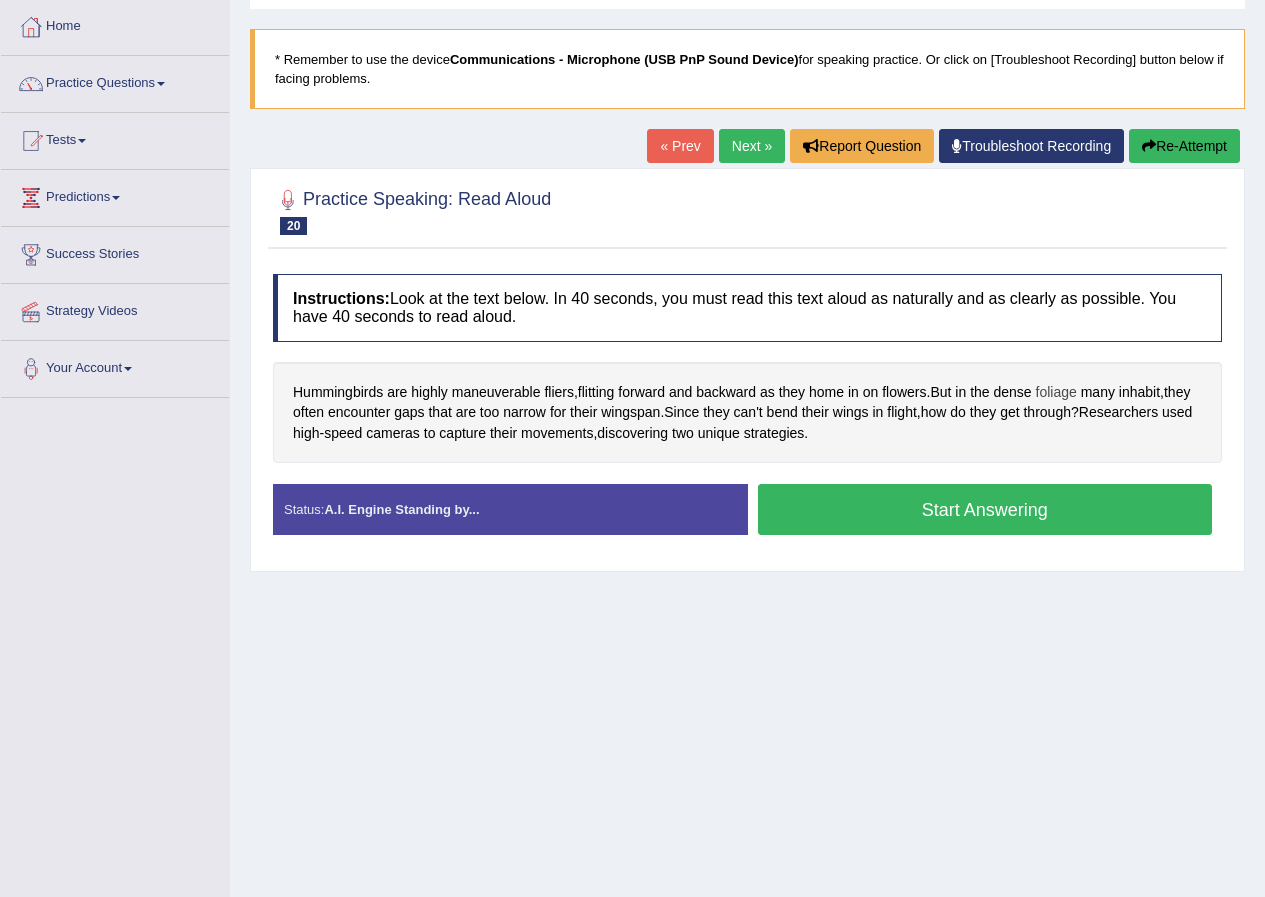 click on "foliage" at bounding box center [1056, 392] 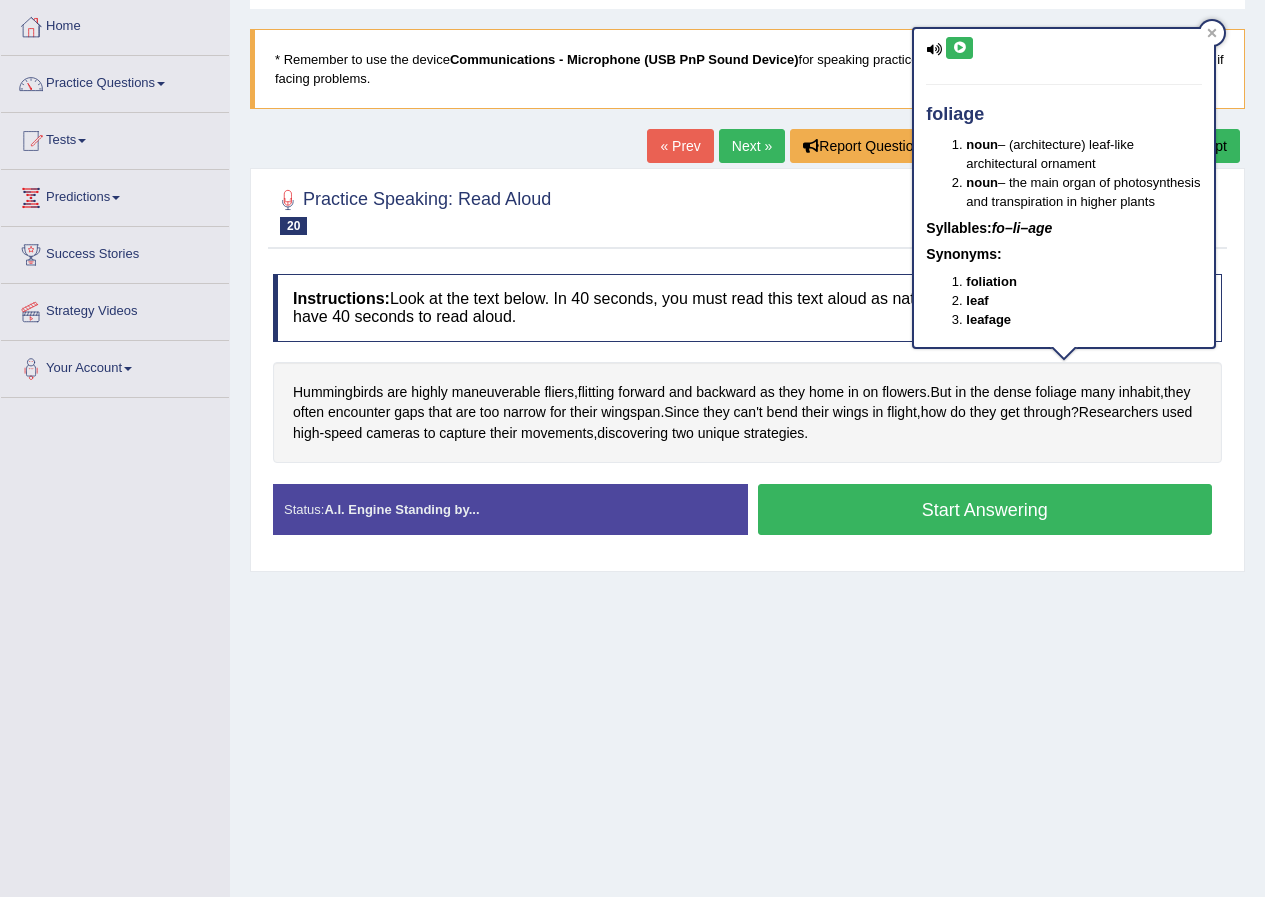 click at bounding box center (959, 48) 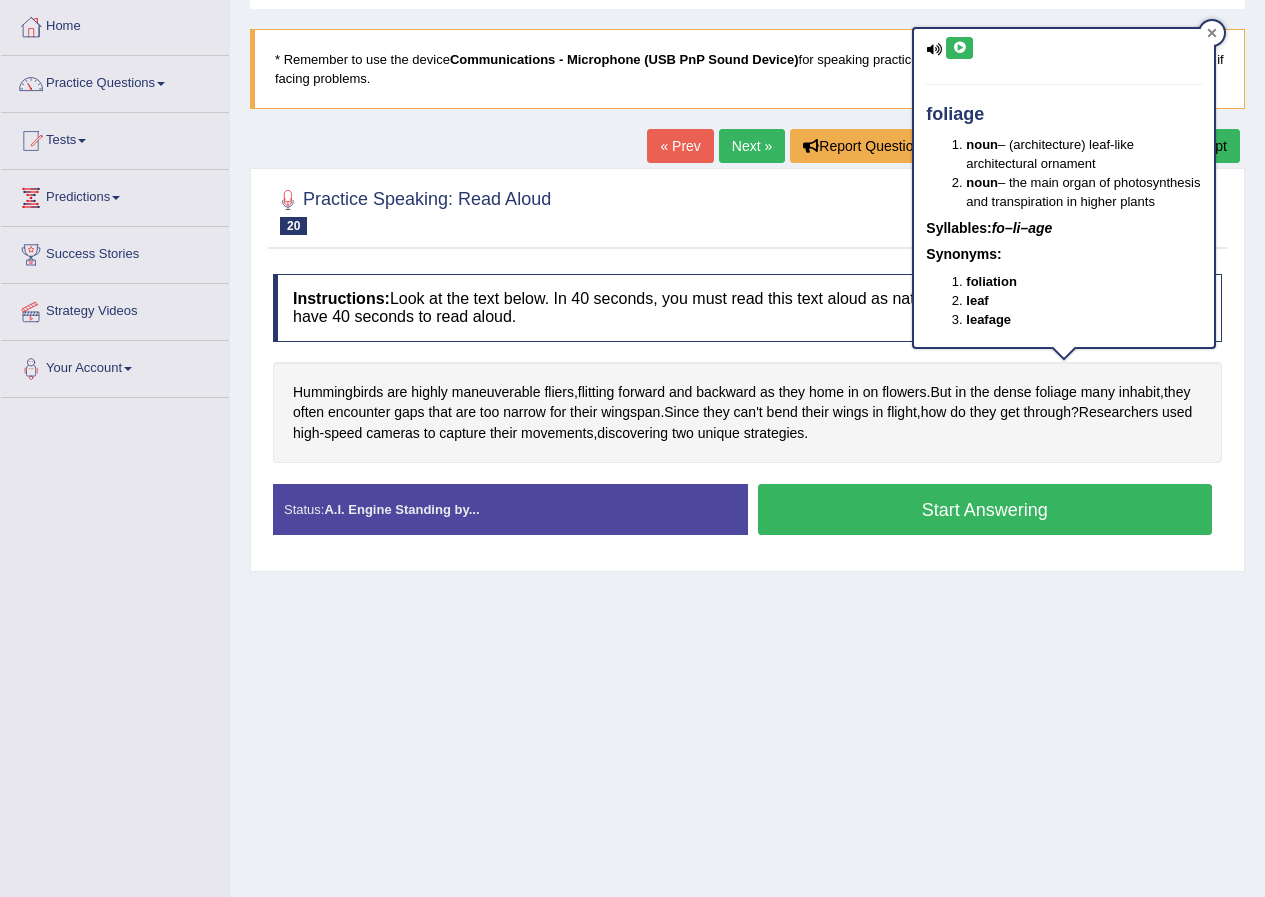 click at bounding box center (1212, 33) 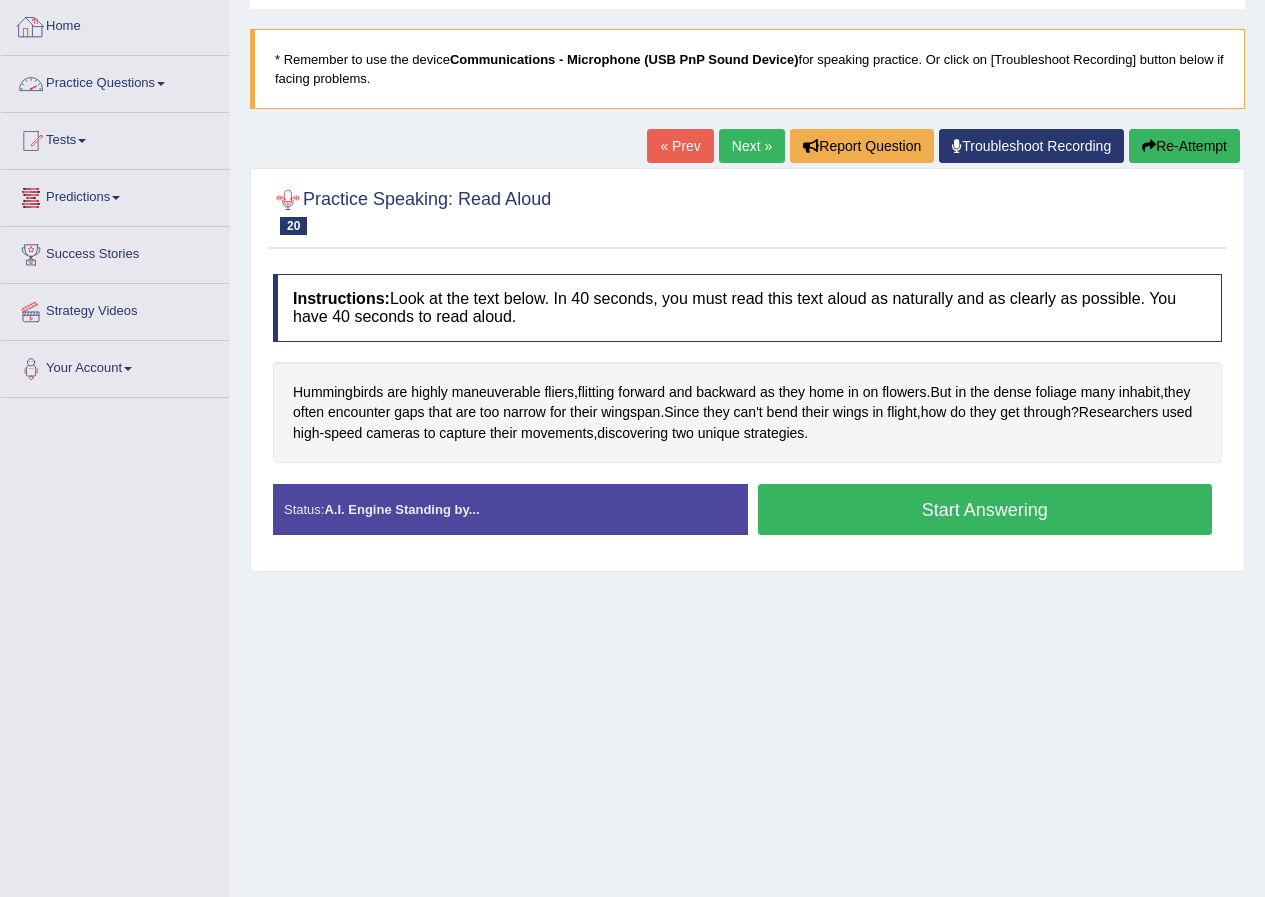 click on "Practice Questions" at bounding box center (115, 81) 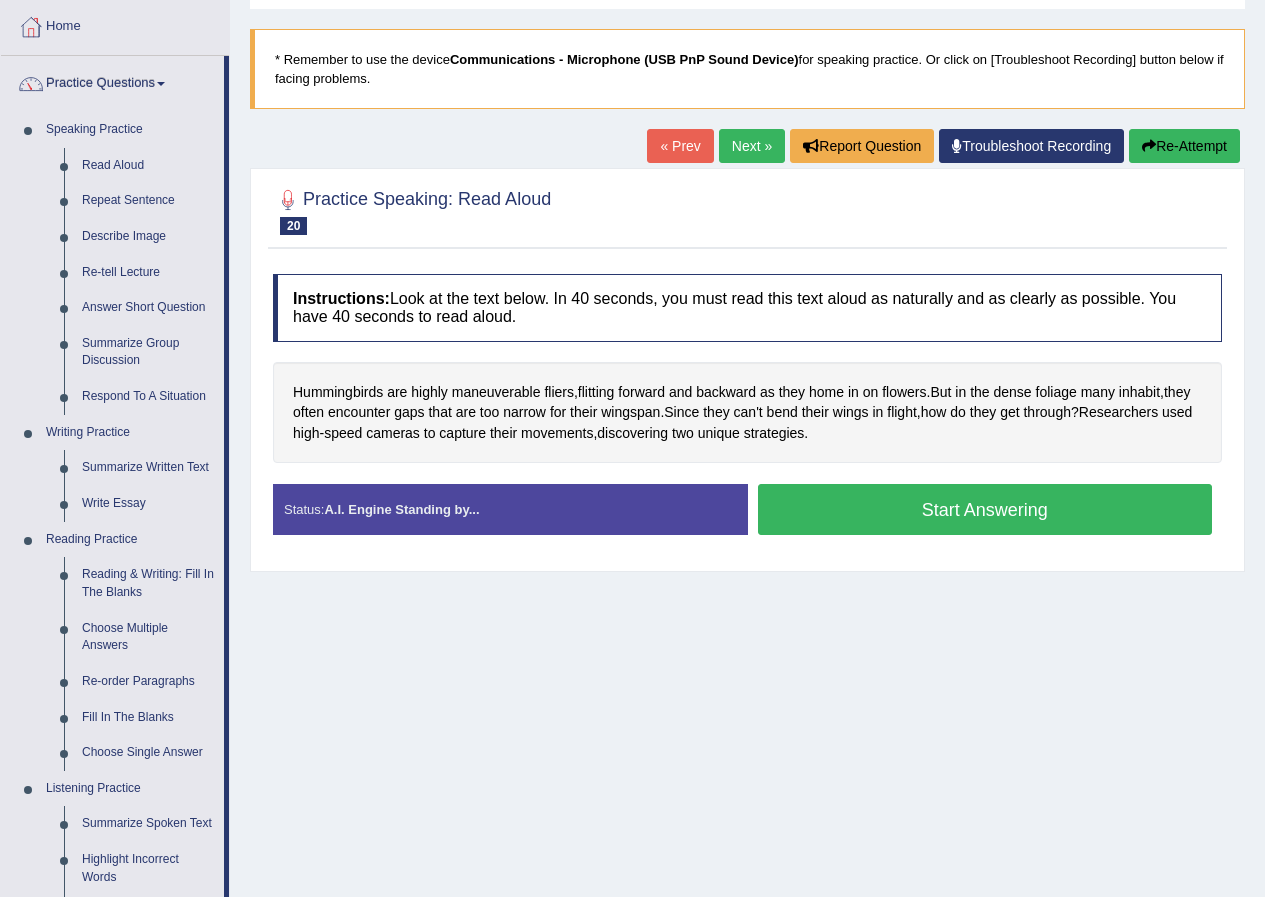 click on "Home
Practice
Speaking: Read Aloud
Hummingbirds
* Remember to use the device  Communications - Microphone (USB PnP Sound Device)  for speaking practice. Or click on [Troubleshoot Recording] button below if facing problems.
« Prev Next »  Report Question  Troubleshoot Recording  Re-Attempt
Practice Speaking: Read Aloud
20
Hummingbirds
Instructions:  Look at the text below. In 40 seconds, you must read this text aloud as naturally and as clearly as possible. You have 40 seconds to read aloud.
Hummingbirds   are   highly   maneuverable   fliers ,  flitting   forward   and   backward   as   they   home   in   on   flowers .  But   in   the   dense   foliage   many   inhabit ,  they   often   encounter   gaps   that   are   too   narrow   for   their   wingspan .  Since   they   can't   bend   their   wings   in   ," at bounding box center [747, 400] 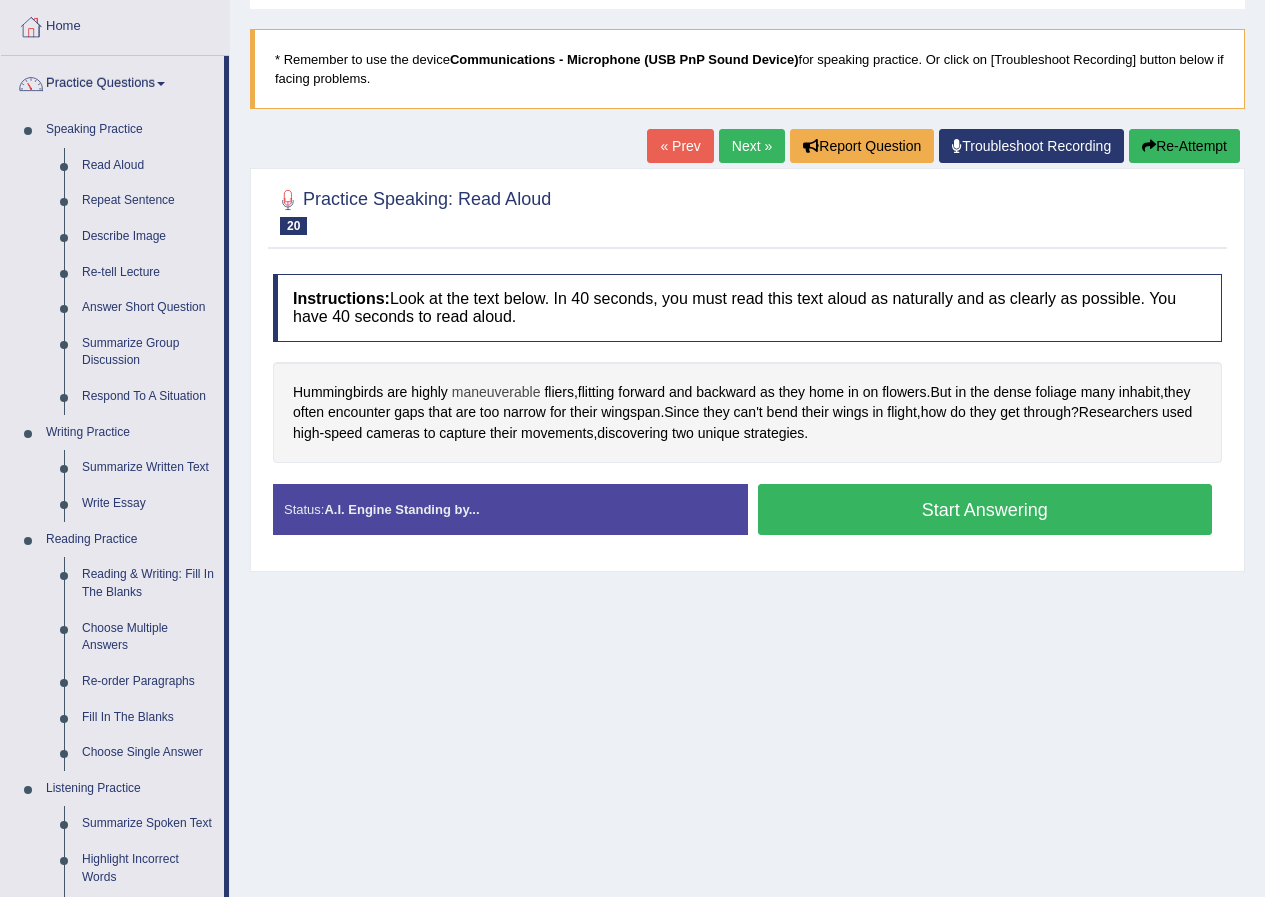 click on "maneuverable" at bounding box center [496, 392] 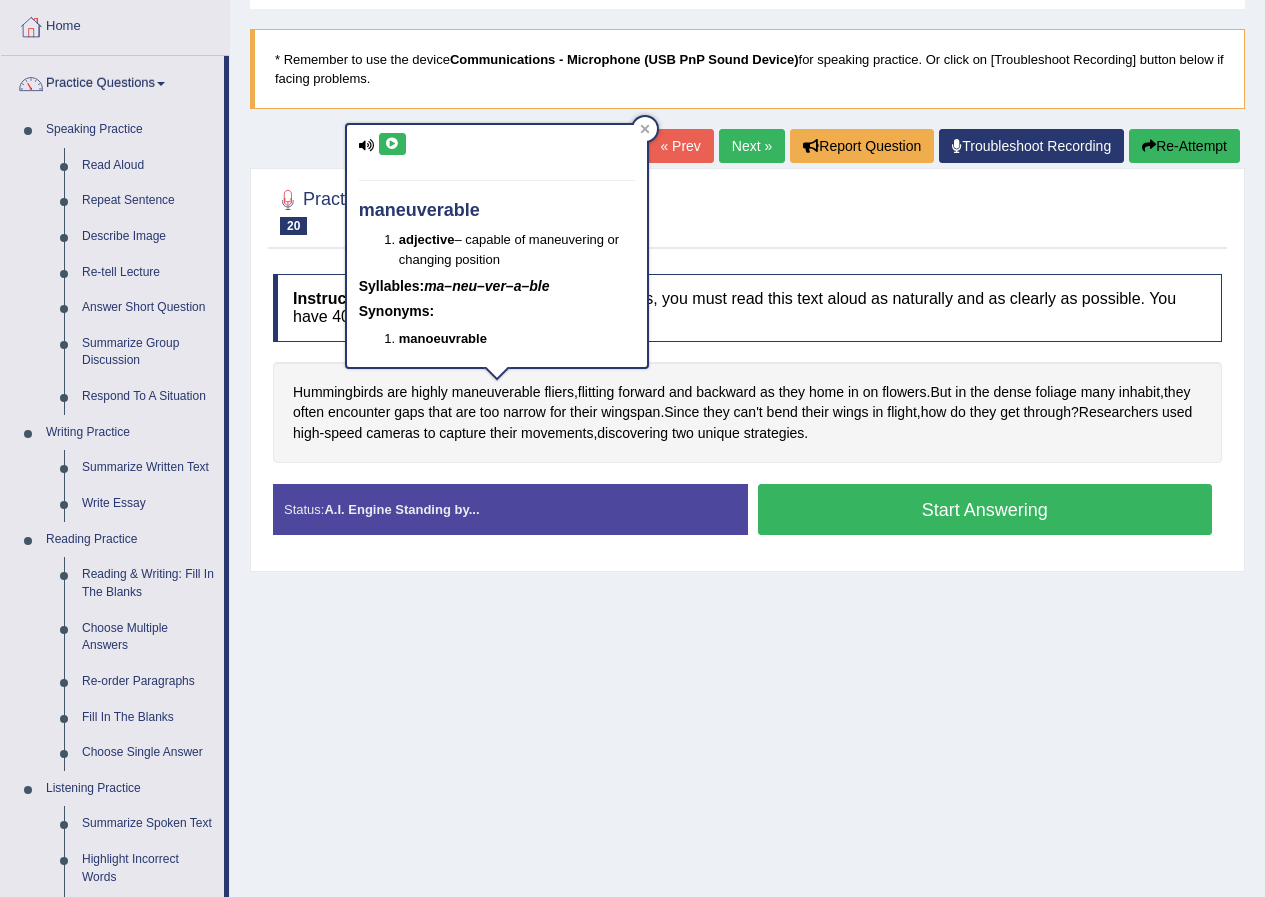 click at bounding box center [392, 144] 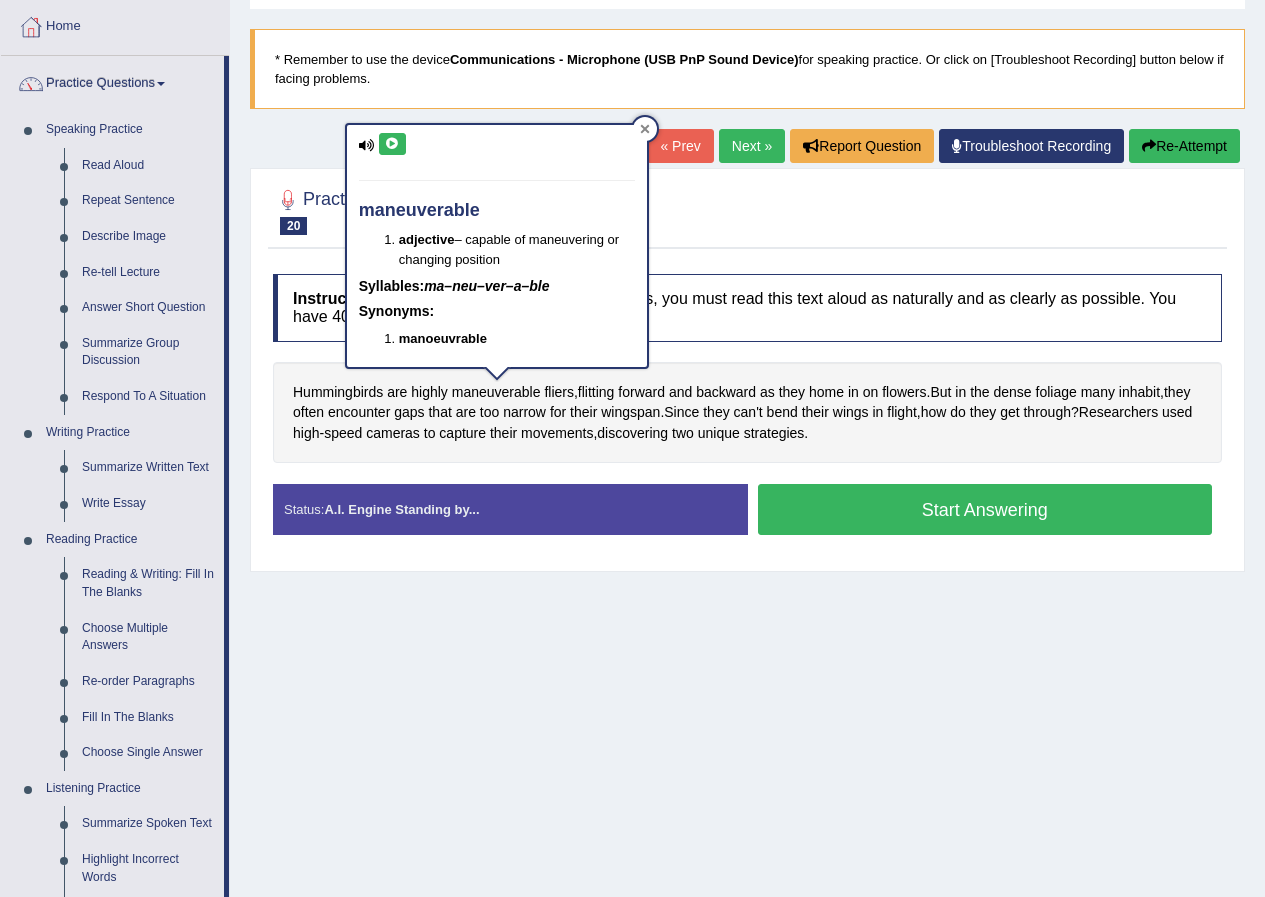 click 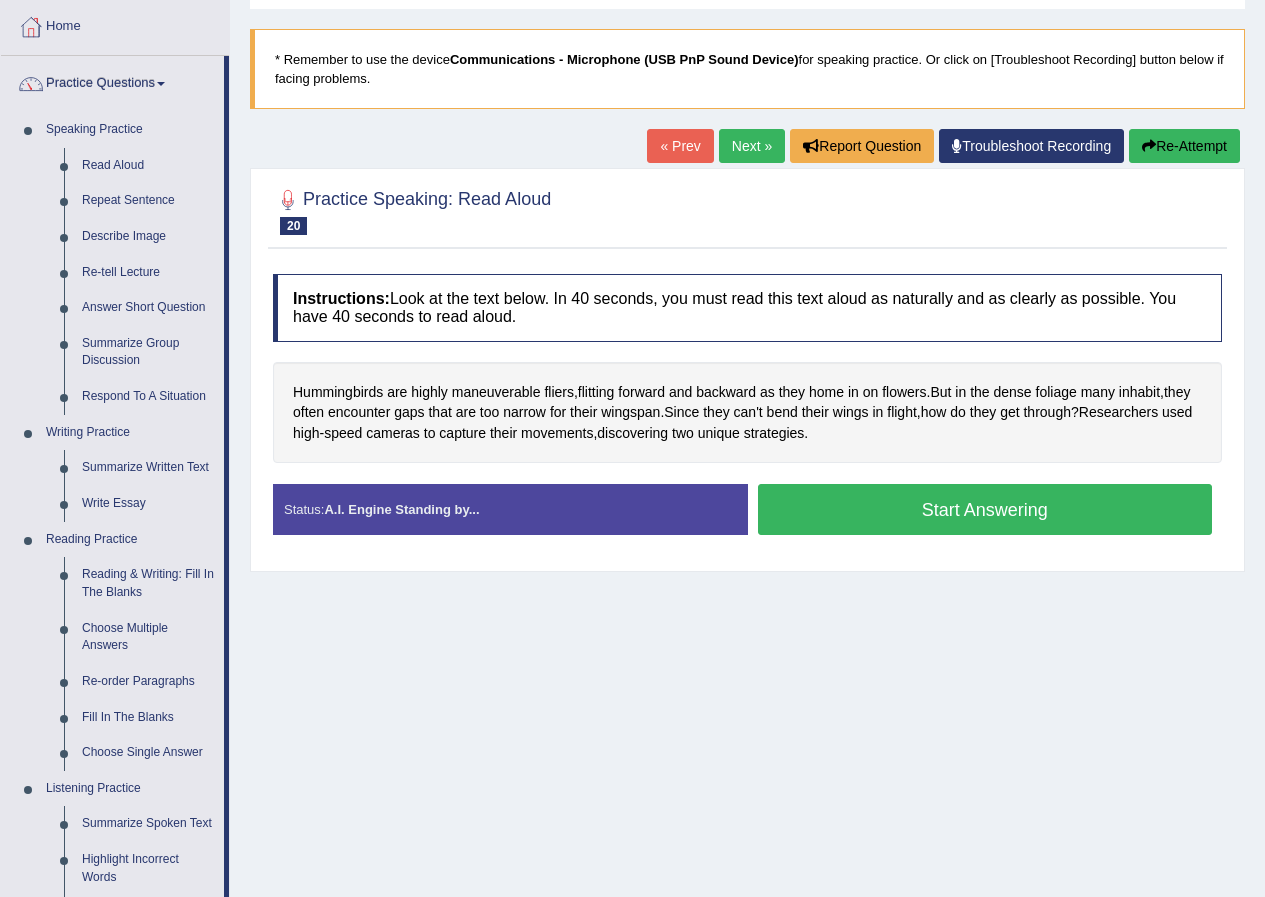 click on "Start Answering" at bounding box center (985, 509) 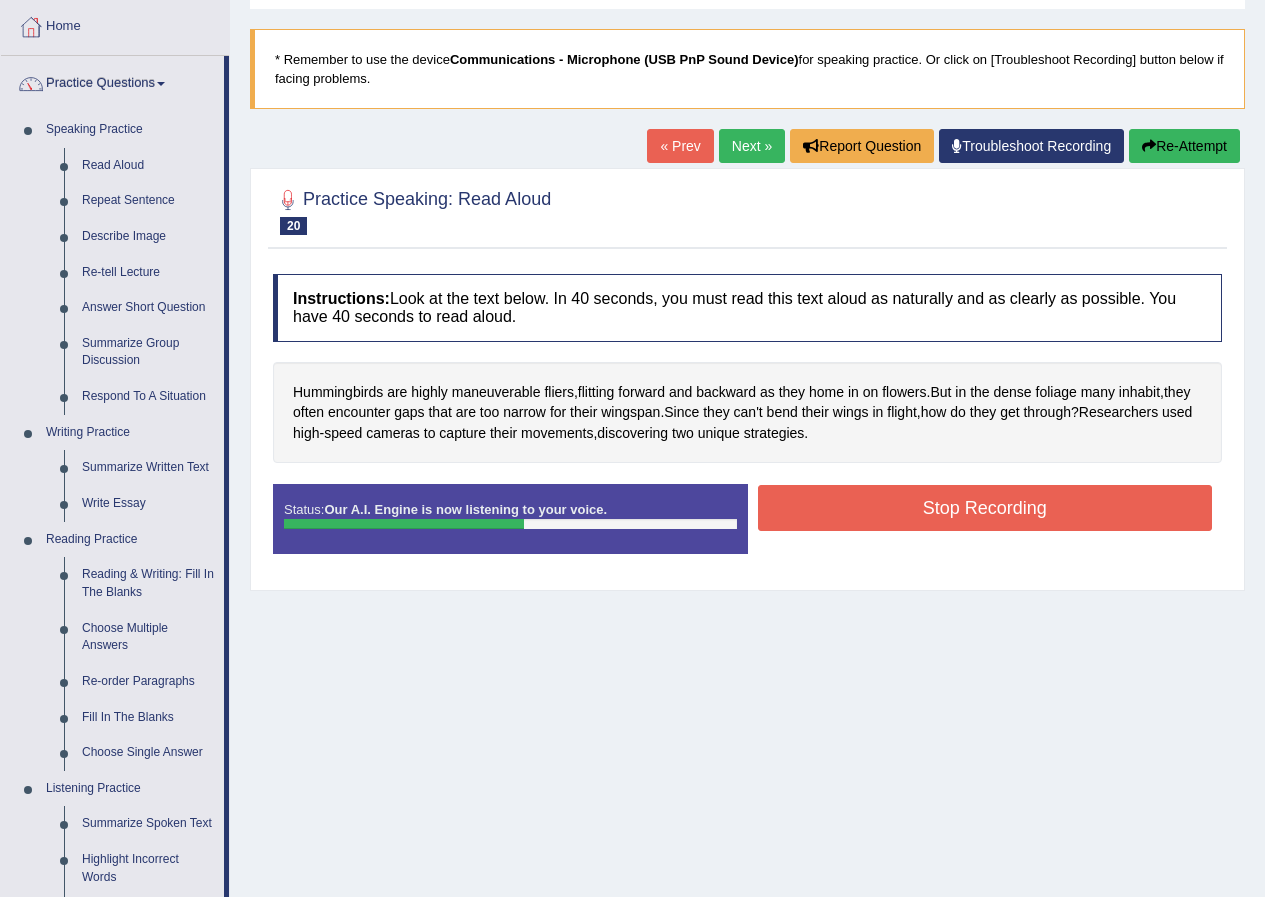click on "Stop Recording" at bounding box center (985, 508) 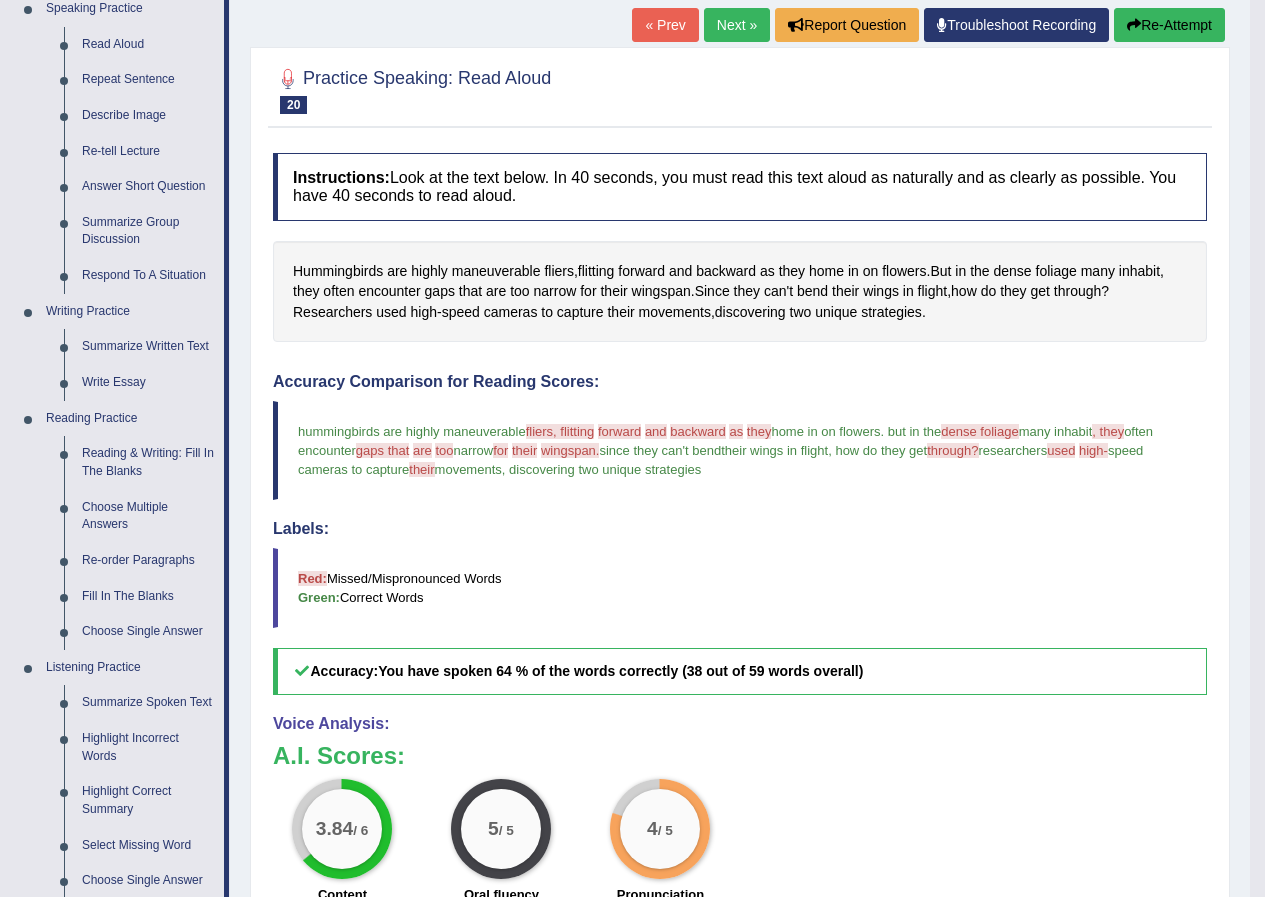 scroll, scrollTop: 0, scrollLeft: 0, axis: both 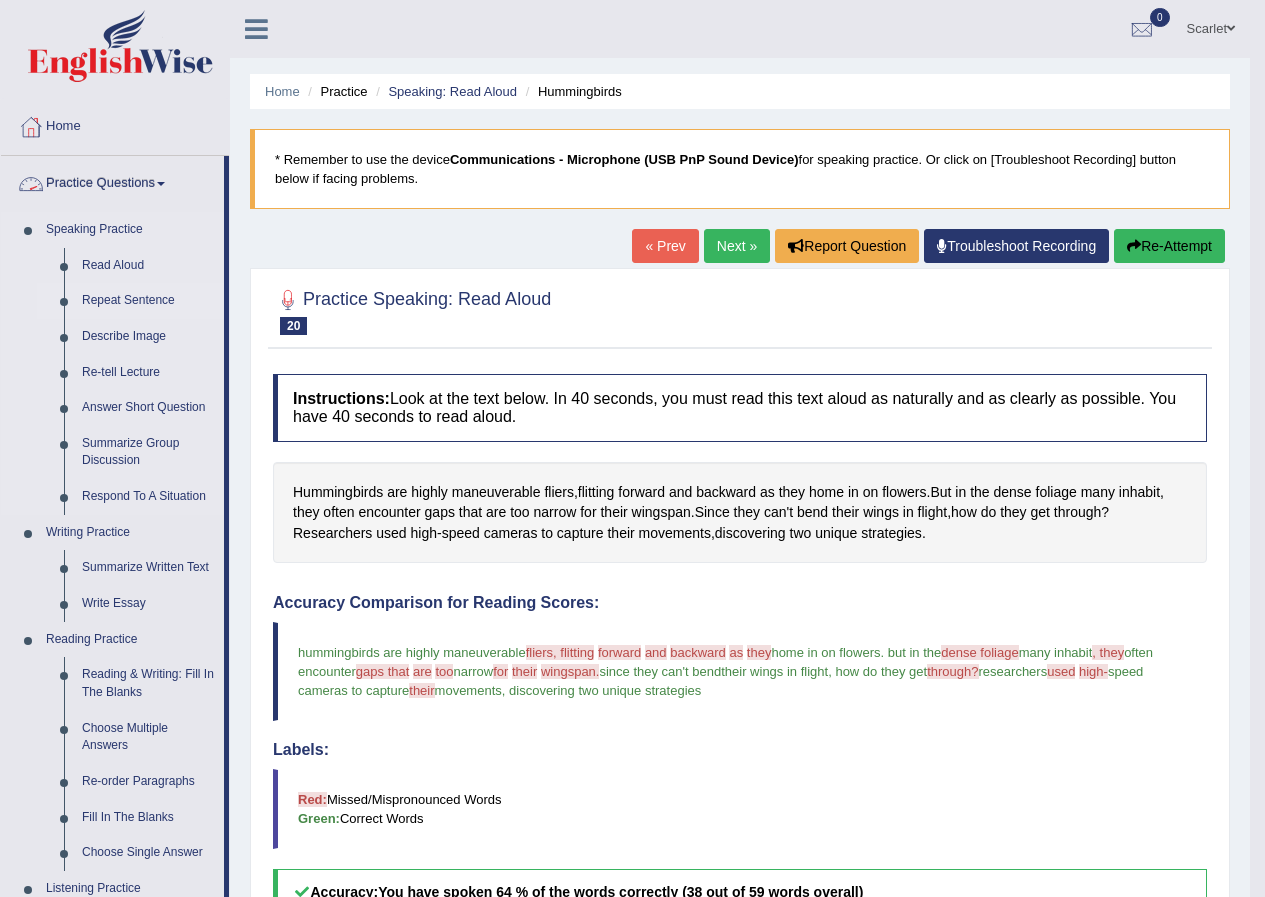click on "Repeat Sentence" at bounding box center (148, 301) 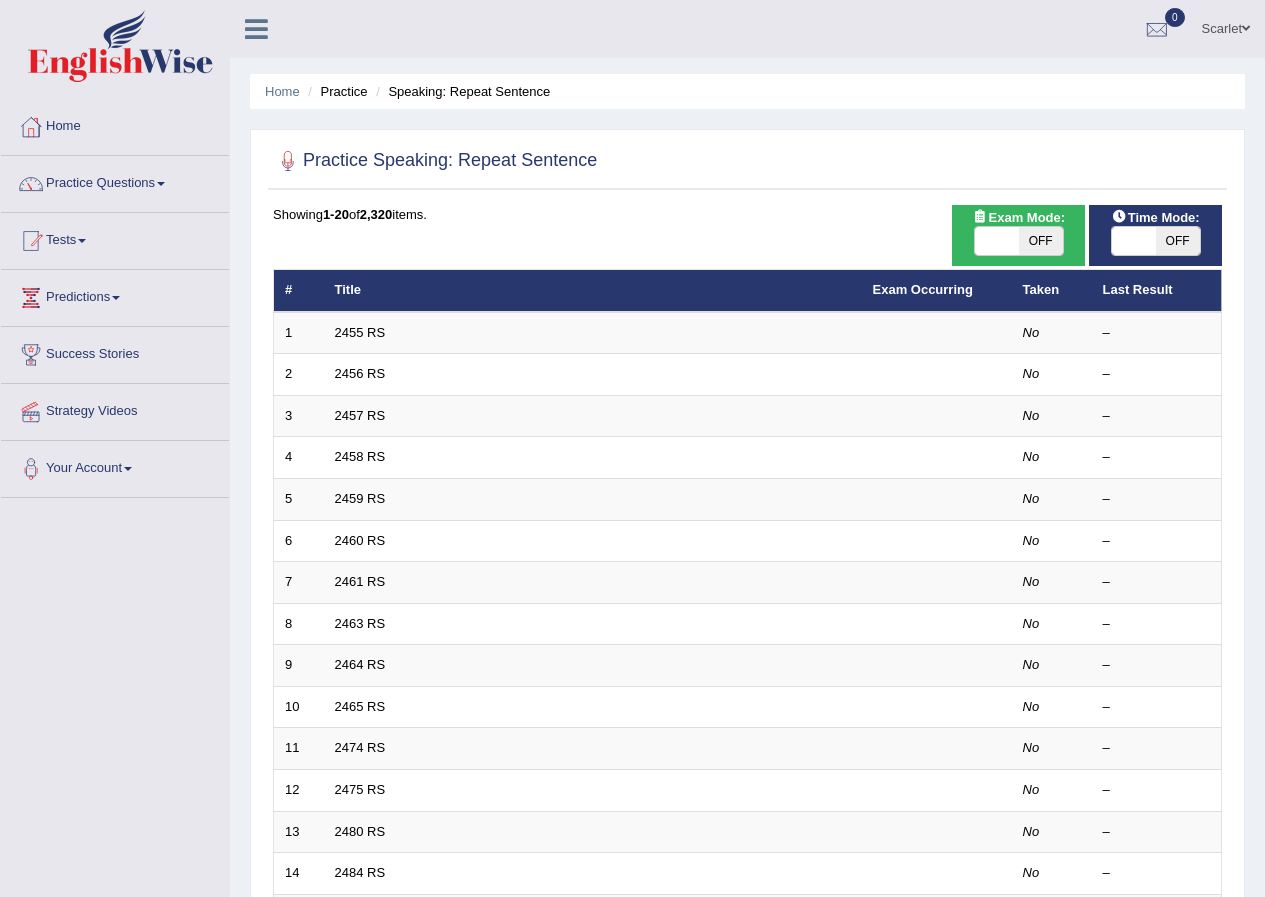 scroll, scrollTop: 0, scrollLeft: 0, axis: both 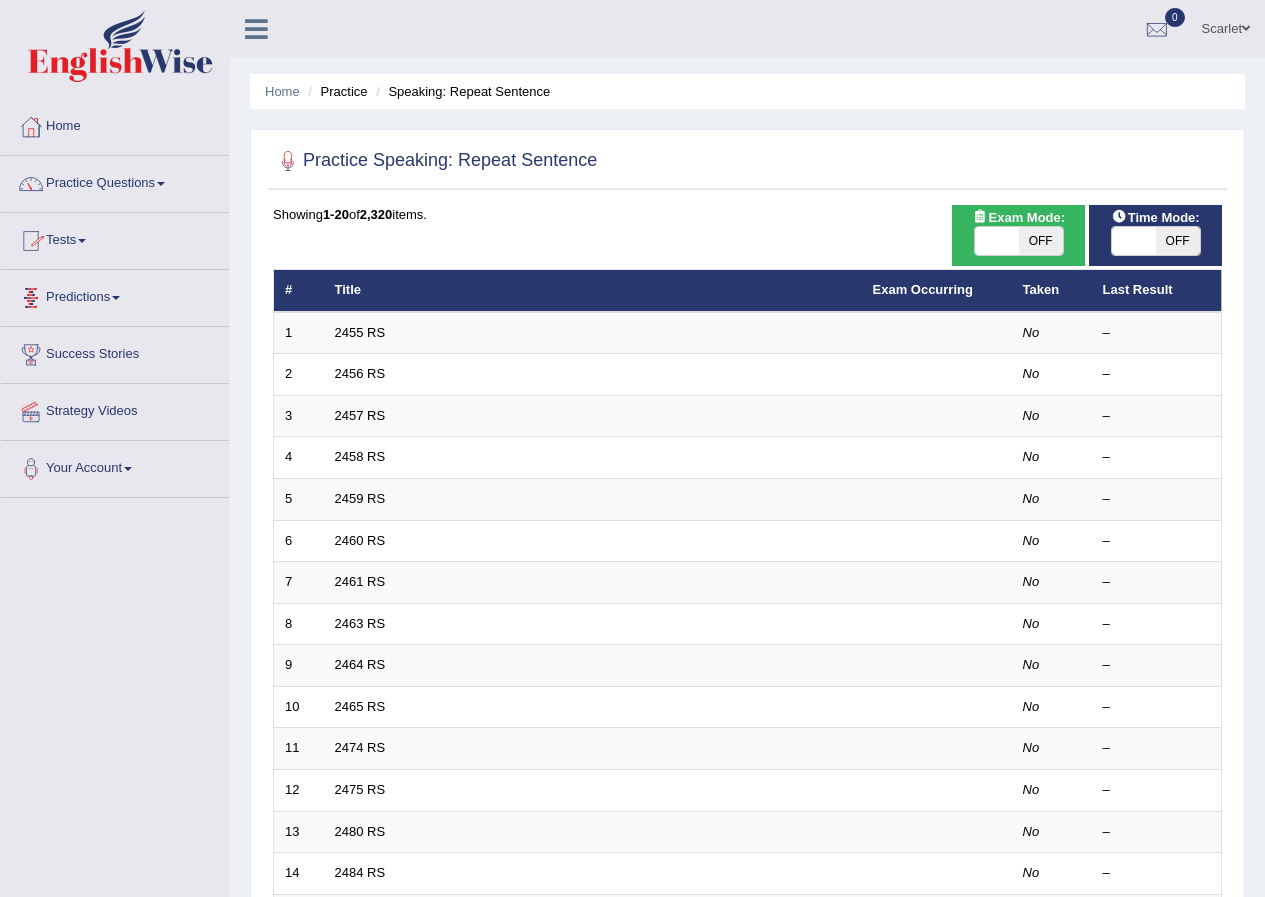 click on "Tests" at bounding box center [115, 238] 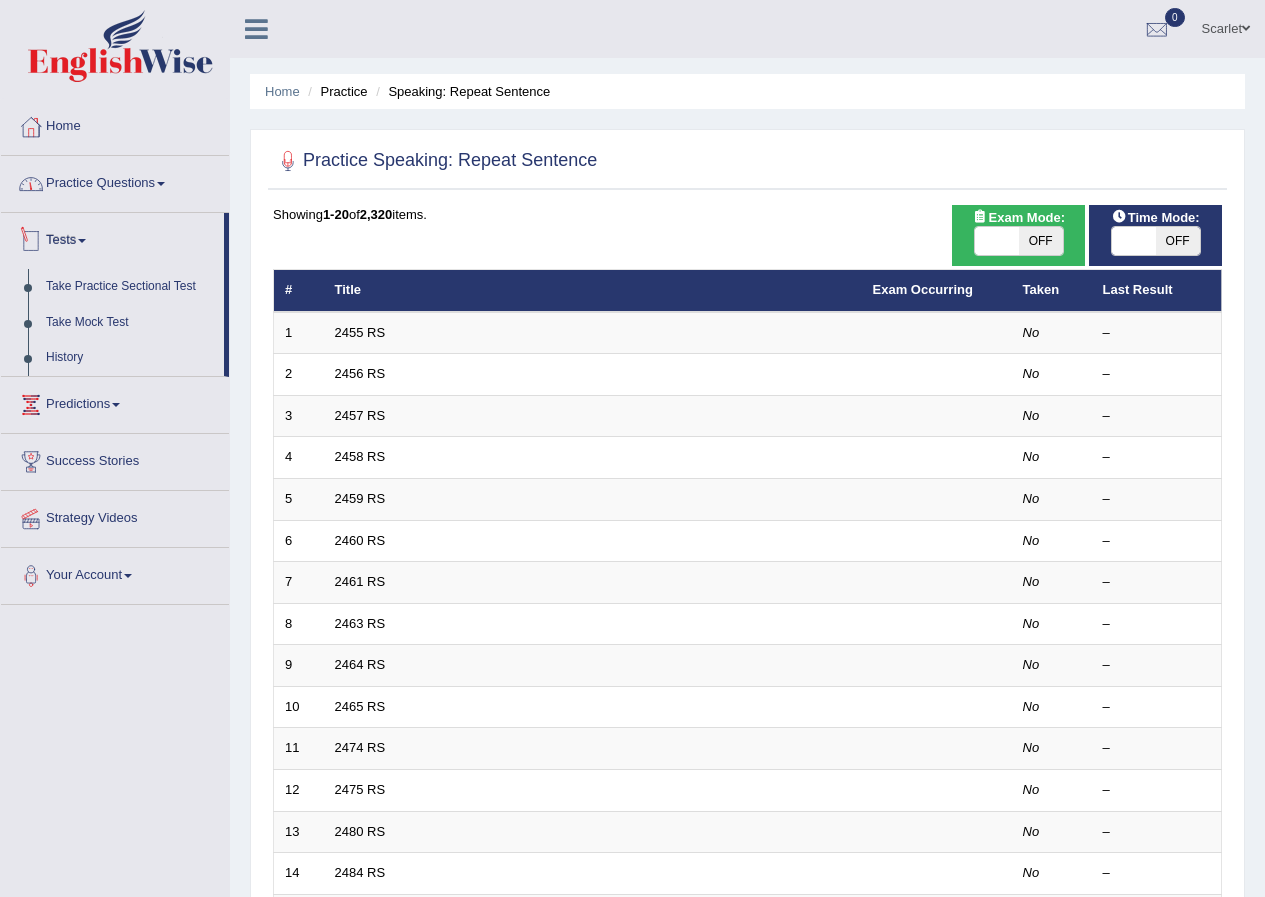 click on "Practice Questions" at bounding box center (115, 181) 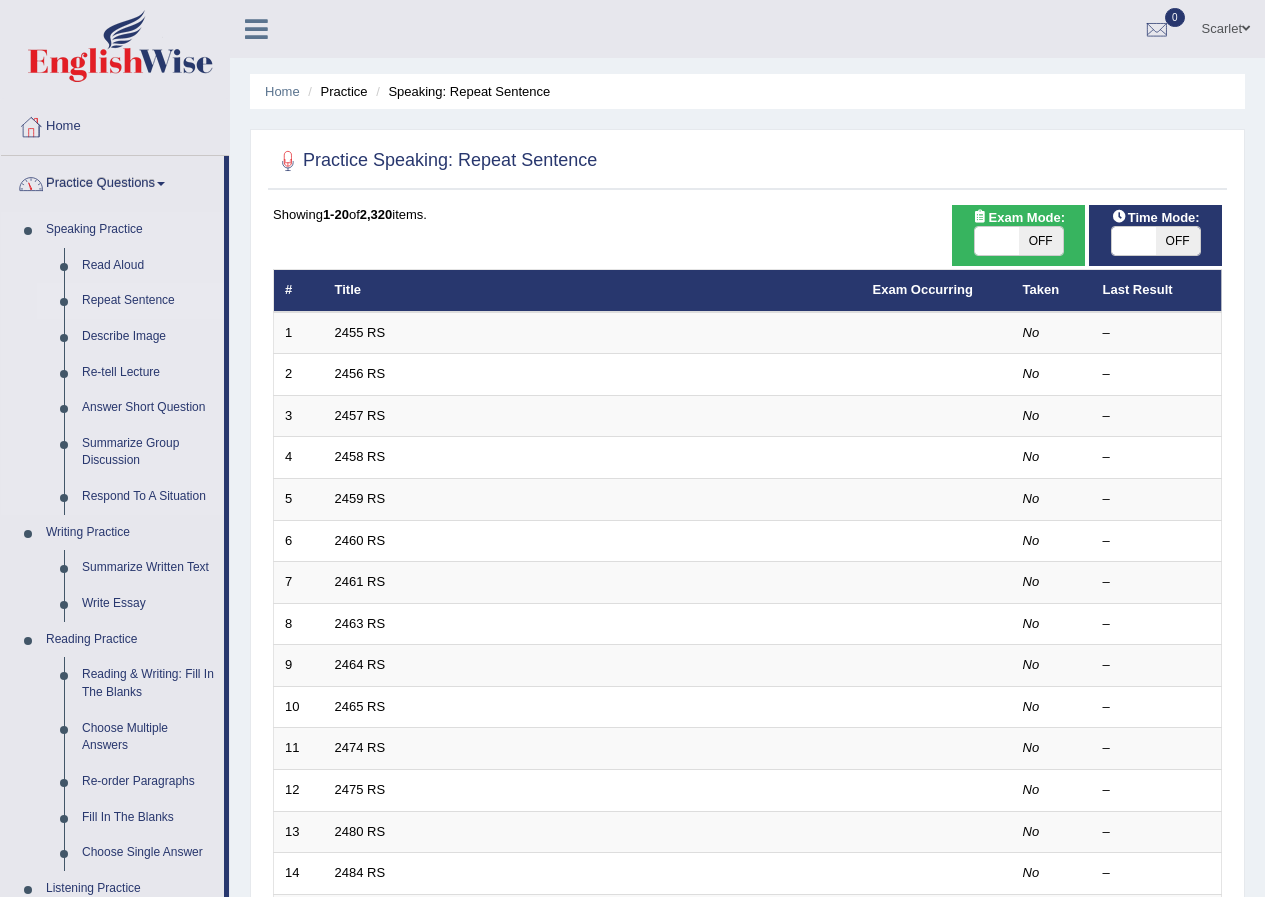 click on "Repeat Sentence" at bounding box center (148, 301) 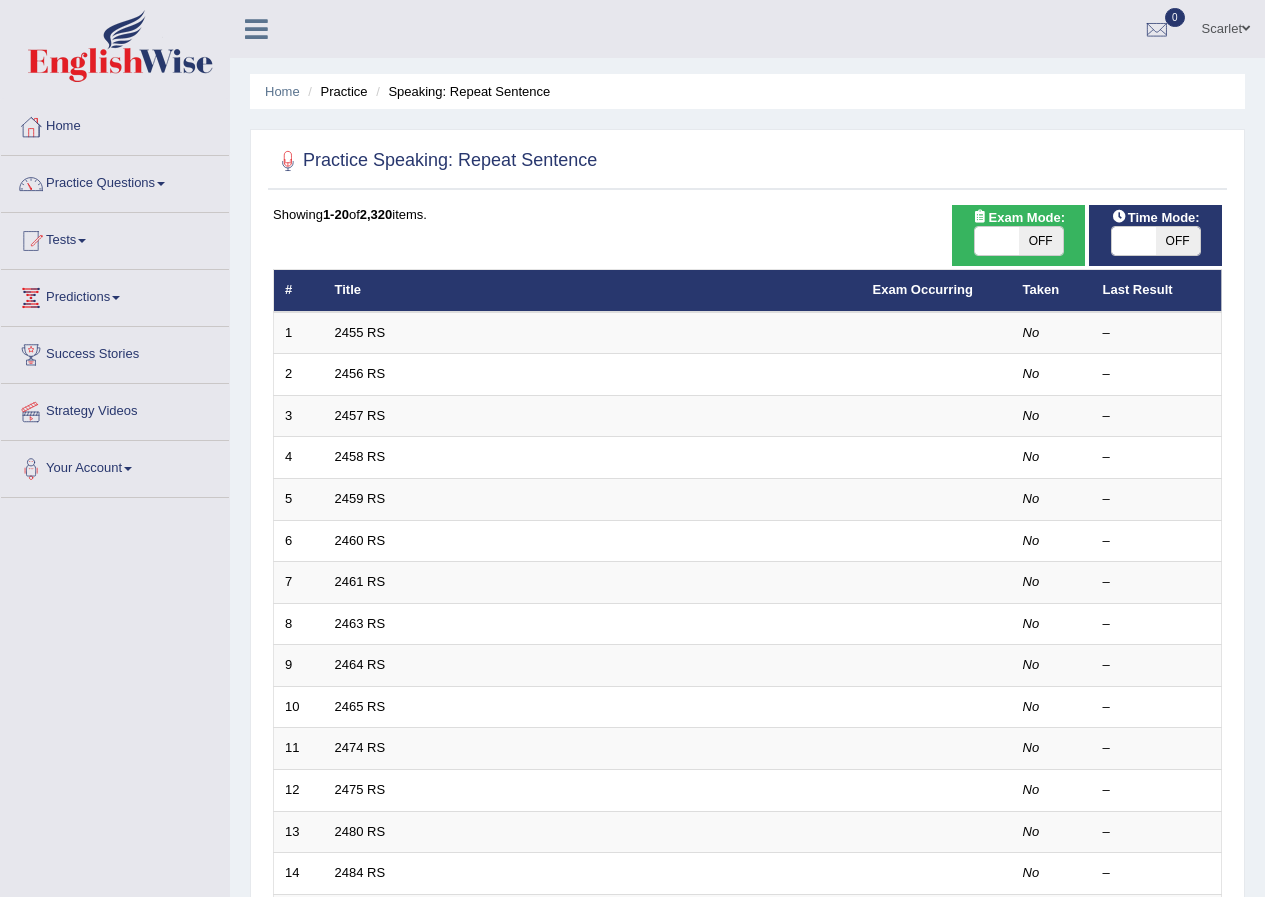 scroll, scrollTop: 200, scrollLeft: 0, axis: vertical 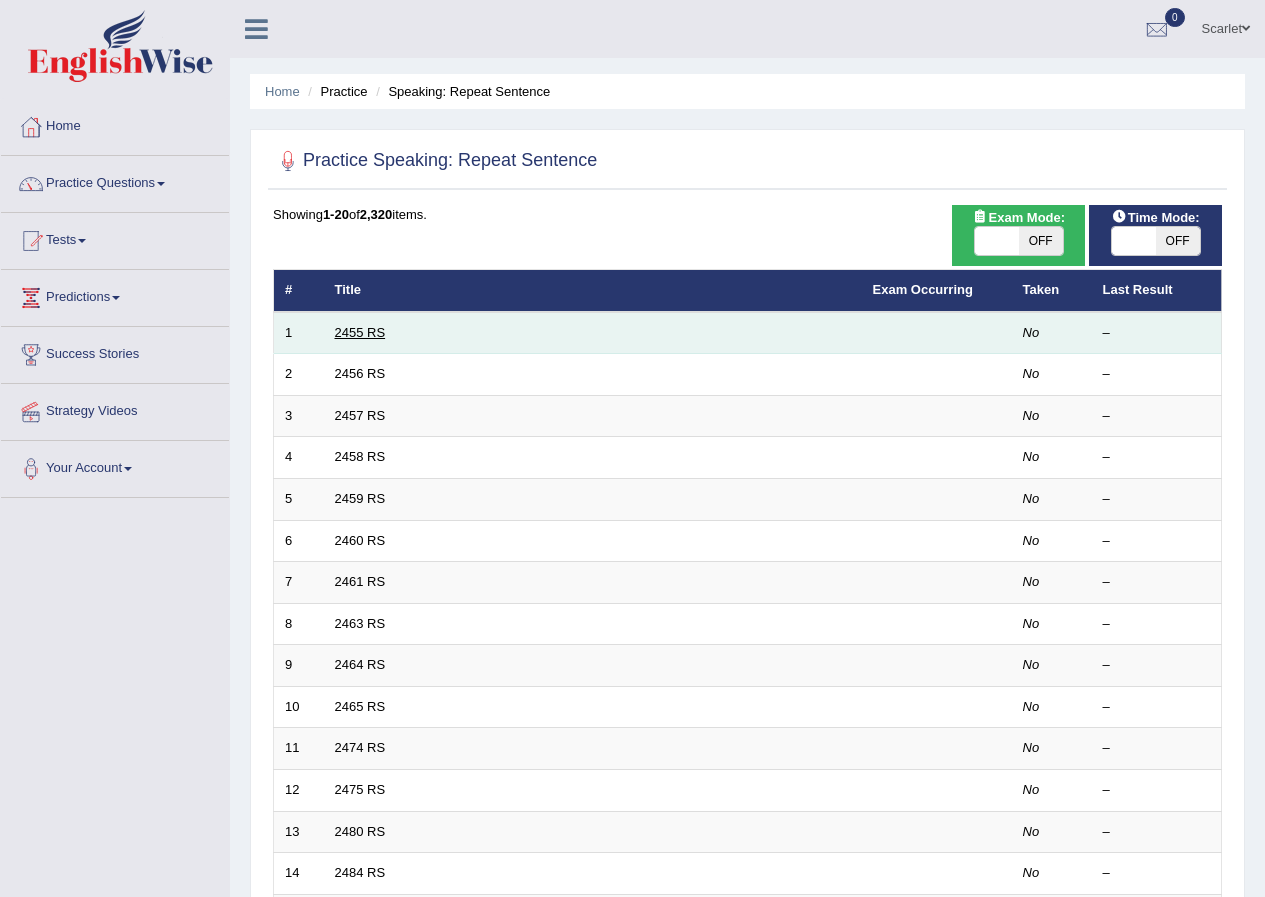 click on "2455 RS" at bounding box center [360, 332] 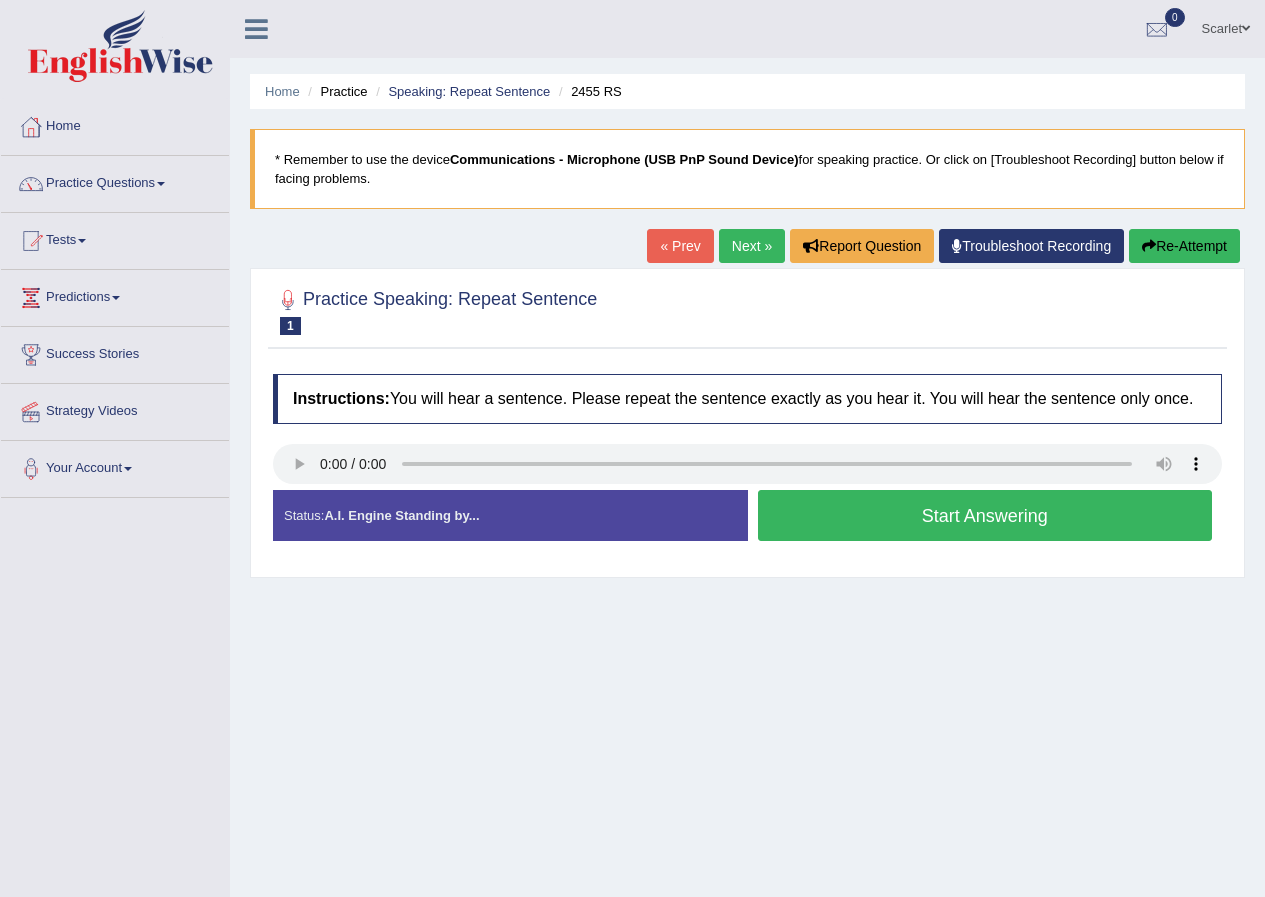 scroll, scrollTop: 0, scrollLeft: 0, axis: both 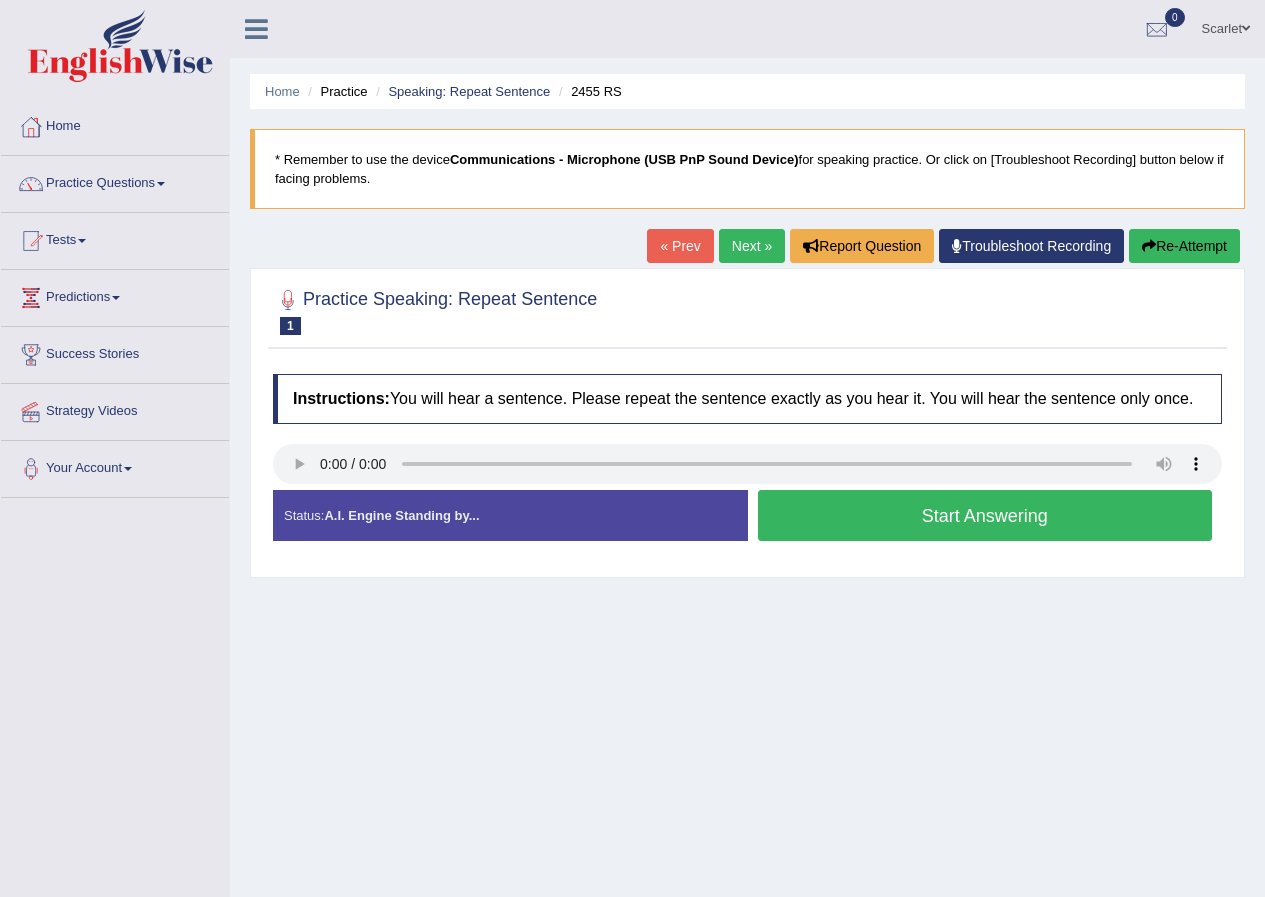 click on "Start Answering" at bounding box center [985, 515] 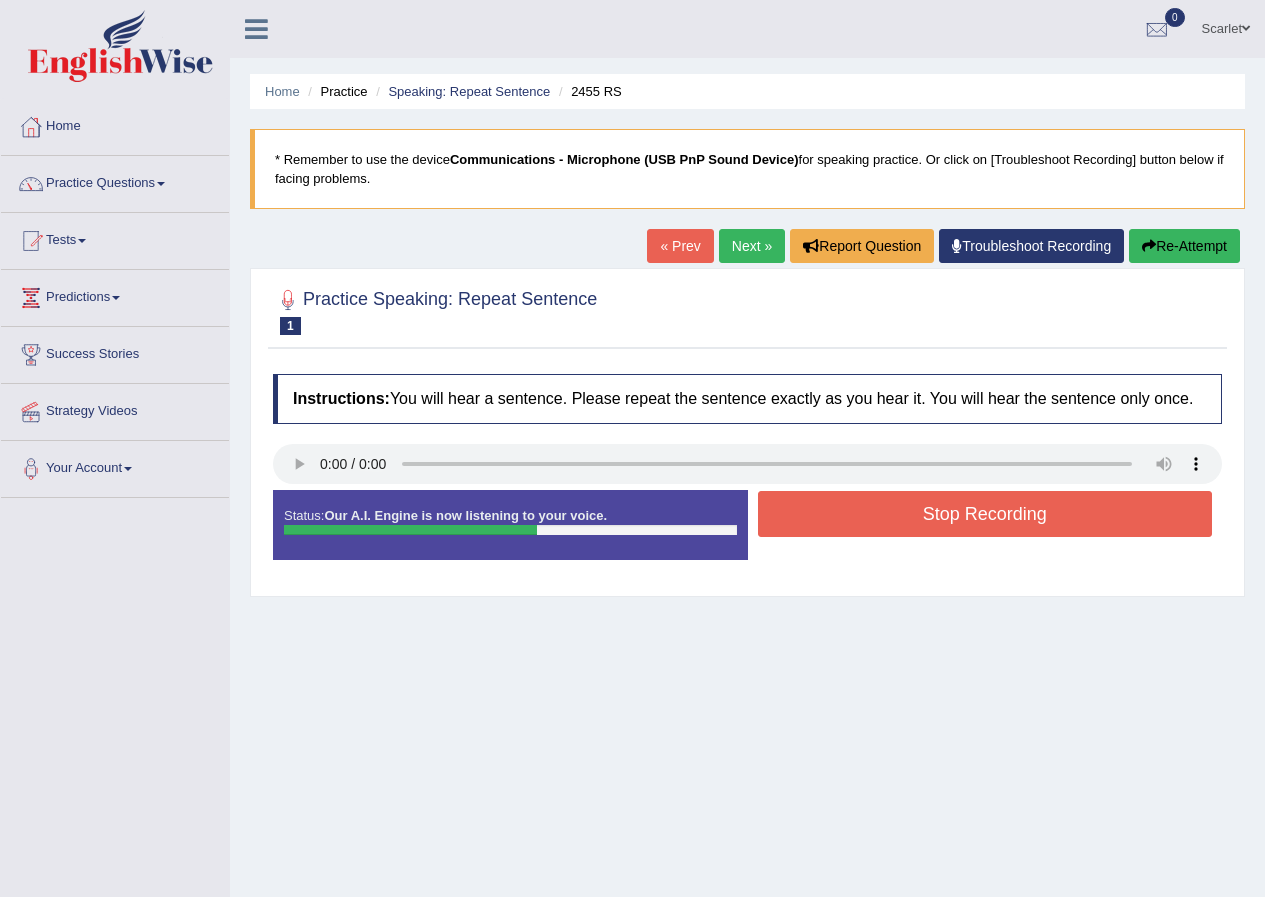click on "Stop Recording" at bounding box center (985, 514) 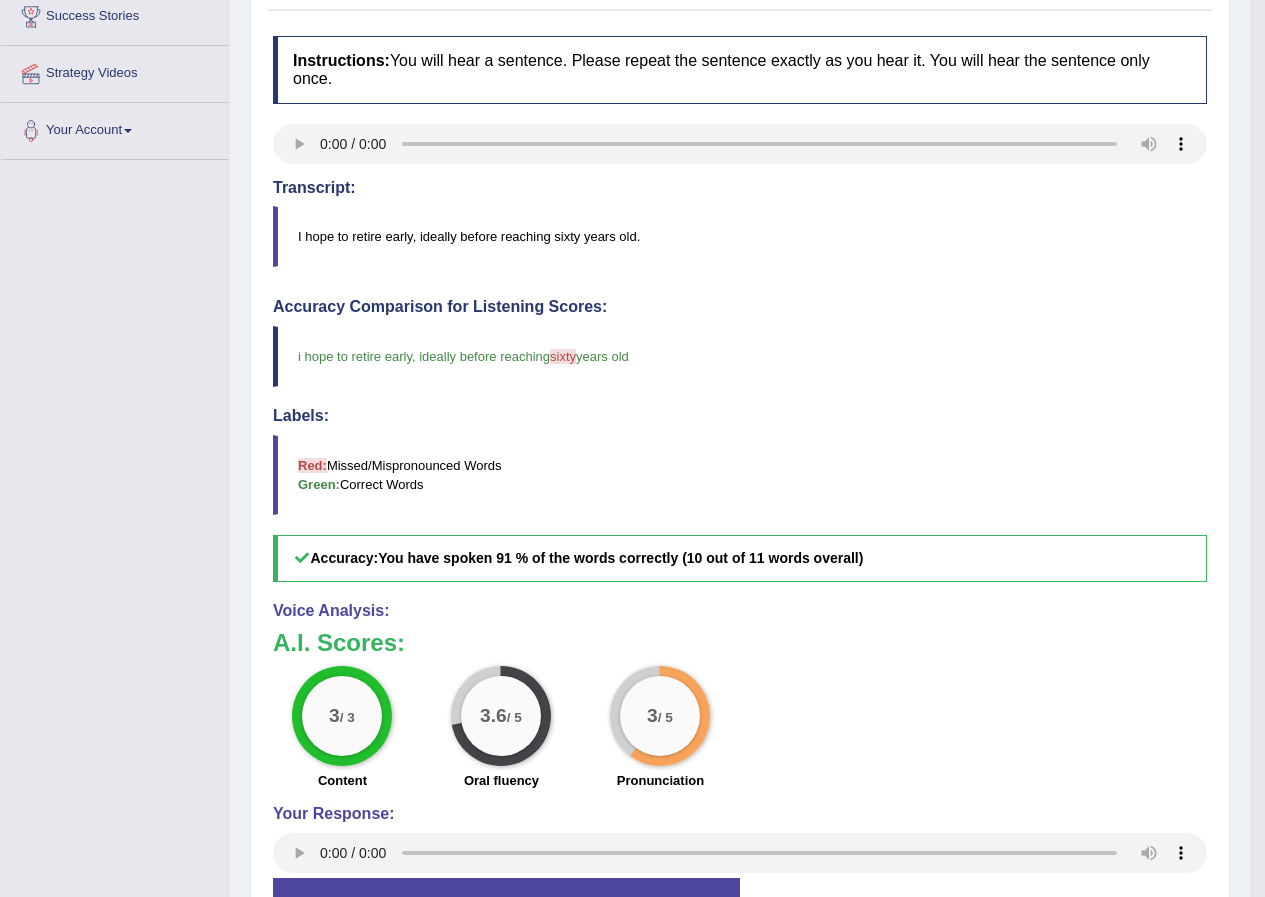 scroll, scrollTop: 491, scrollLeft: 0, axis: vertical 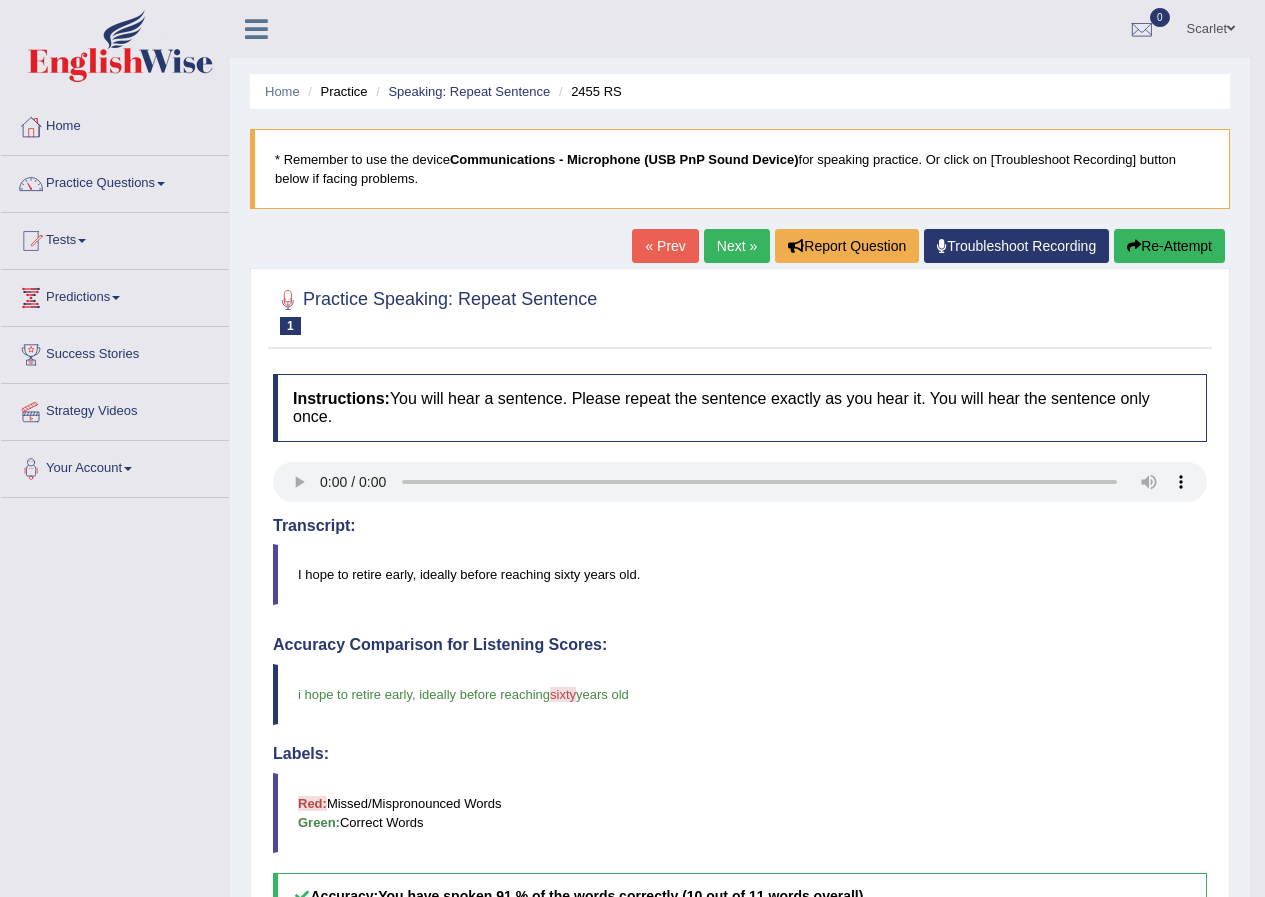 click on "Next »" at bounding box center [737, 246] 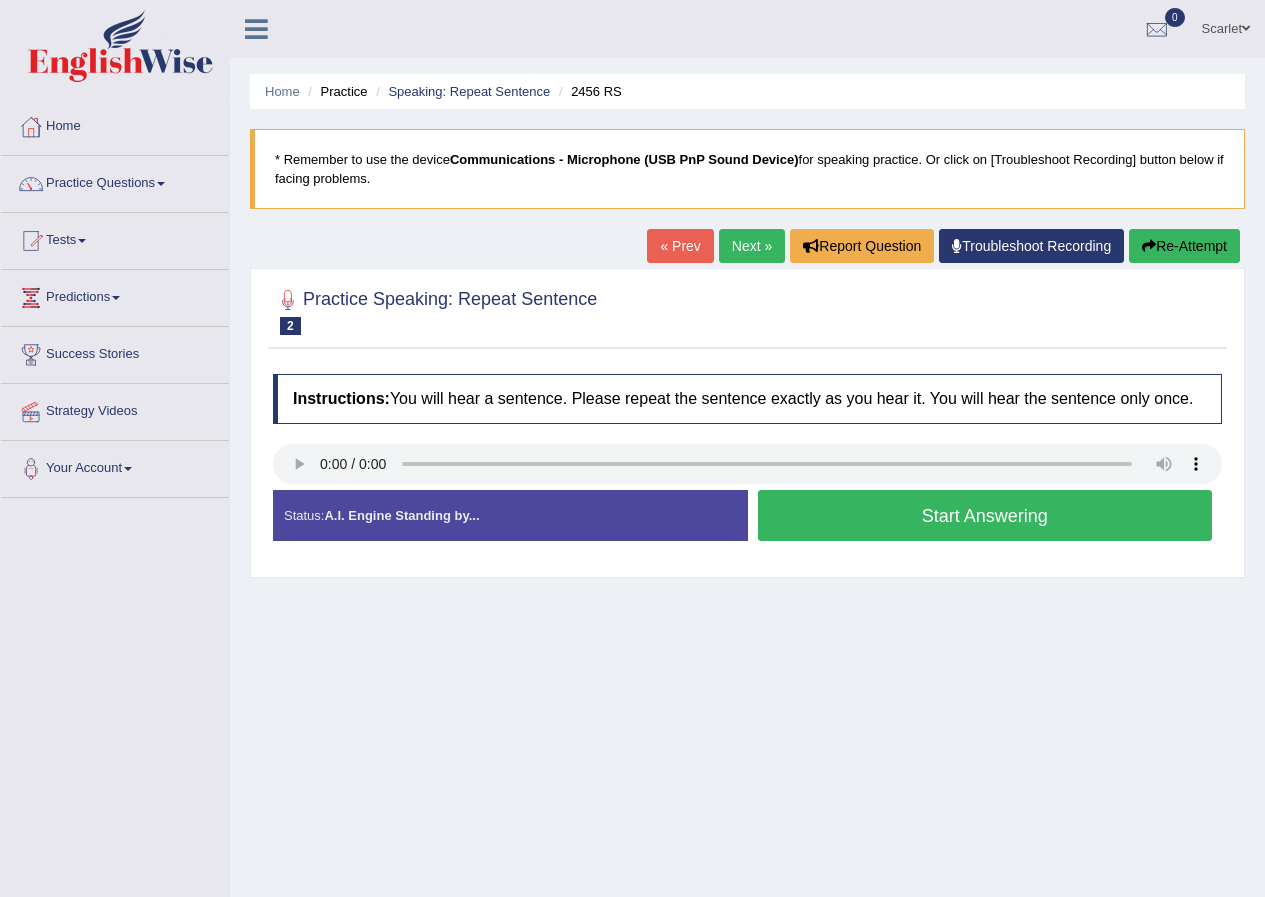scroll, scrollTop: 0, scrollLeft: 0, axis: both 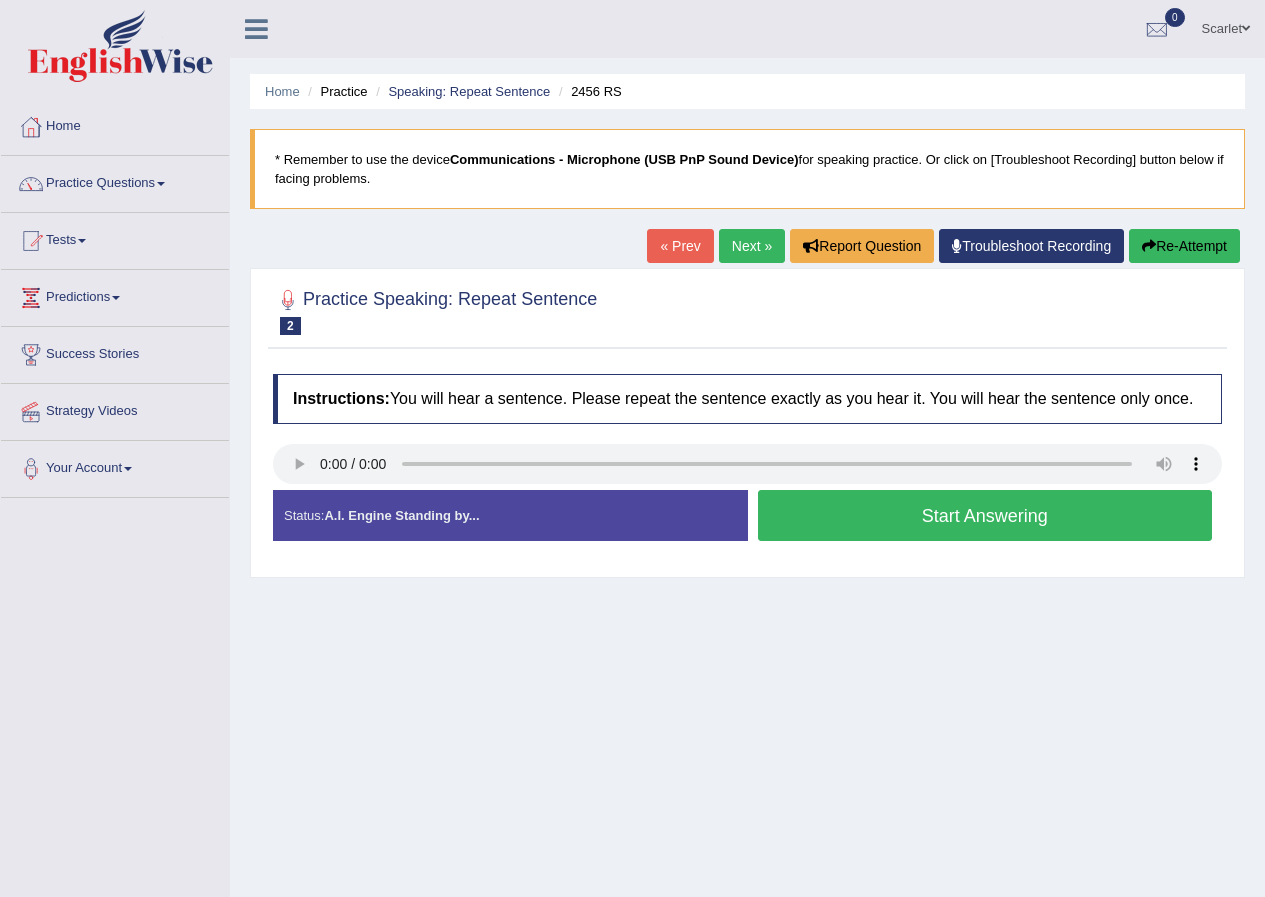 click on "Start Answering" at bounding box center [985, 515] 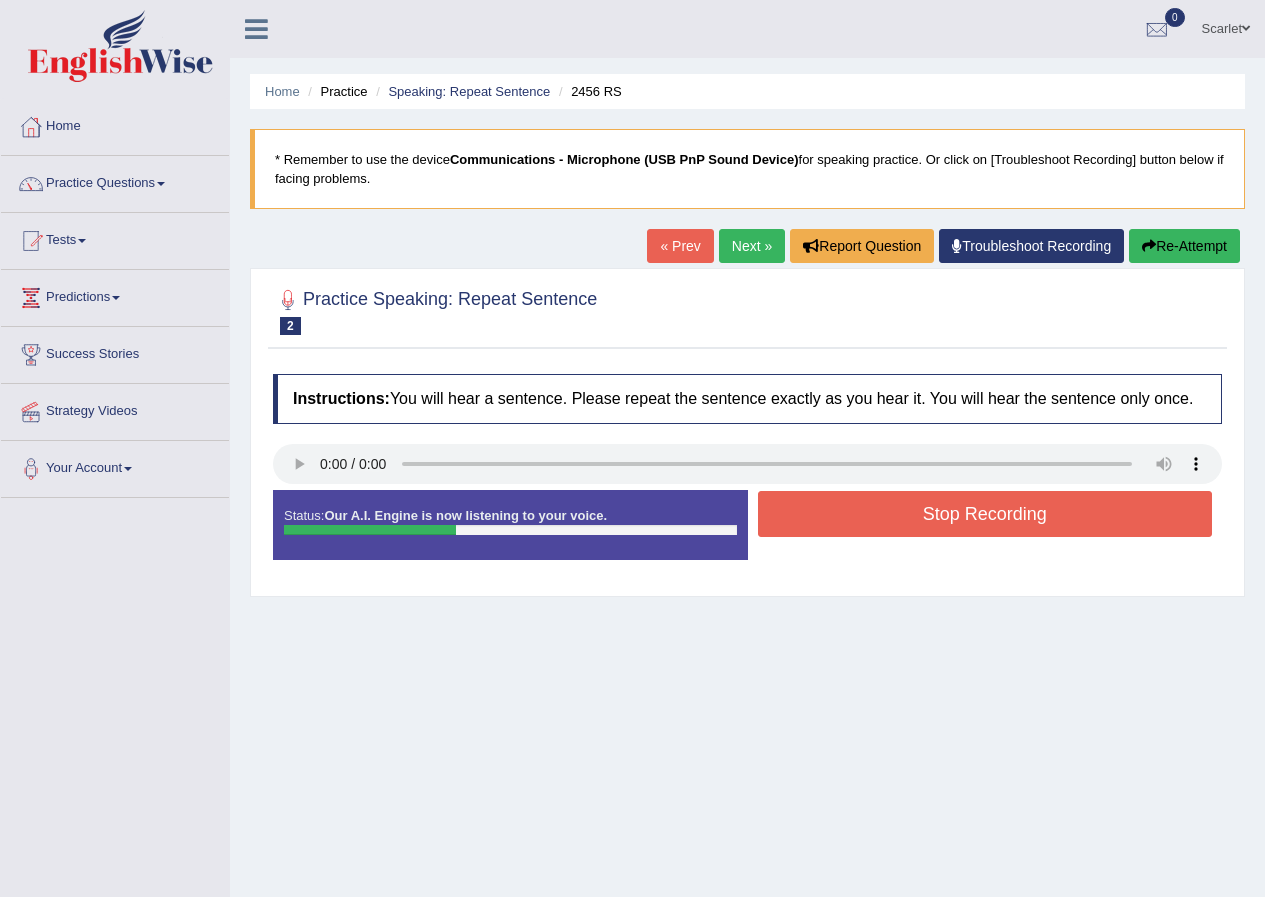 click on "Stop Recording" at bounding box center [985, 514] 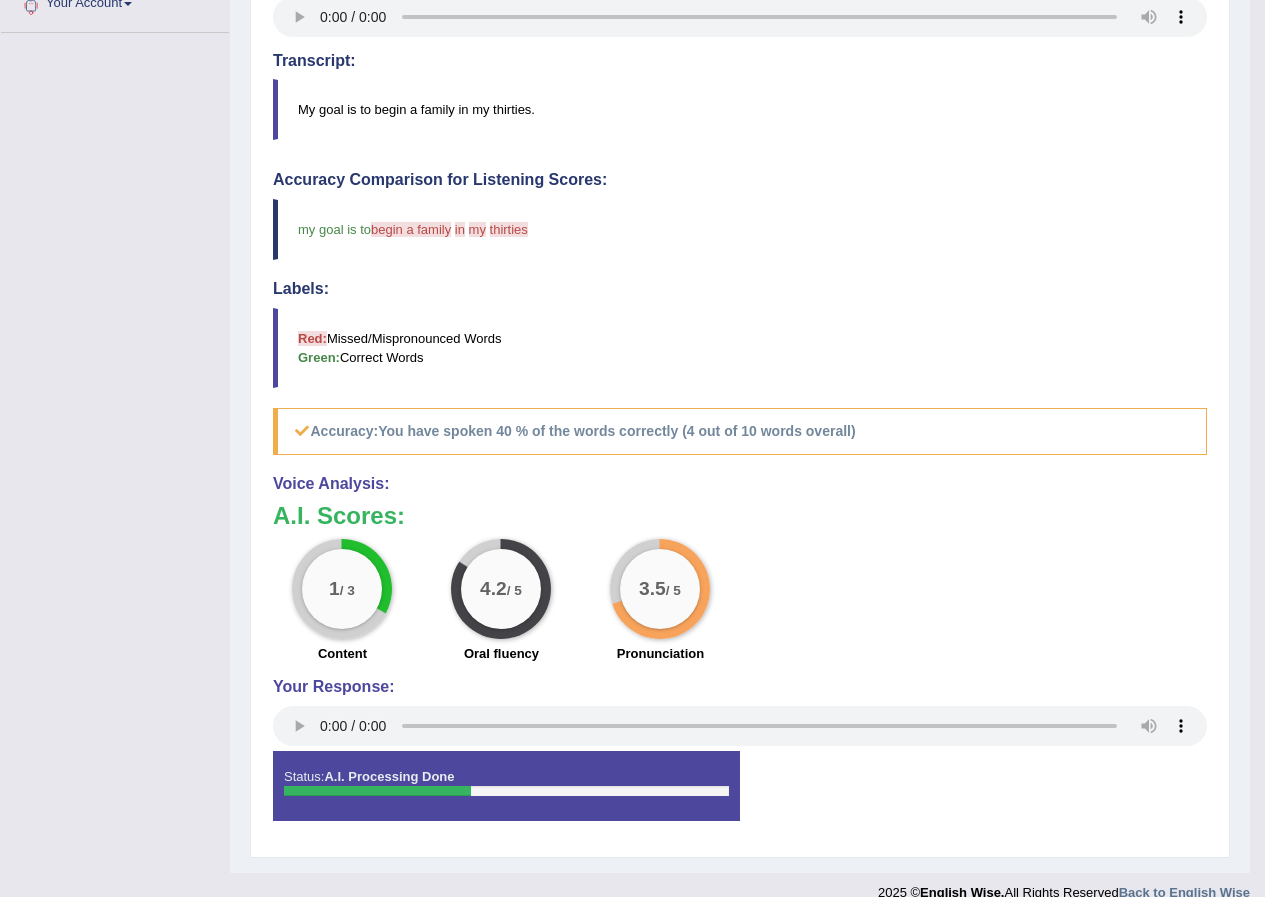 scroll, scrollTop: 491, scrollLeft: 0, axis: vertical 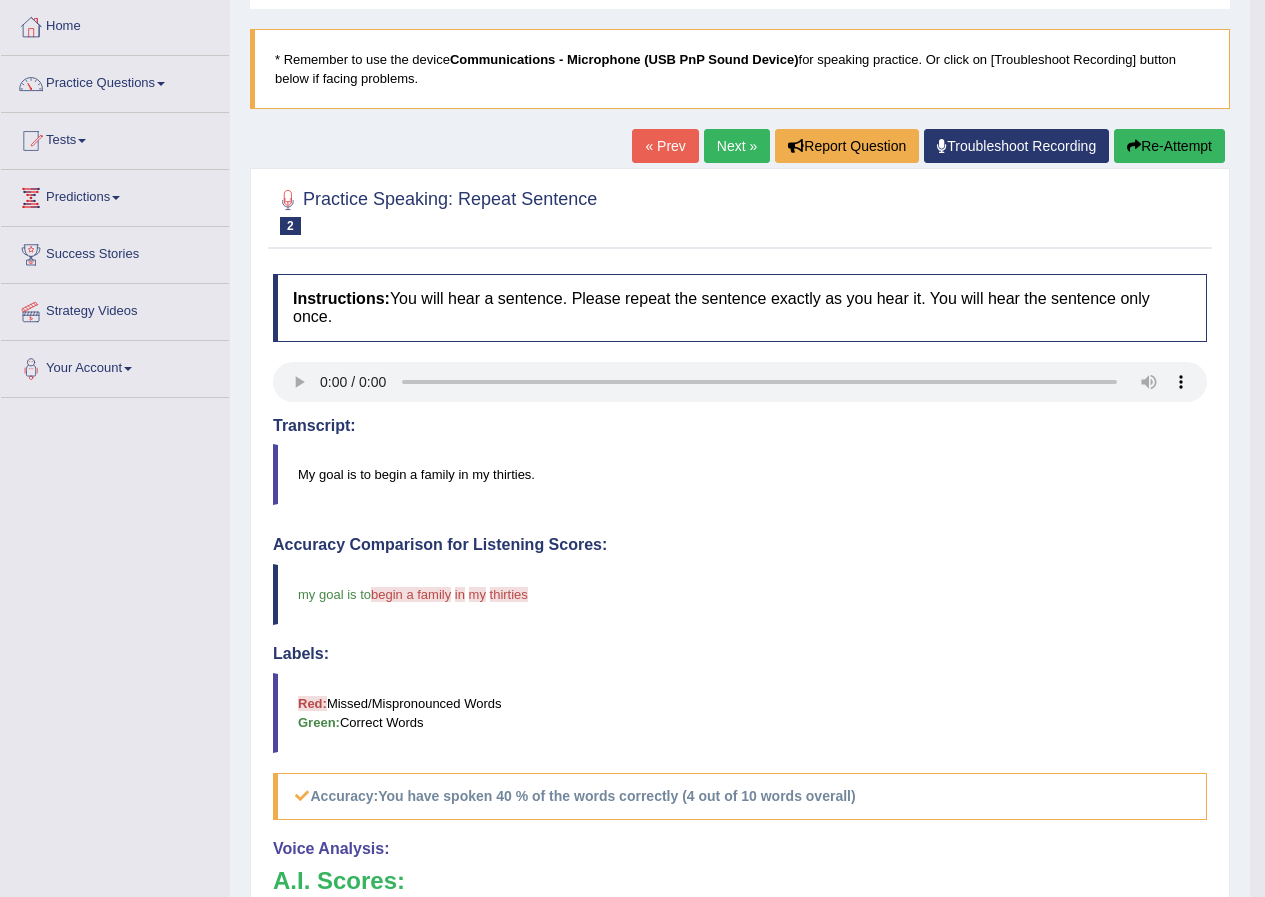 click on "Next »" at bounding box center [737, 146] 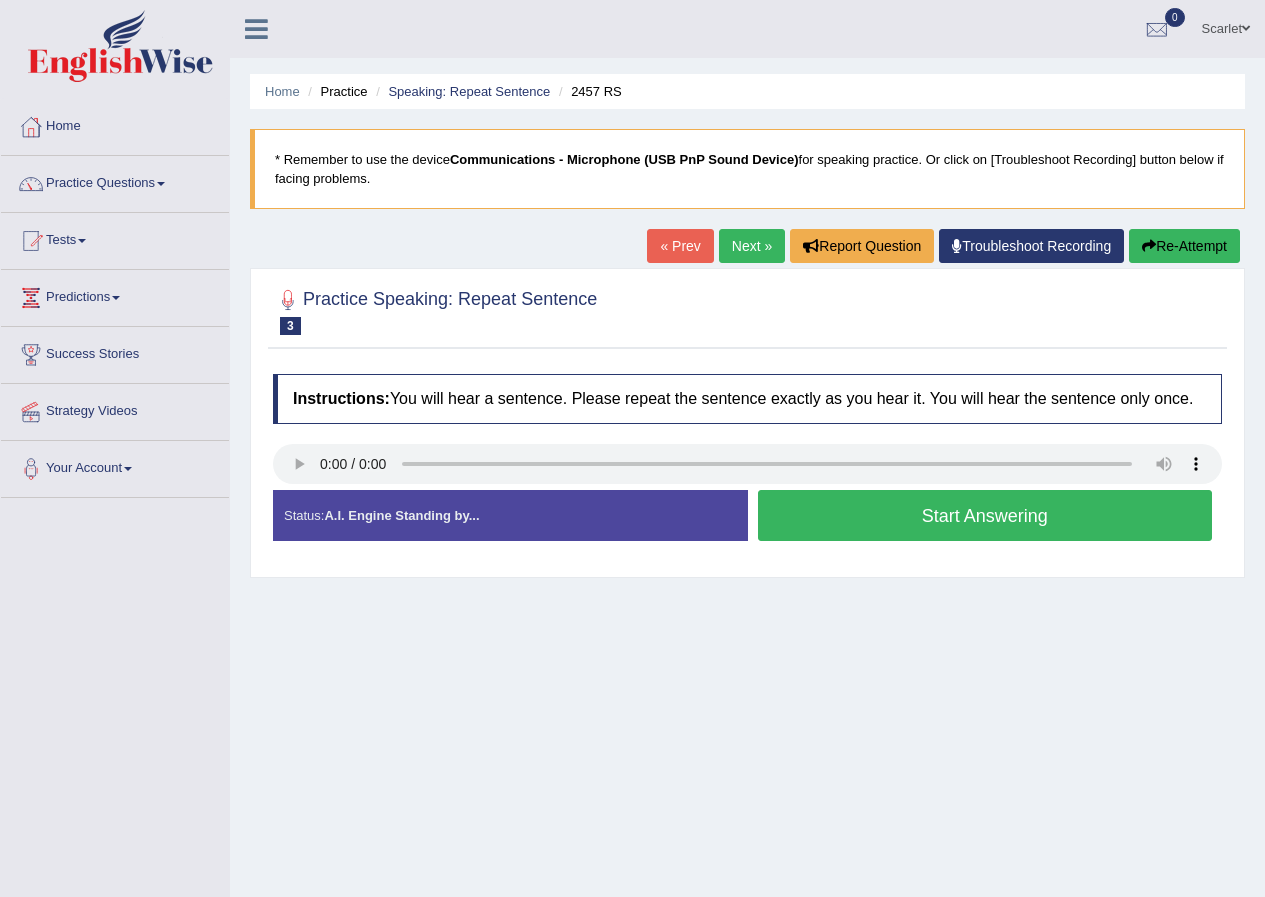 scroll, scrollTop: 0, scrollLeft: 0, axis: both 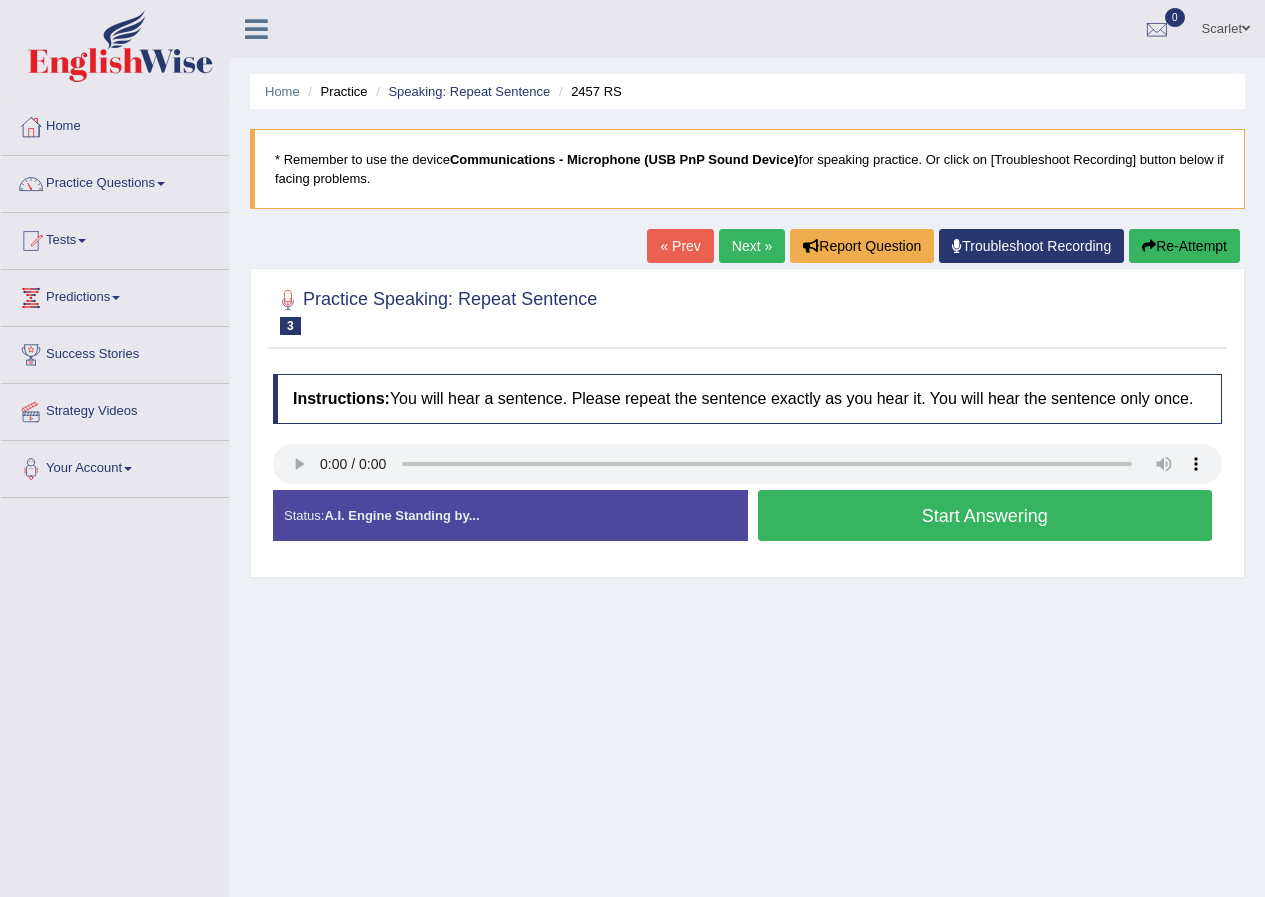 click on "Start Answering" at bounding box center [985, 515] 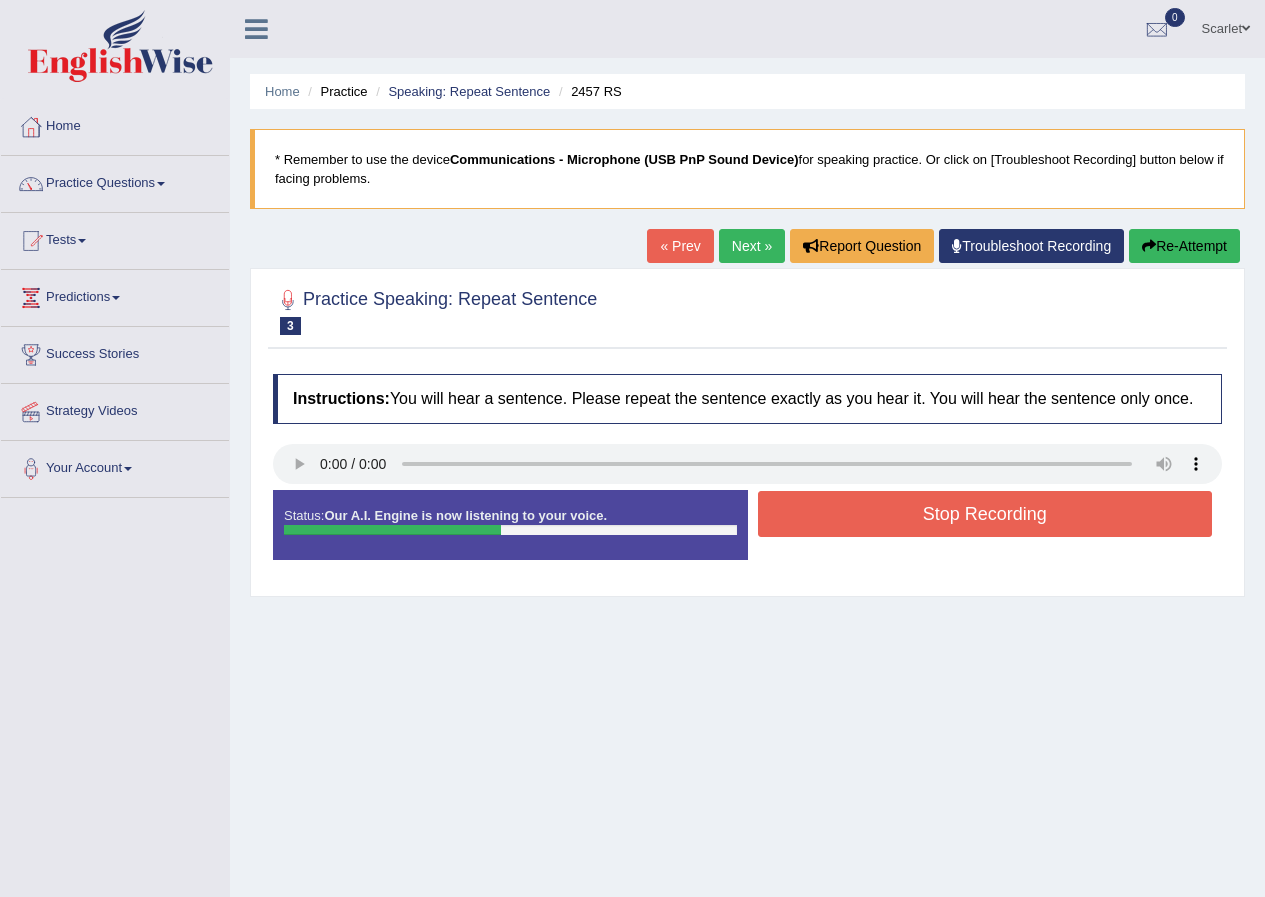 click on "Stop Recording" at bounding box center [985, 514] 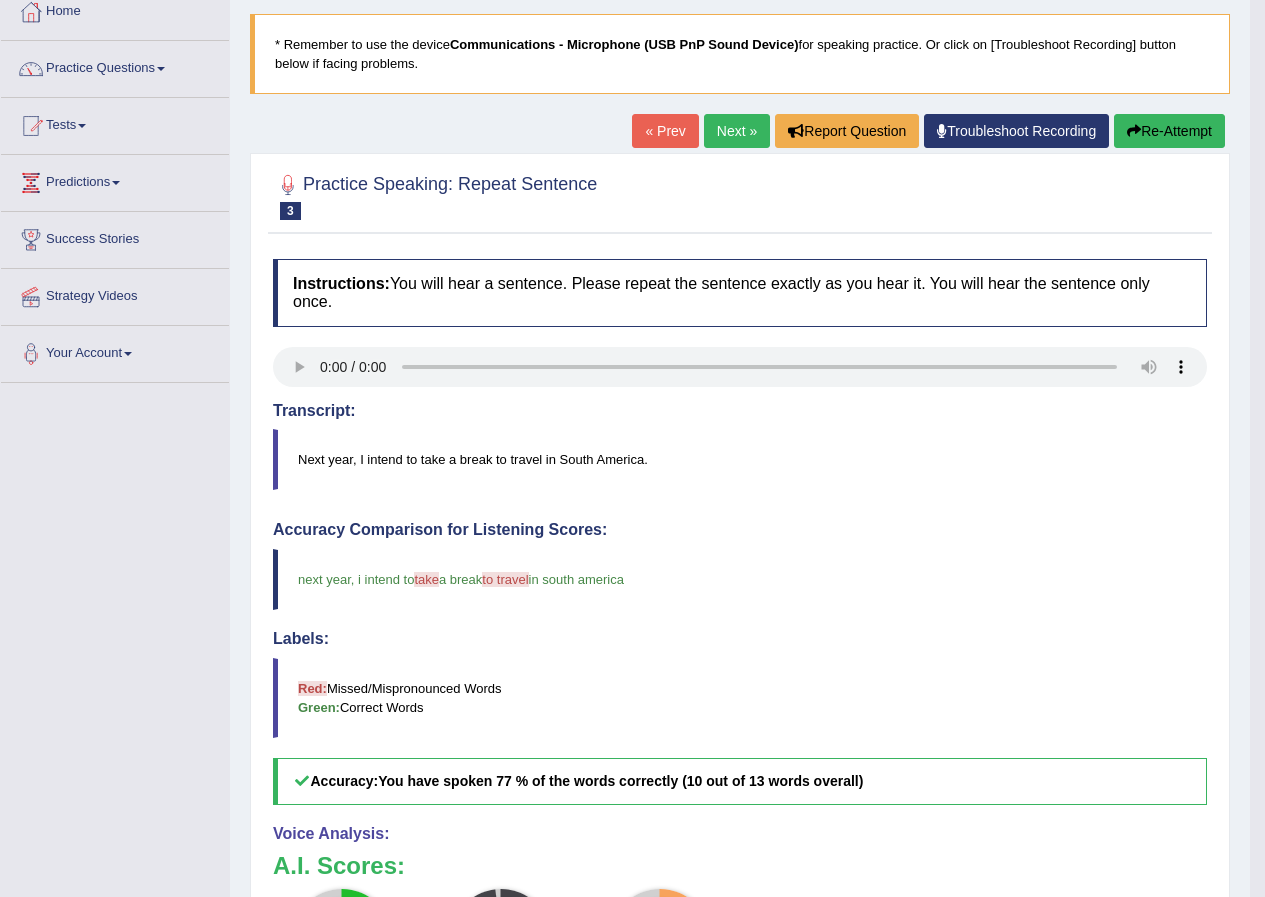 scroll, scrollTop: 100, scrollLeft: 0, axis: vertical 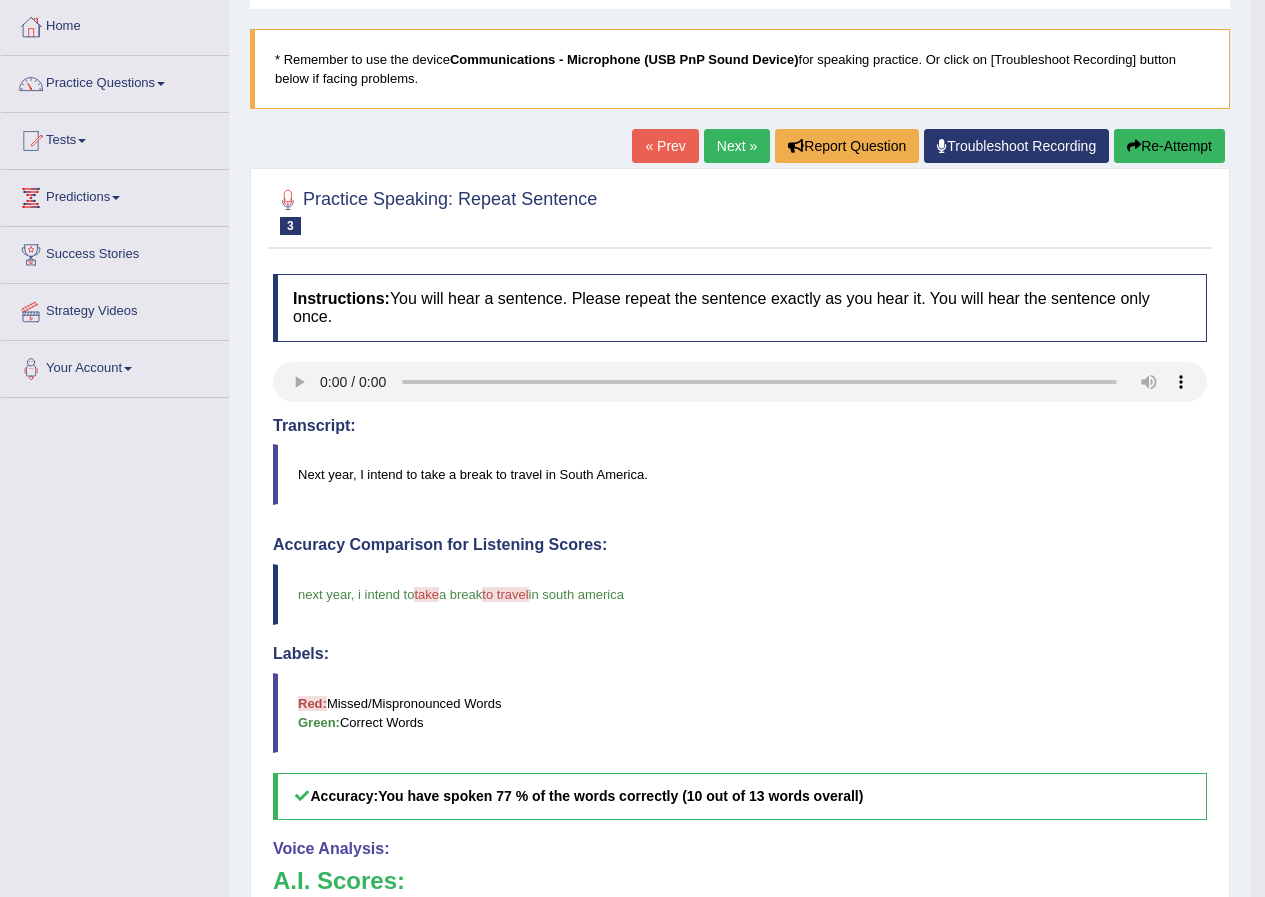 click on "Next »" at bounding box center [737, 146] 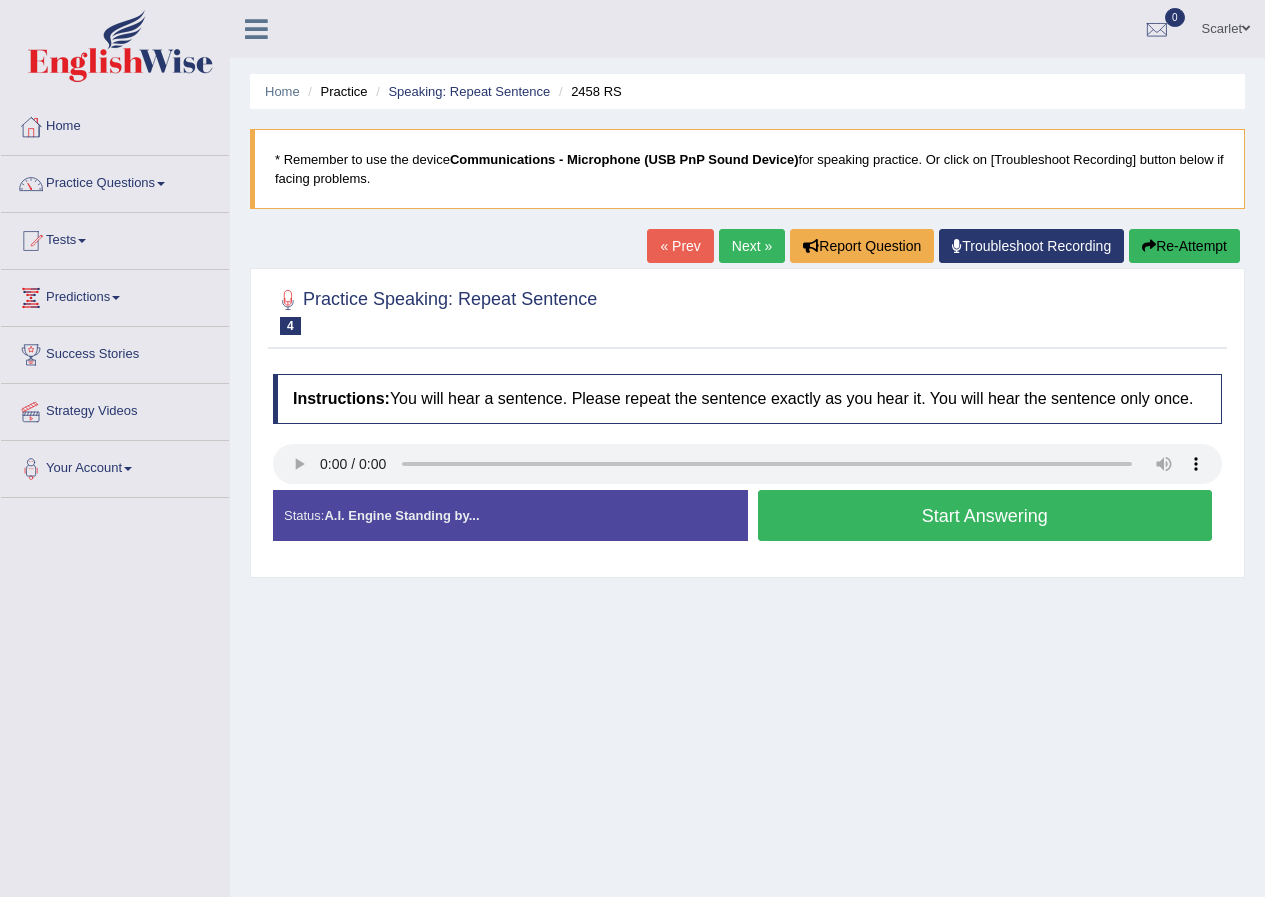 scroll, scrollTop: 0, scrollLeft: 0, axis: both 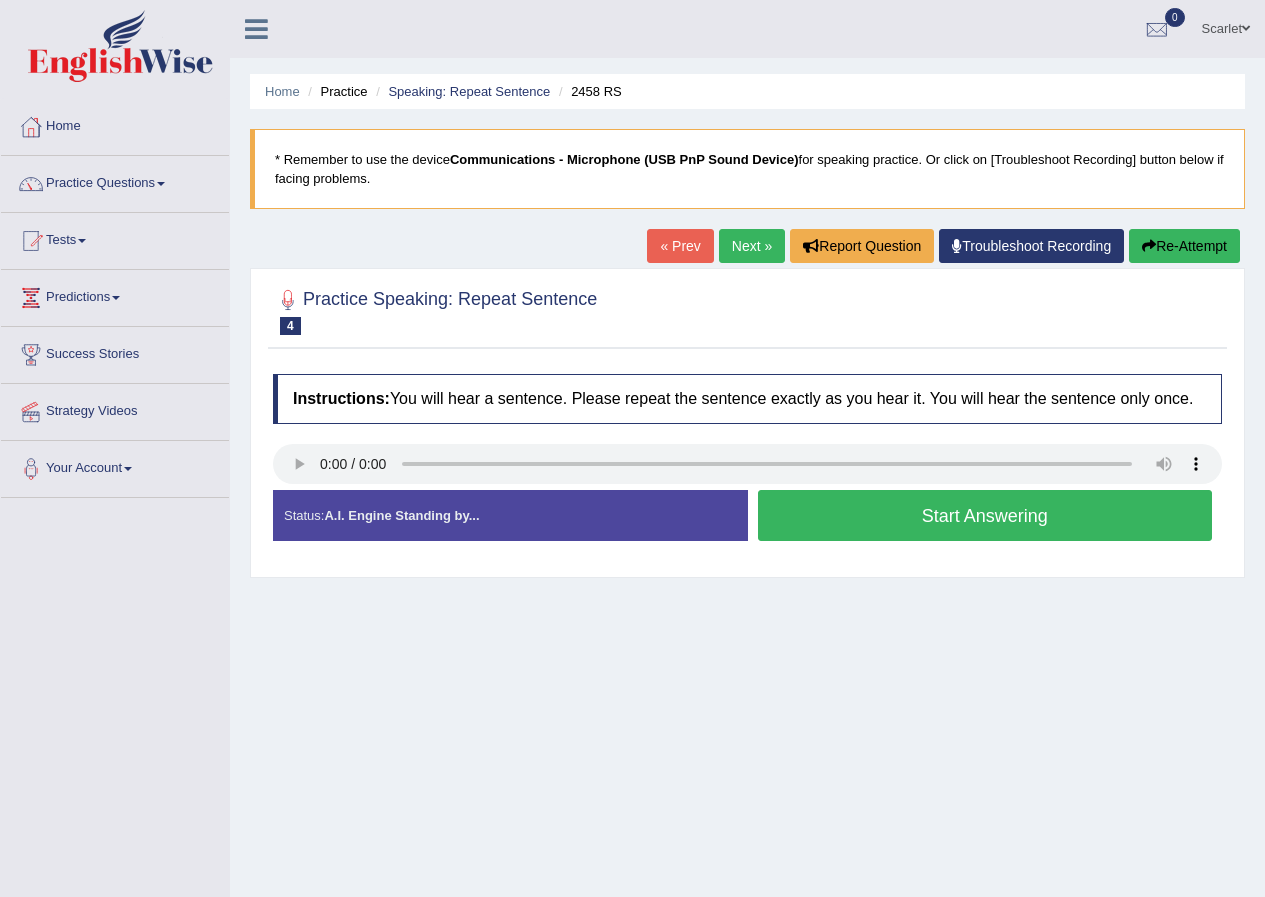 click on "Start Answering" at bounding box center [985, 515] 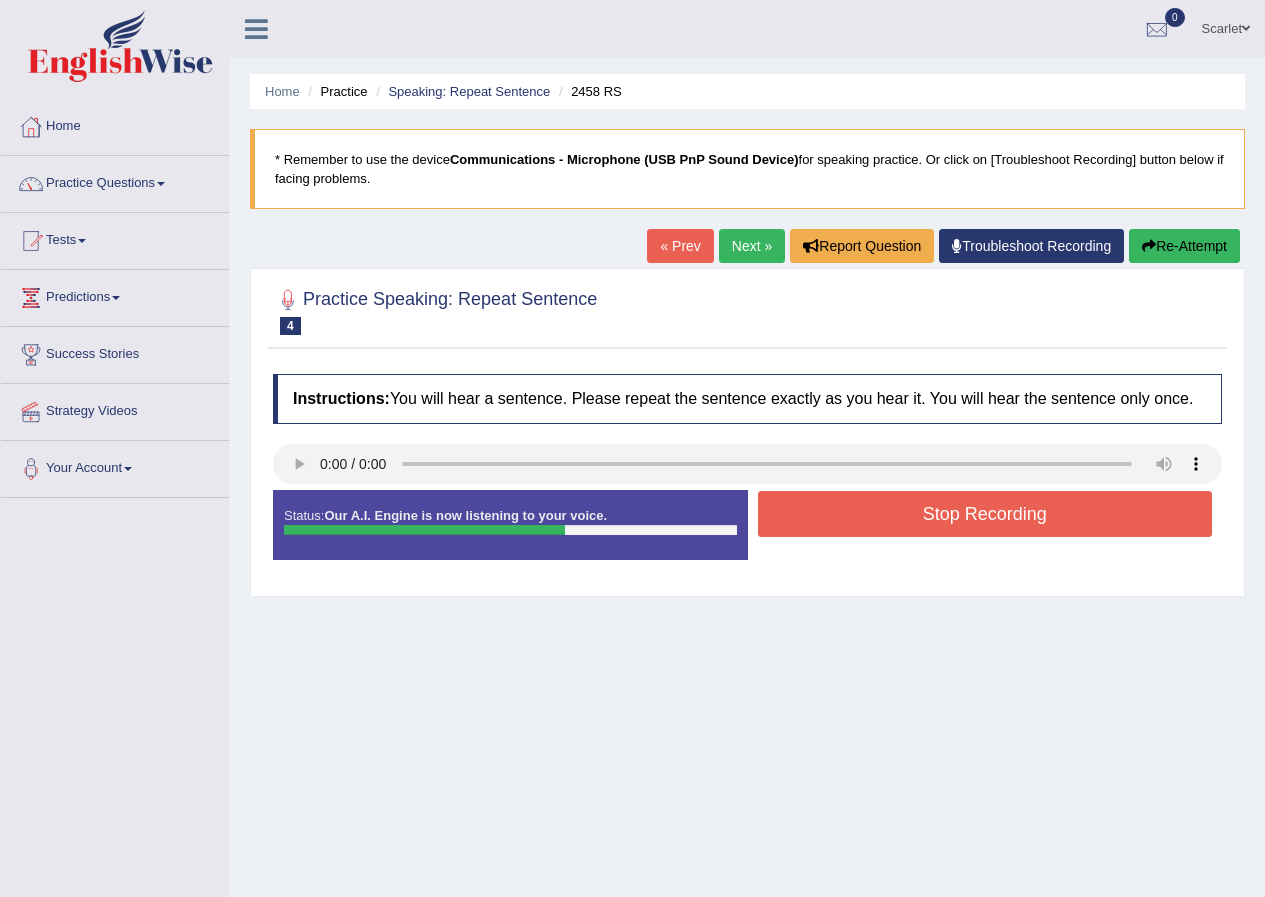 click on "Stop Recording" at bounding box center [985, 514] 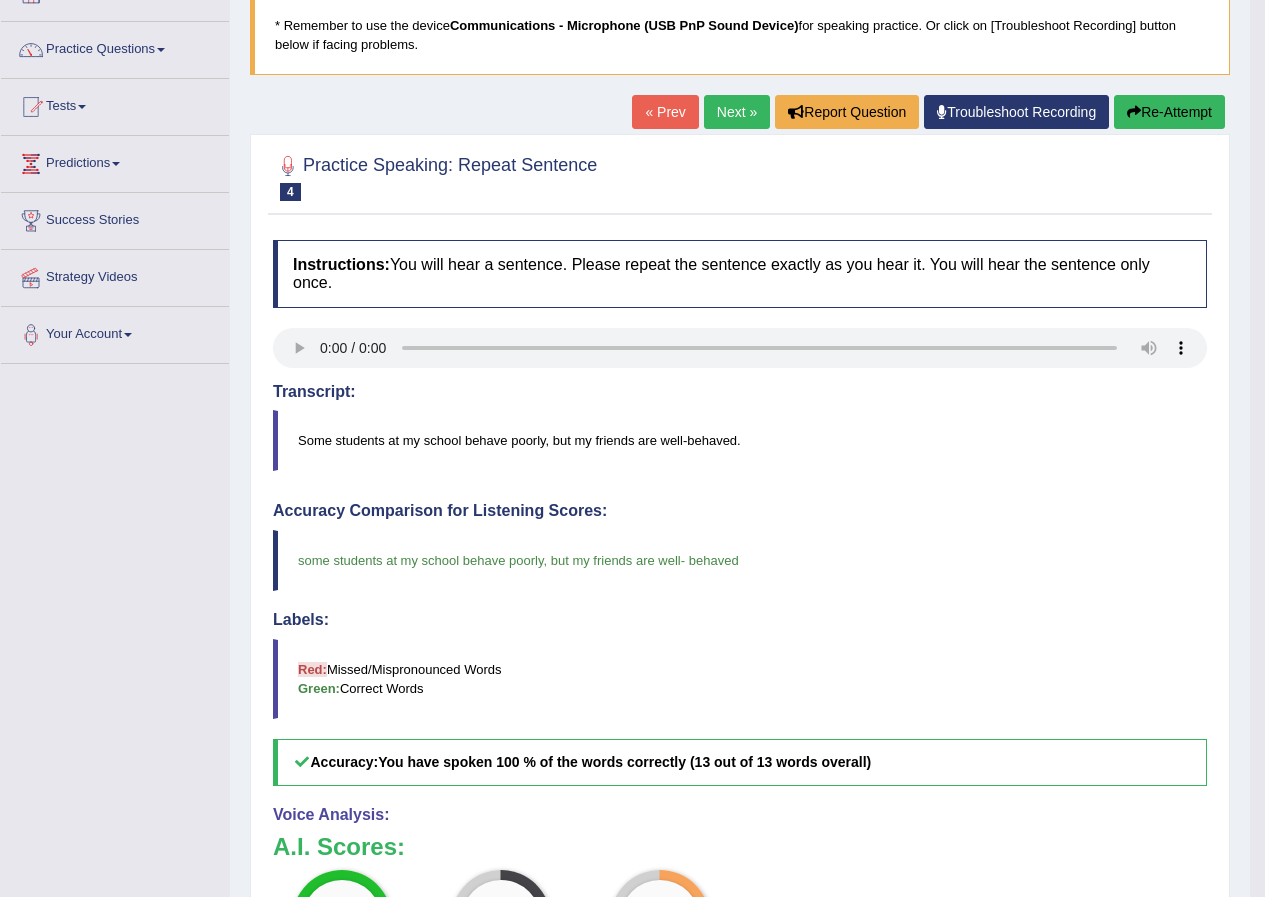 scroll, scrollTop: 491, scrollLeft: 0, axis: vertical 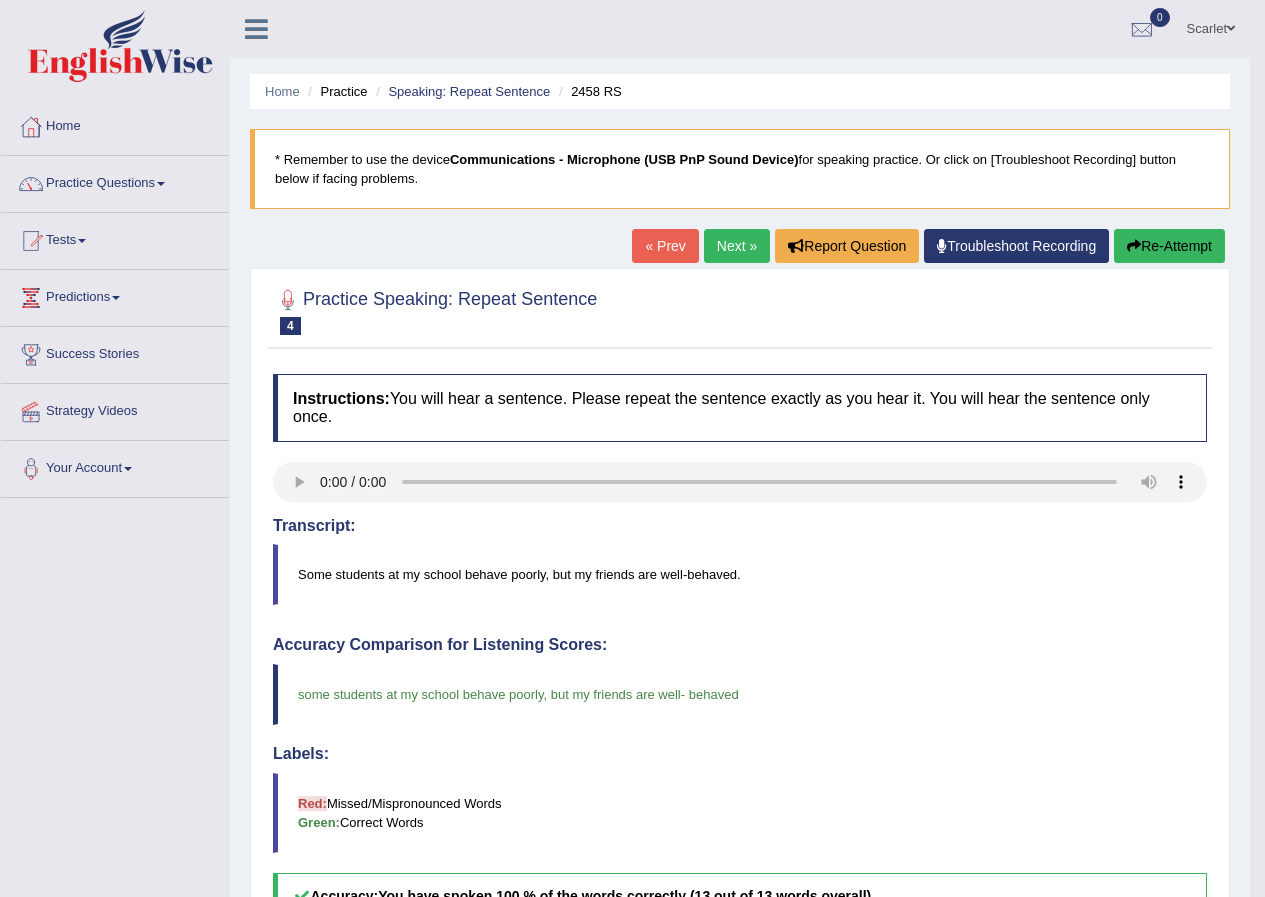 click on "Next »" at bounding box center (737, 246) 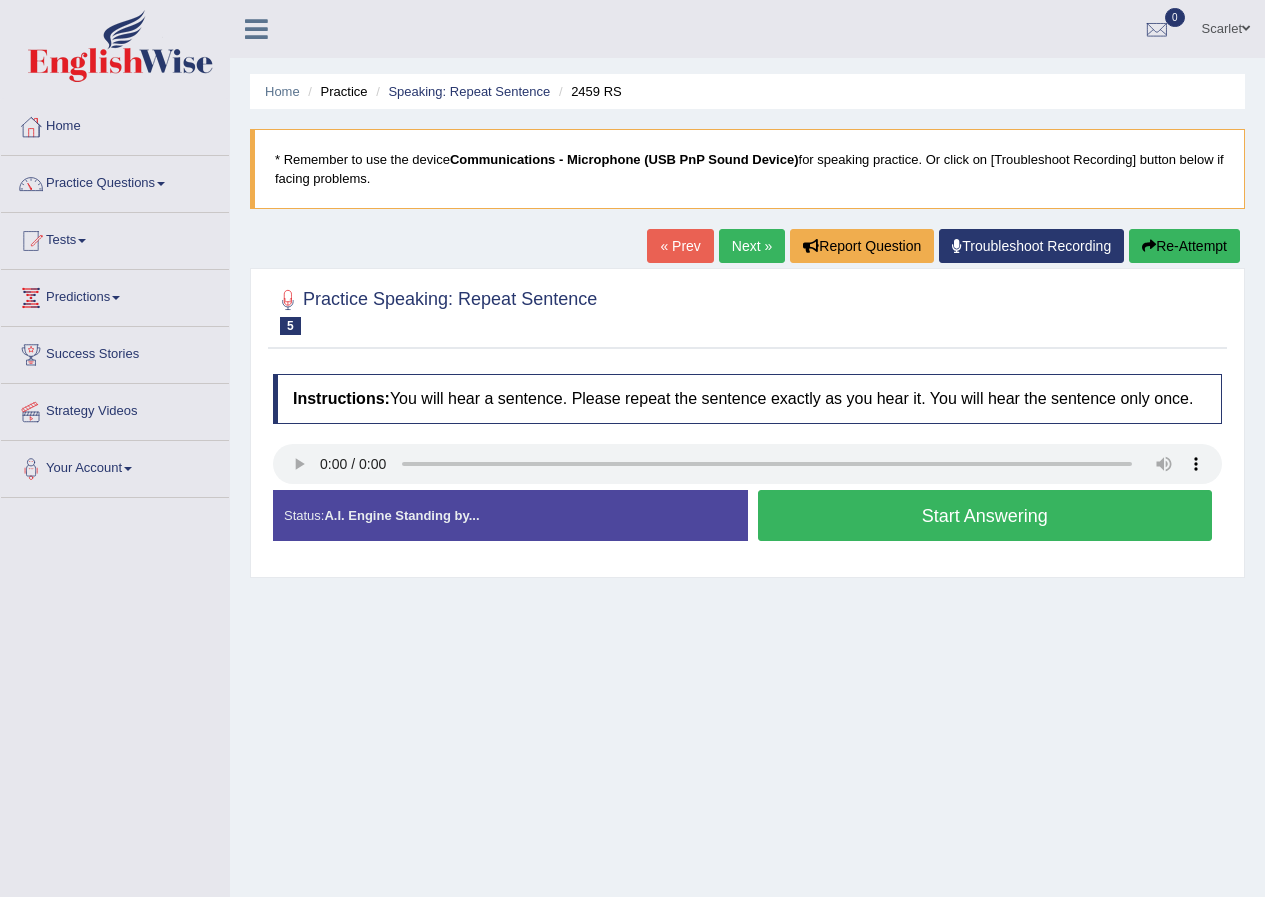 scroll, scrollTop: 0, scrollLeft: 0, axis: both 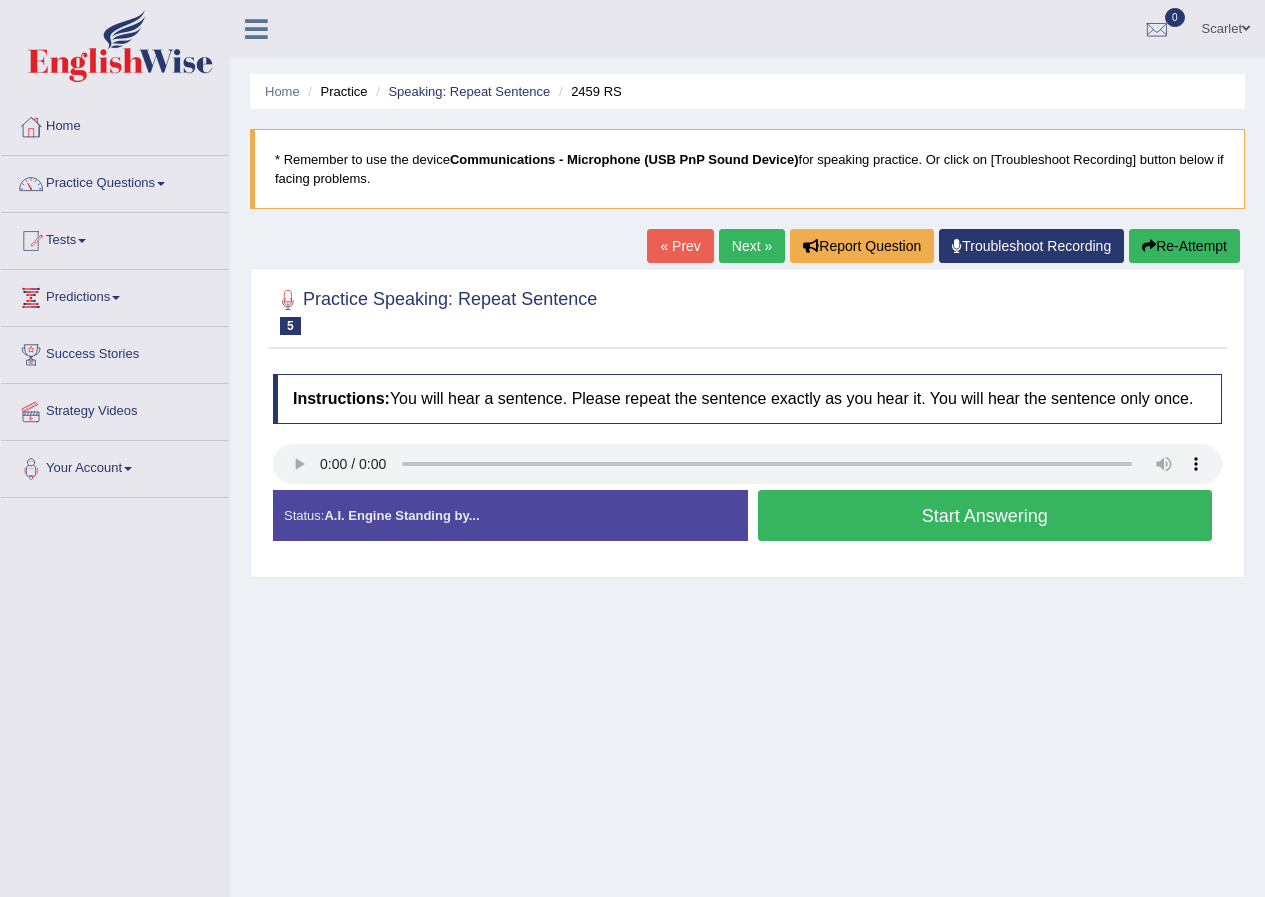 click on "Home
Practice
Speaking: Repeat Sentence
[NUMBER] RS
* Remember to use the device  Communications - Microphone (USB PnP Sound Device)  for speaking practice. Or click on [Troubleshoot Recording] button below if facing problems.
« Prev Next »  Report Question  Troubleshoot Recording  Re-Attempt
Practice Speaking: Repeat Sentence
5
[NUMBER] RS
Instructions:  You will hear a sentence. Please repeat the sentence exactly as you hear it. You will hear the sentence only once.
Transcript: Some people feel having a child is a big responsibility. Created with Highcharts [VERSION] Too low Too high Time Pitch meter: 0 2.5 5 7.5 10 Created with Highcharts [VERSION] Great Too slow Too fast Time Speech pace meter: 0 10 20 30 40 Accuracy Comparison for Listening Scores: Labels:
Red:  Missed/Mispronounced Words
Green:" at bounding box center [747, 500] 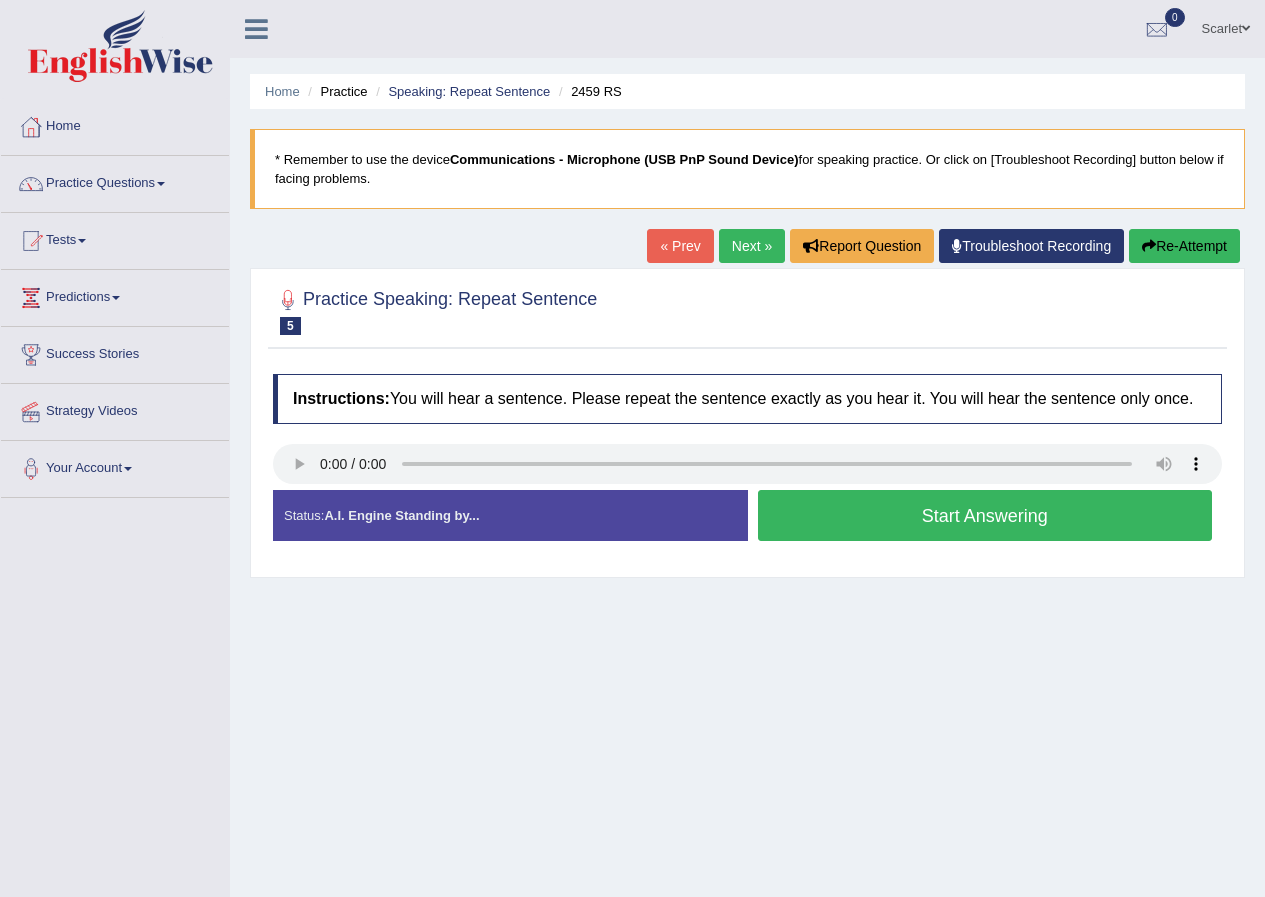 click on "Start Answering" at bounding box center (985, 515) 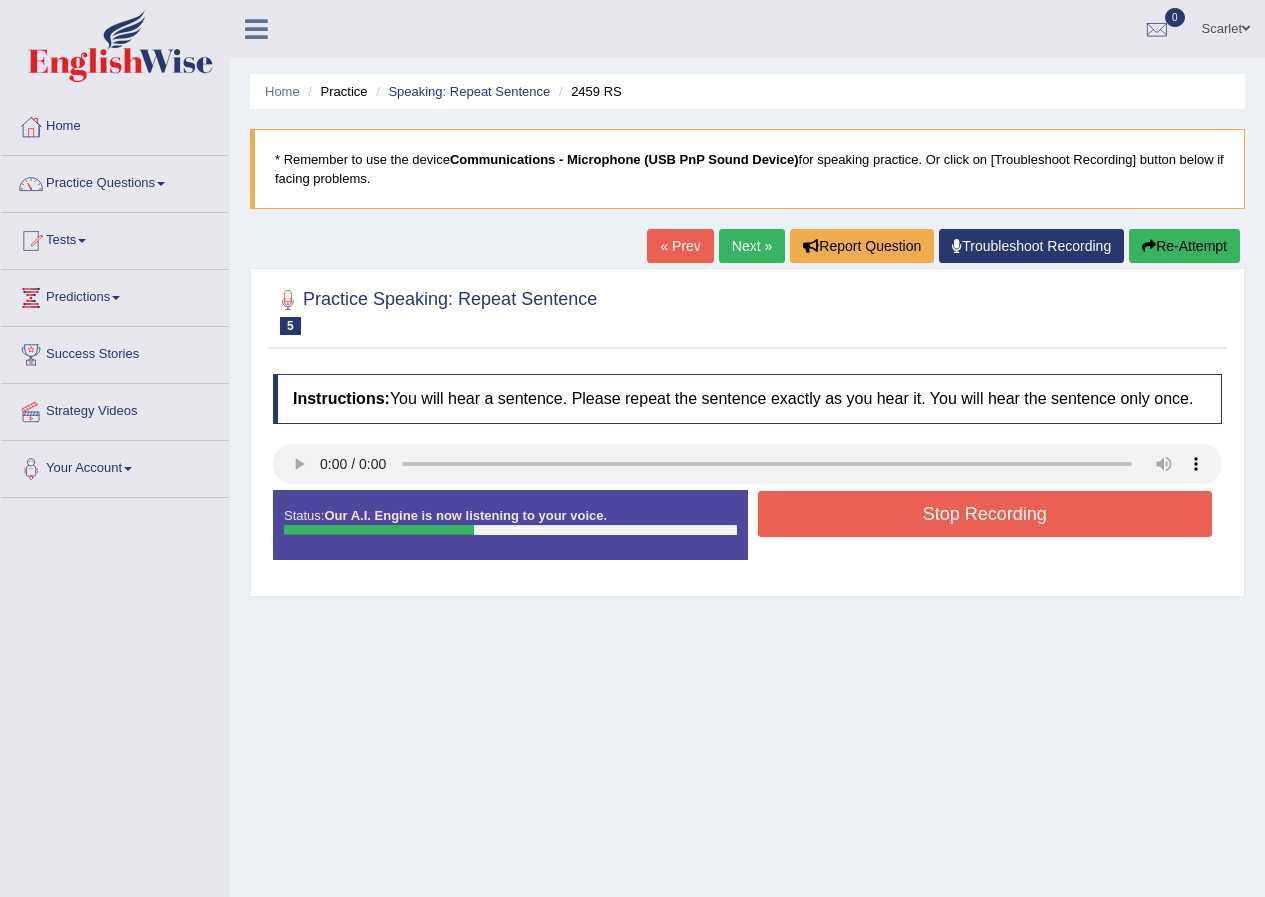 click on "Stop Recording" at bounding box center (985, 514) 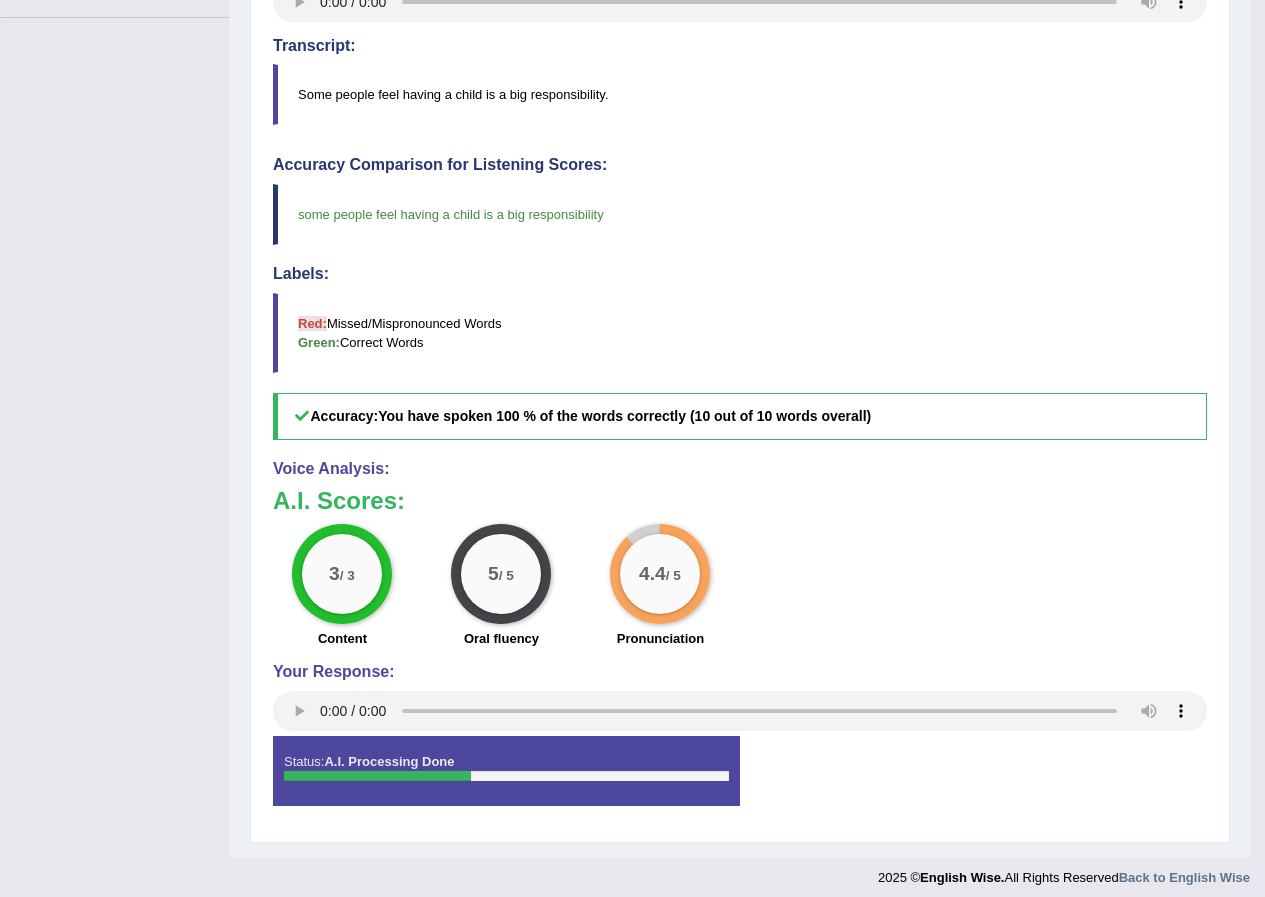 scroll, scrollTop: 491, scrollLeft: 0, axis: vertical 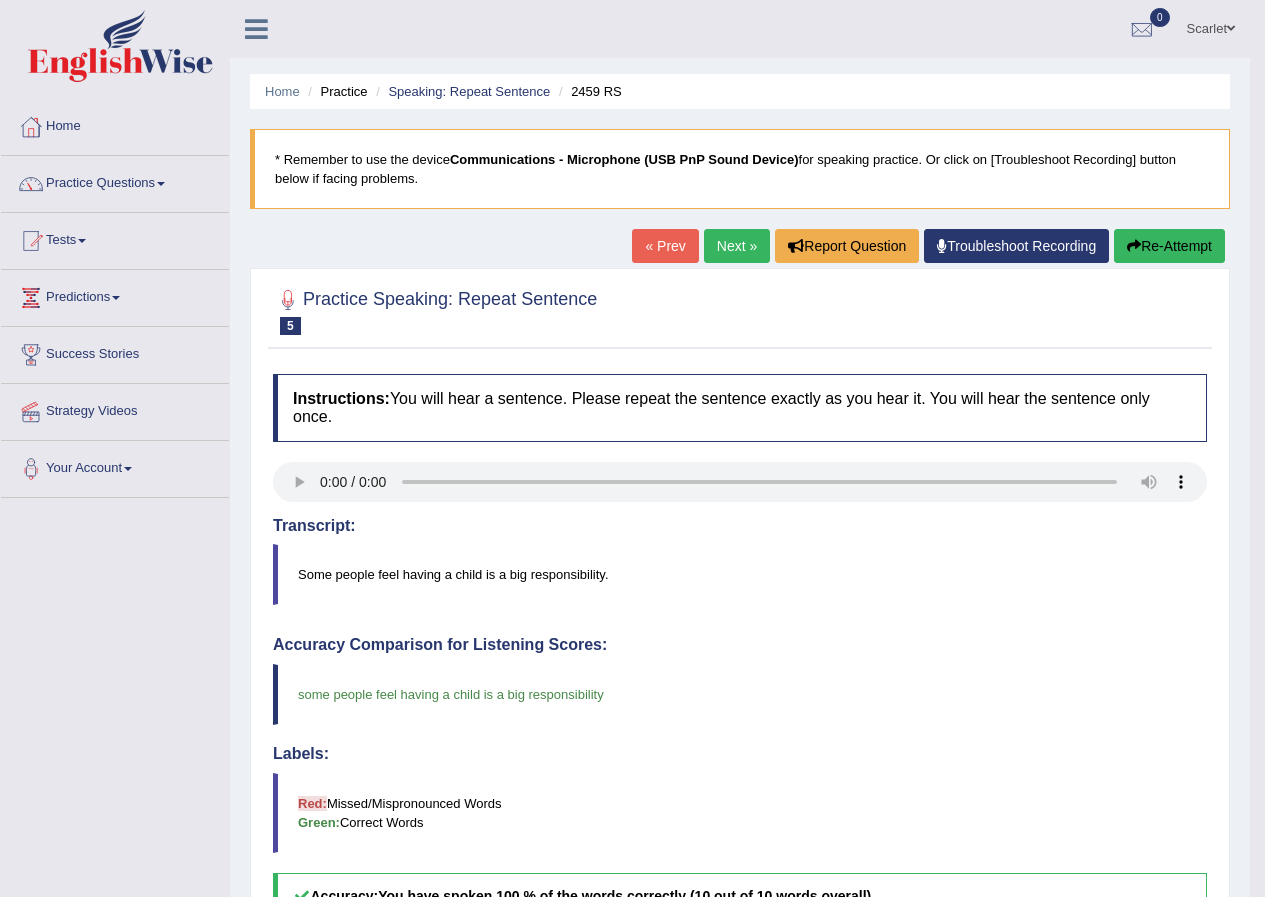 click on "Next »" at bounding box center (737, 246) 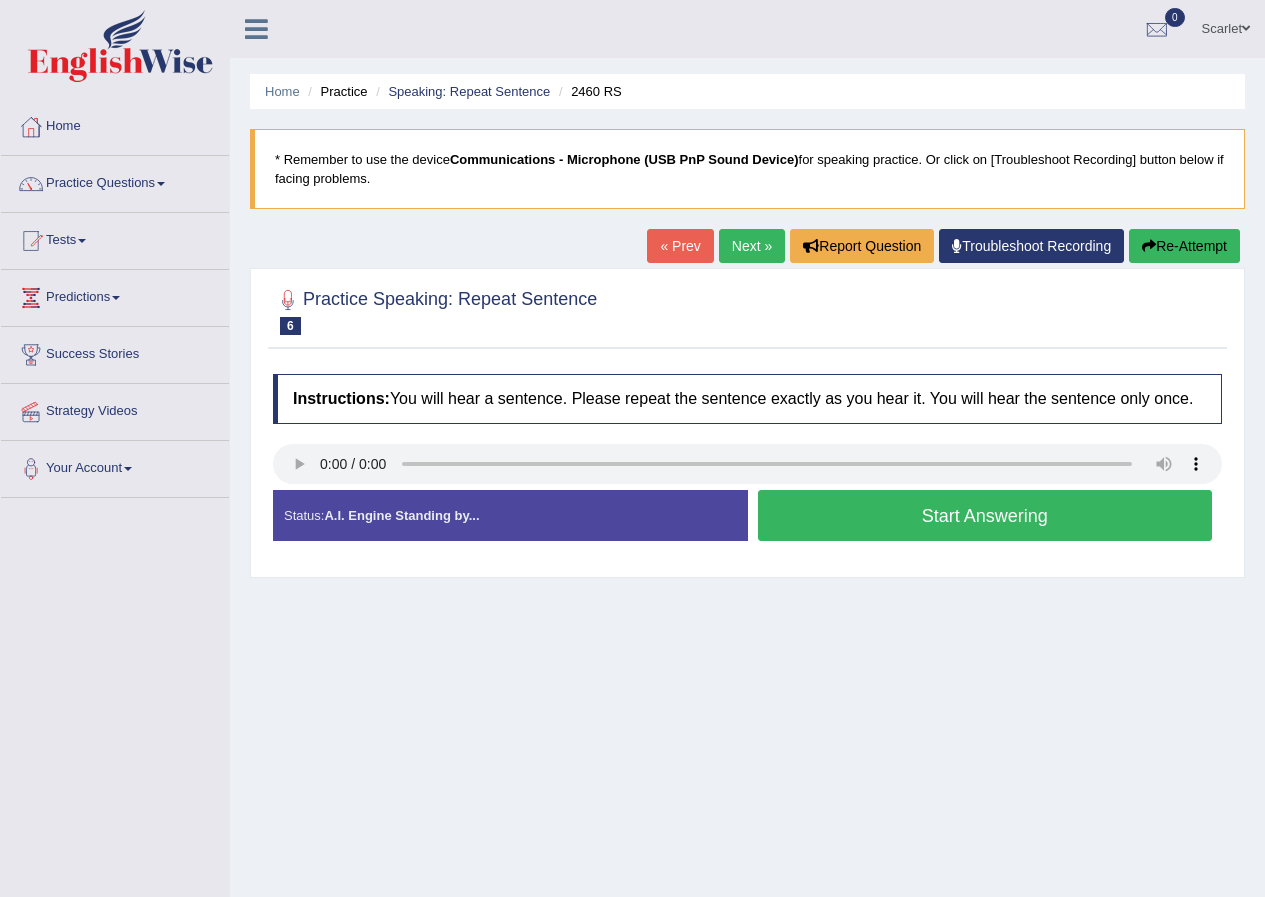 scroll, scrollTop: 0, scrollLeft: 0, axis: both 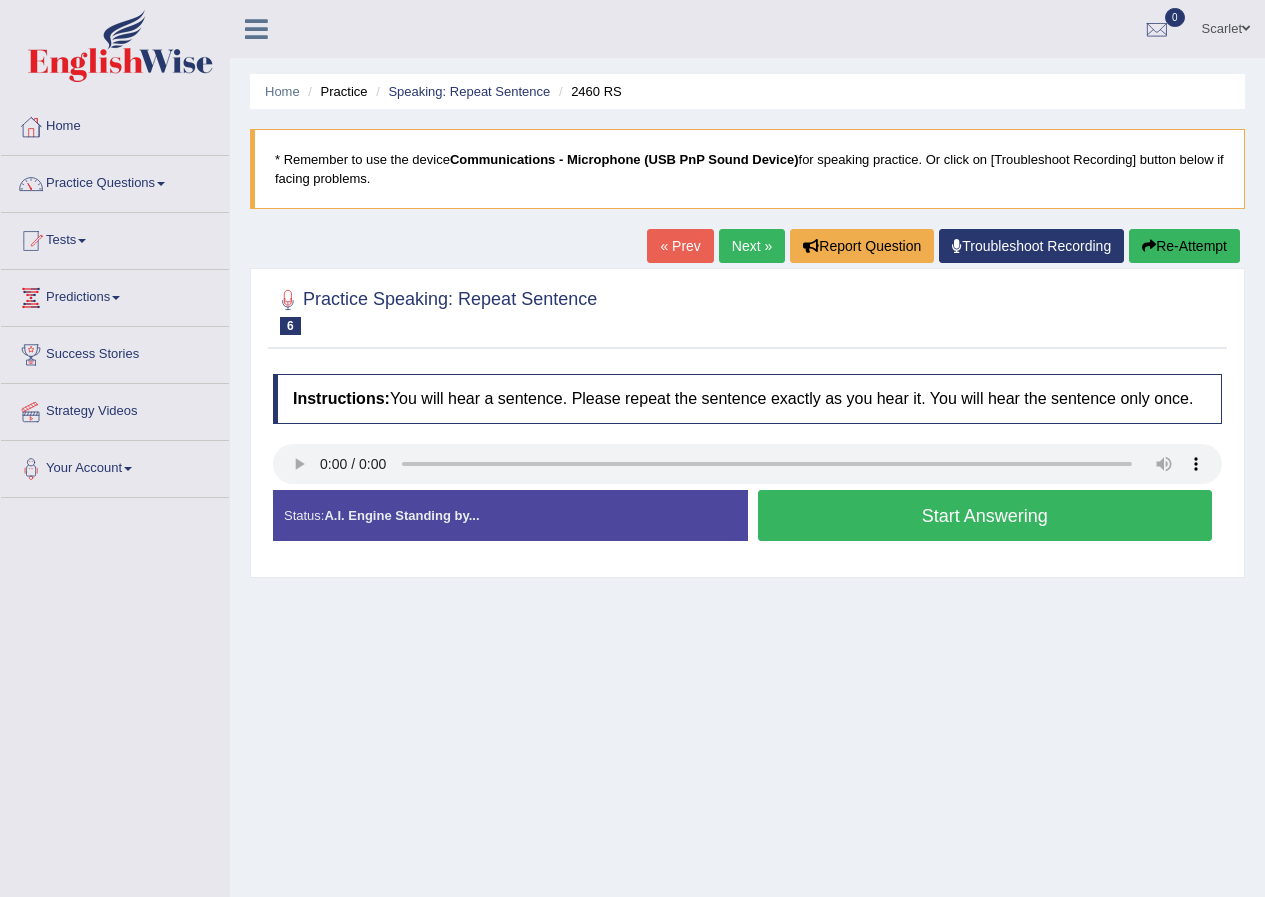 click on "Start Answering" at bounding box center (985, 515) 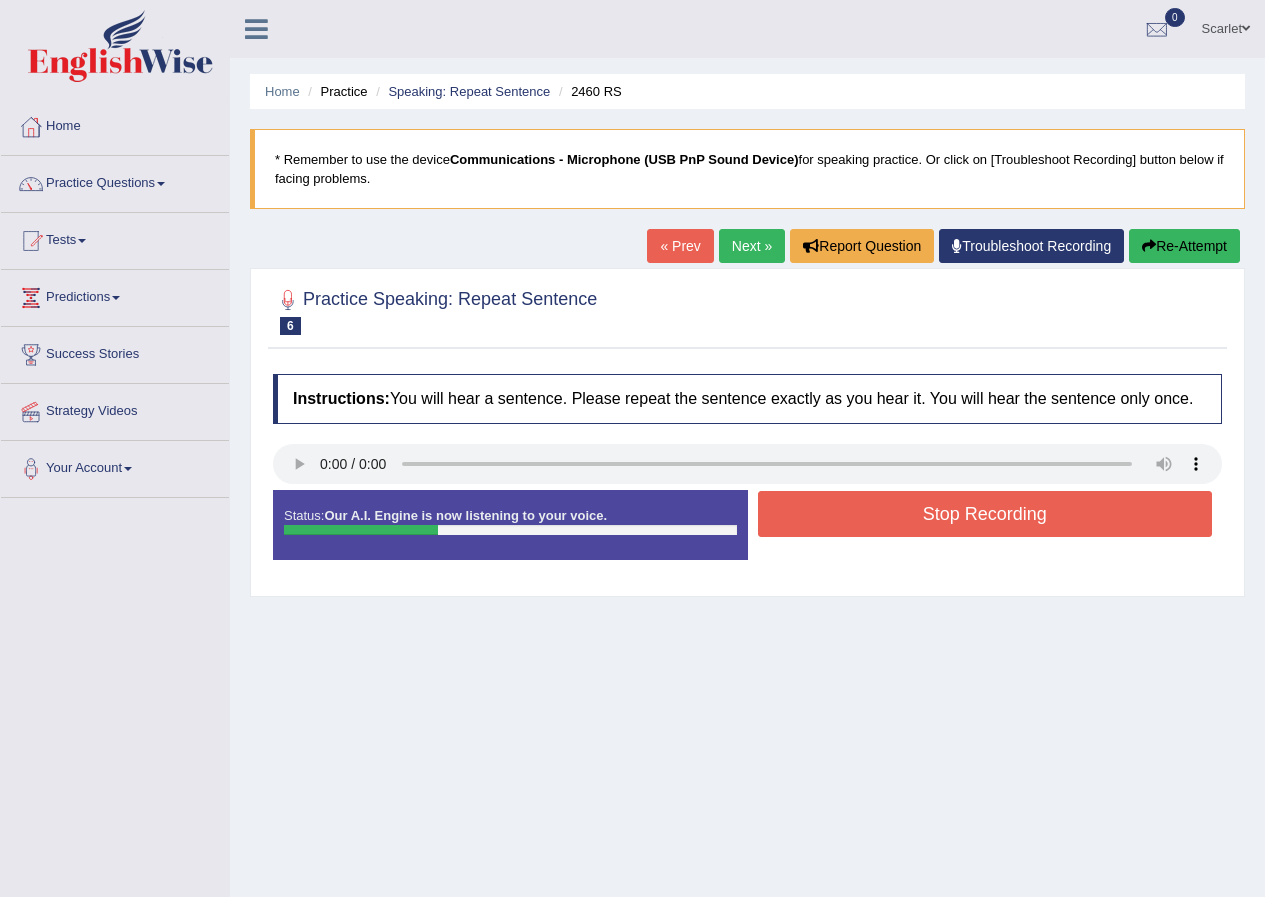 click on "Stop Recording" at bounding box center (985, 514) 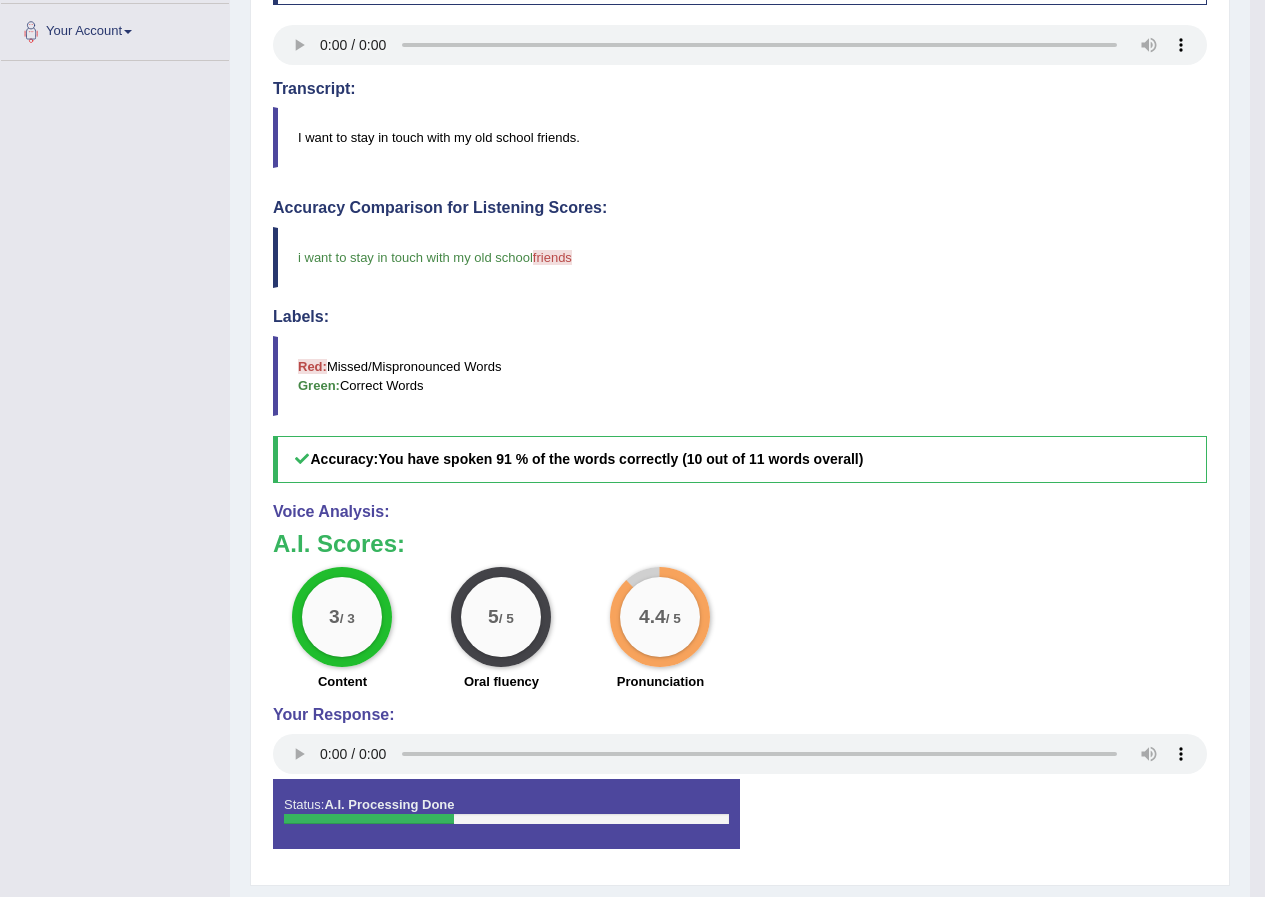 scroll, scrollTop: 491, scrollLeft: 0, axis: vertical 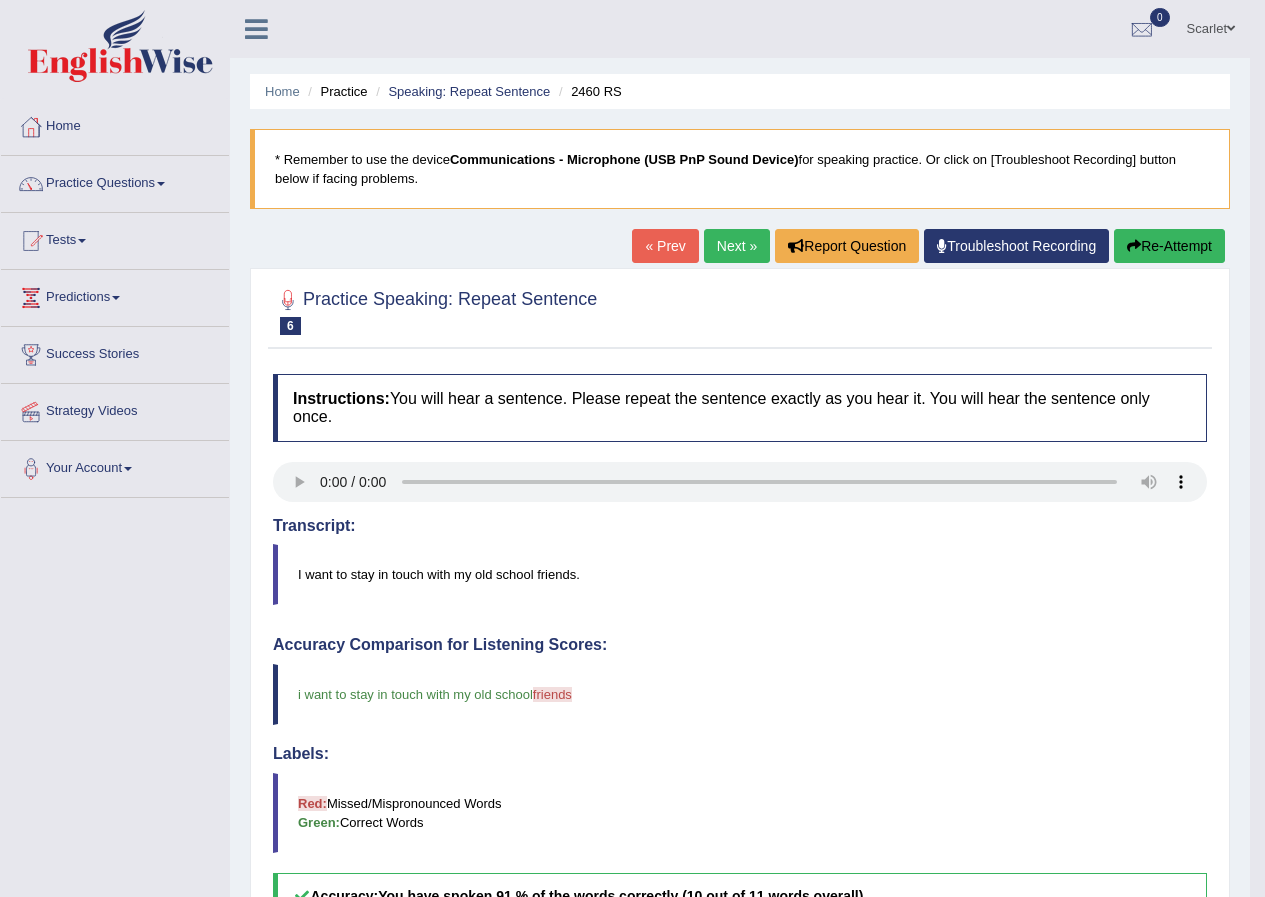 drag, startPoint x: 713, startPoint y: 241, endPoint x: 748, endPoint y: 210, distance: 46.75468 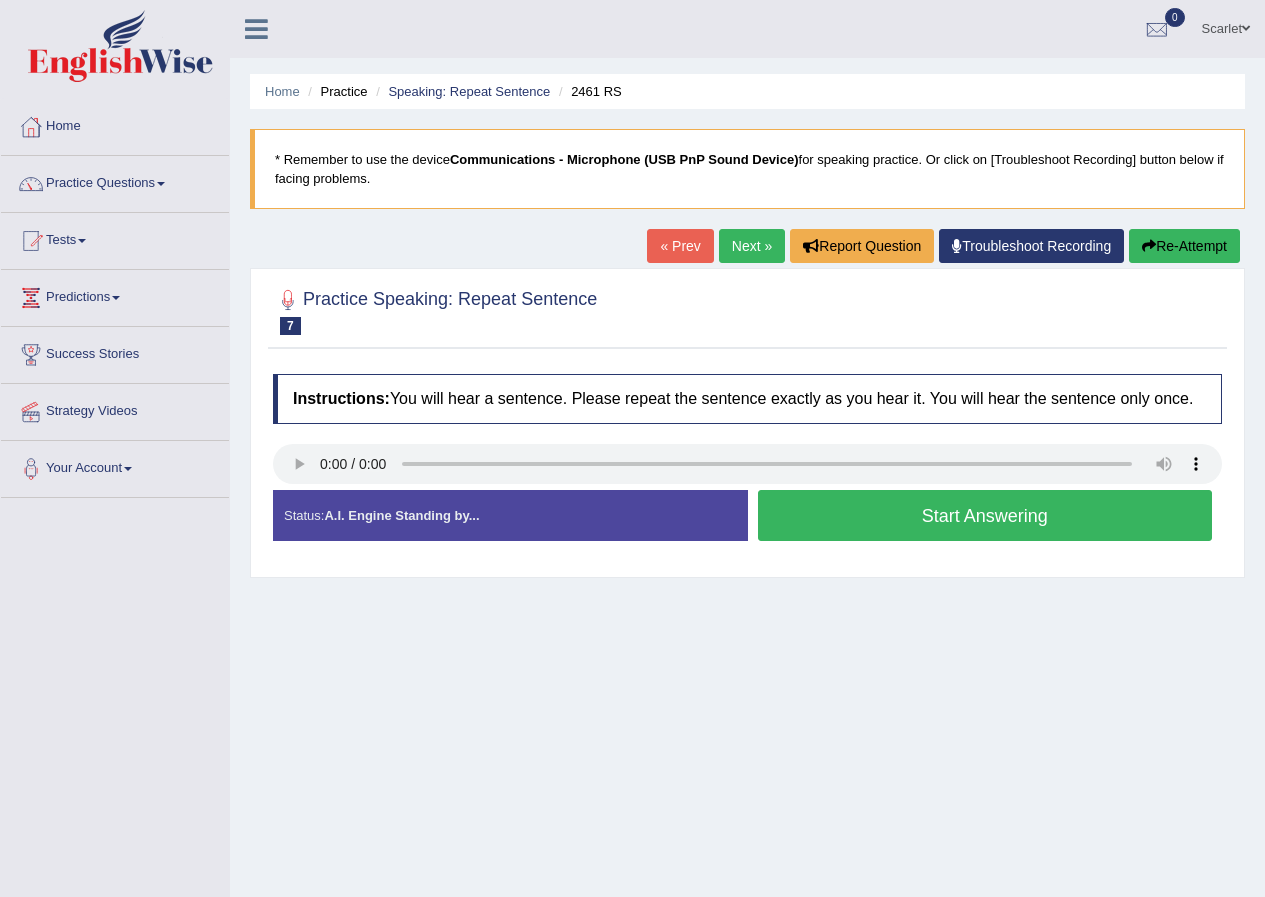 scroll, scrollTop: 0, scrollLeft: 0, axis: both 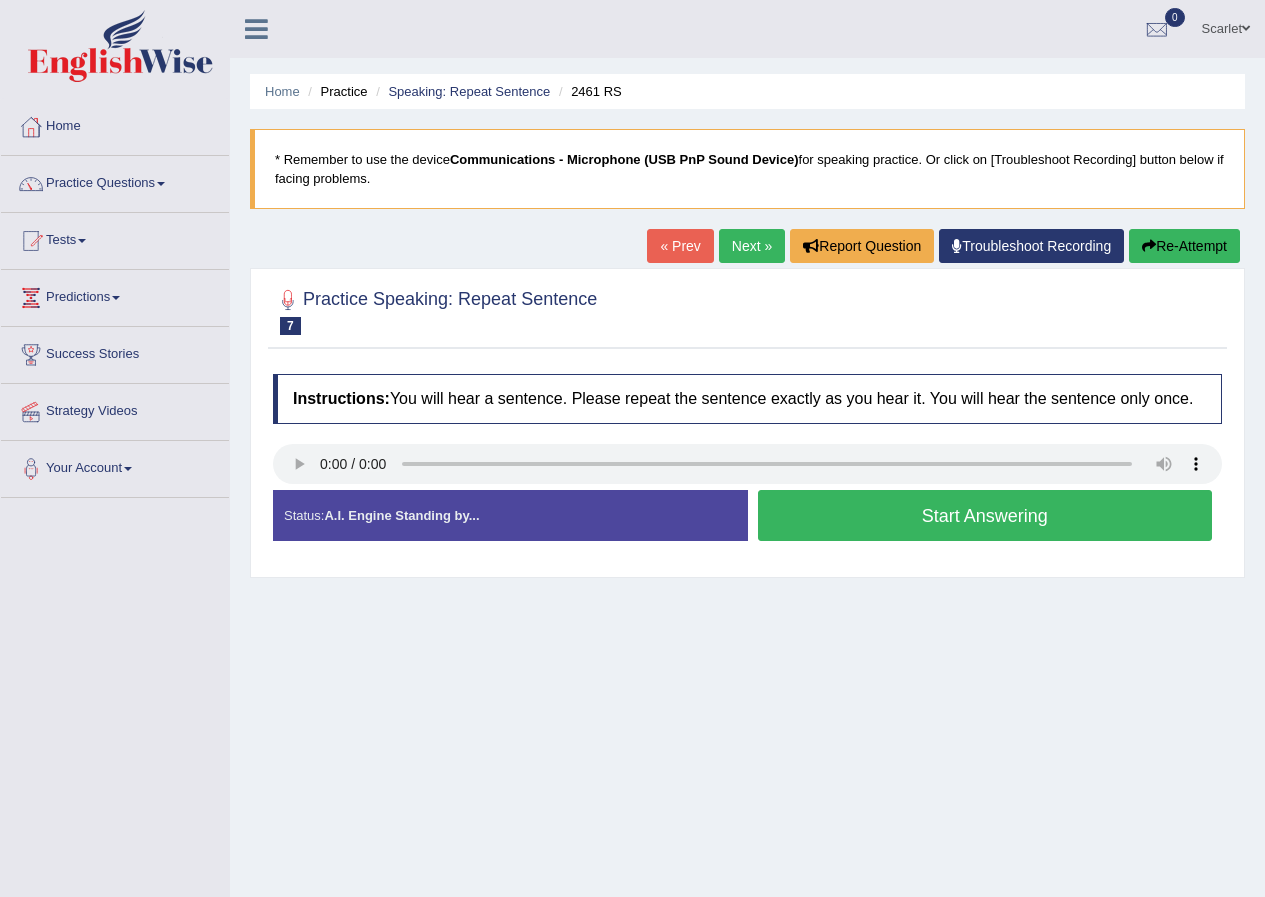 click on "Start Answering" at bounding box center [985, 515] 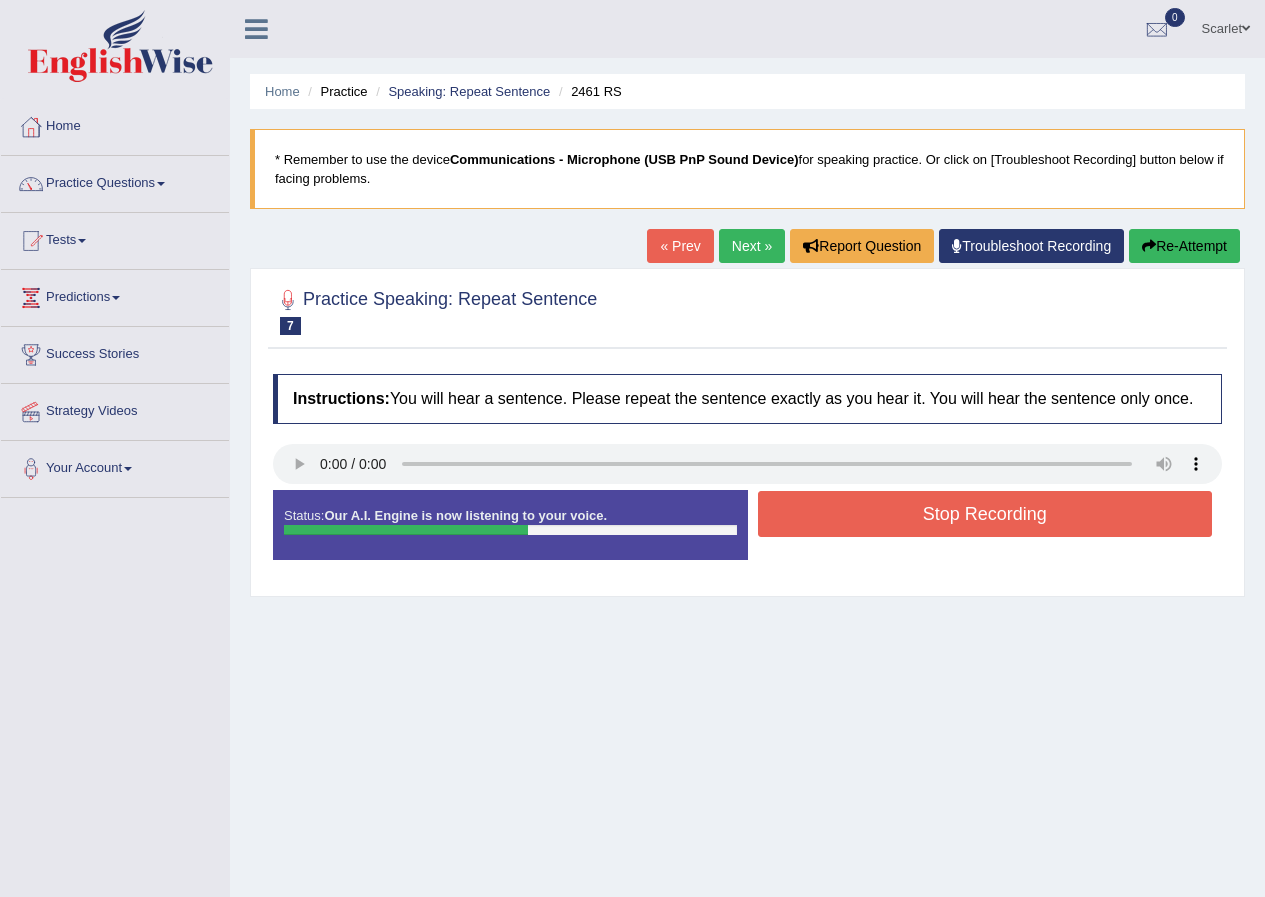 click on "Stop Recording" at bounding box center (985, 514) 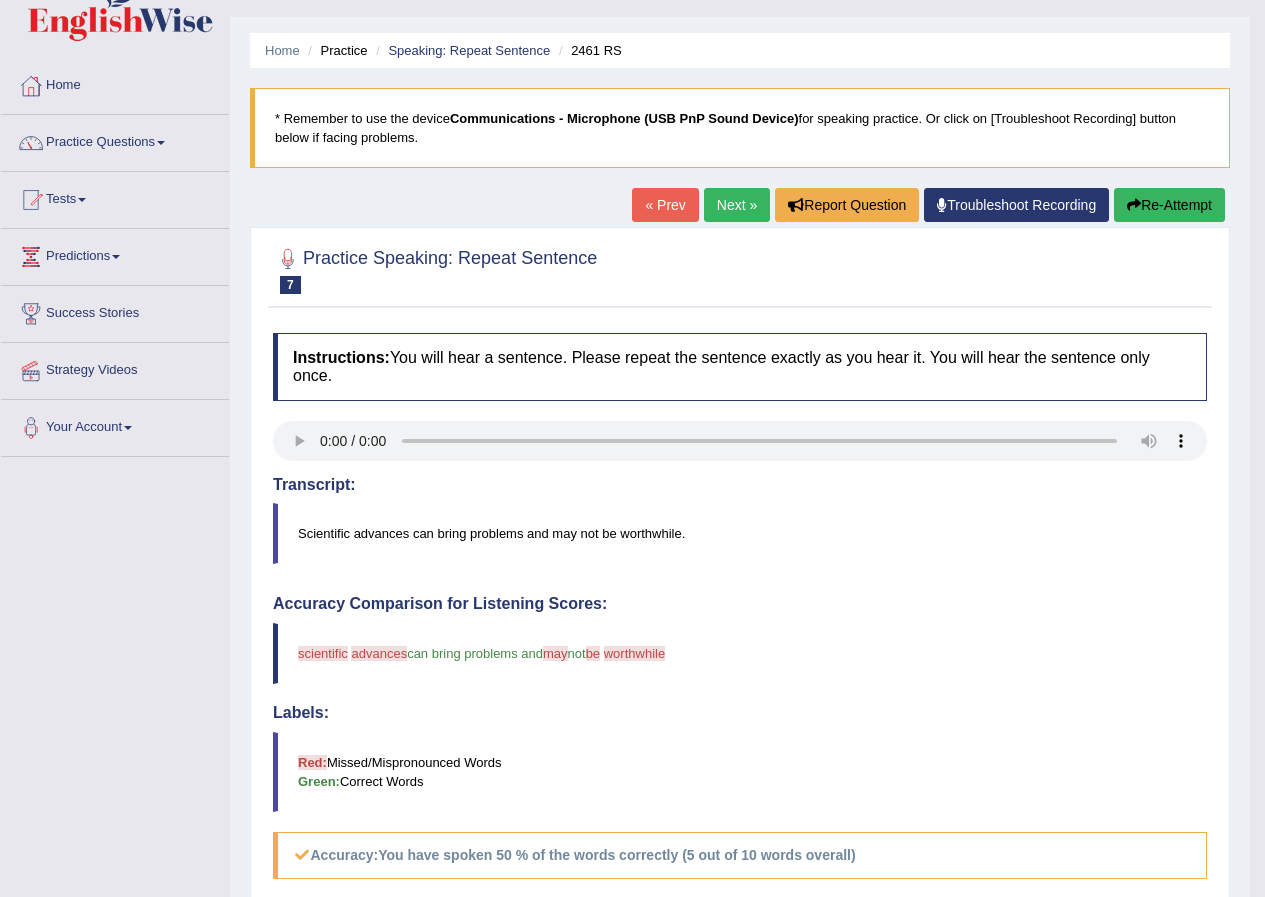 scroll, scrollTop: 0, scrollLeft: 0, axis: both 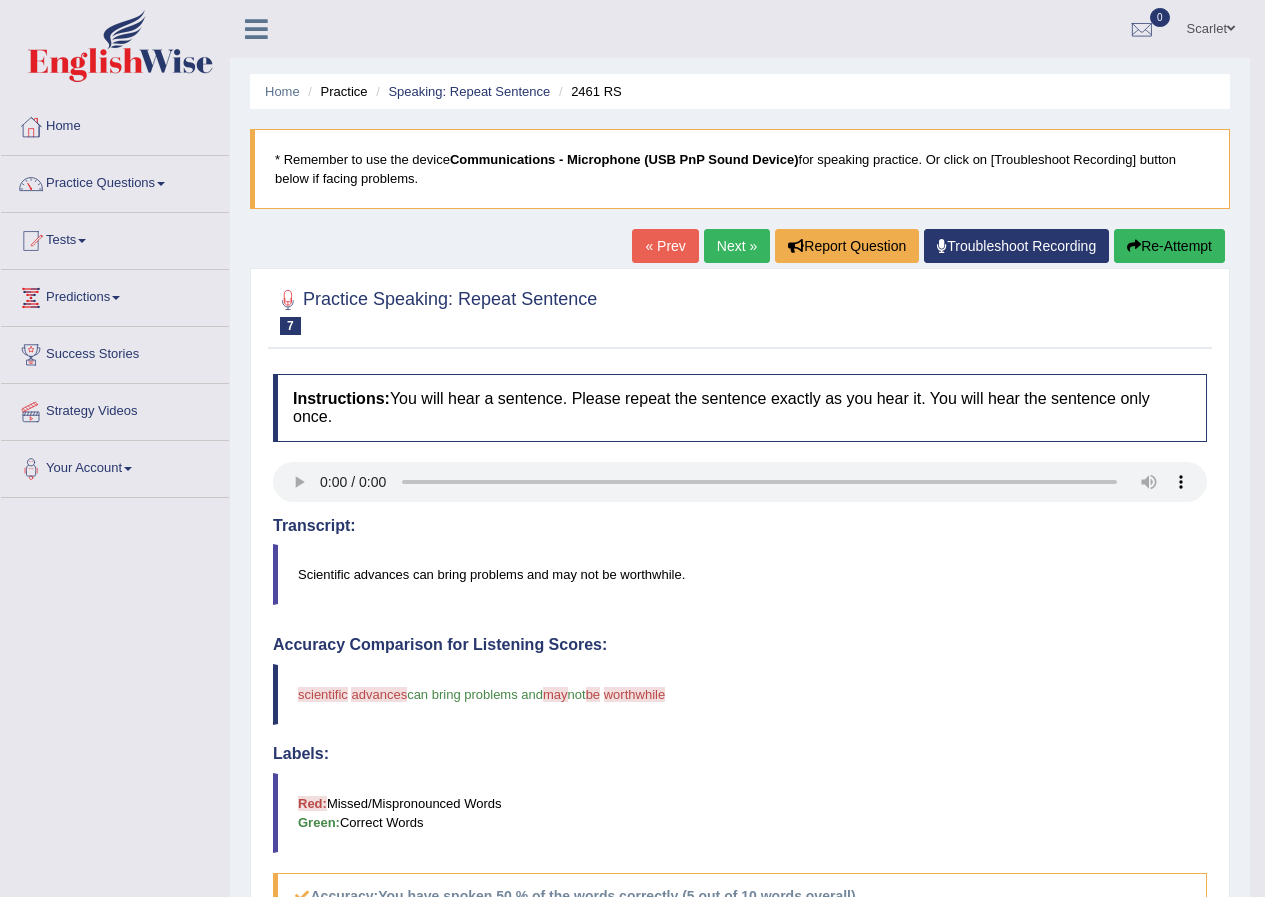 click on "Next »" at bounding box center [737, 246] 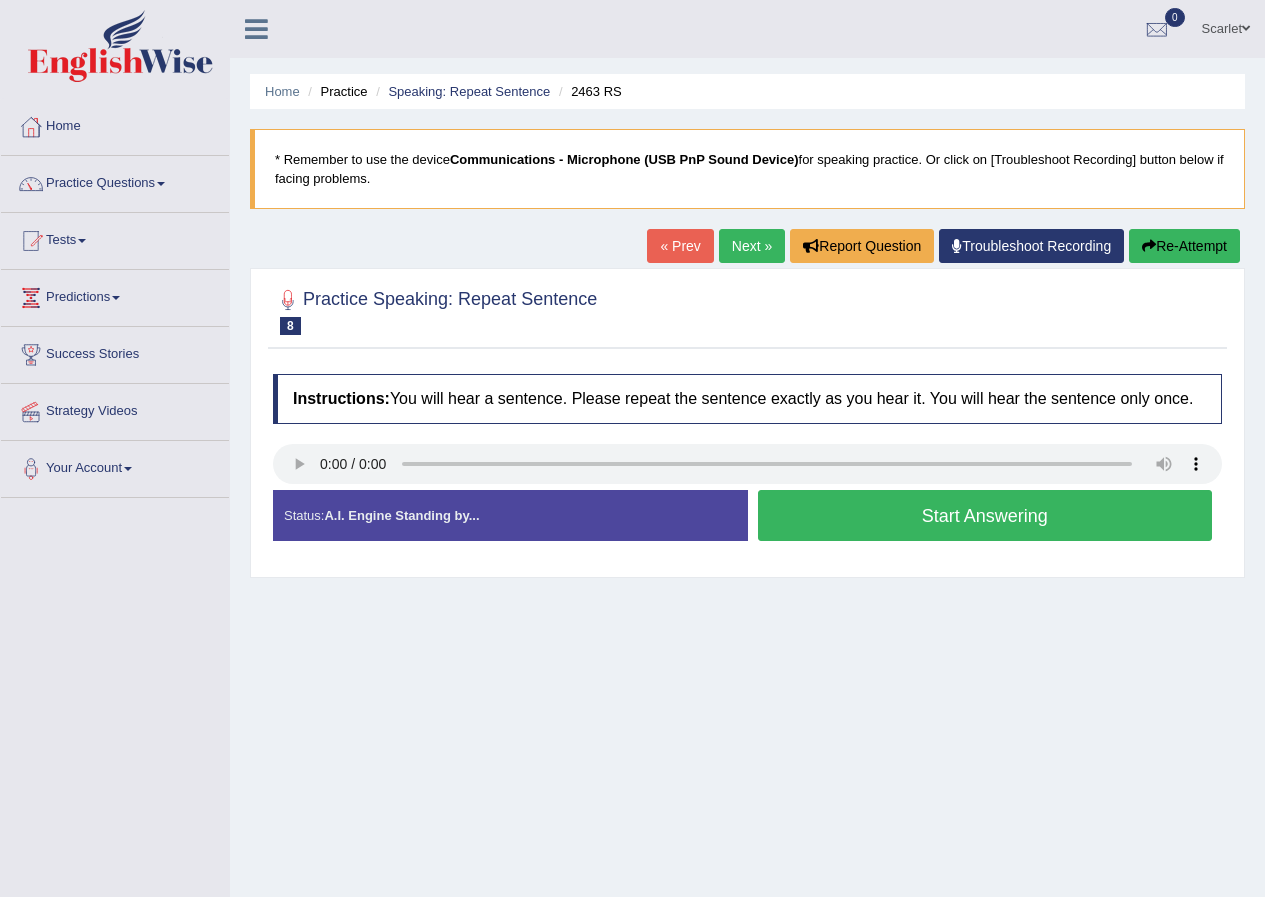 scroll, scrollTop: 0, scrollLeft: 0, axis: both 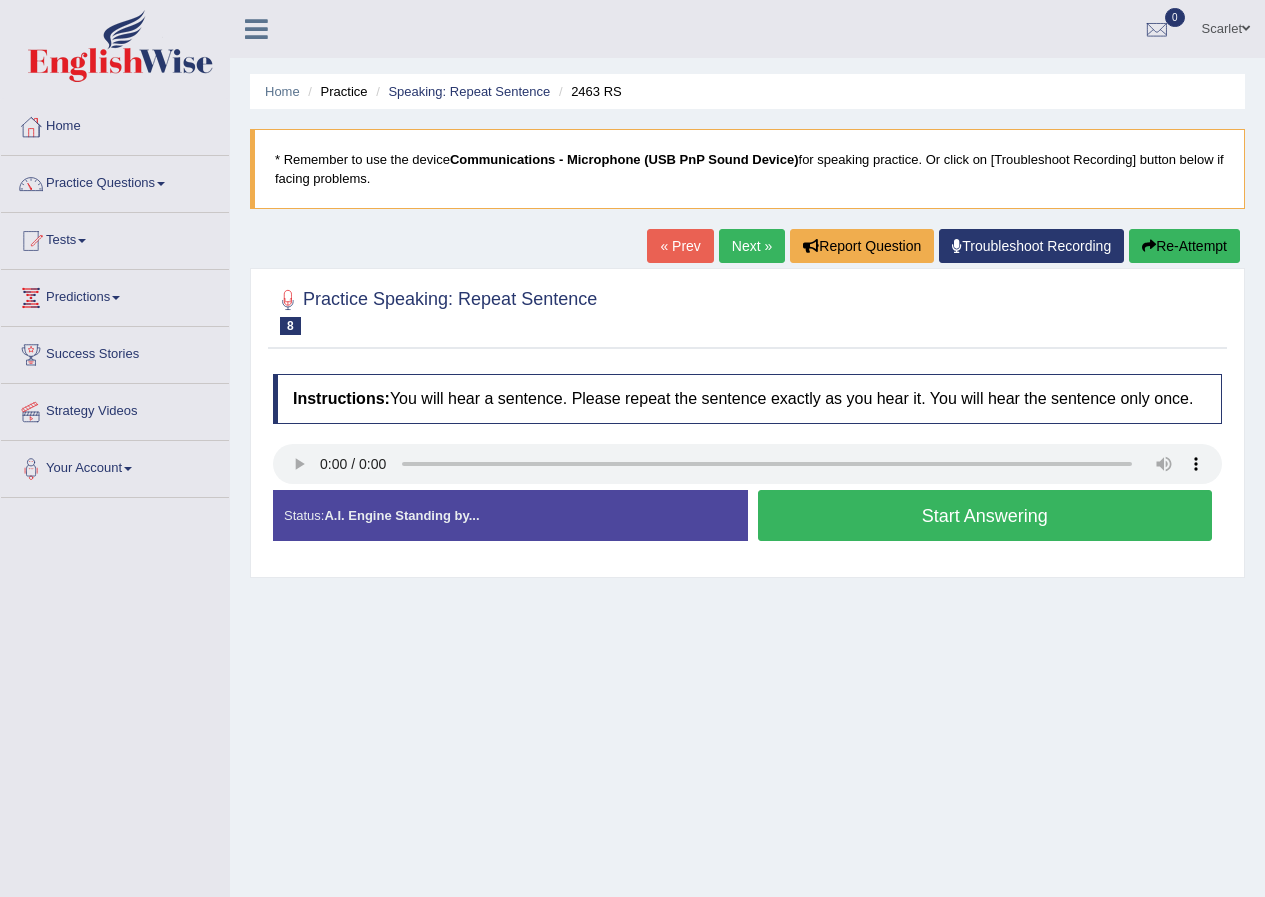 click on "Start Answering" at bounding box center (985, 515) 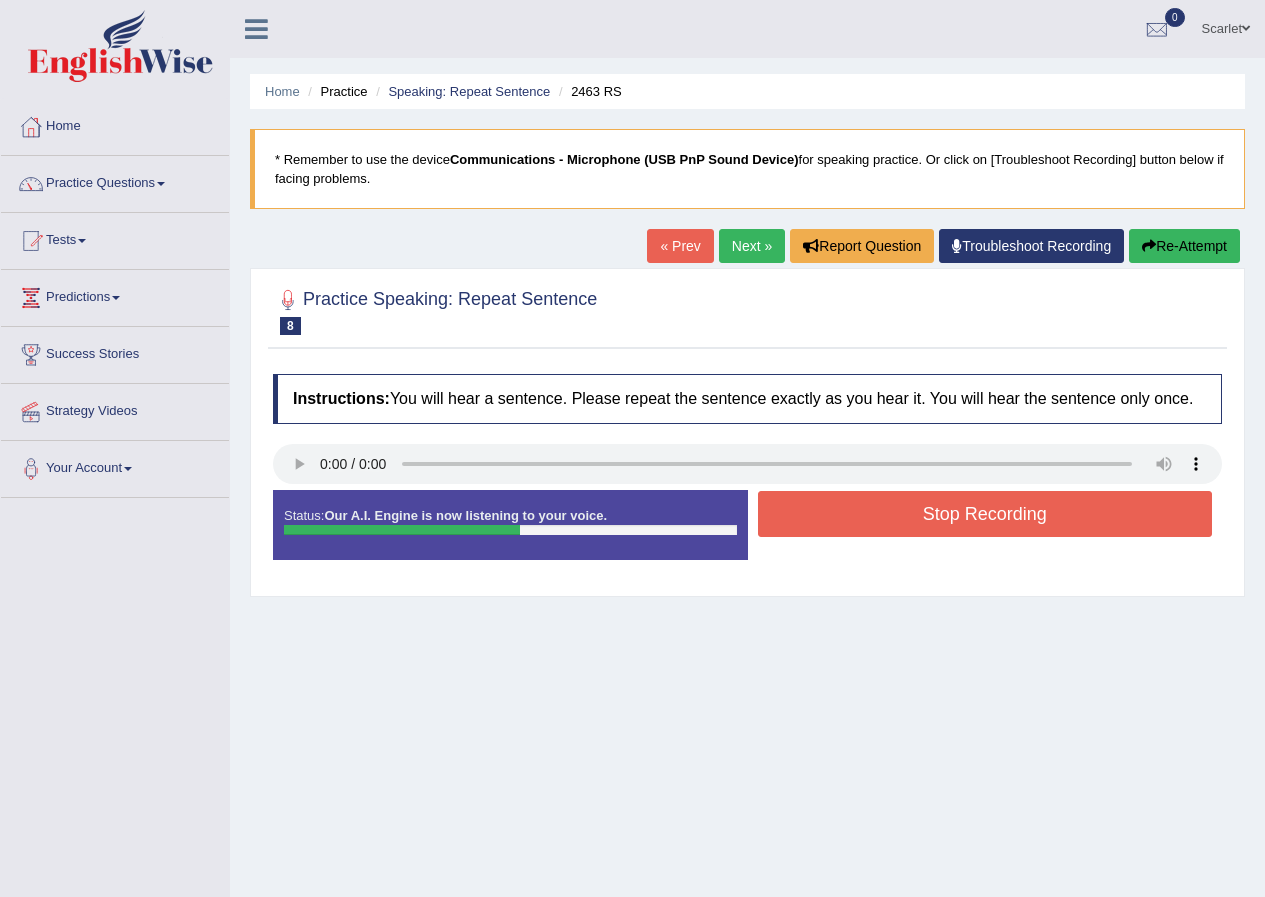 click on "Stop Recording" at bounding box center (985, 514) 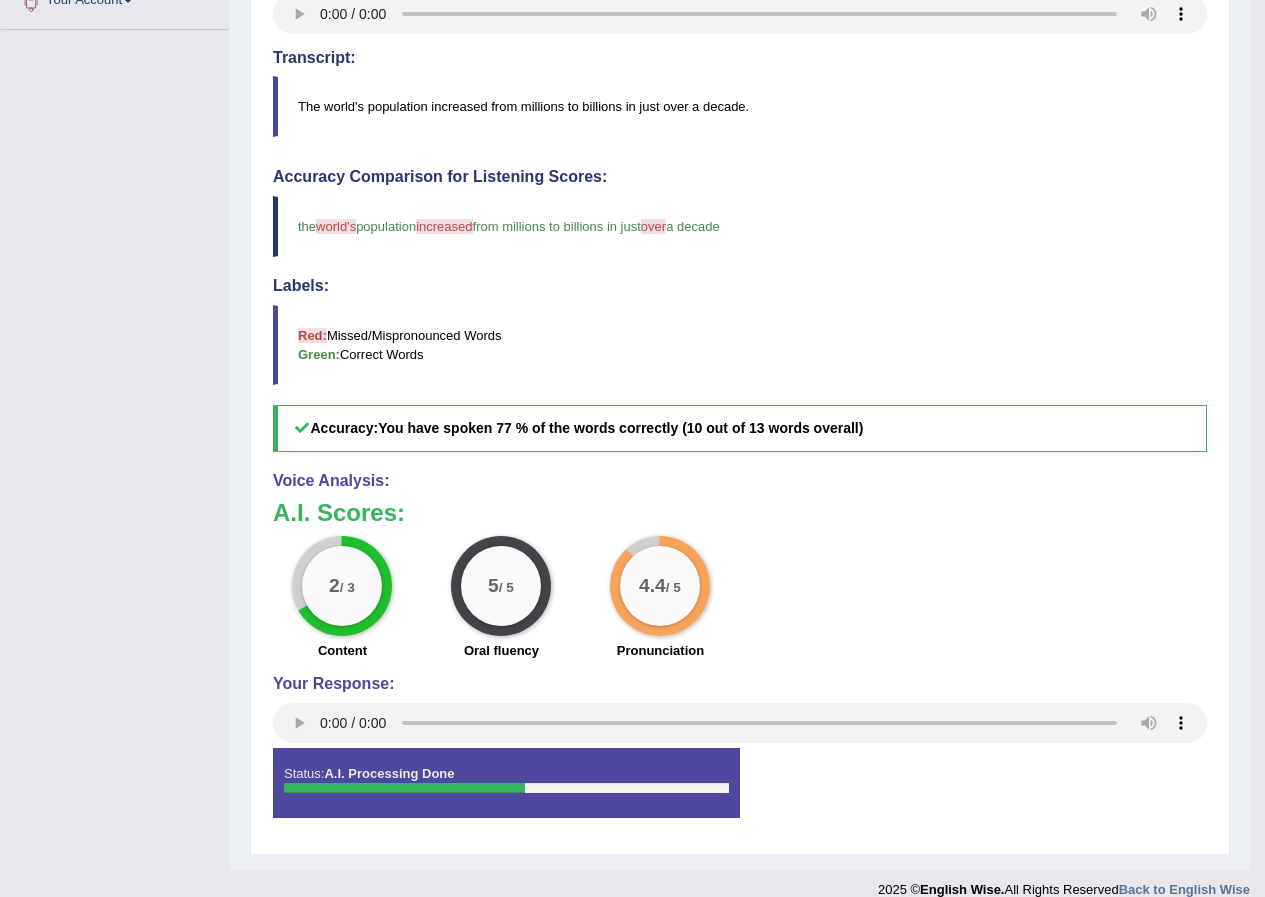 scroll, scrollTop: 491, scrollLeft: 0, axis: vertical 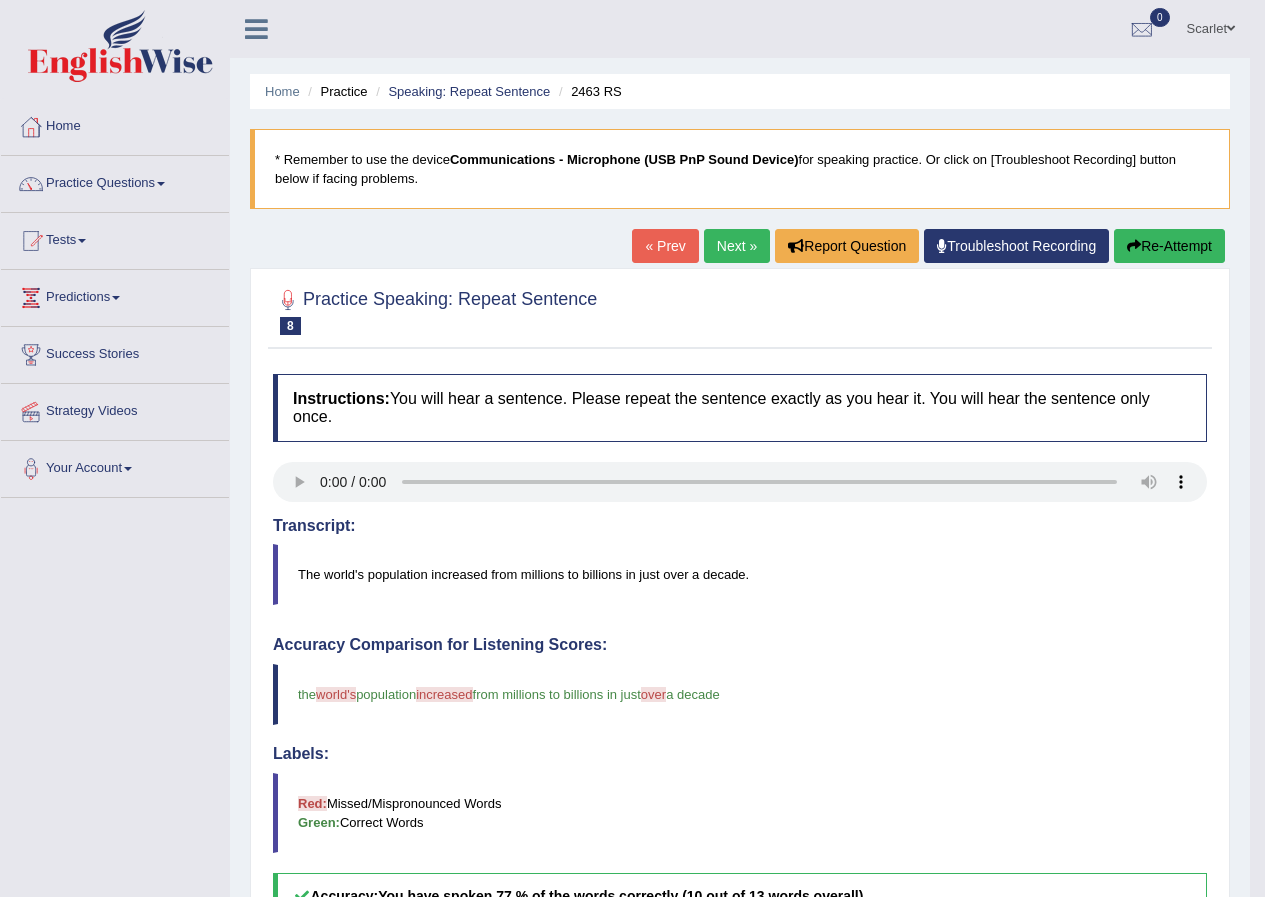 click on "Next »" at bounding box center [737, 246] 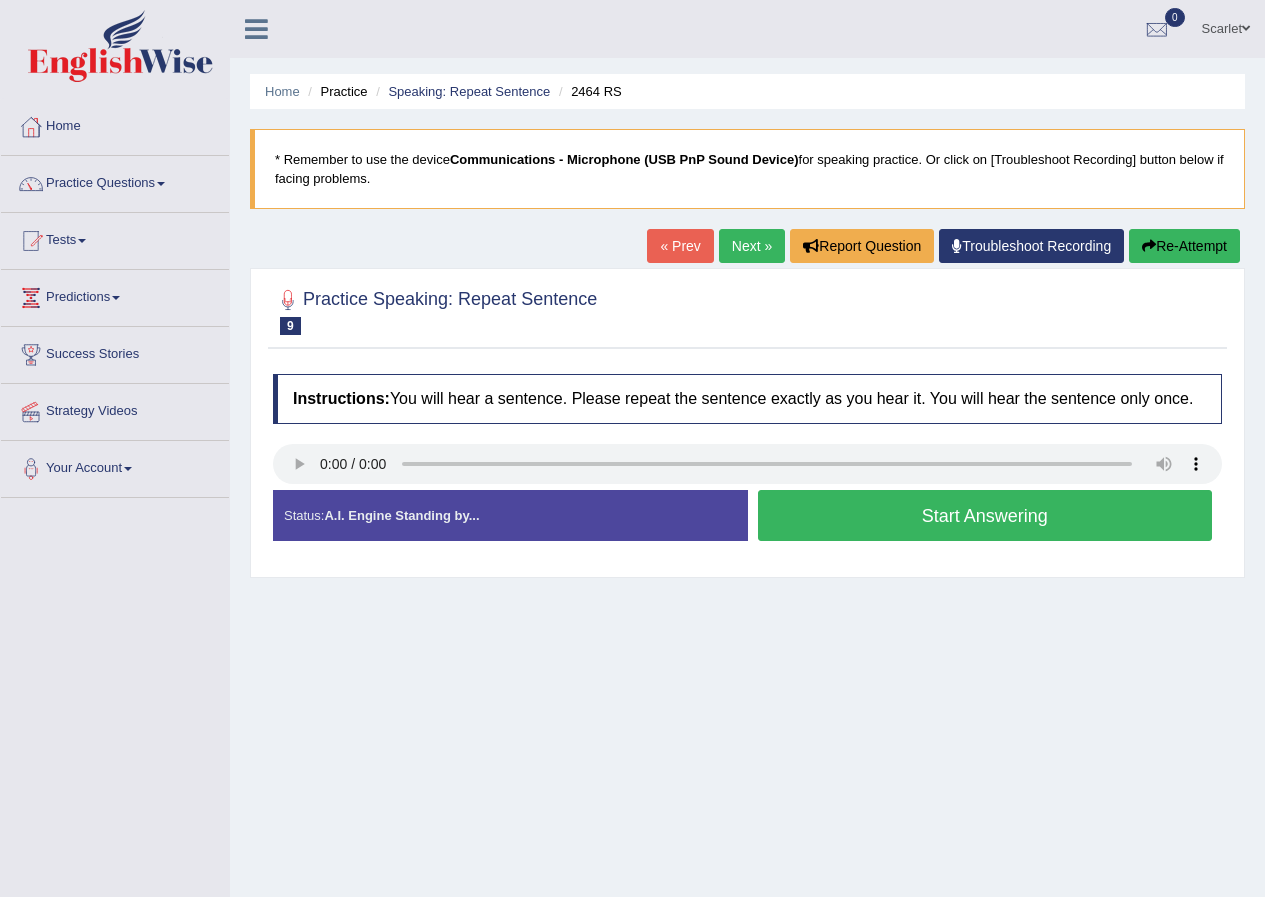 scroll, scrollTop: 0, scrollLeft: 0, axis: both 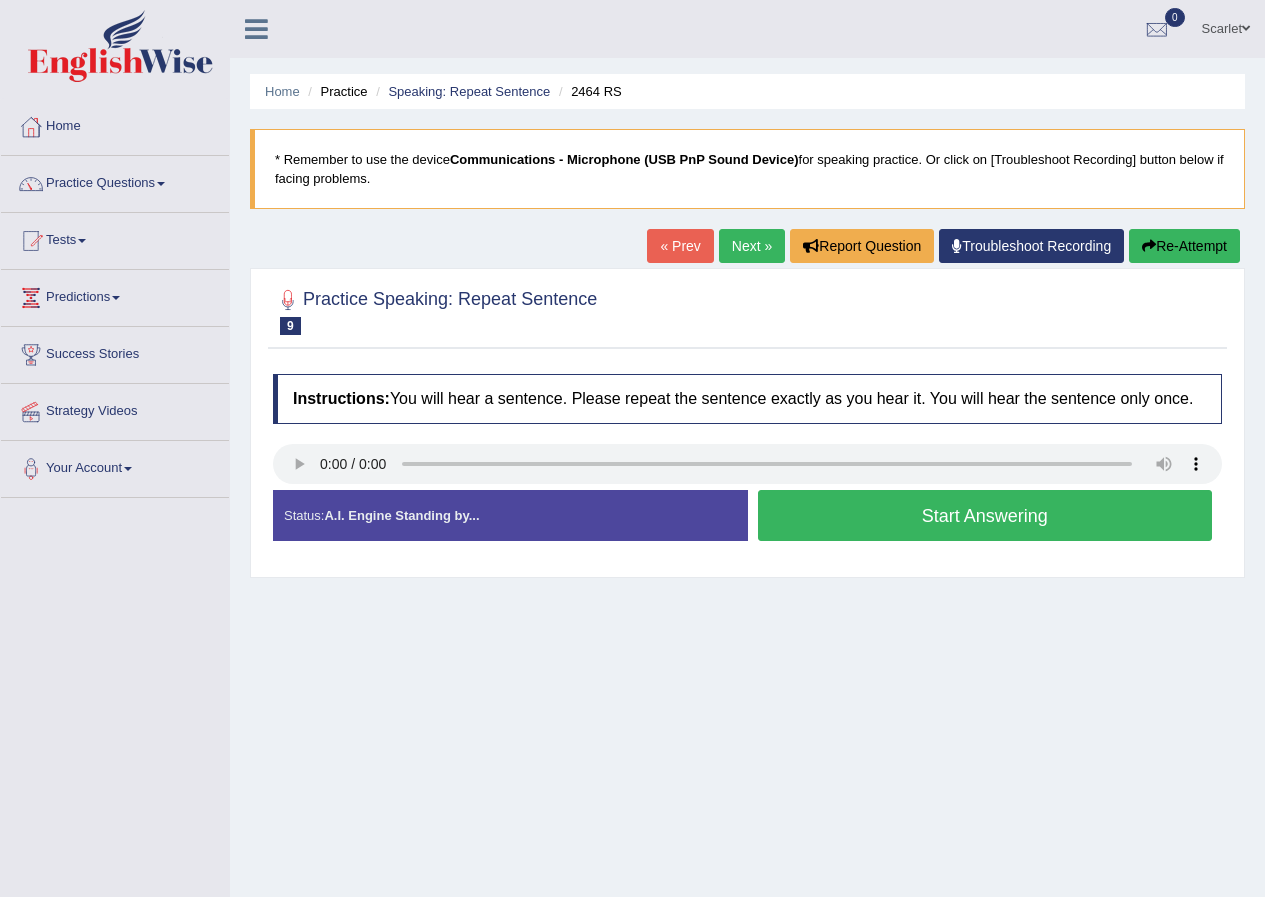 click on "Start Answering" at bounding box center [985, 515] 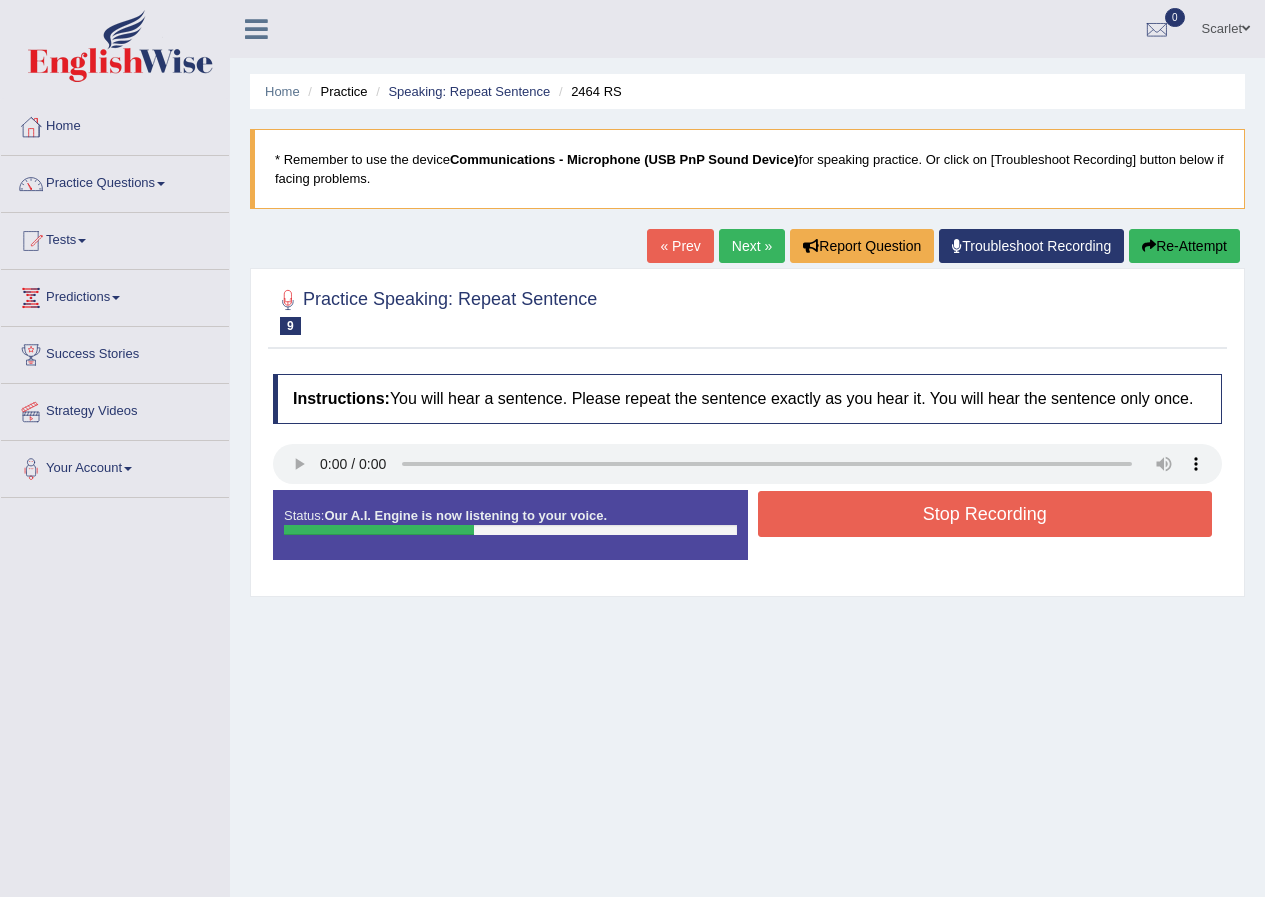 click on "Stop Recording" at bounding box center [985, 514] 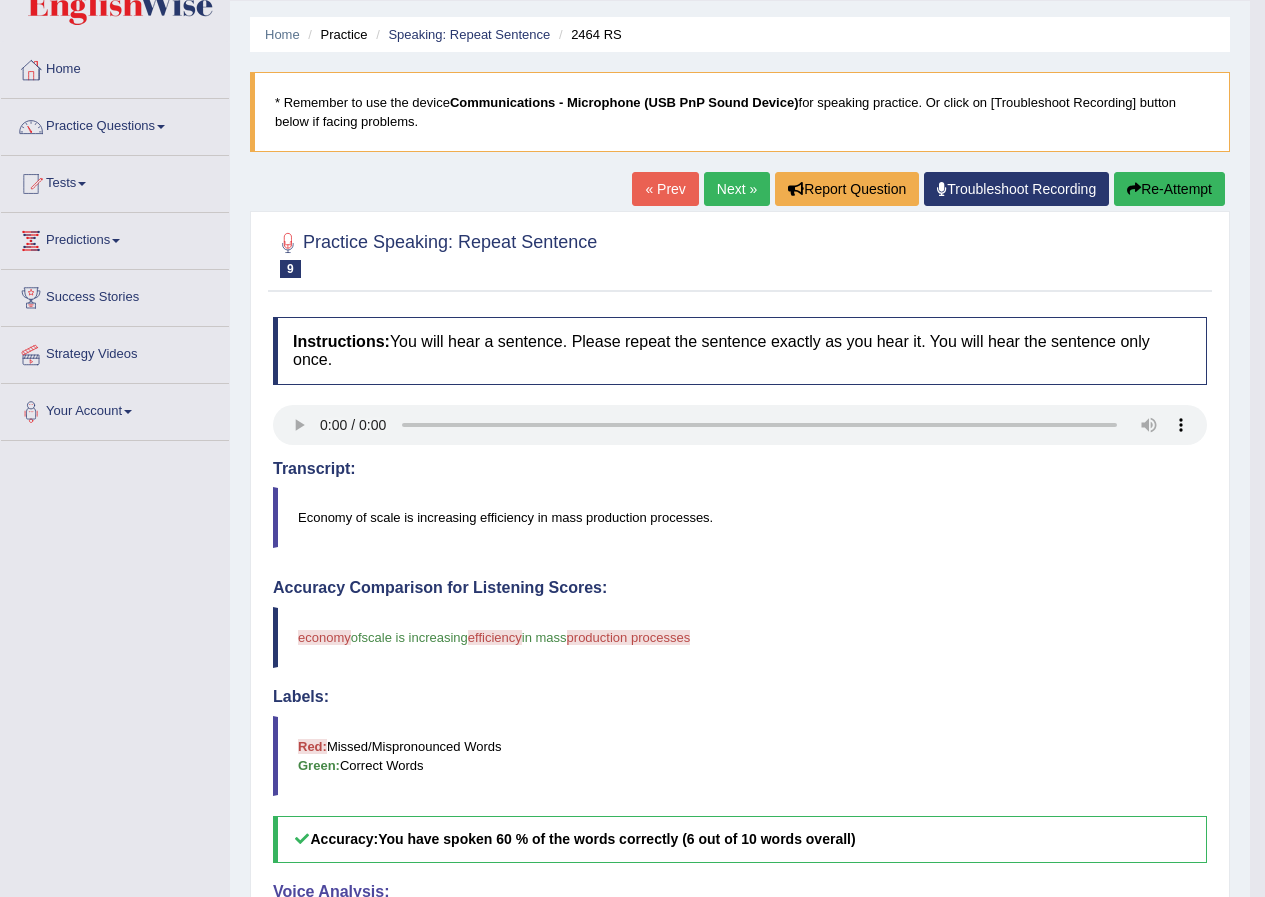 scroll, scrollTop: 0, scrollLeft: 0, axis: both 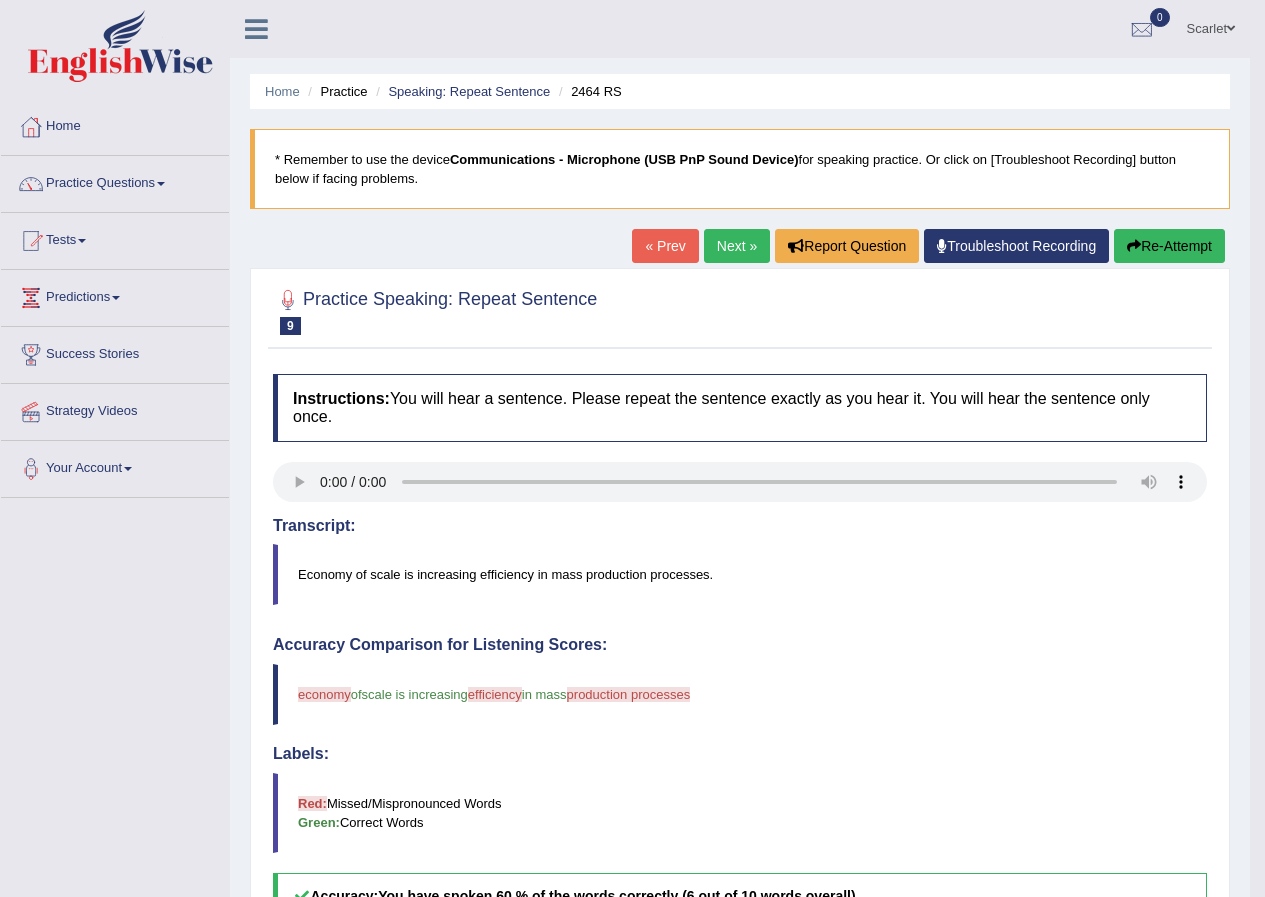 click on "Next »" at bounding box center (737, 246) 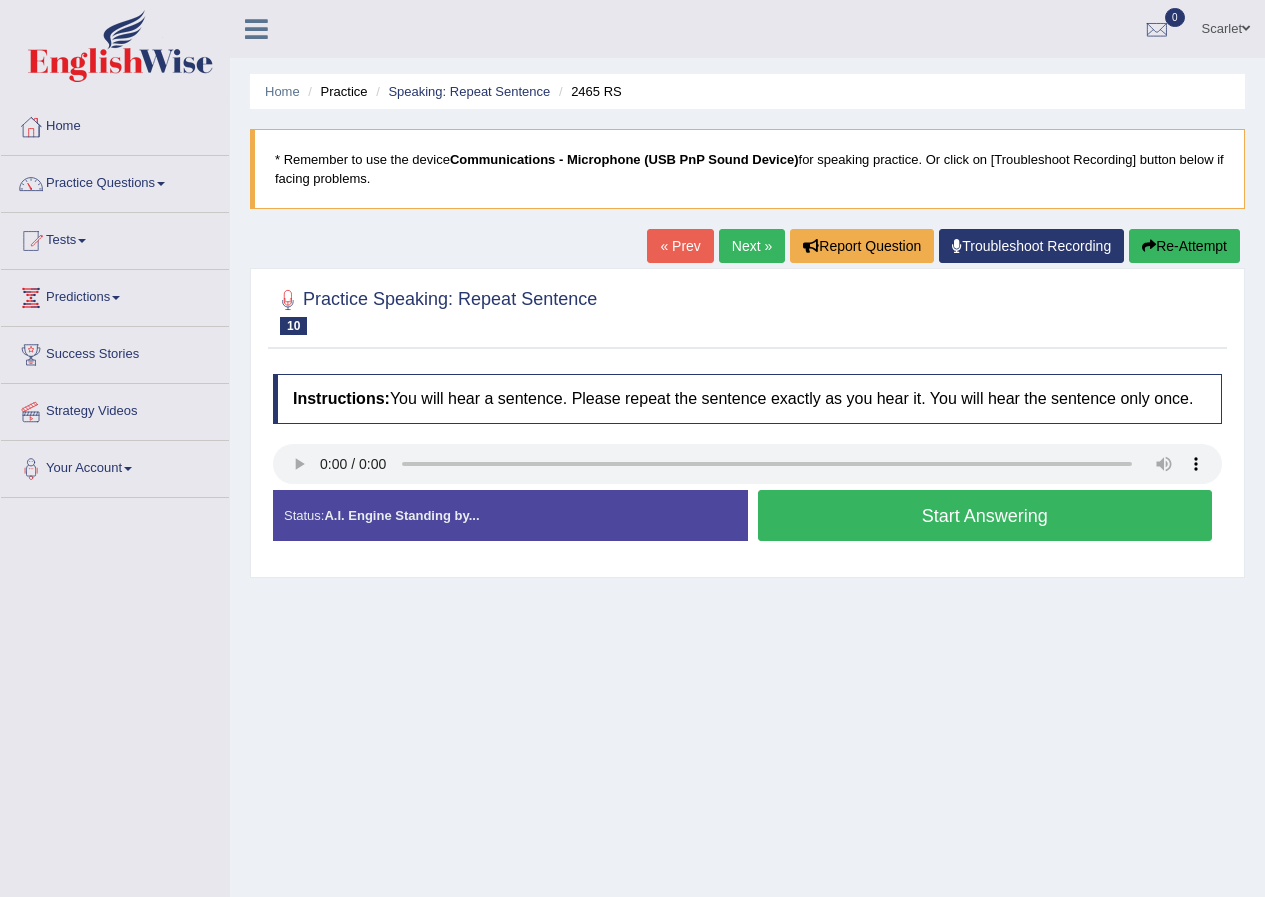 scroll, scrollTop: 0, scrollLeft: 0, axis: both 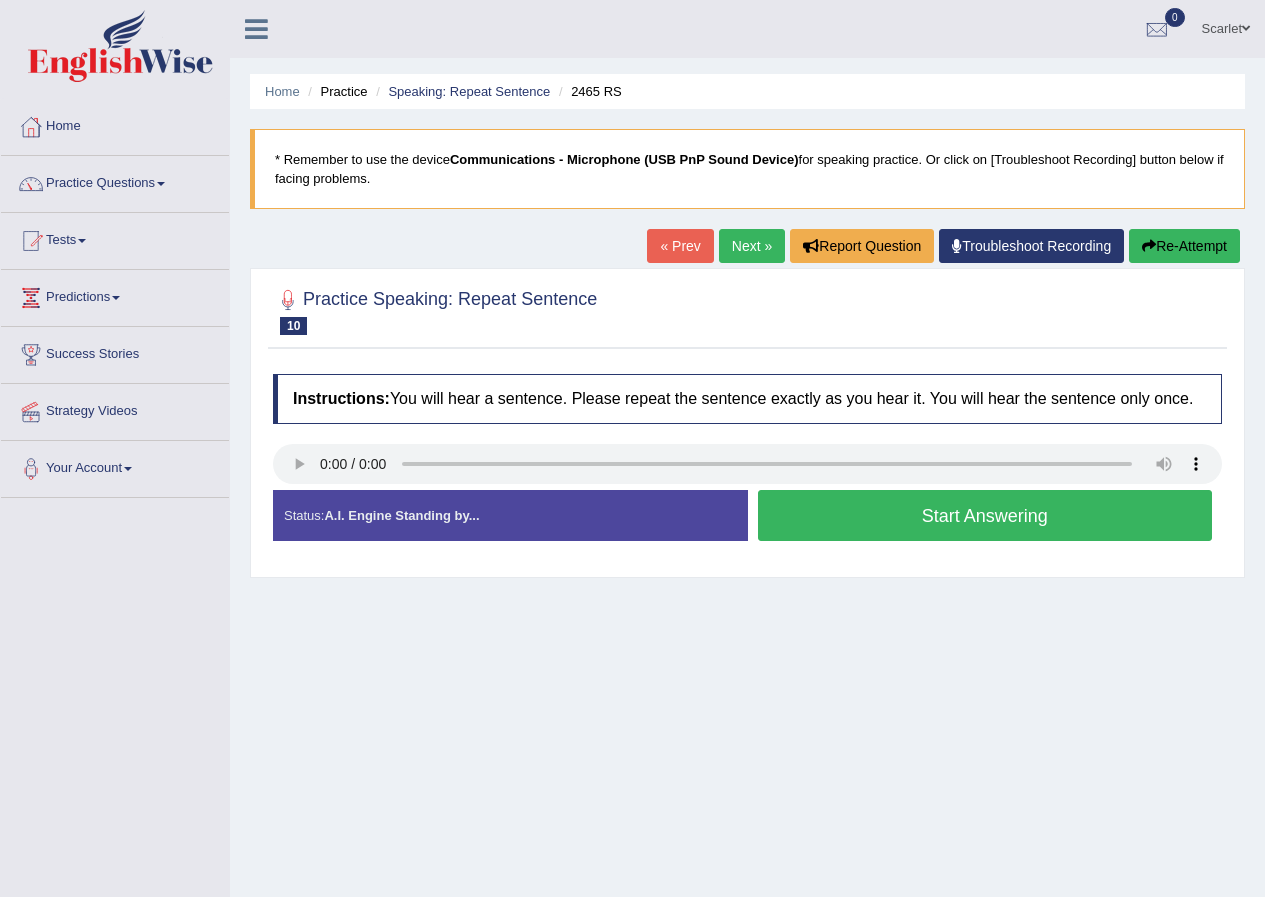 click on "Start Answering" at bounding box center (985, 515) 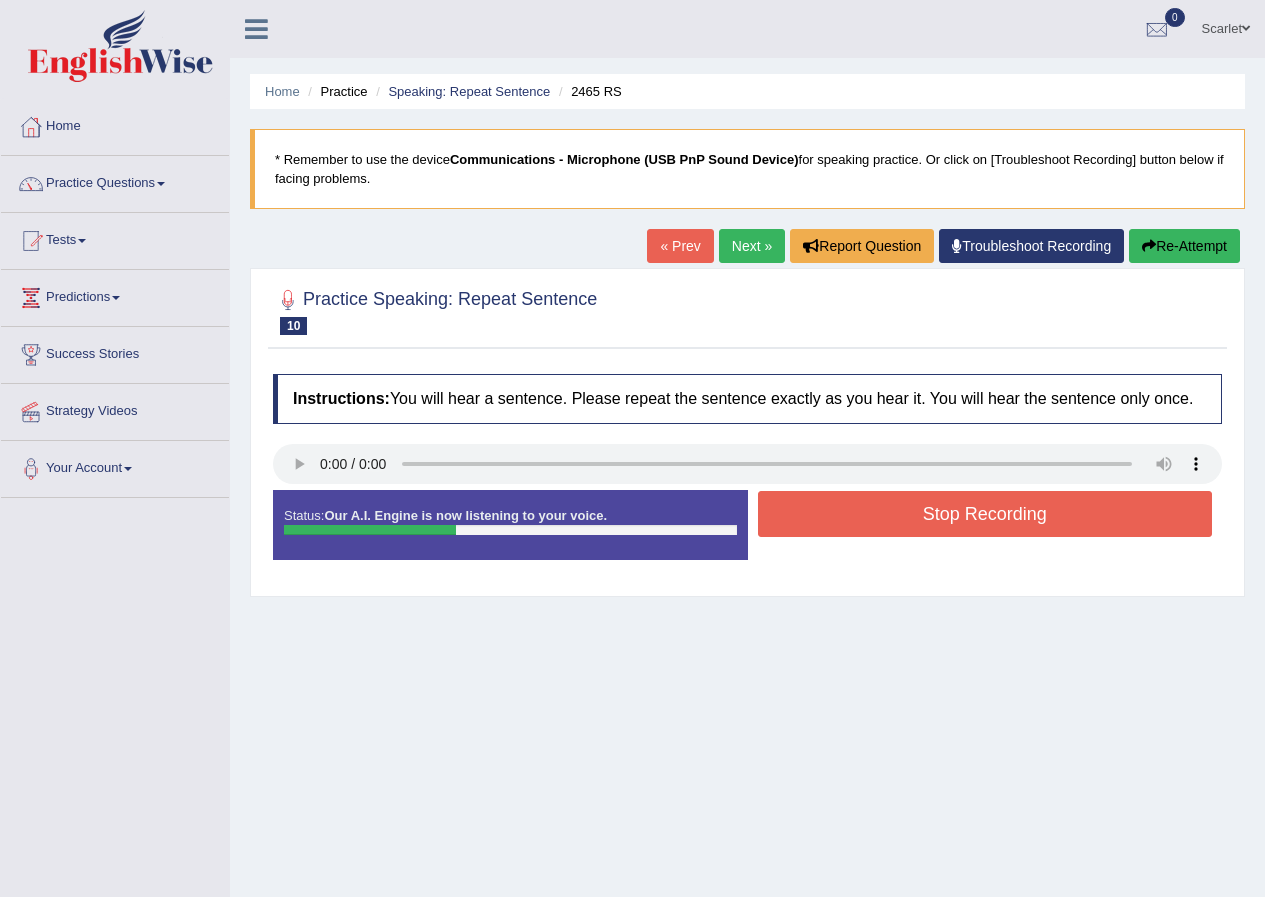 click on "Stop Recording" at bounding box center [985, 514] 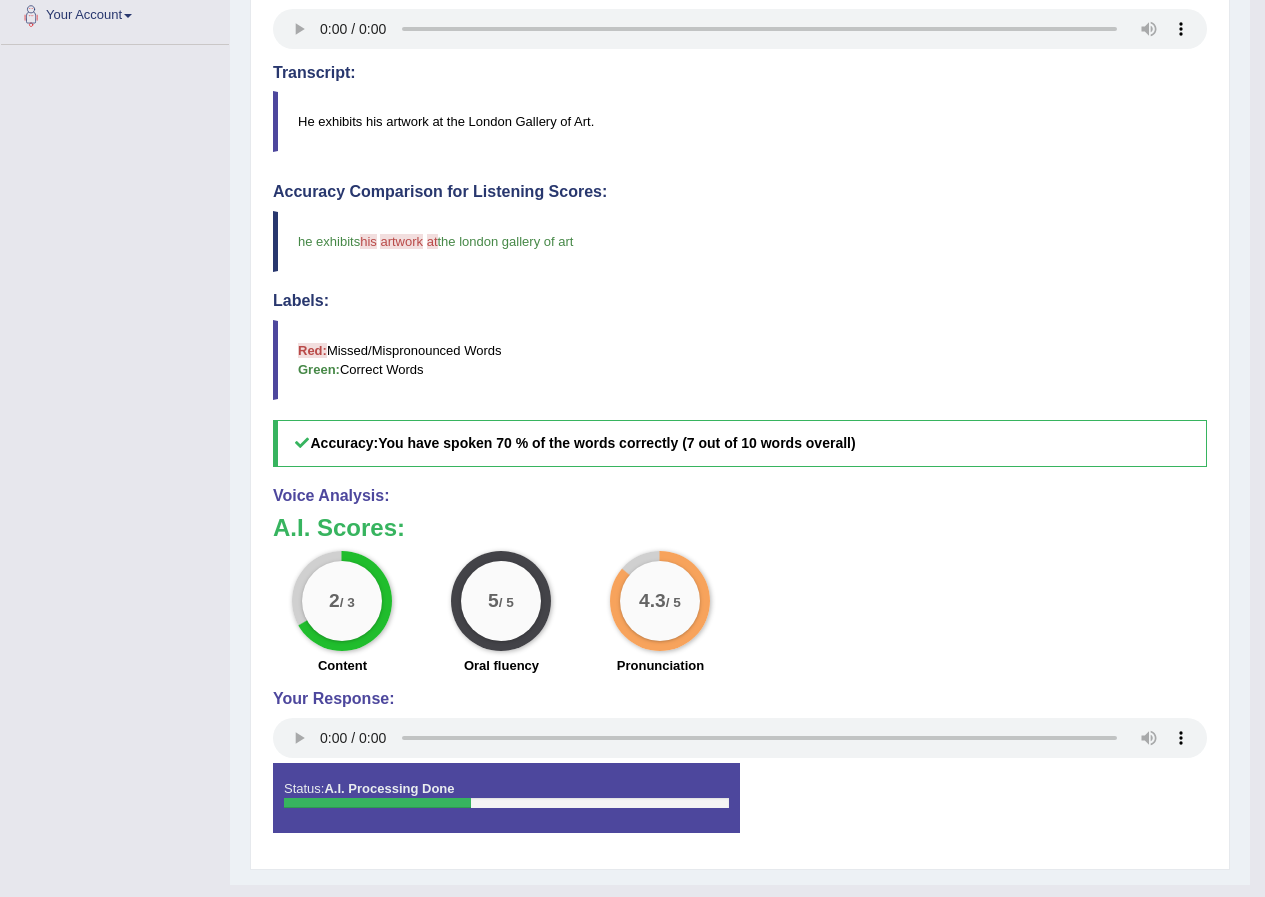 scroll, scrollTop: 491, scrollLeft: 0, axis: vertical 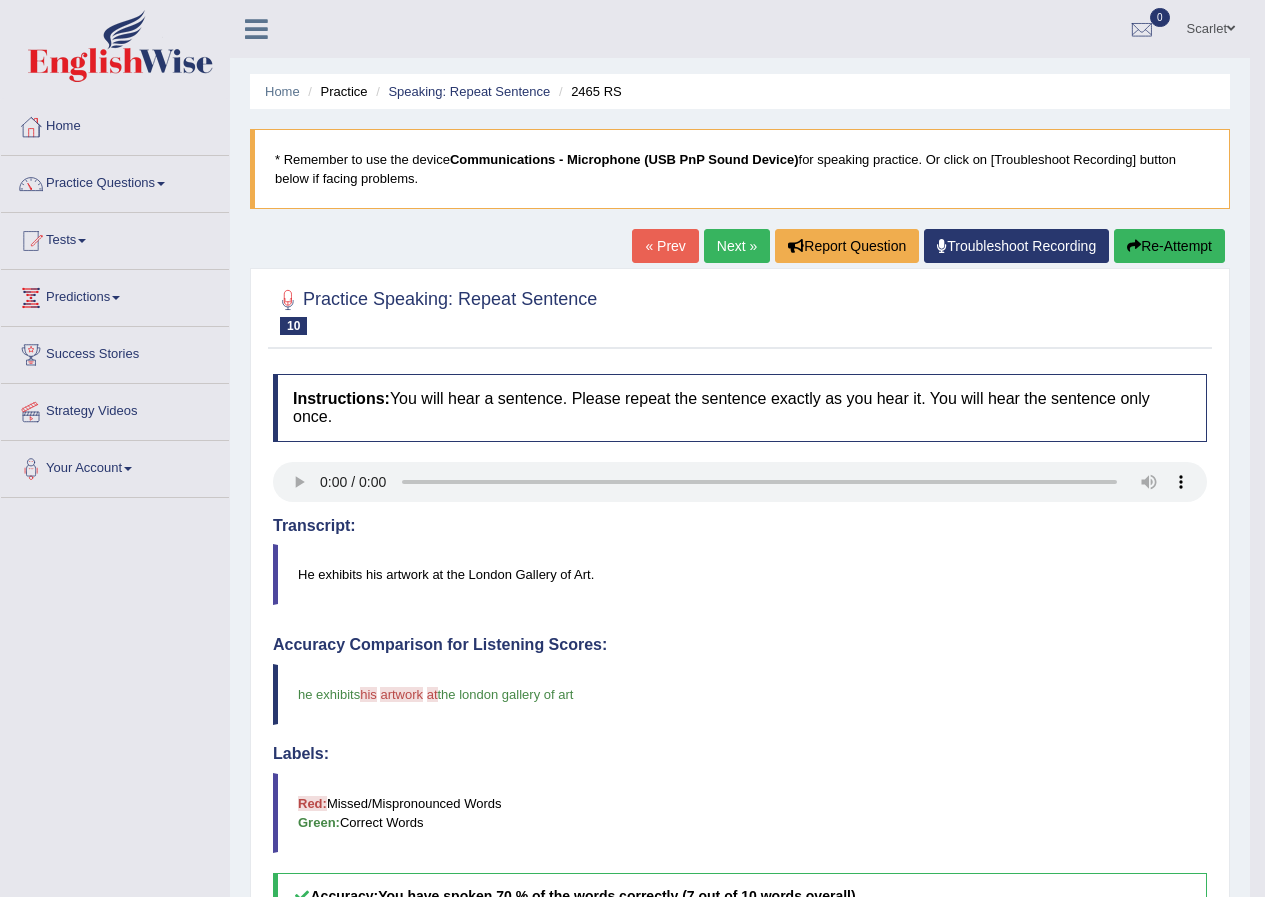 click on "Next »" at bounding box center [737, 246] 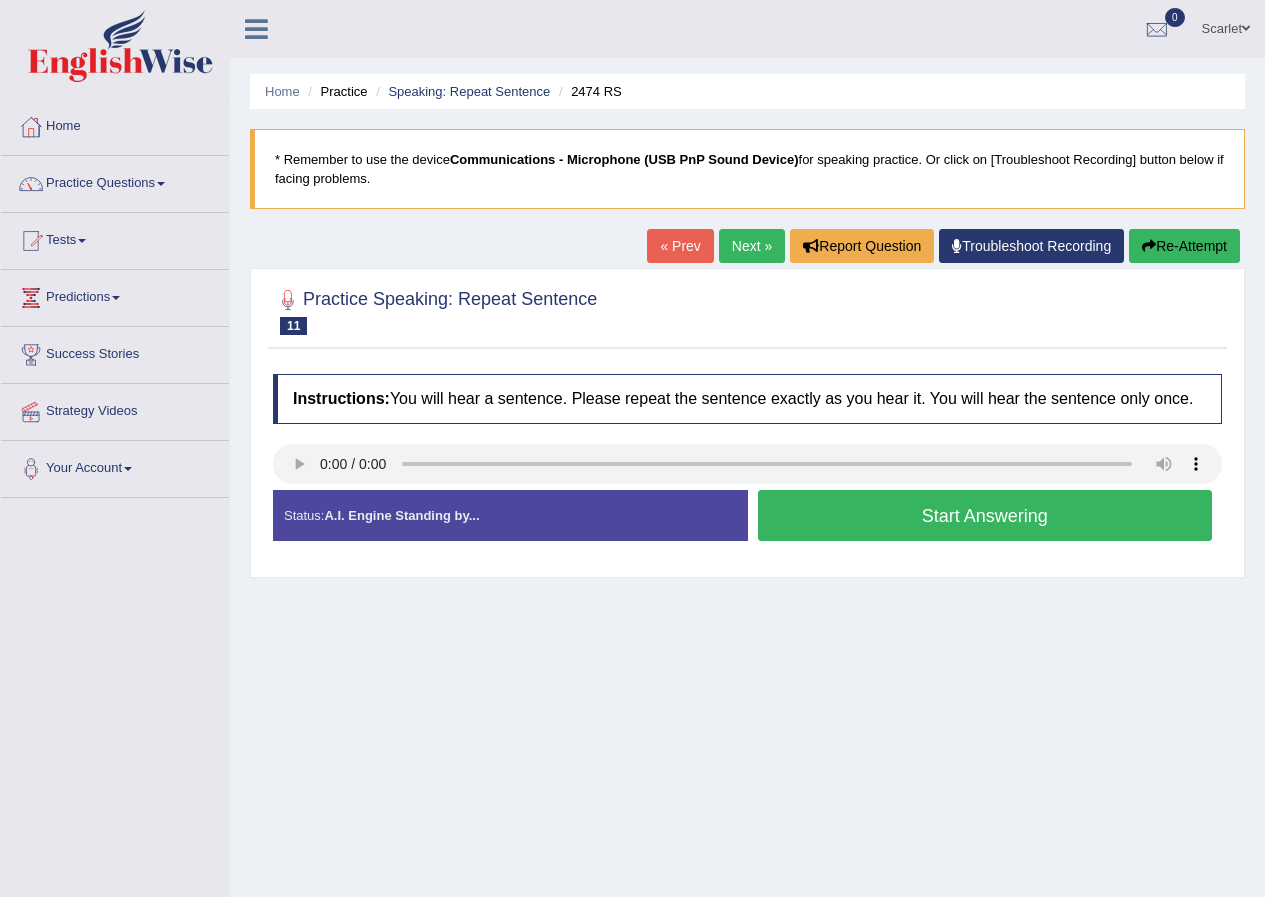 scroll, scrollTop: 0, scrollLeft: 0, axis: both 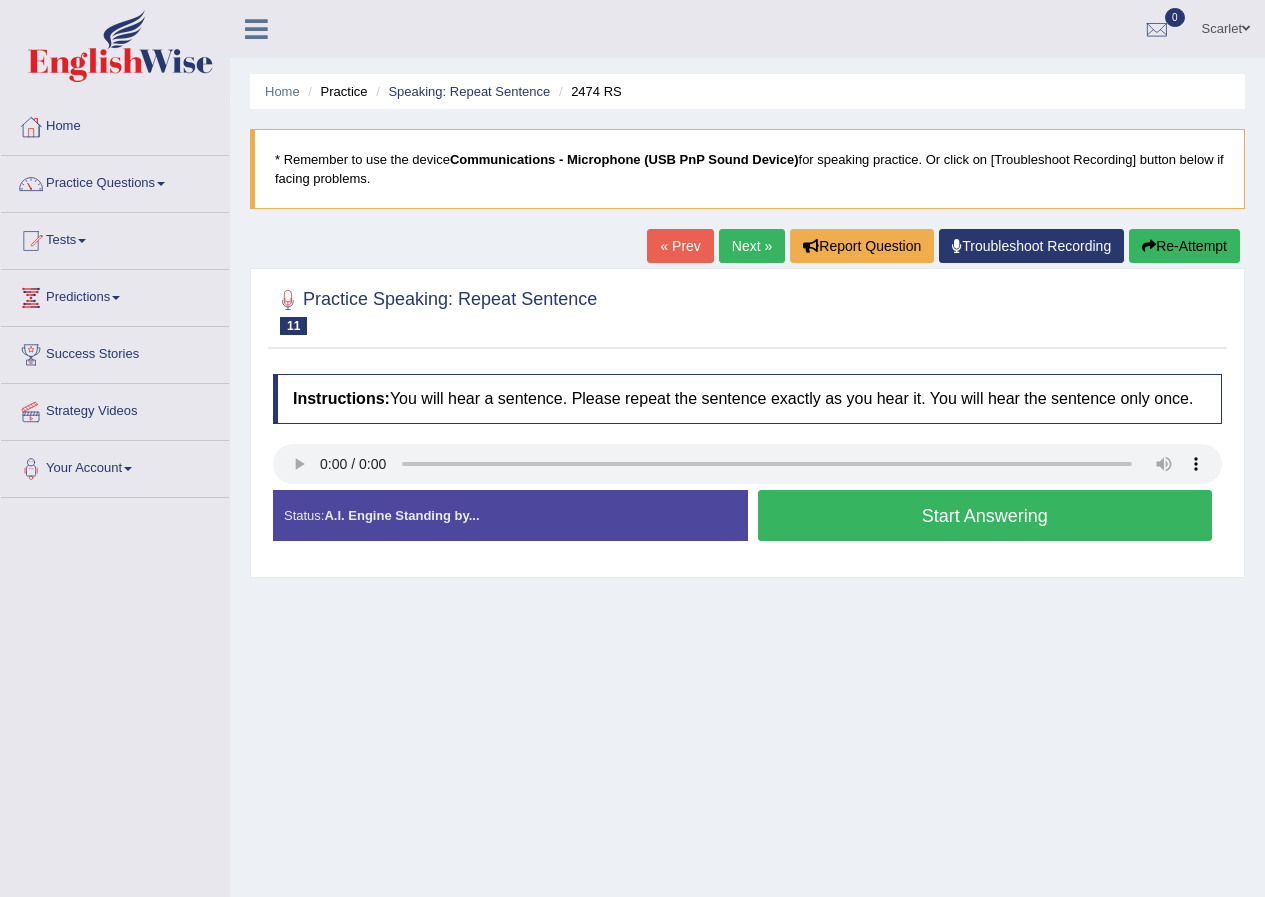 click on "Start Answering" at bounding box center (985, 515) 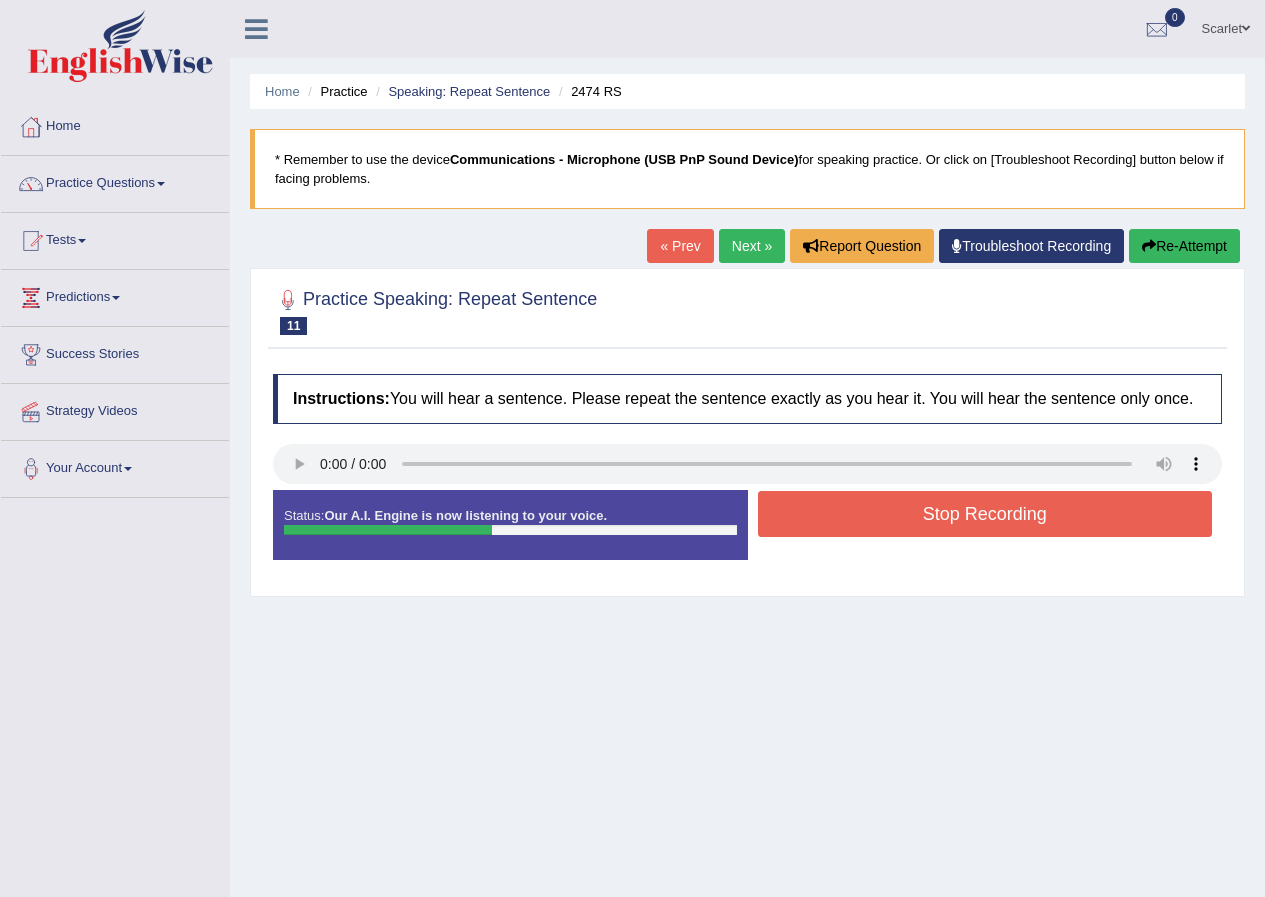click on "Stop Recording" at bounding box center (985, 514) 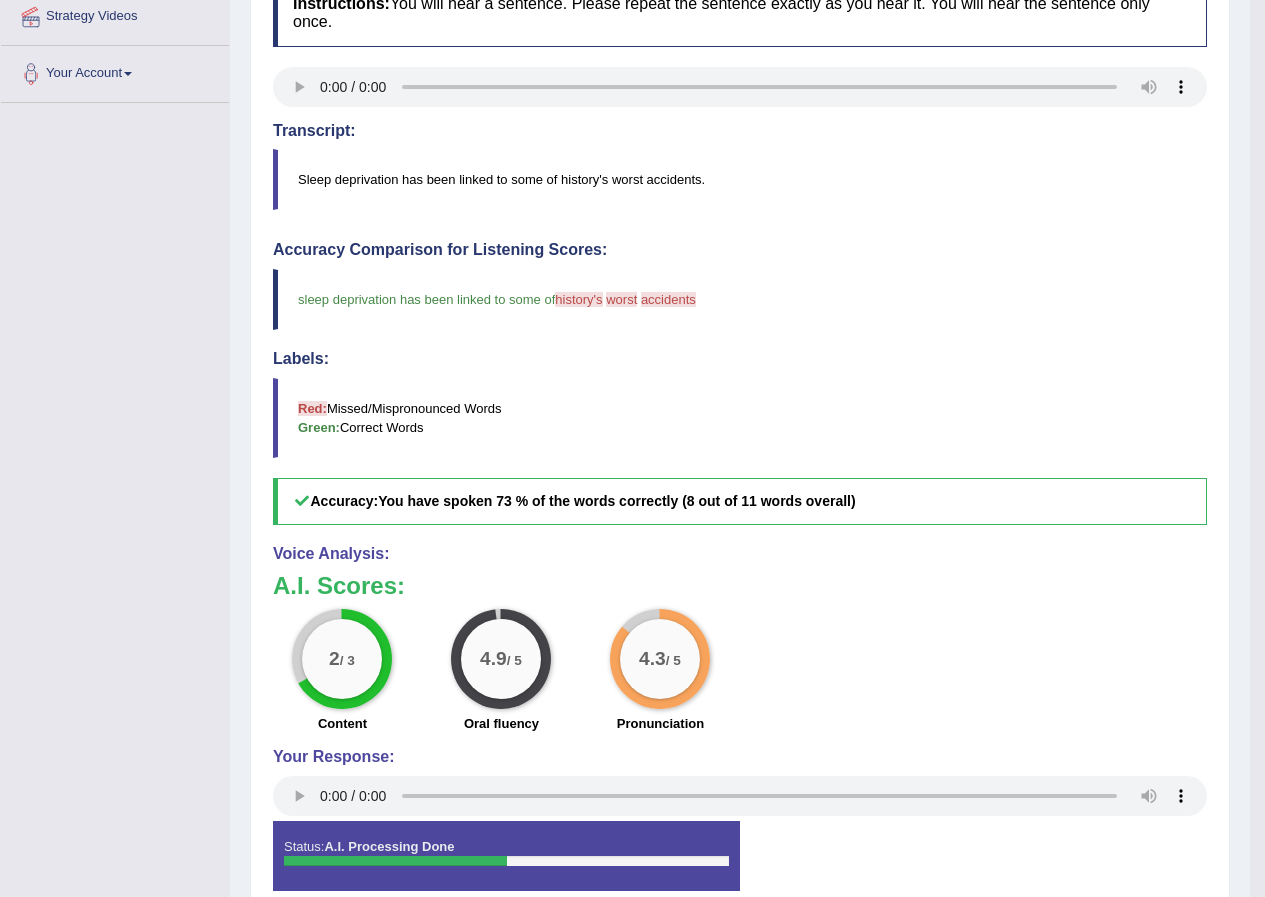 scroll, scrollTop: 400, scrollLeft: 0, axis: vertical 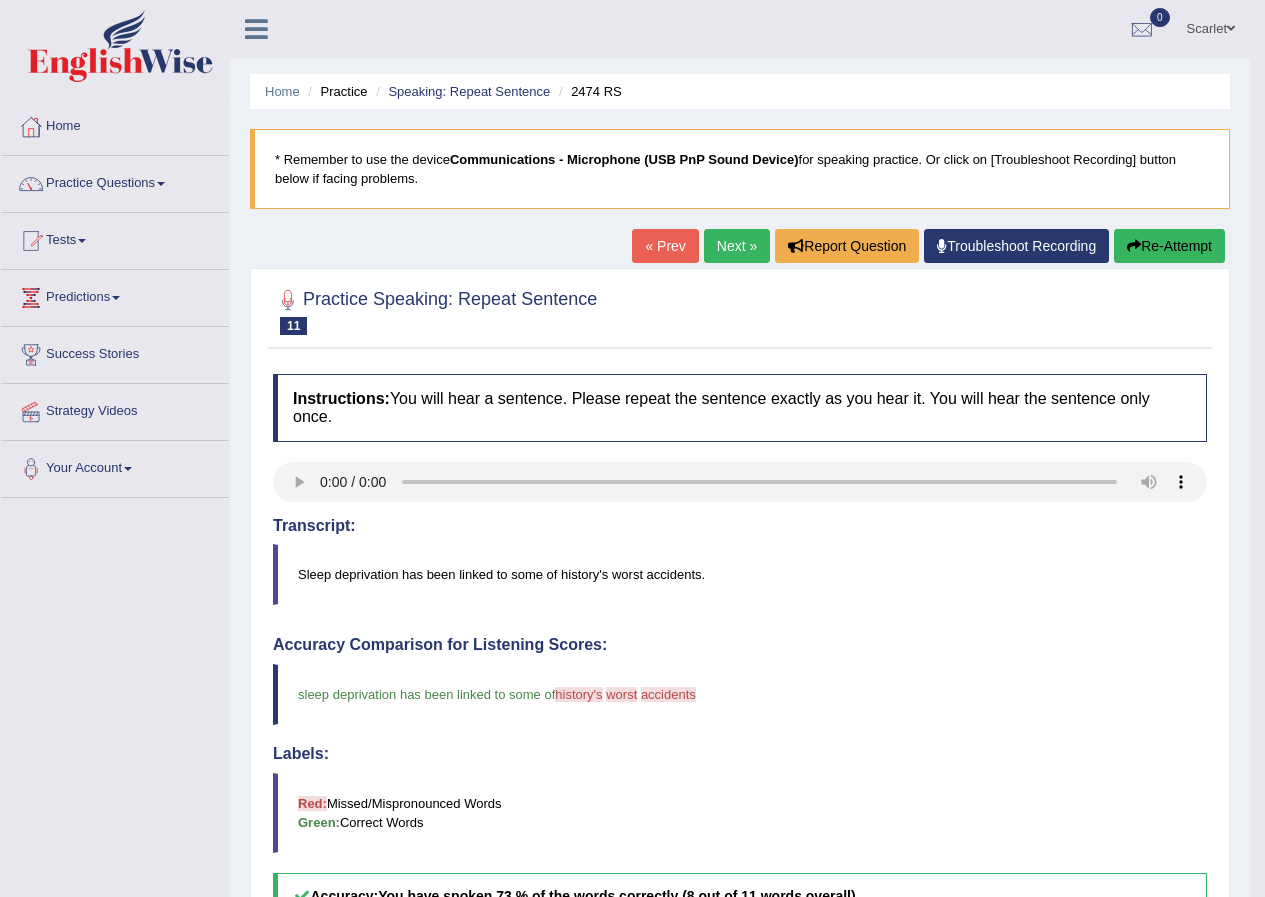 click on "Next »" at bounding box center [737, 246] 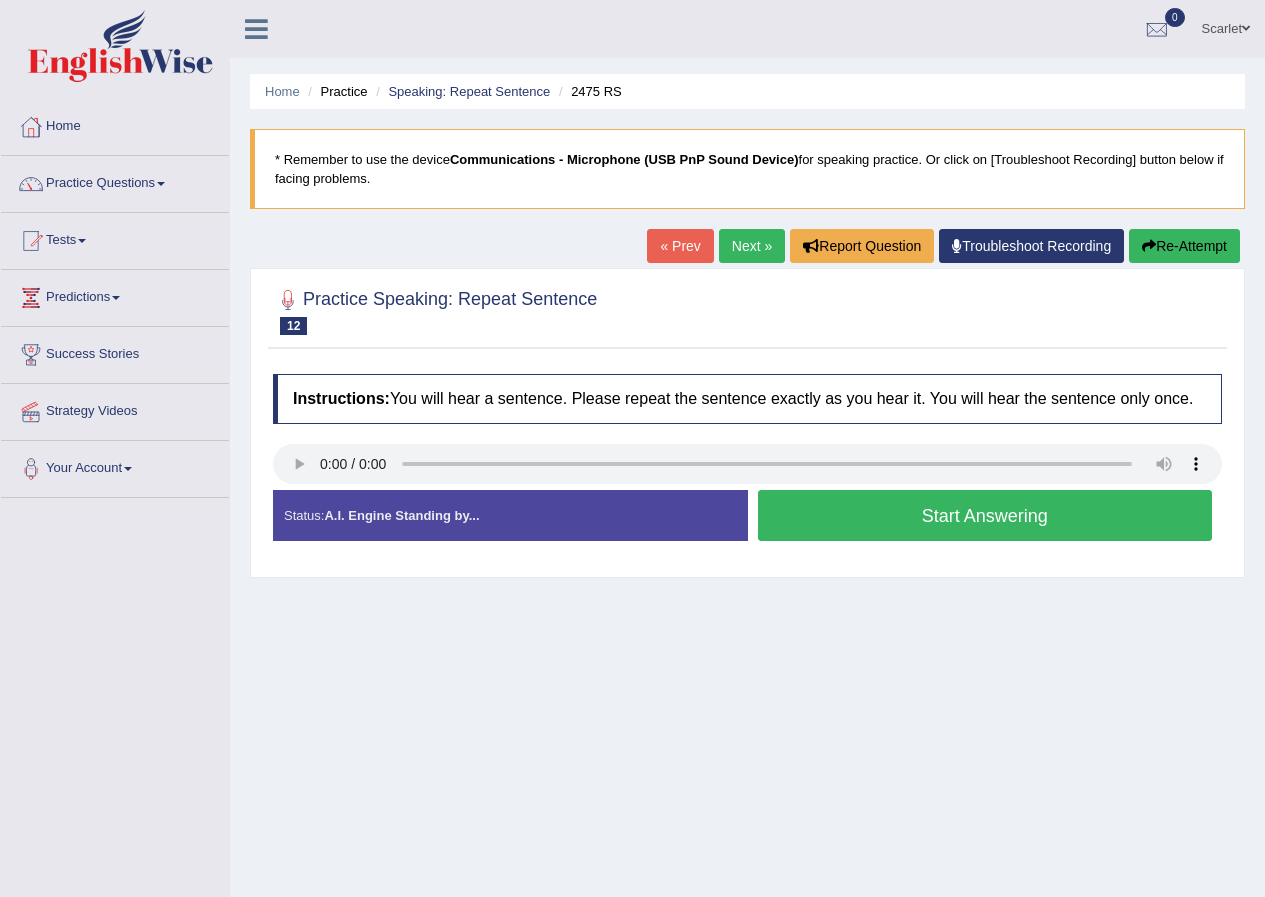 scroll, scrollTop: 0, scrollLeft: 0, axis: both 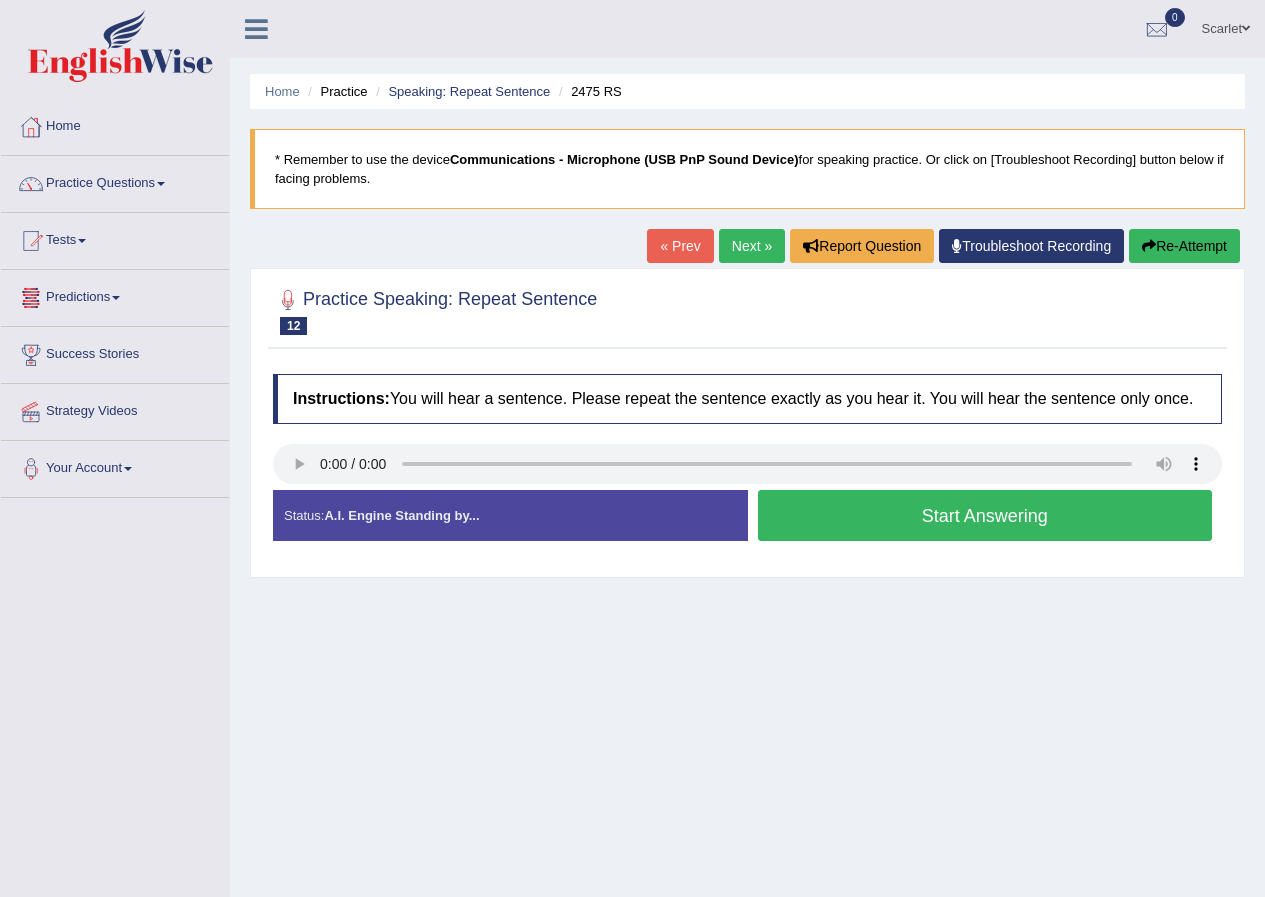 click on "Start Answering" at bounding box center [985, 515] 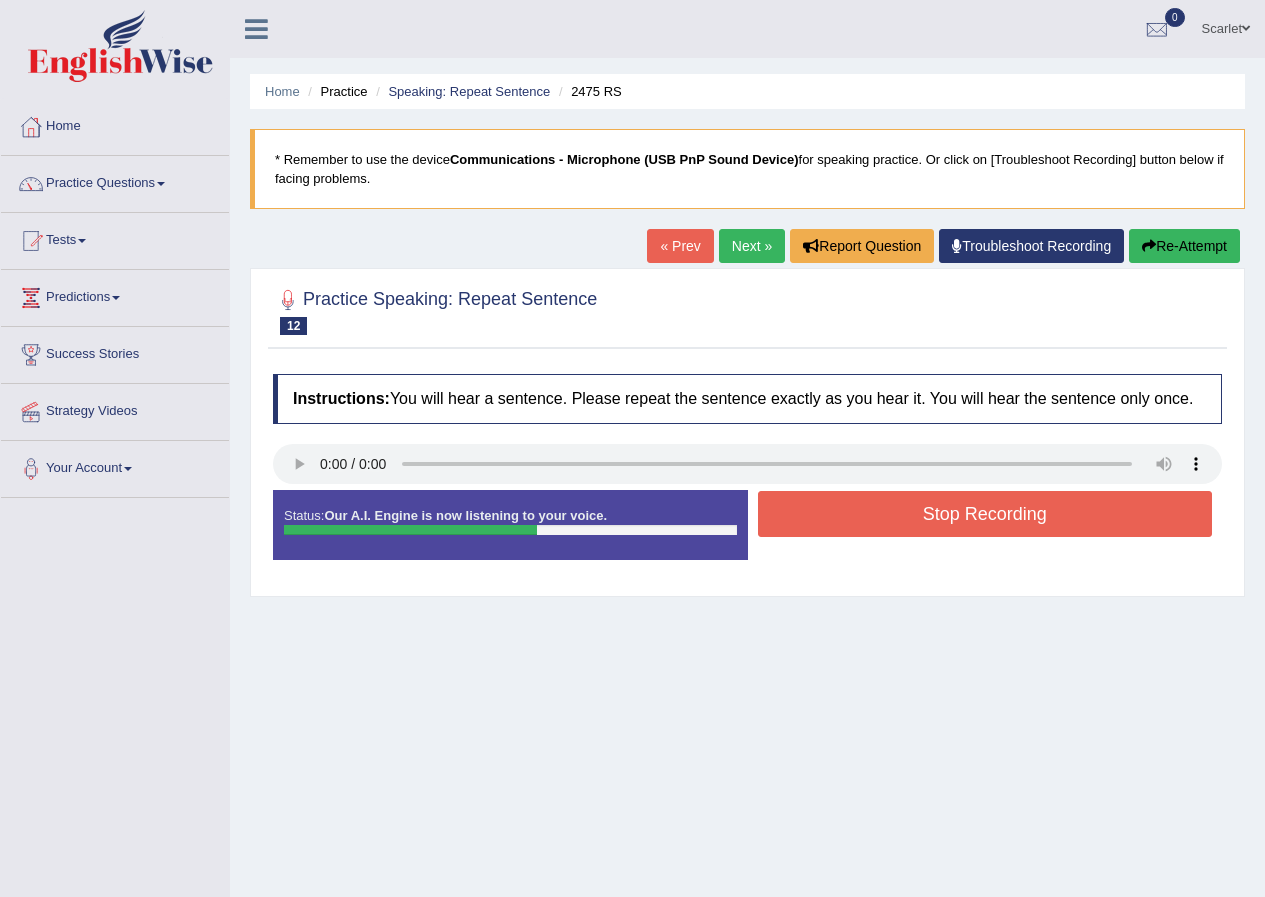 click on "Stop Recording" at bounding box center (985, 514) 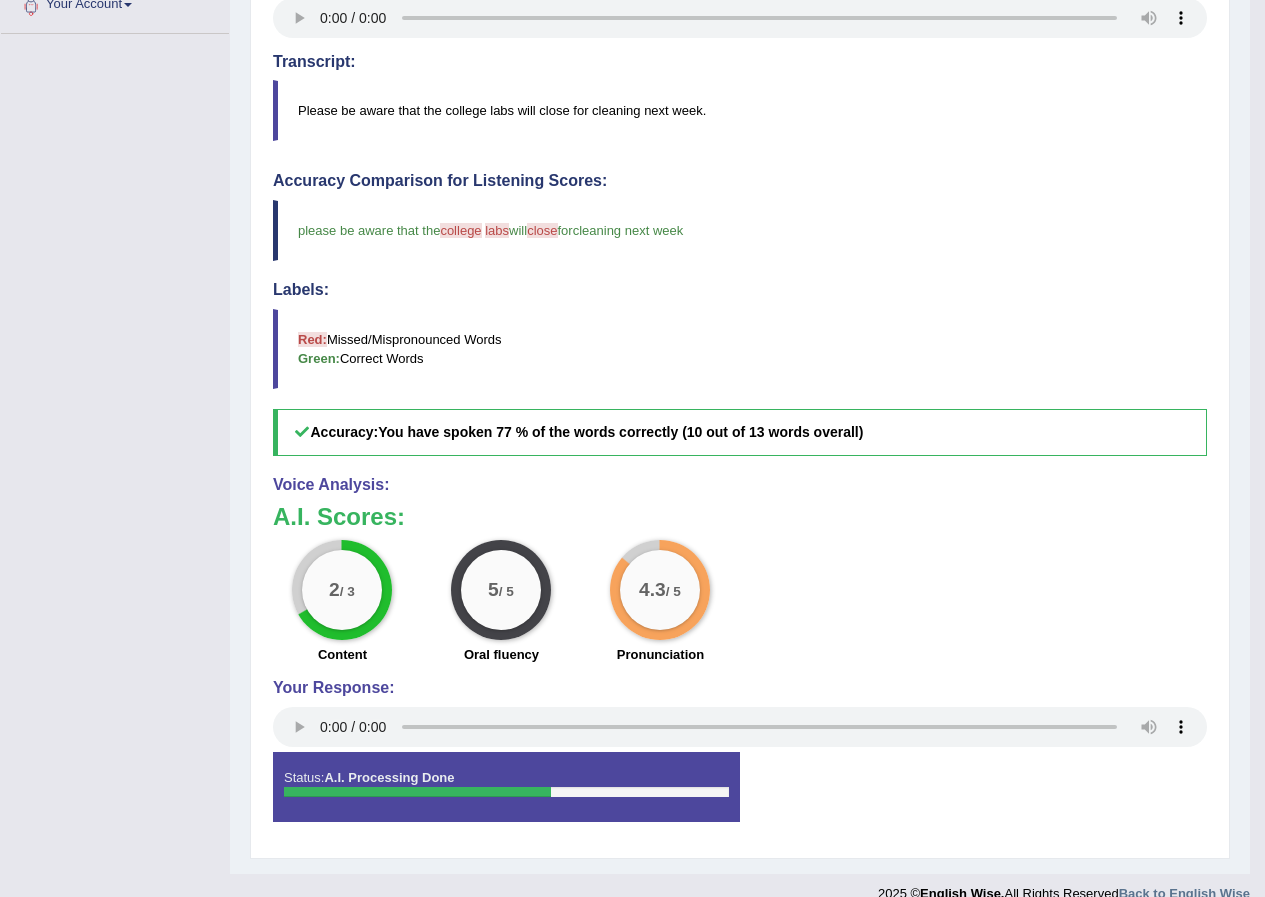 scroll, scrollTop: 491, scrollLeft: 0, axis: vertical 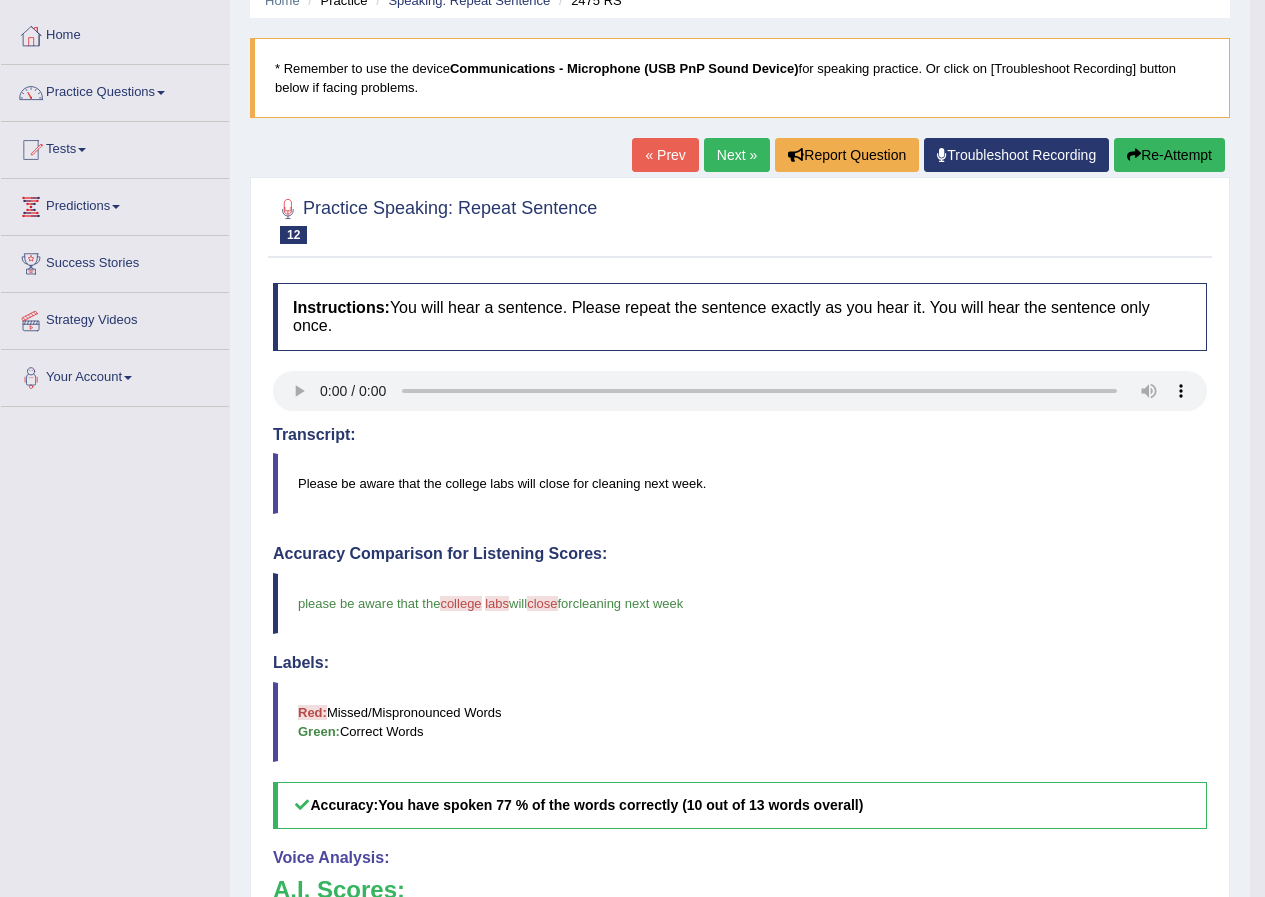 click on "Next »" at bounding box center [737, 155] 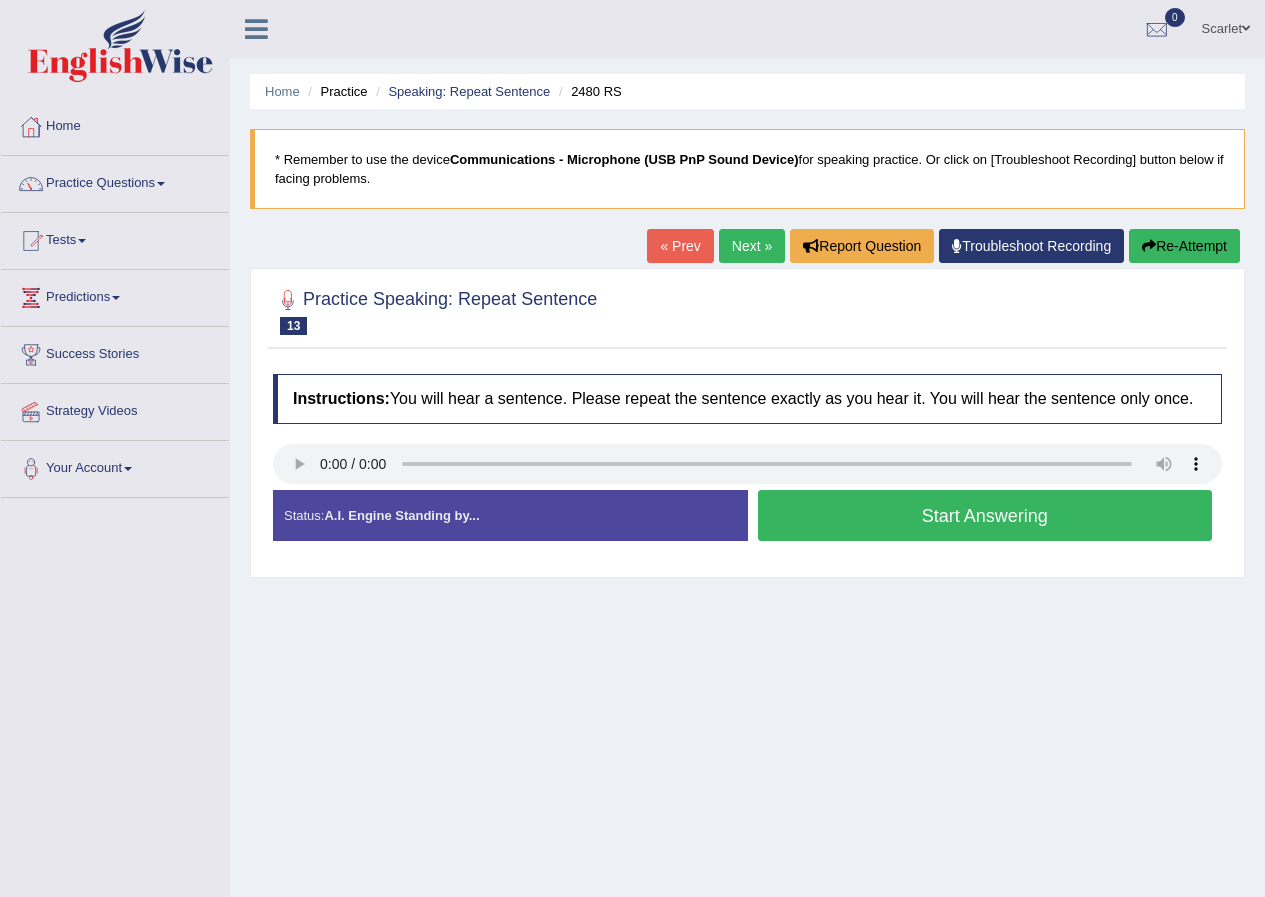 scroll, scrollTop: 0, scrollLeft: 0, axis: both 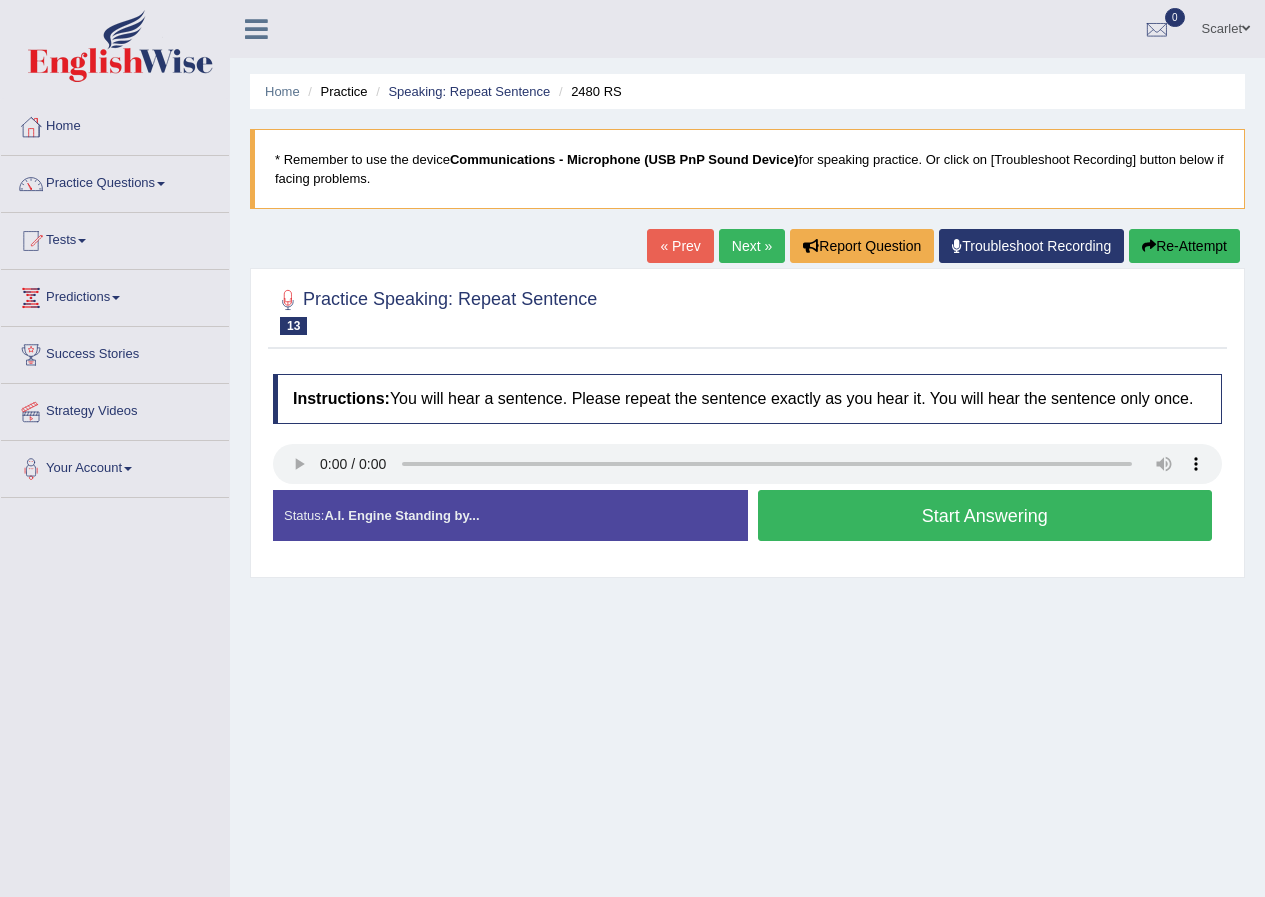 click on "Start Answering" at bounding box center [985, 515] 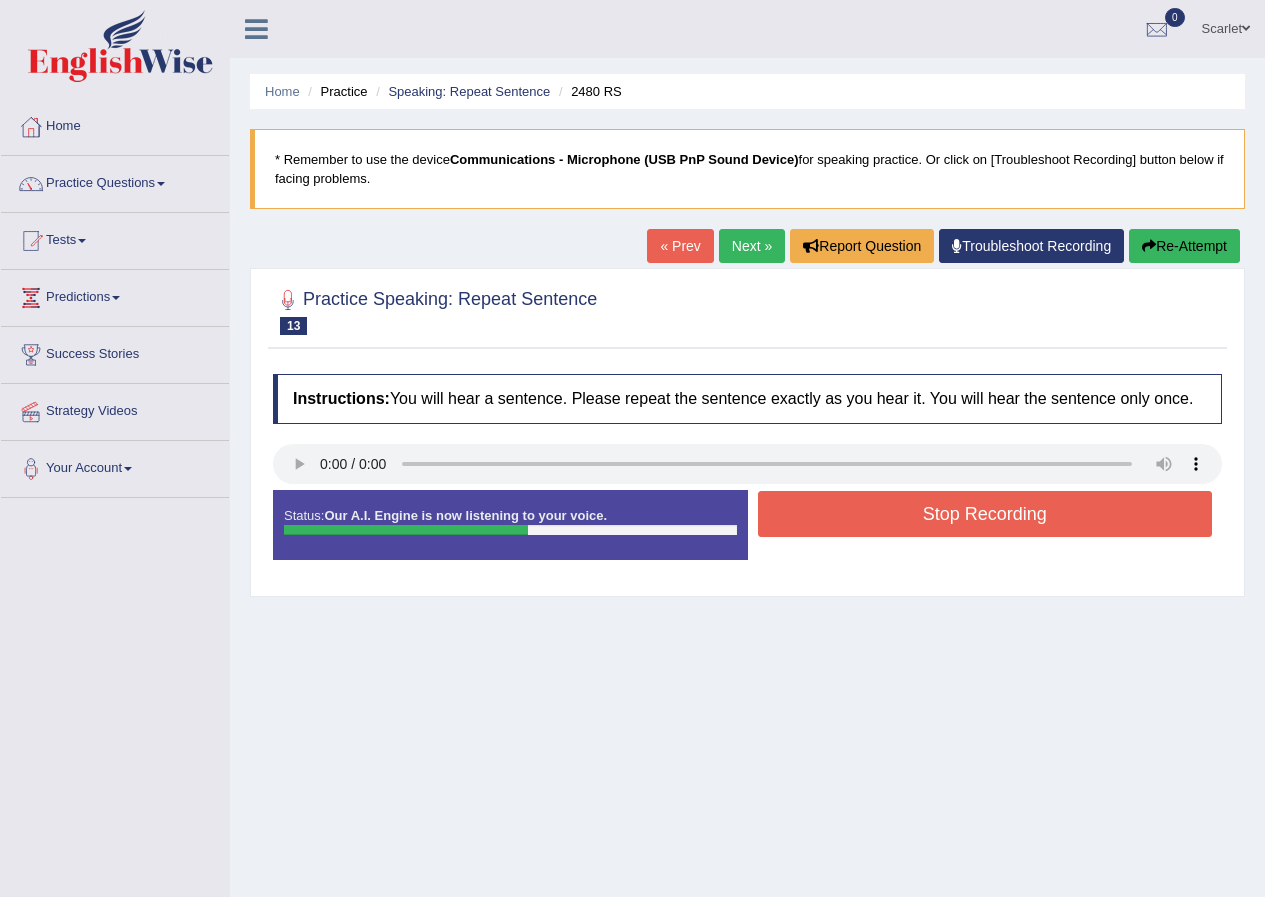 click on "Stop Recording" at bounding box center [985, 514] 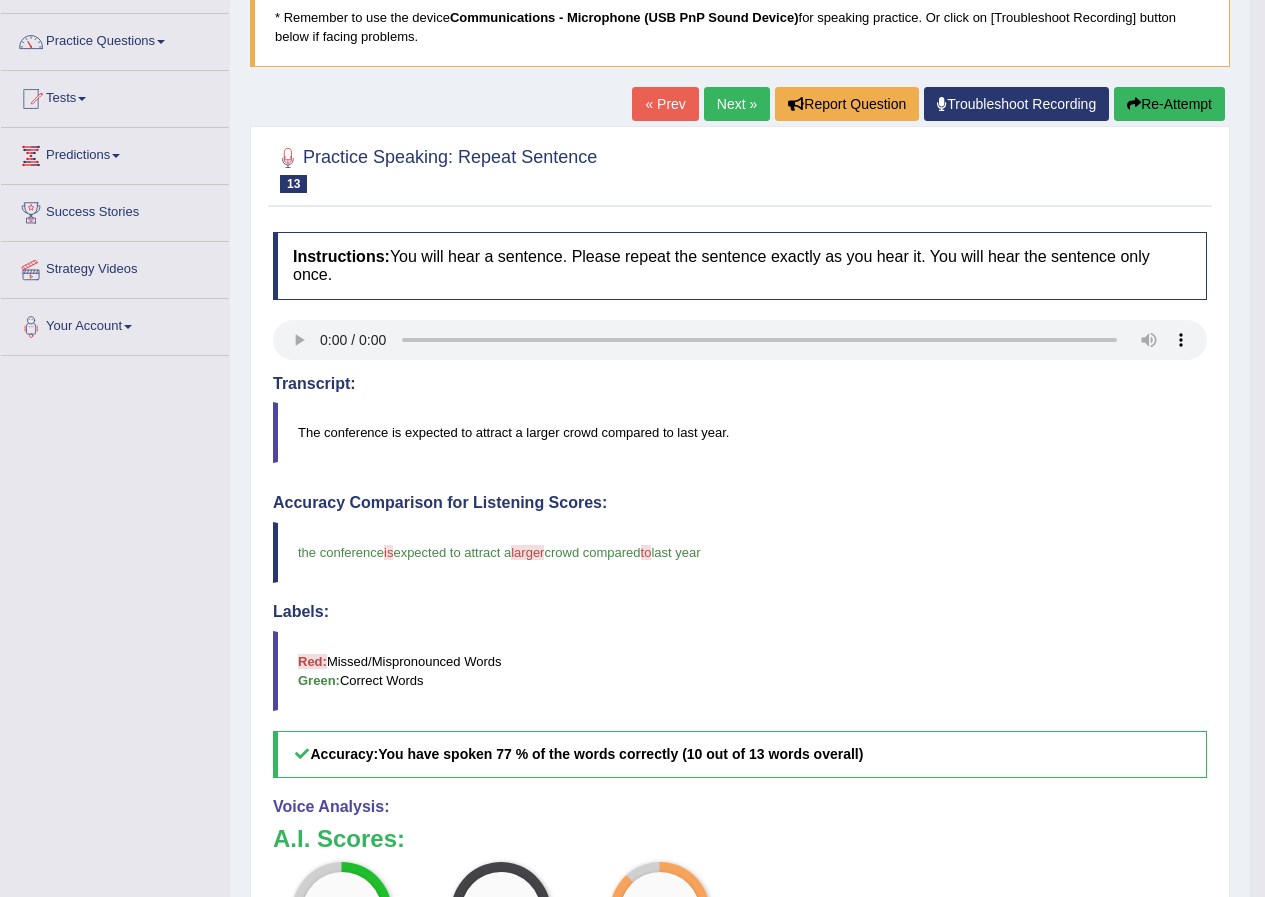 scroll, scrollTop: 400, scrollLeft: 0, axis: vertical 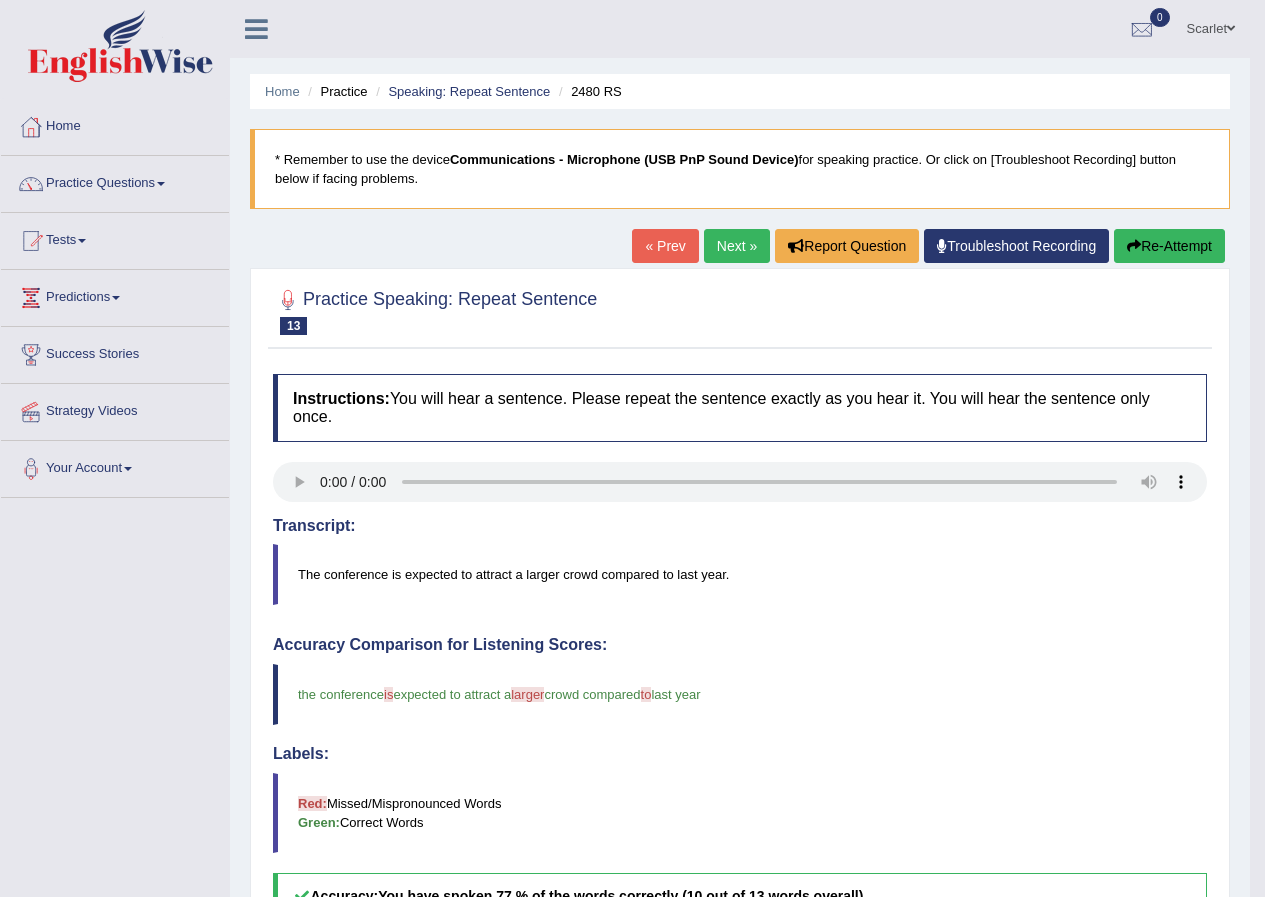 click on "Next »" at bounding box center (737, 246) 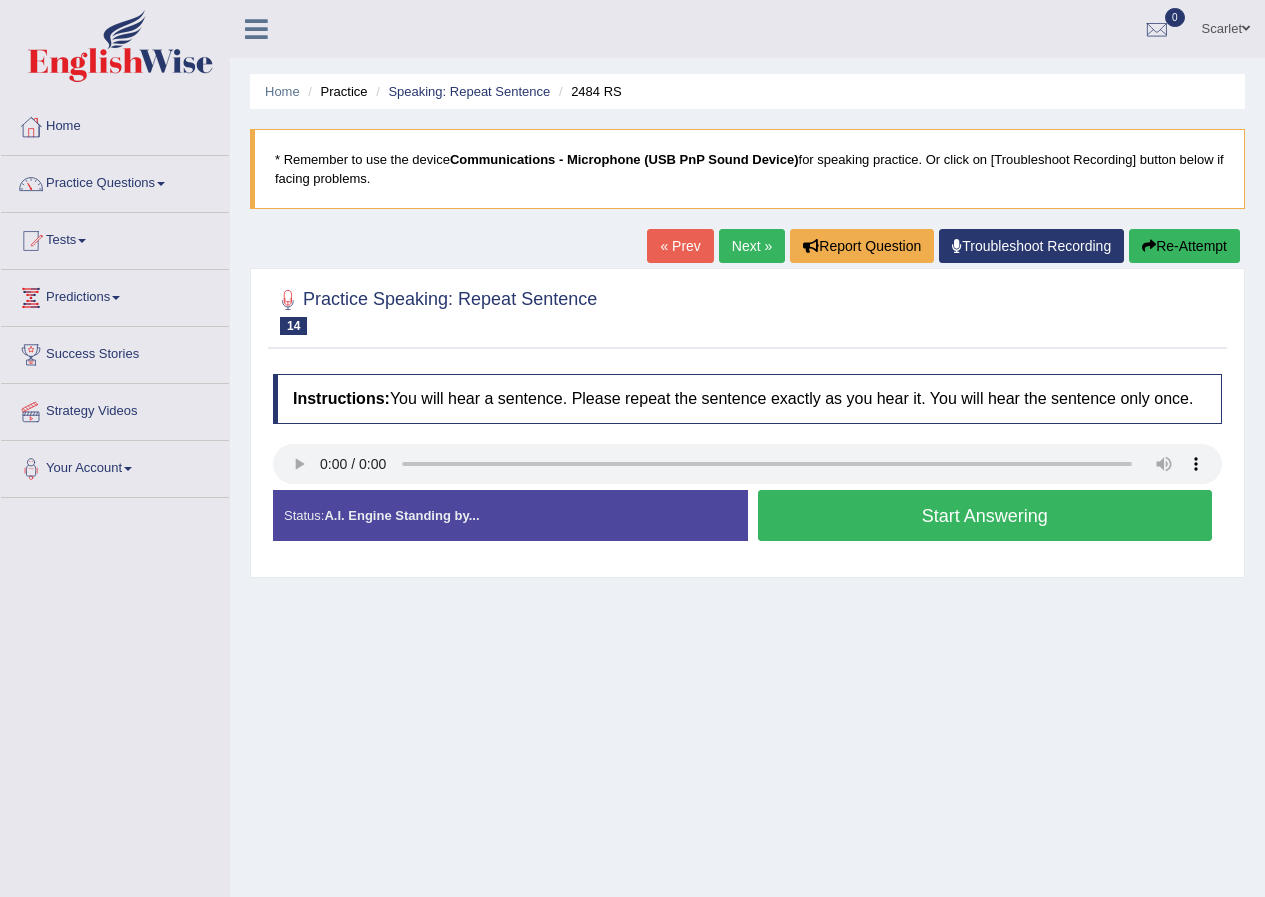 scroll, scrollTop: 0, scrollLeft: 0, axis: both 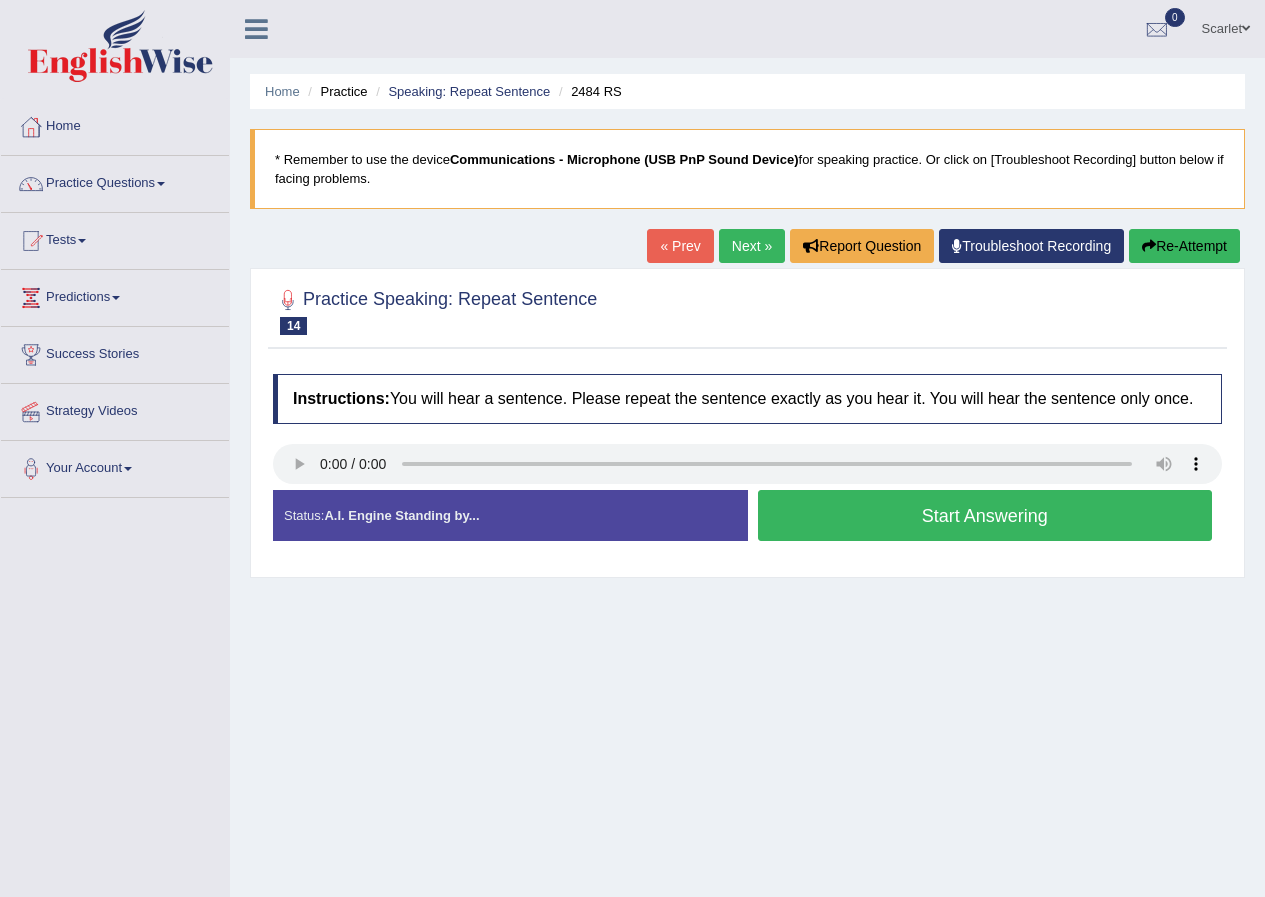 click on "Start Answering" at bounding box center [985, 515] 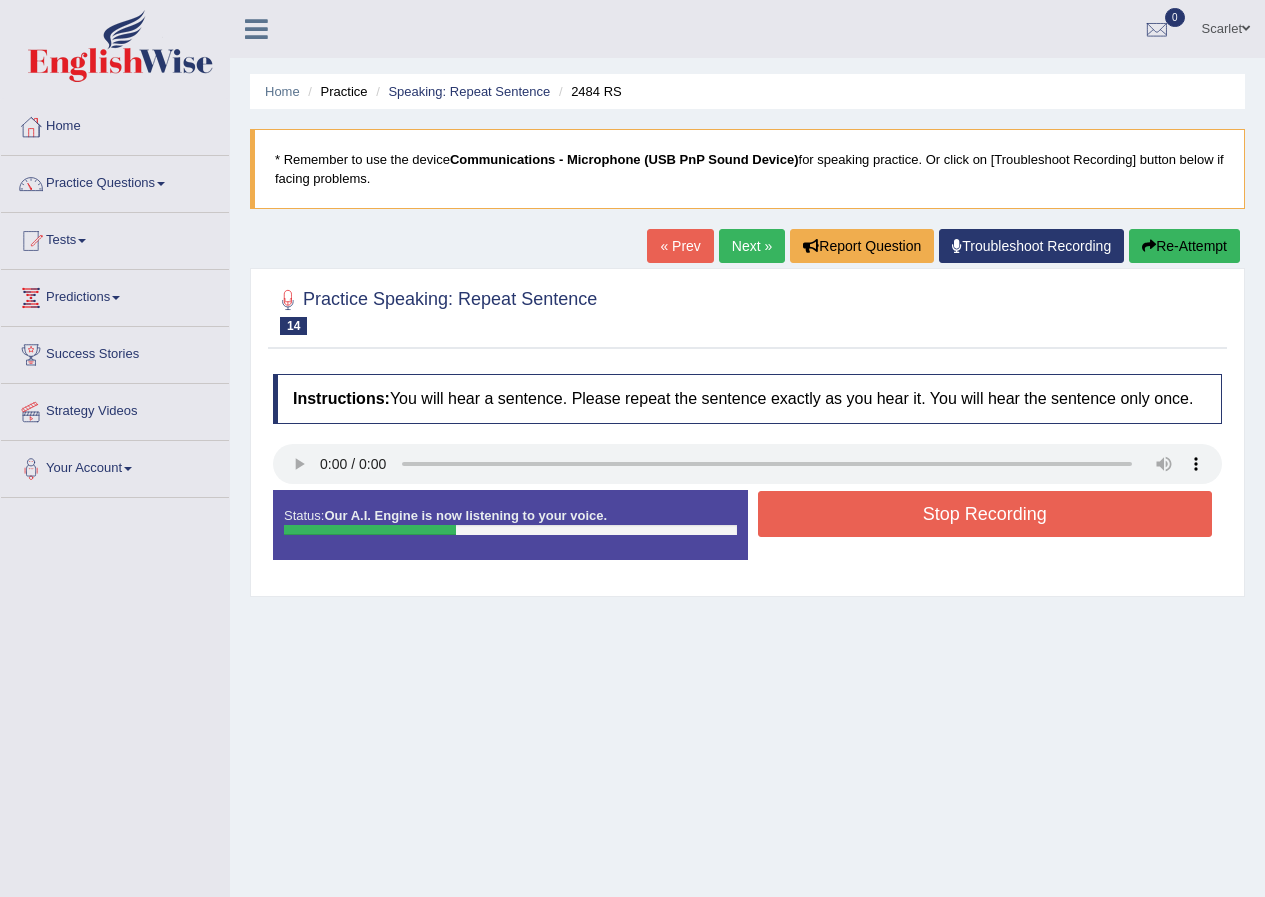click on "Stop Recording" at bounding box center [985, 514] 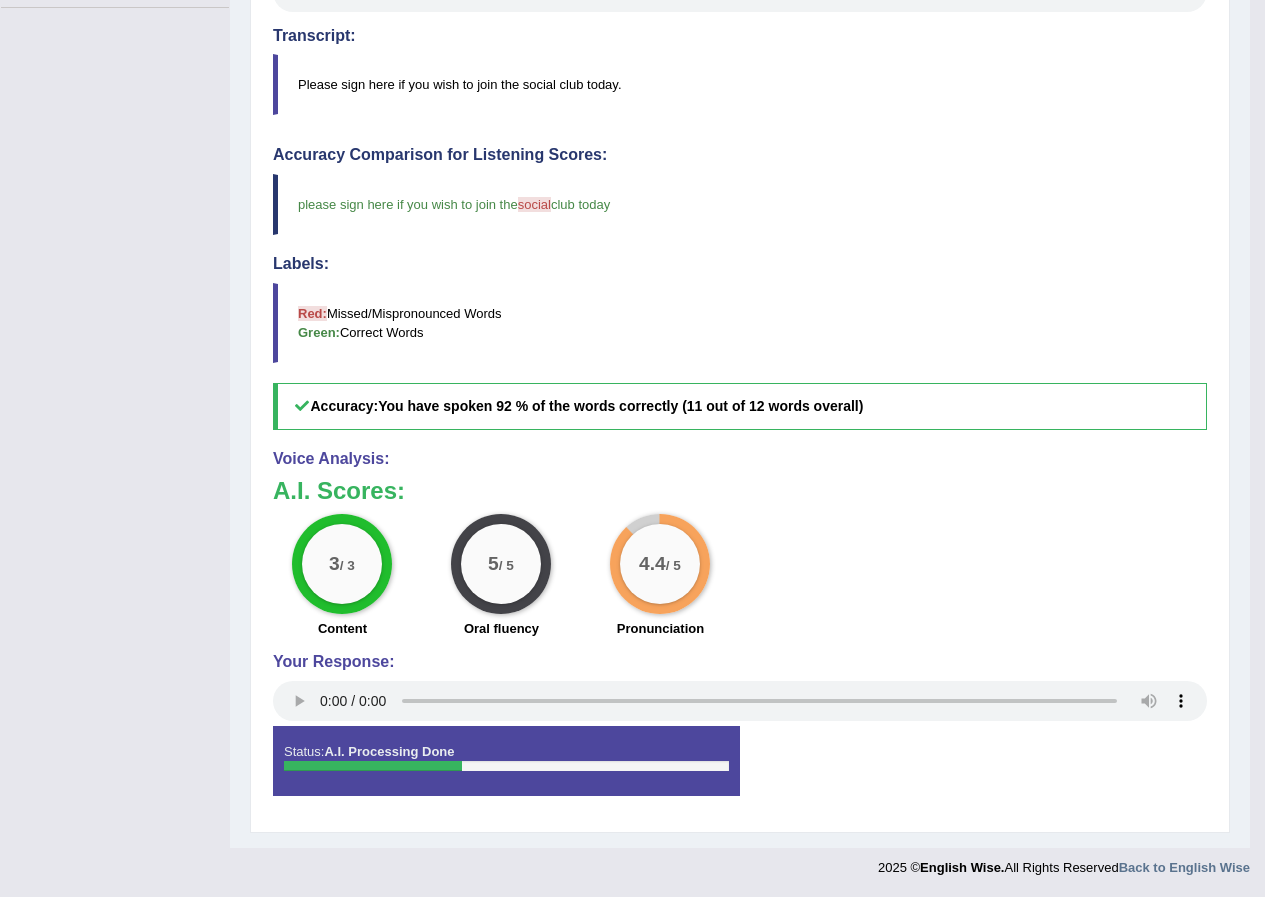scroll, scrollTop: 491, scrollLeft: 0, axis: vertical 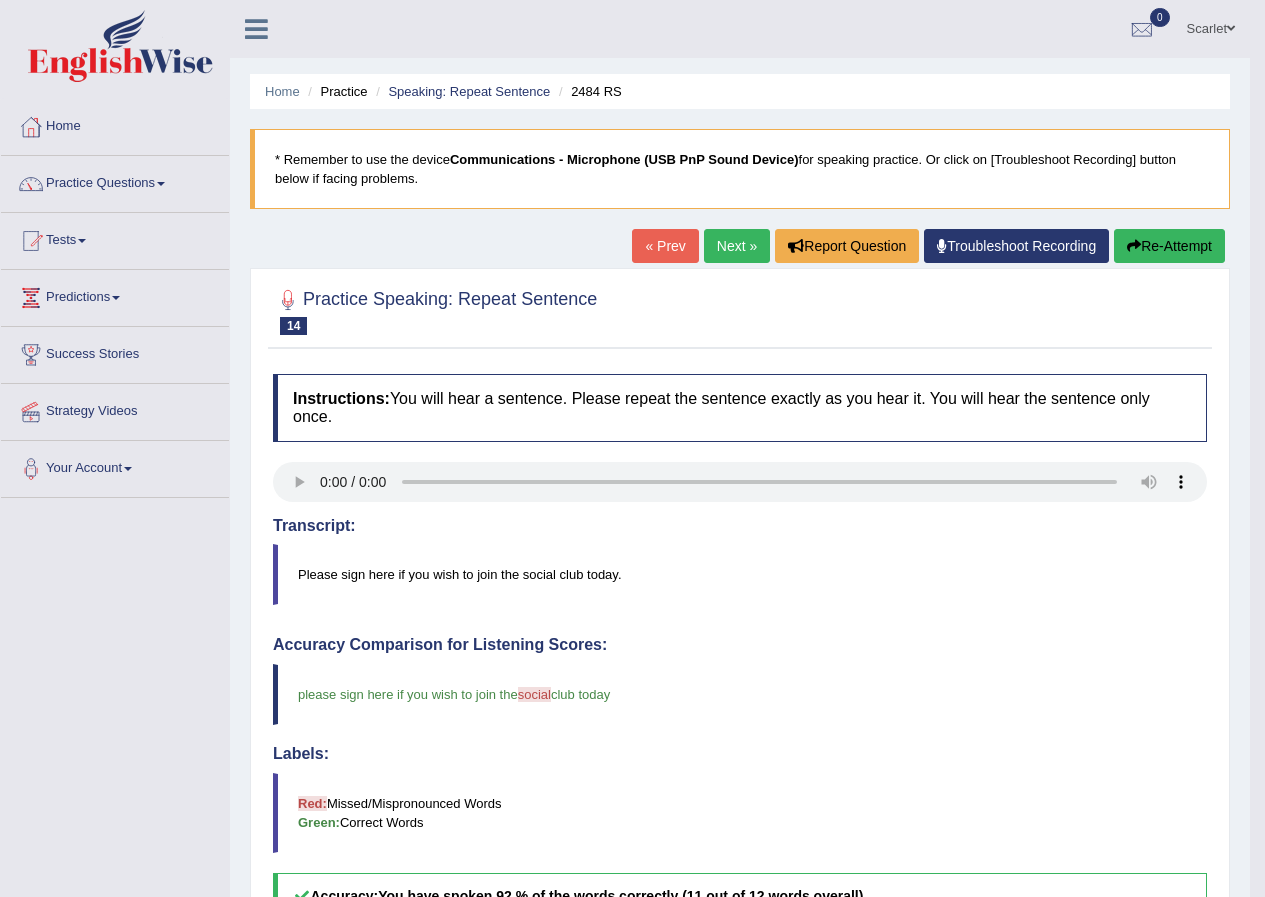 click on "Next »" at bounding box center [737, 246] 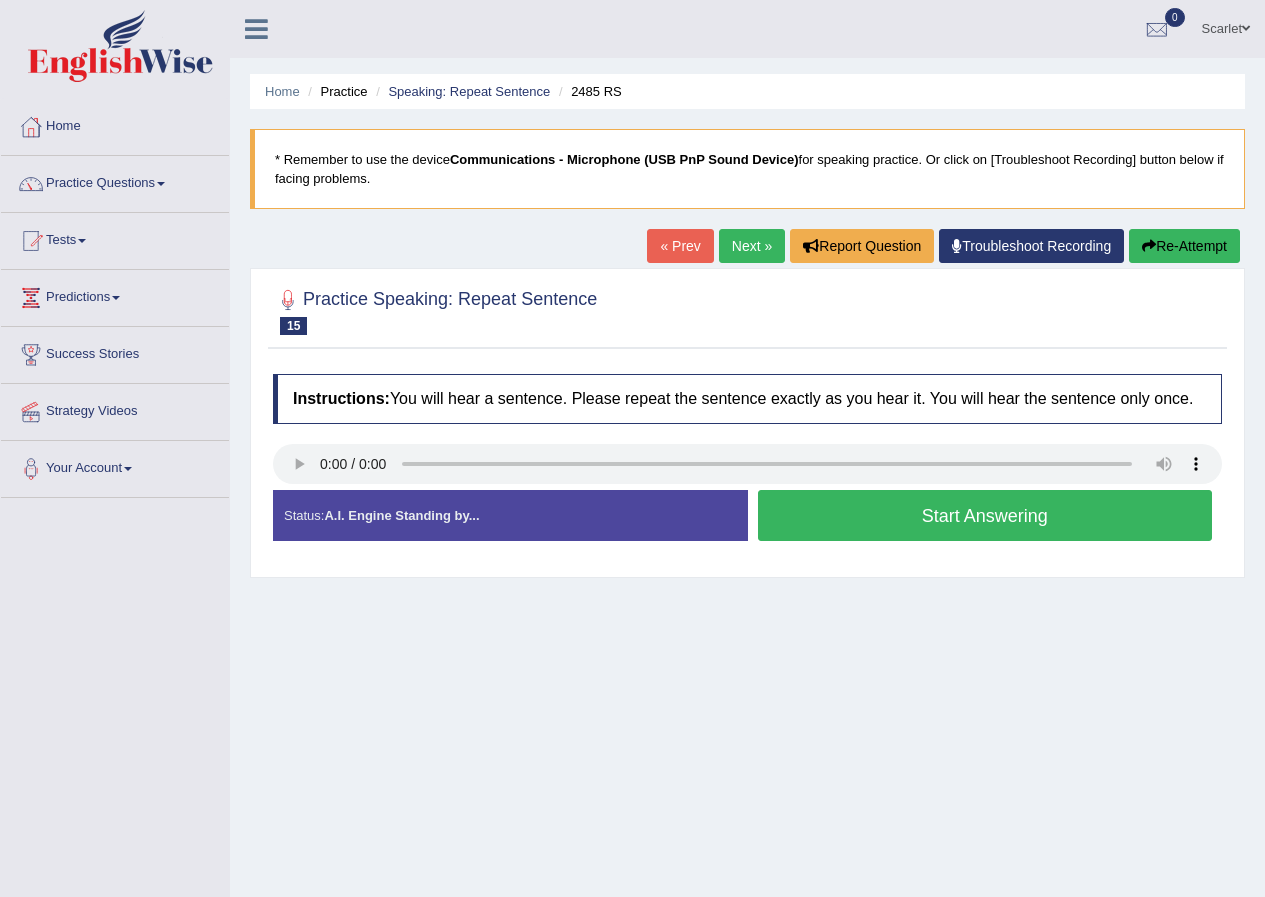 scroll, scrollTop: 0, scrollLeft: 0, axis: both 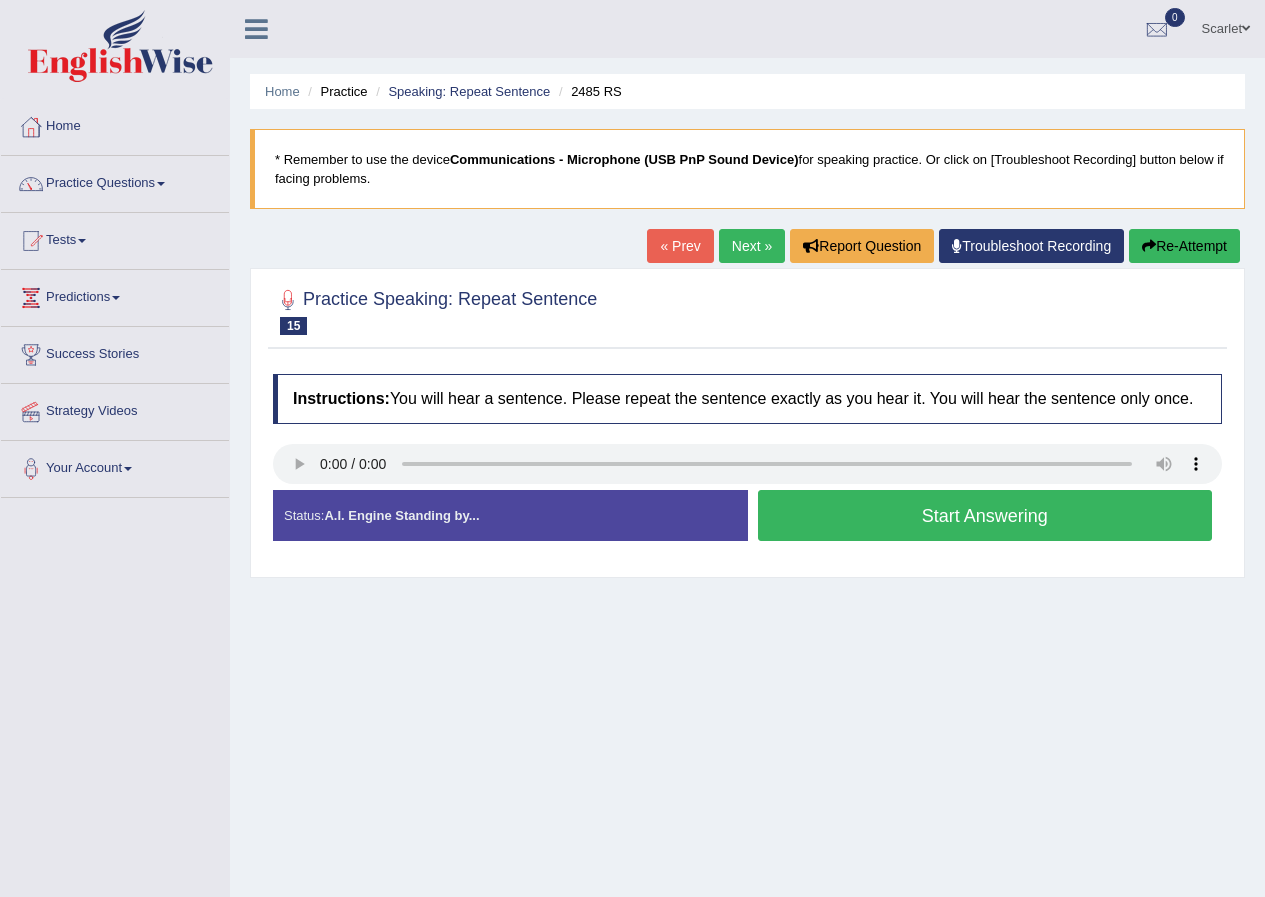 click on "Start Answering" at bounding box center (985, 515) 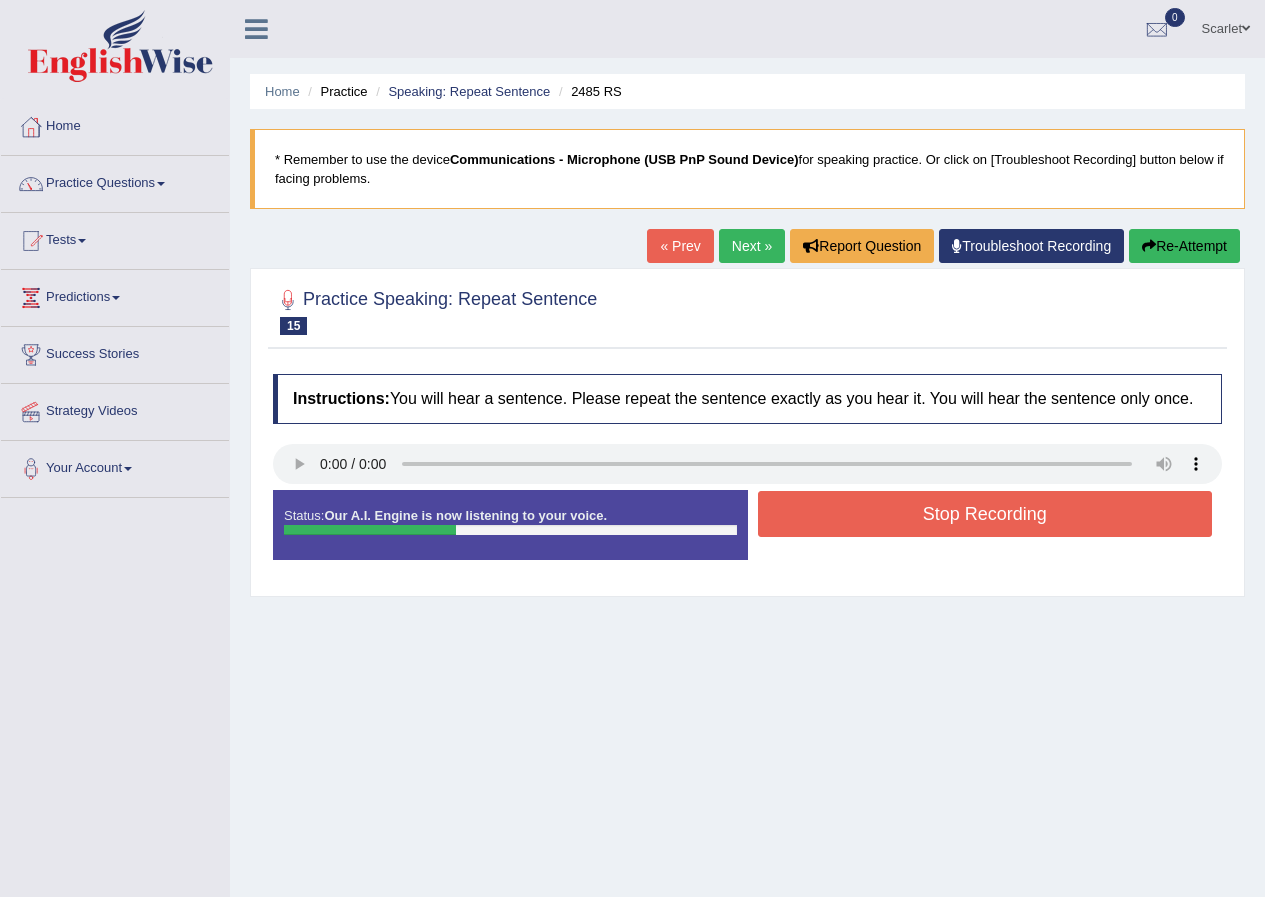 click on "Stop Recording" at bounding box center (985, 514) 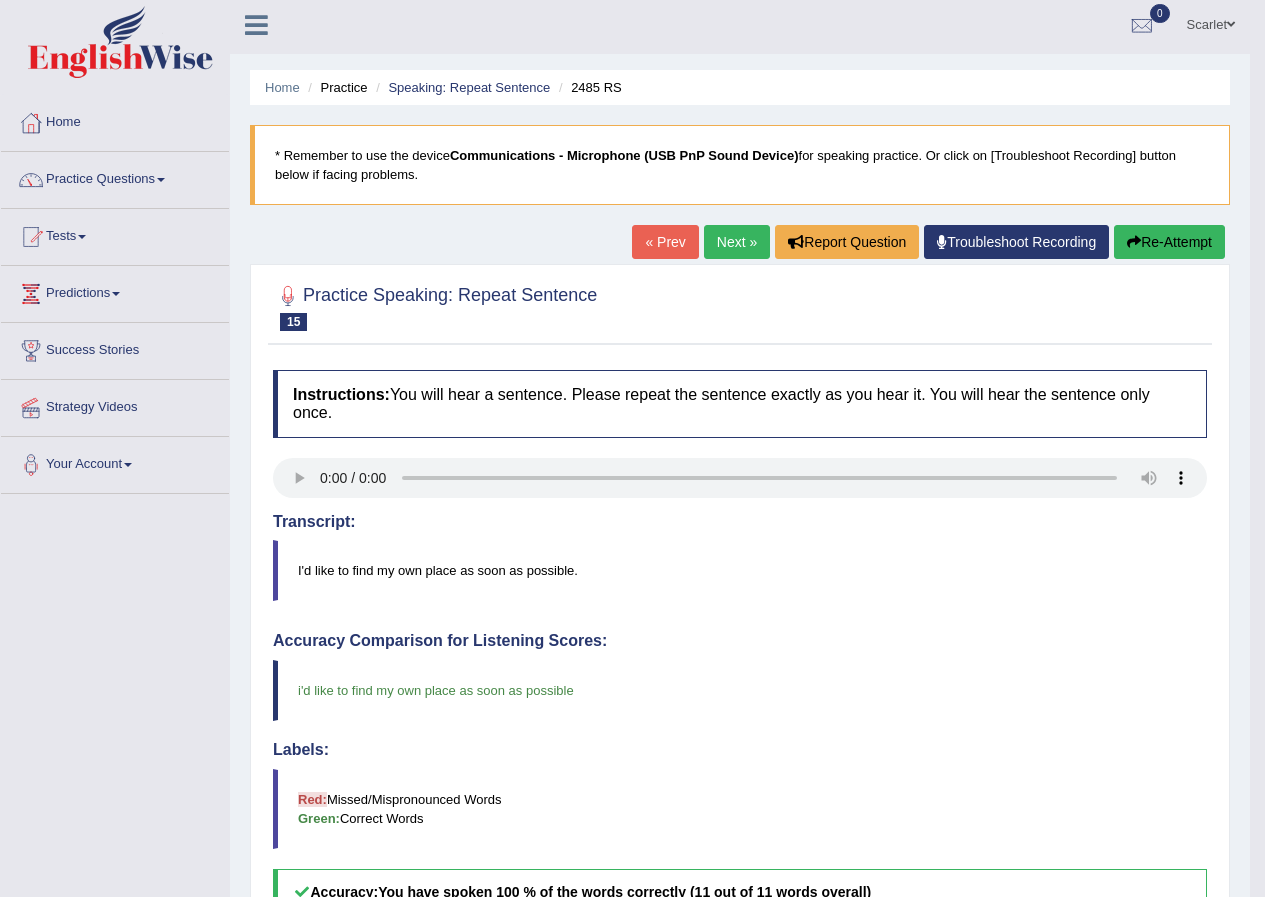 scroll, scrollTop: 0, scrollLeft: 0, axis: both 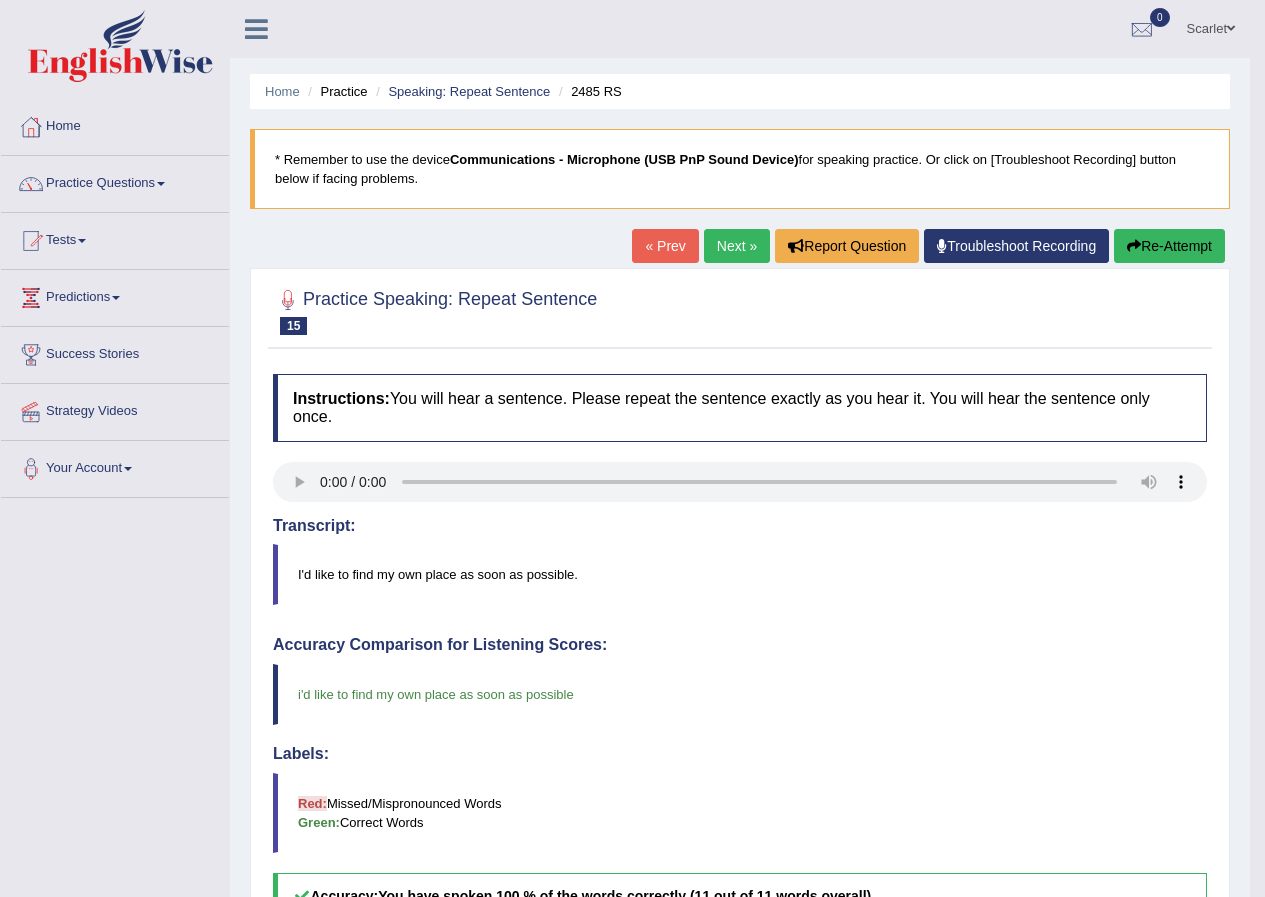 click on "Next »" at bounding box center [737, 246] 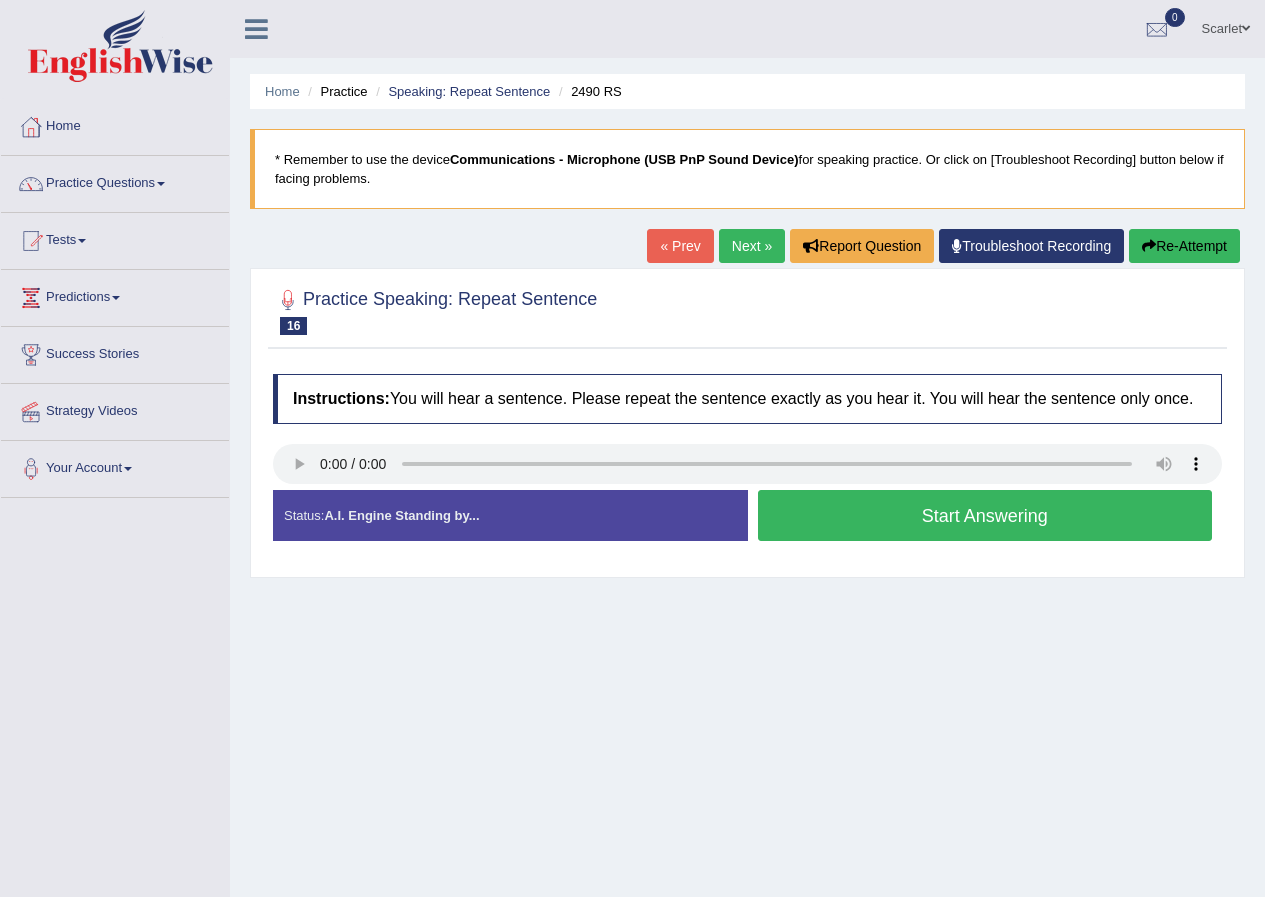 scroll, scrollTop: 0, scrollLeft: 0, axis: both 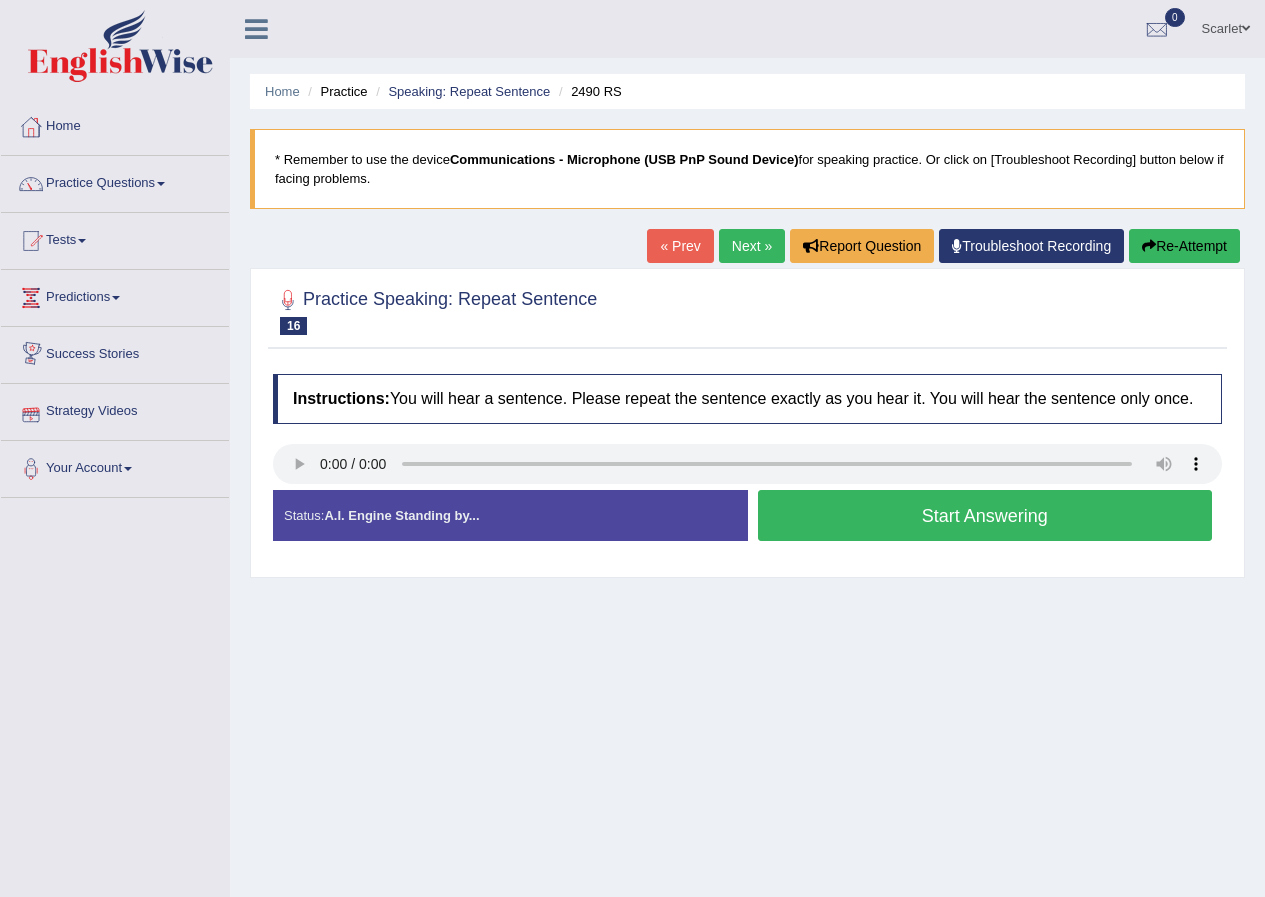click on "Next »" at bounding box center [752, 246] 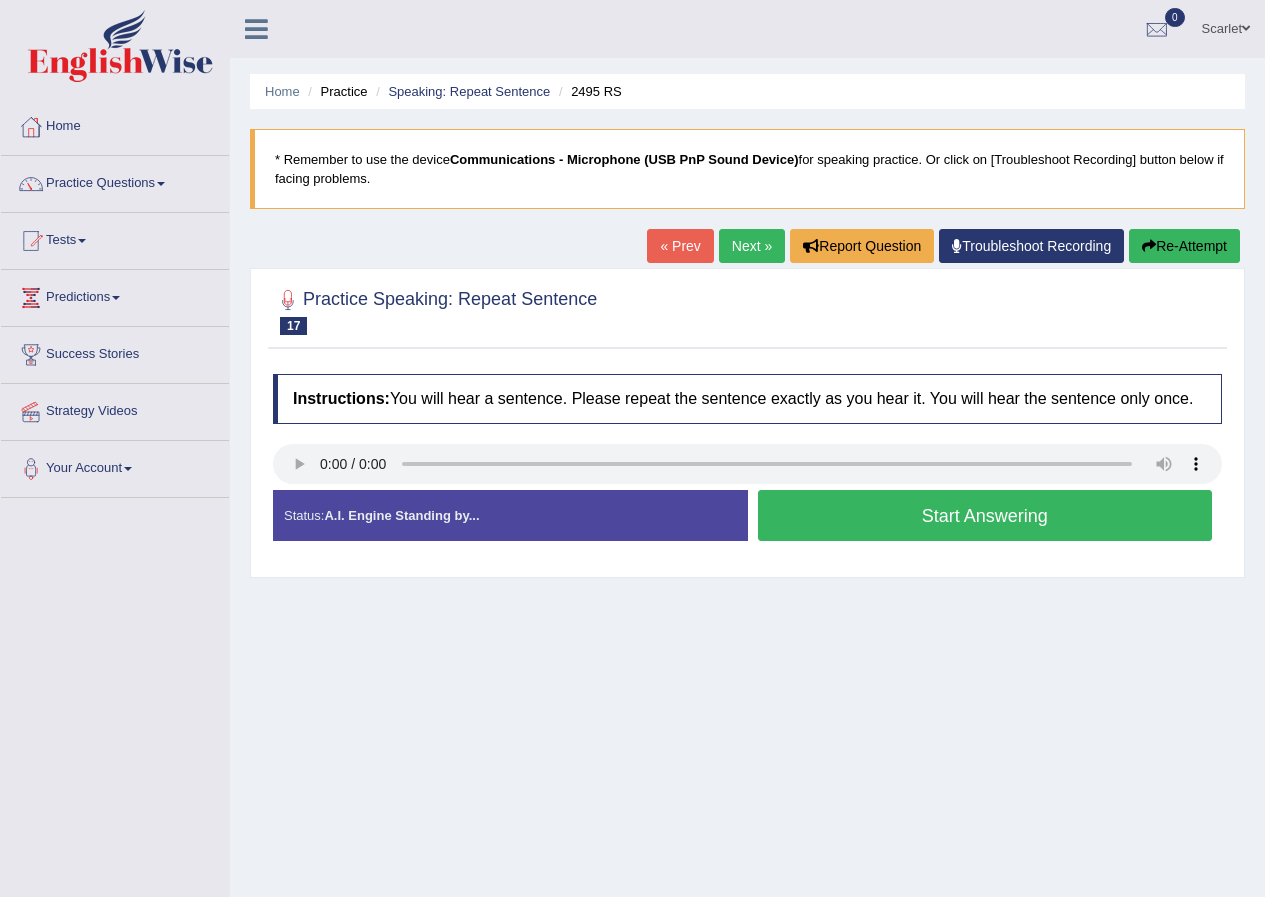 scroll, scrollTop: 0, scrollLeft: 0, axis: both 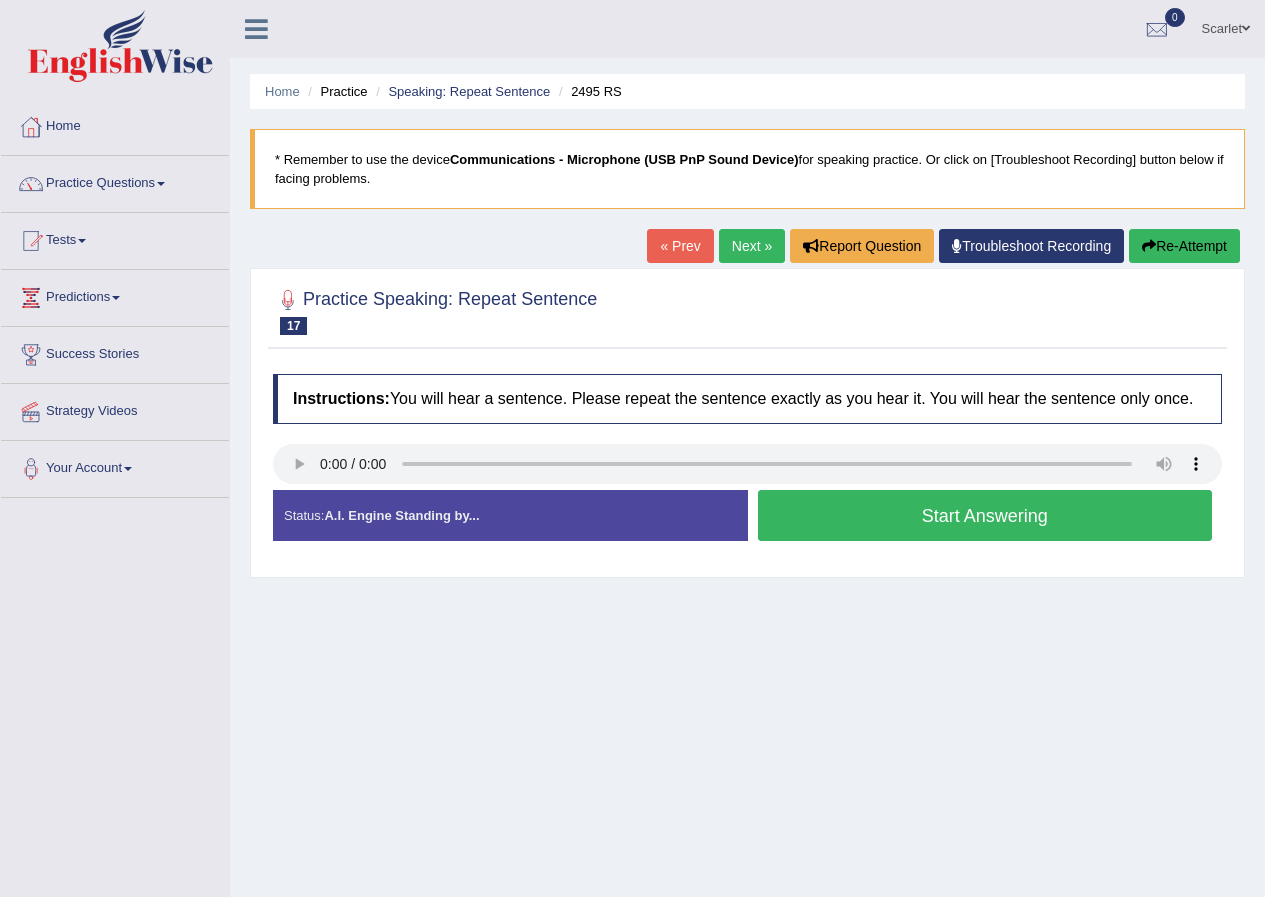click on "Next »" at bounding box center (752, 246) 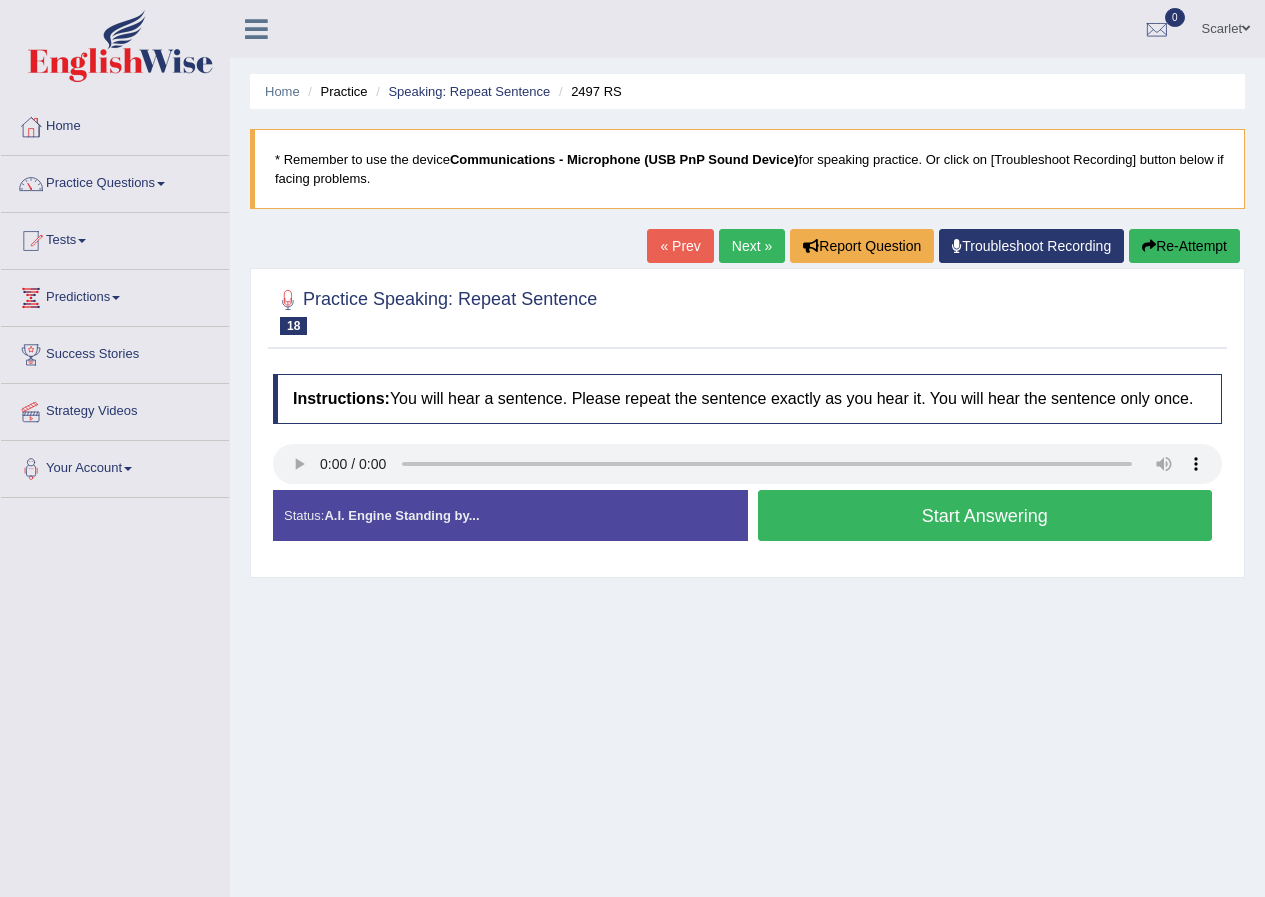 scroll, scrollTop: 0, scrollLeft: 0, axis: both 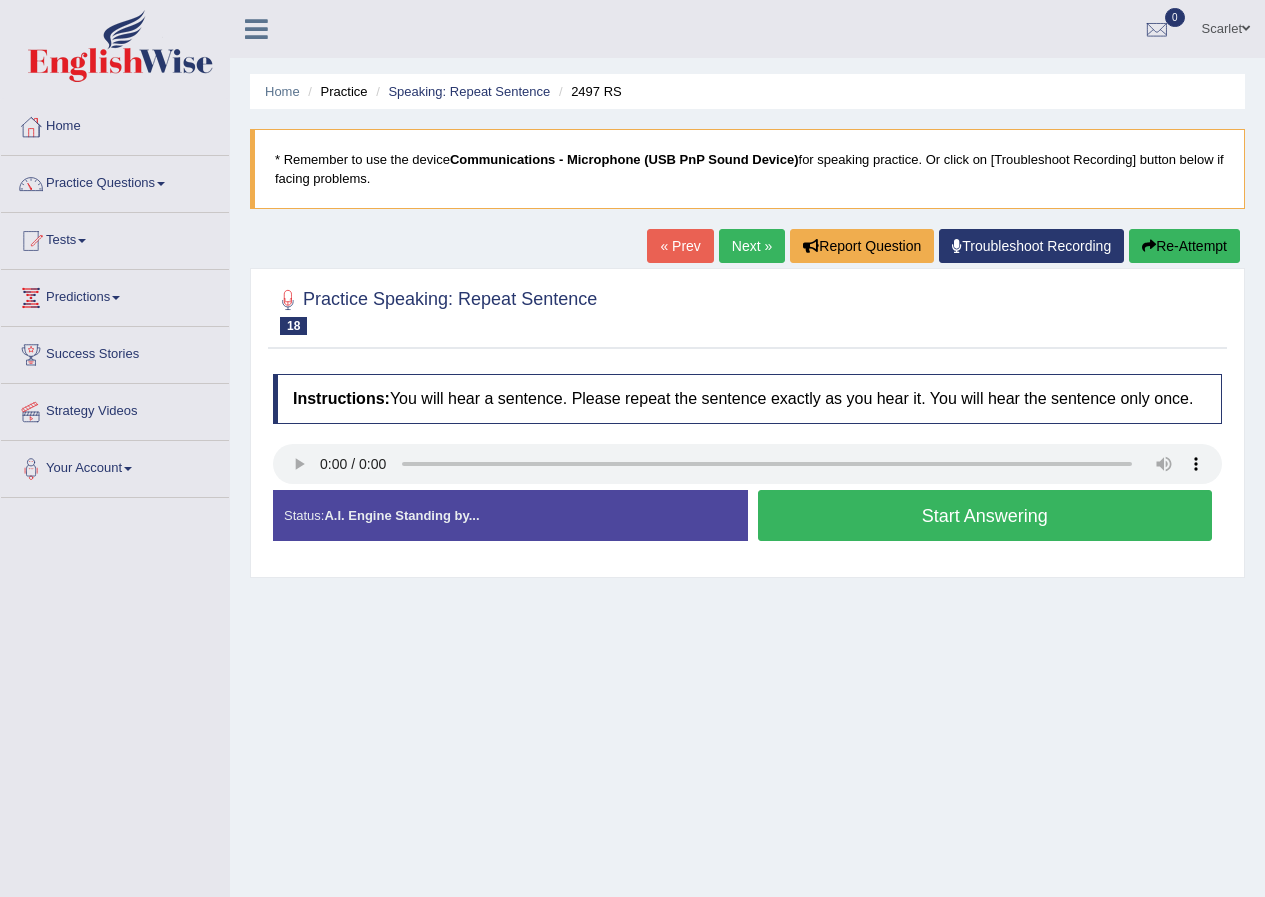 click on "Next »" at bounding box center [752, 246] 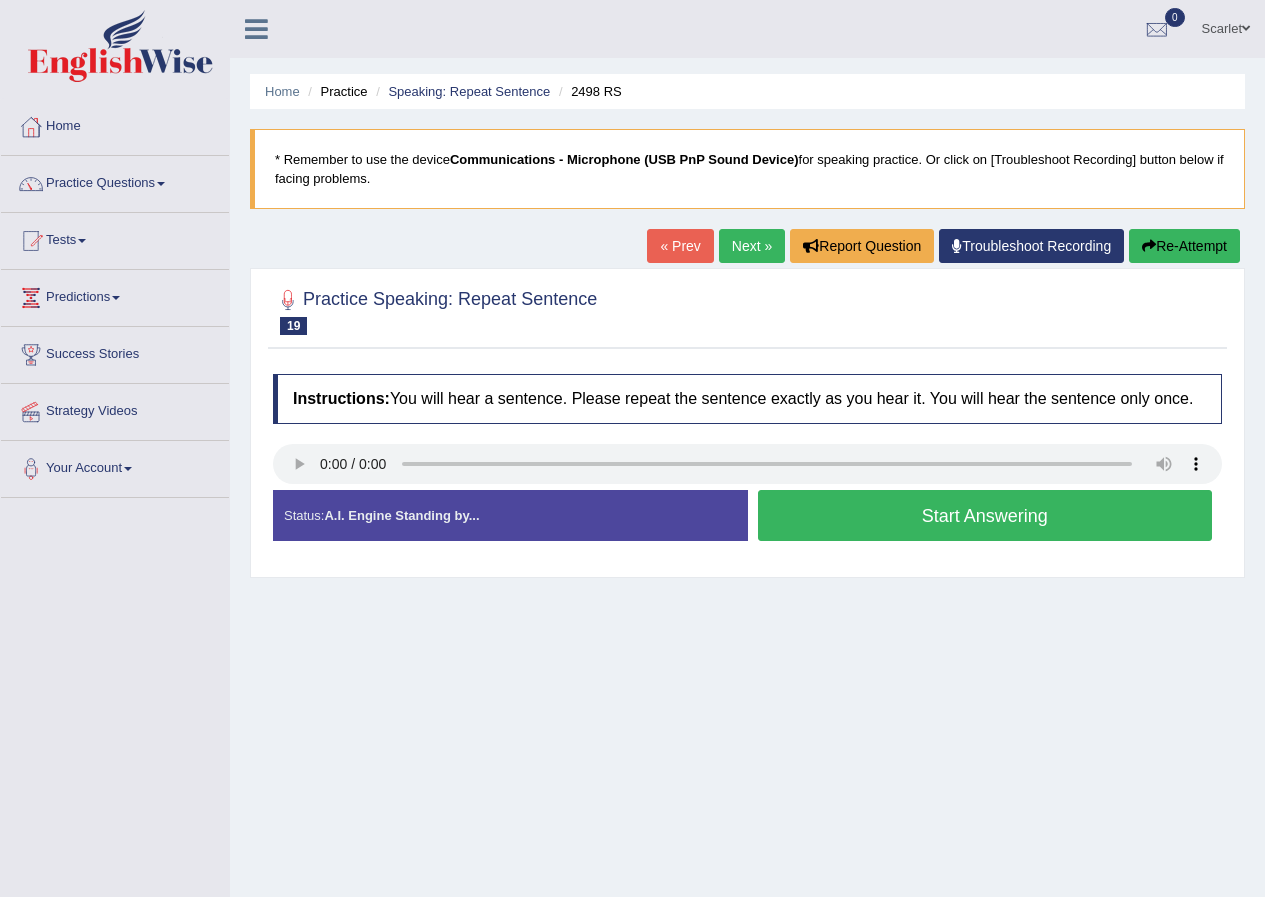 scroll, scrollTop: 0, scrollLeft: 0, axis: both 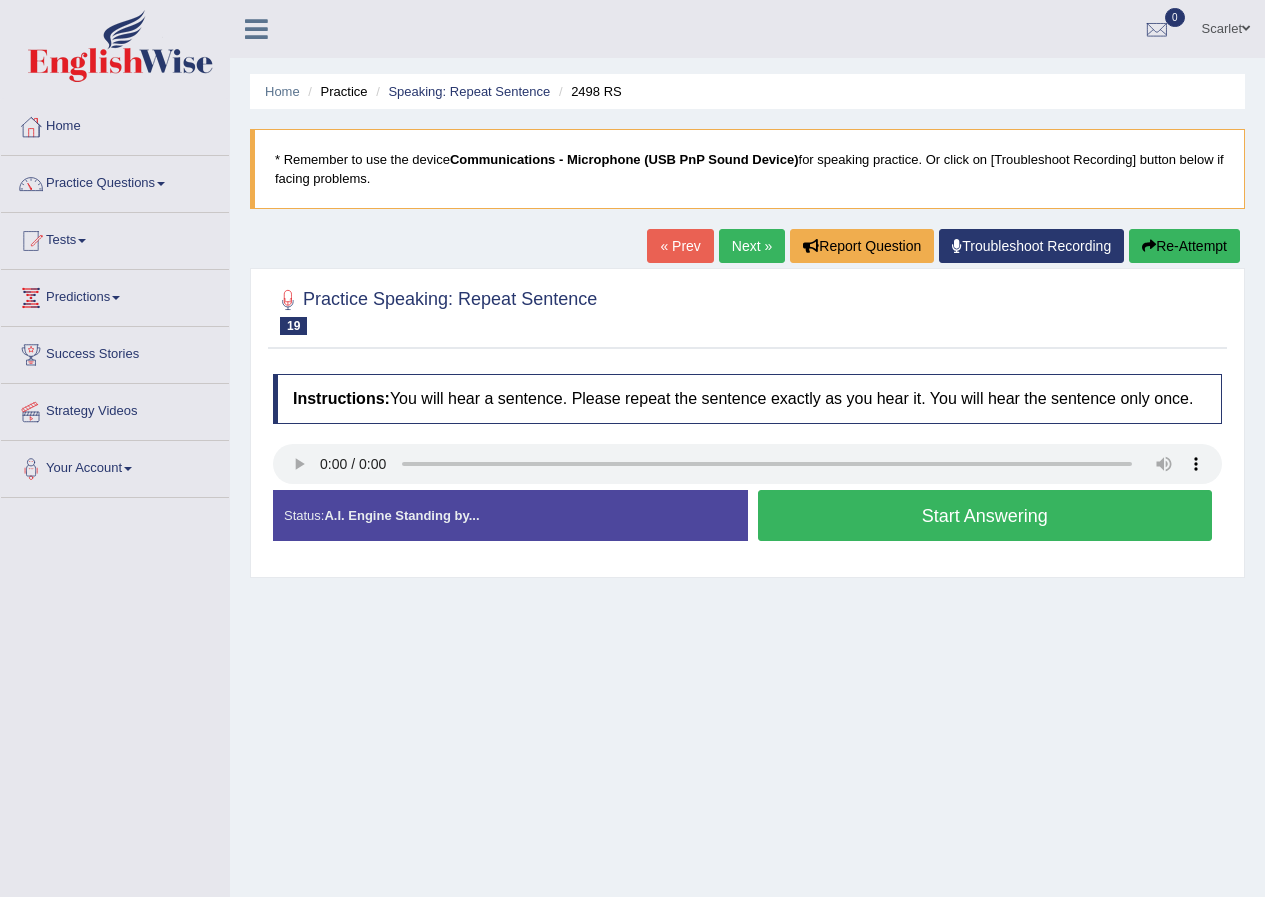click on "Start Answering" at bounding box center (985, 515) 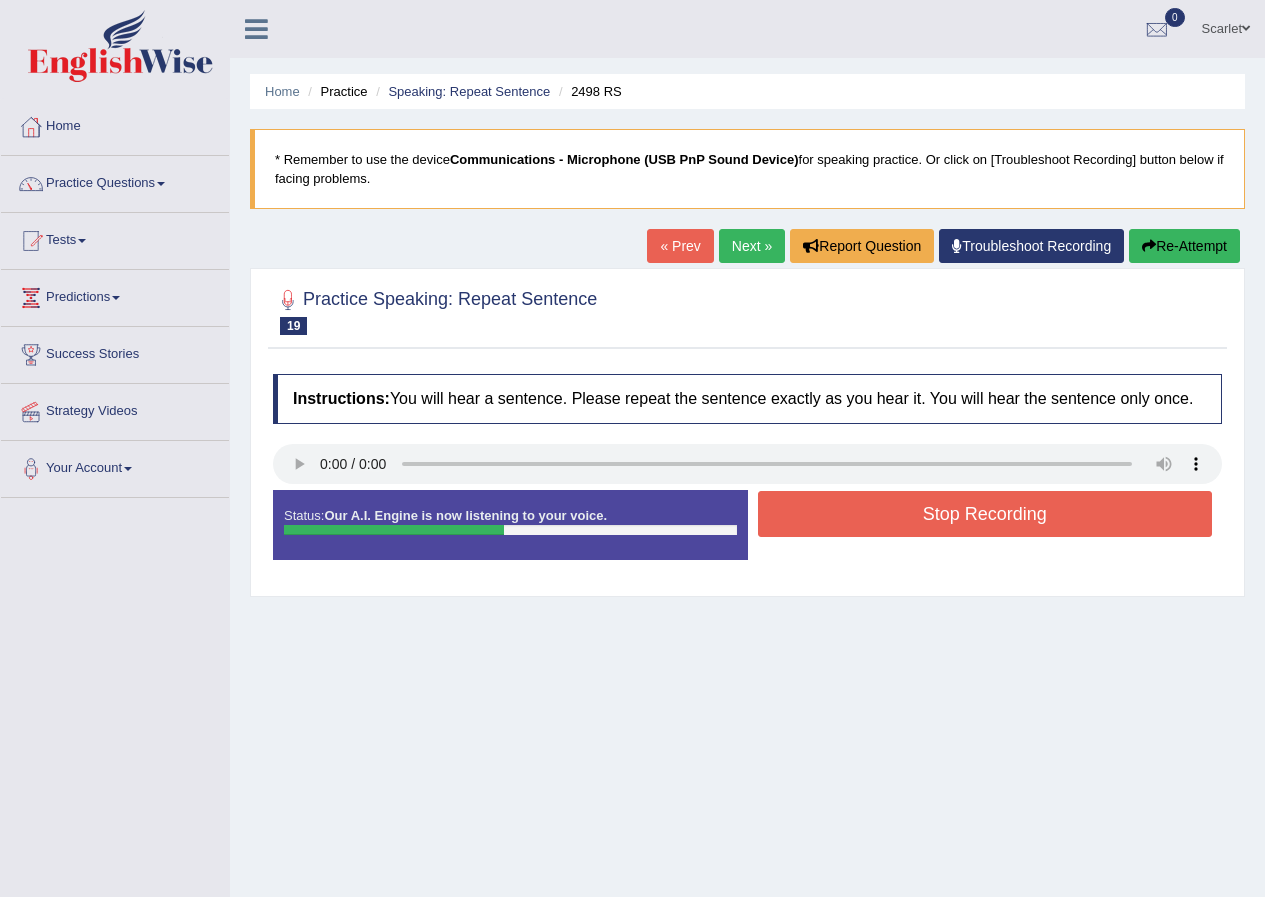 click on "Stop Recording" at bounding box center (985, 514) 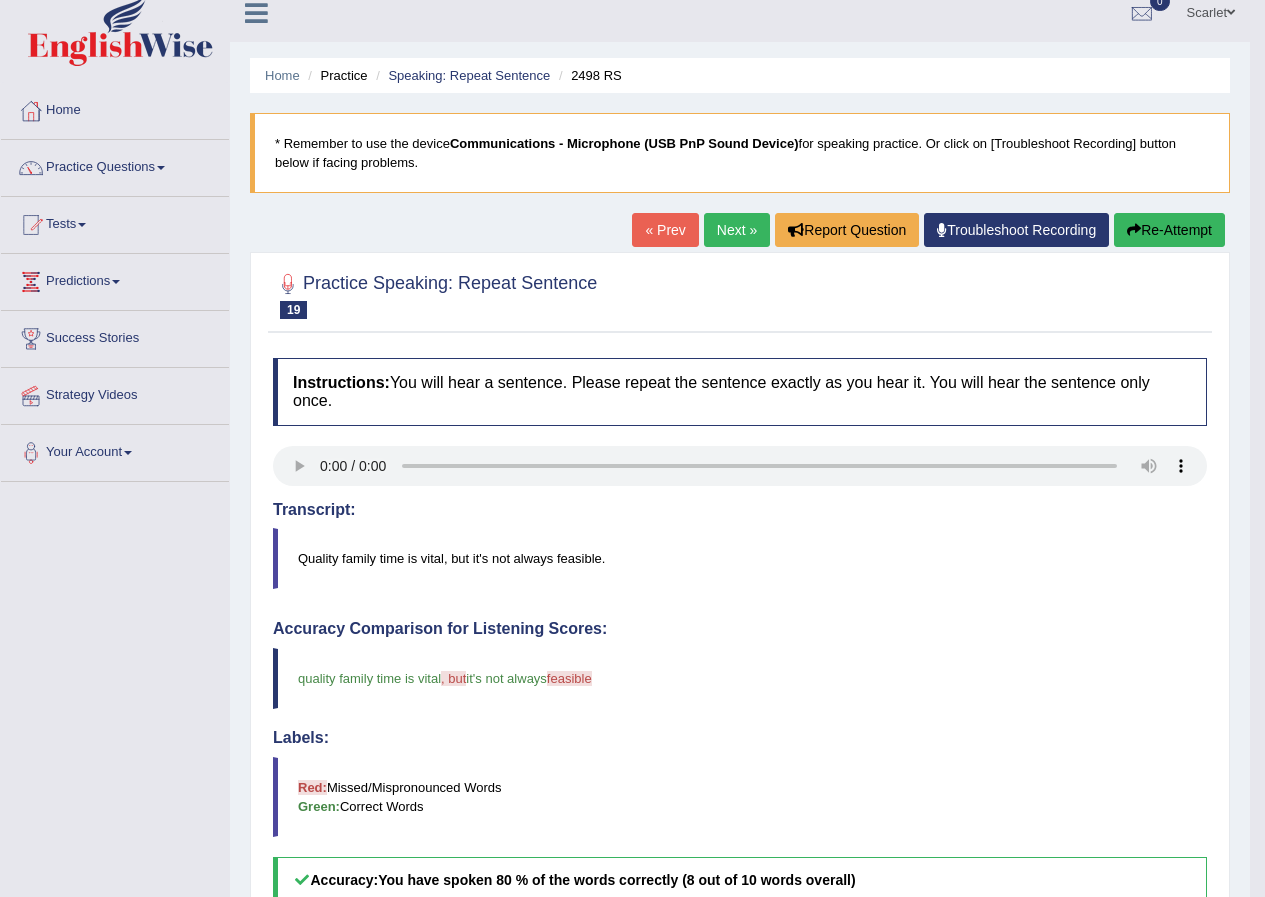 scroll, scrollTop: 0, scrollLeft: 0, axis: both 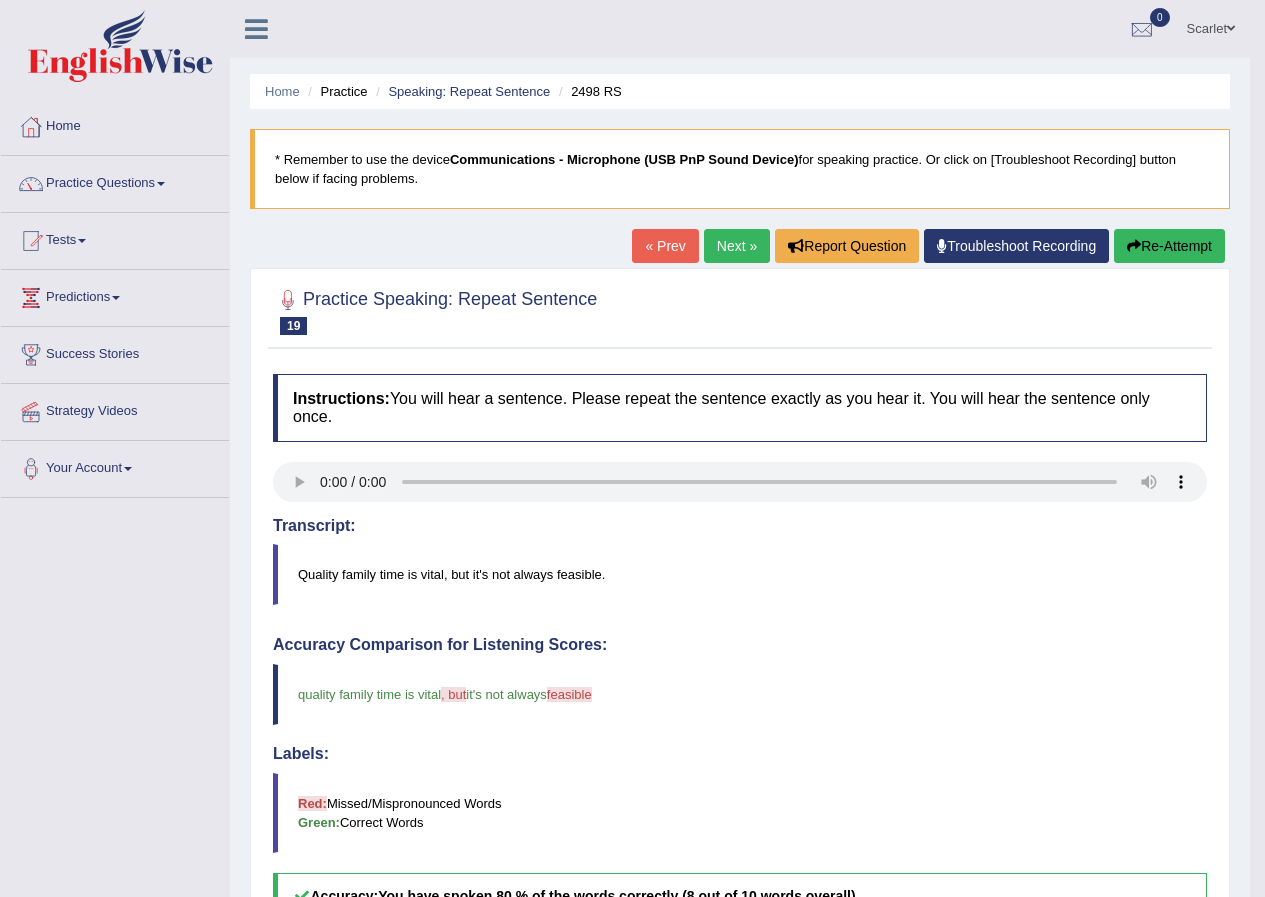 click on "Next »" at bounding box center [737, 246] 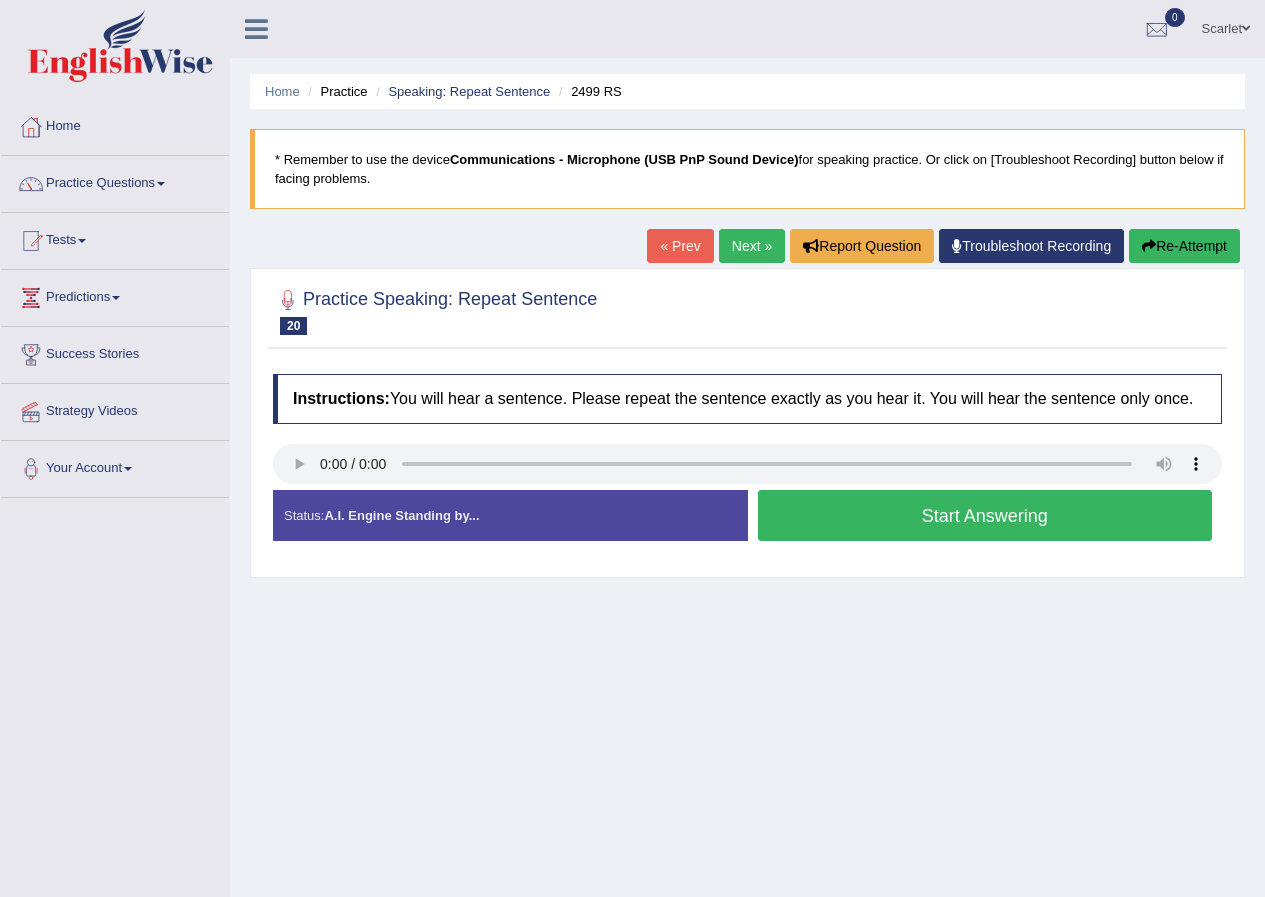 scroll, scrollTop: 0, scrollLeft: 0, axis: both 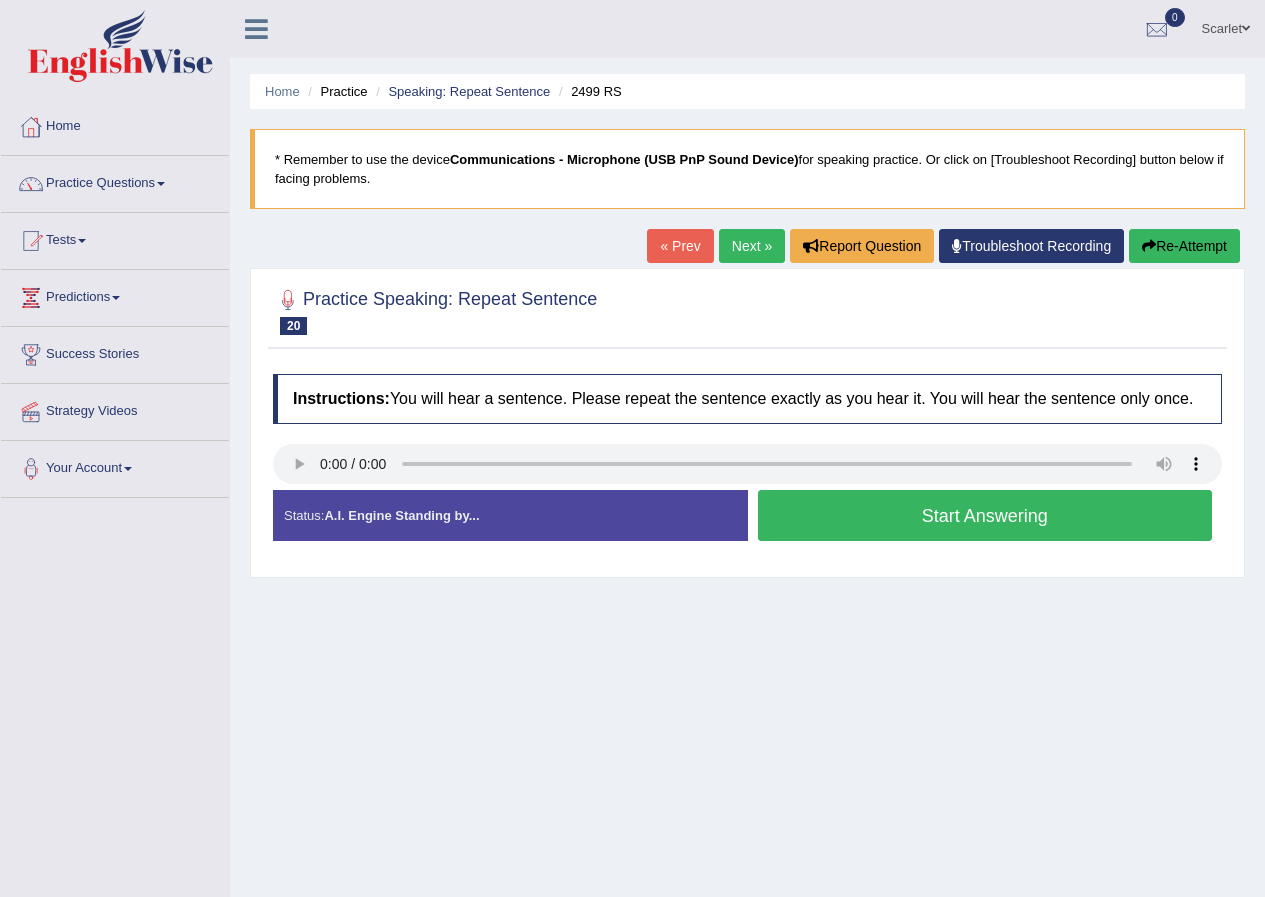 click on "Start Answering" at bounding box center (985, 515) 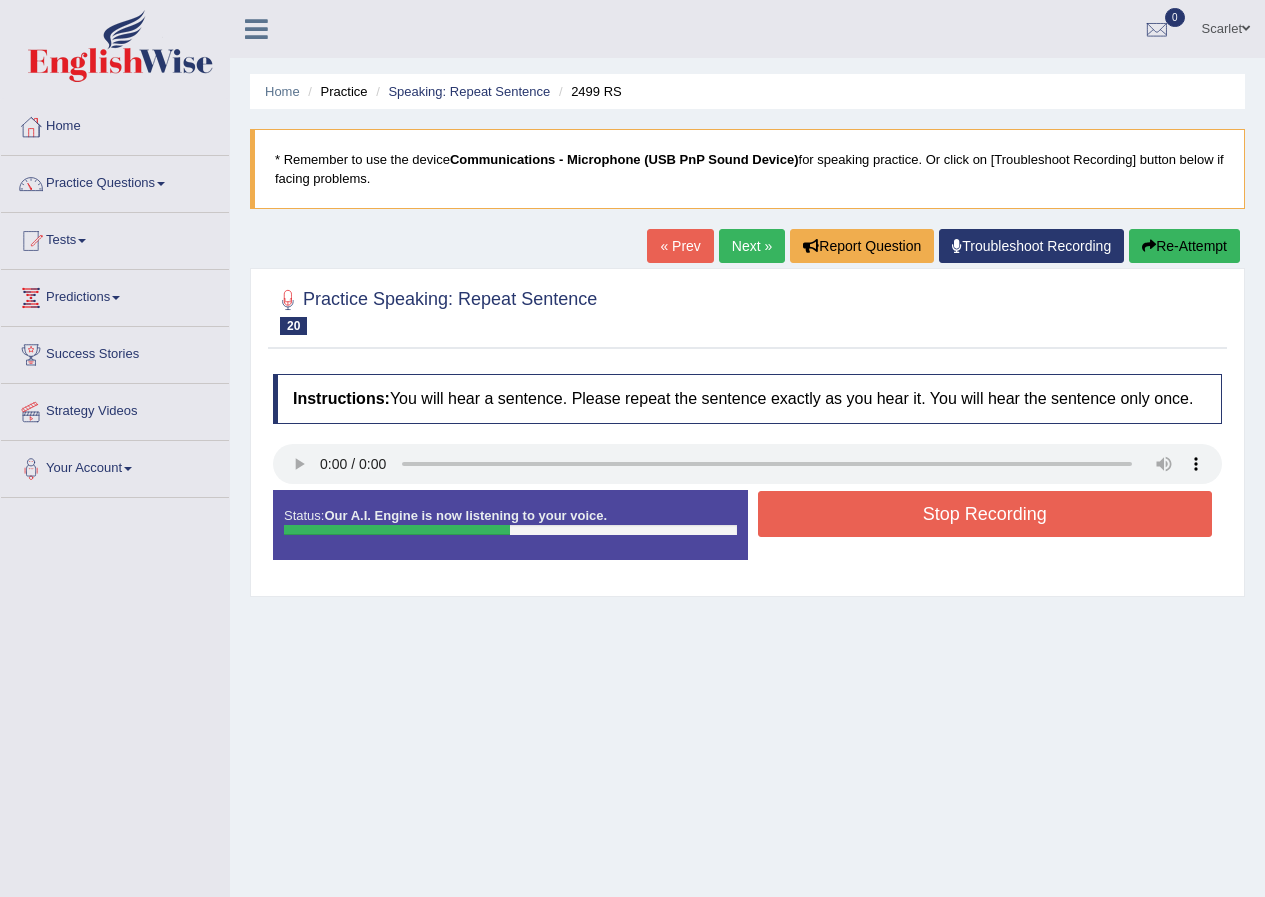 click on "Stop Recording" at bounding box center (985, 514) 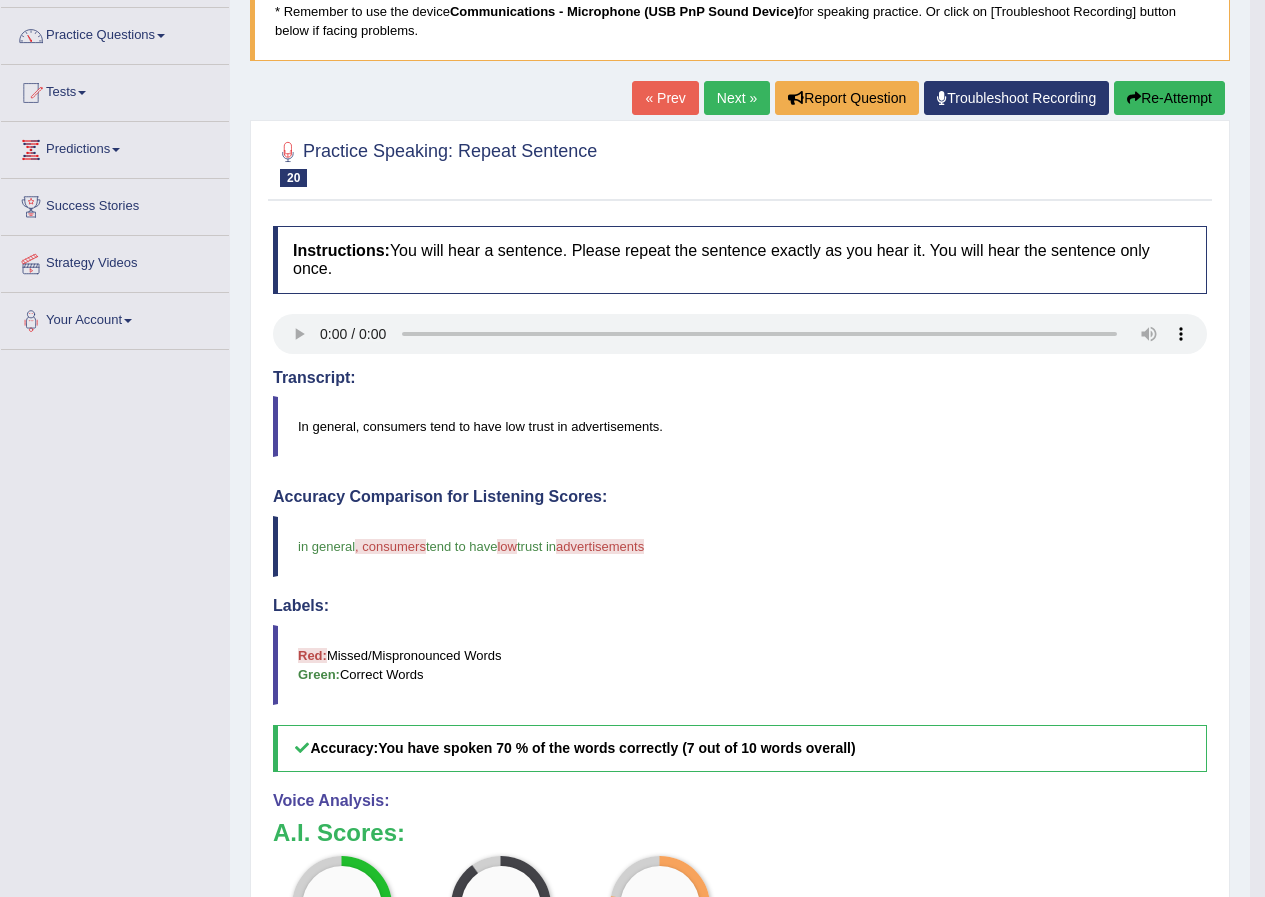 scroll, scrollTop: 0, scrollLeft: 0, axis: both 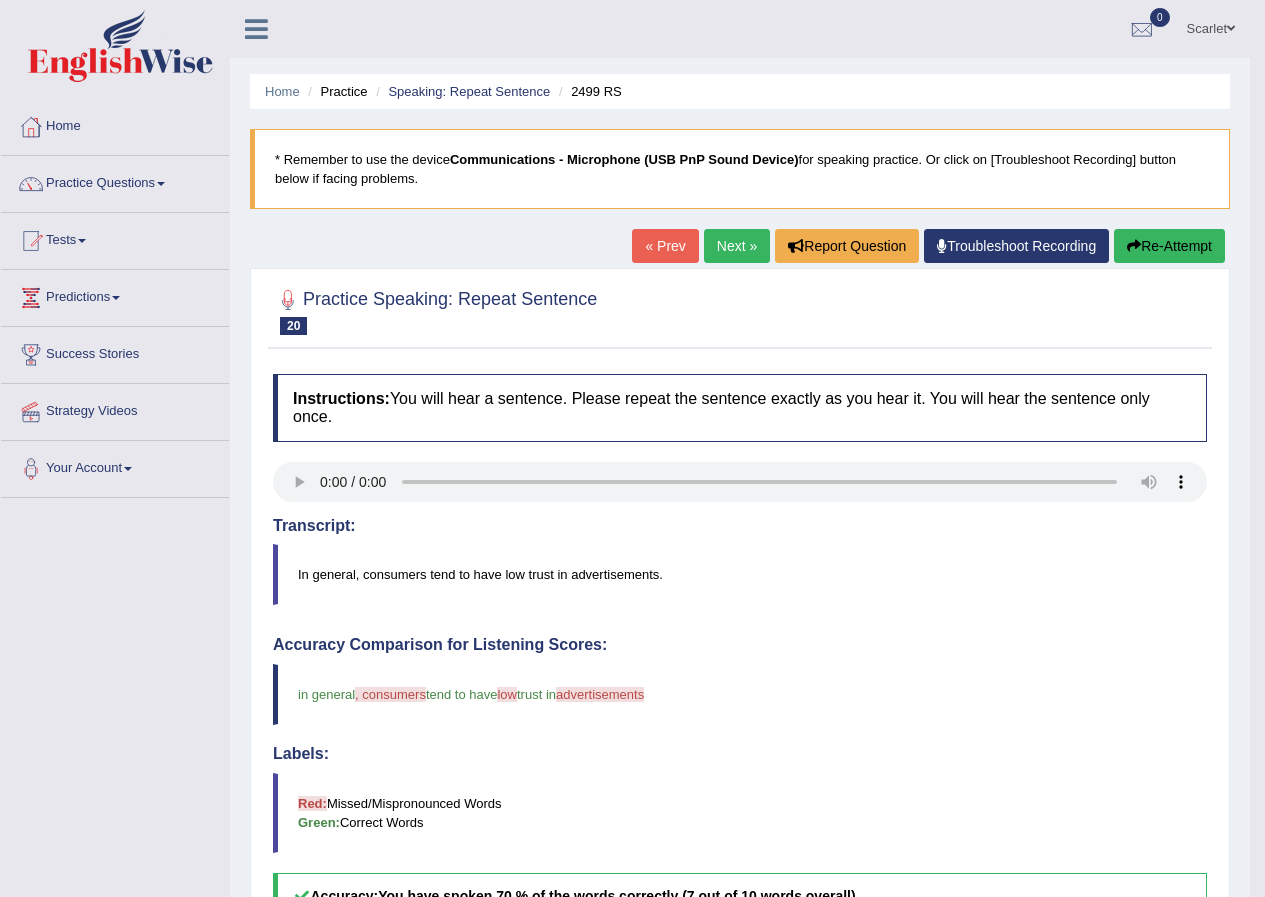 click on "Next »" at bounding box center [737, 246] 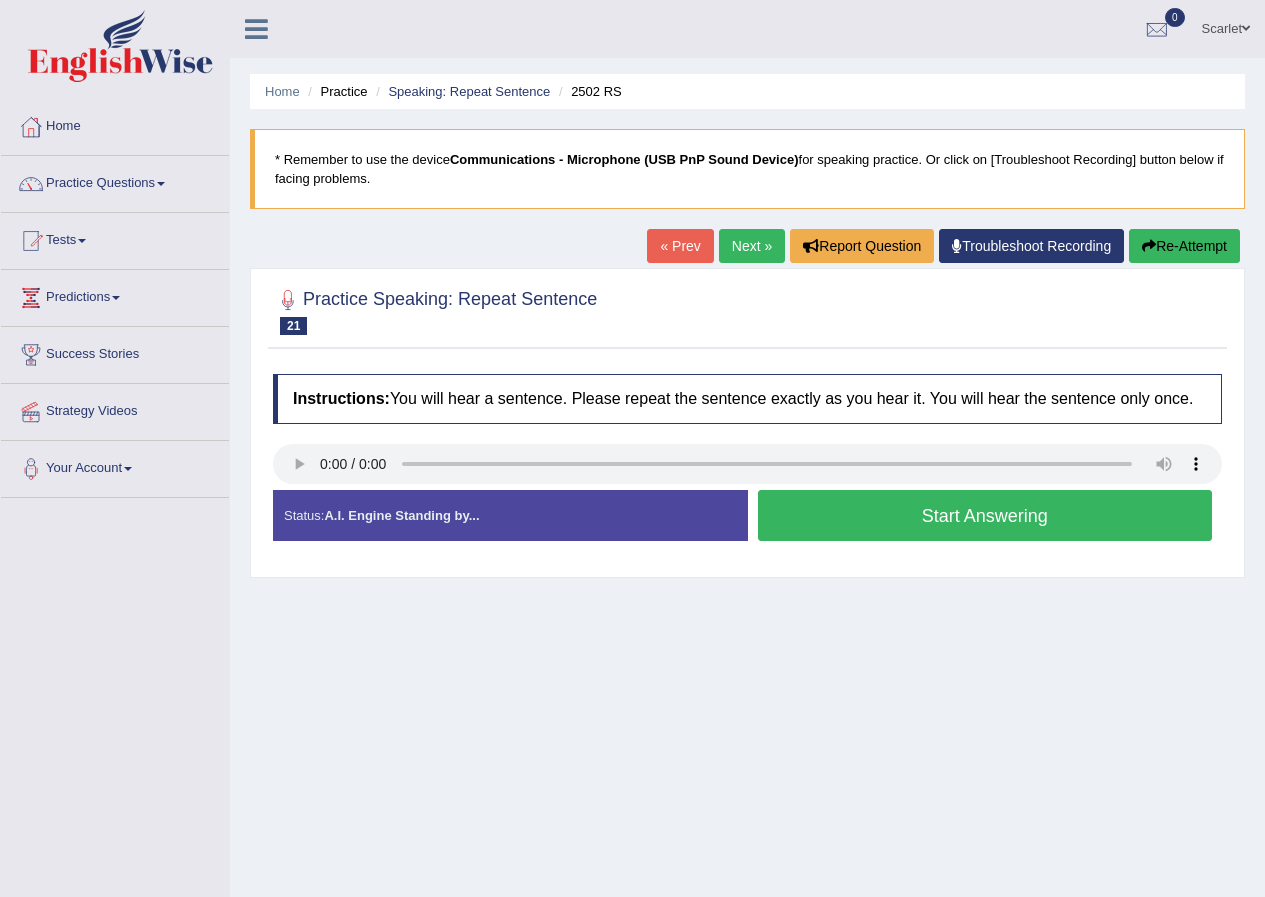 scroll, scrollTop: 0, scrollLeft: 0, axis: both 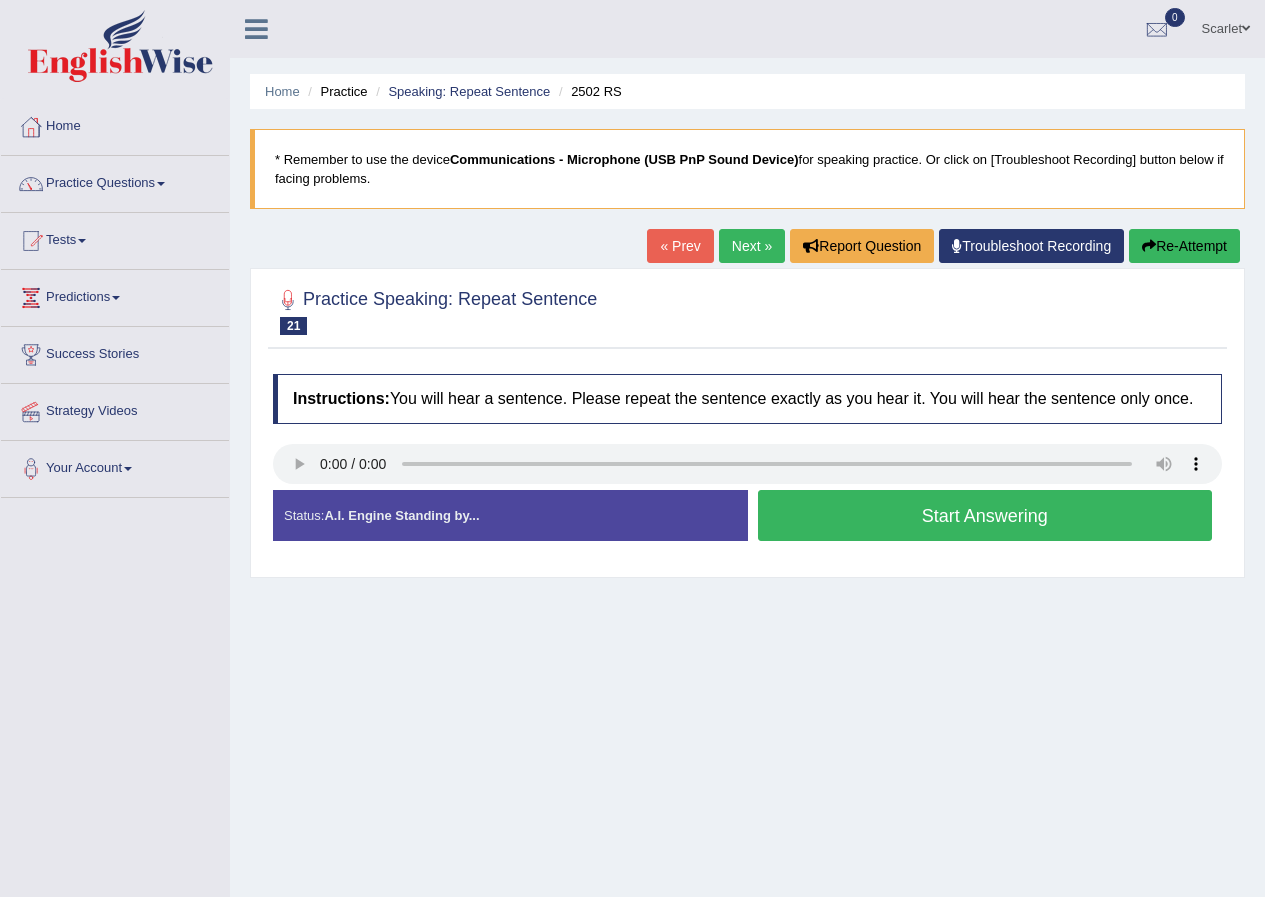 click on "Start Answering" at bounding box center (985, 515) 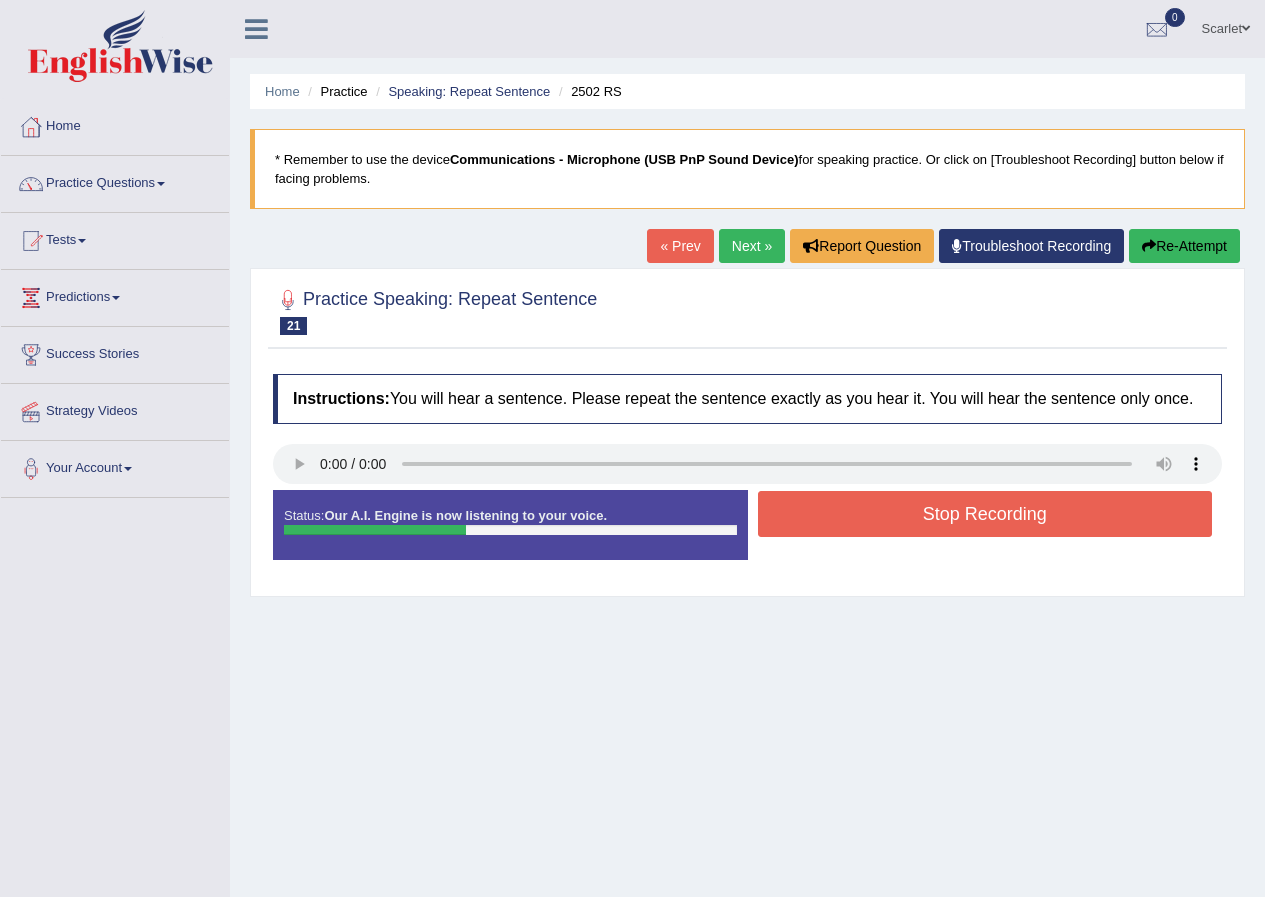 click on "Stop Recording" at bounding box center [985, 514] 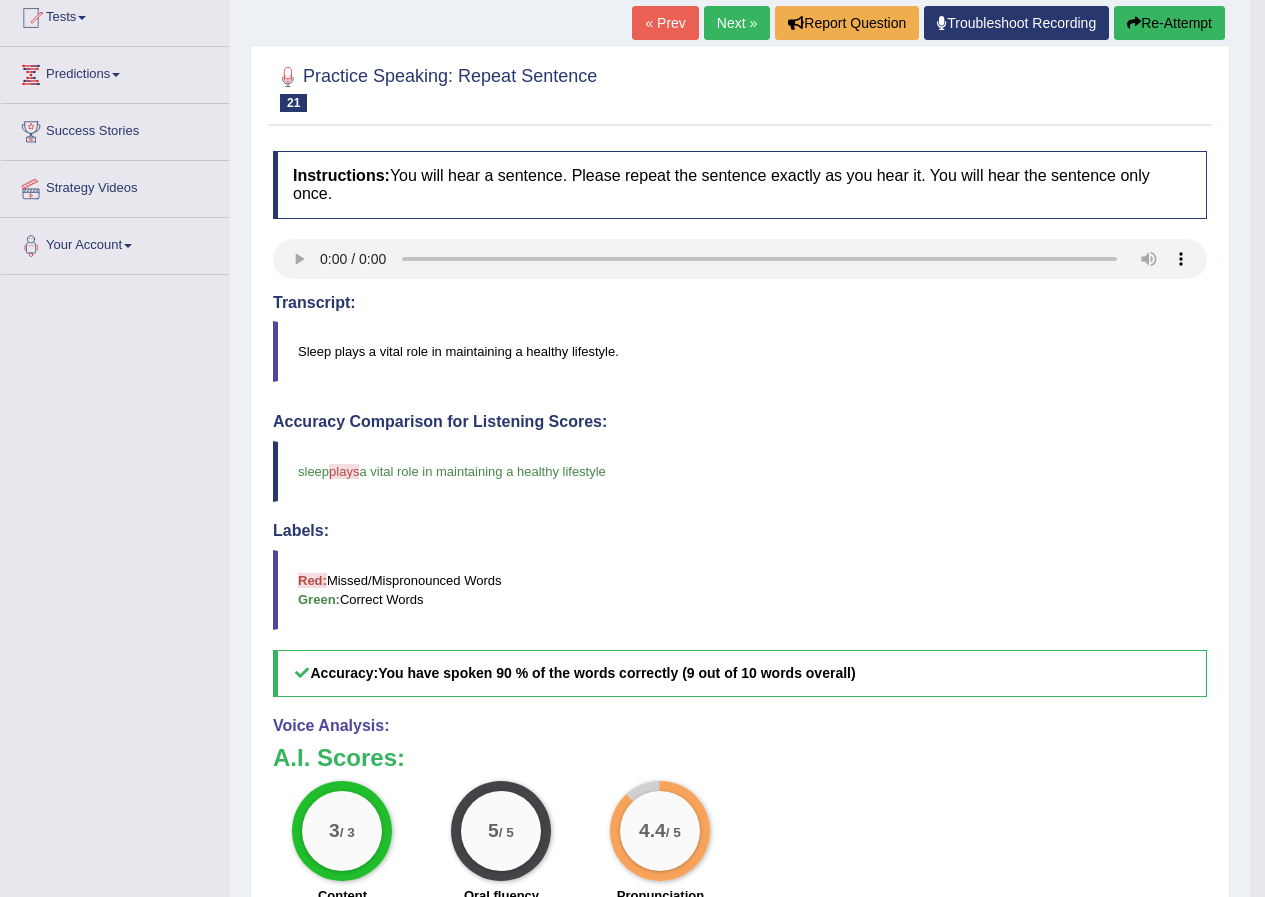 scroll, scrollTop: 491, scrollLeft: 0, axis: vertical 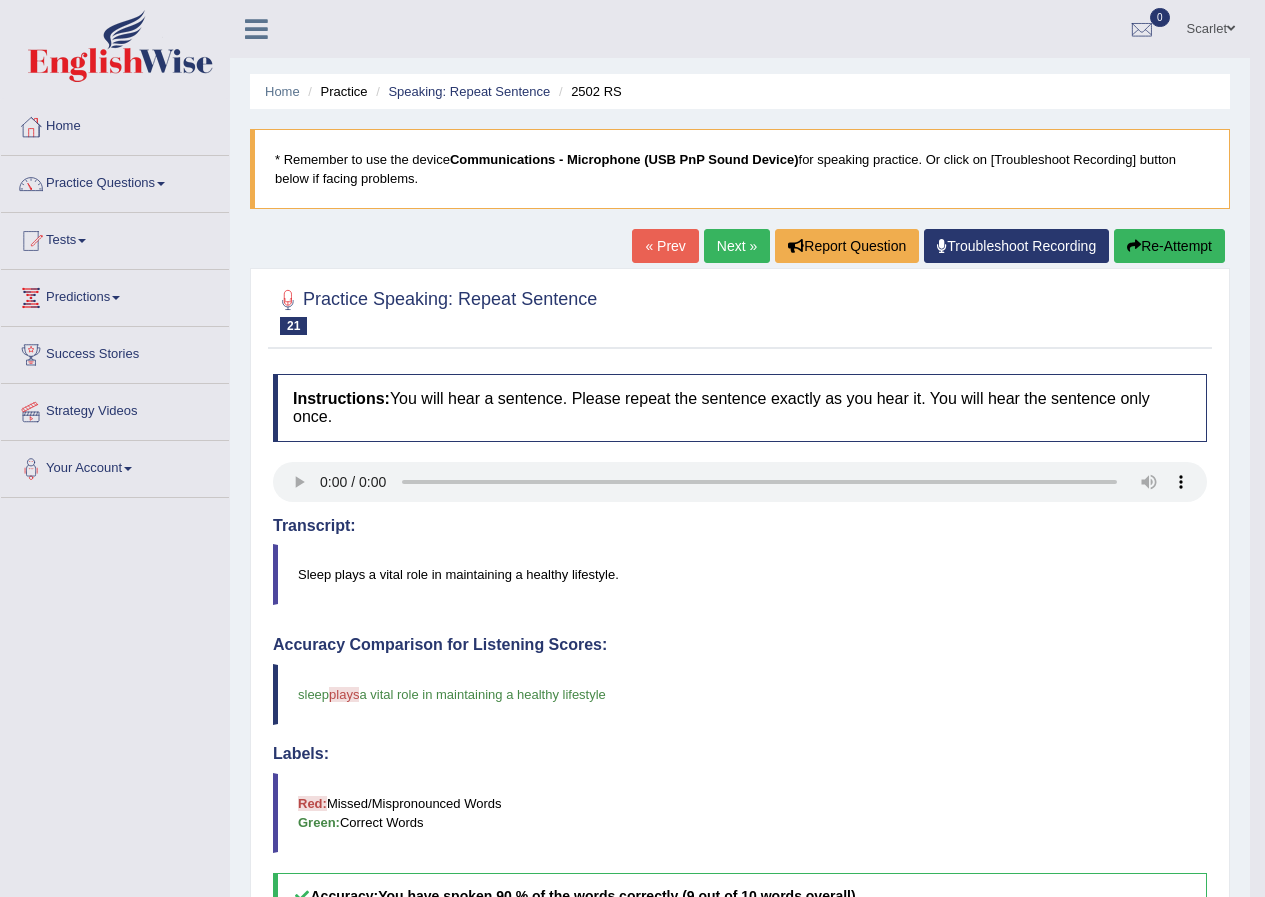 click on "Next »" at bounding box center (737, 246) 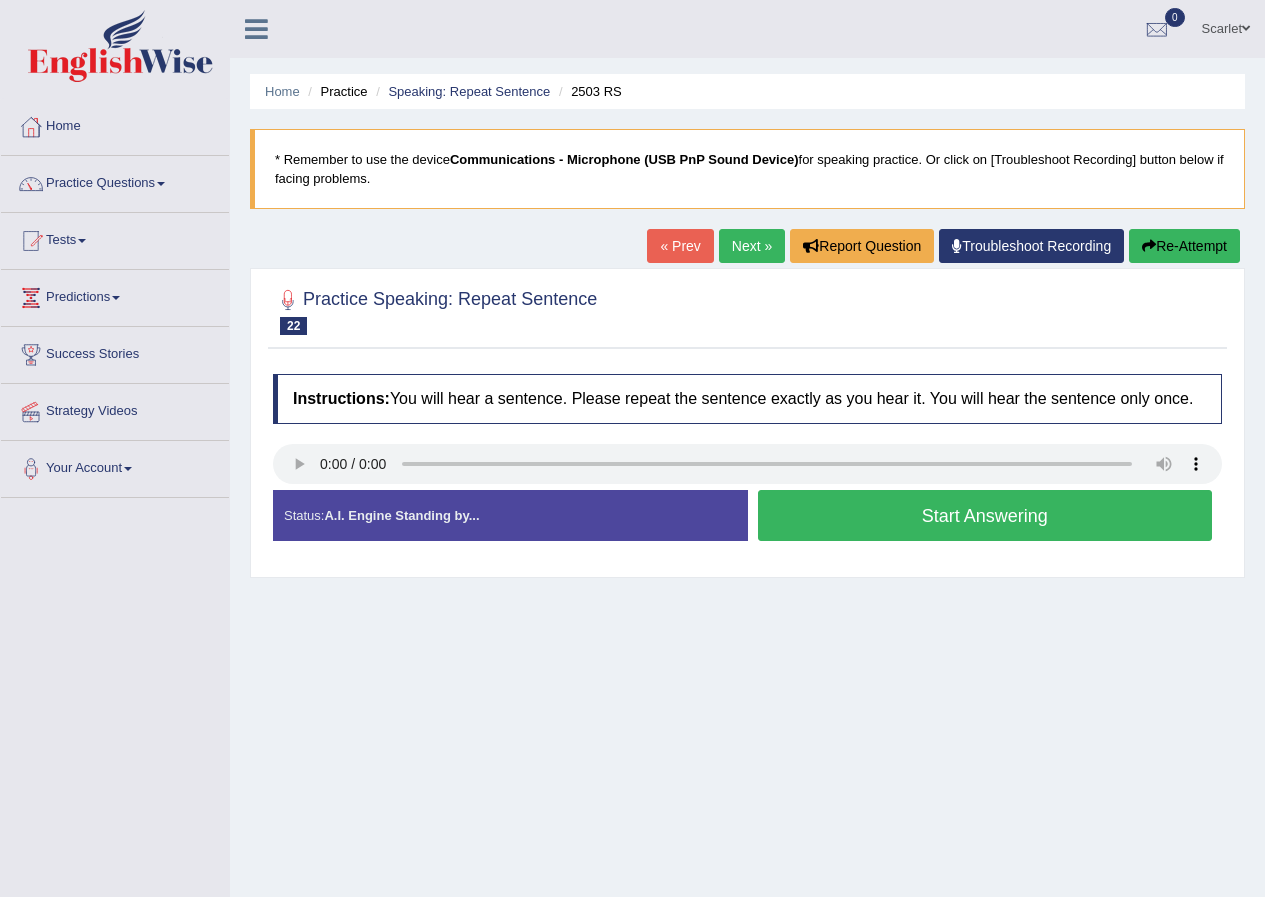 scroll, scrollTop: 0, scrollLeft: 0, axis: both 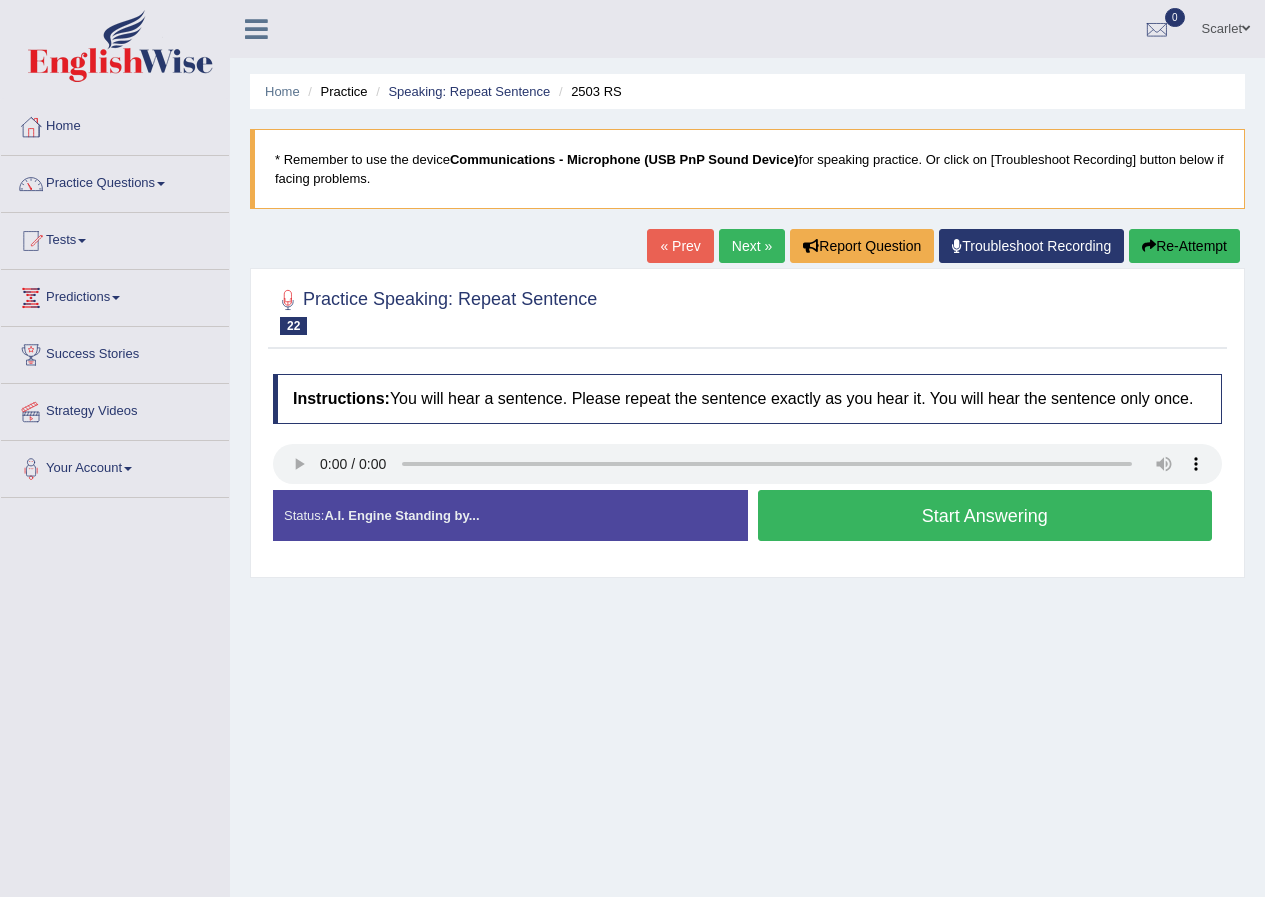 click on "Start Answering" at bounding box center [985, 515] 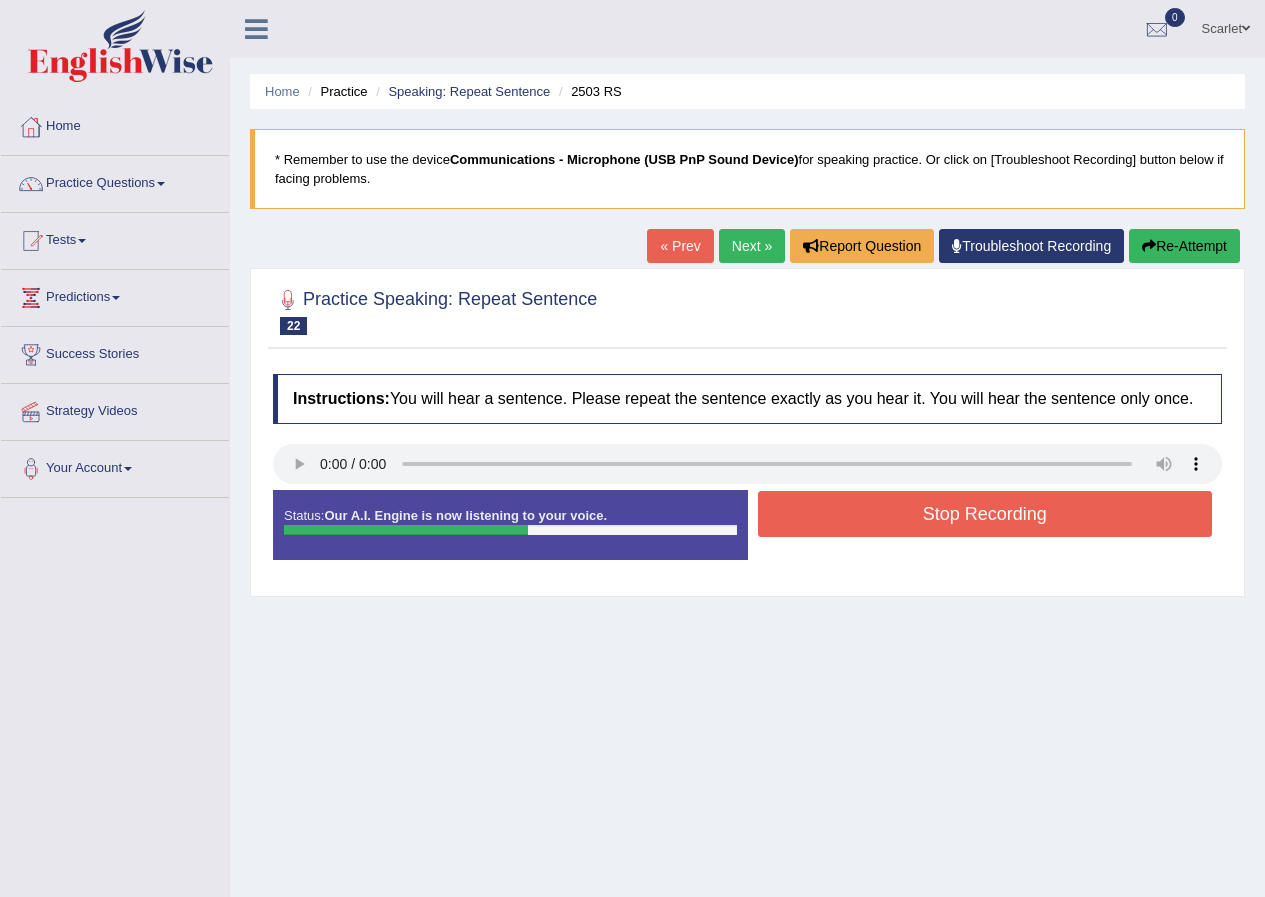click on "Stop Recording" at bounding box center (985, 514) 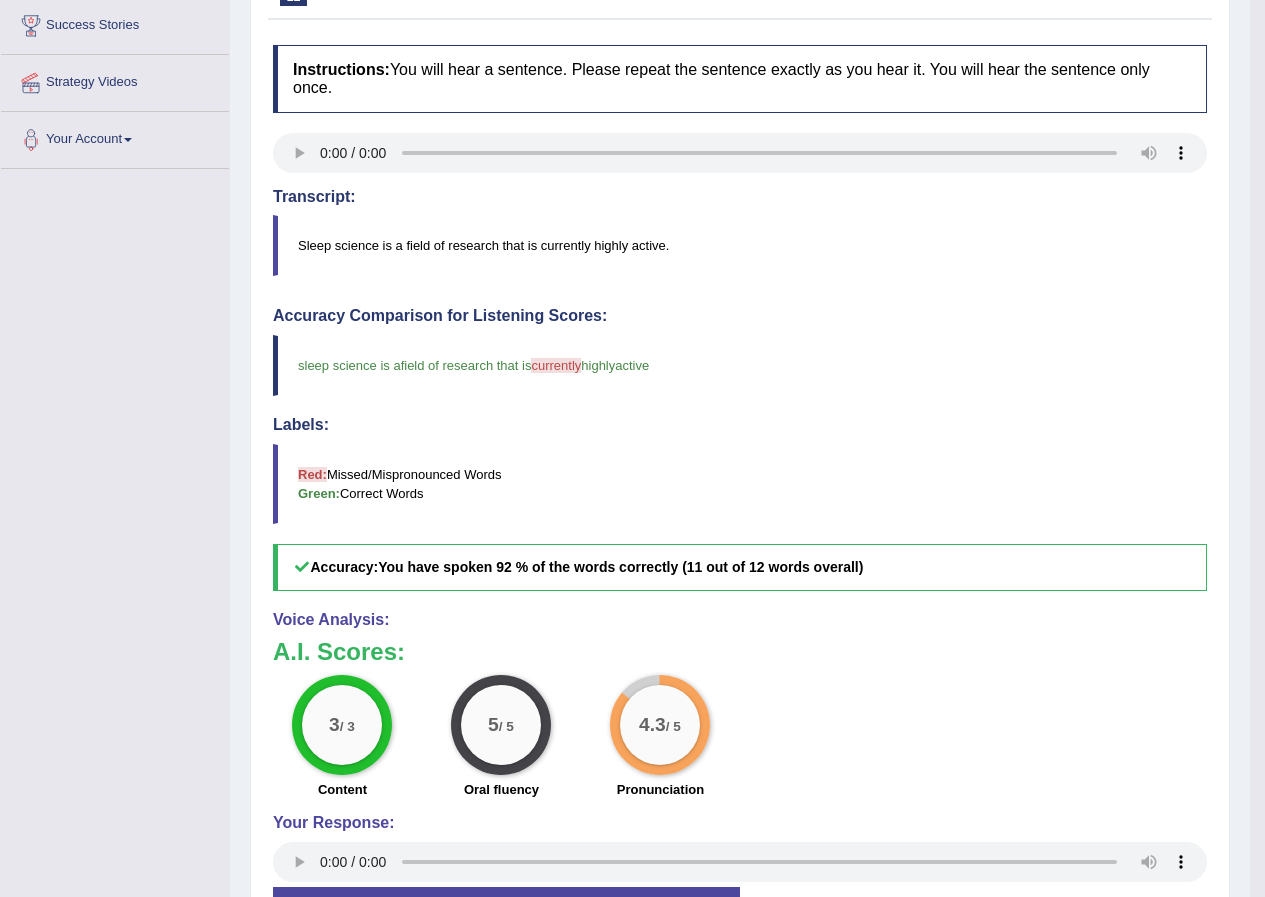 scroll, scrollTop: 100, scrollLeft: 0, axis: vertical 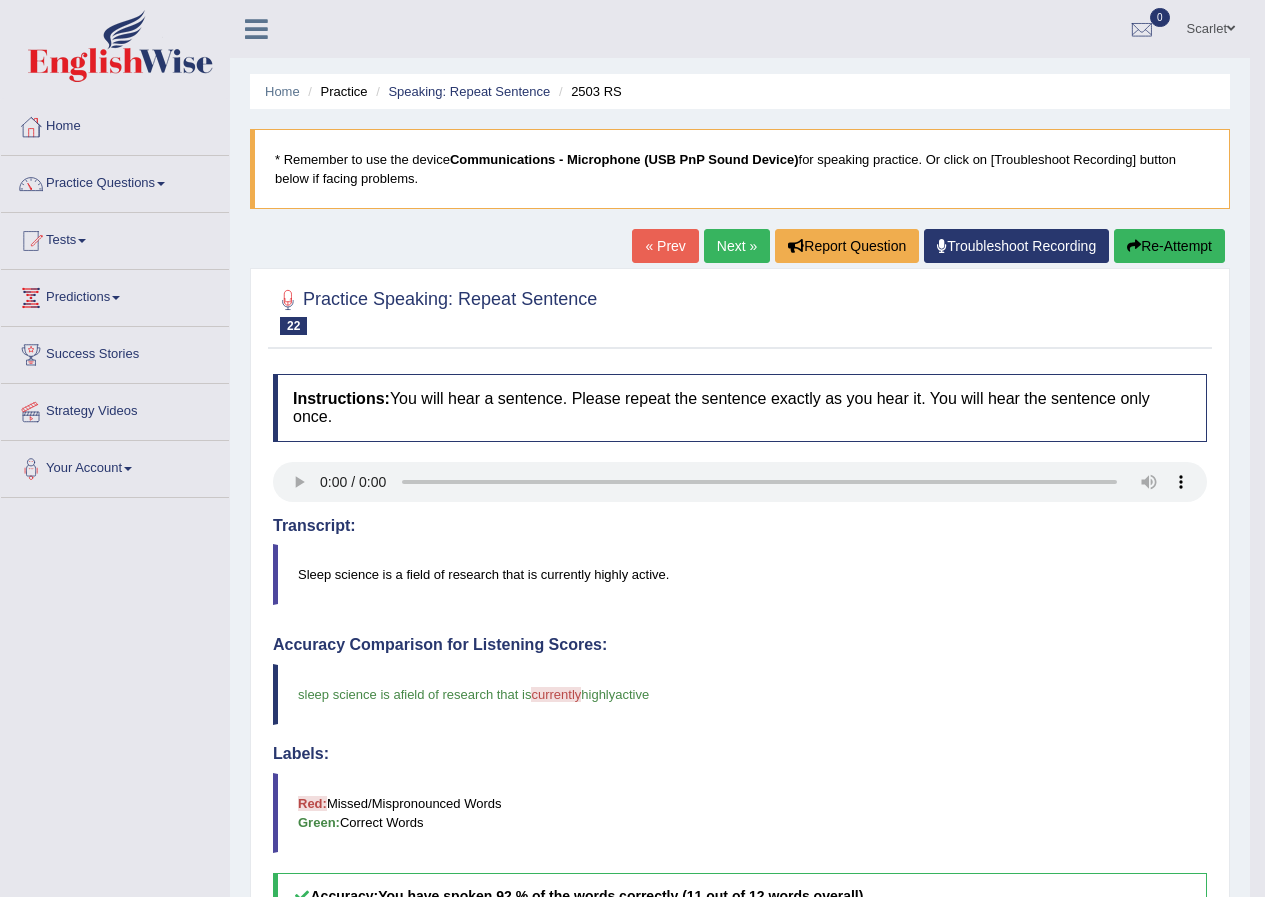 click on "Next »" at bounding box center [737, 246] 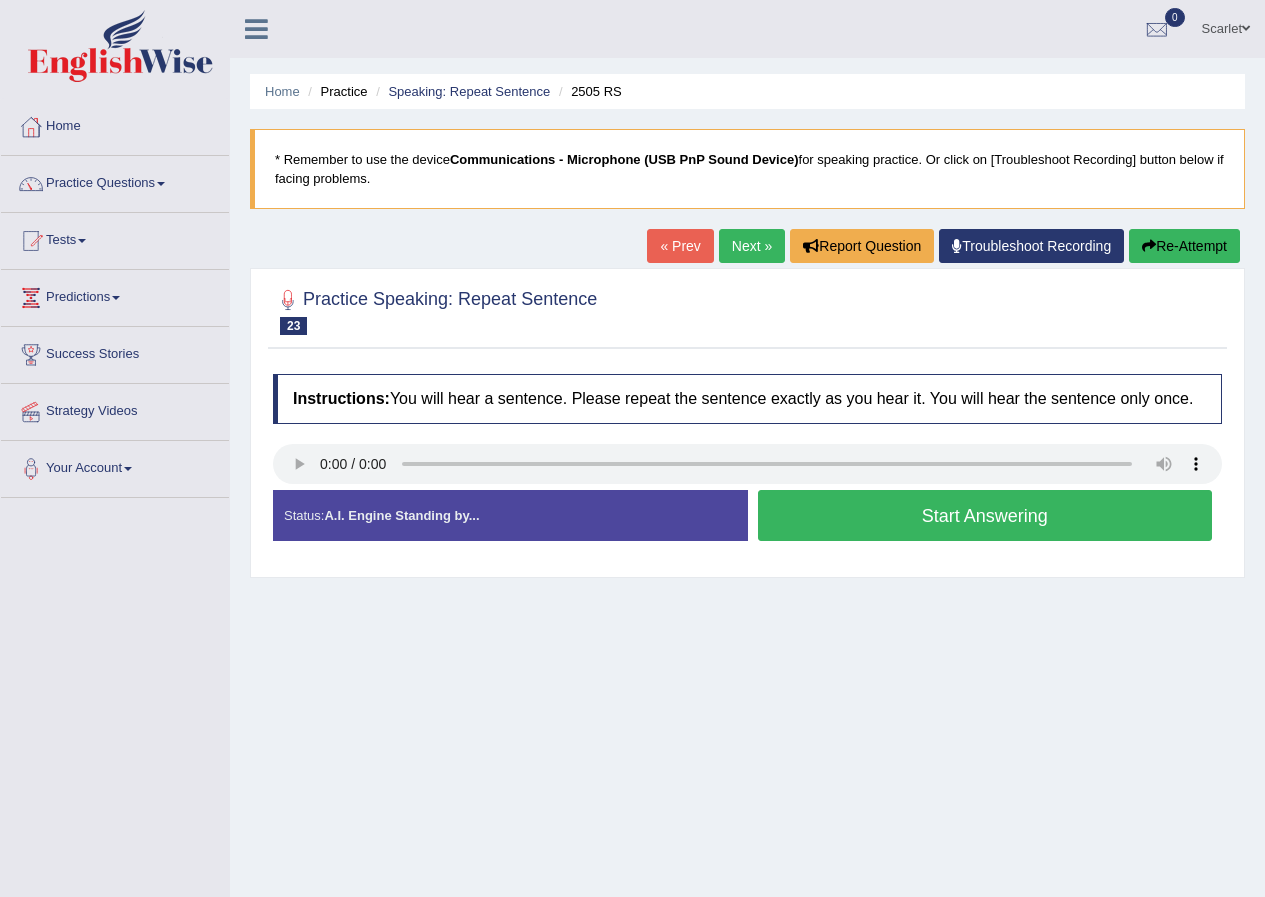scroll, scrollTop: 0, scrollLeft: 0, axis: both 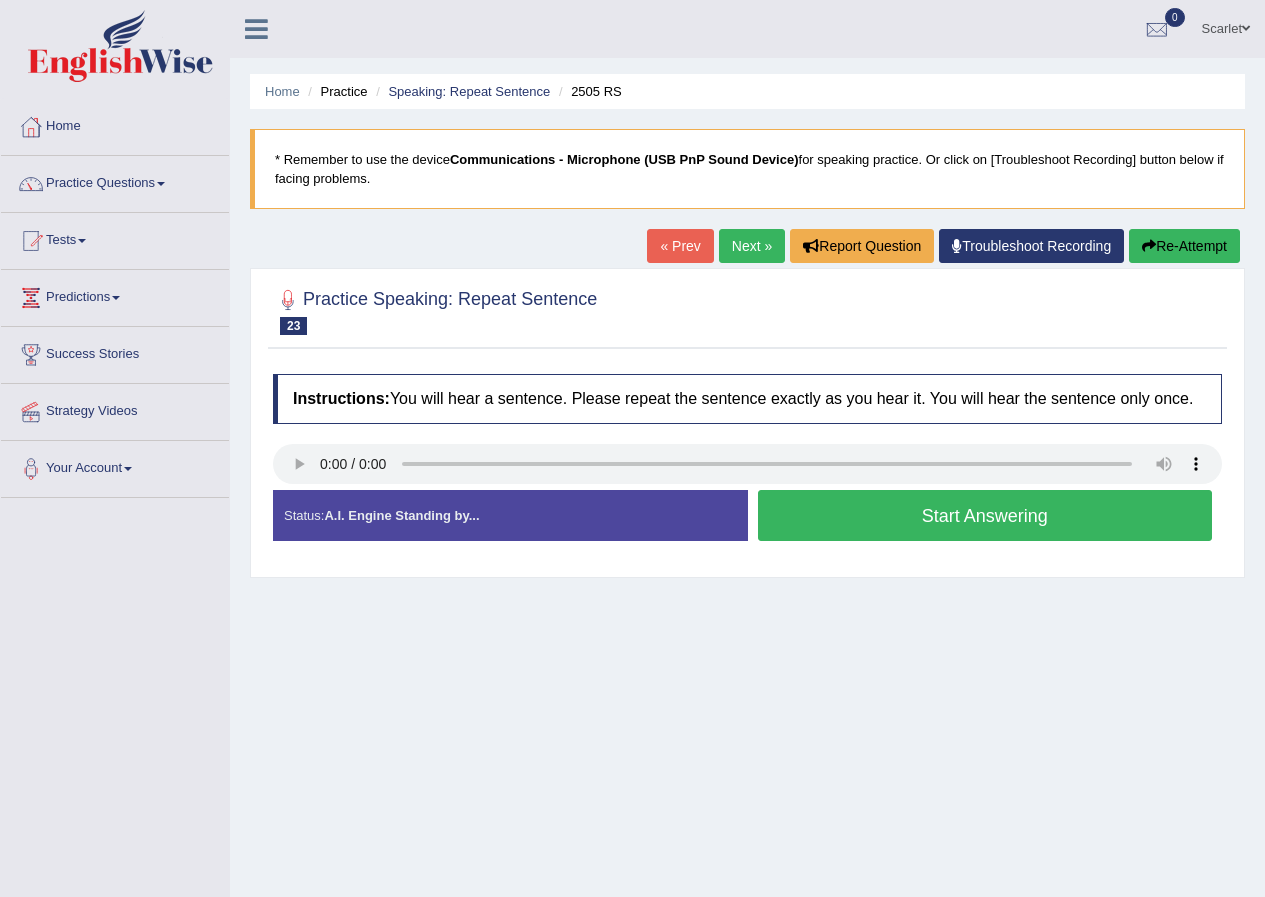 click on "Start Answering" at bounding box center (985, 515) 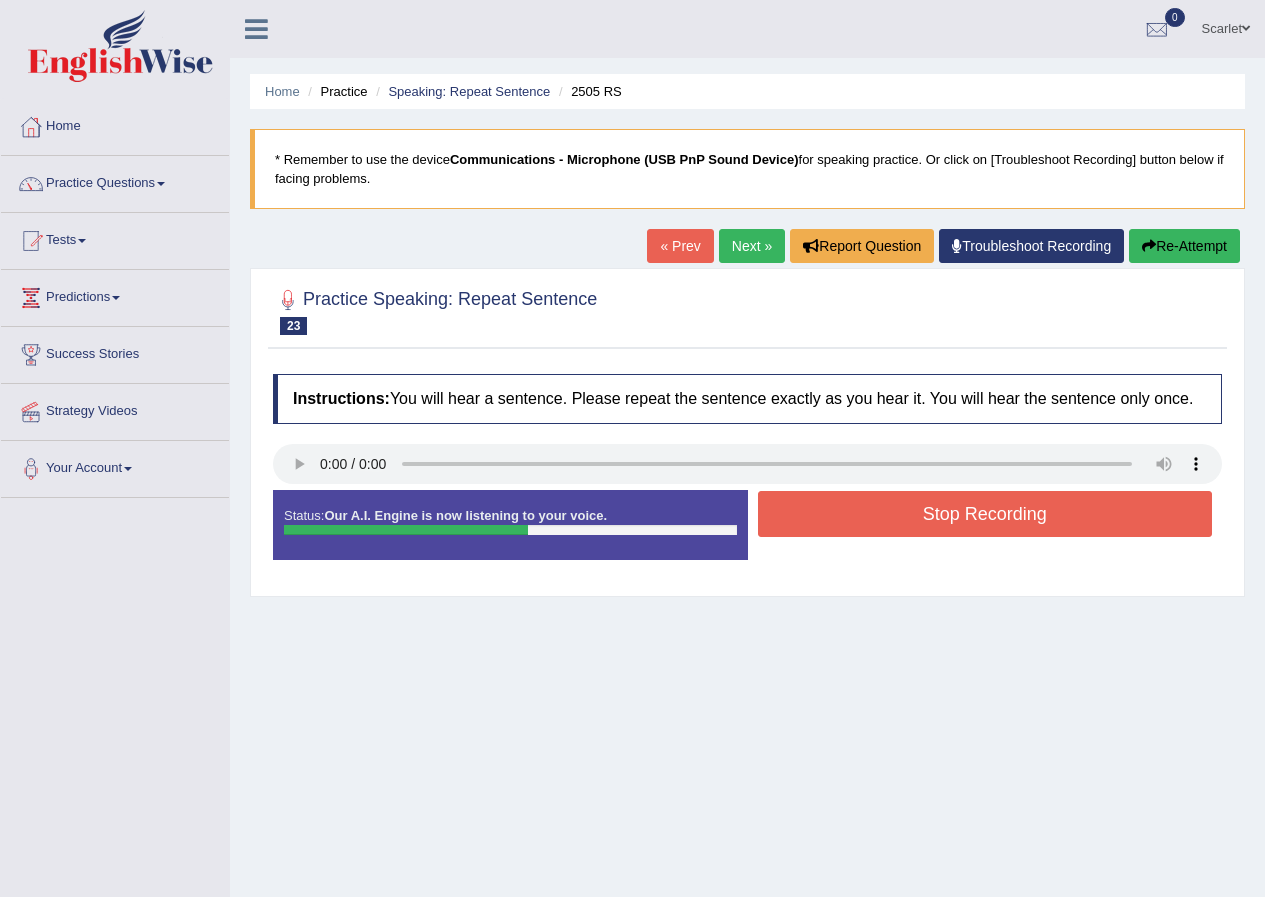 click on "Stop Recording" at bounding box center (985, 514) 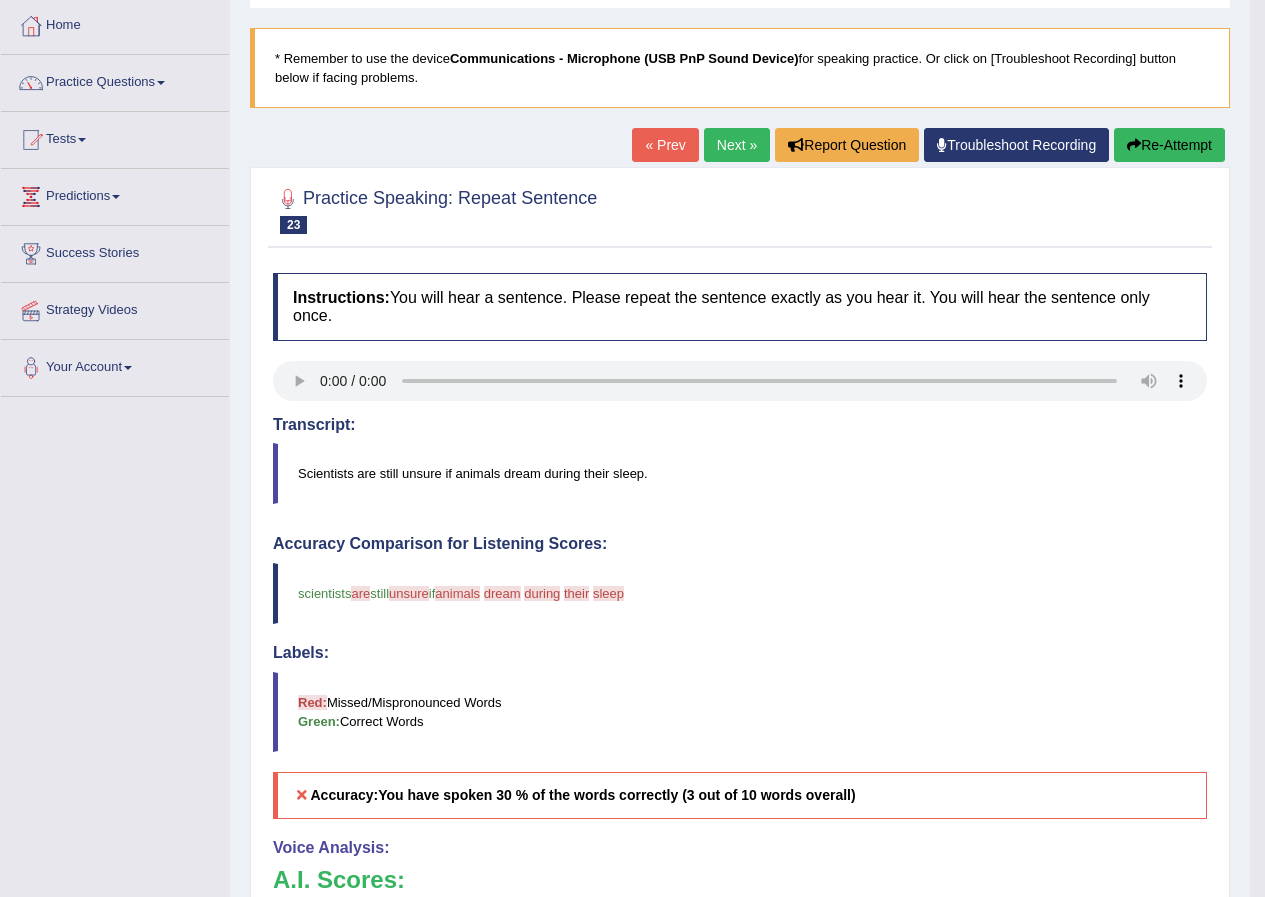 scroll, scrollTop: 91, scrollLeft: 0, axis: vertical 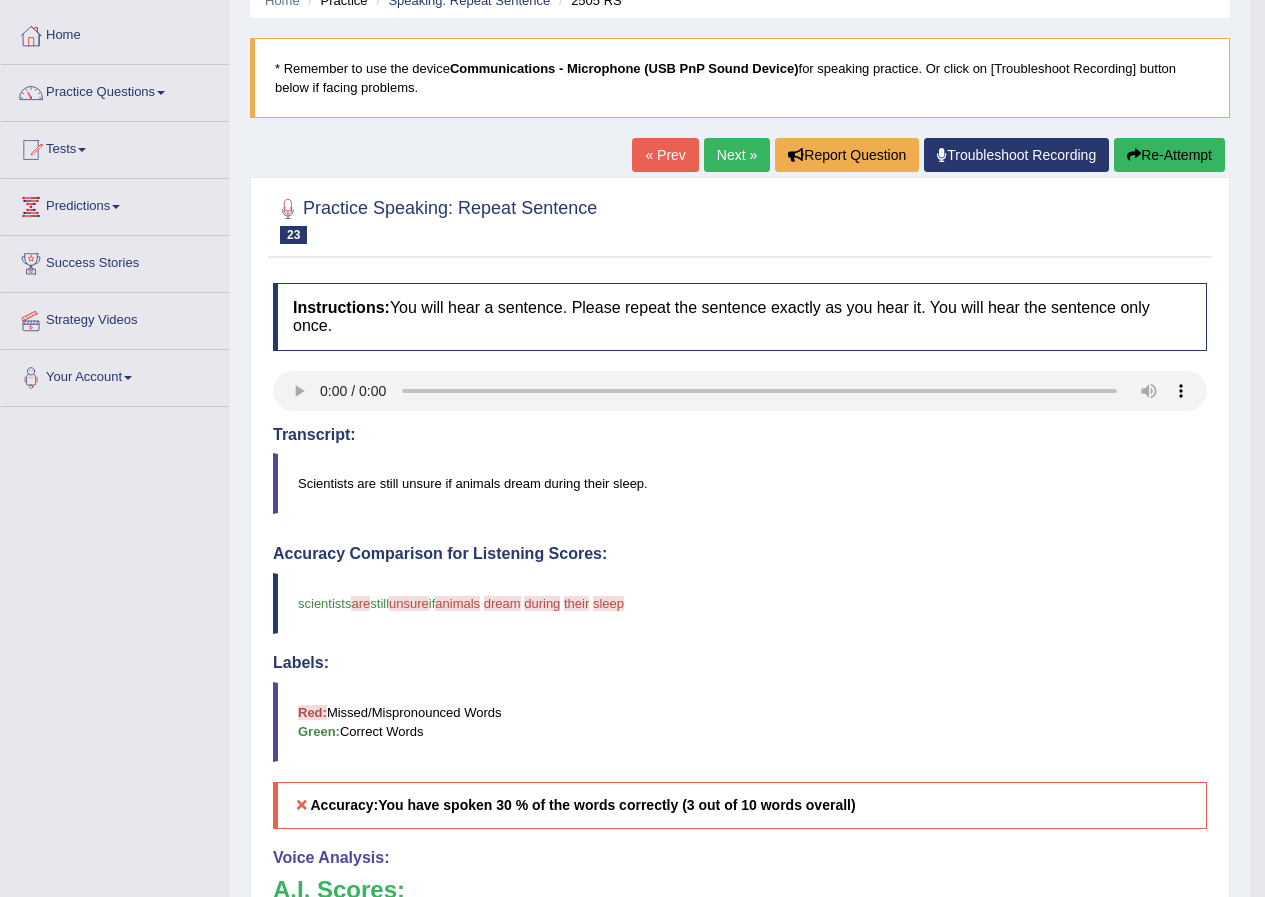 click on "Next »" at bounding box center (737, 155) 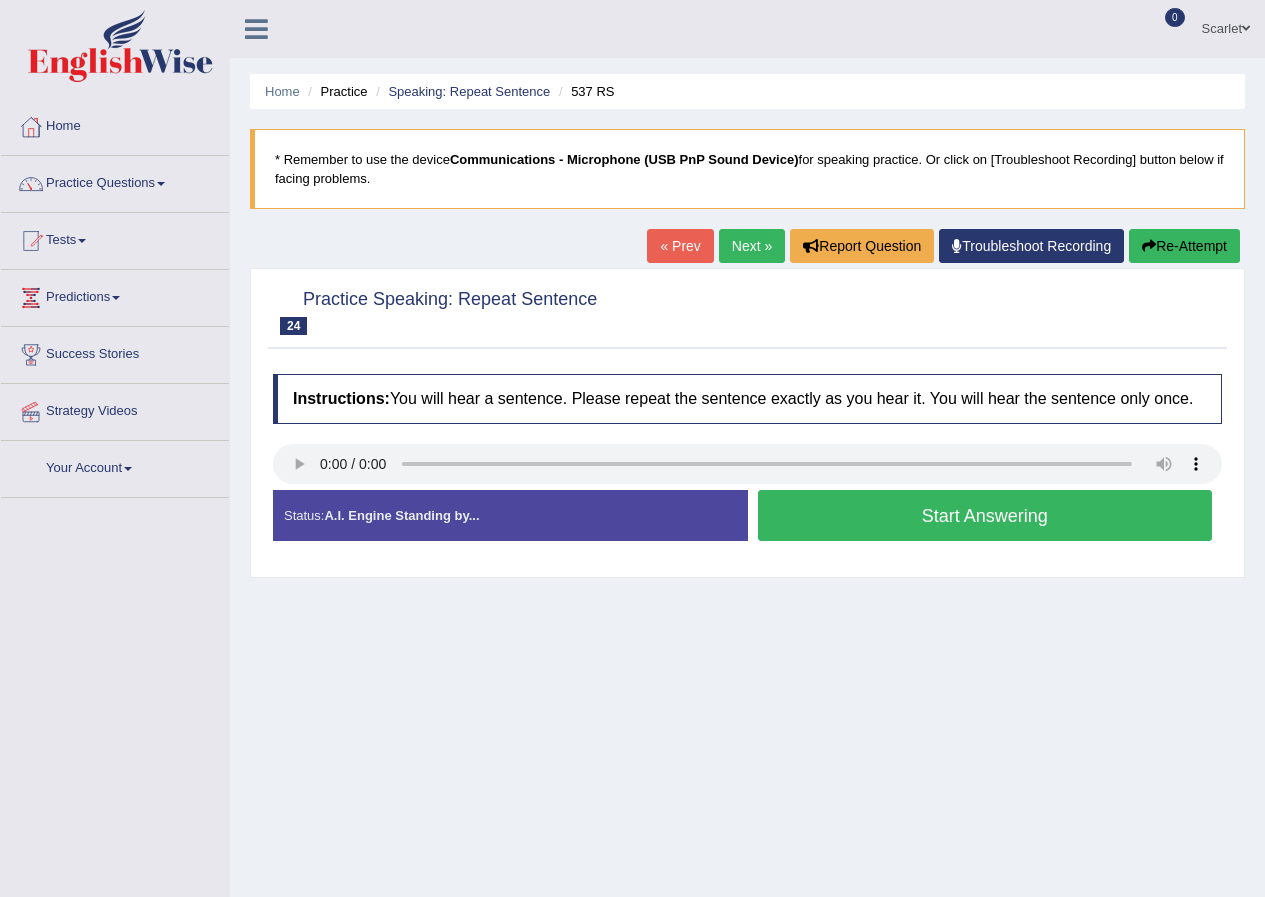 scroll, scrollTop: 0, scrollLeft: 0, axis: both 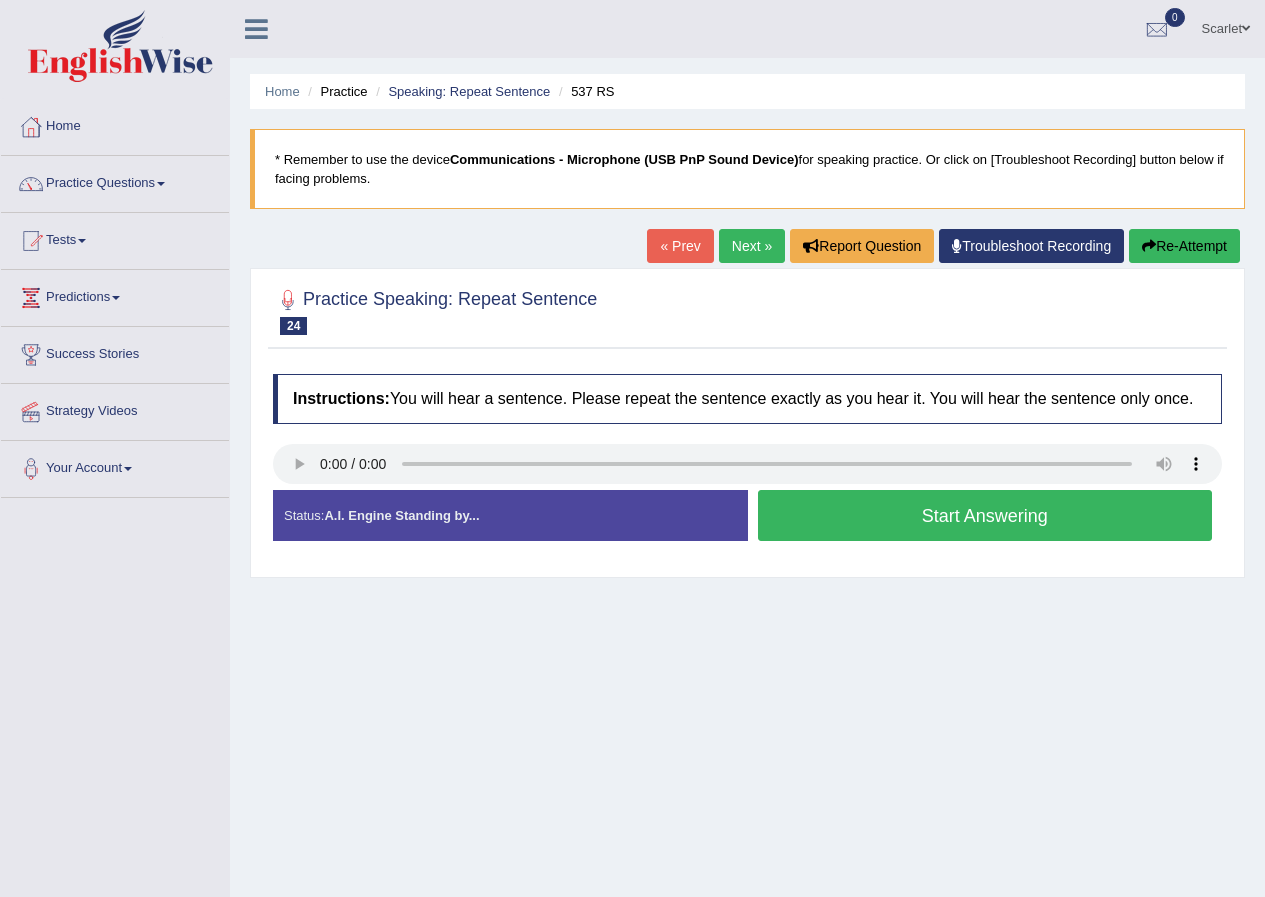 click on "Start Answering" at bounding box center [985, 515] 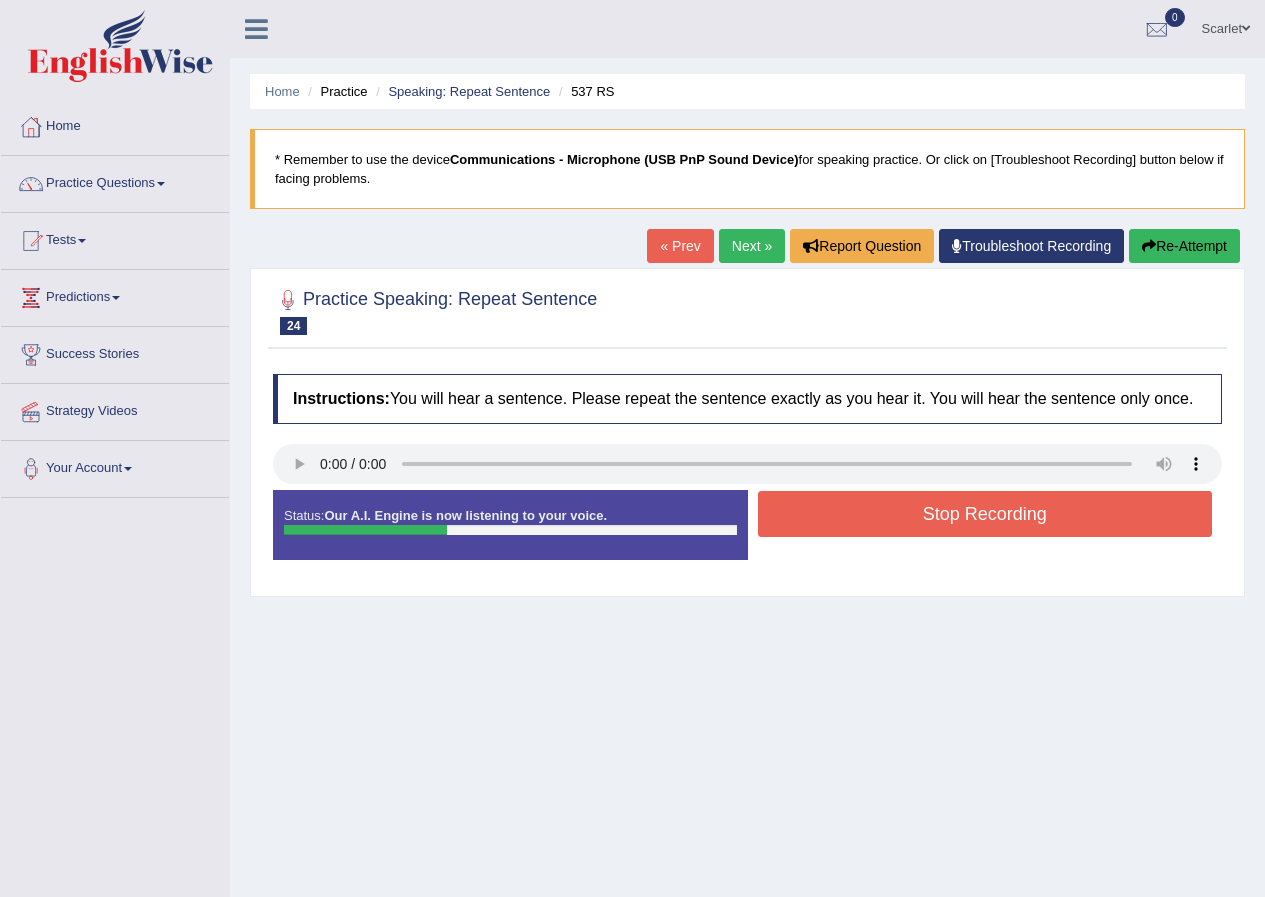 click on "Stop Recording" at bounding box center [985, 514] 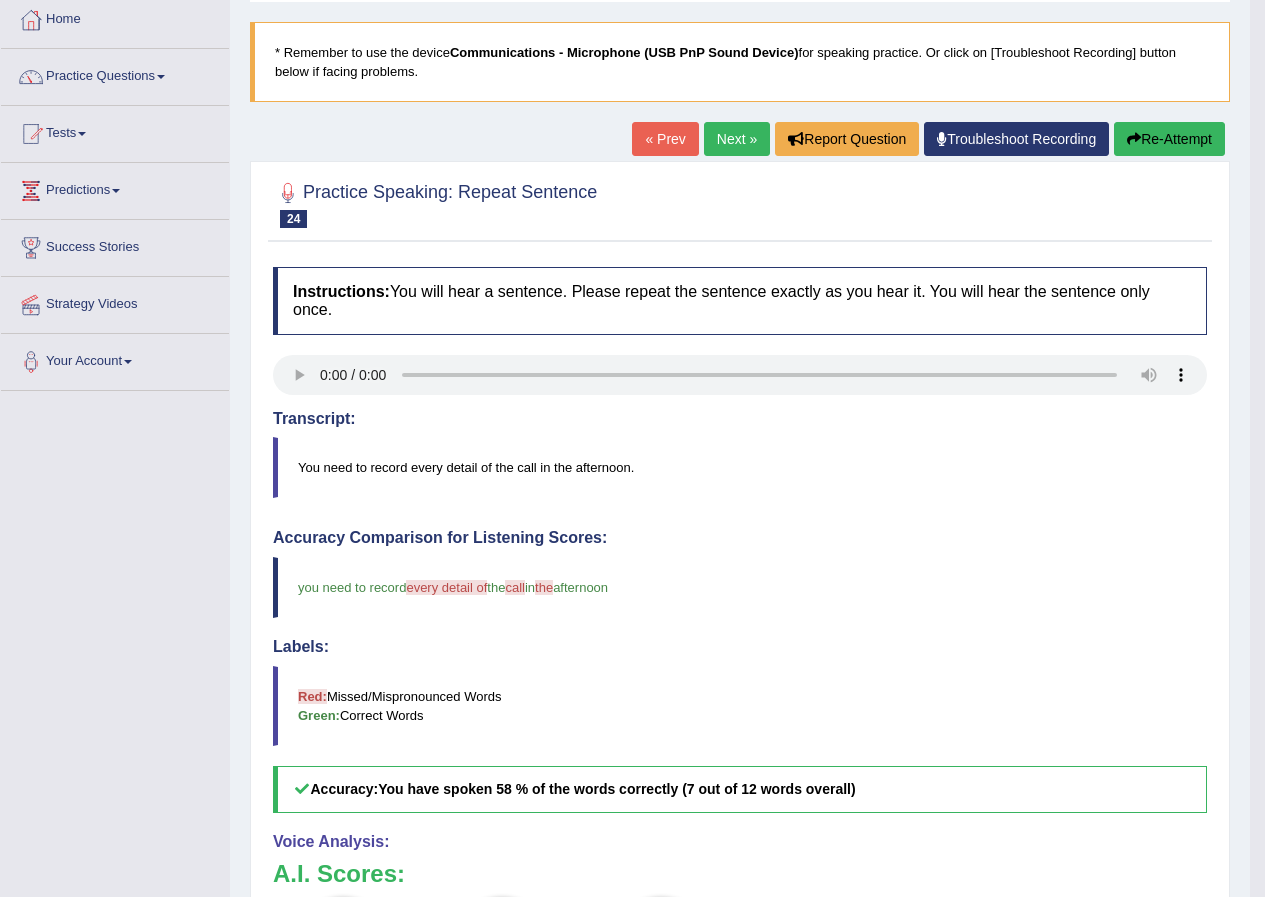 scroll, scrollTop: 100, scrollLeft: 0, axis: vertical 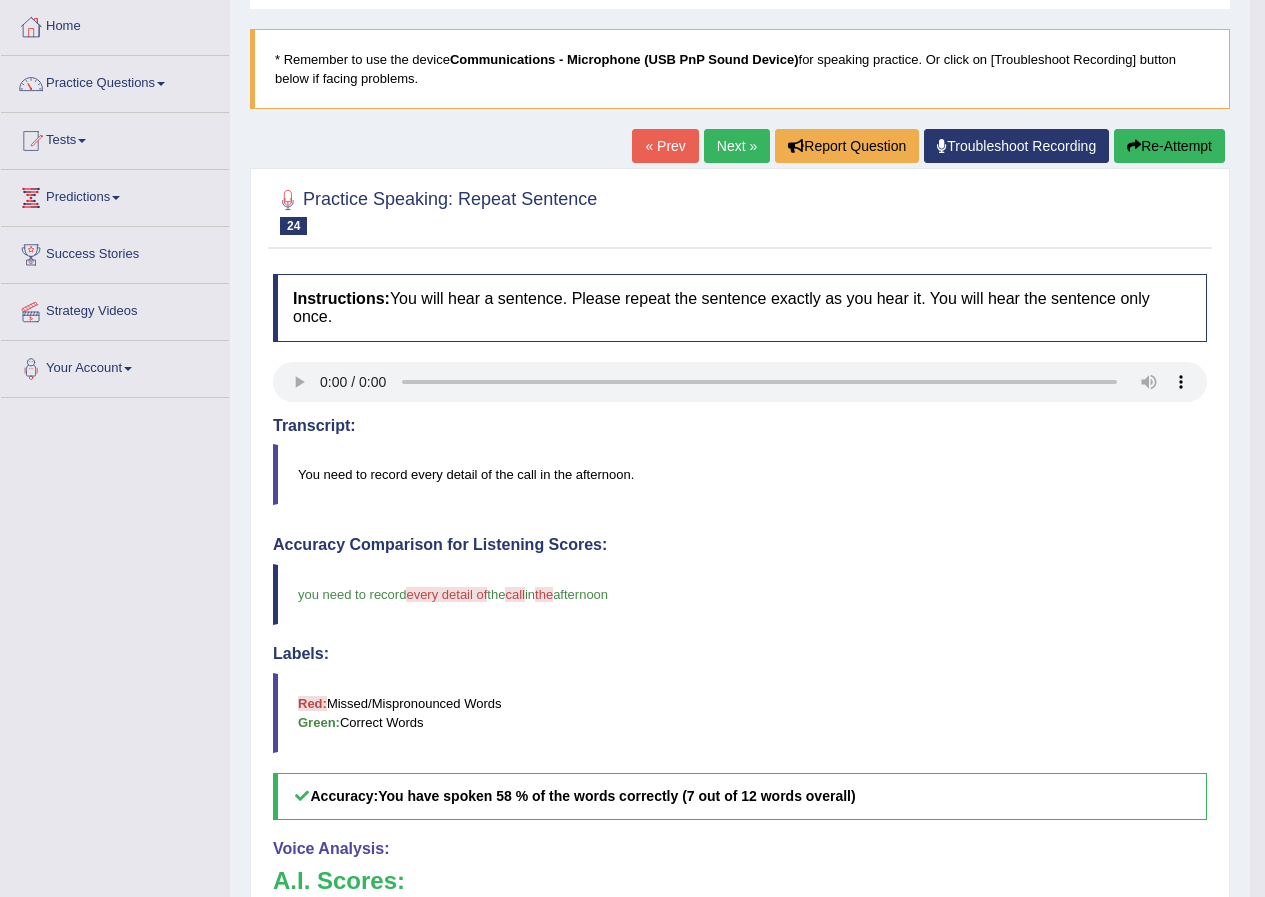 click on "Next »" at bounding box center [737, 146] 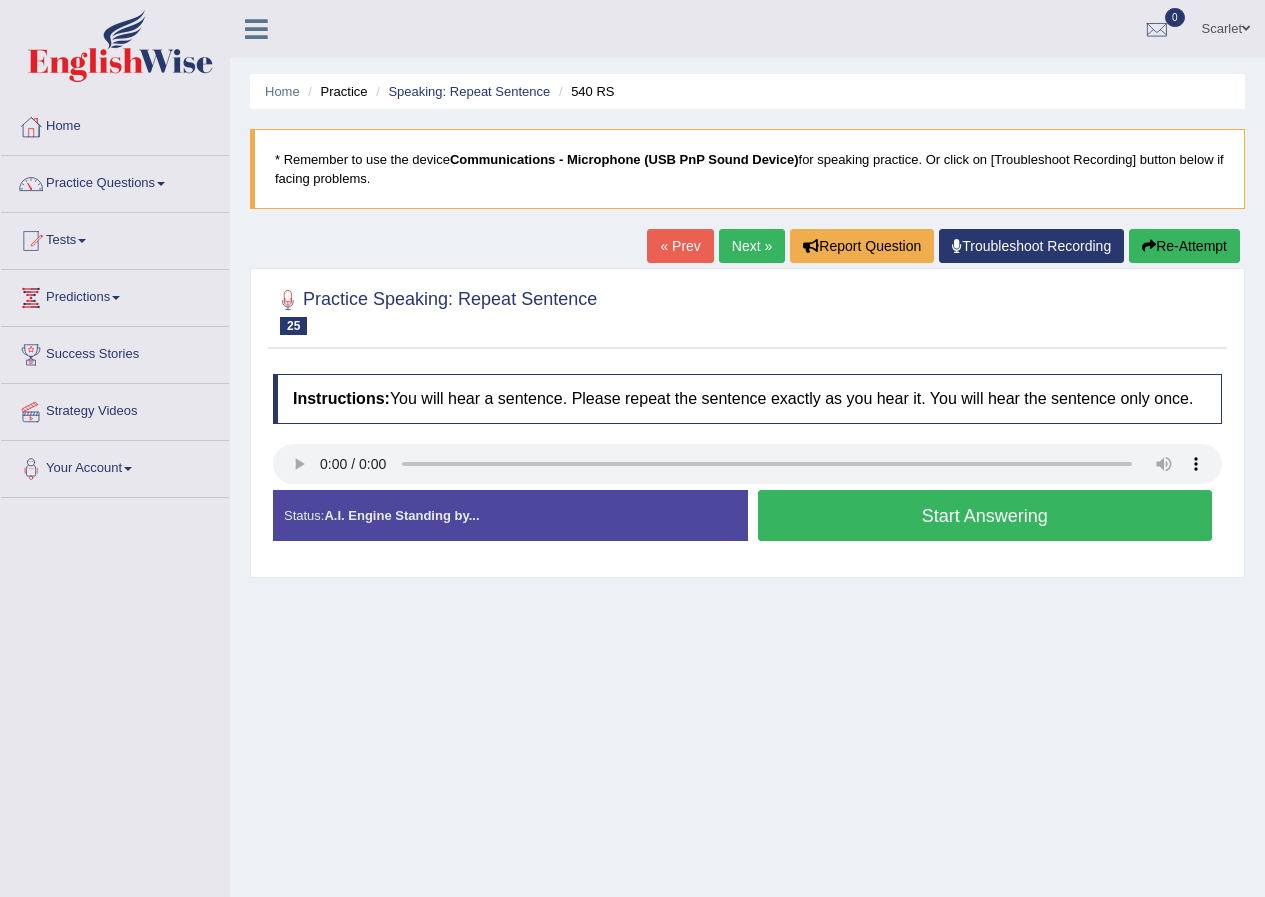 scroll, scrollTop: 0, scrollLeft: 0, axis: both 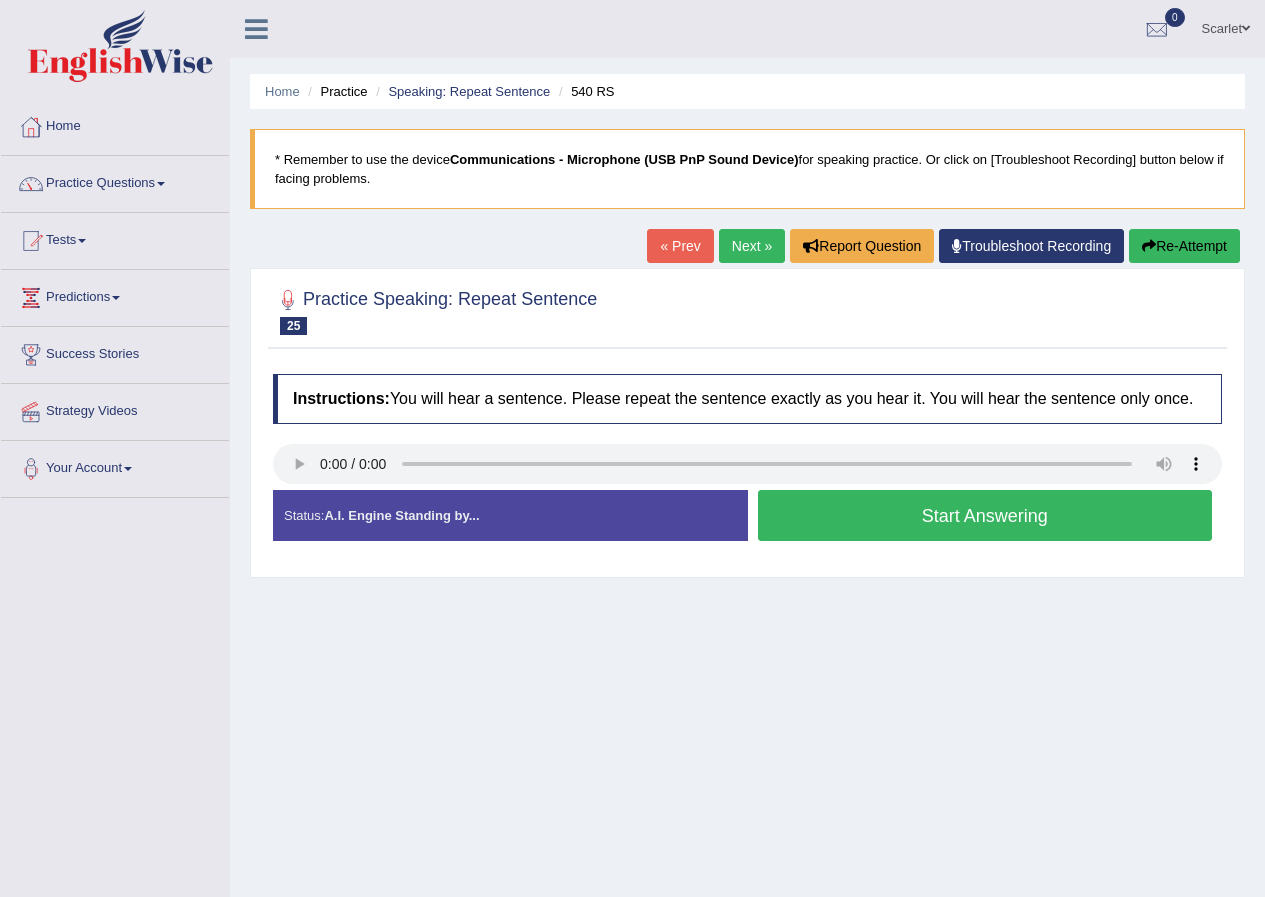 click on "Next »" at bounding box center (752, 246) 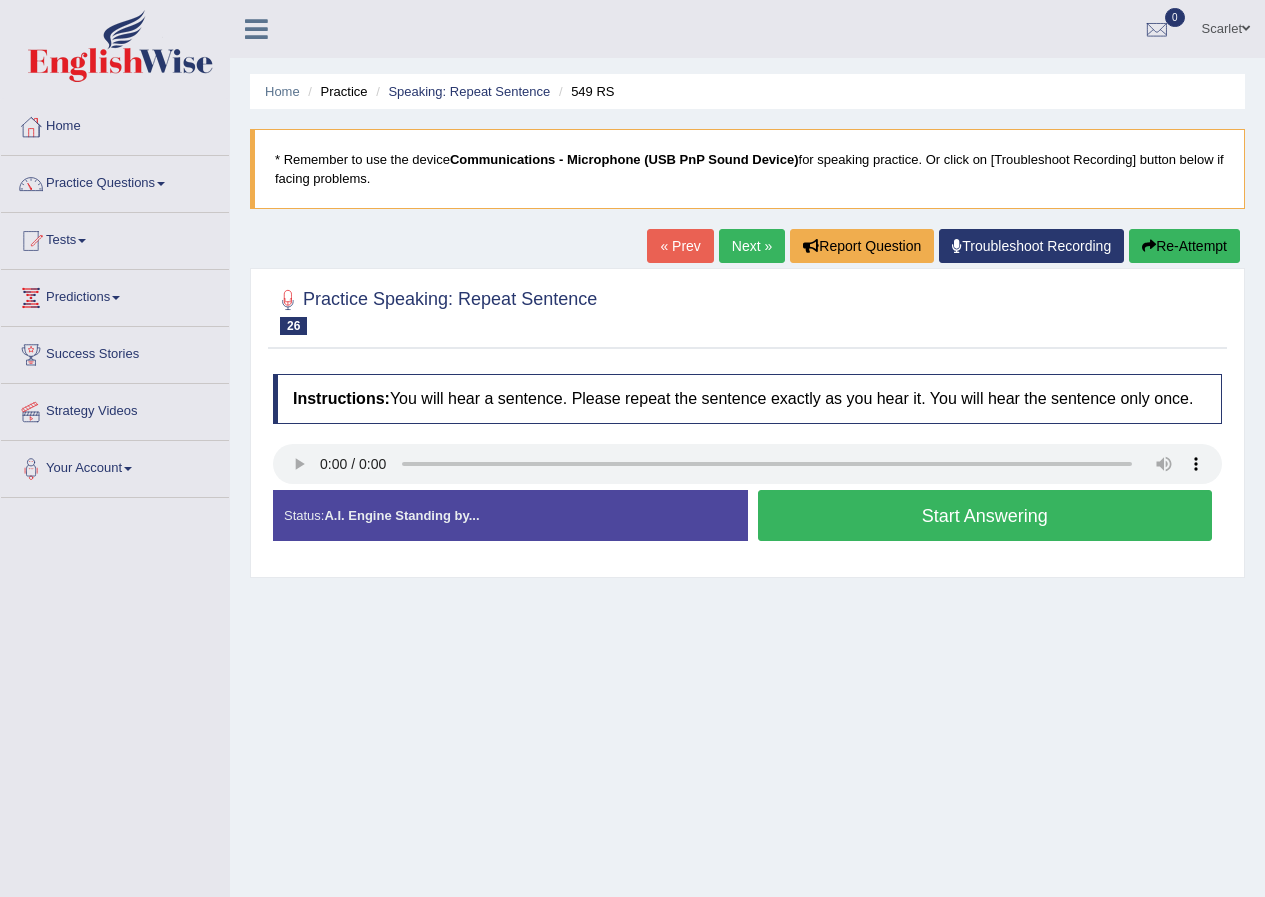 scroll, scrollTop: 0, scrollLeft: 0, axis: both 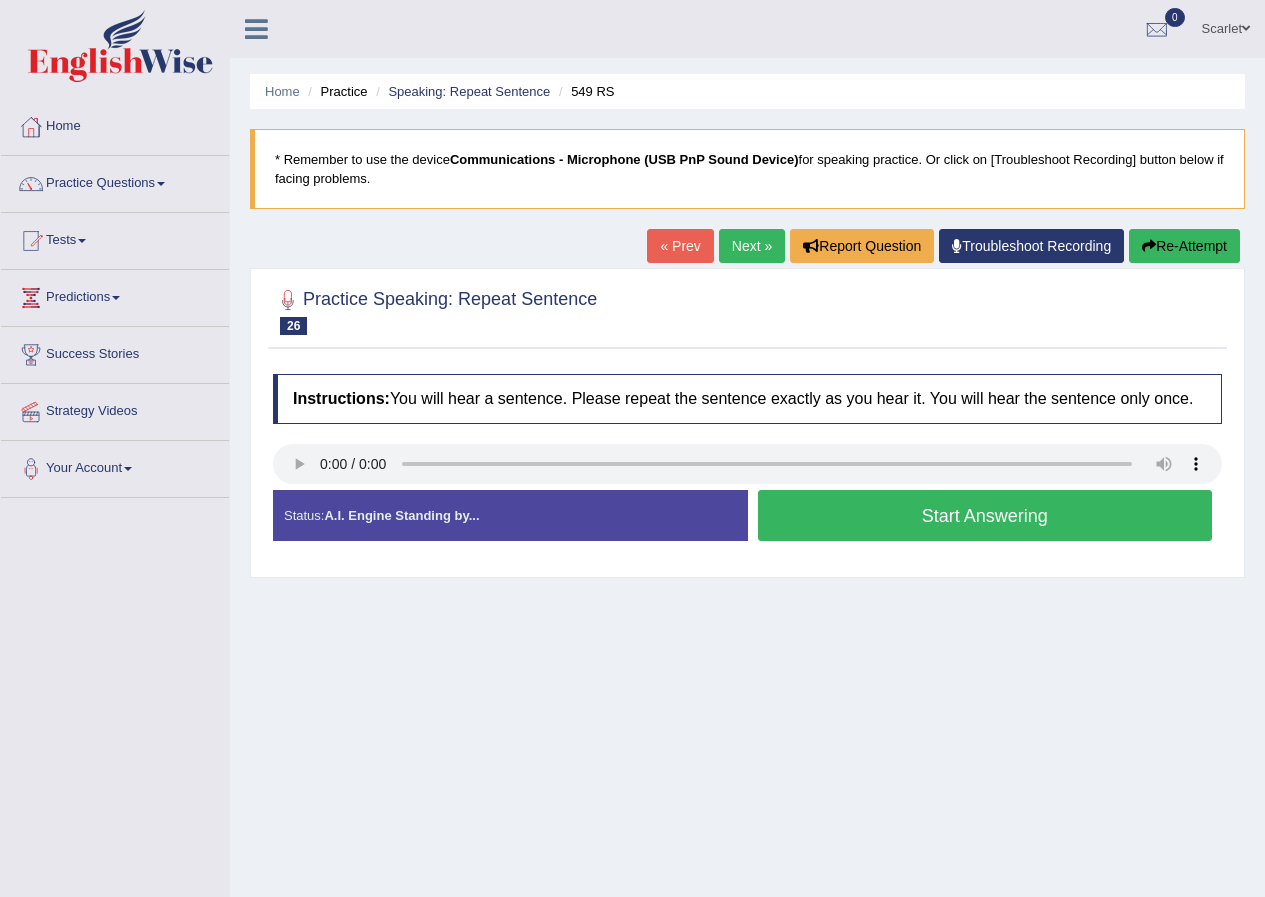click on "Start Answering" at bounding box center [985, 515] 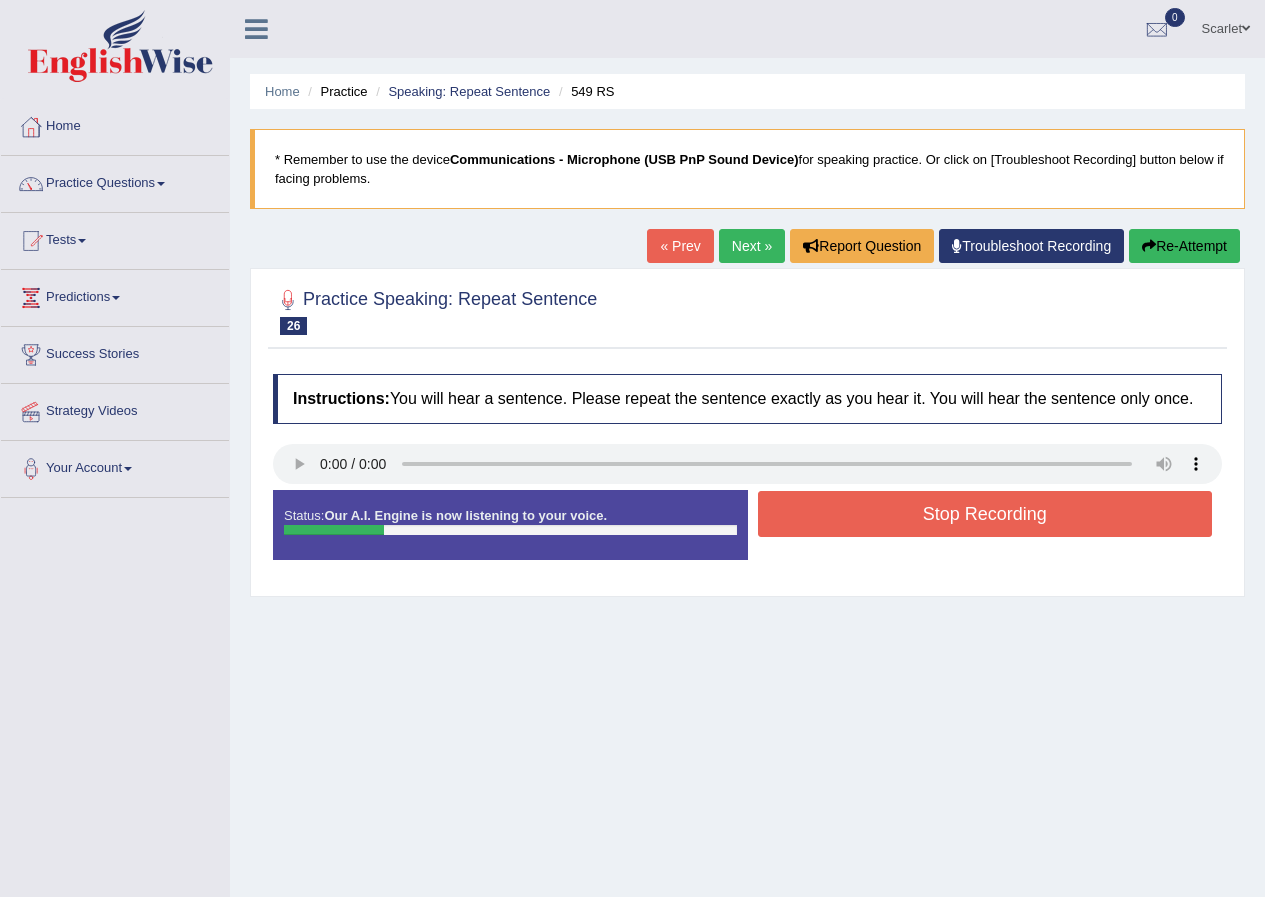 click on "Stop Recording" at bounding box center (985, 514) 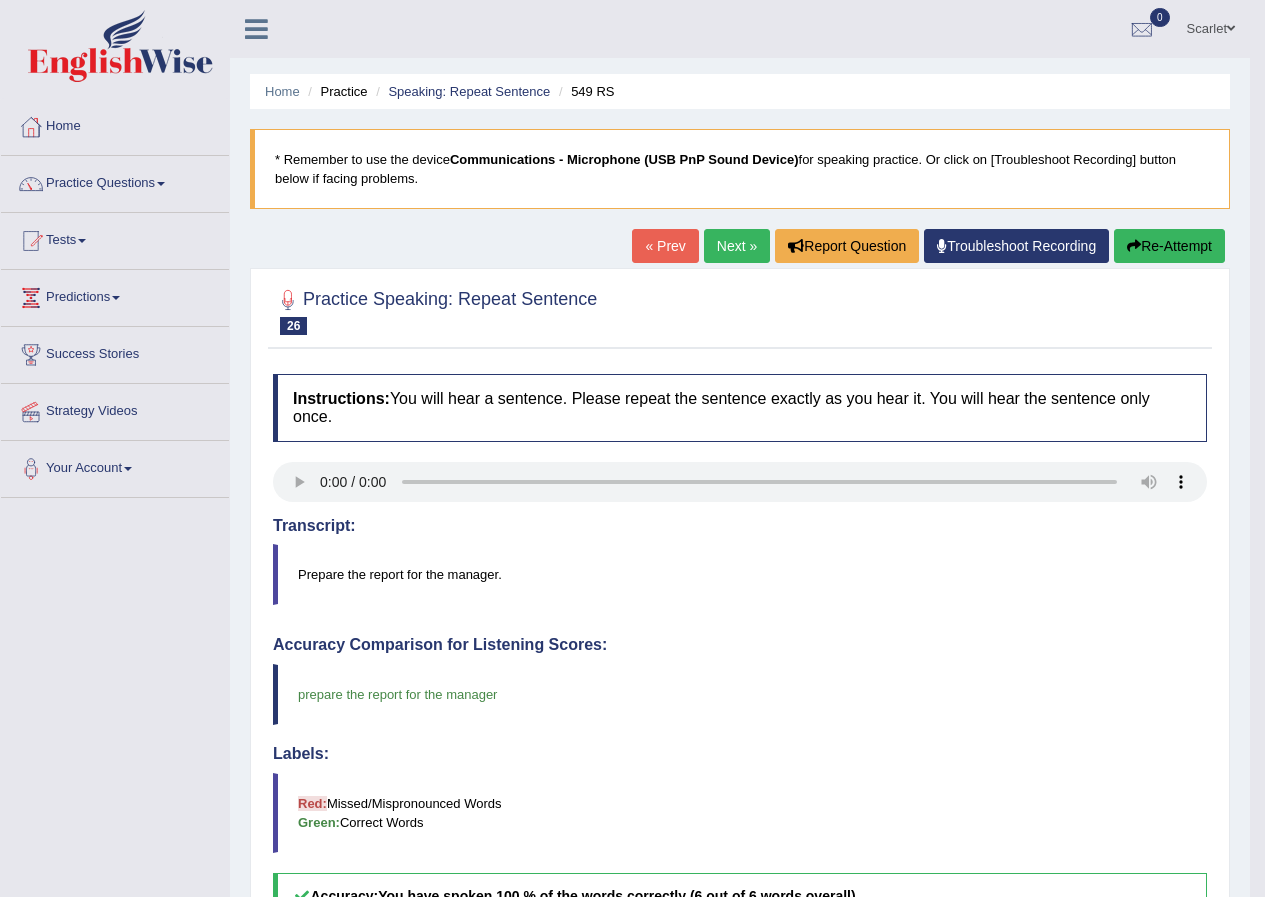 click on "« Prev Next »  Report Question  Troubleshoot Recording  Re-Attempt" at bounding box center [931, 248] 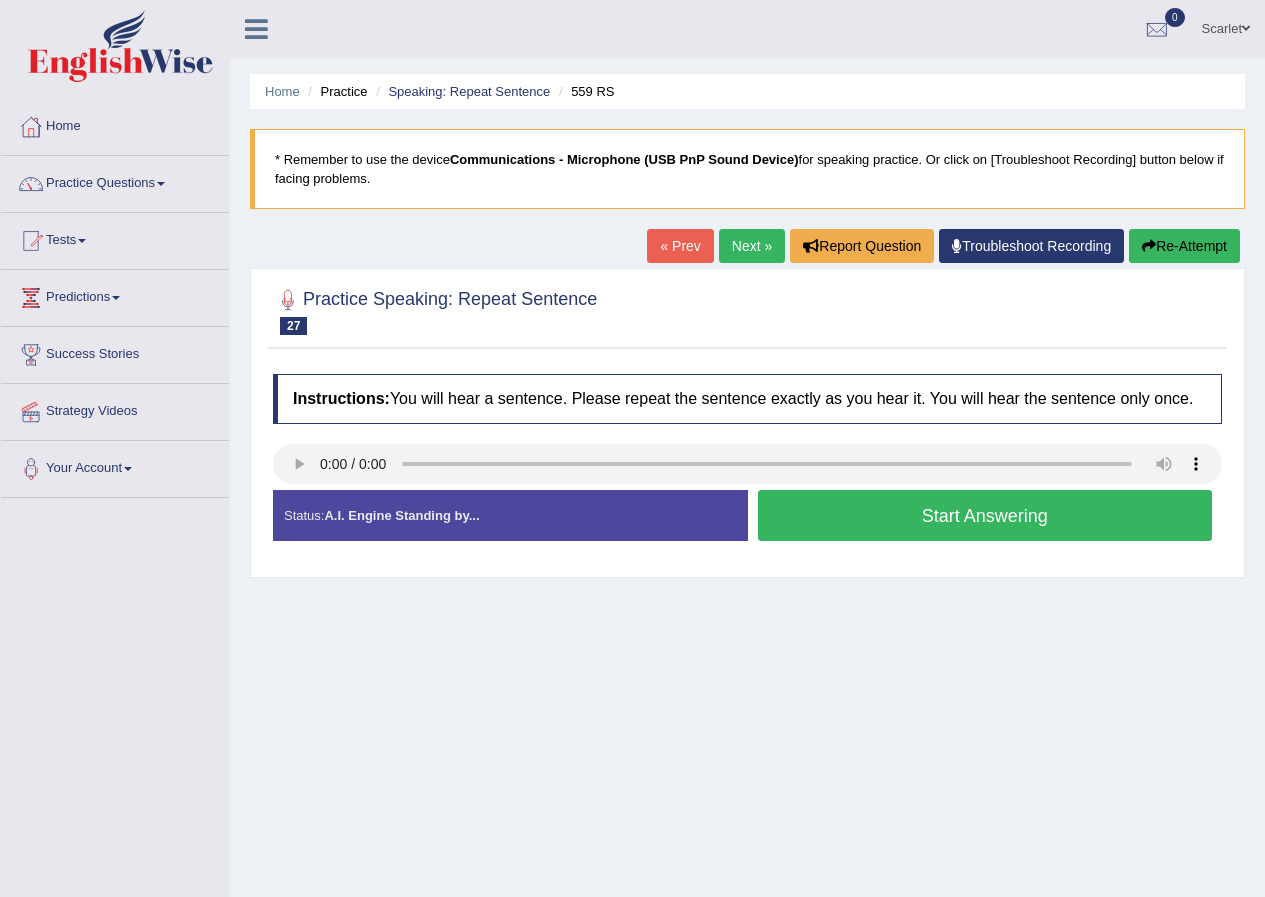 scroll, scrollTop: 0, scrollLeft: 0, axis: both 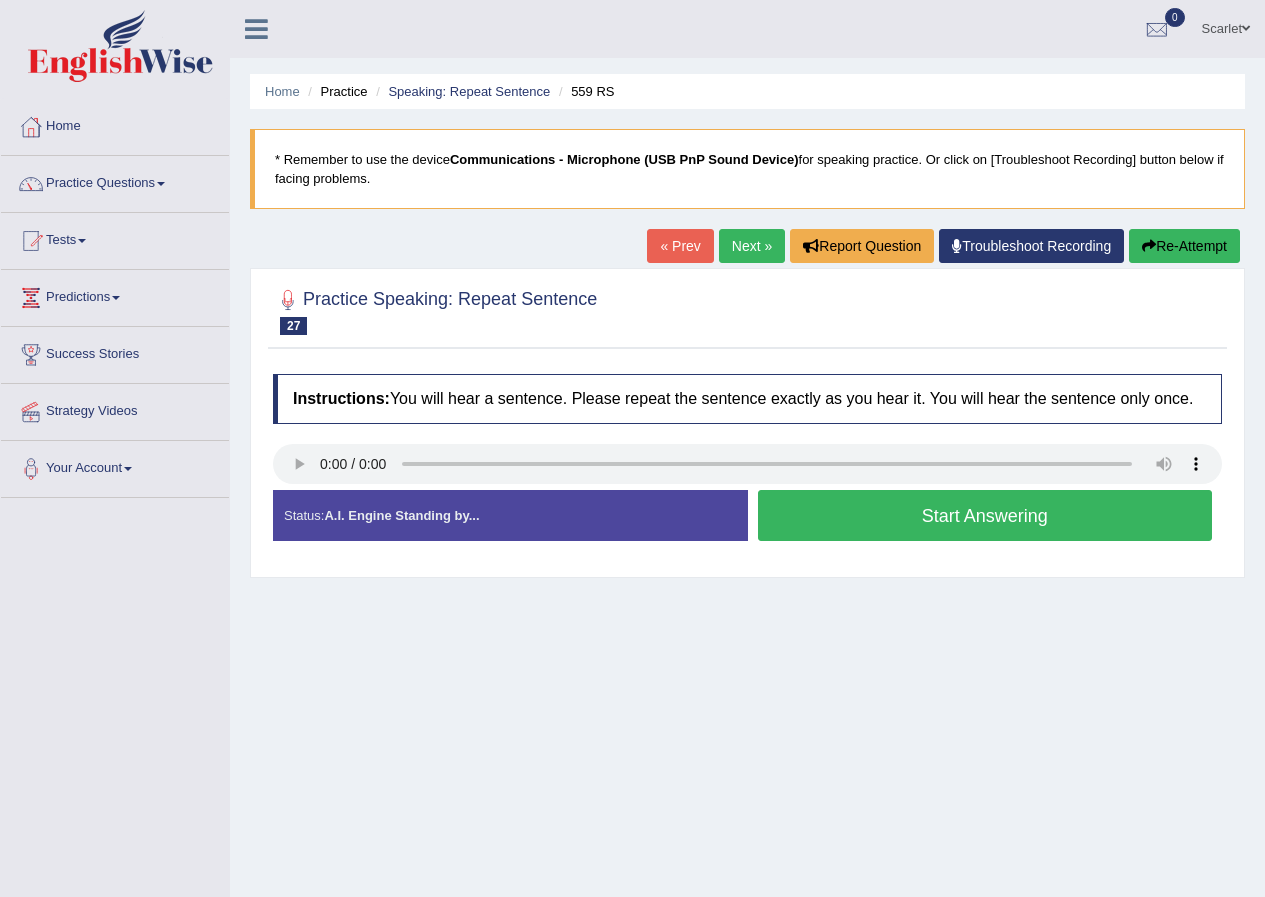 click on "Next »" at bounding box center (752, 246) 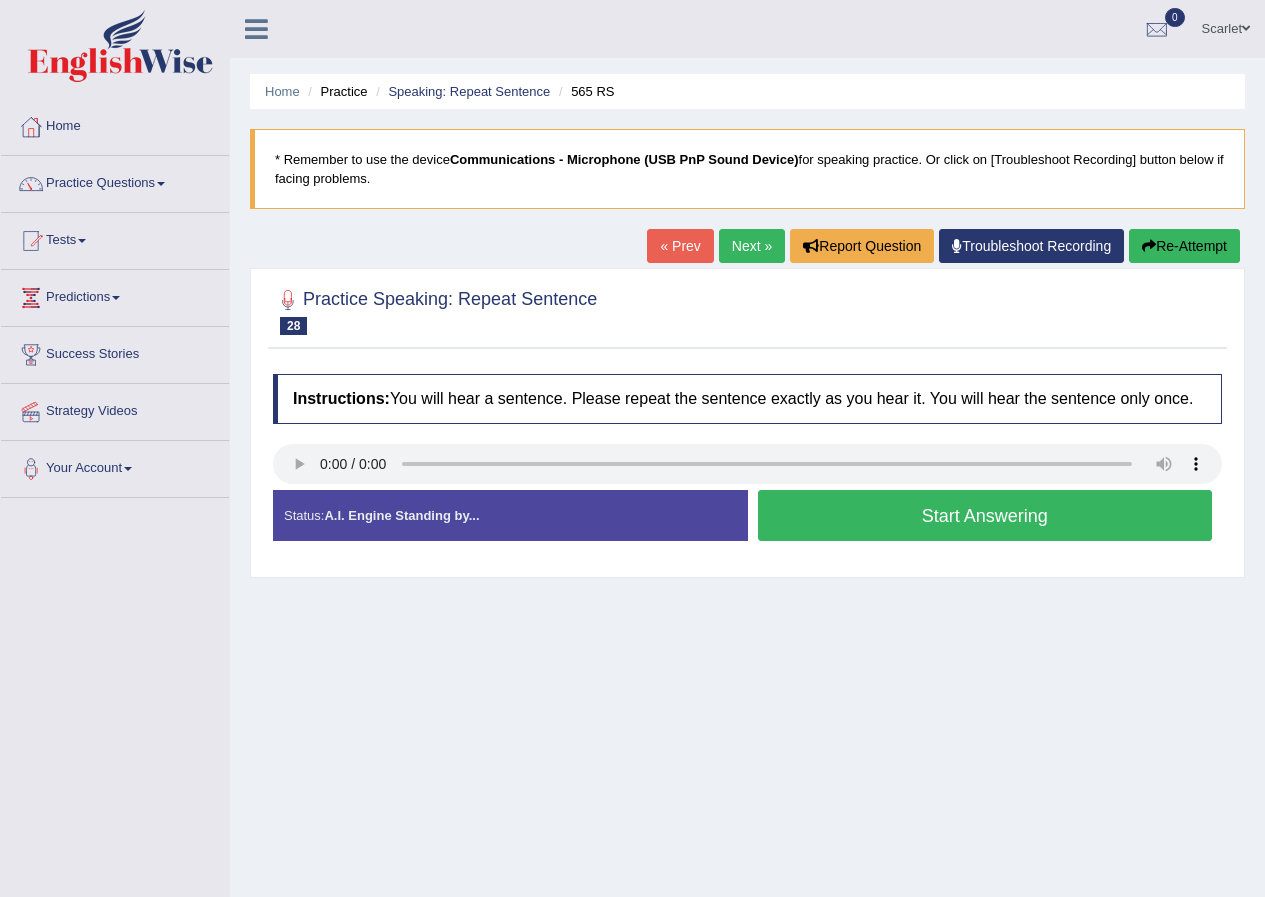 scroll, scrollTop: 0, scrollLeft: 0, axis: both 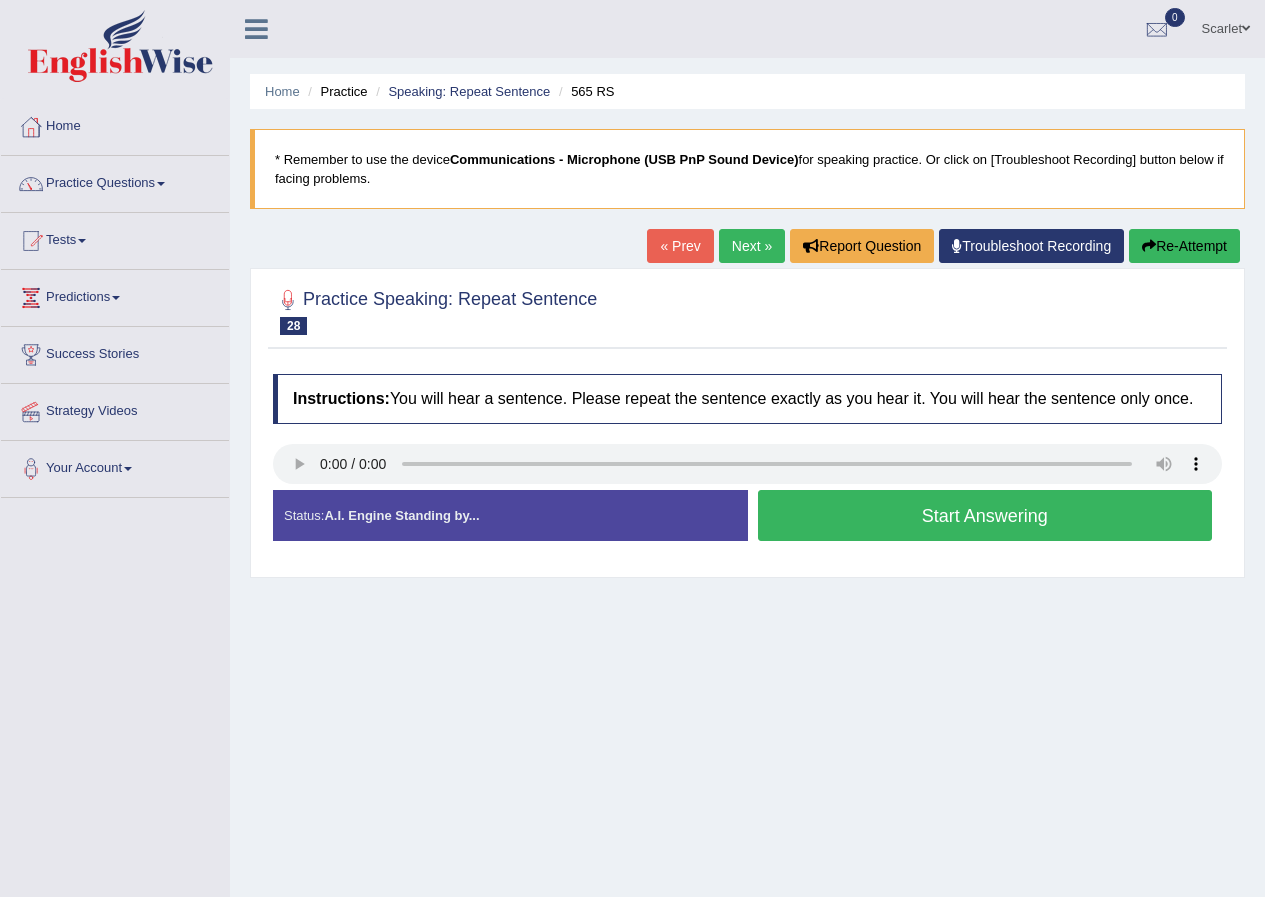 click on "Start Answering" at bounding box center [985, 515] 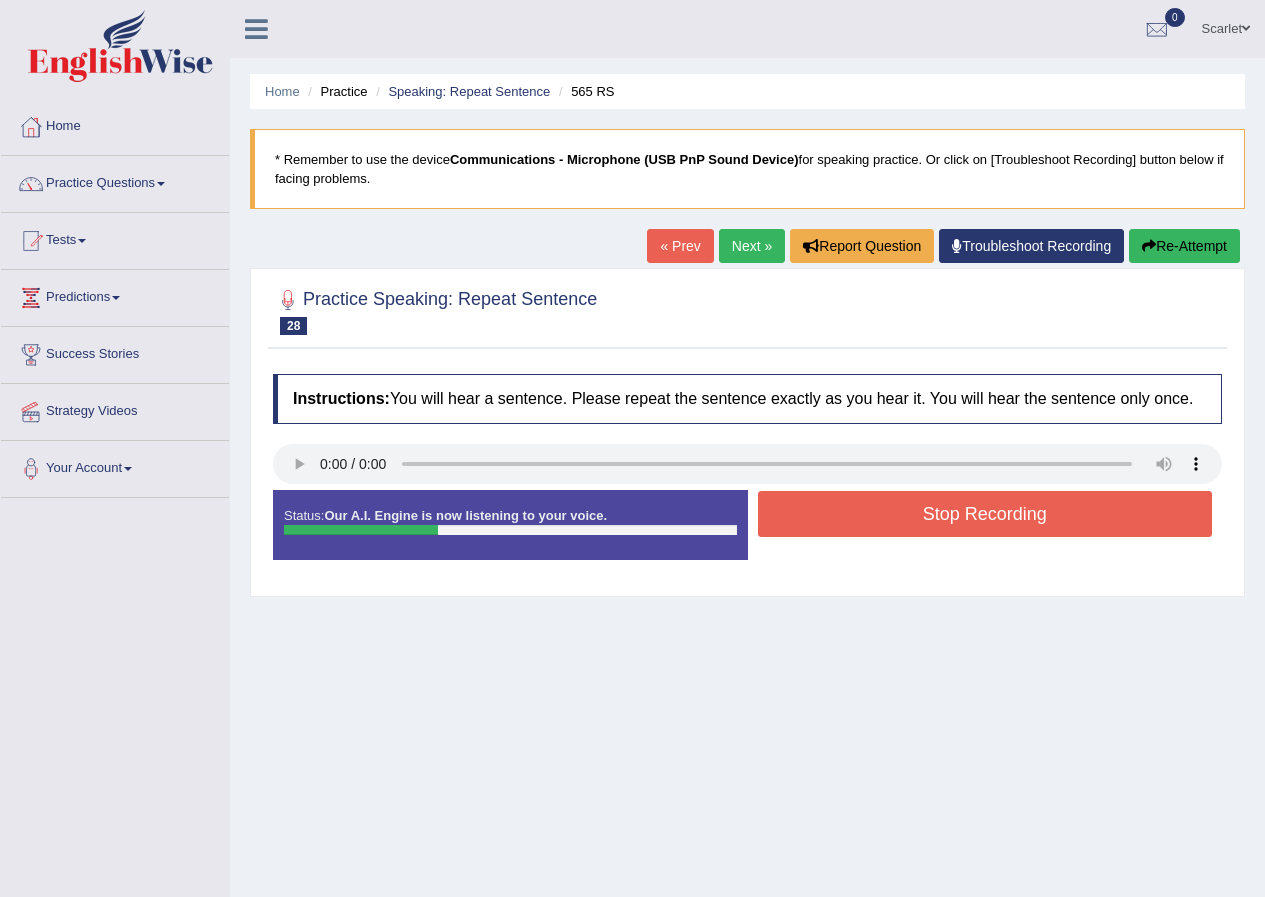 click on "Stop Recording" at bounding box center [985, 514] 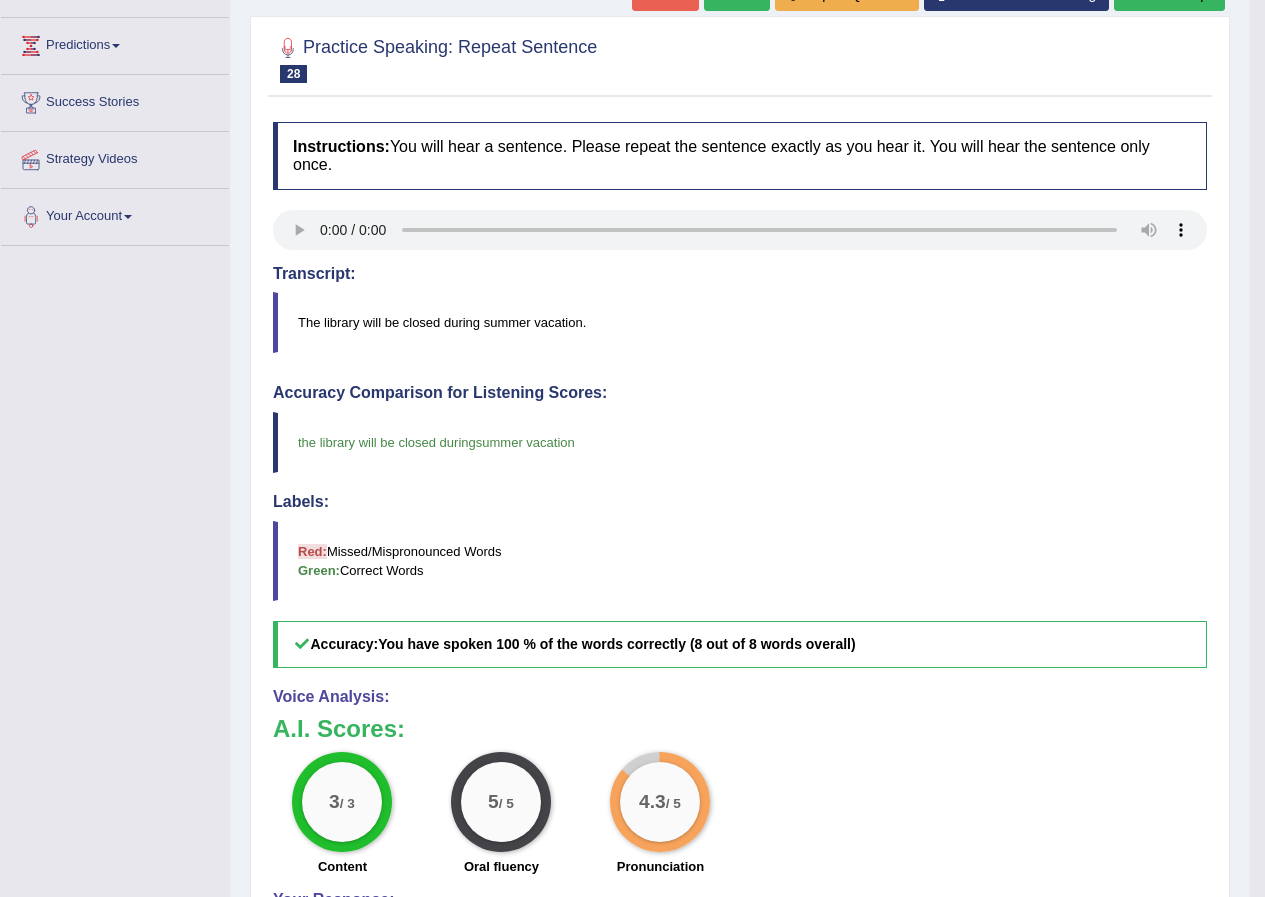 scroll, scrollTop: 0, scrollLeft: 0, axis: both 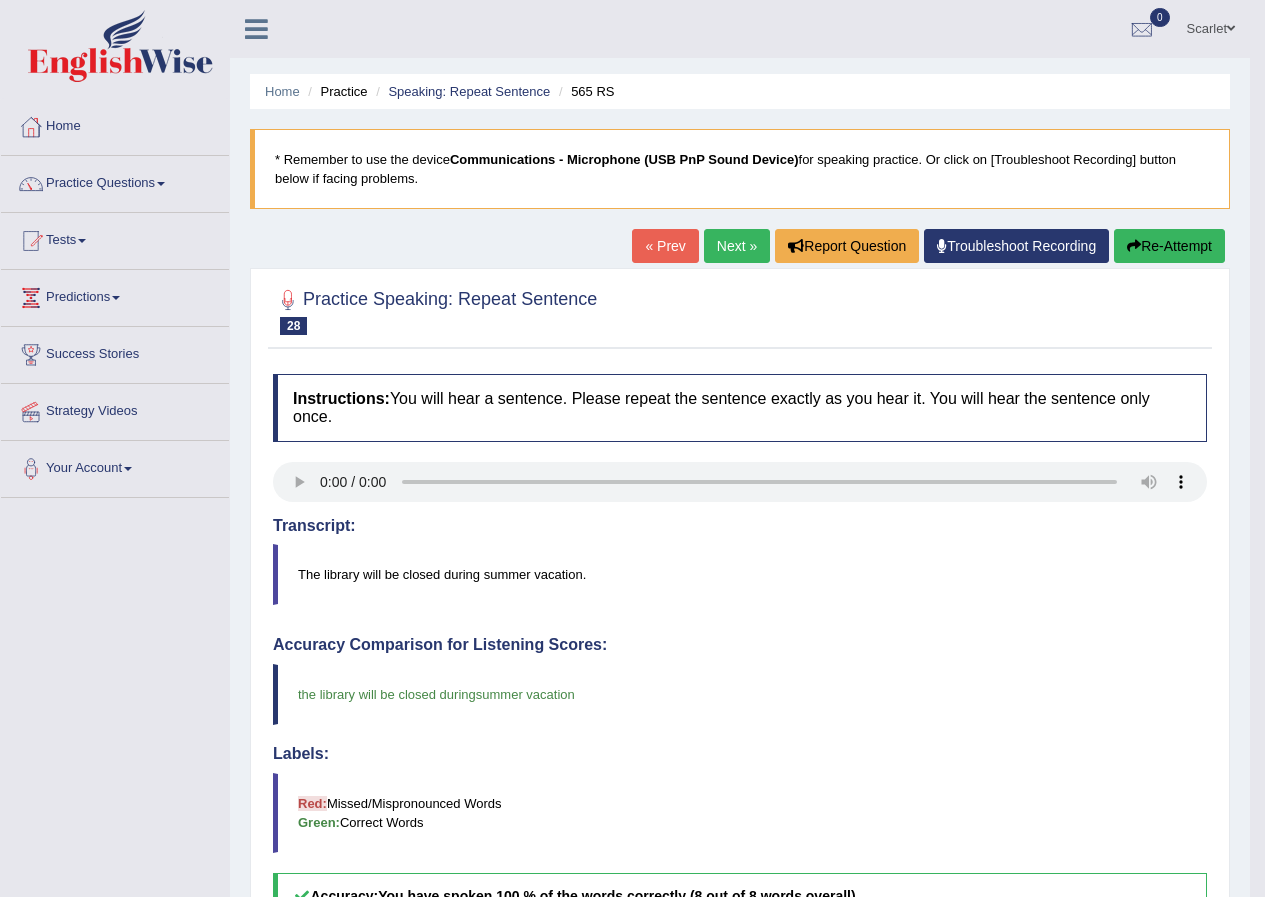 click on "Next »" at bounding box center (737, 246) 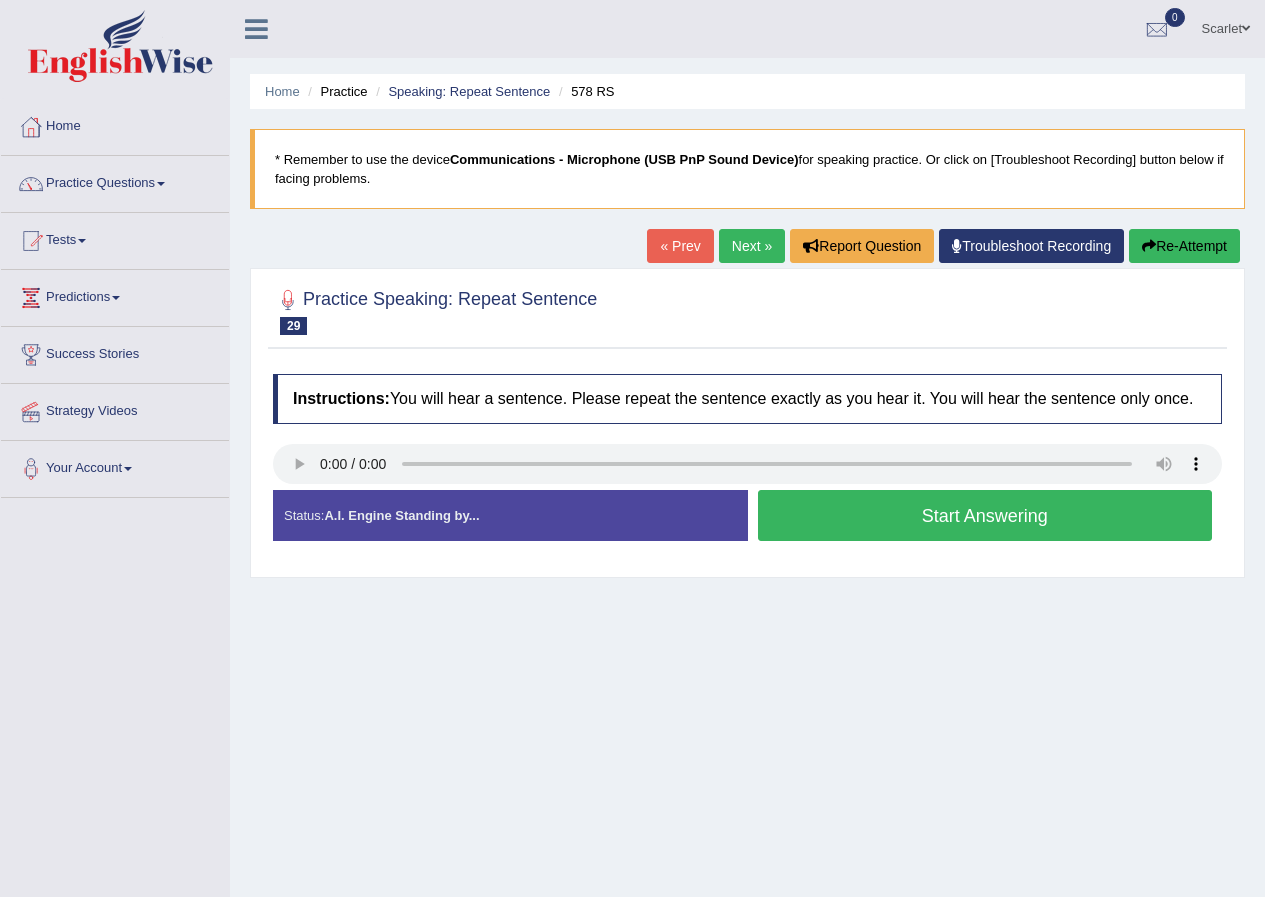 scroll, scrollTop: 0, scrollLeft: 0, axis: both 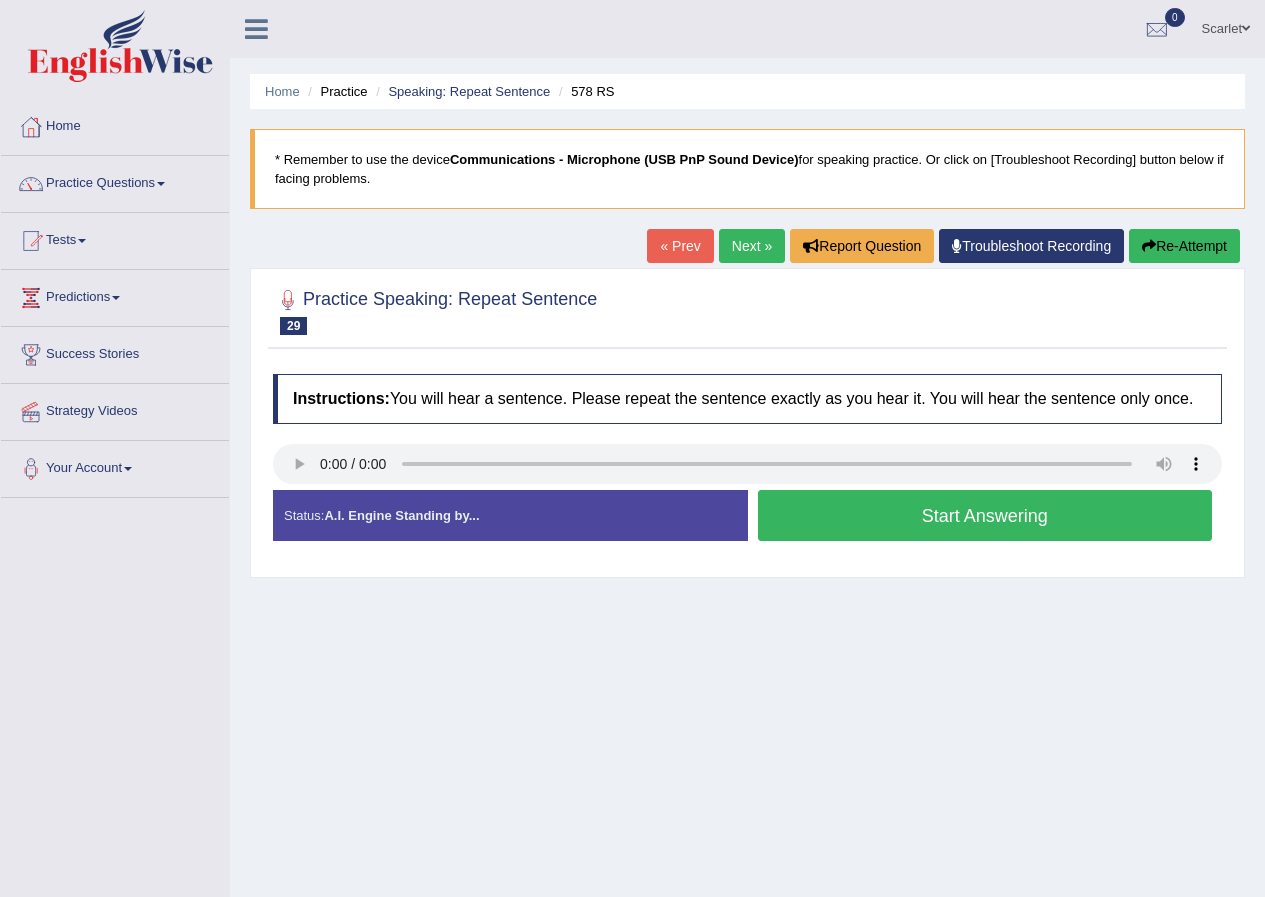 click on "Start Answering" at bounding box center [985, 515] 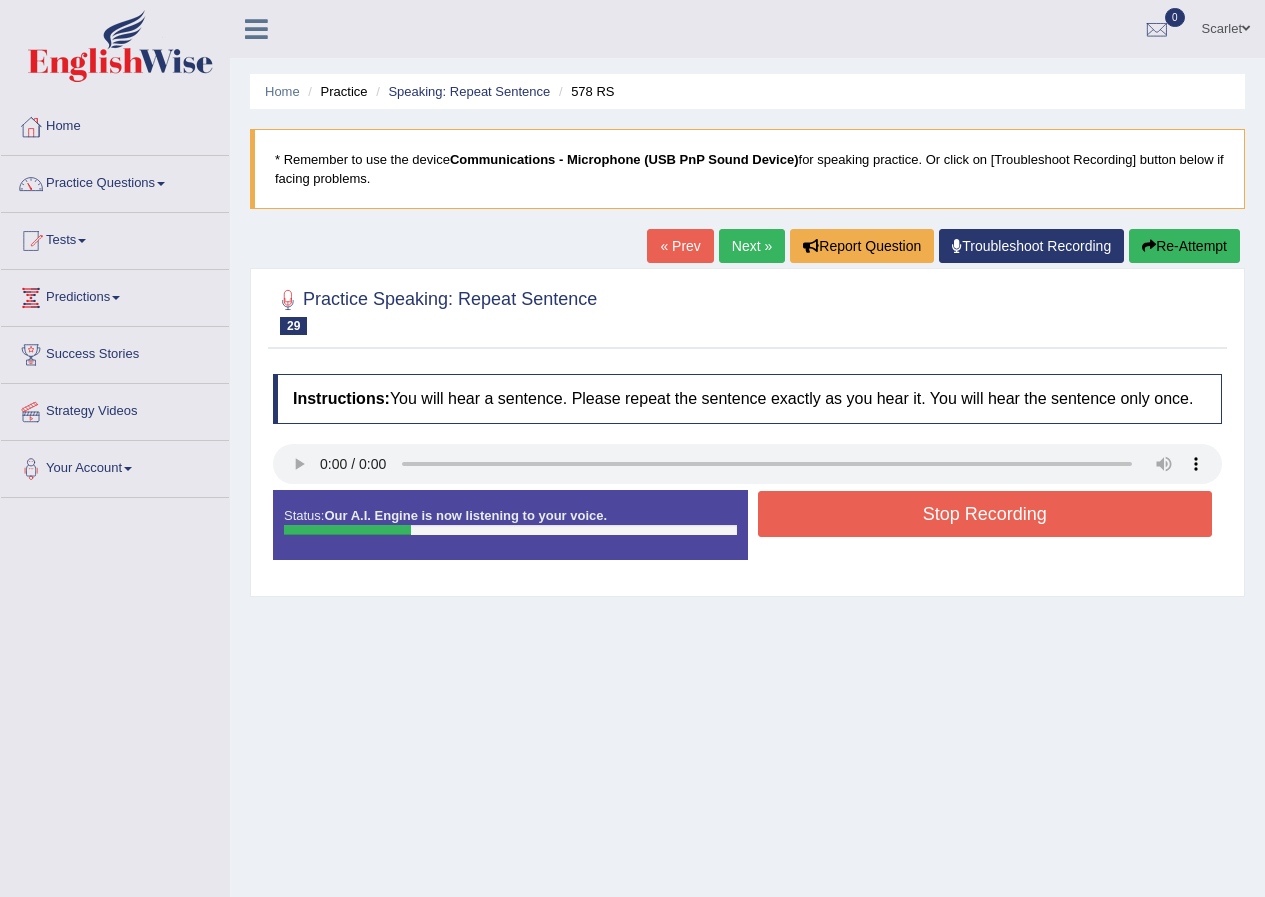 click on "Stop Recording" at bounding box center (985, 514) 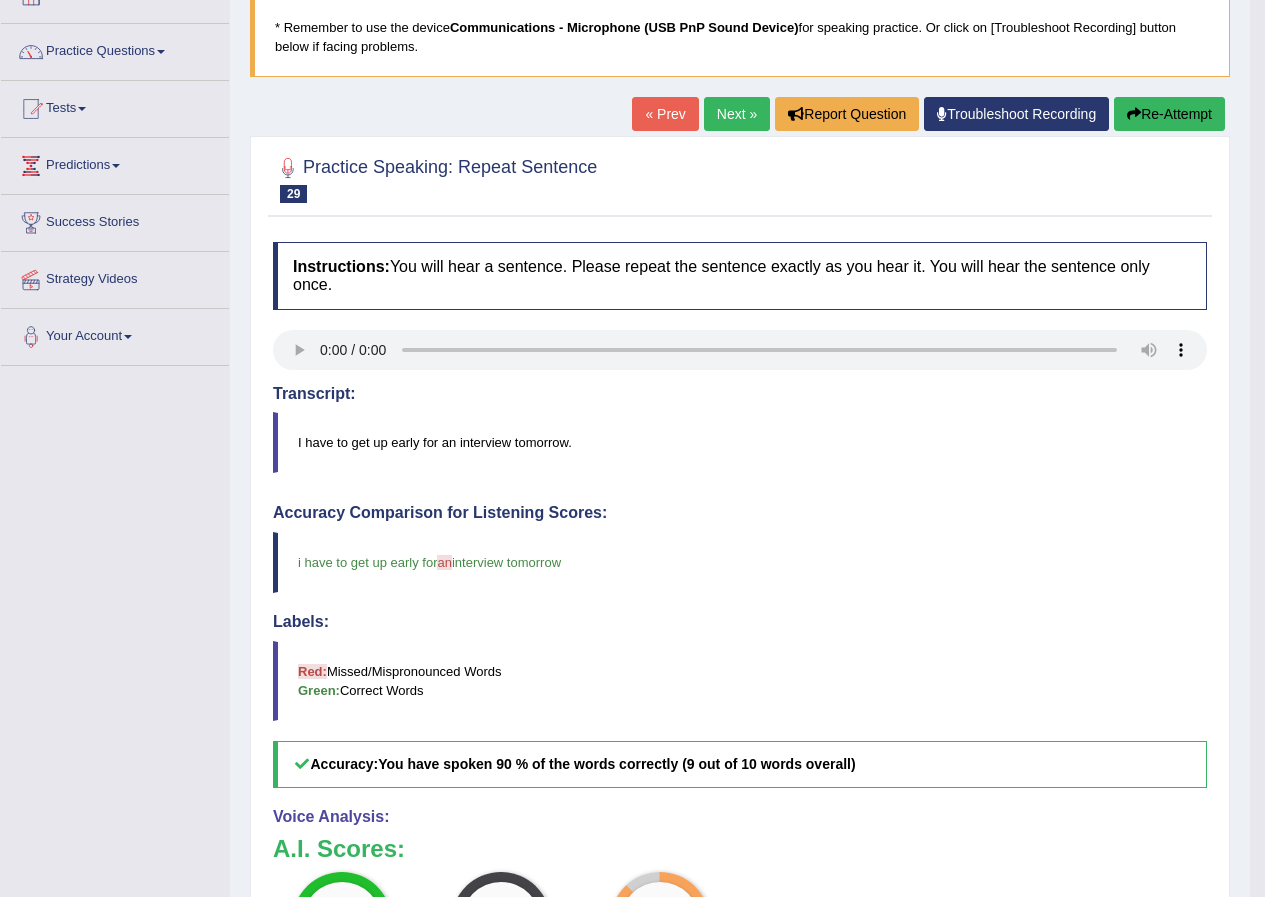 scroll, scrollTop: 100, scrollLeft: 0, axis: vertical 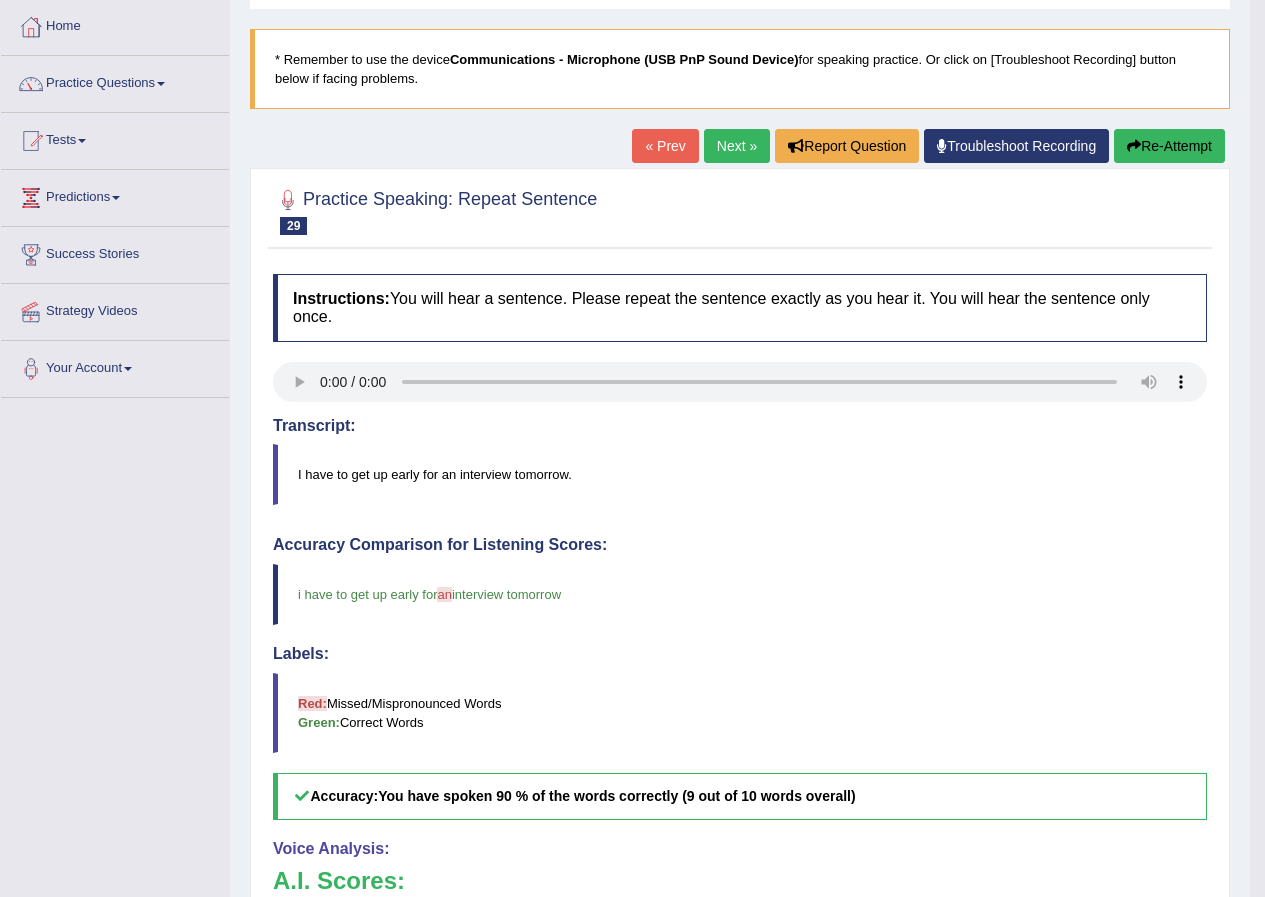 click on "« Prev" at bounding box center [665, 146] 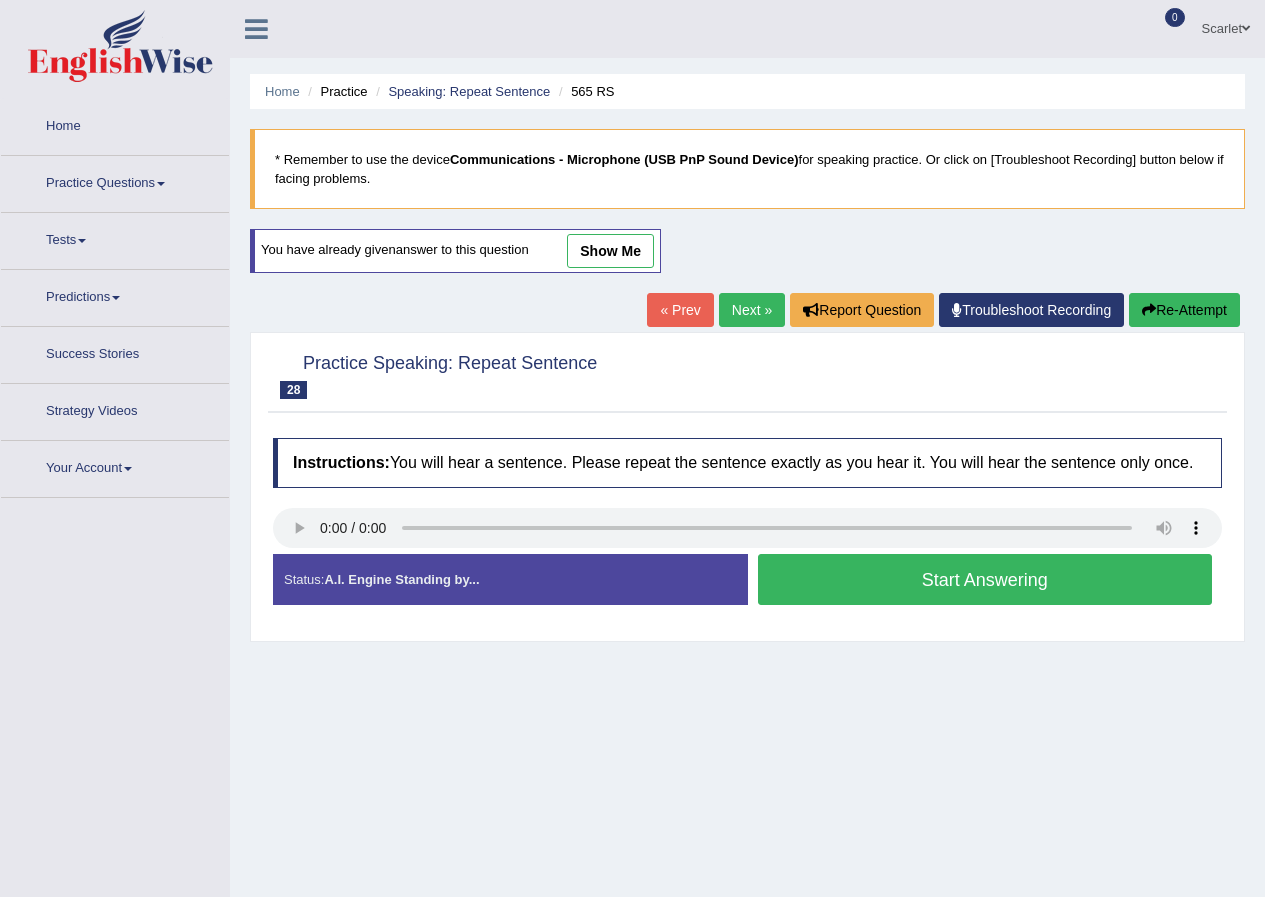 scroll, scrollTop: 0, scrollLeft: 0, axis: both 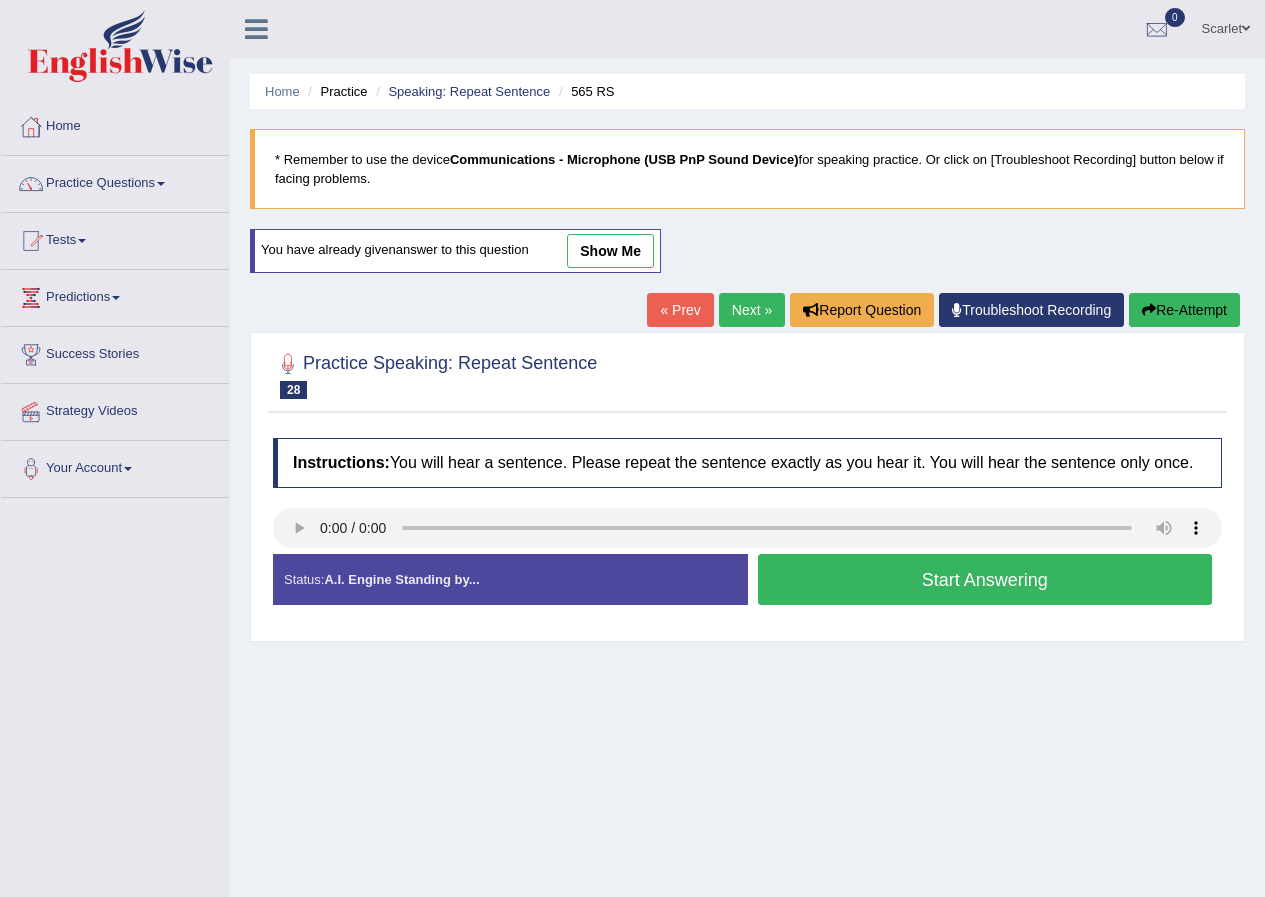 click on "« Prev" at bounding box center (680, 310) 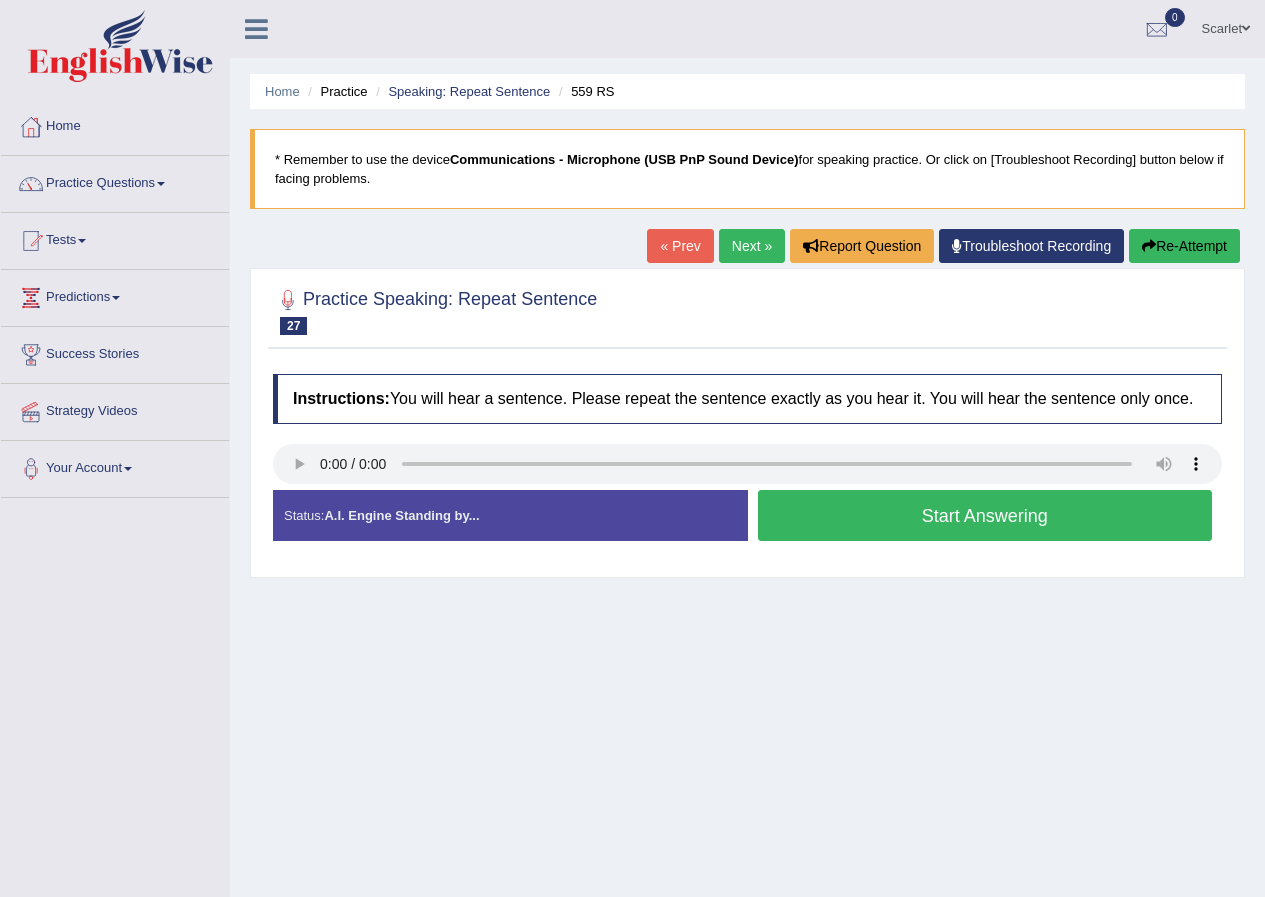 scroll, scrollTop: 0, scrollLeft: 0, axis: both 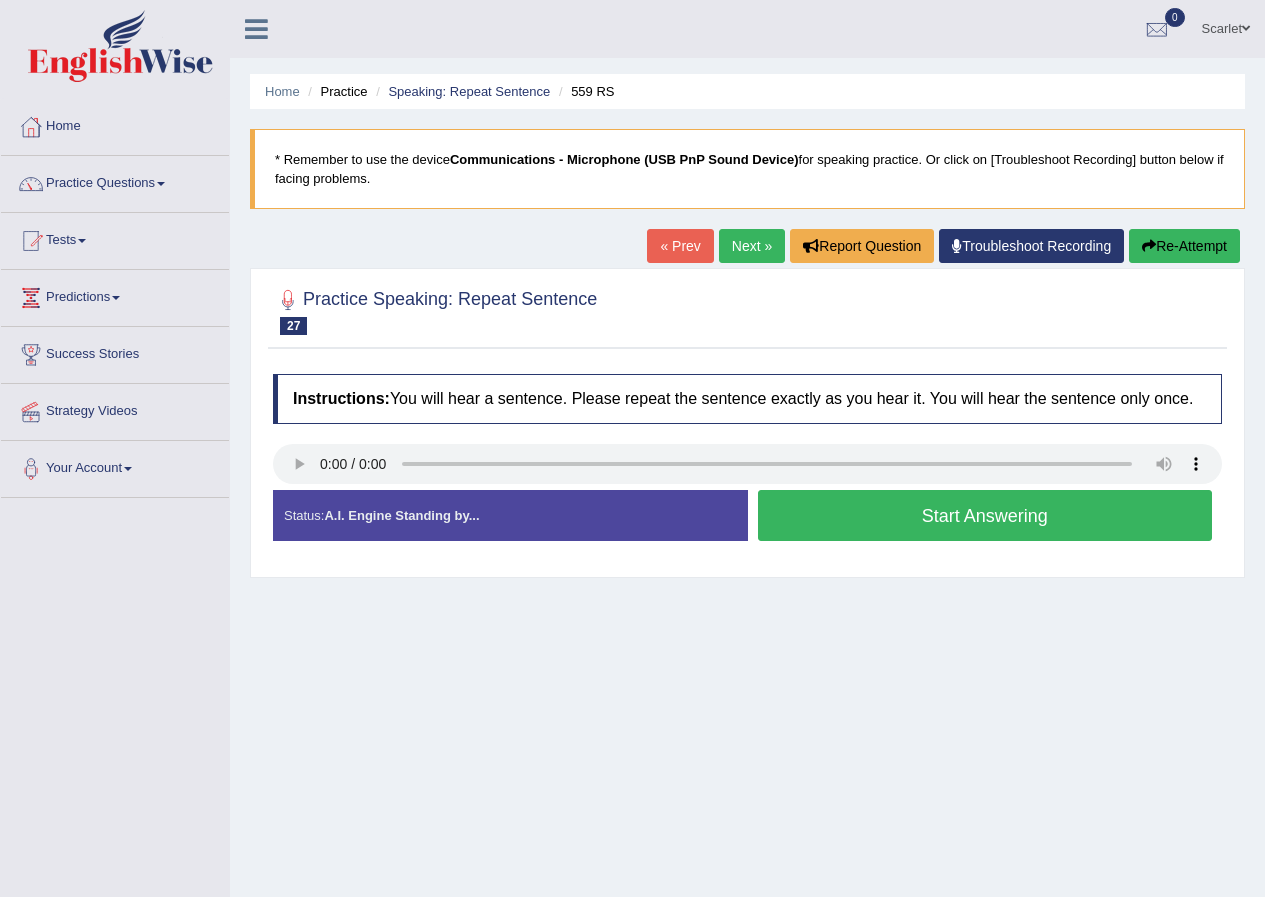 click on "« Prev" at bounding box center [680, 246] 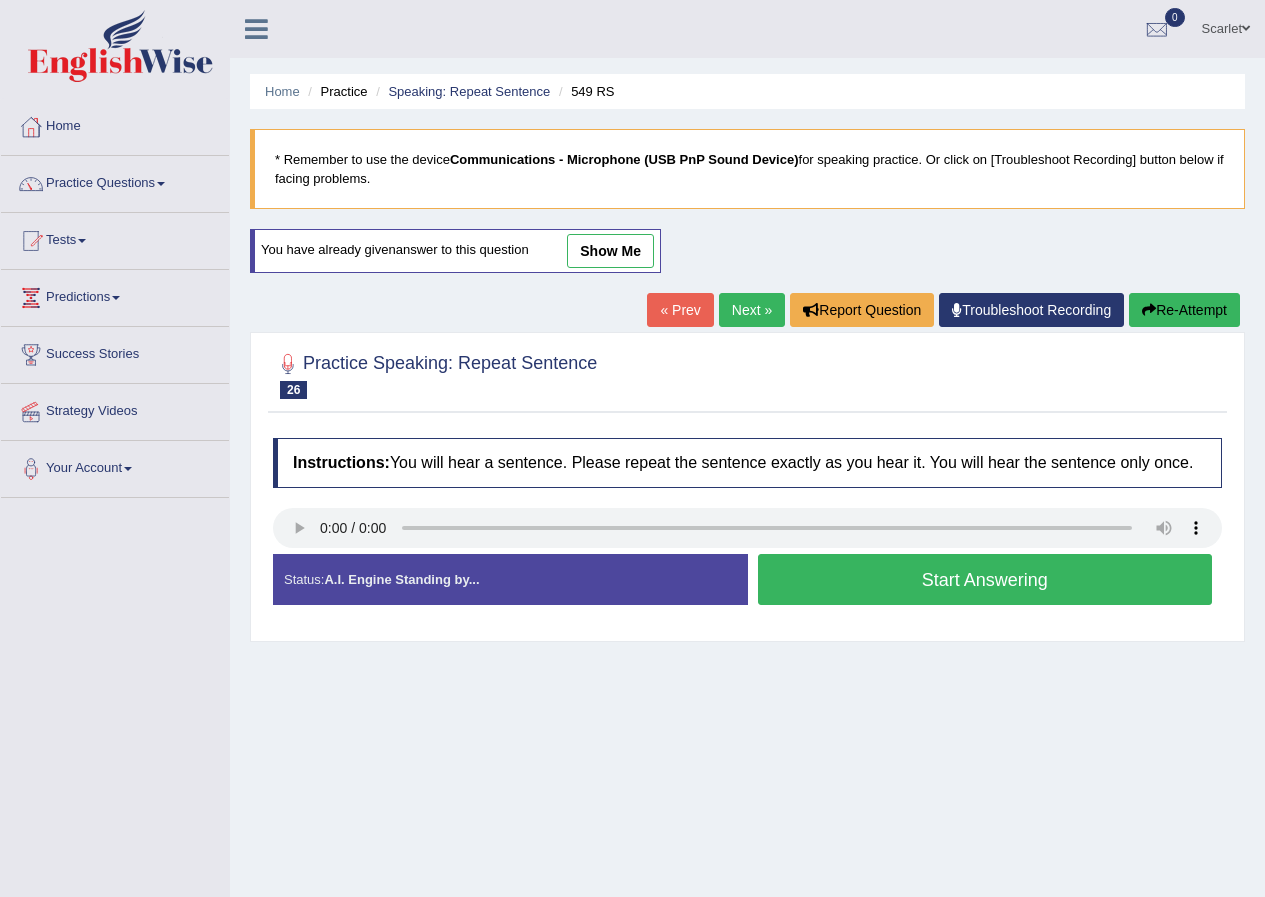 scroll, scrollTop: 0, scrollLeft: 0, axis: both 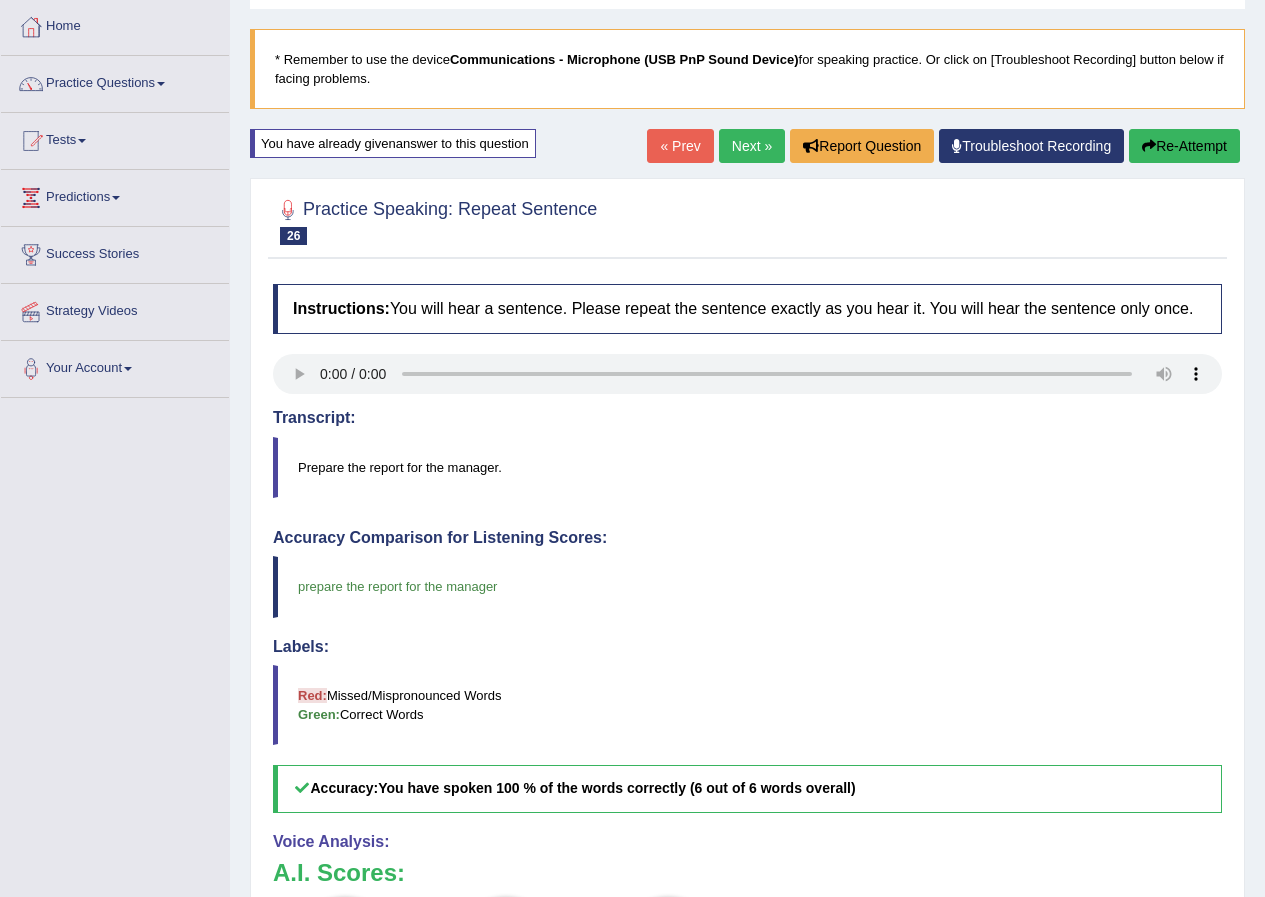 click on "« Prev" at bounding box center (680, 146) 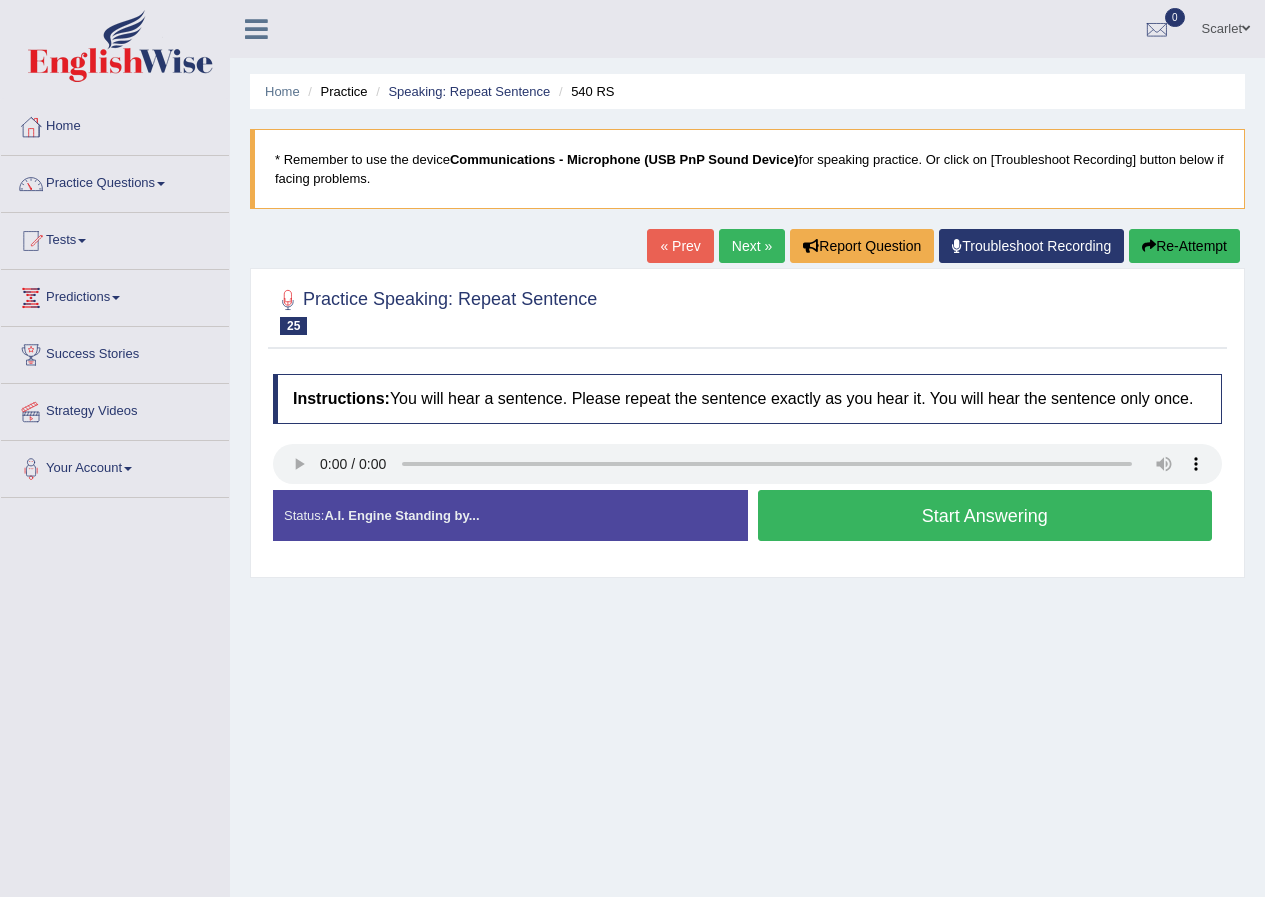 scroll, scrollTop: 0, scrollLeft: 0, axis: both 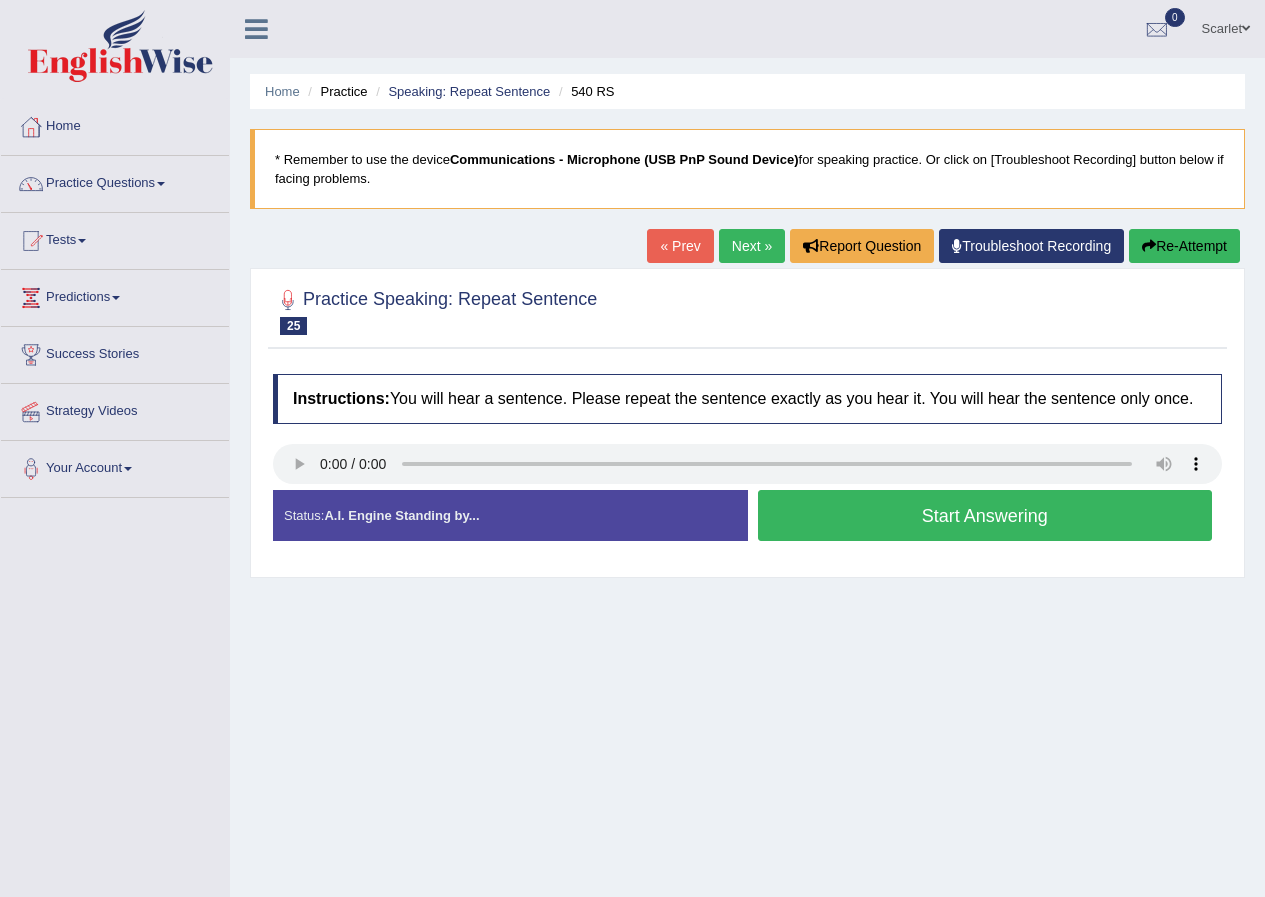 click on "« Prev" at bounding box center (680, 246) 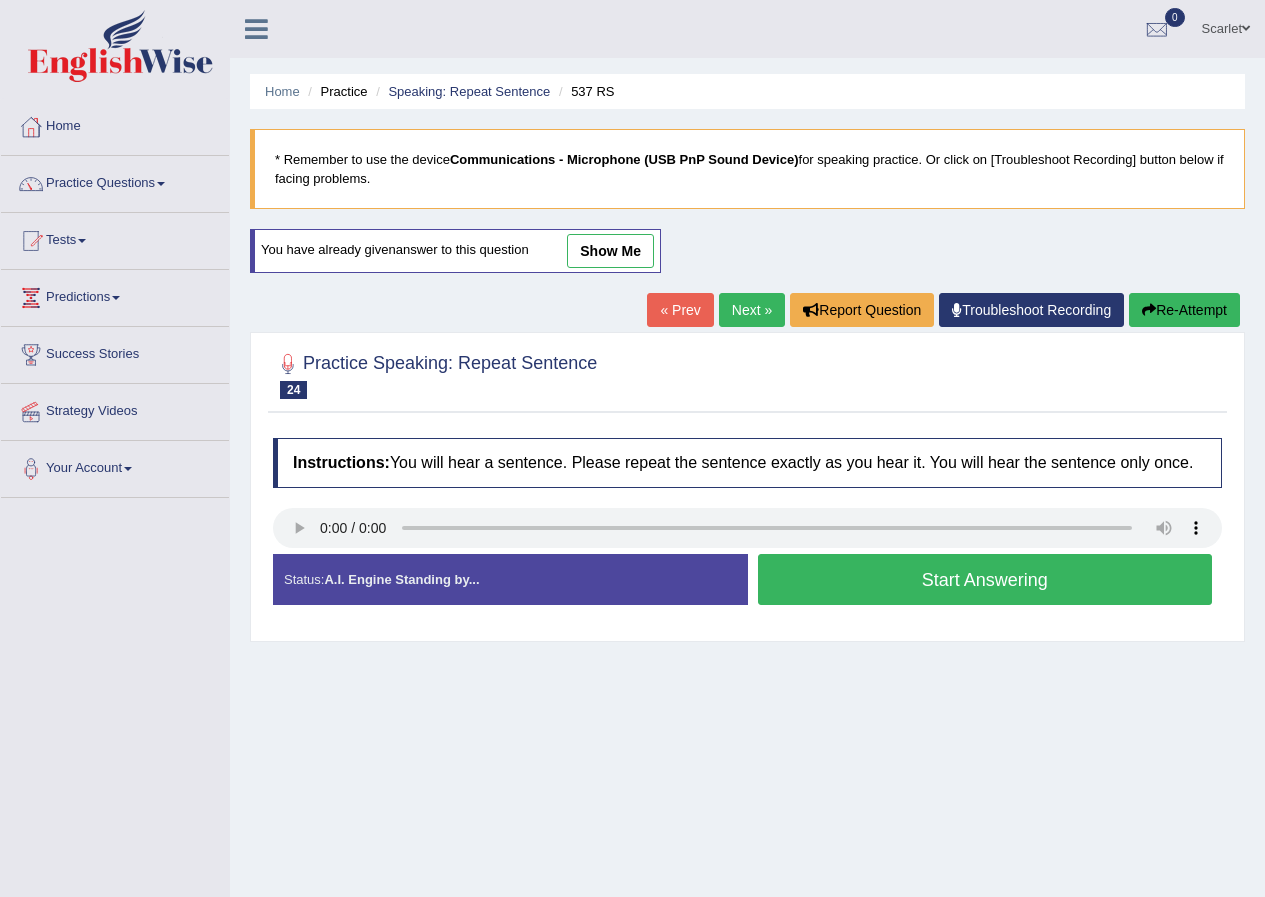 scroll, scrollTop: 0, scrollLeft: 0, axis: both 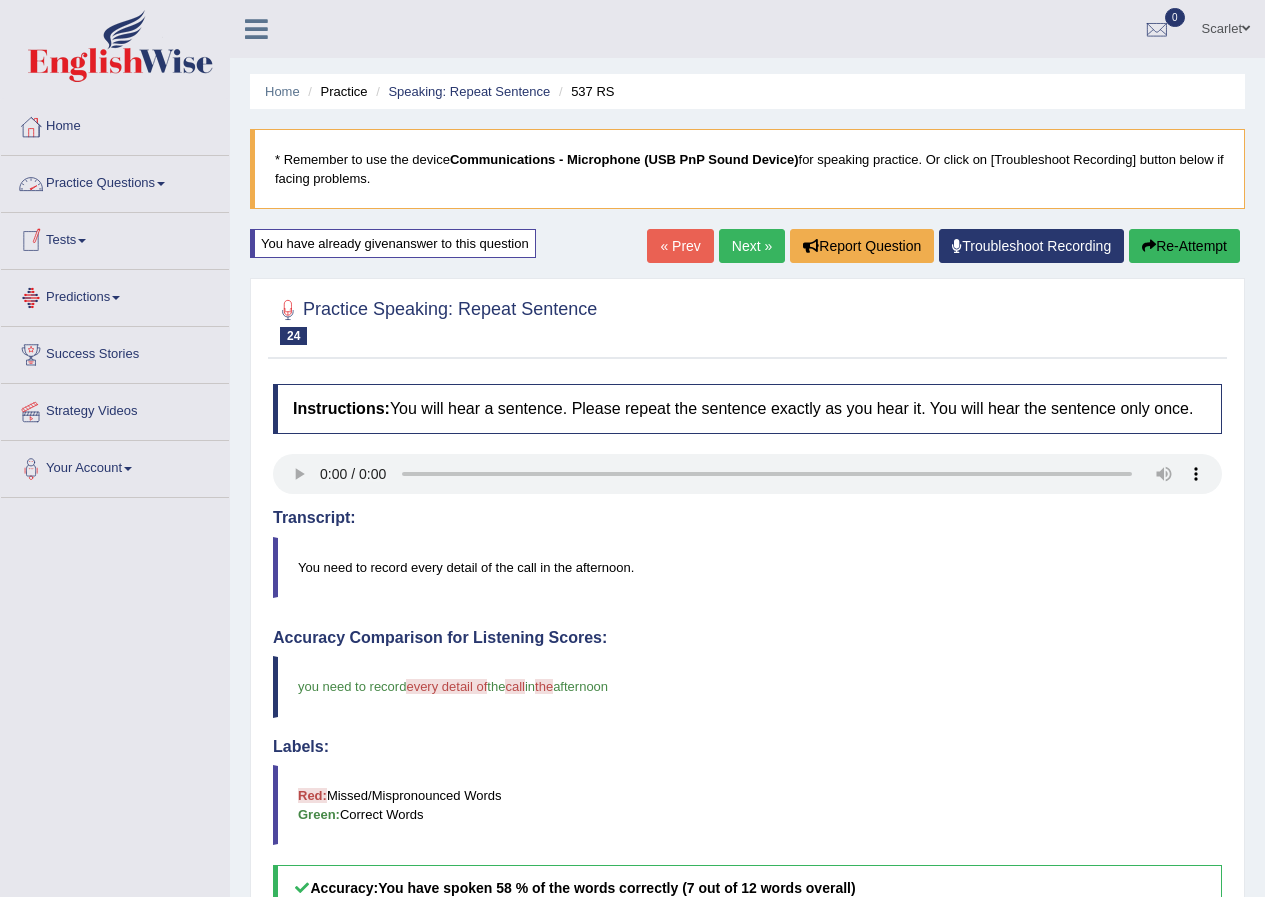 click on "Practice Questions" at bounding box center (115, 181) 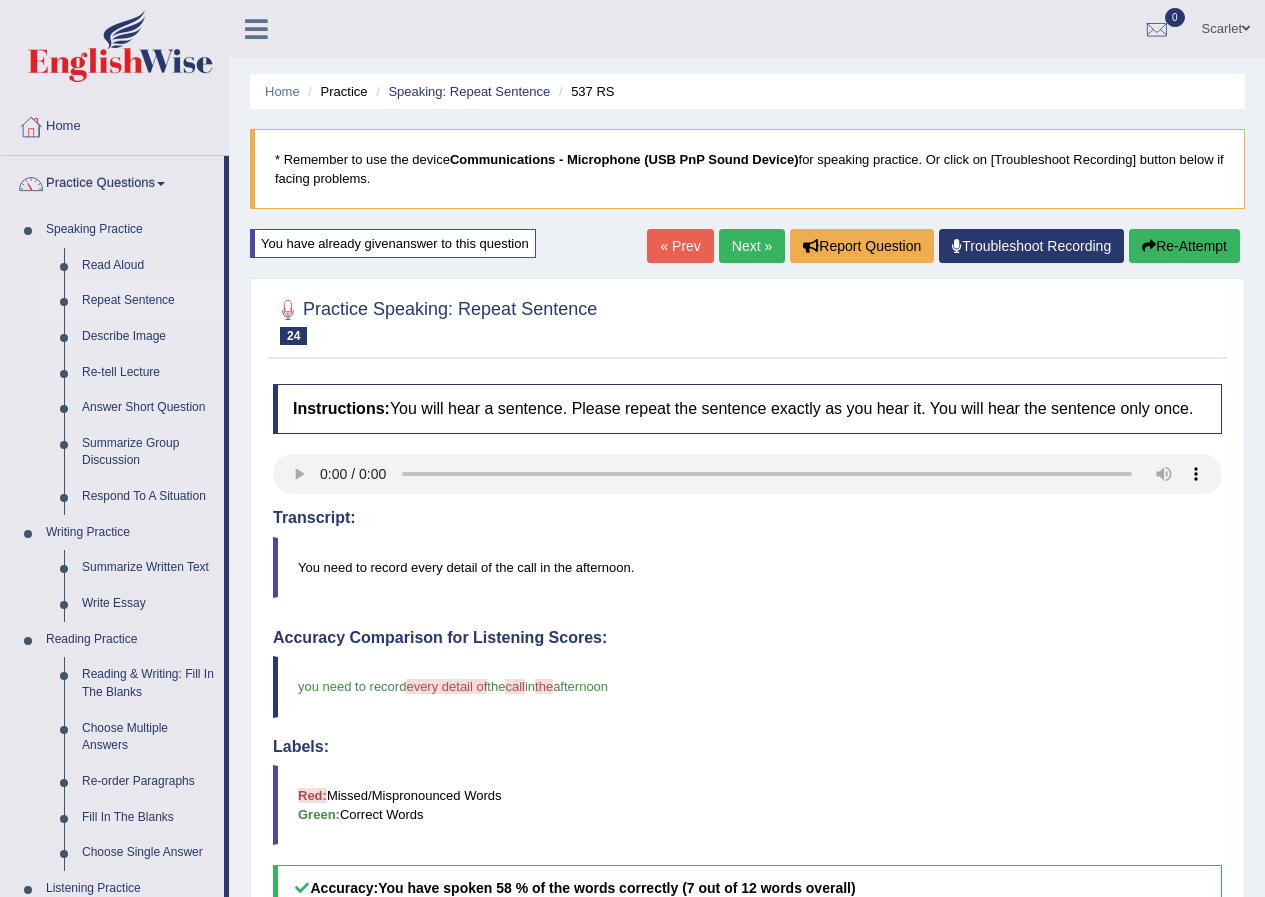 click on "Repeat Sentence" at bounding box center [148, 301] 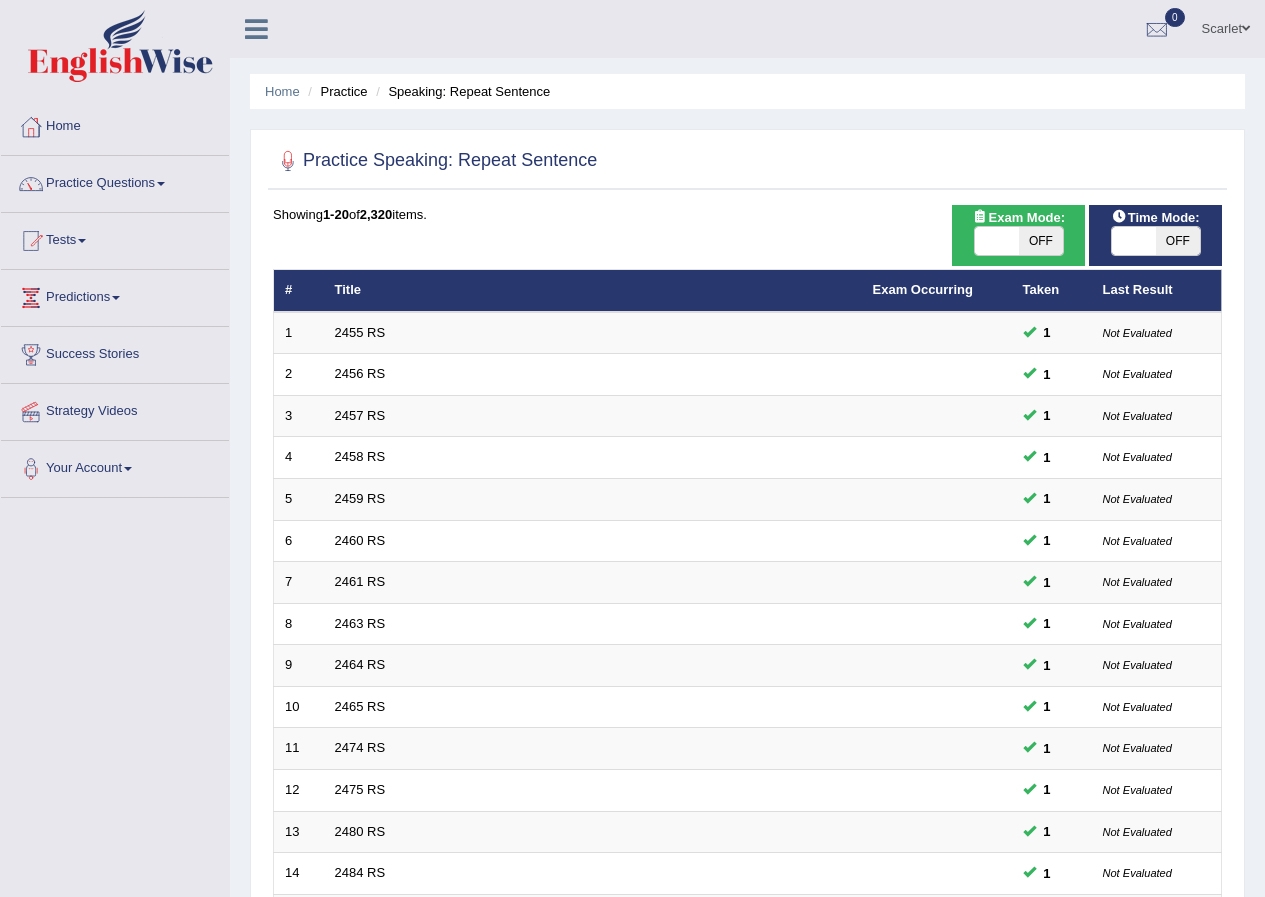 scroll, scrollTop: 427, scrollLeft: 0, axis: vertical 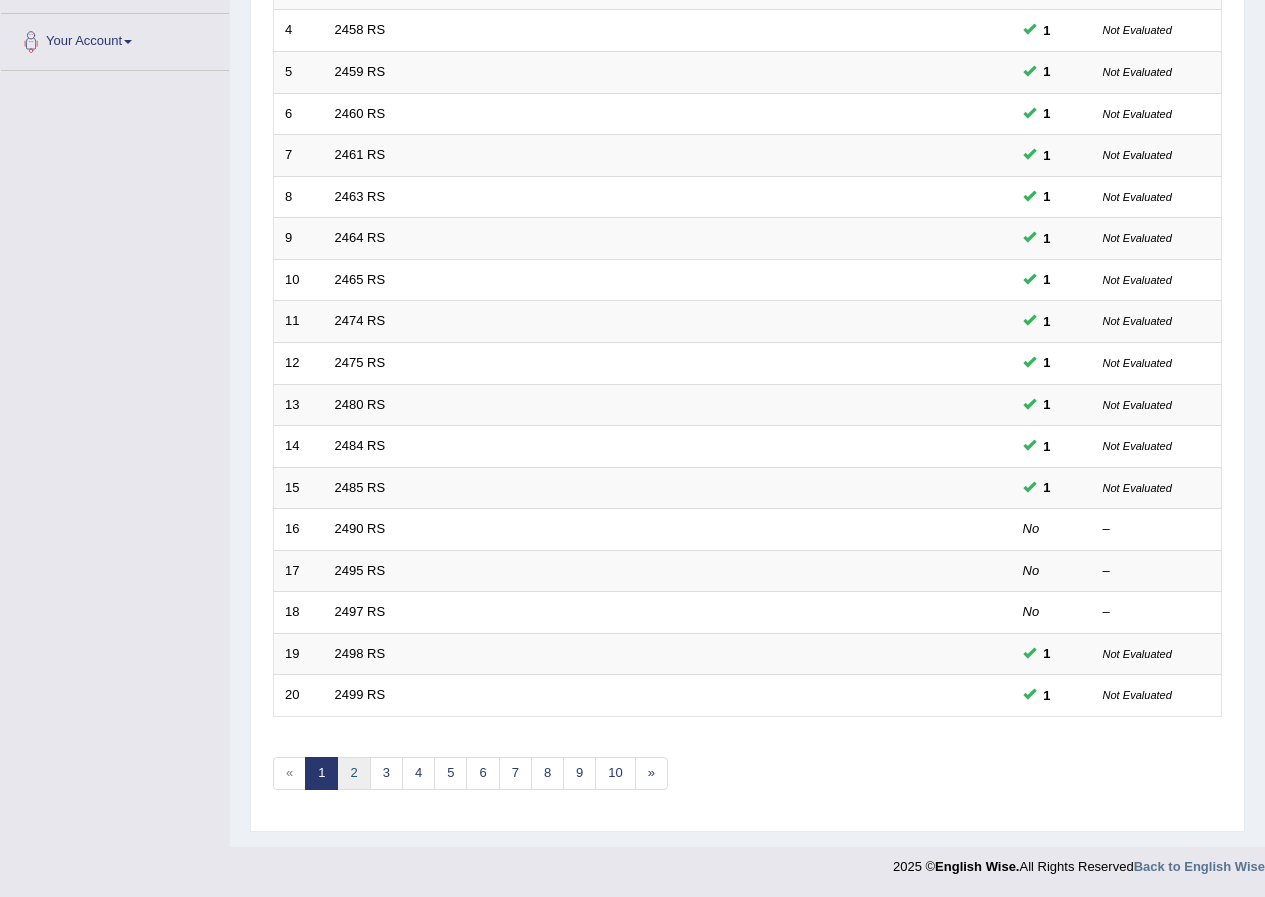 click on "2" at bounding box center (353, 773) 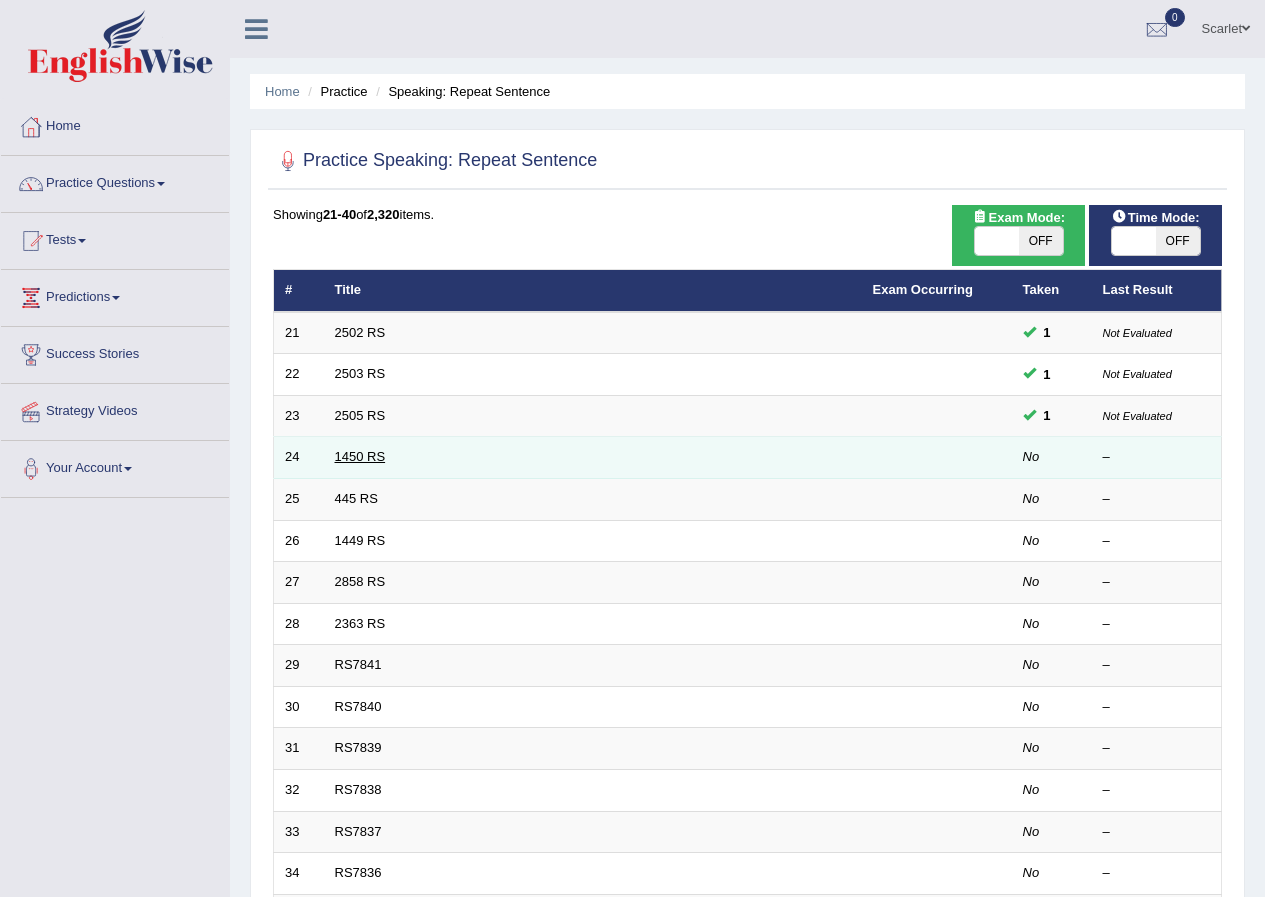 scroll, scrollTop: 0, scrollLeft: 0, axis: both 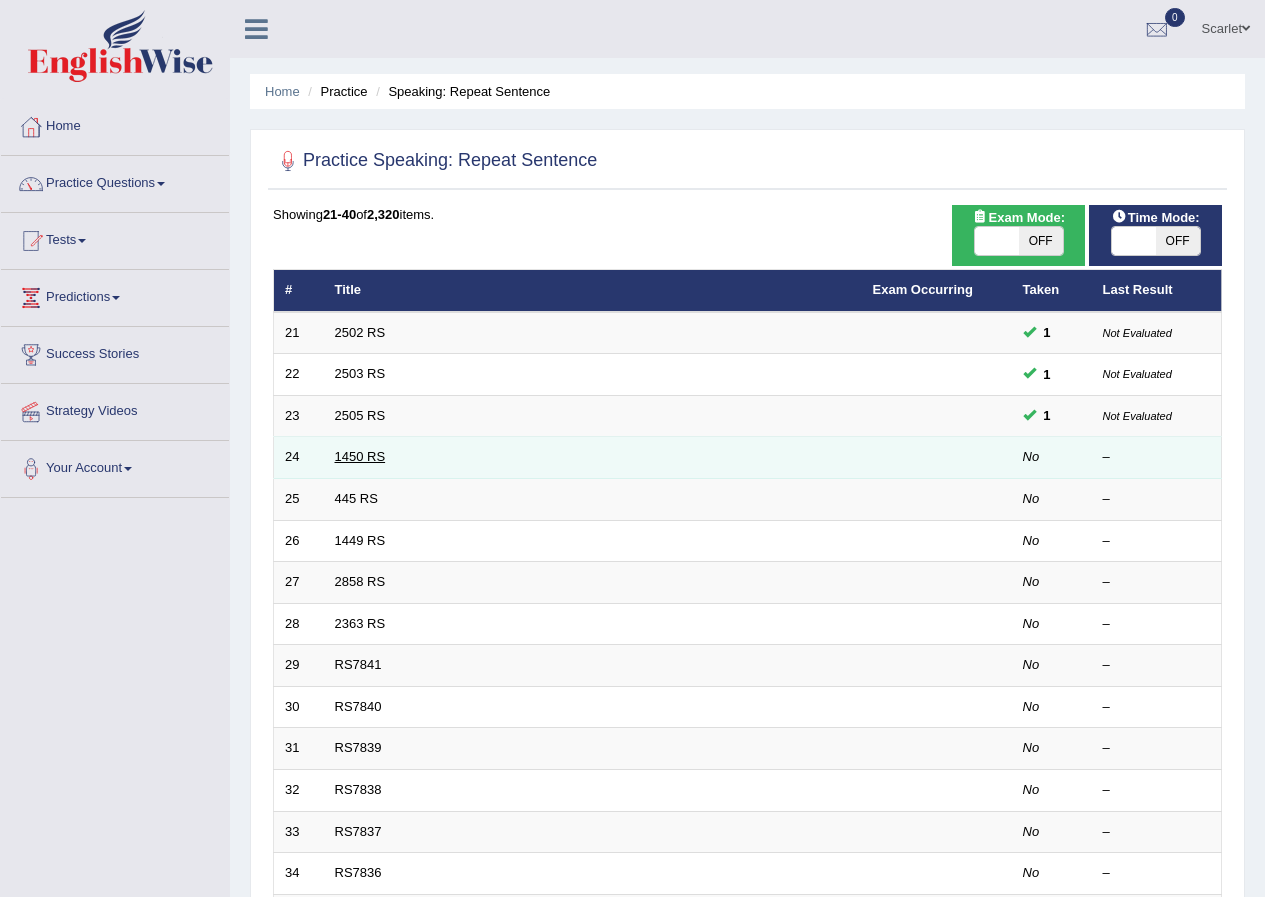 click on "1450 RS" at bounding box center [360, 456] 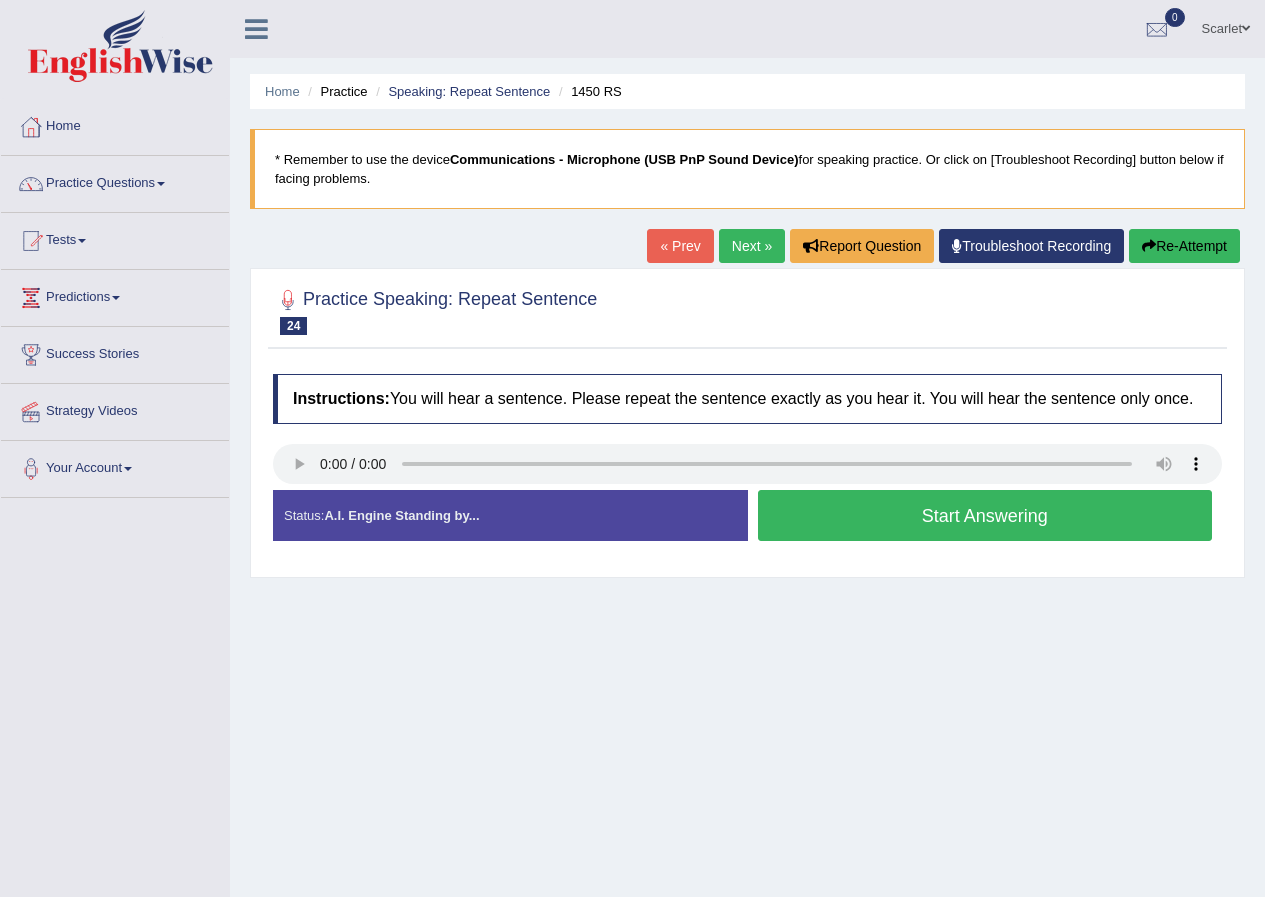 scroll, scrollTop: 0, scrollLeft: 0, axis: both 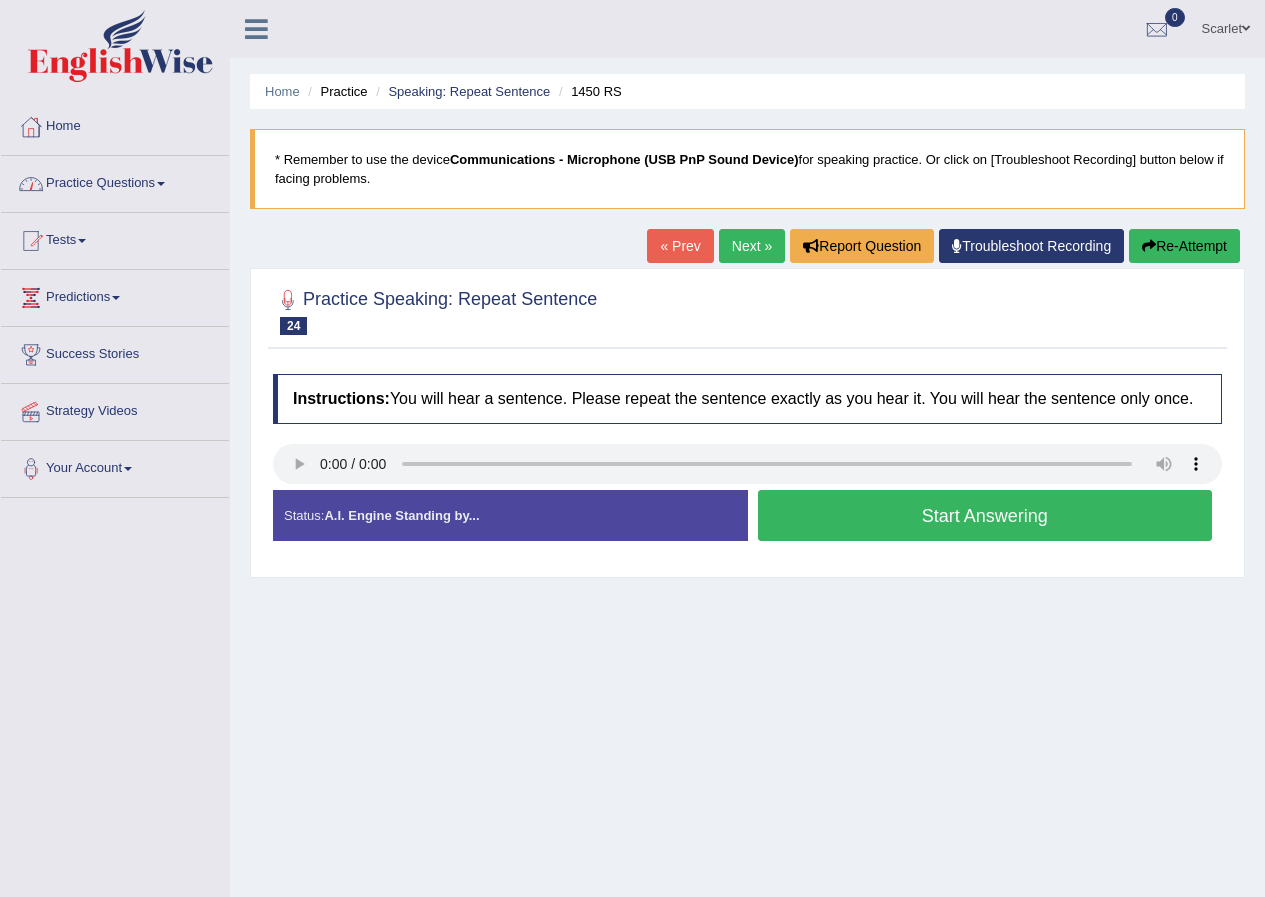 click on "Start Answering" at bounding box center [985, 515] 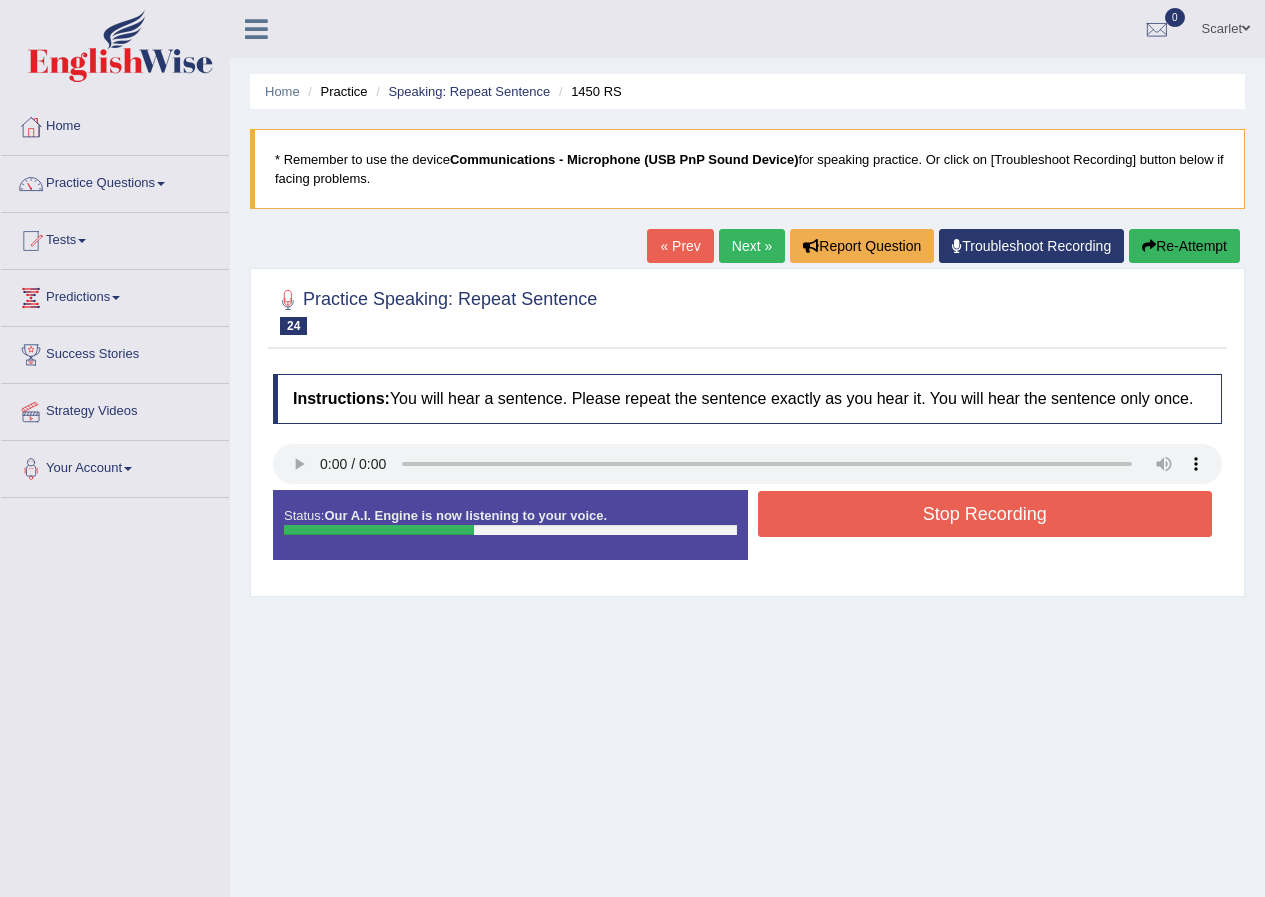 click on "Stop Recording" at bounding box center (985, 514) 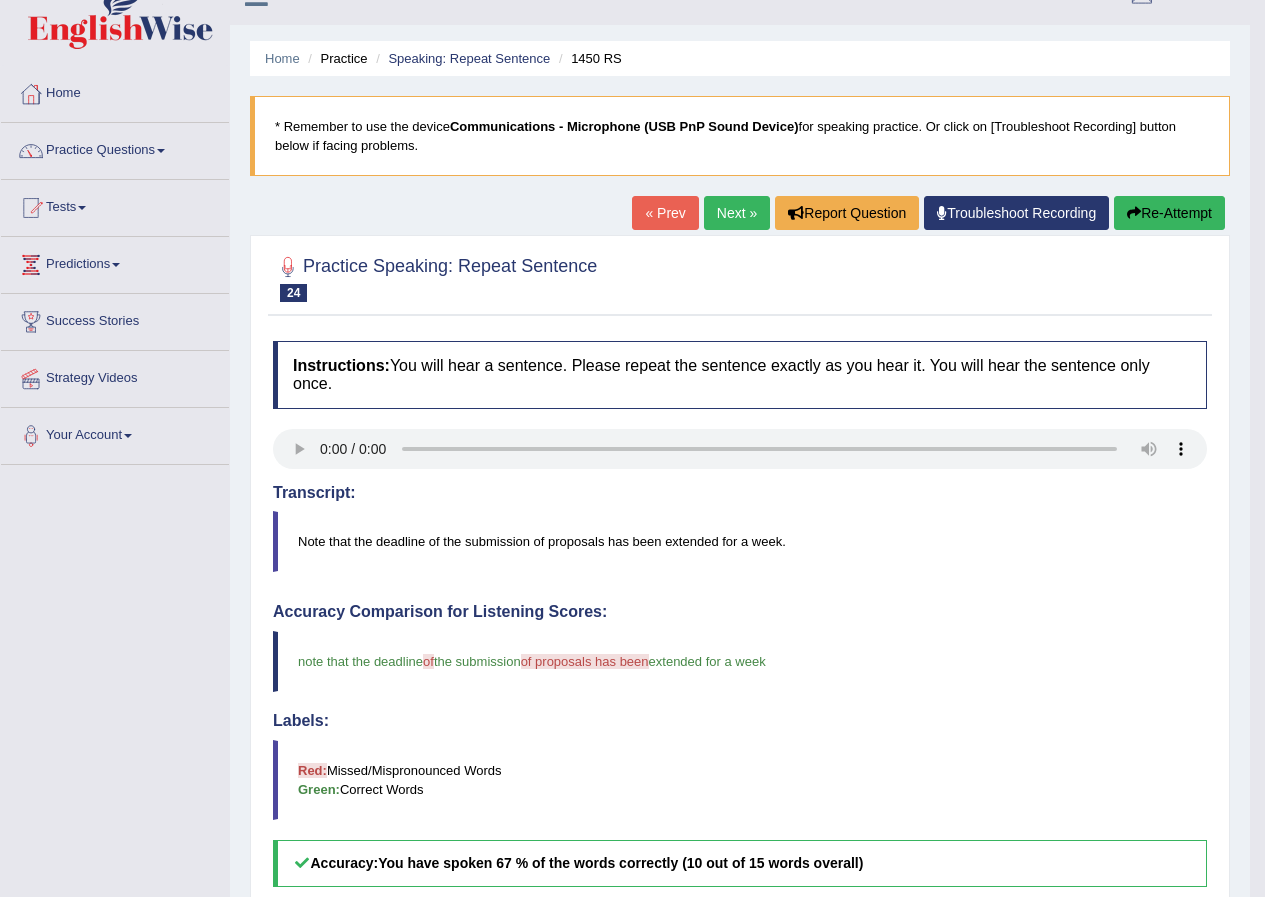 scroll, scrollTop: 0, scrollLeft: 0, axis: both 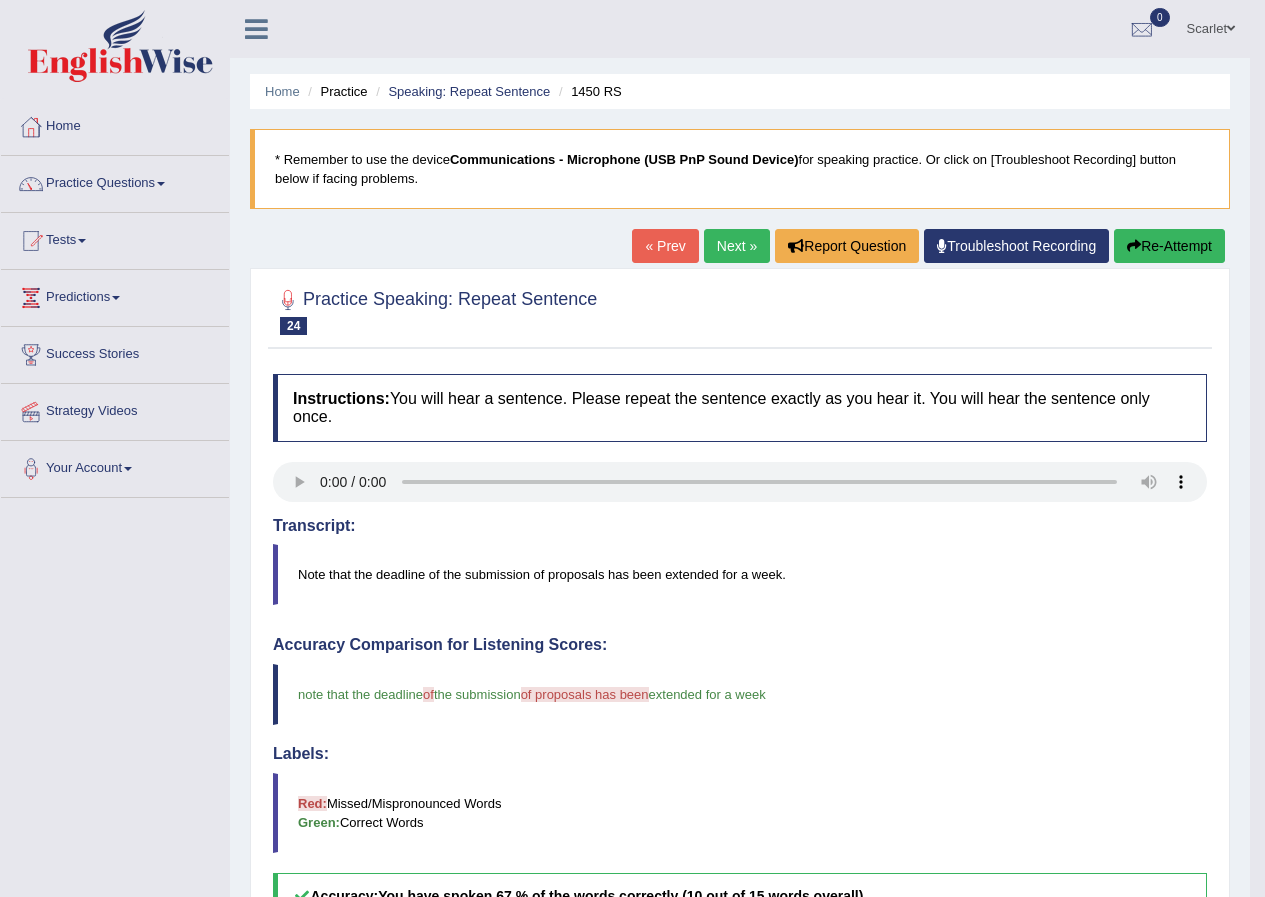 click on "Next »" at bounding box center (737, 246) 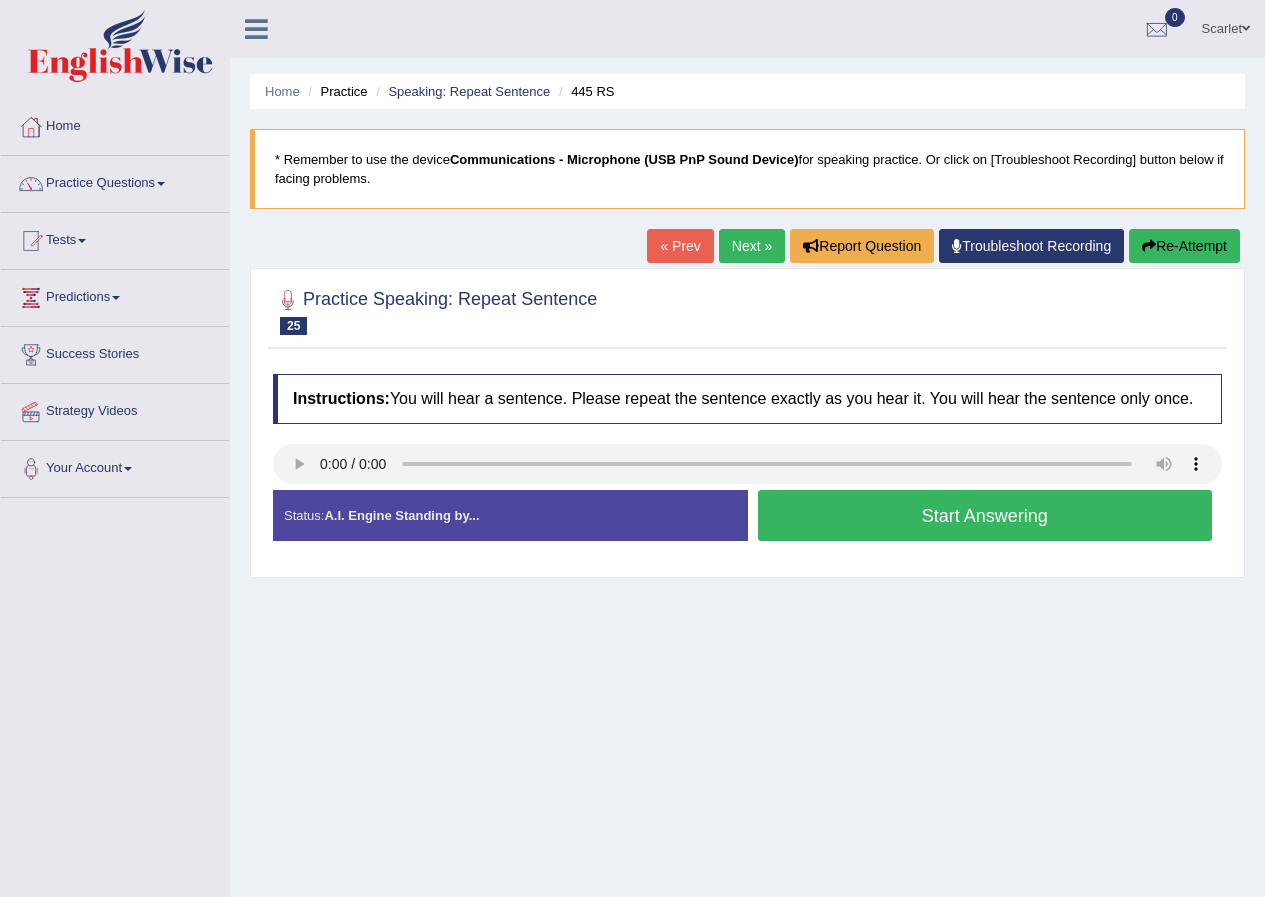 scroll, scrollTop: 0, scrollLeft: 0, axis: both 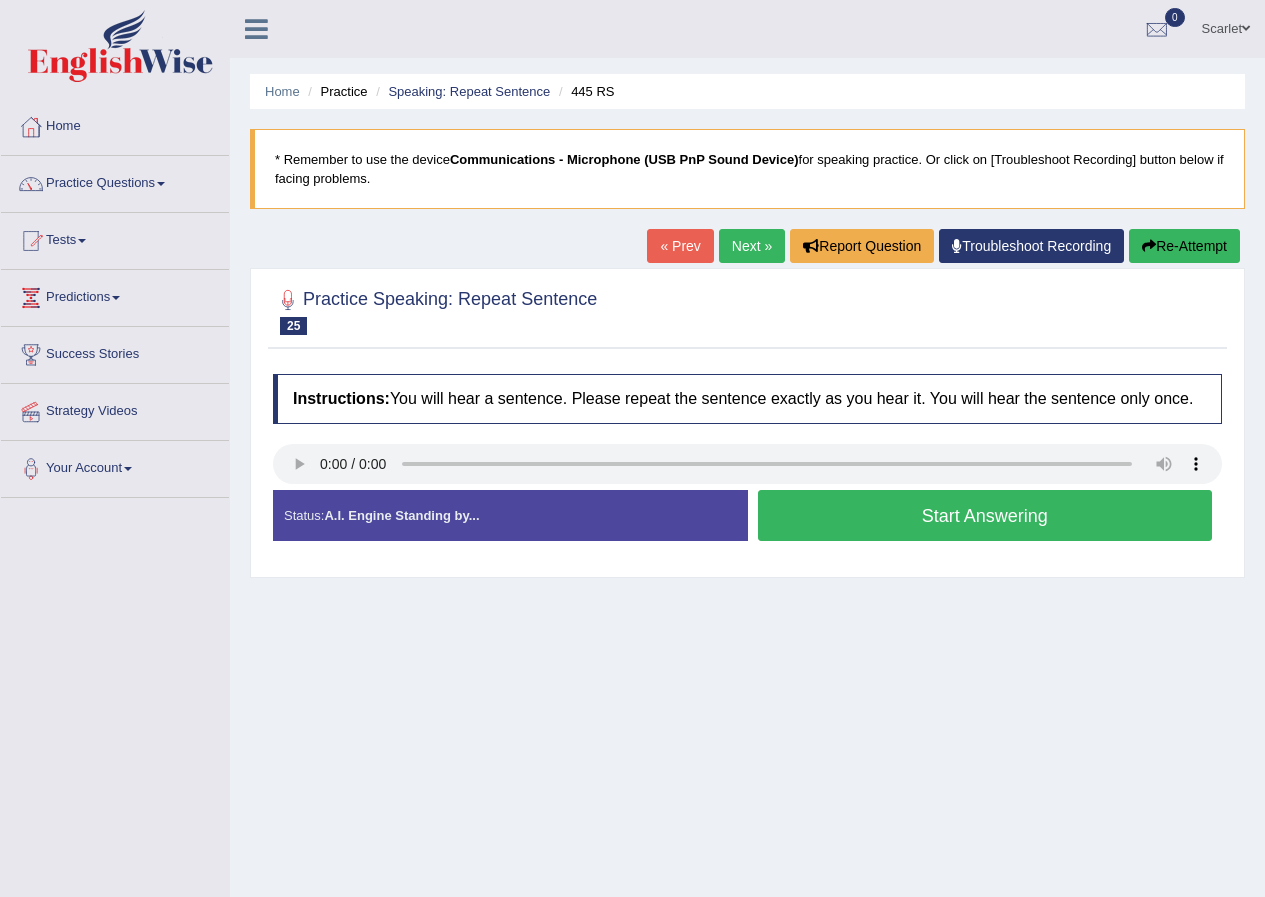 click on "Start Answering" at bounding box center [985, 515] 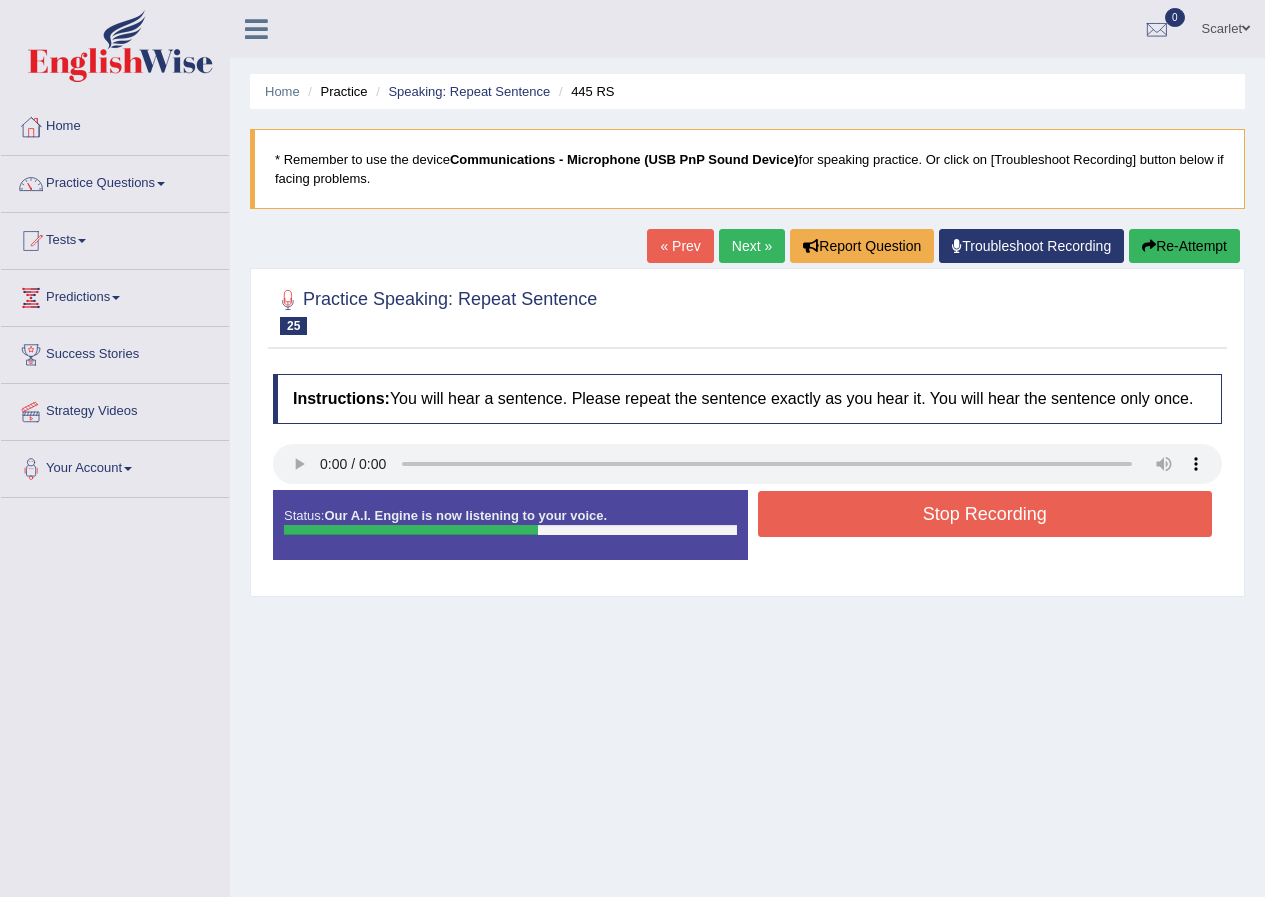 click on "Stop Recording" at bounding box center [985, 514] 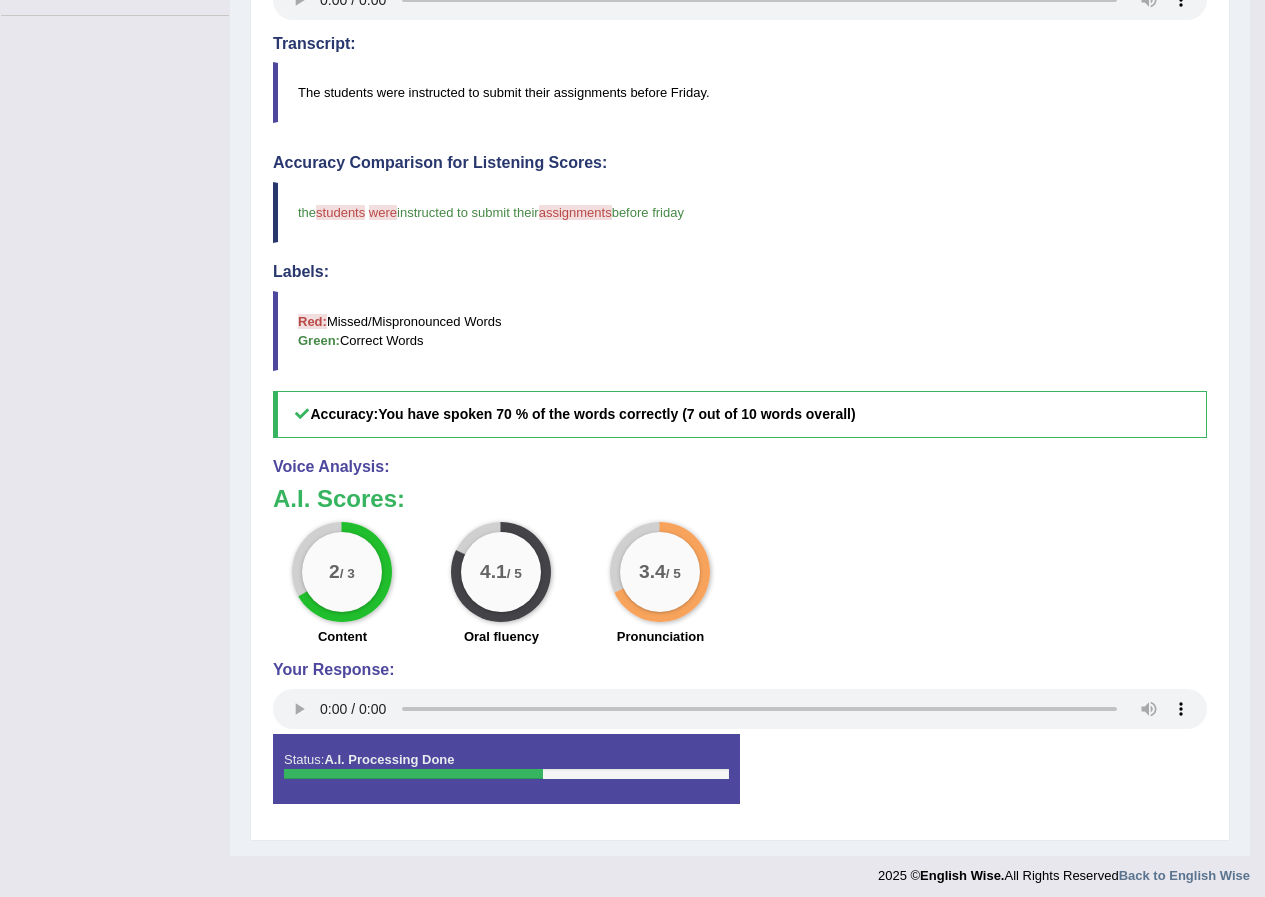 scroll, scrollTop: 491, scrollLeft: 0, axis: vertical 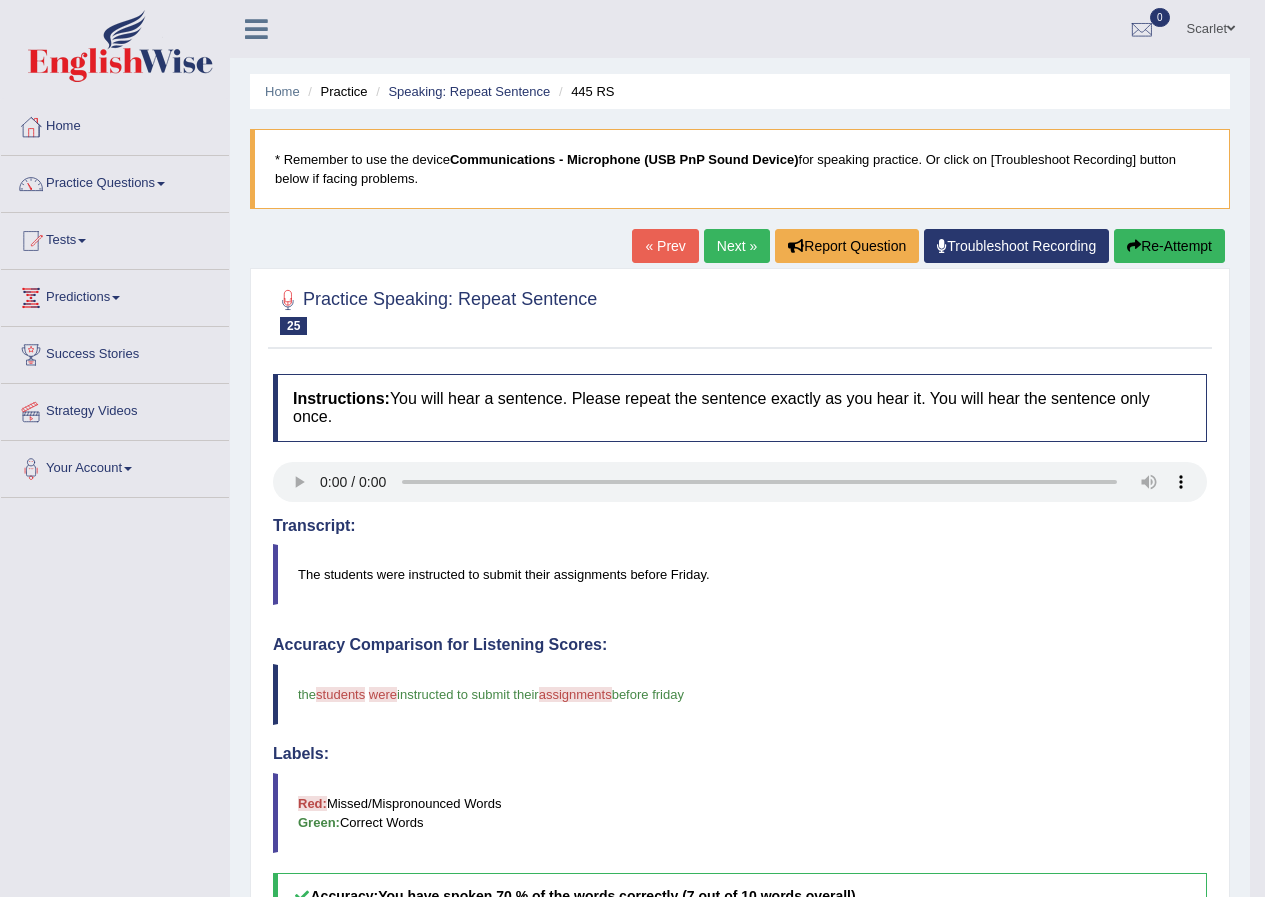 click on "Next »" at bounding box center [737, 246] 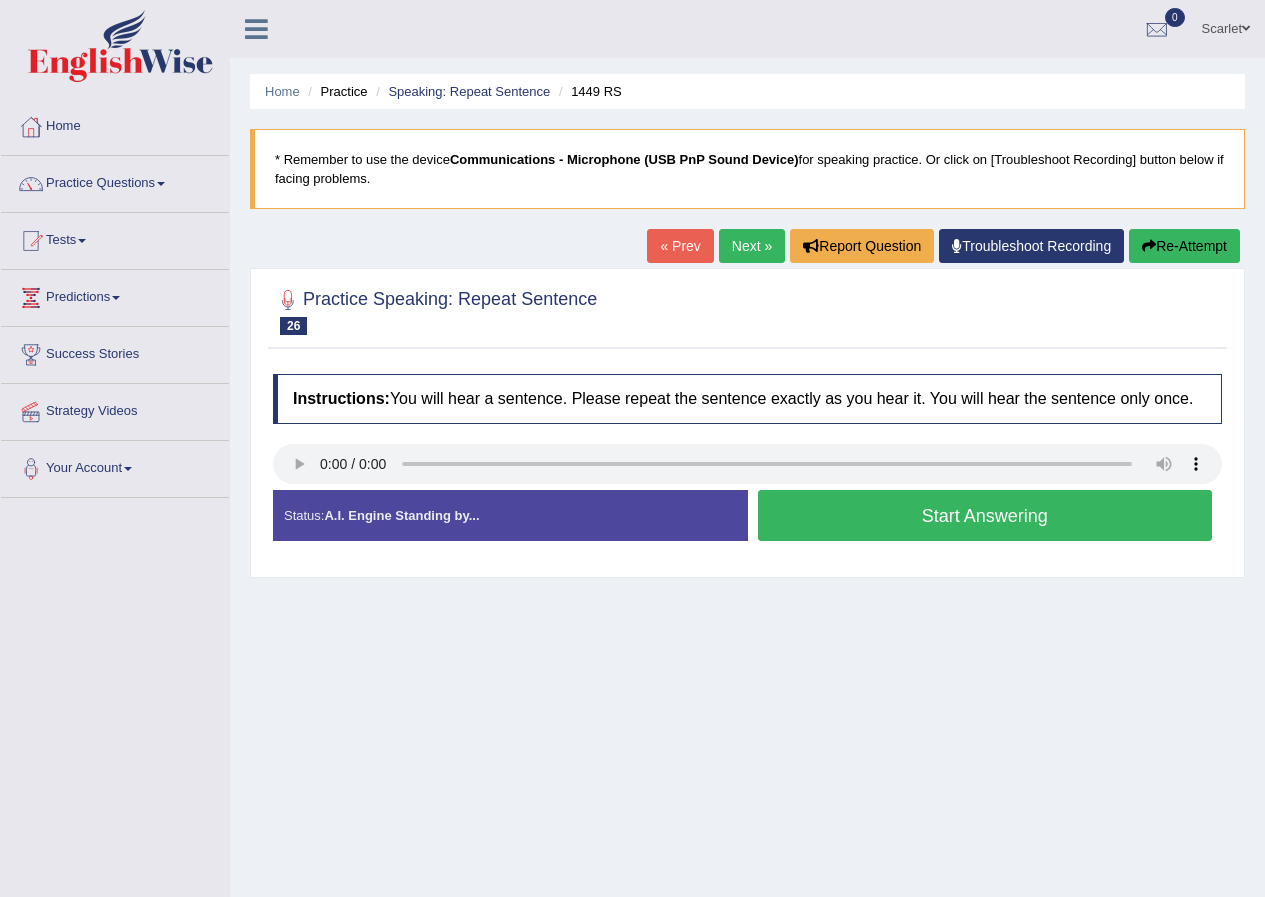 scroll, scrollTop: 0, scrollLeft: 0, axis: both 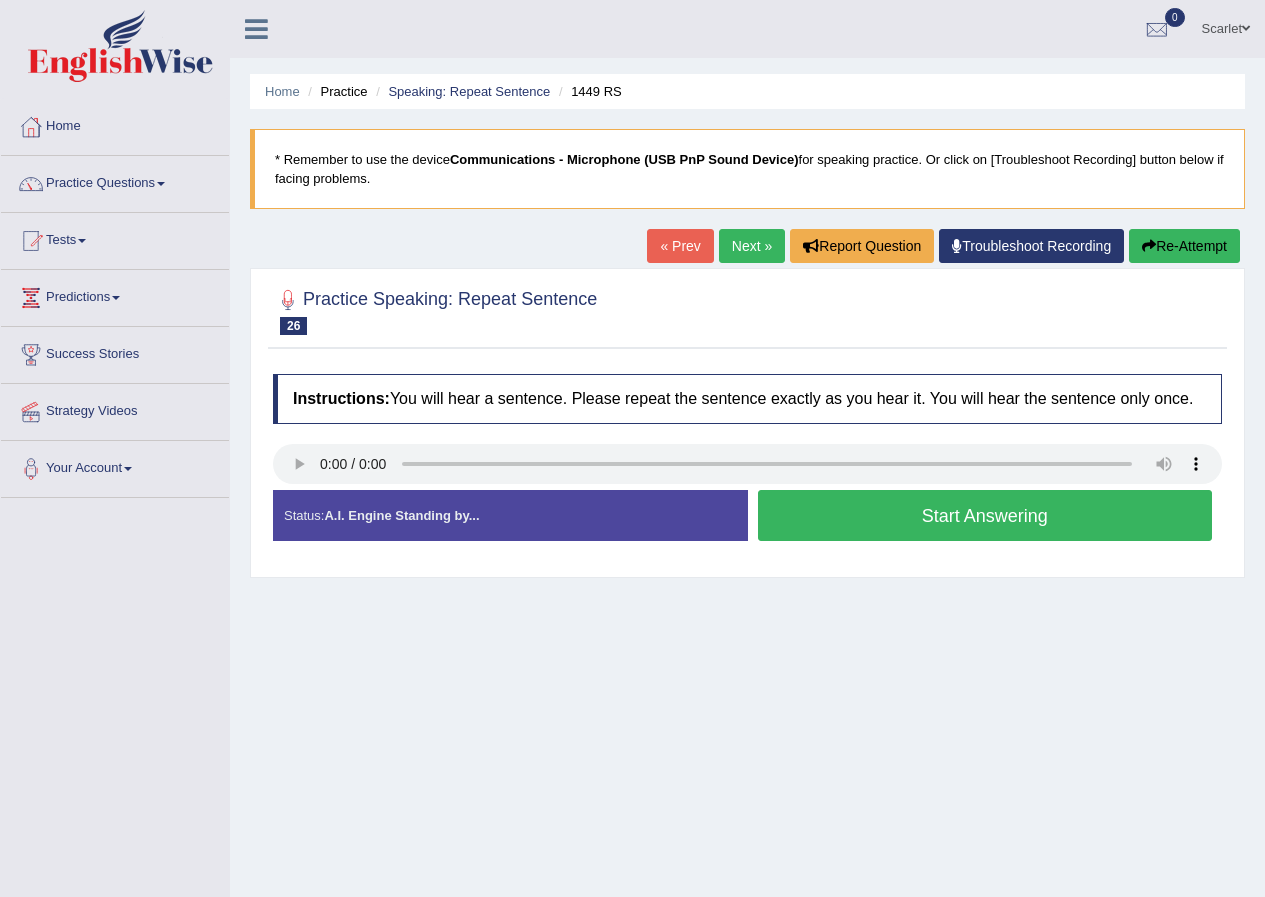 click on "Start Answering" at bounding box center (985, 515) 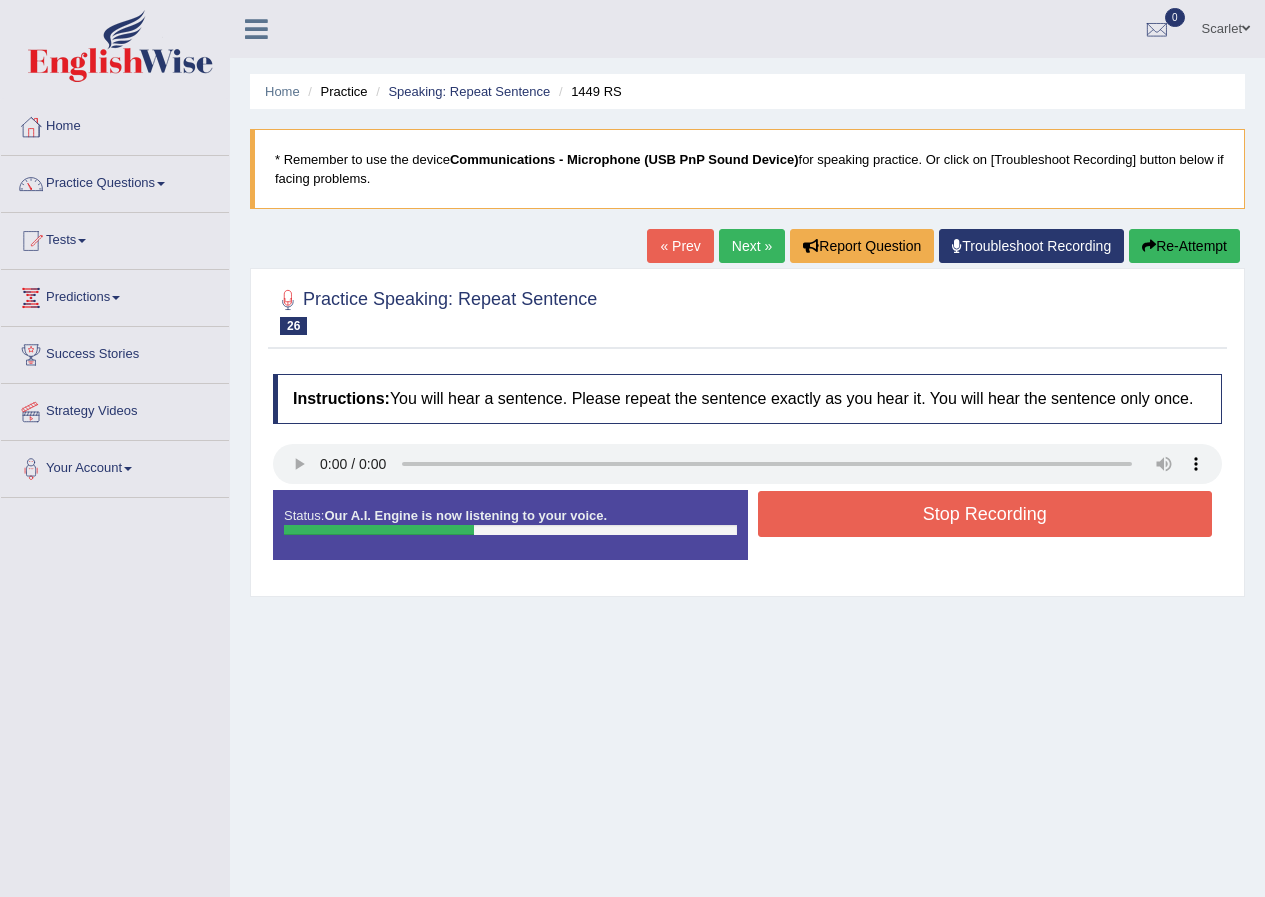 click on "Stop Recording" at bounding box center (985, 514) 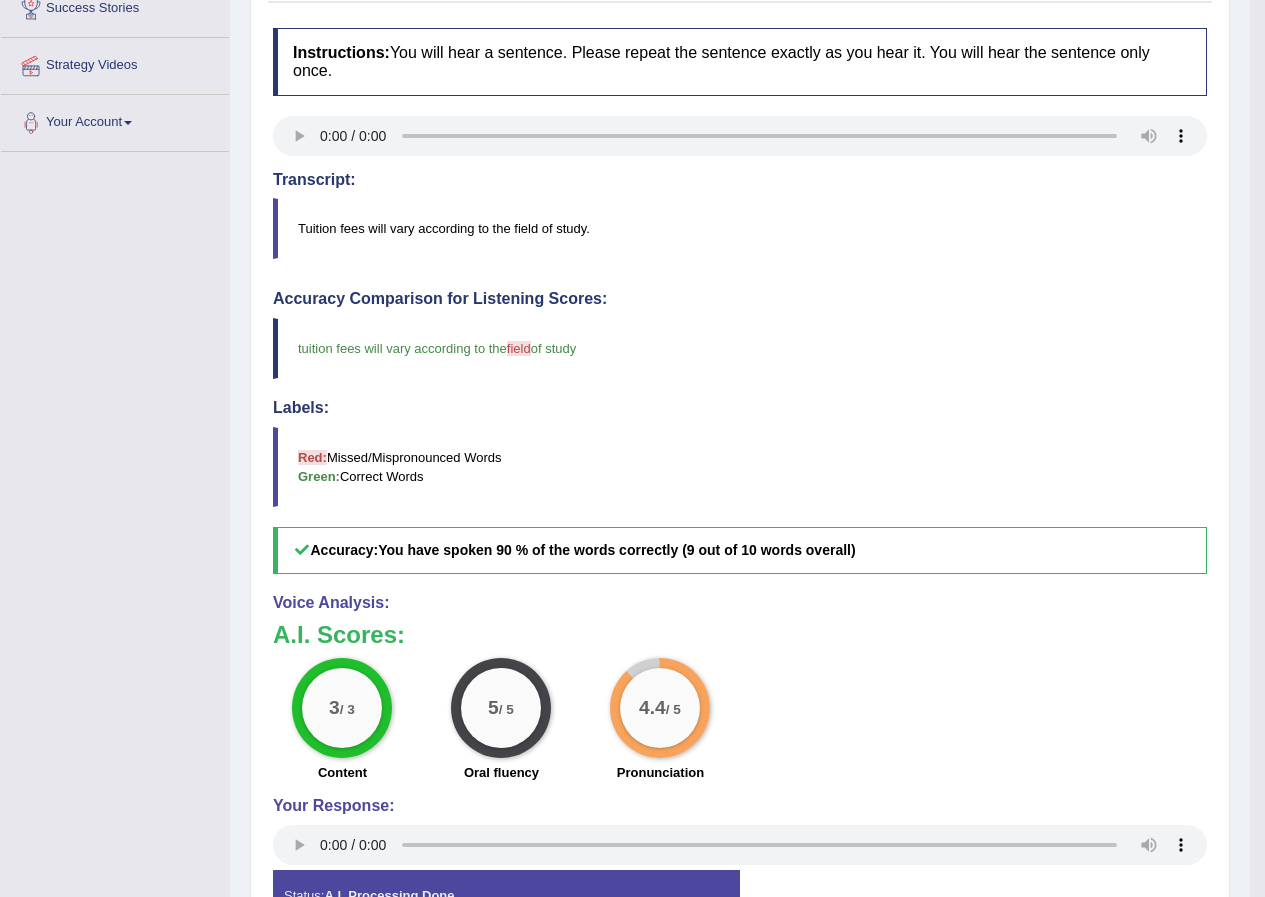 scroll, scrollTop: 400, scrollLeft: 0, axis: vertical 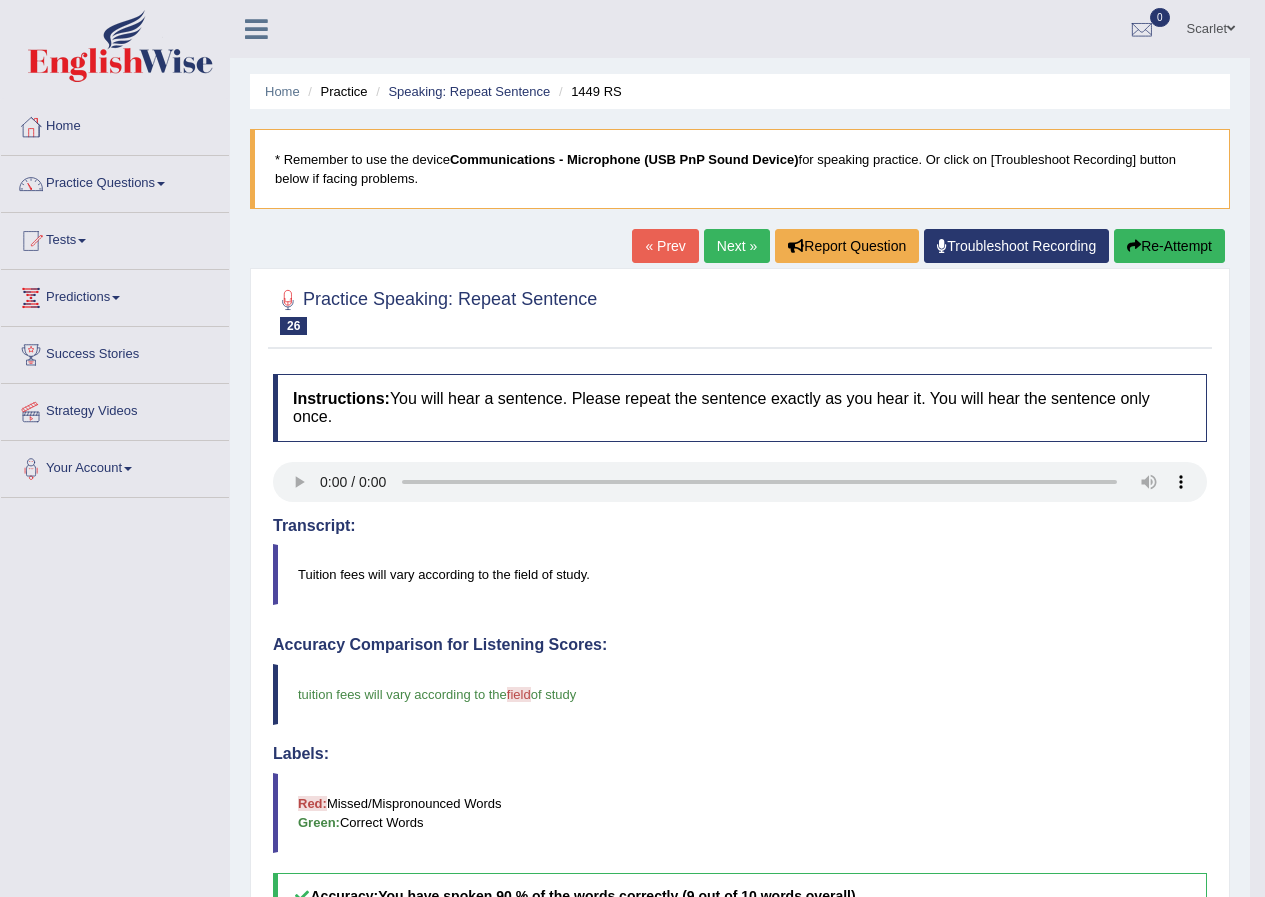 click on "Next »" at bounding box center [737, 246] 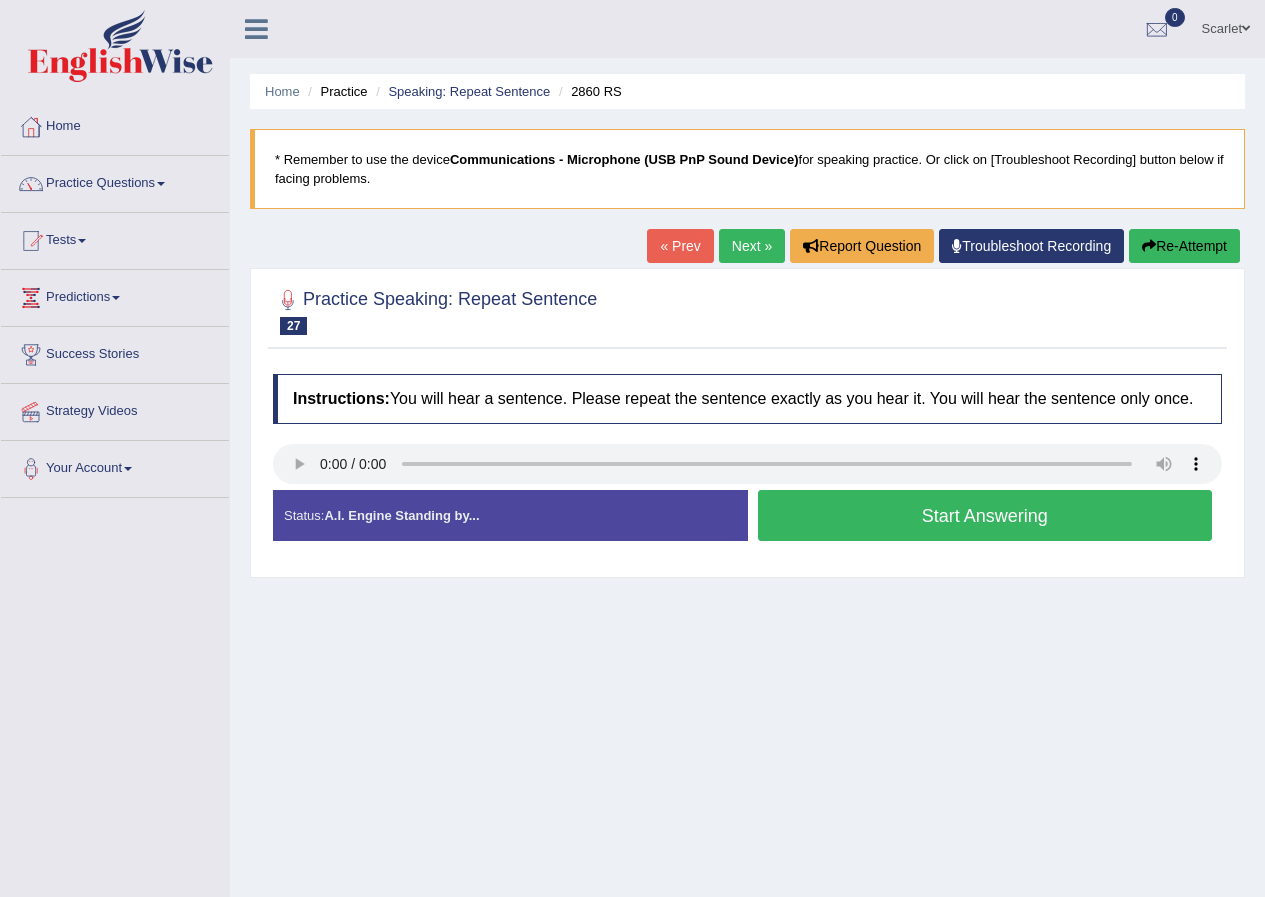 scroll, scrollTop: 0, scrollLeft: 0, axis: both 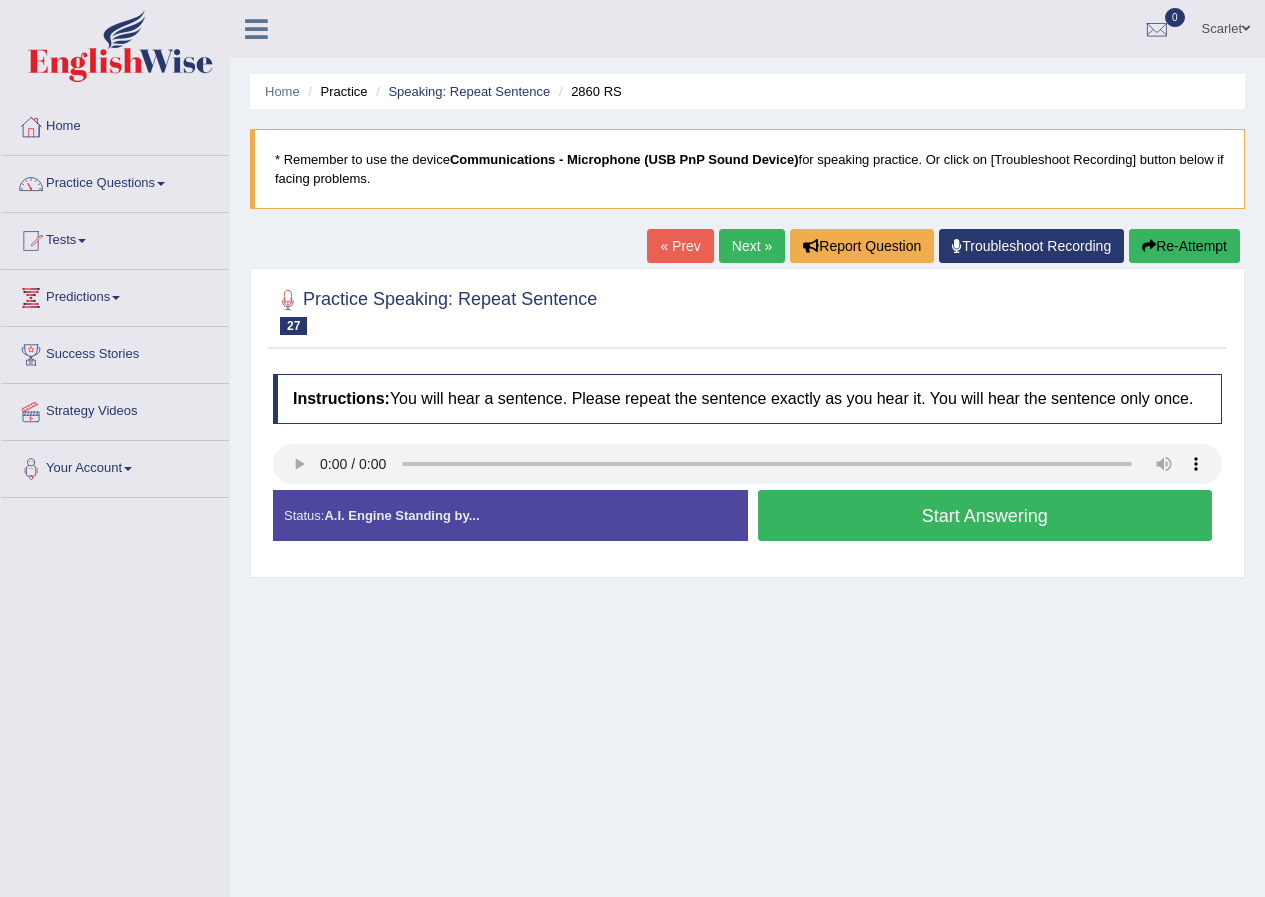 click on "Start Answering" at bounding box center [985, 515] 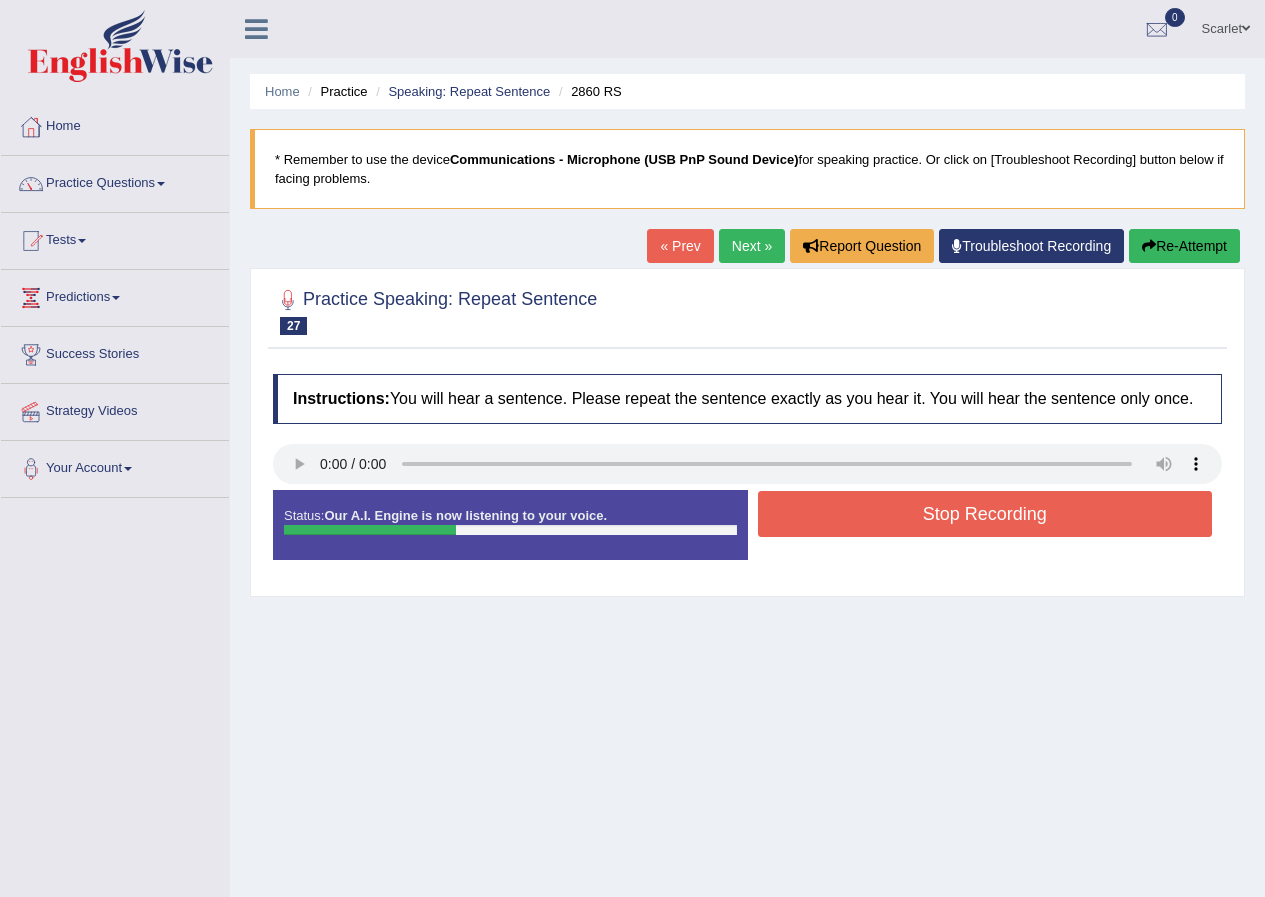 click on "Stop Recording" at bounding box center [985, 514] 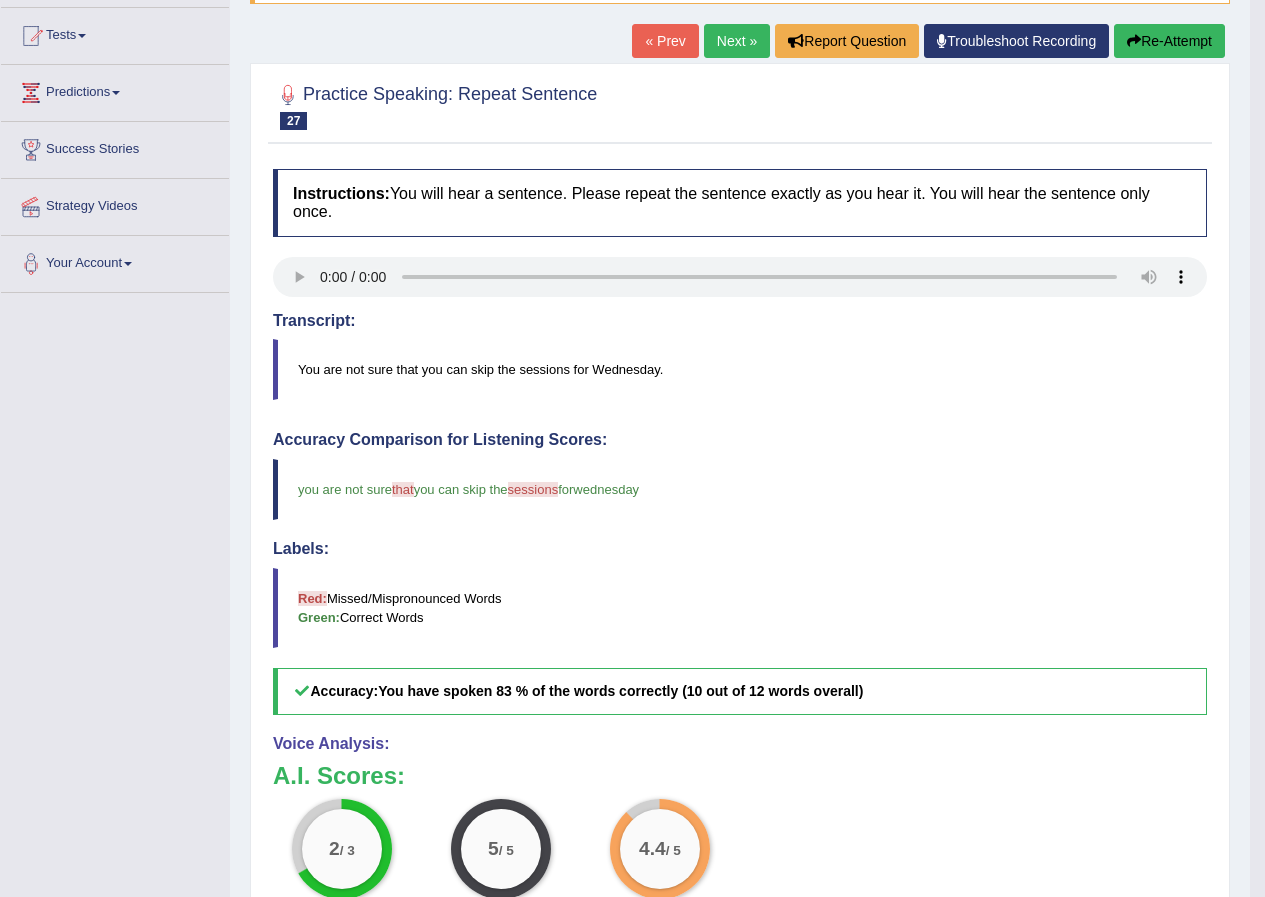 scroll, scrollTop: 491, scrollLeft: 0, axis: vertical 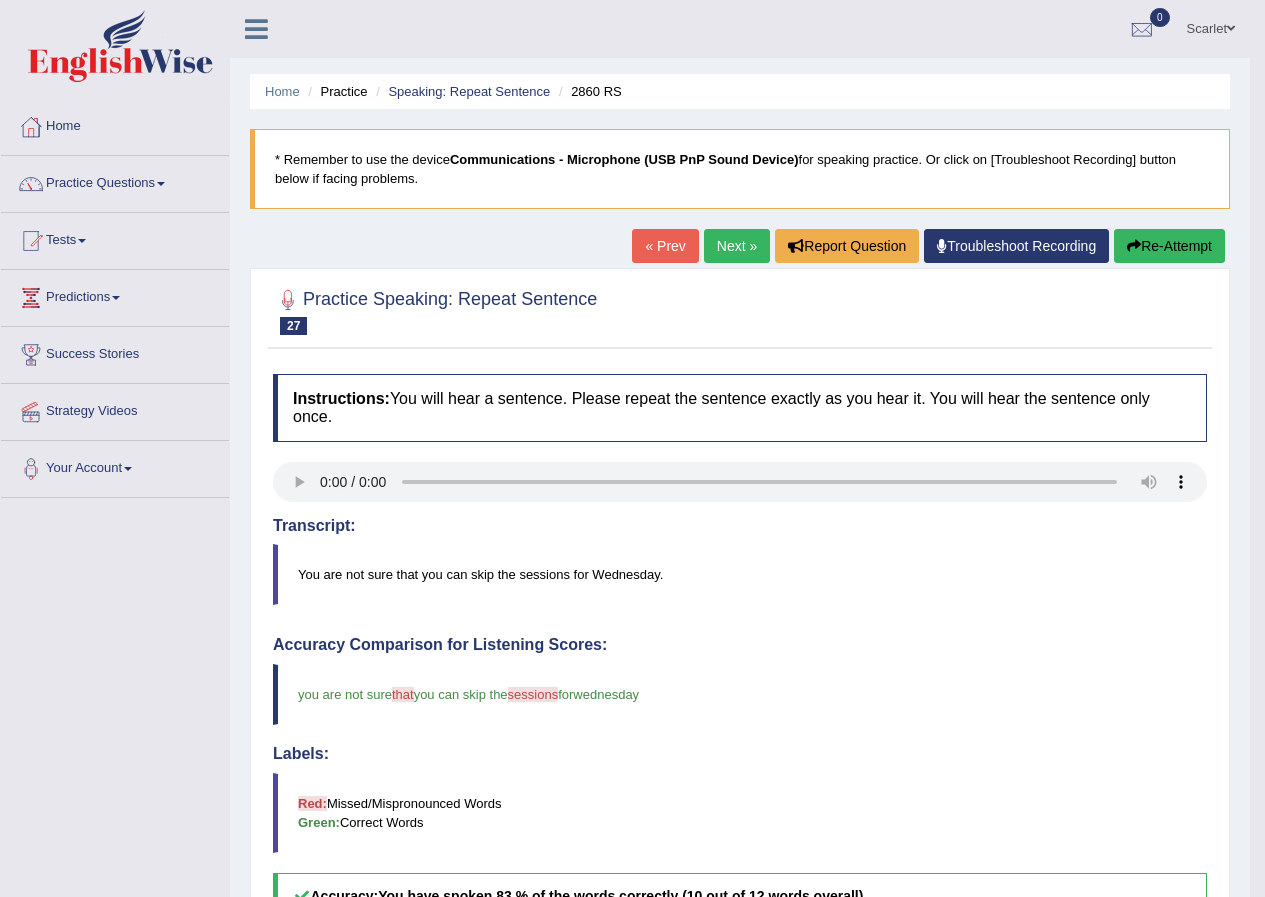 click on "Next »" at bounding box center (737, 246) 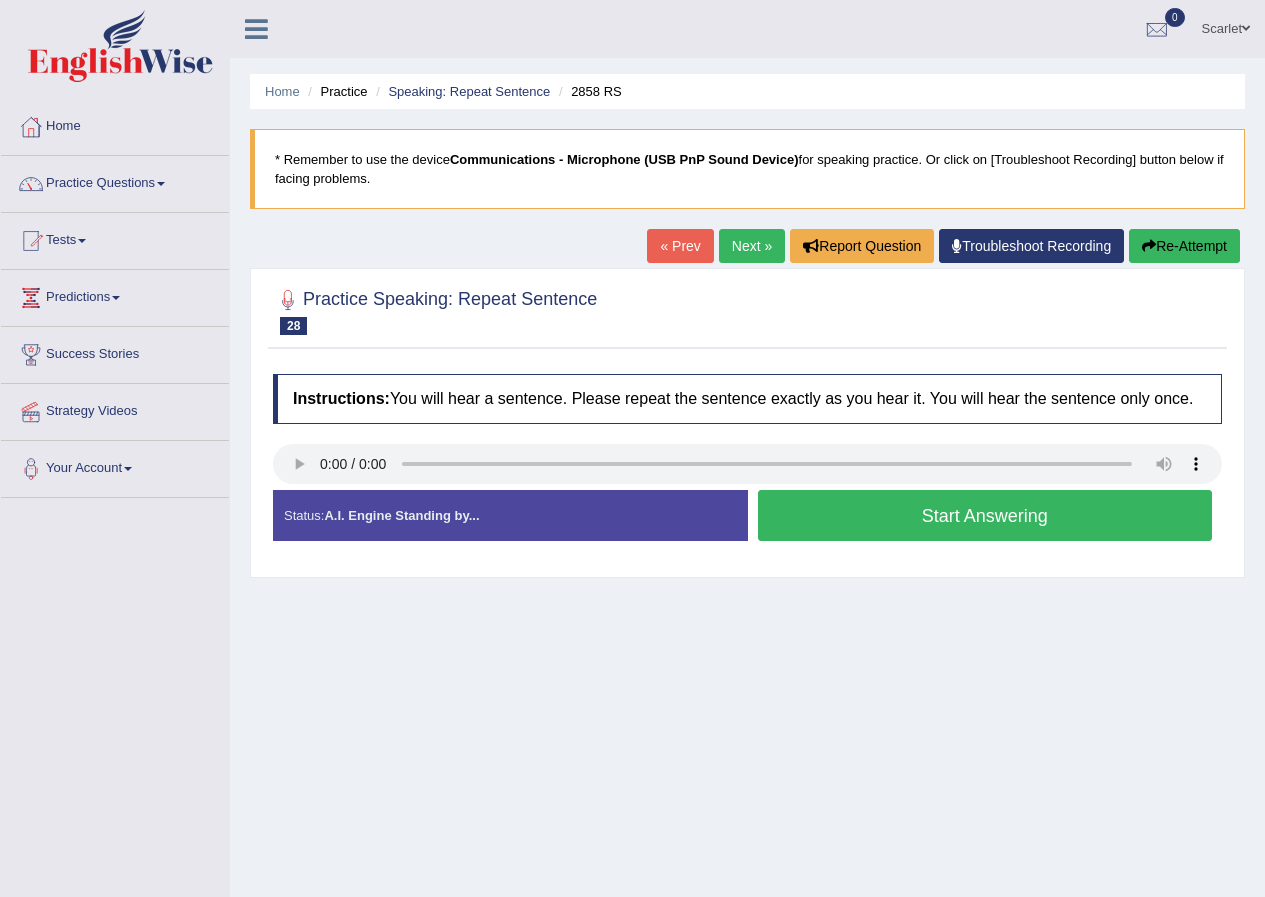 scroll, scrollTop: 0, scrollLeft: 0, axis: both 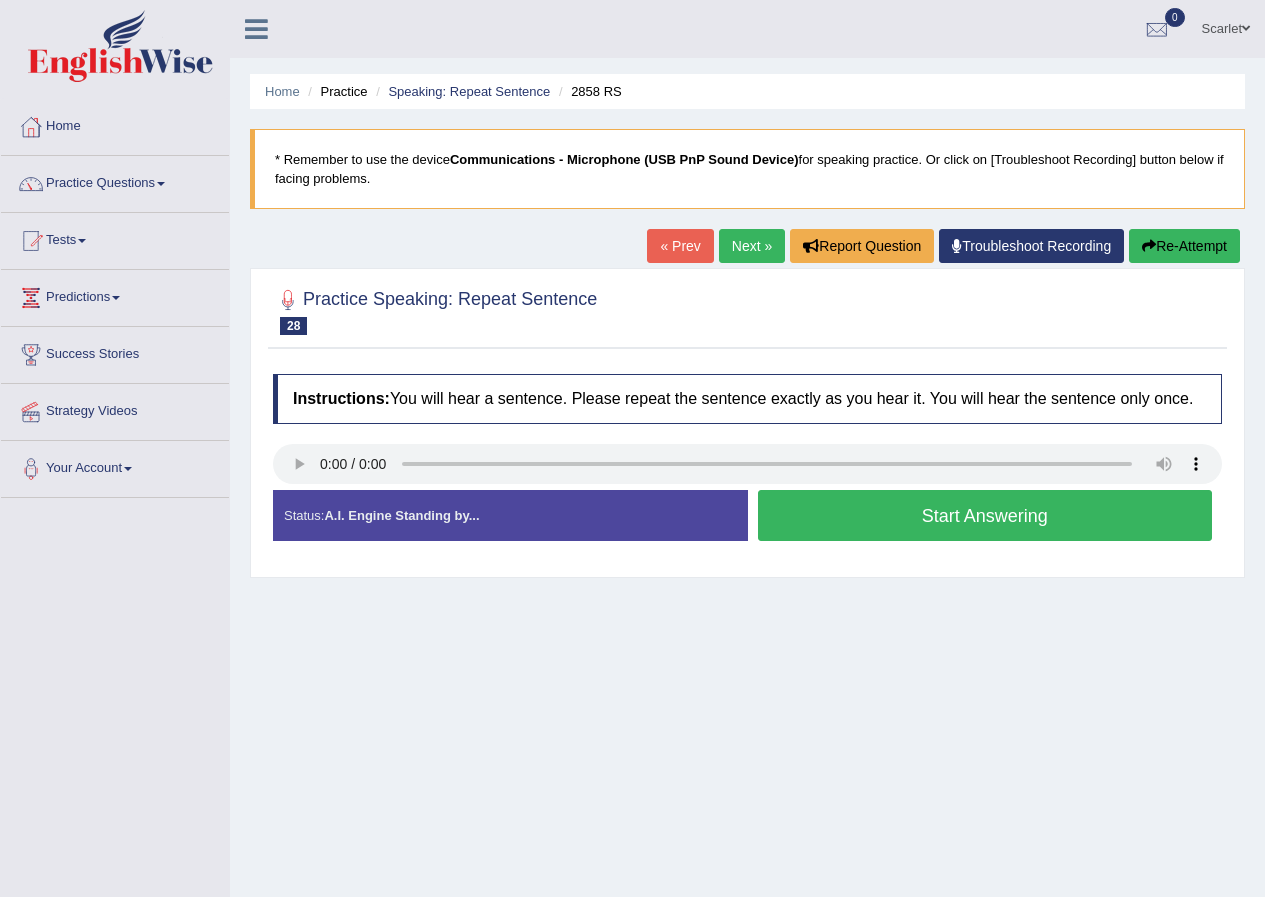 click on "Start Answering" at bounding box center [985, 515] 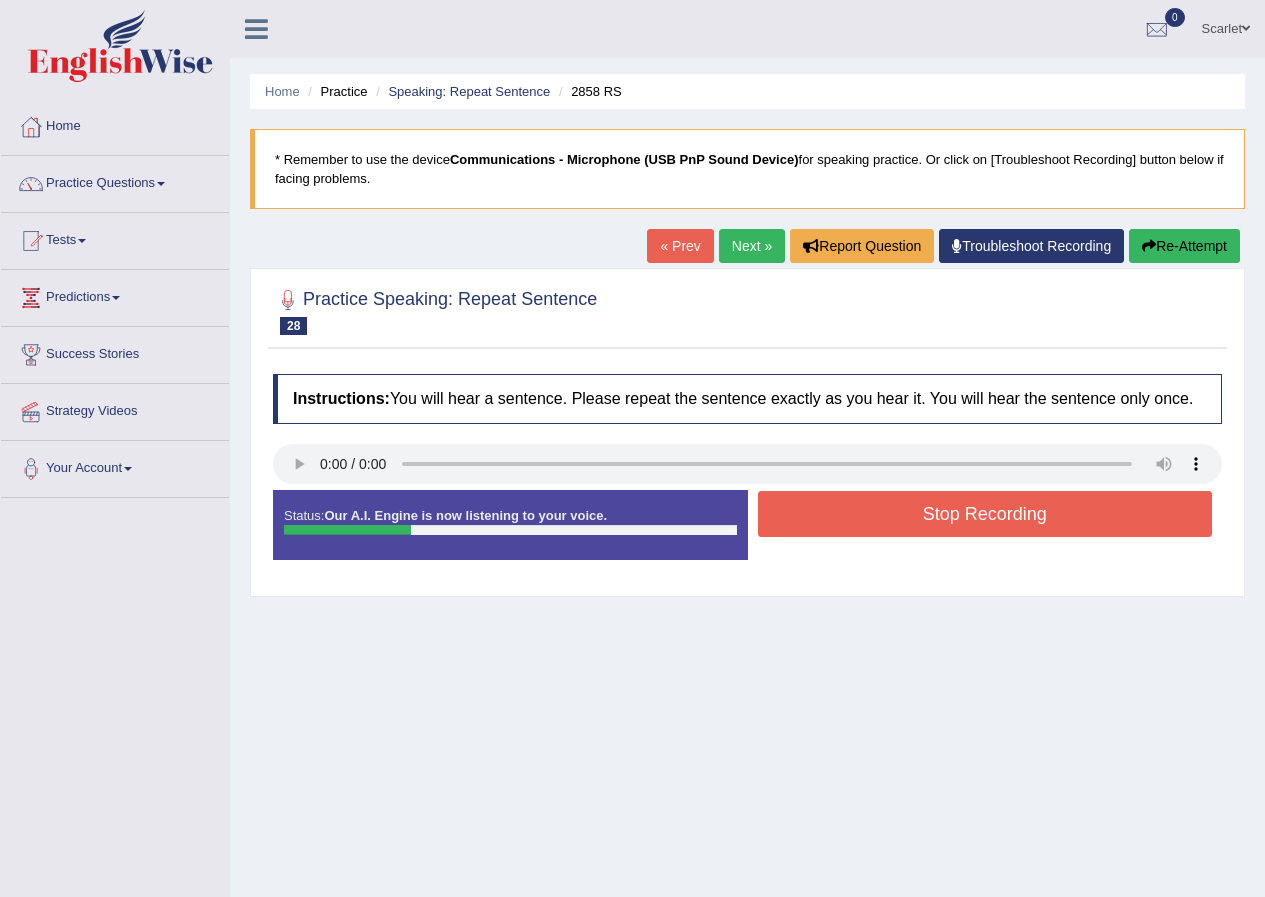 click on "Stop Recording" at bounding box center (985, 514) 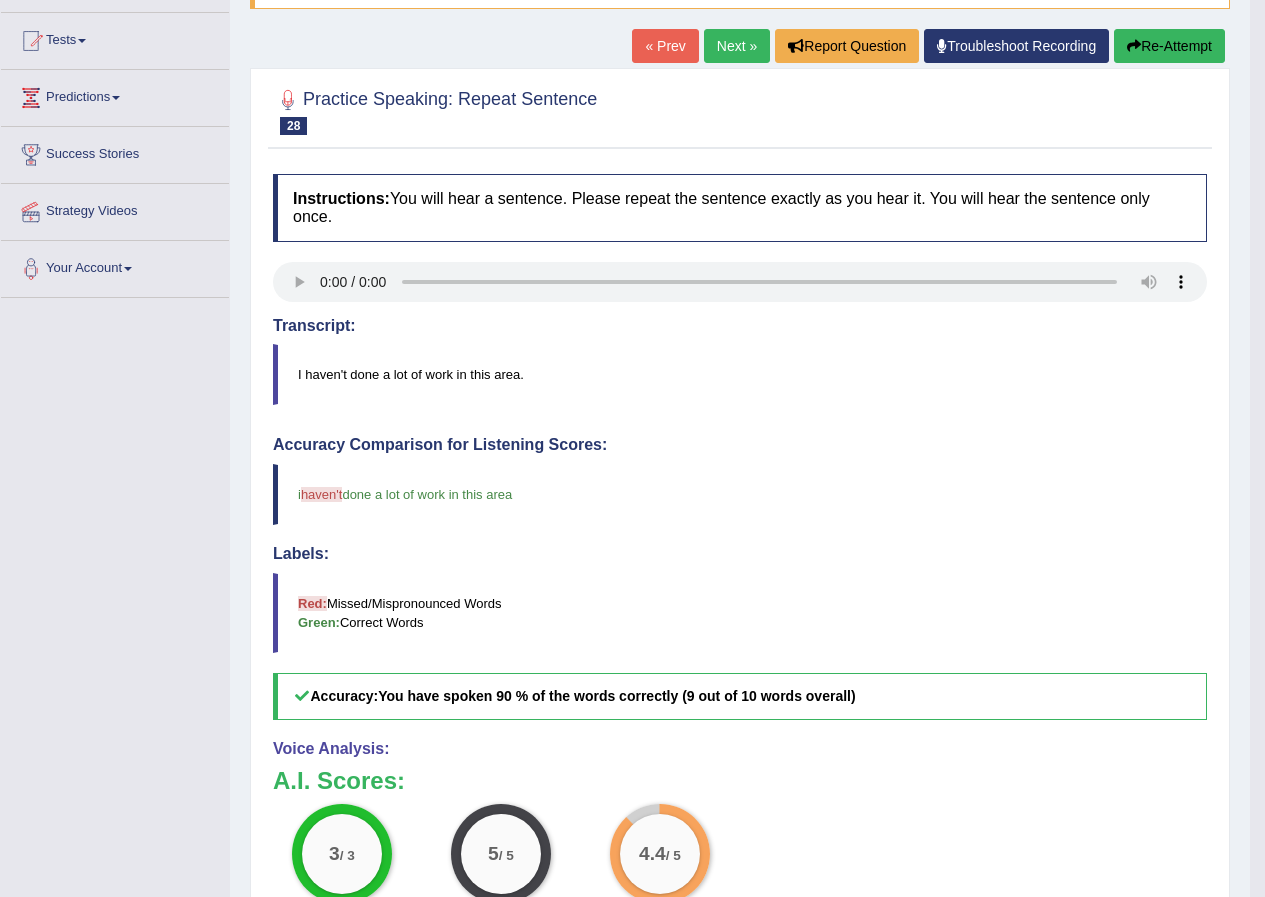 scroll, scrollTop: 491, scrollLeft: 0, axis: vertical 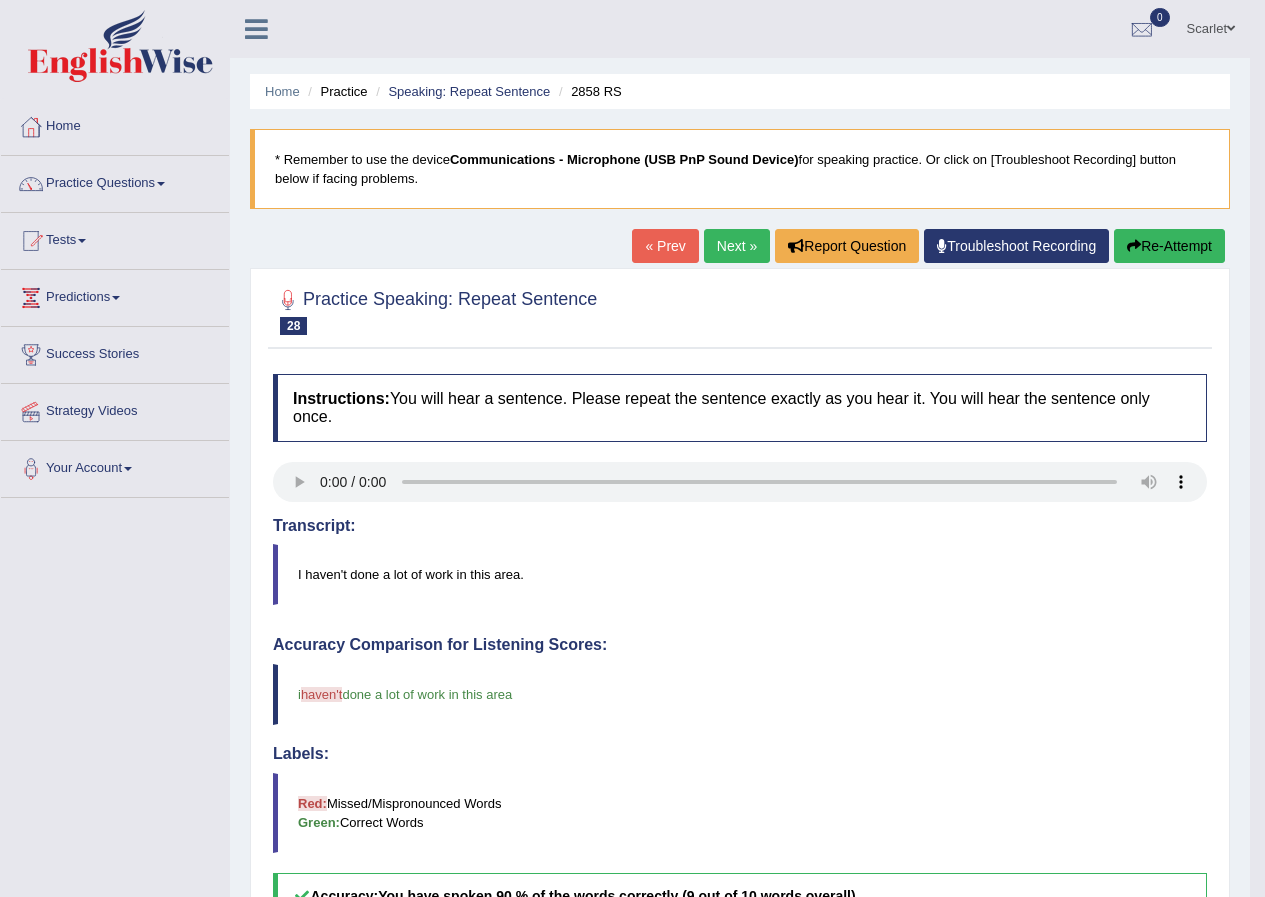 click on "Next »" at bounding box center (737, 246) 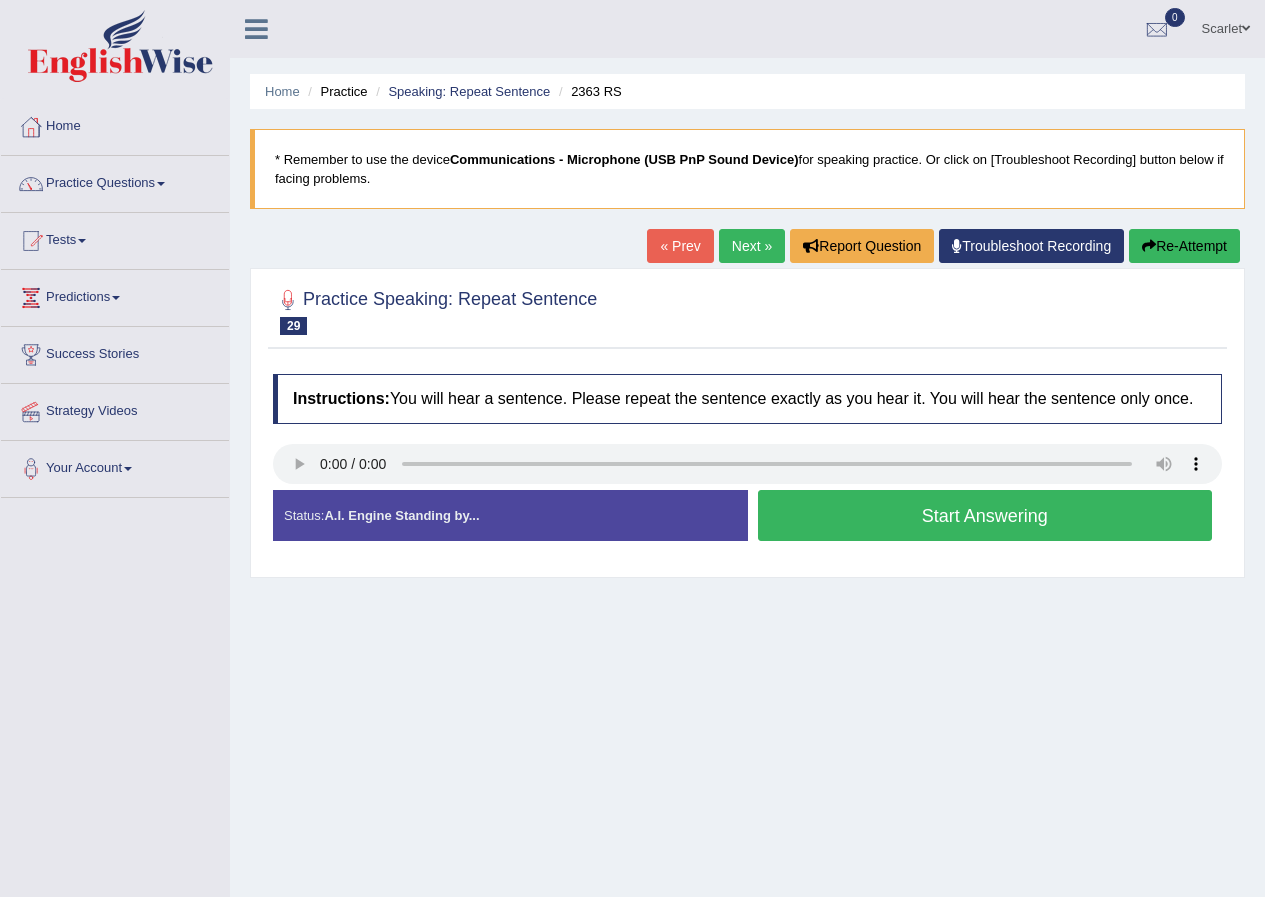 scroll, scrollTop: 0, scrollLeft: 0, axis: both 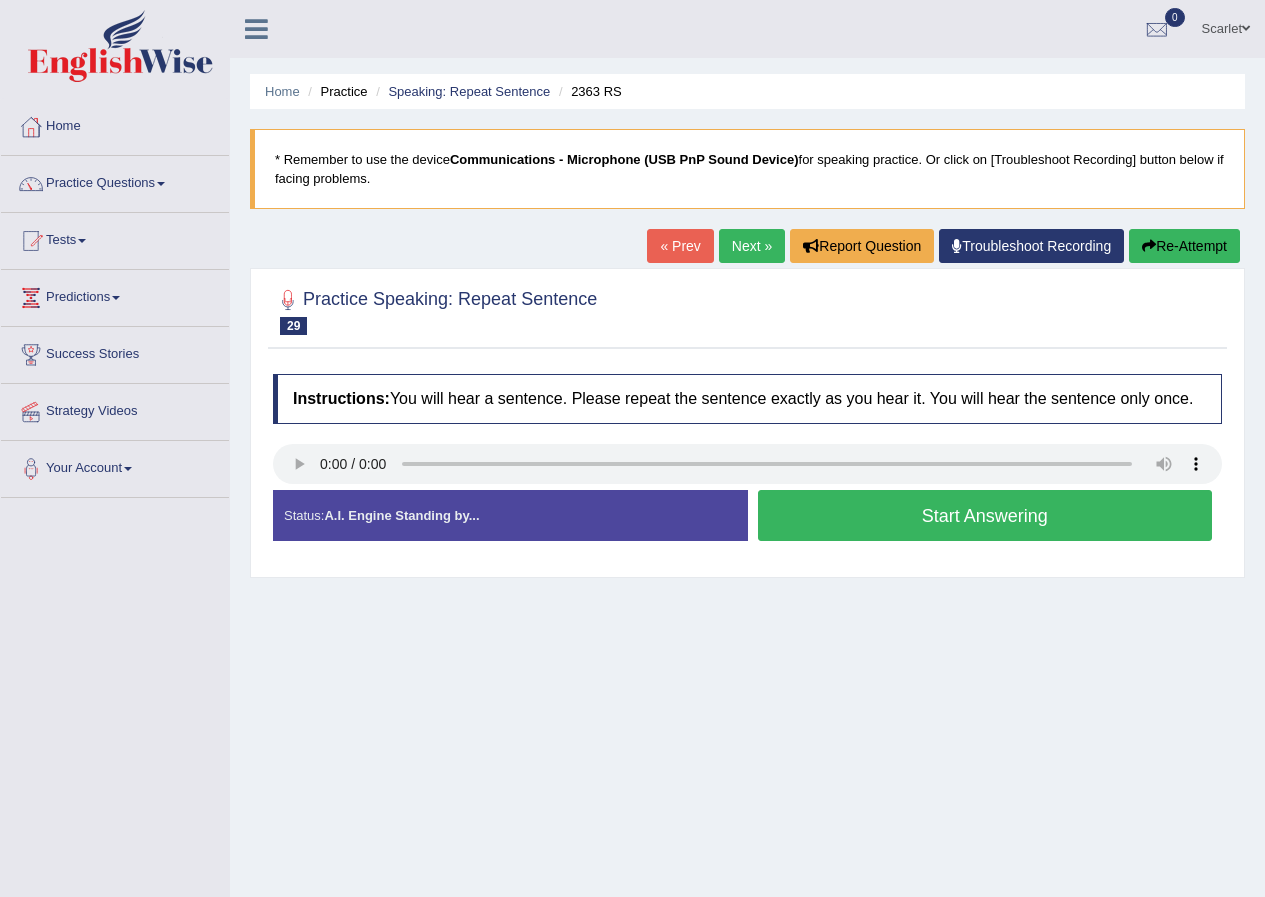 click on "Start Answering" at bounding box center [985, 515] 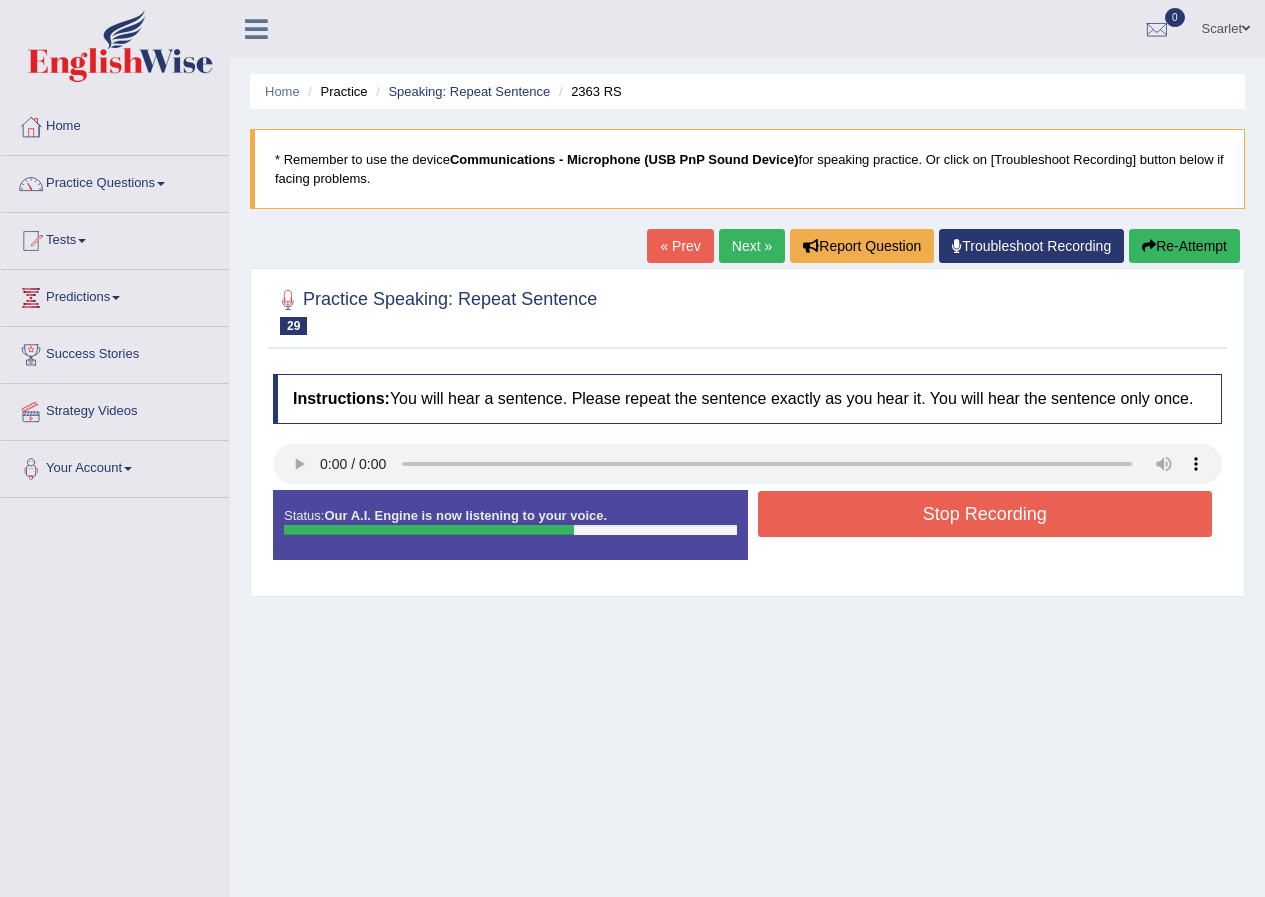click on "Stop Recording" at bounding box center (985, 514) 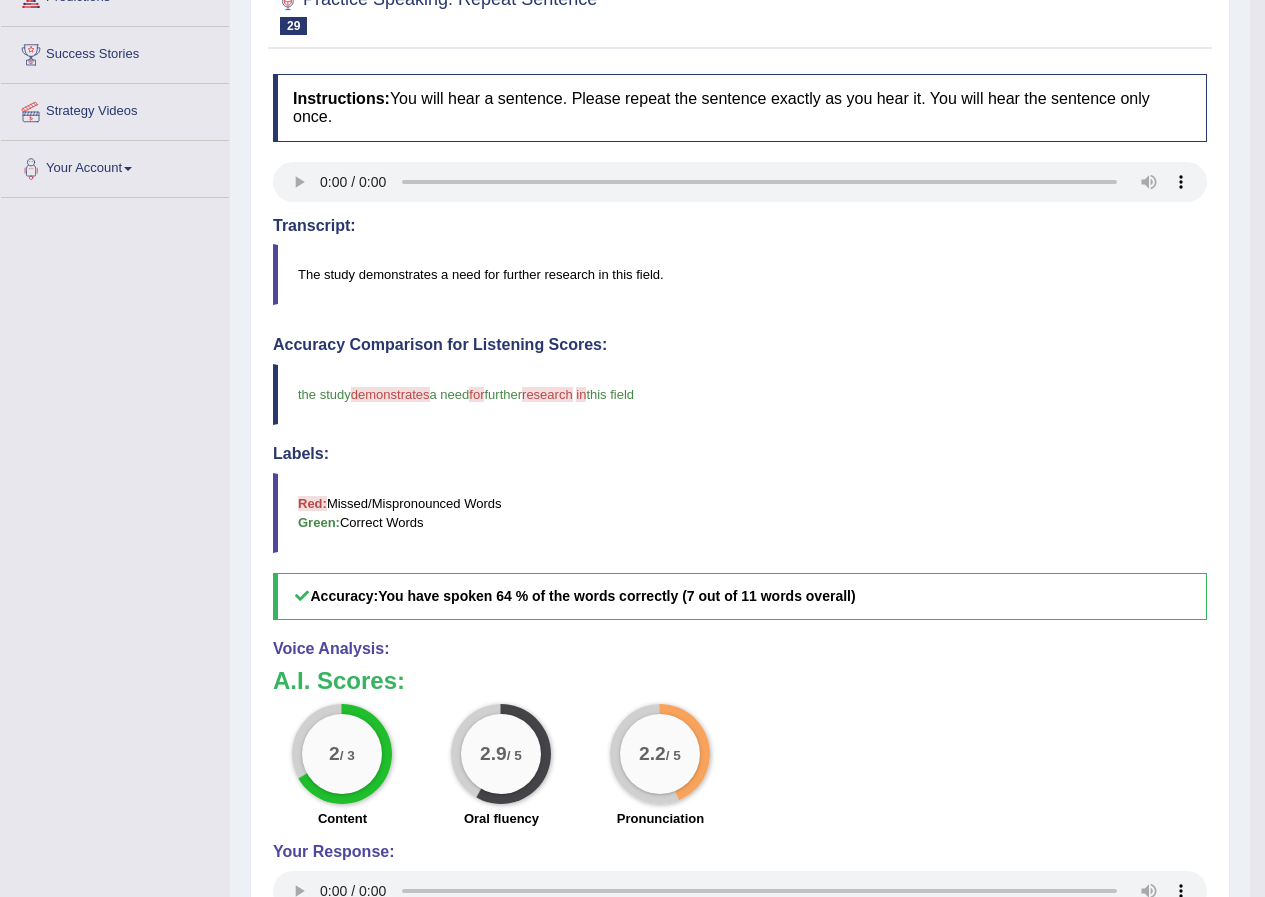 scroll, scrollTop: 0, scrollLeft: 0, axis: both 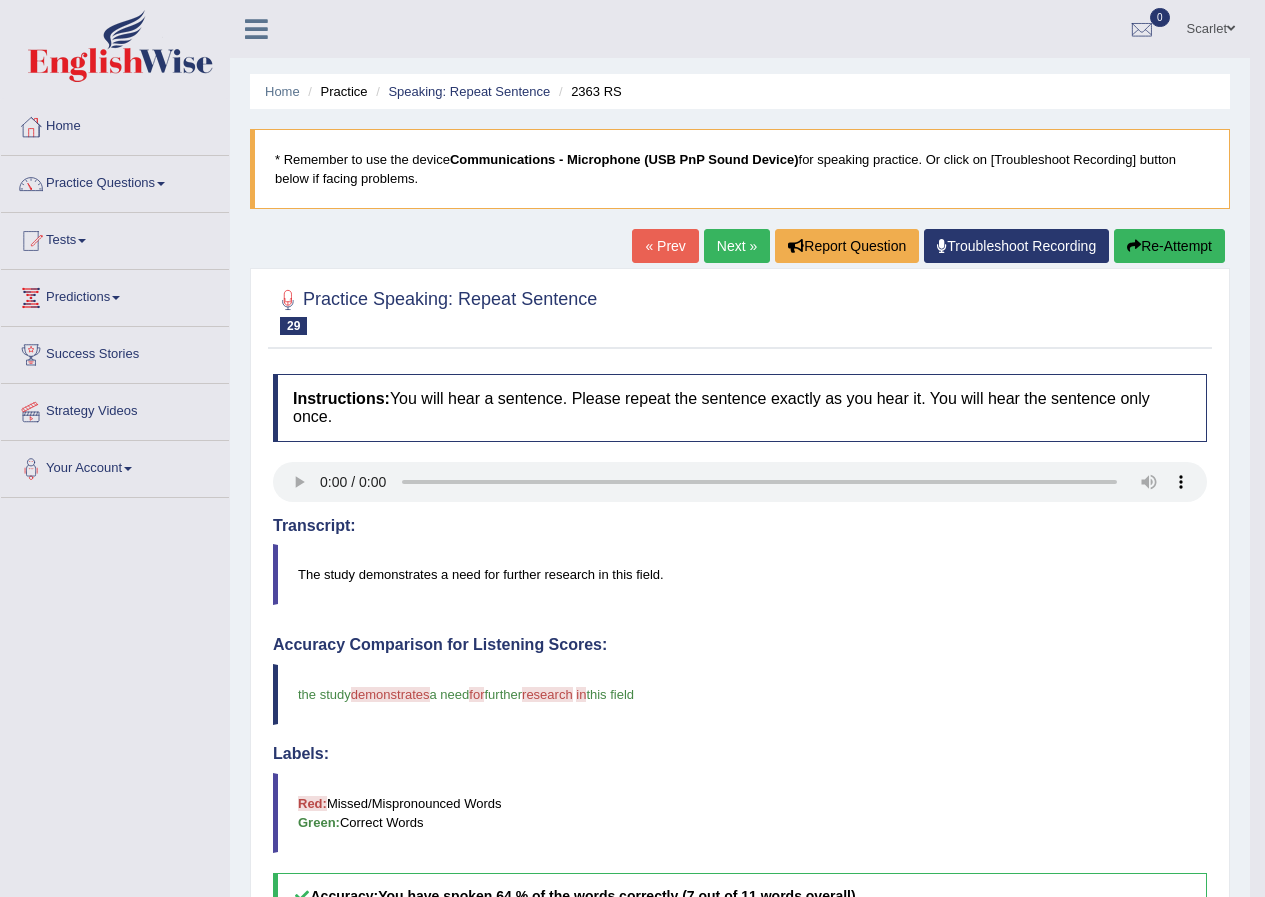 click on "Next »" at bounding box center [737, 246] 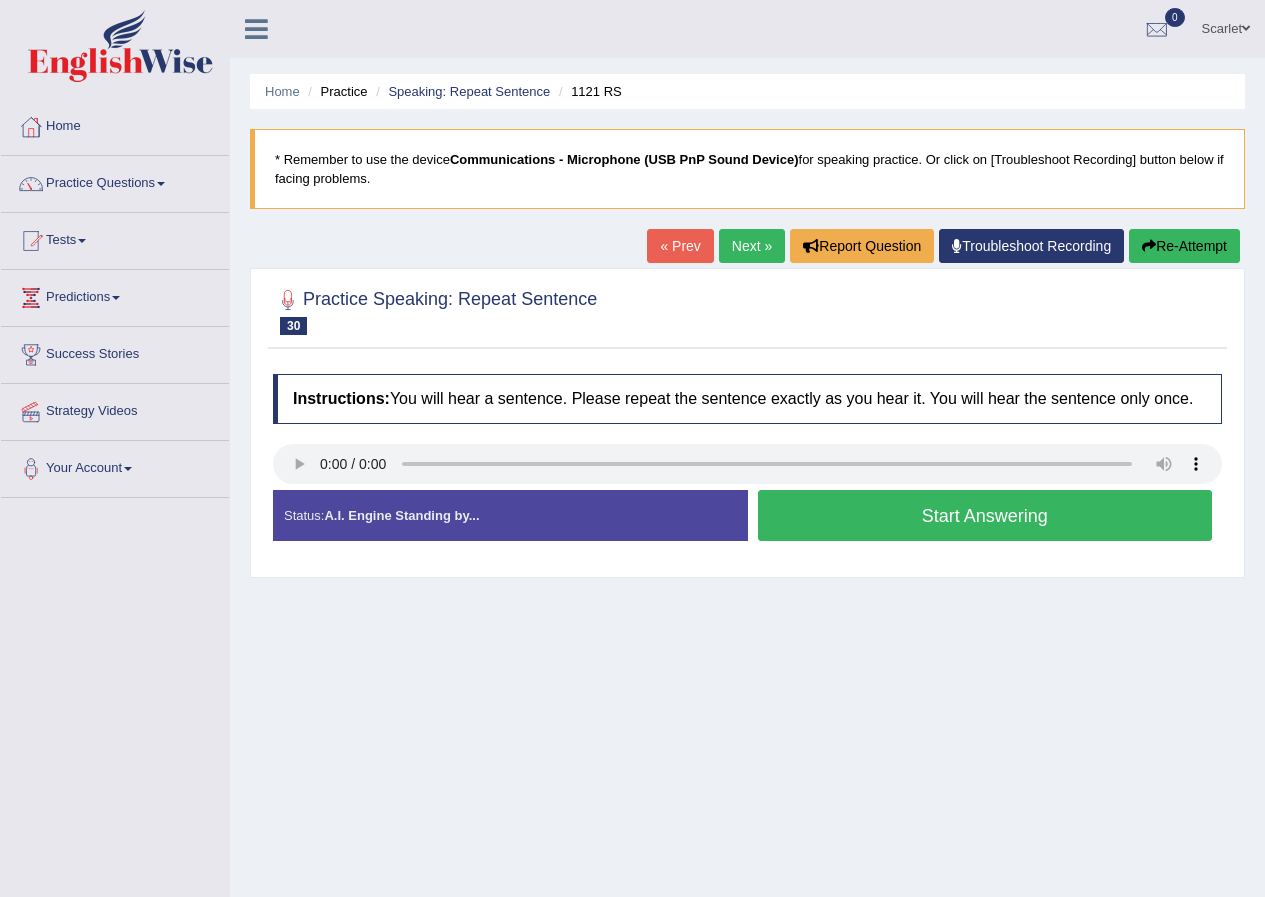 scroll, scrollTop: 0, scrollLeft: 0, axis: both 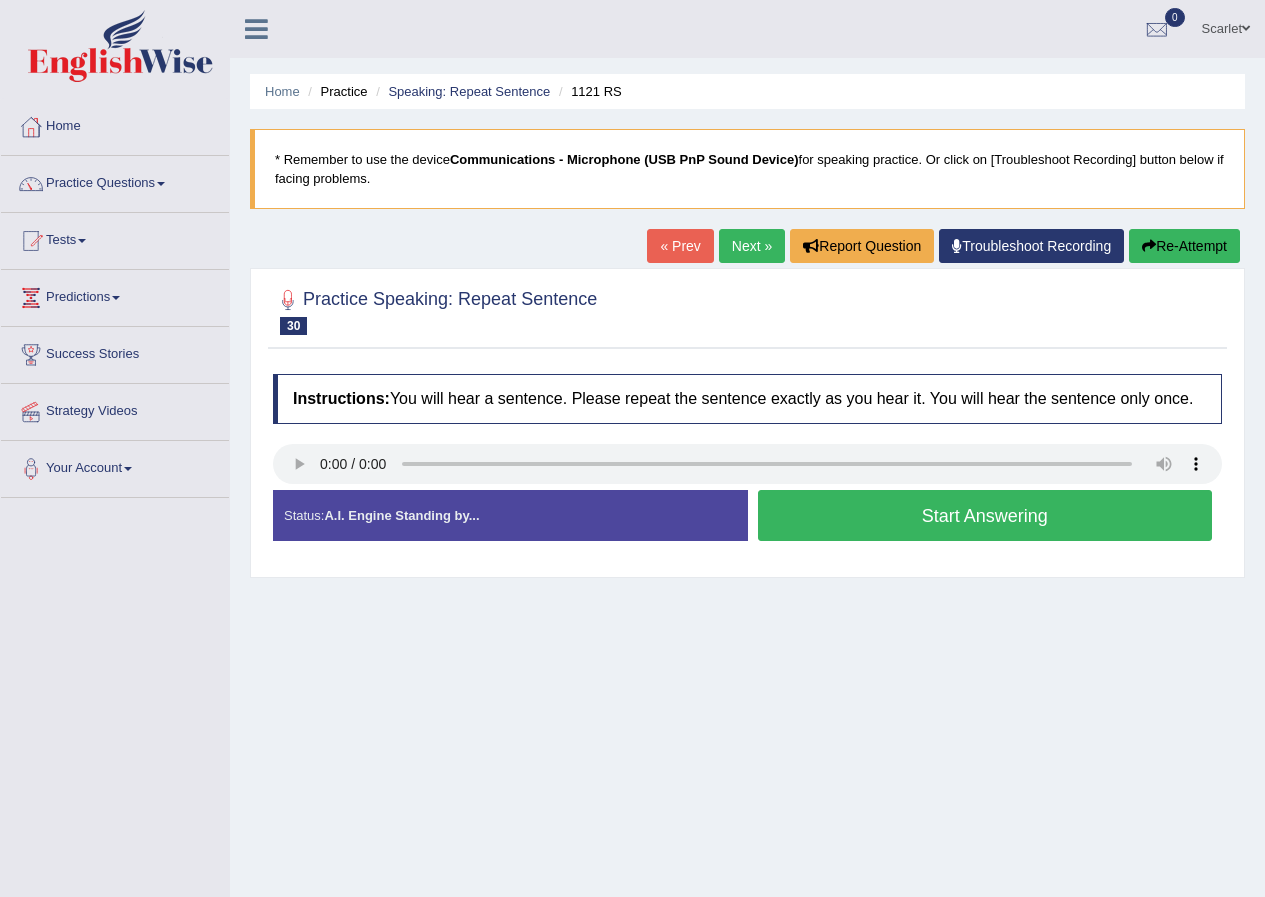 click on "Start Answering" at bounding box center [985, 515] 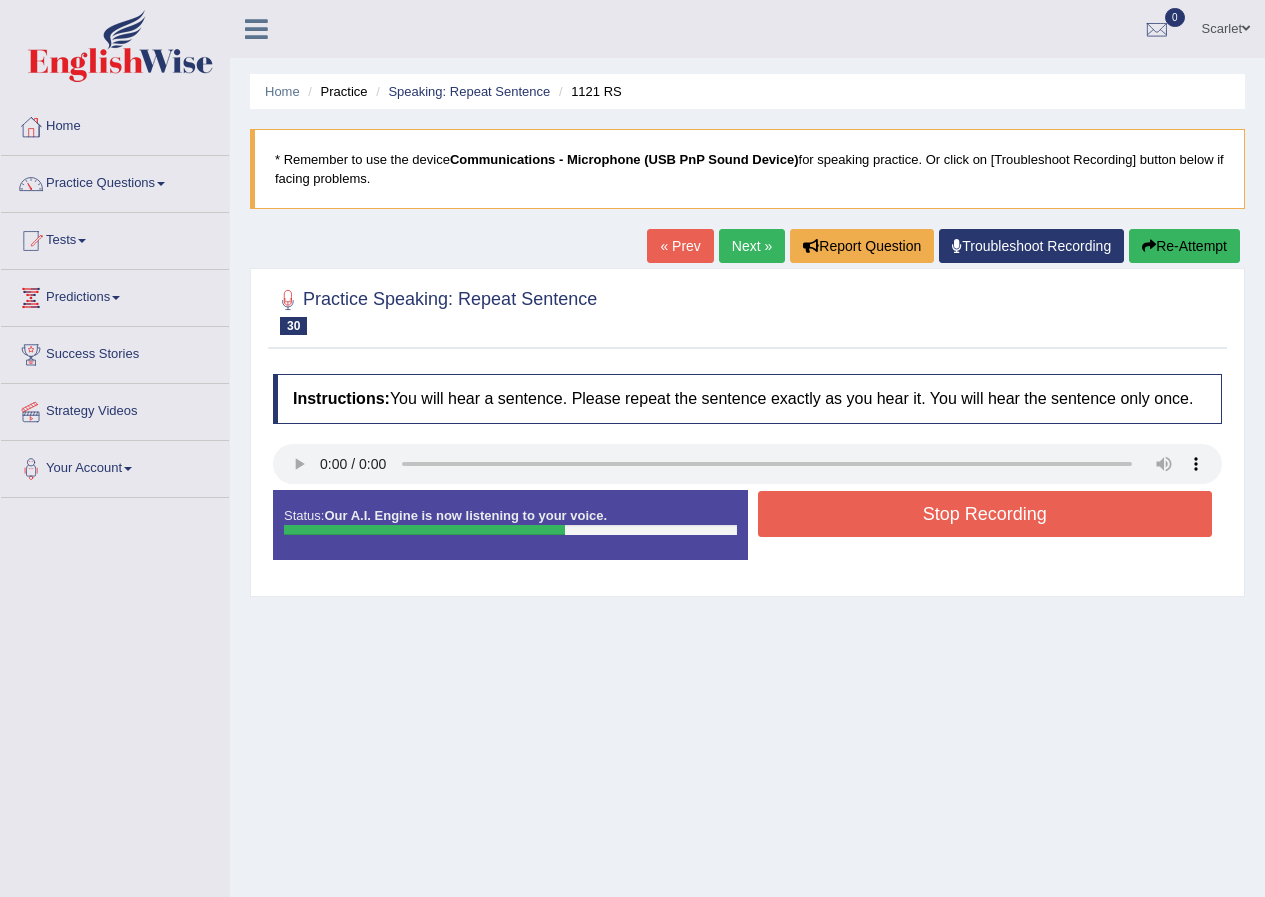 click on "Stop Recording" at bounding box center (985, 514) 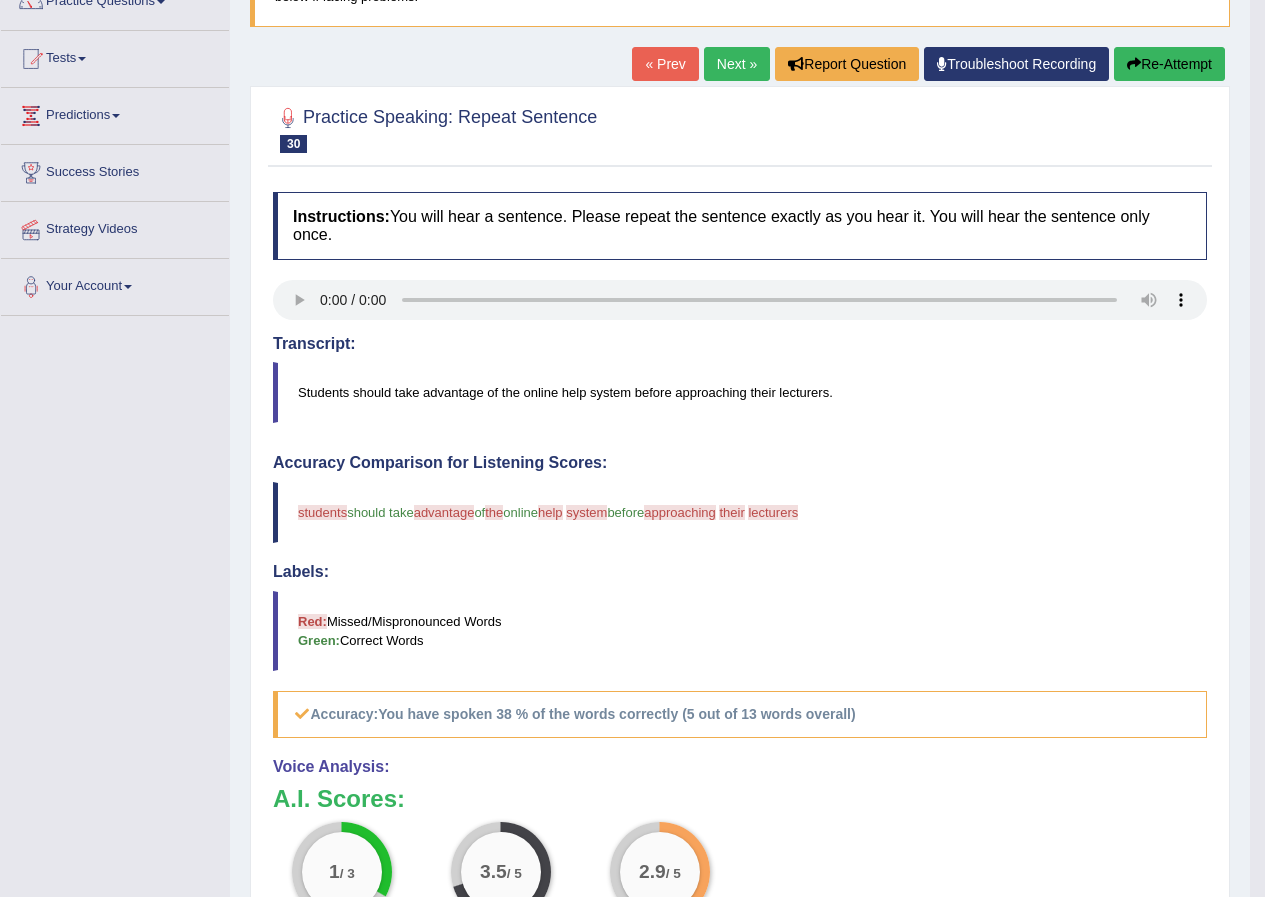 scroll, scrollTop: 0, scrollLeft: 0, axis: both 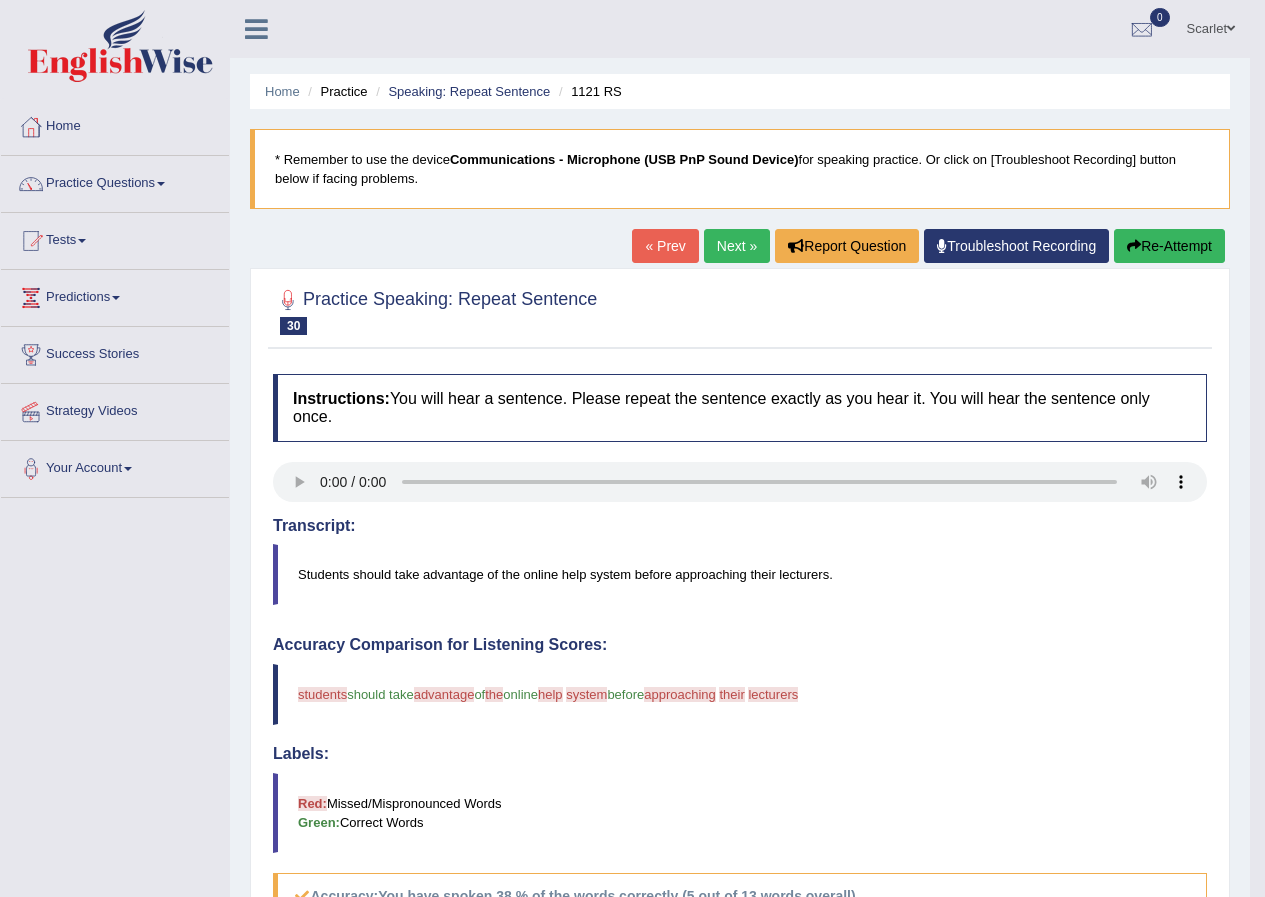 click on "Next »" at bounding box center (737, 246) 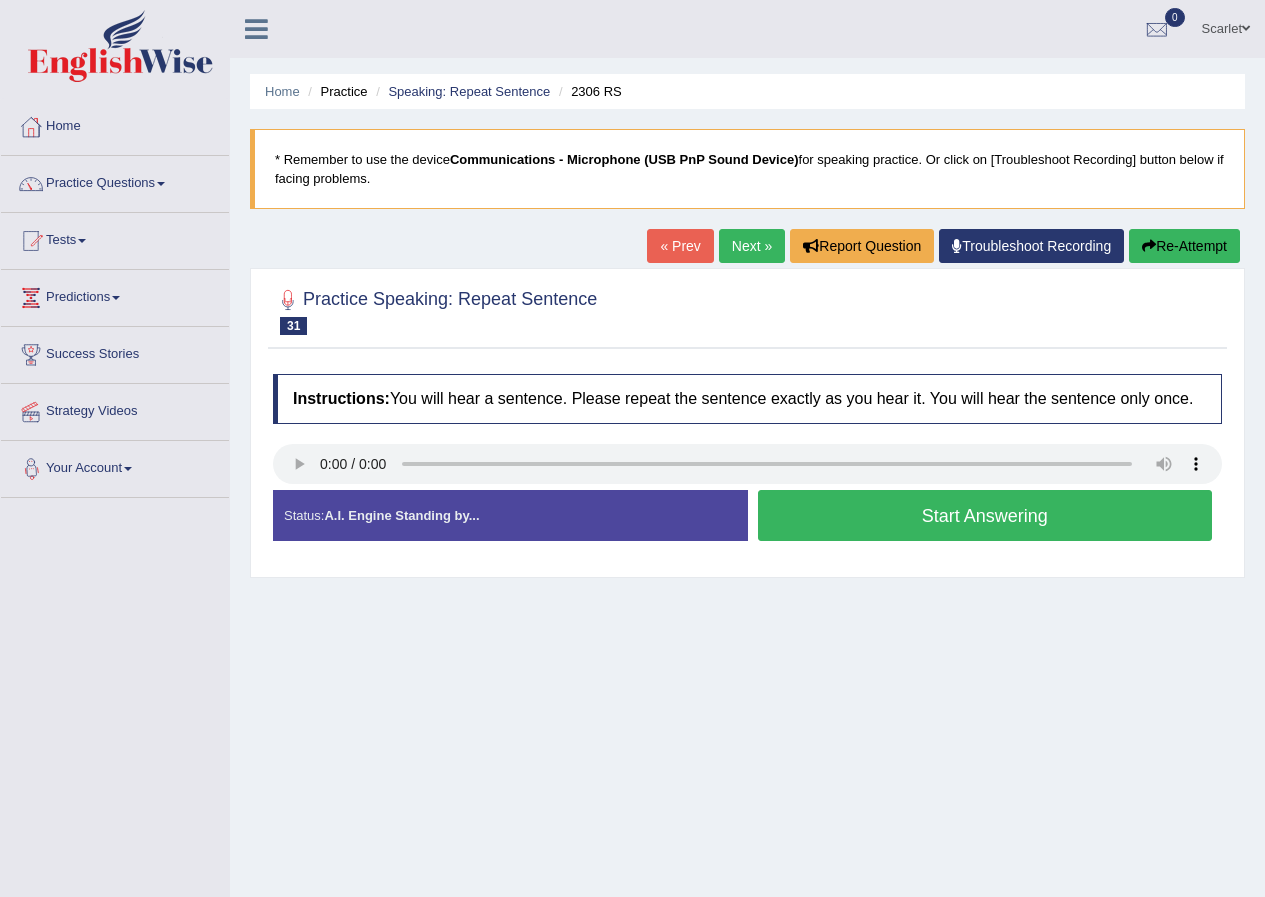 scroll, scrollTop: 0, scrollLeft: 0, axis: both 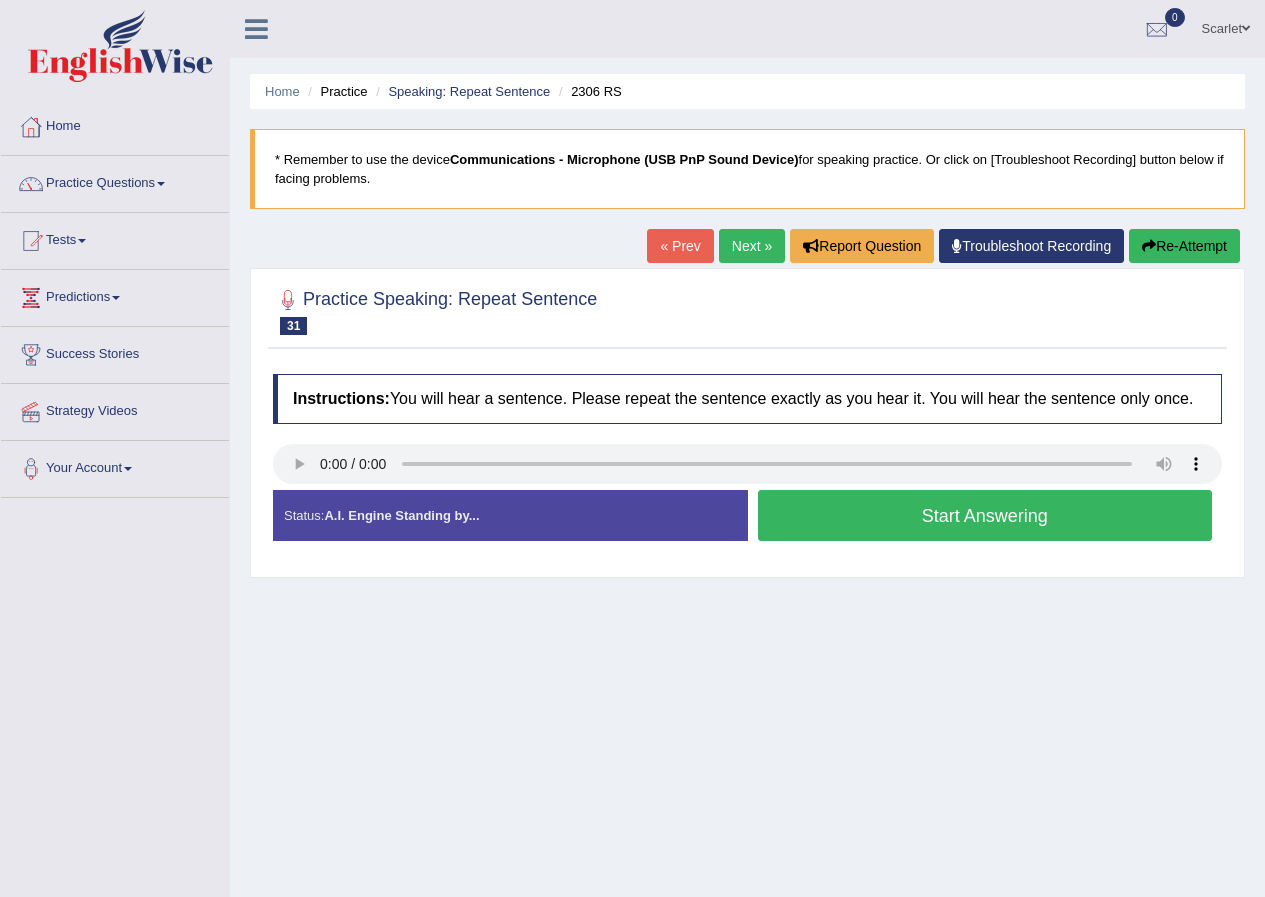 click on "Start Answering" at bounding box center (985, 515) 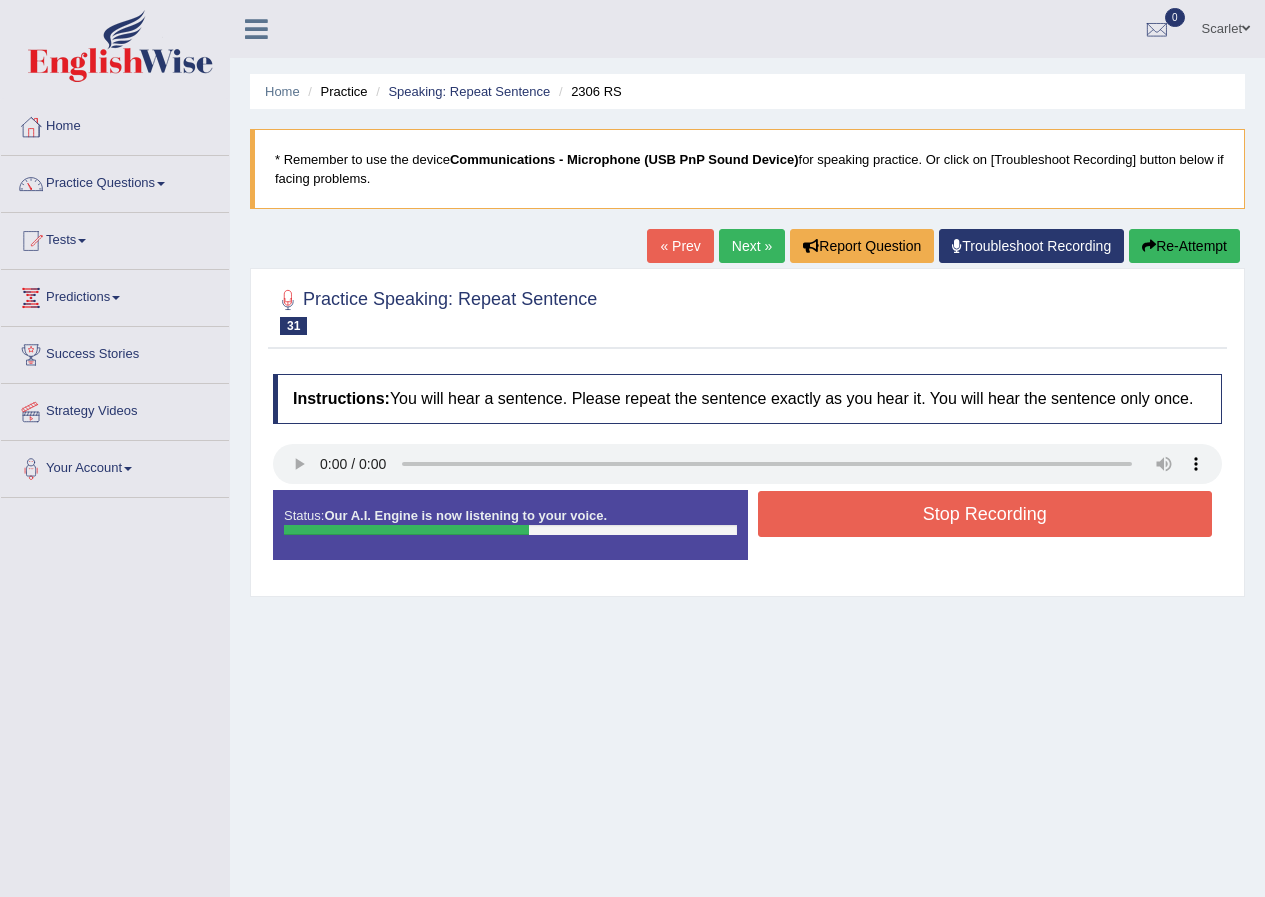 click on "Stop Recording" at bounding box center [985, 514] 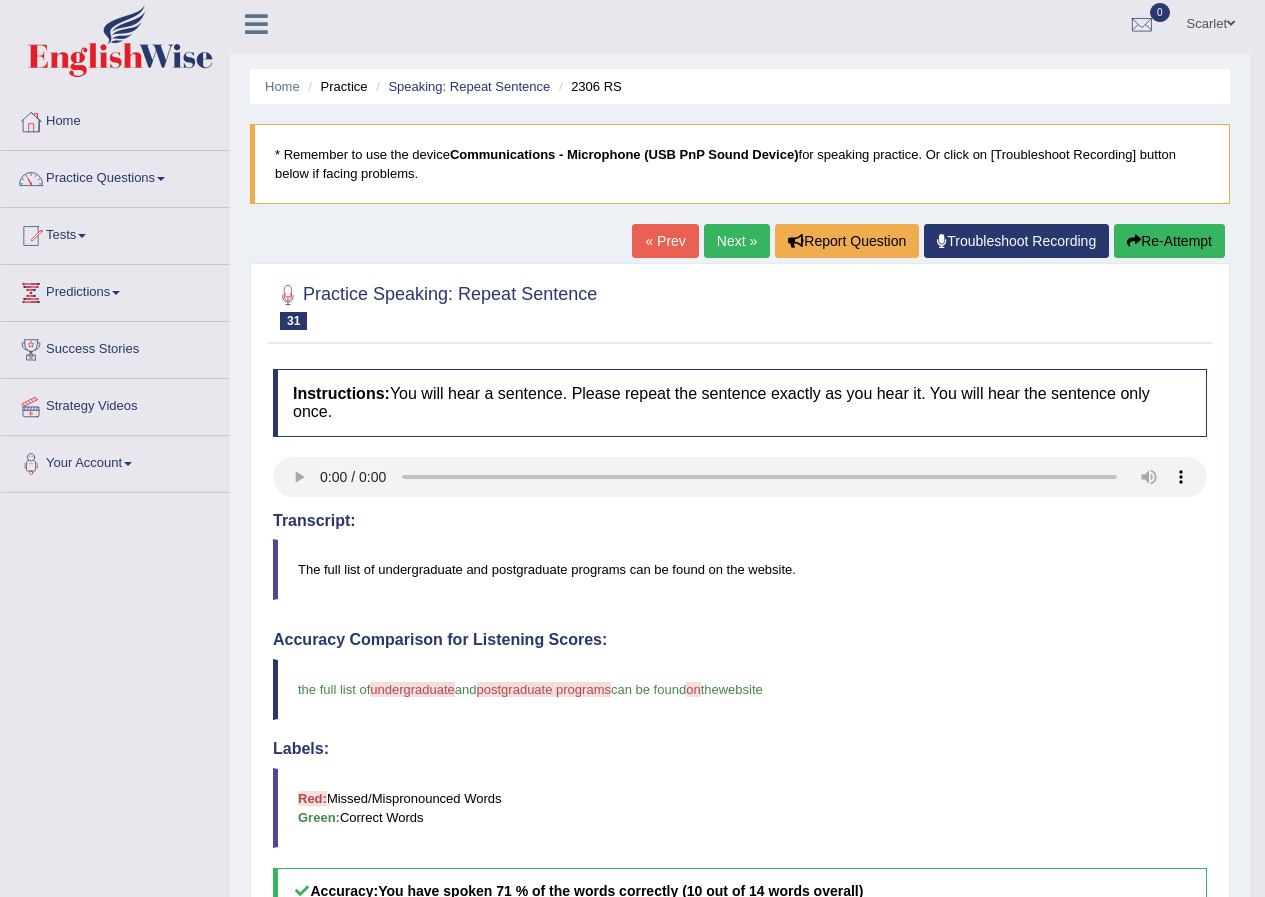 scroll, scrollTop: 0, scrollLeft: 0, axis: both 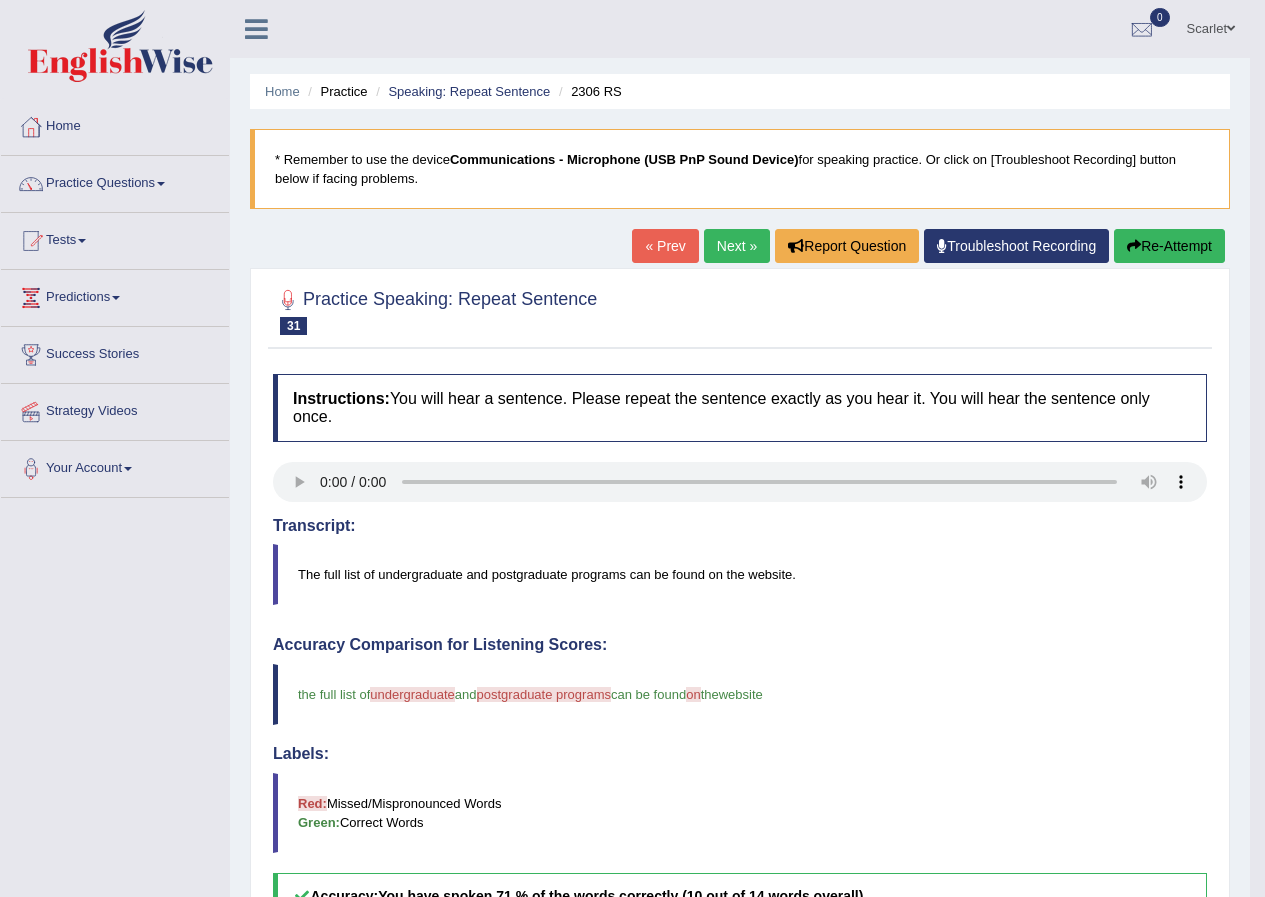 click on "Next »" at bounding box center (737, 246) 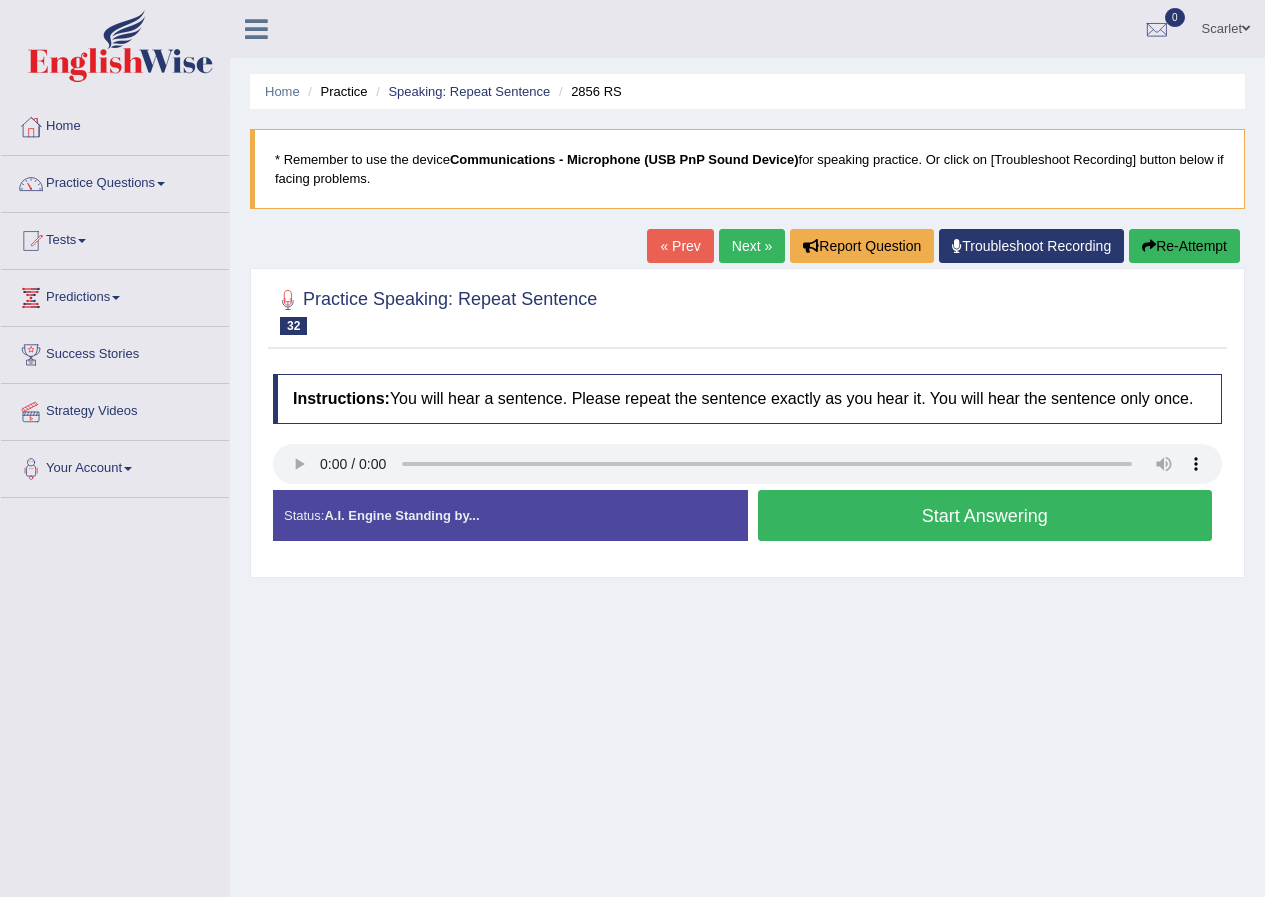 scroll, scrollTop: 0, scrollLeft: 0, axis: both 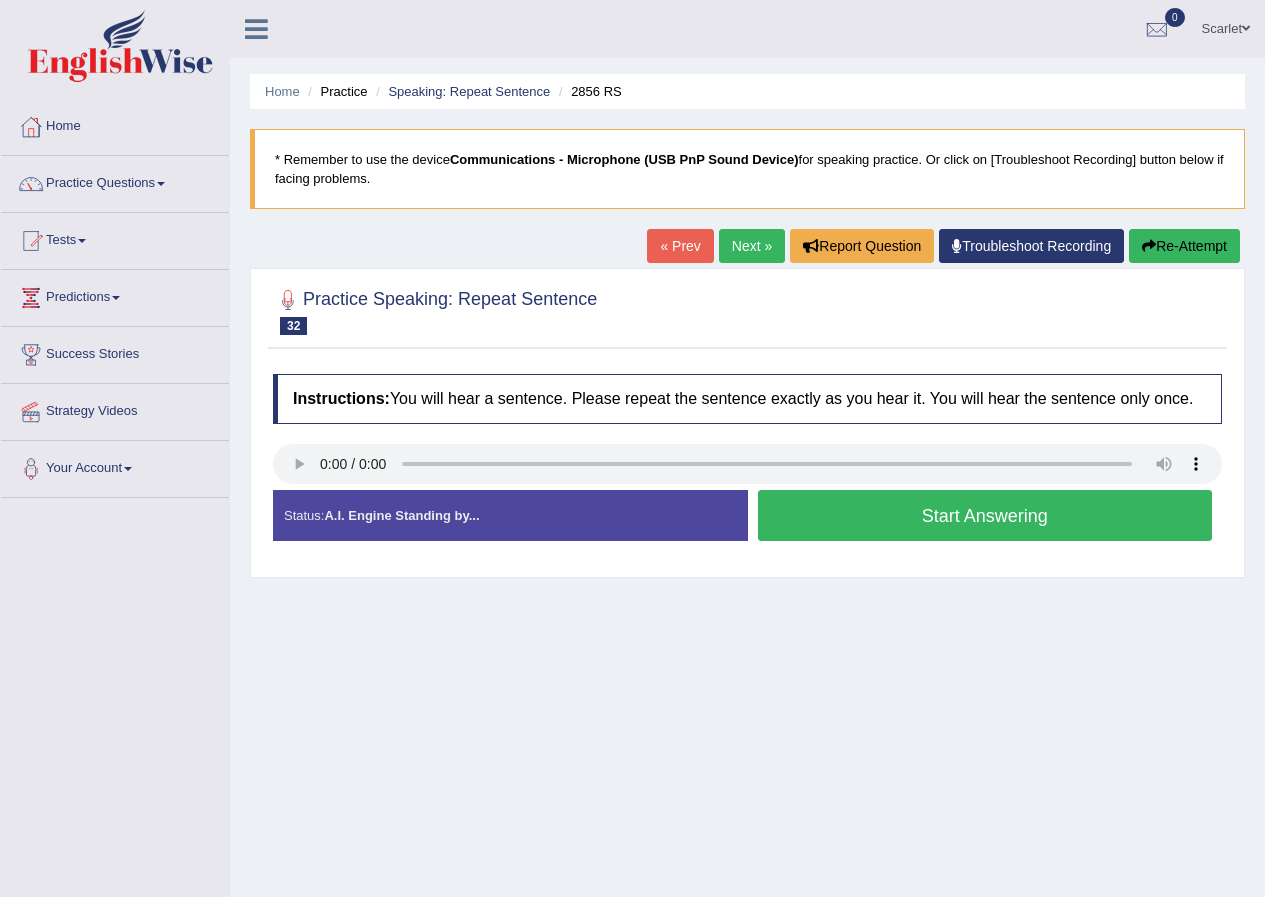 click on "Start Answering" at bounding box center [985, 515] 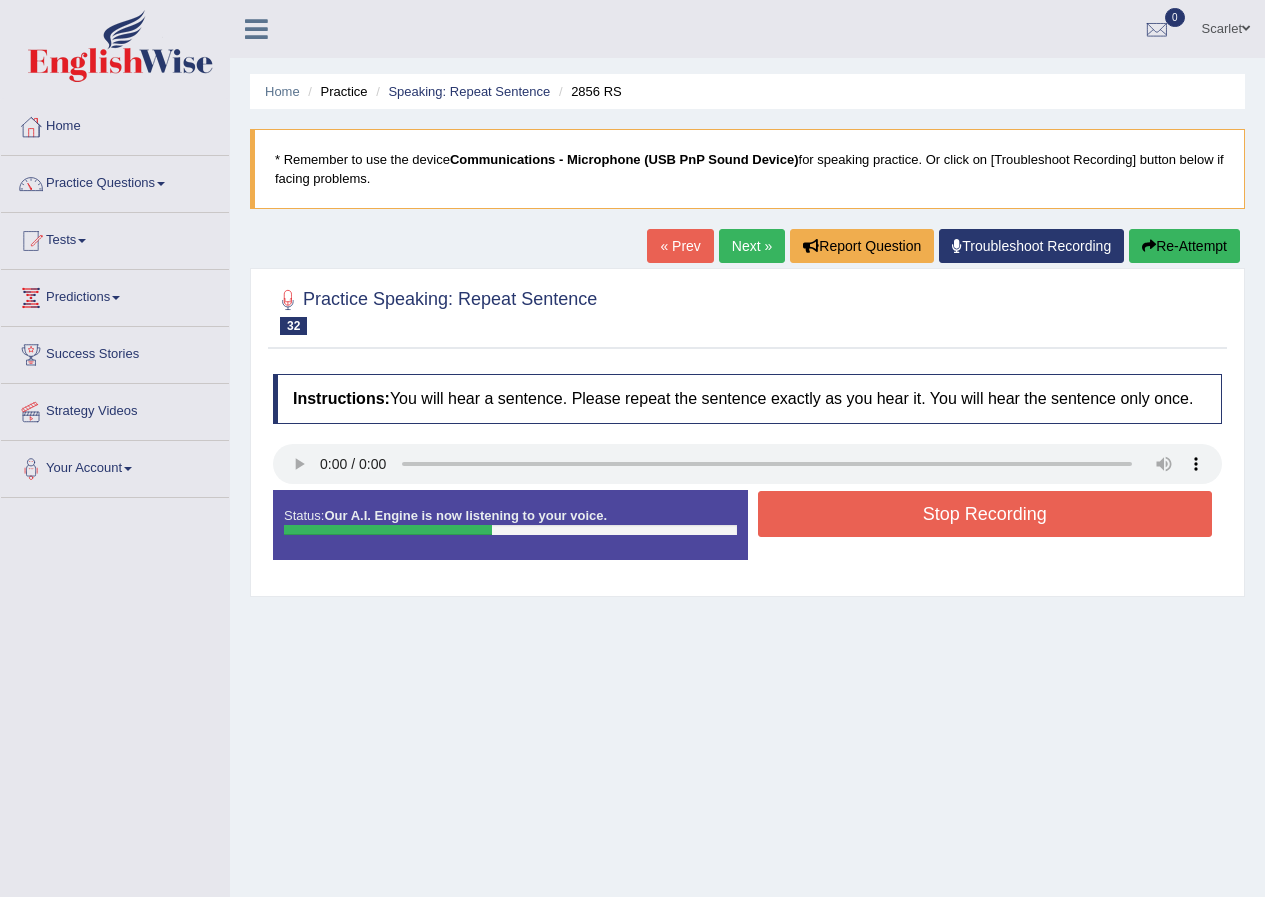 click on "Stop Recording" at bounding box center (985, 514) 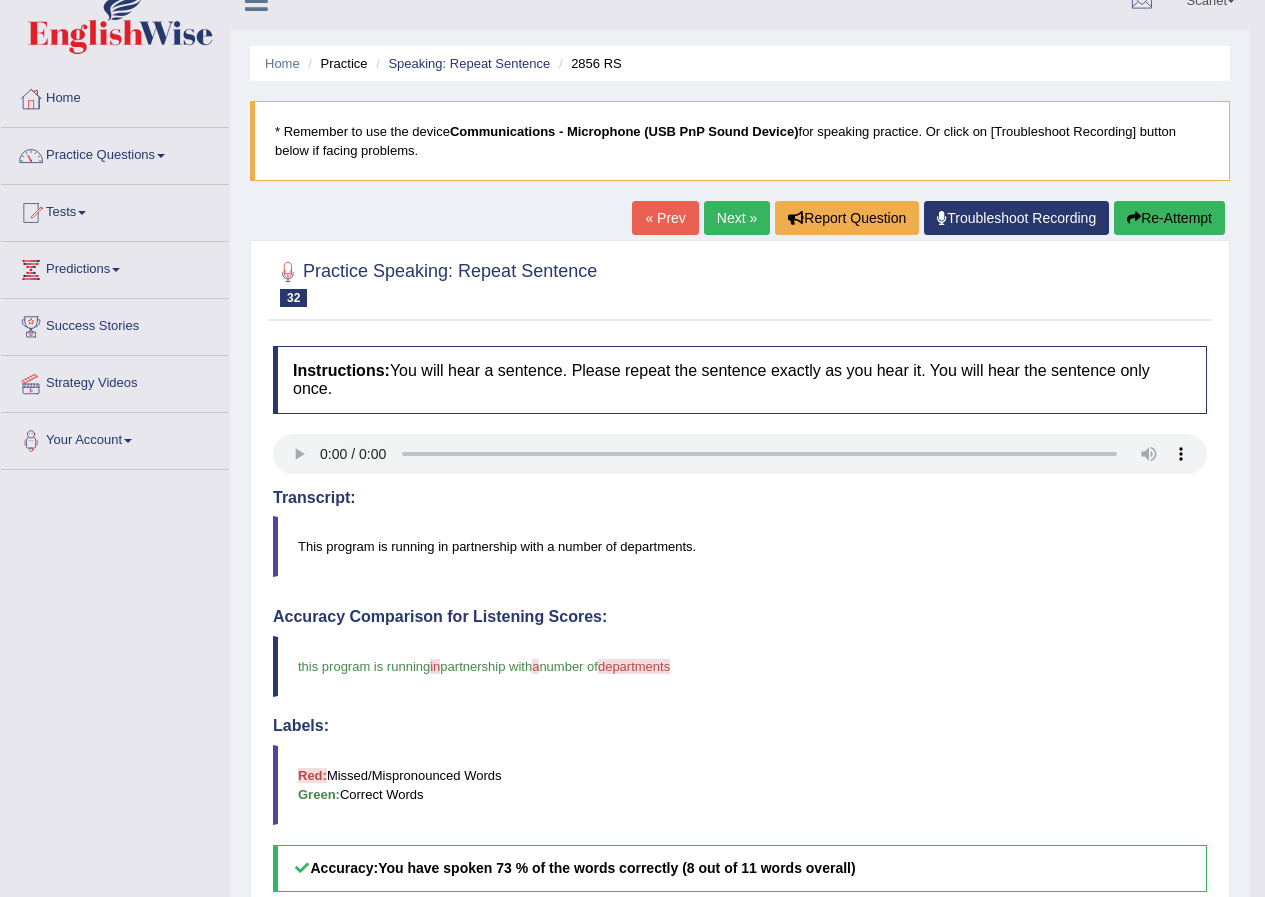 scroll, scrollTop: 0, scrollLeft: 0, axis: both 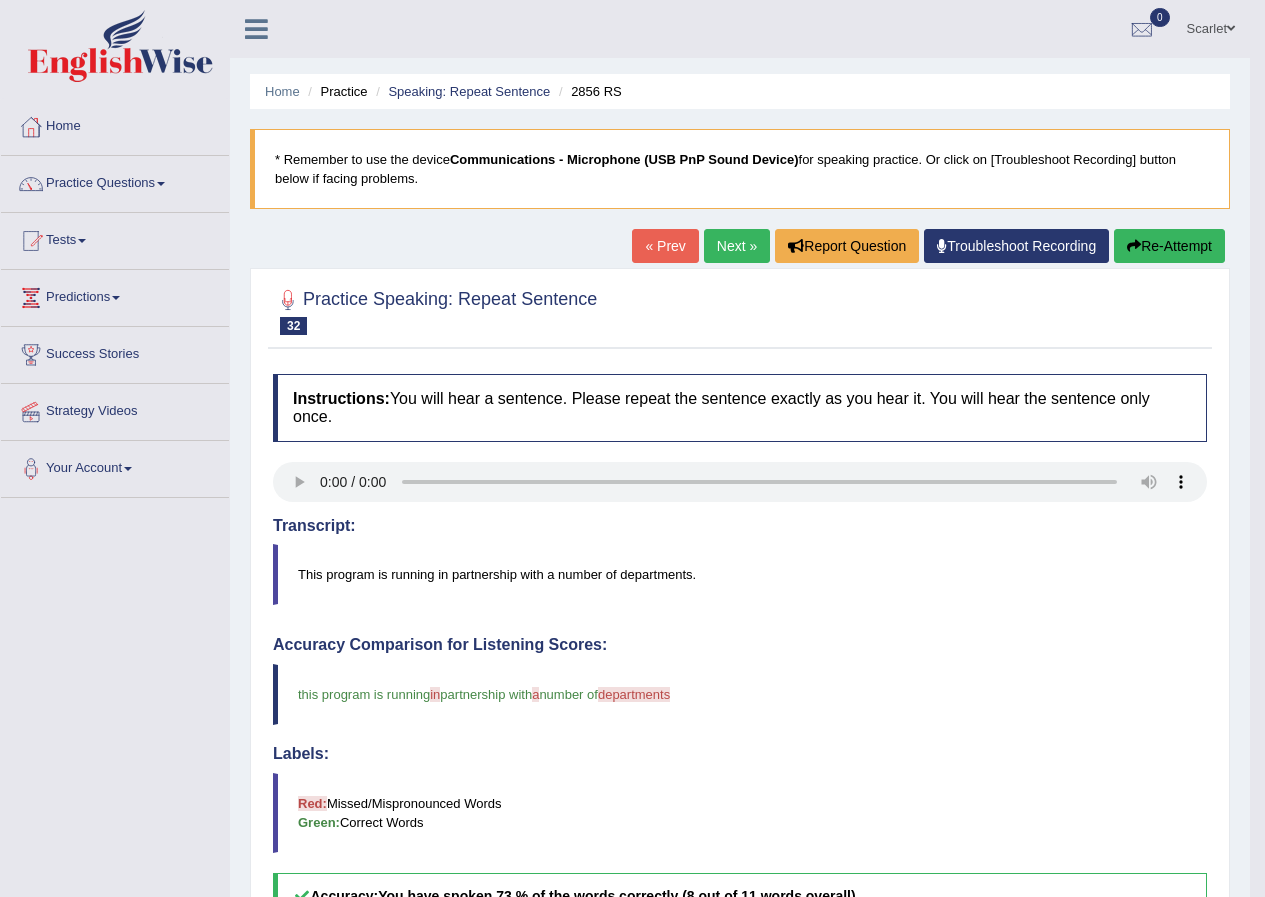 click on "Next »" at bounding box center (737, 246) 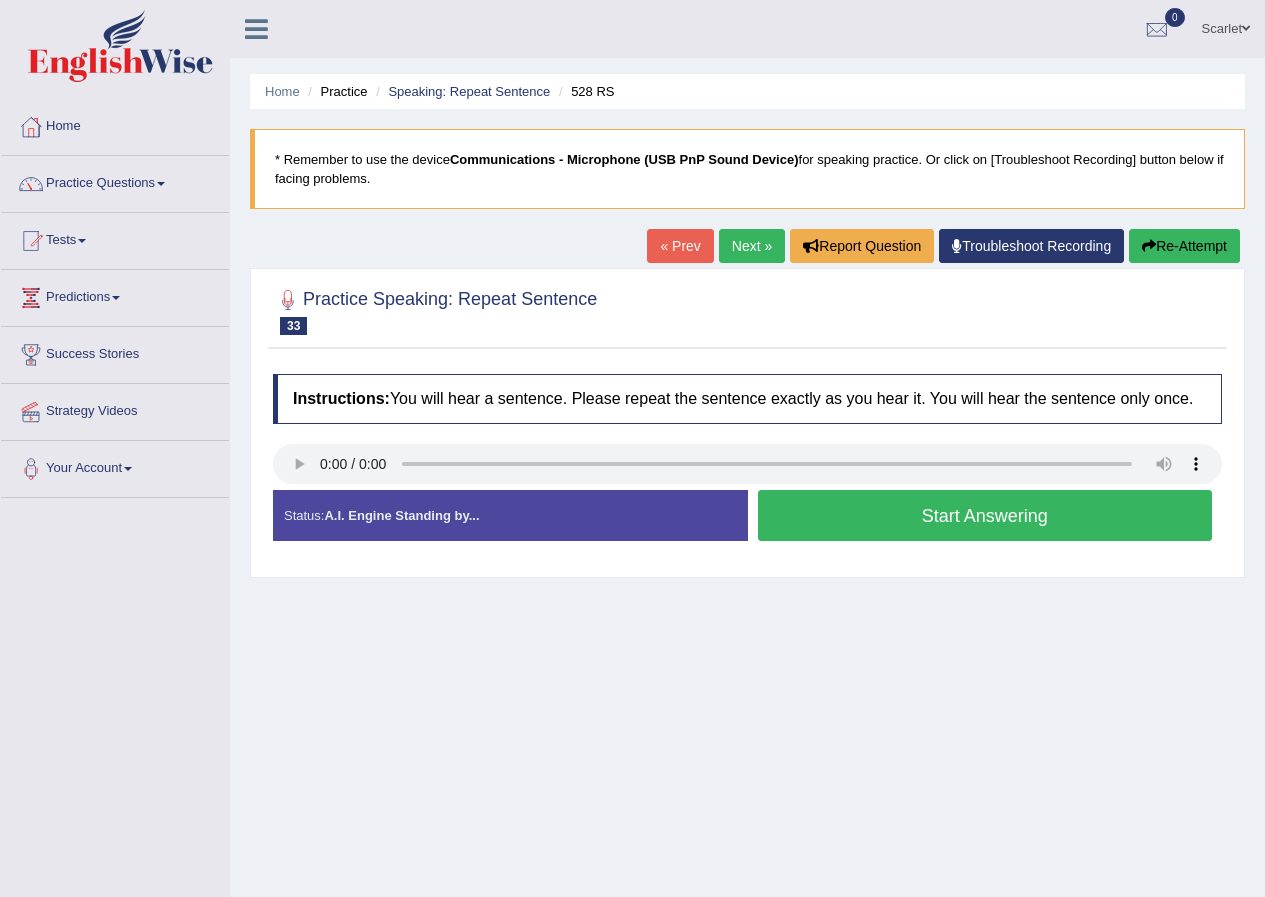 scroll, scrollTop: 0, scrollLeft: 0, axis: both 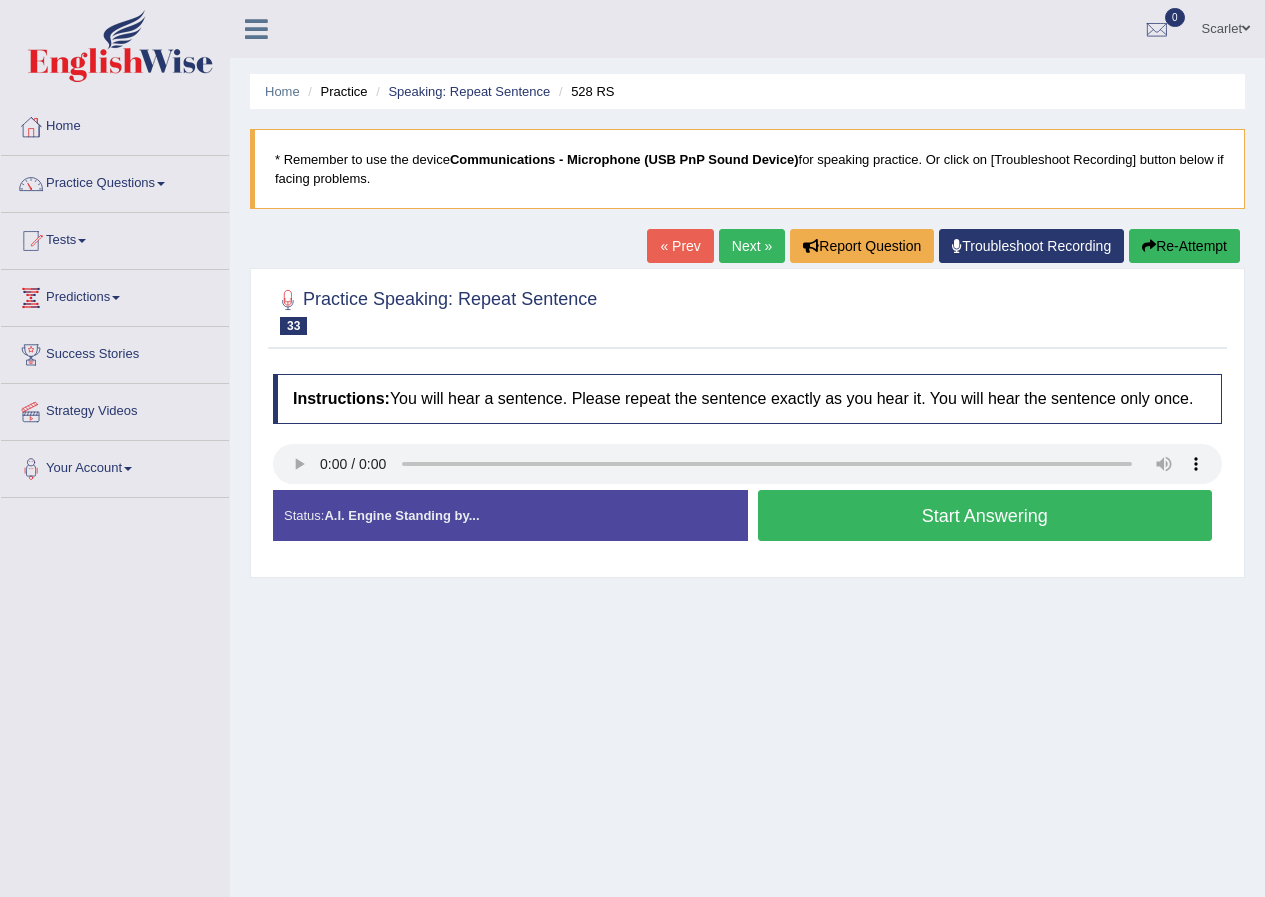 click on "Start Answering" at bounding box center [985, 515] 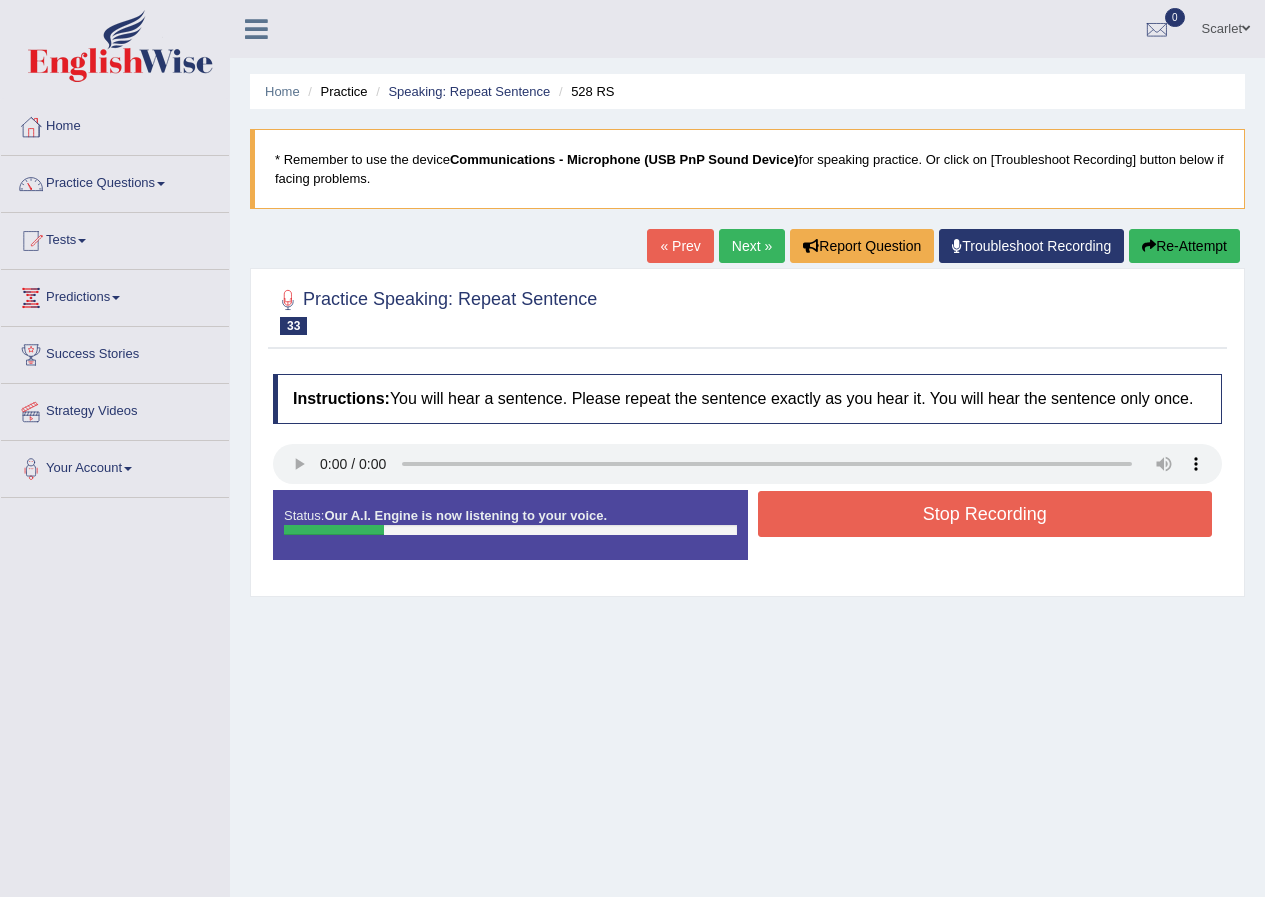 click on "Stop Recording" at bounding box center [985, 514] 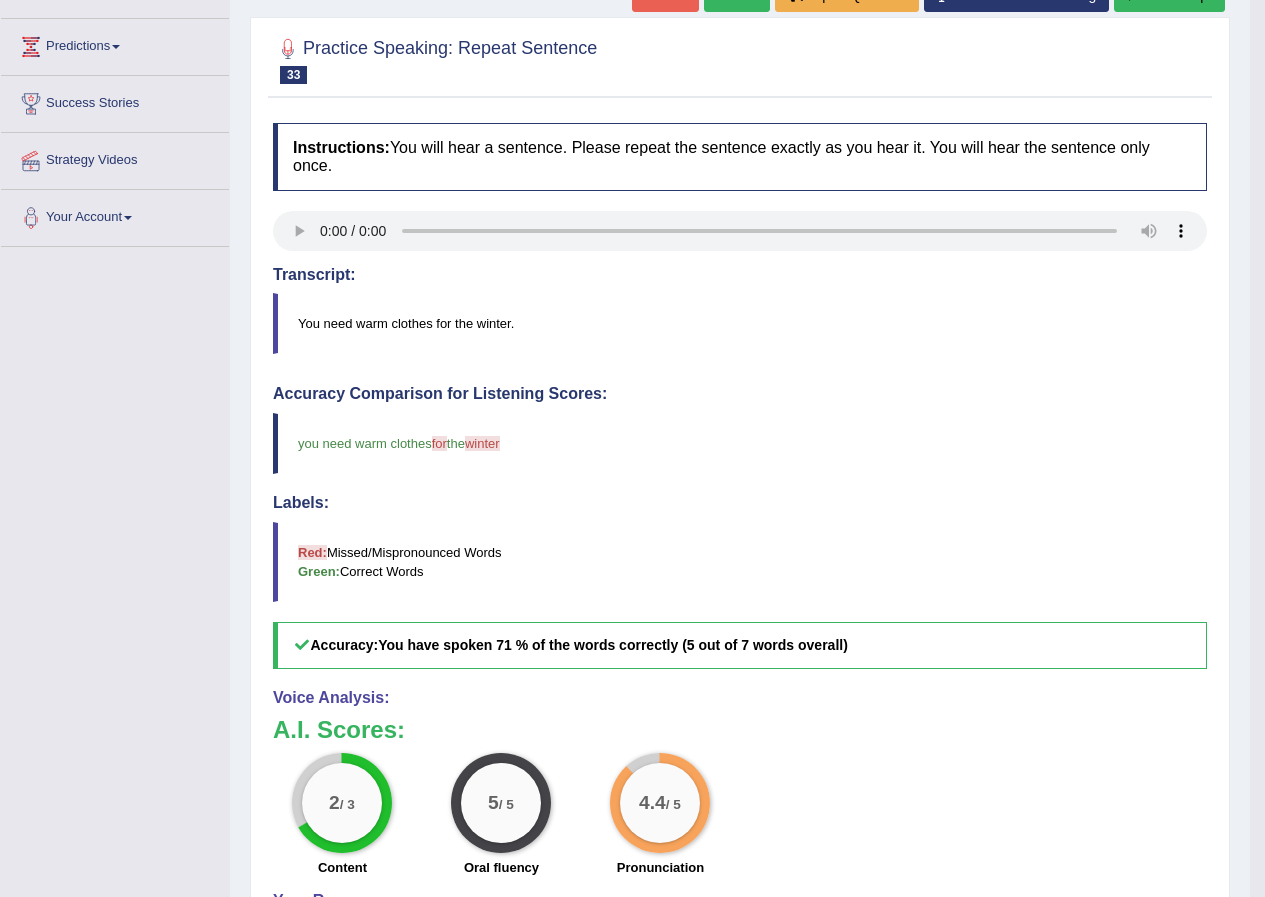 scroll, scrollTop: 491, scrollLeft: 0, axis: vertical 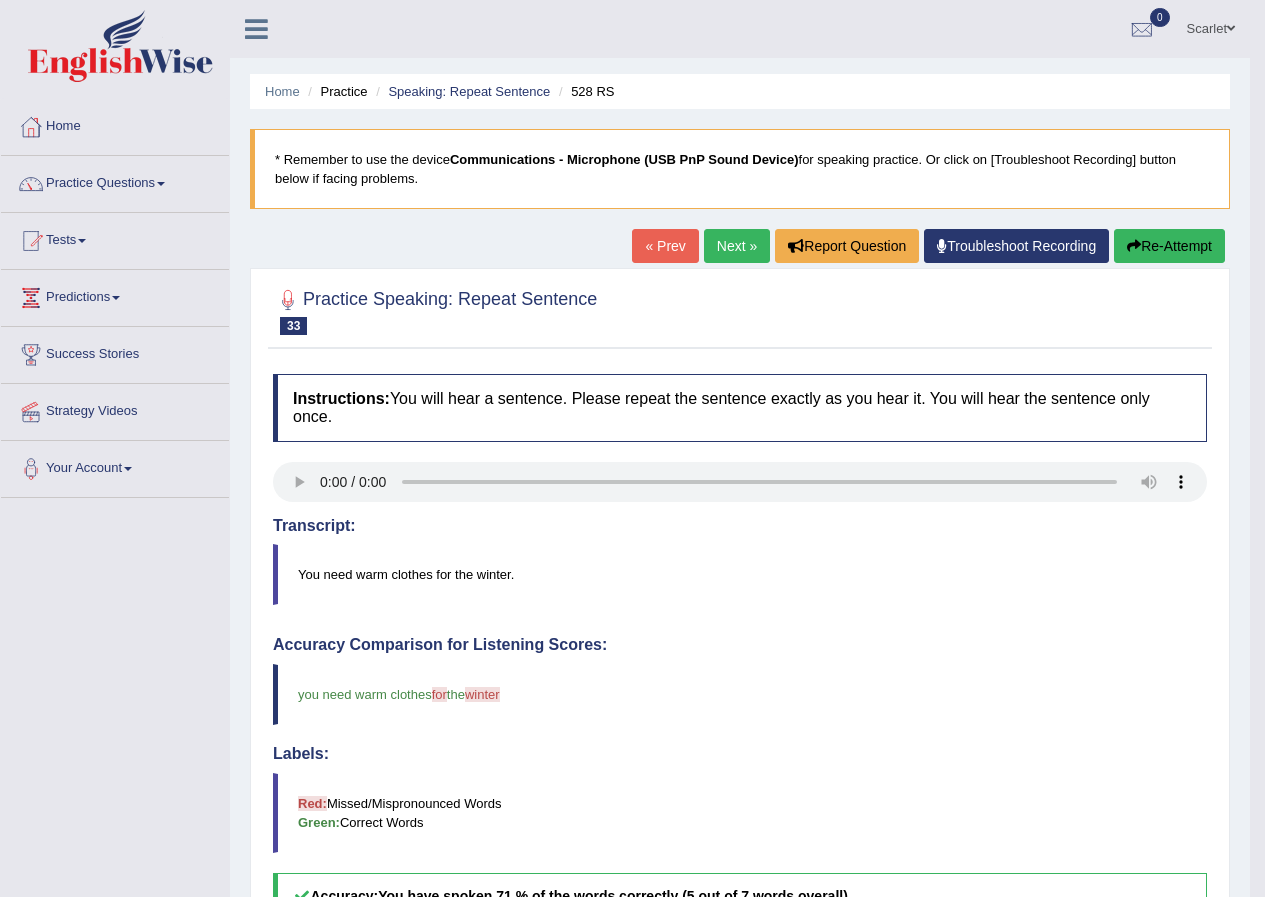 click on "Next »" at bounding box center [737, 246] 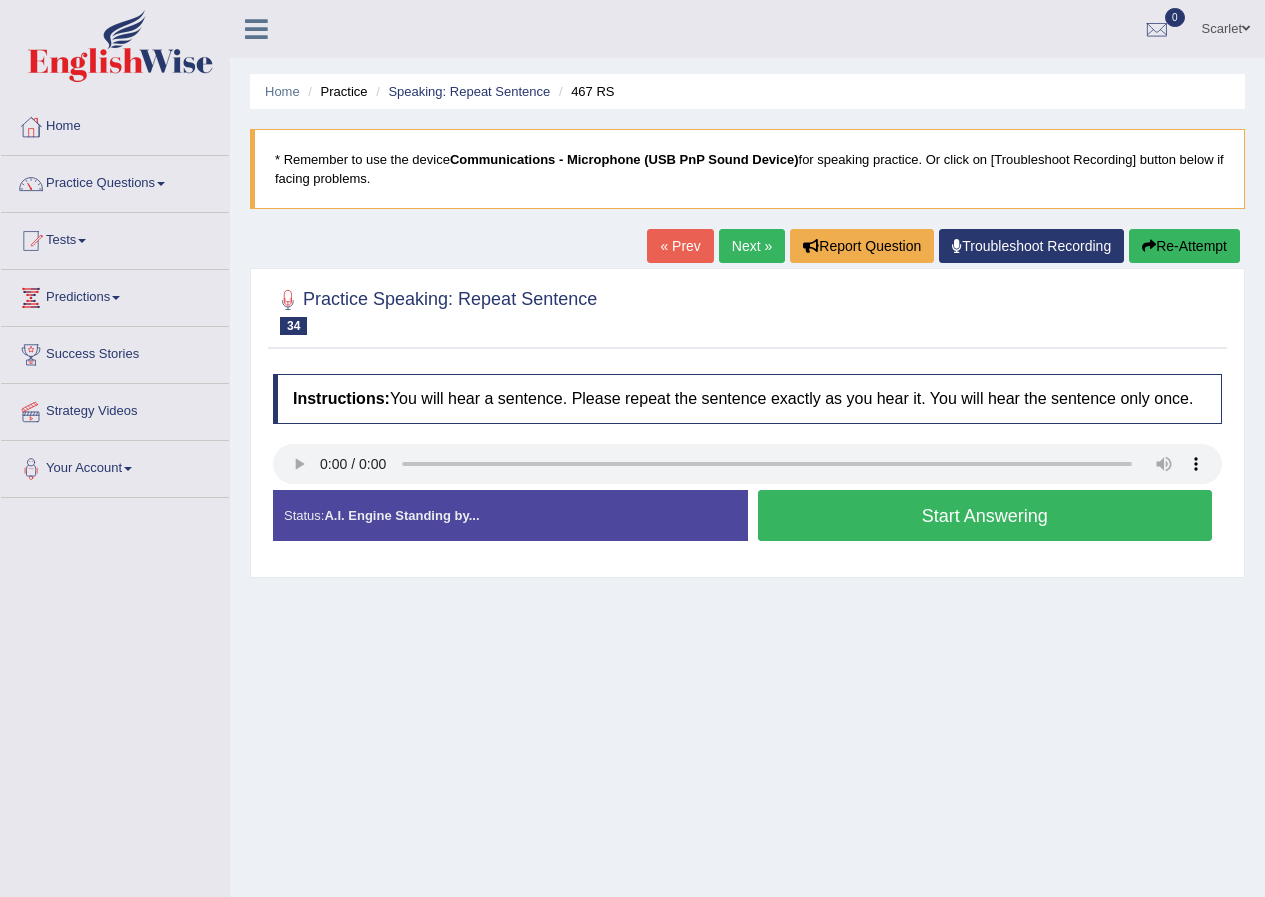 scroll, scrollTop: 0, scrollLeft: 0, axis: both 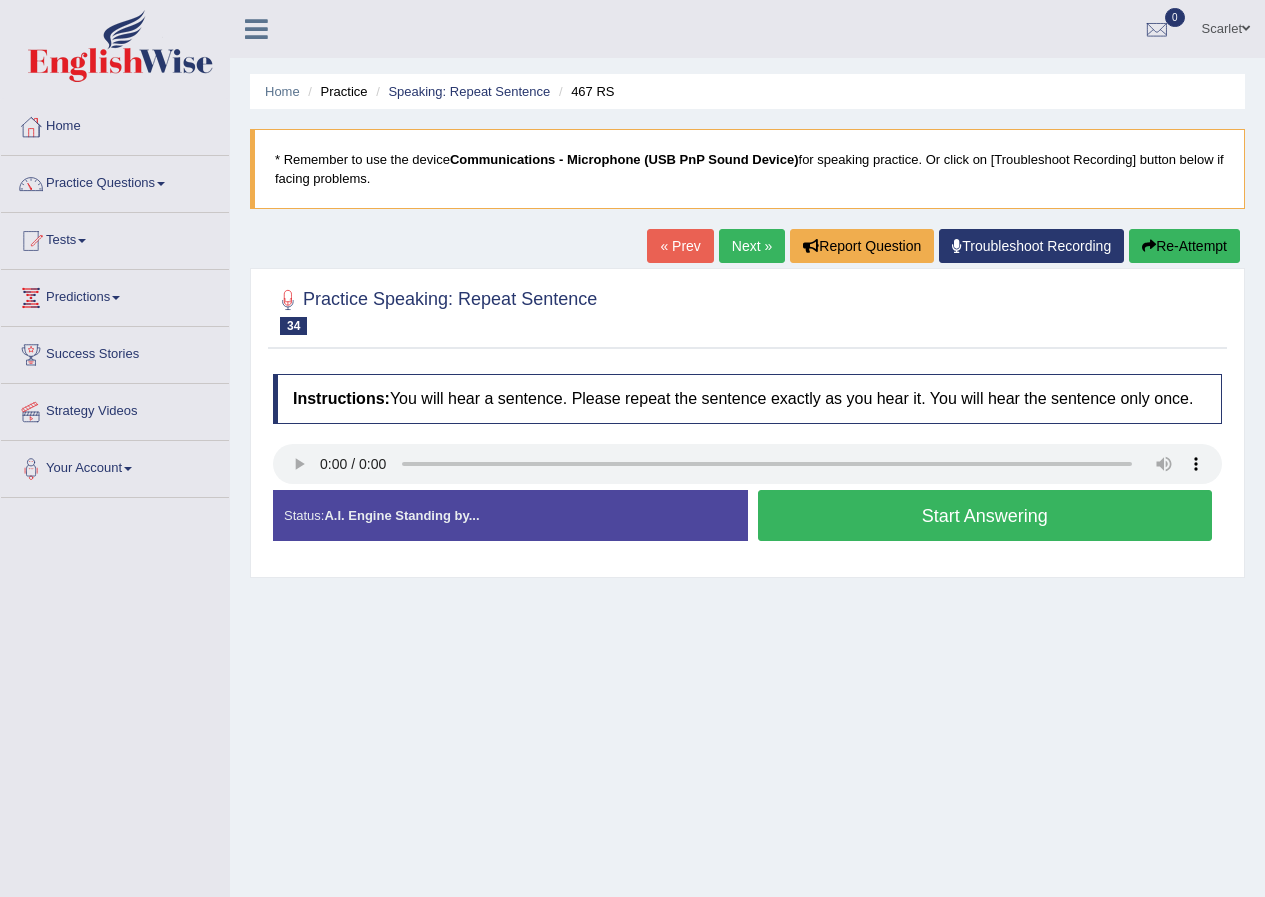 click on "Start Answering" at bounding box center (985, 515) 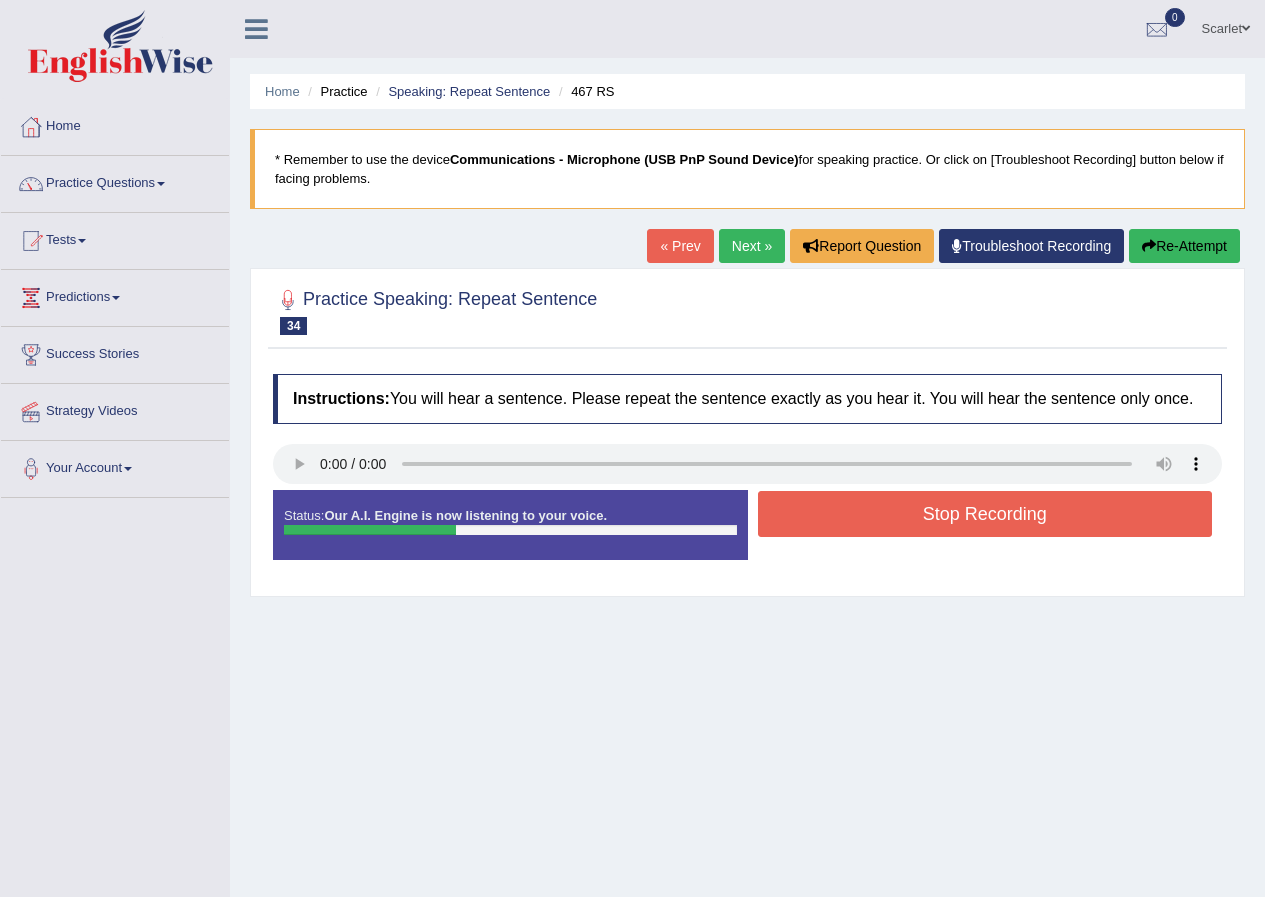 click on "Stop Recording" at bounding box center (985, 514) 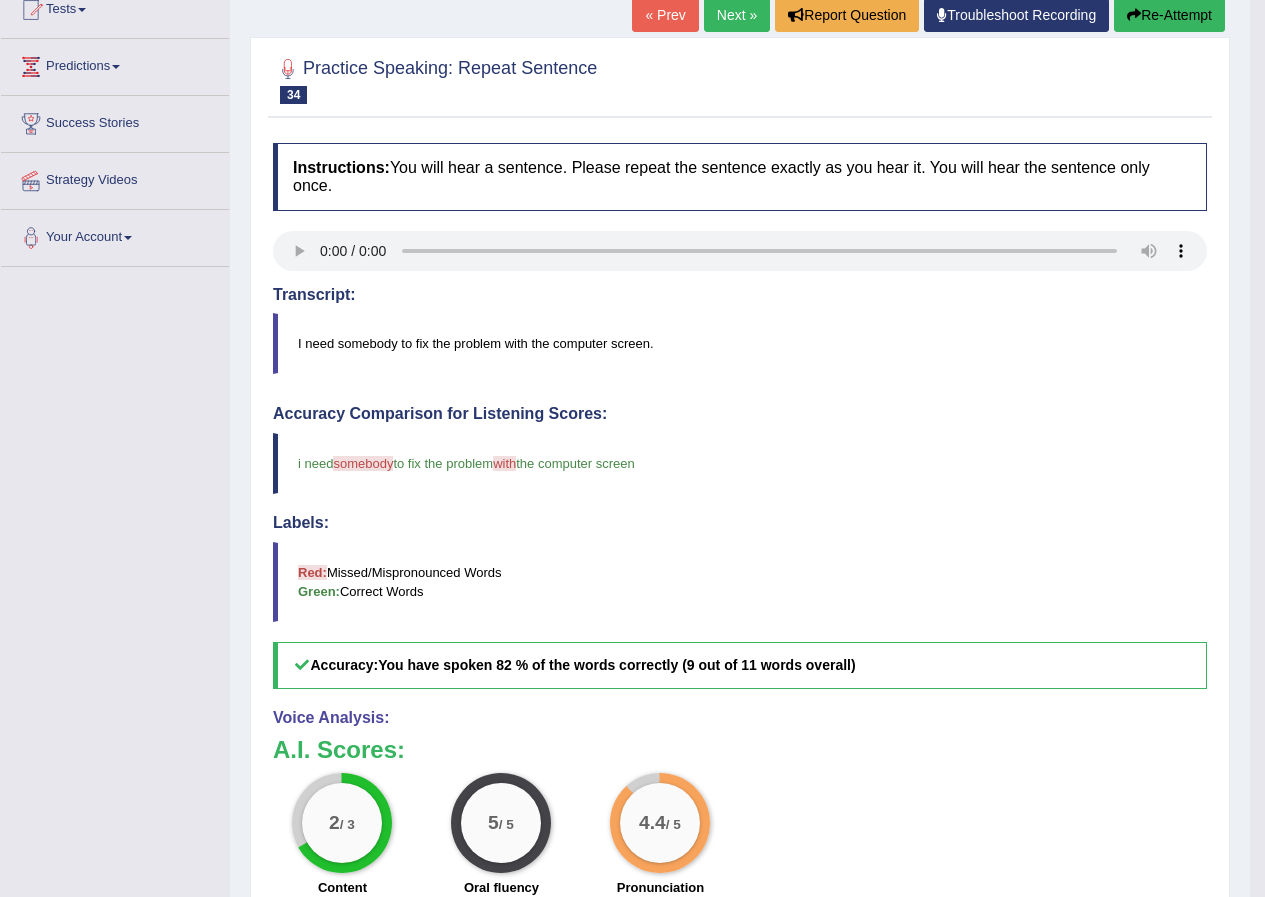 scroll, scrollTop: 491, scrollLeft: 0, axis: vertical 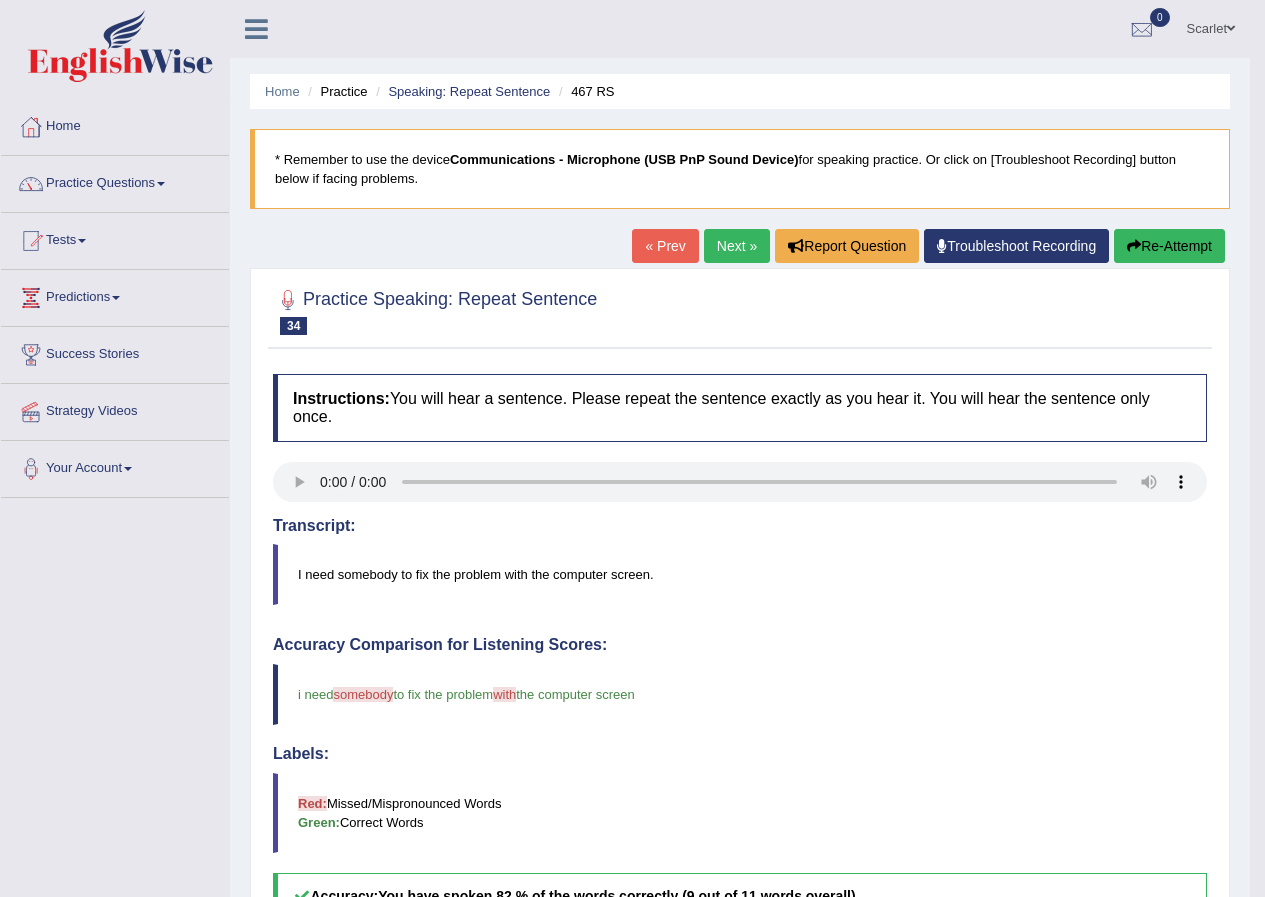 drag, startPoint x: 741, startPoint y: 224, endPoint x: 706, endPoint y: 255, distance: 46.75468 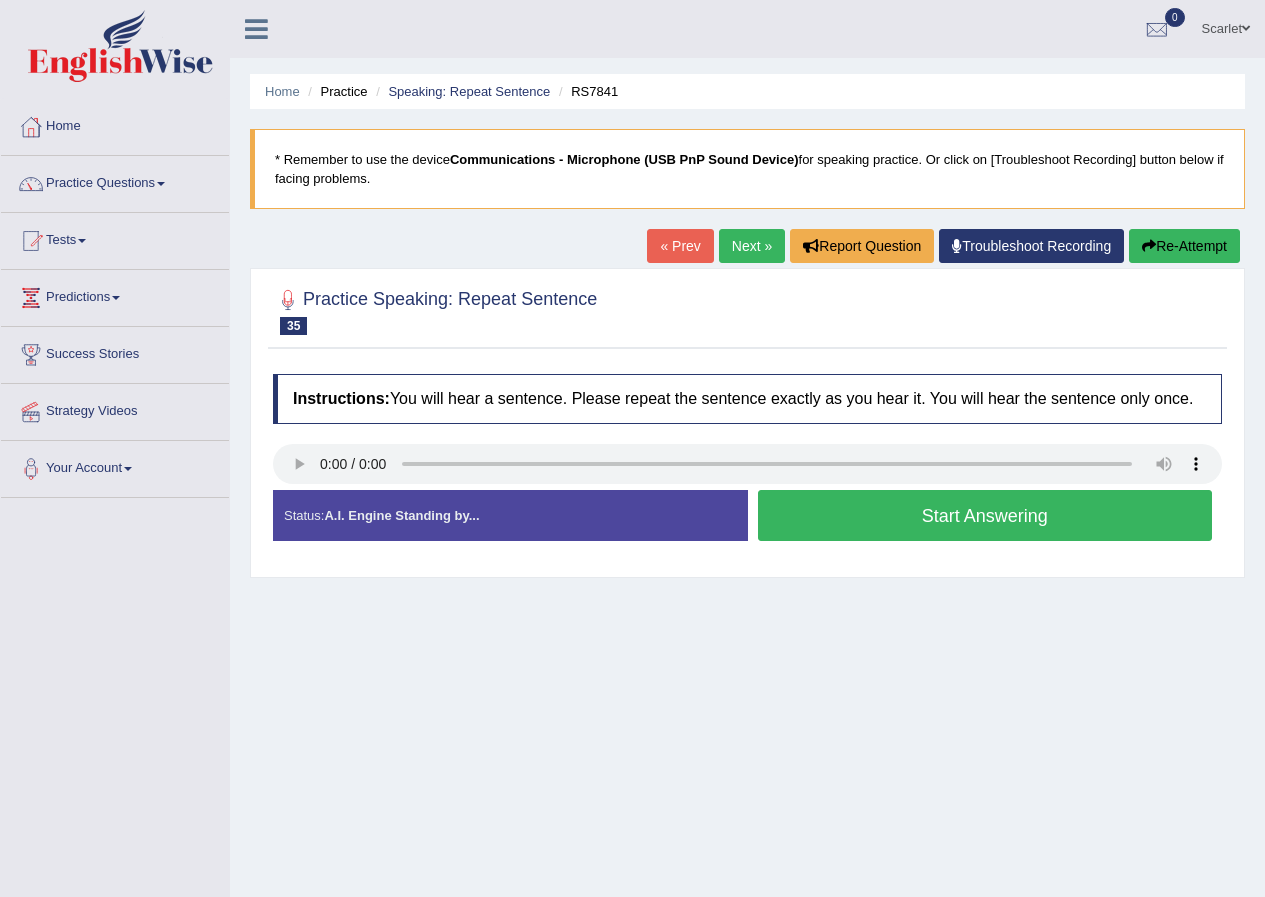scroll, scrollTop: 0, scrollLeft: 0, axis: both 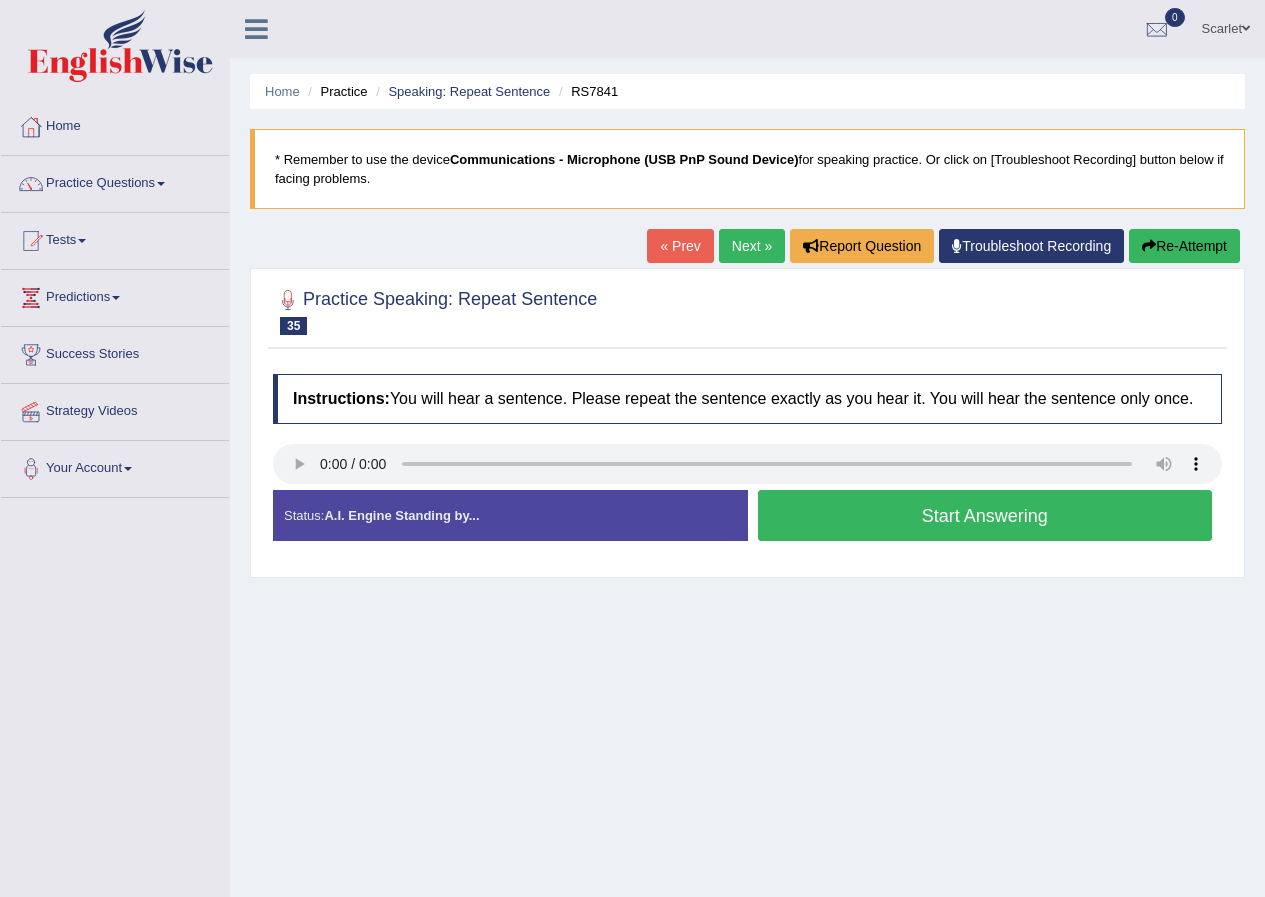 click on "Start Answering" at bounding box center (985, 515) 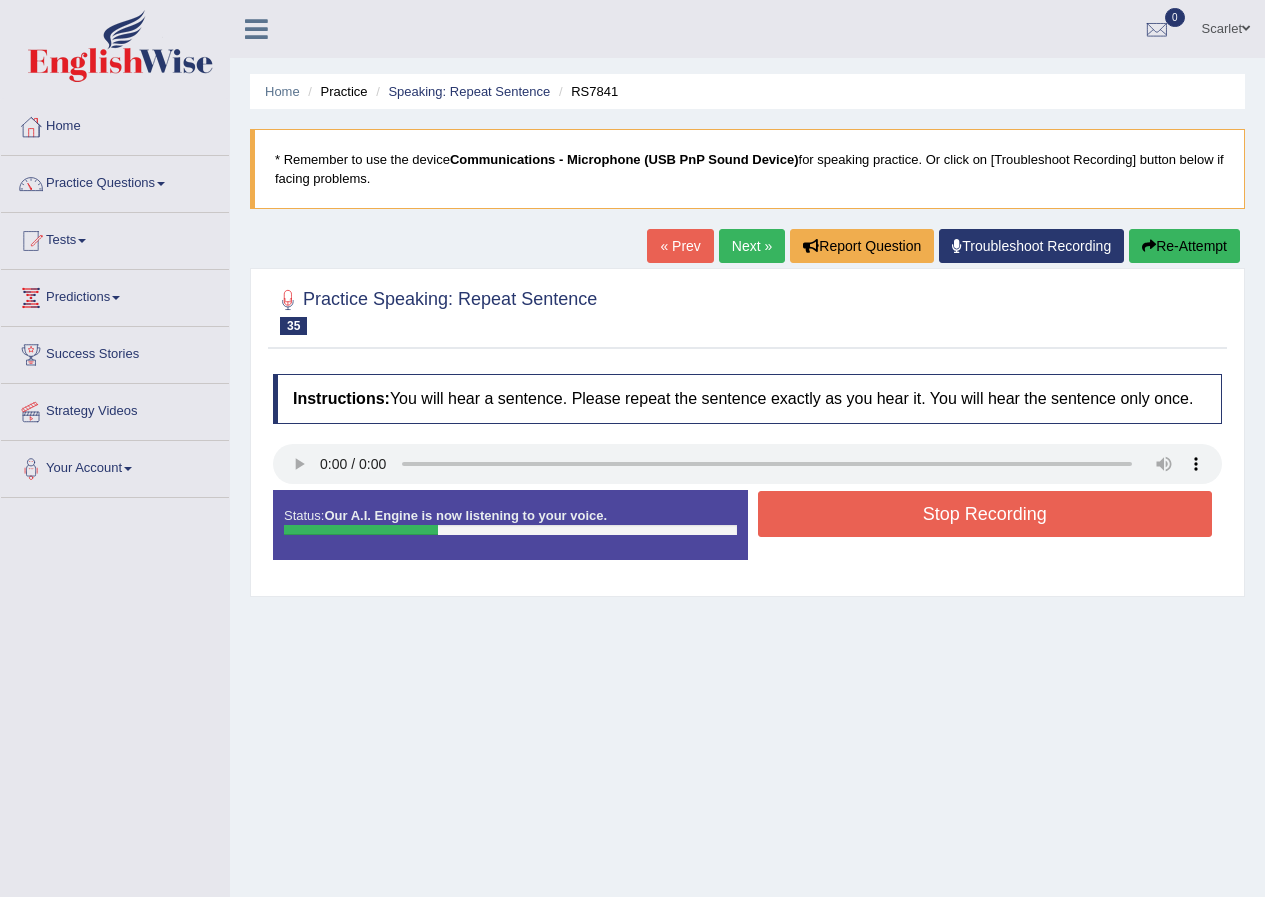 click on "Stop Recording" at bounding box center (985, 514) 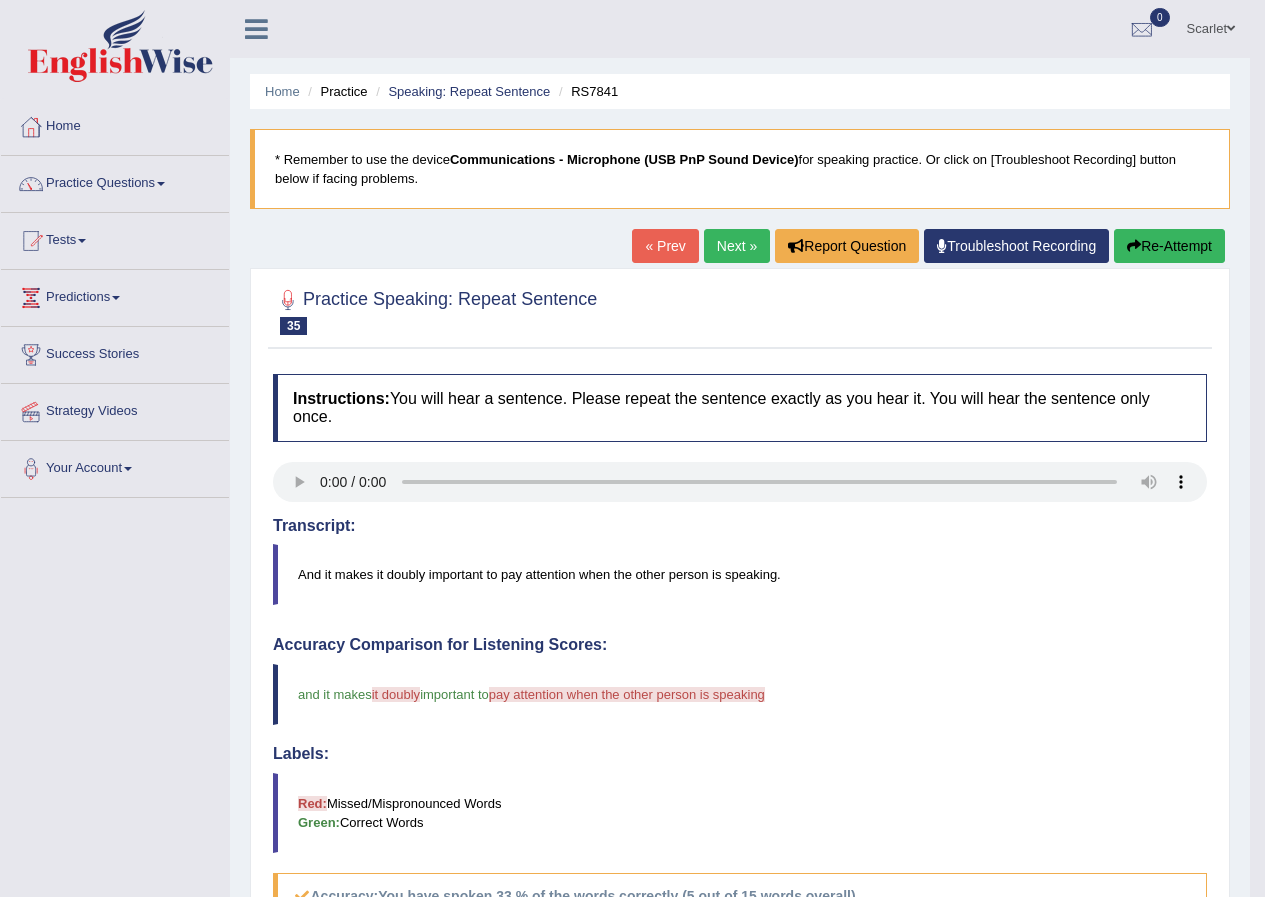 click on "Next »" at bounding box center [737, 246] 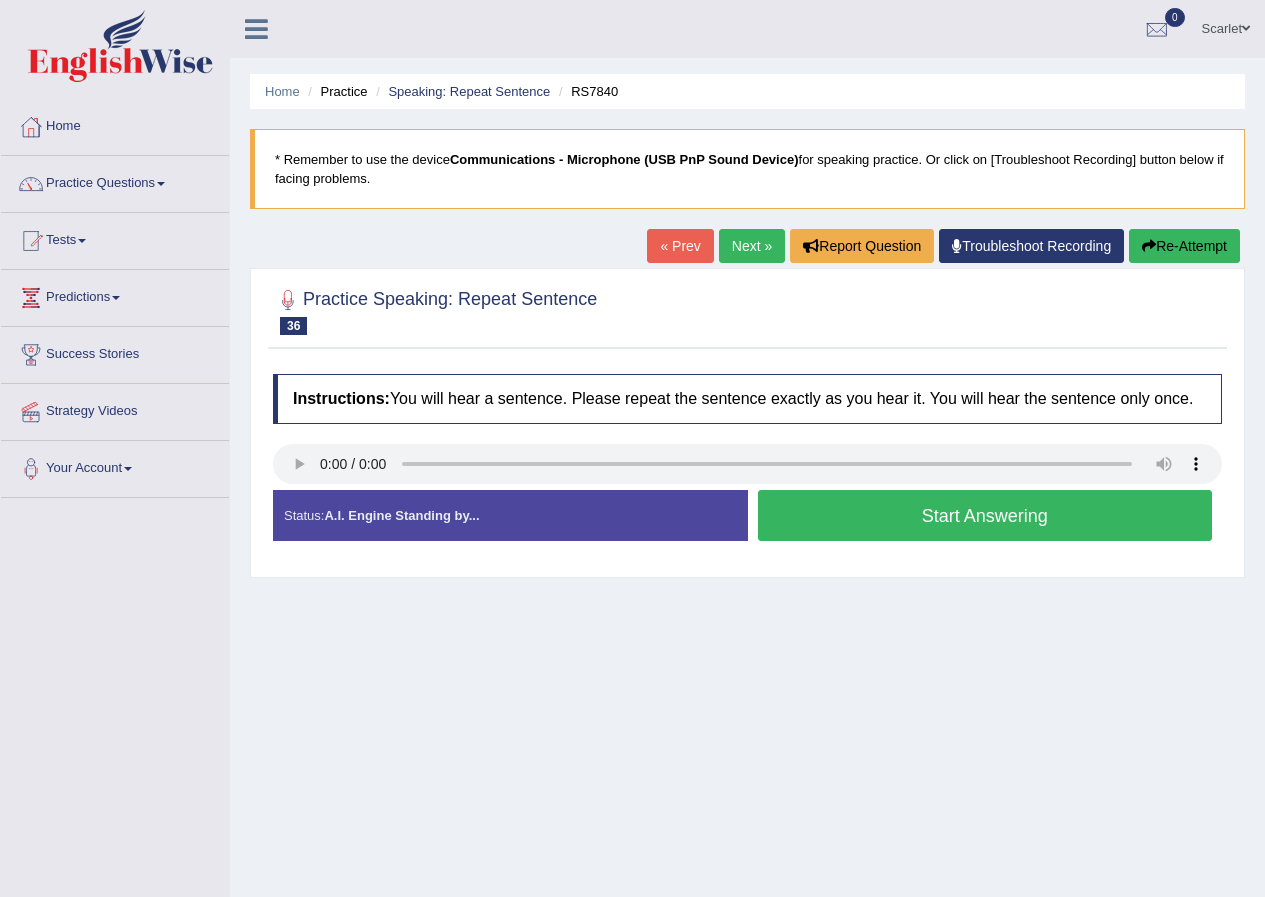 scroll, scrollTop: 0, scrollLeft: 0, axis: both 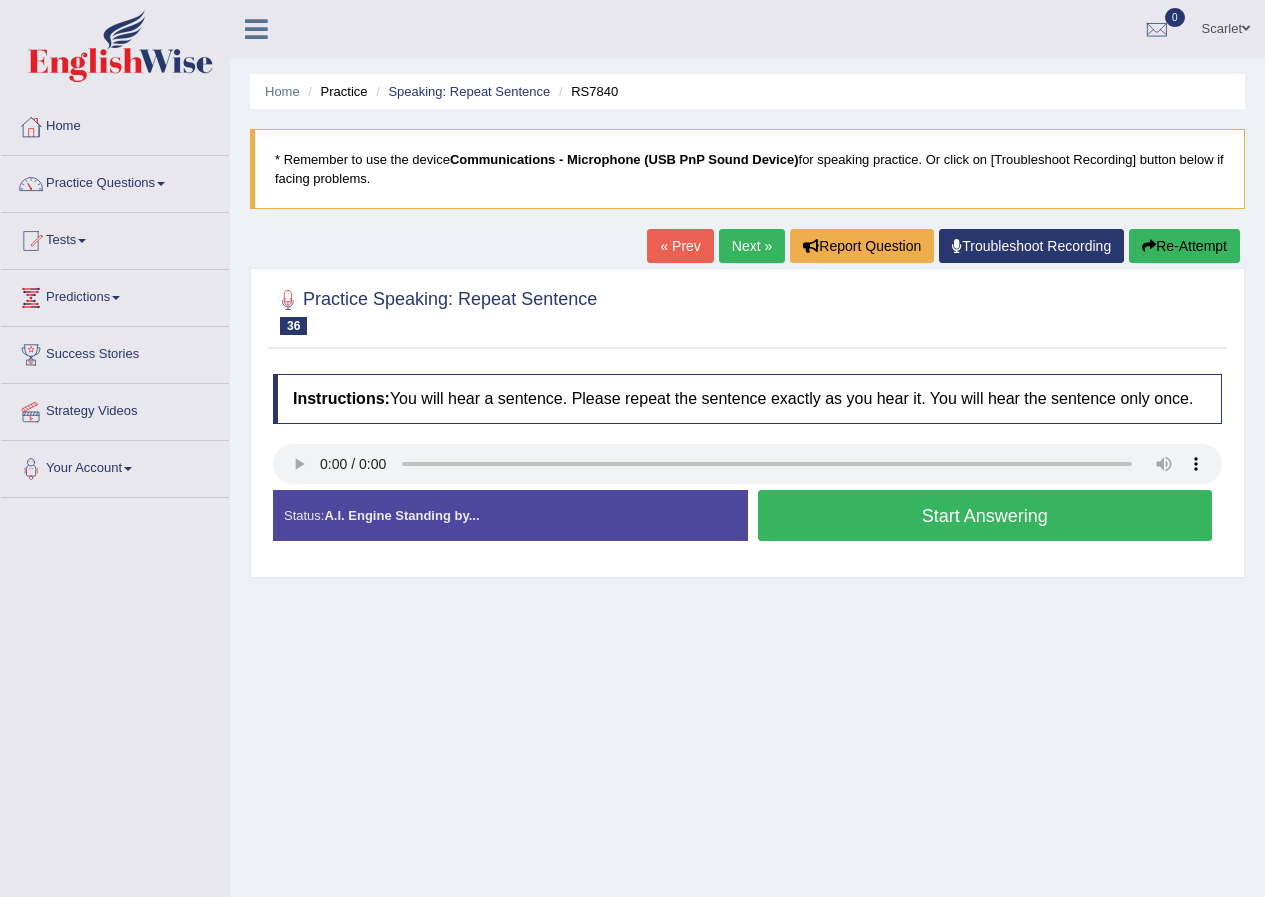 click on "Start Answering" at bounding box center (985, 515) 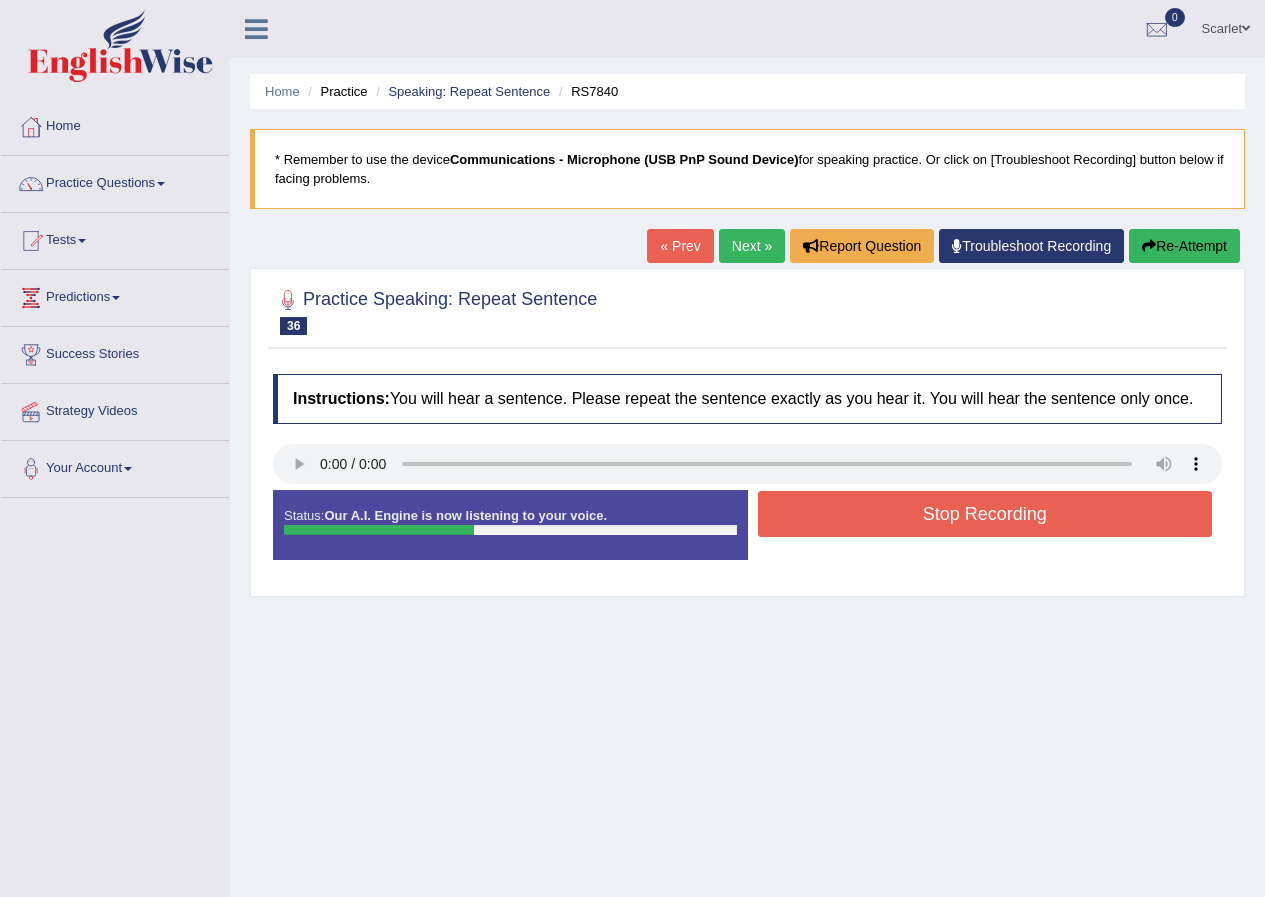 click on "Stop Recording" at bounding box center (985, 514) 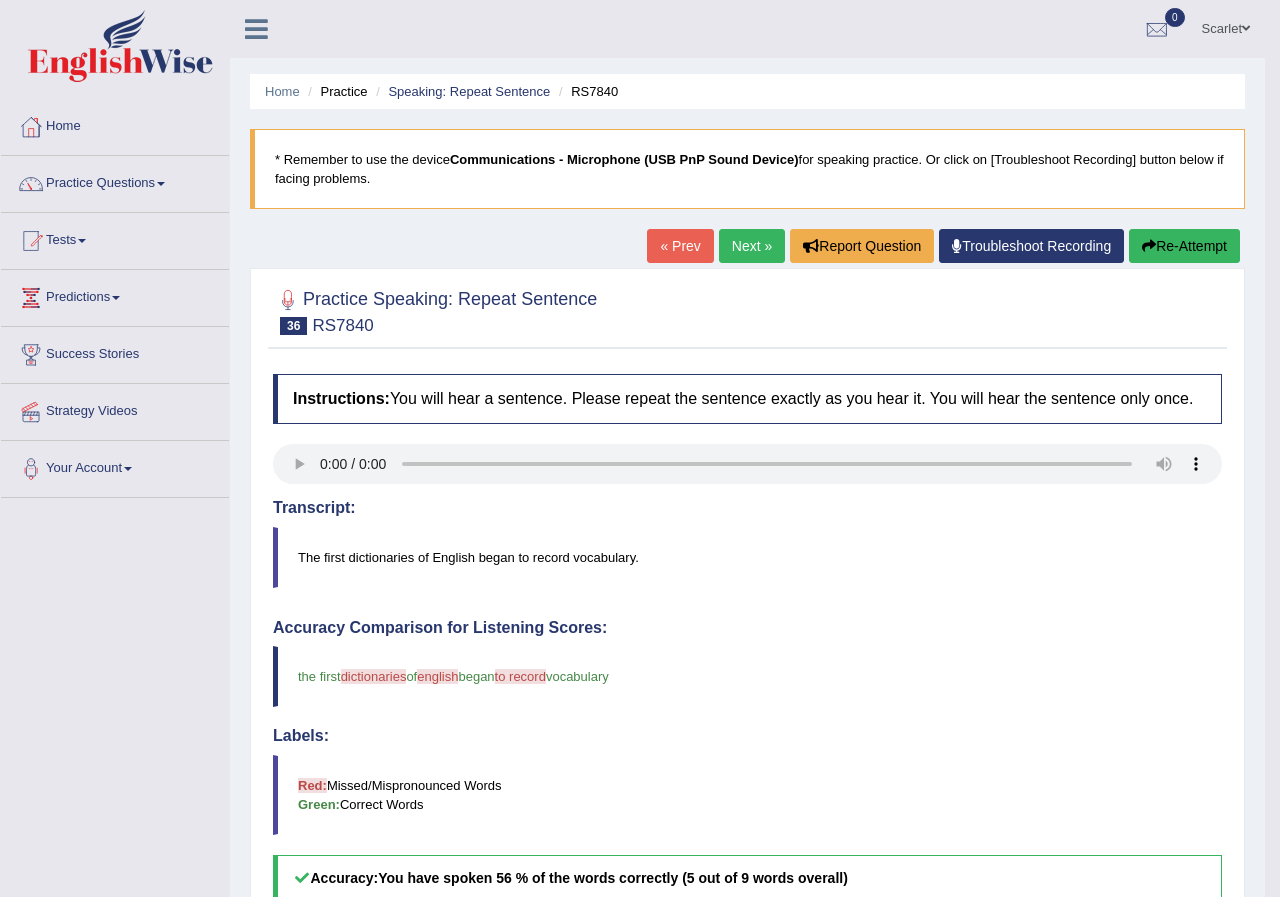 drag, startPoint x: 597, startPoint y: 823, endPoint x: 620, endPoint y: 786, distance: 43.56604 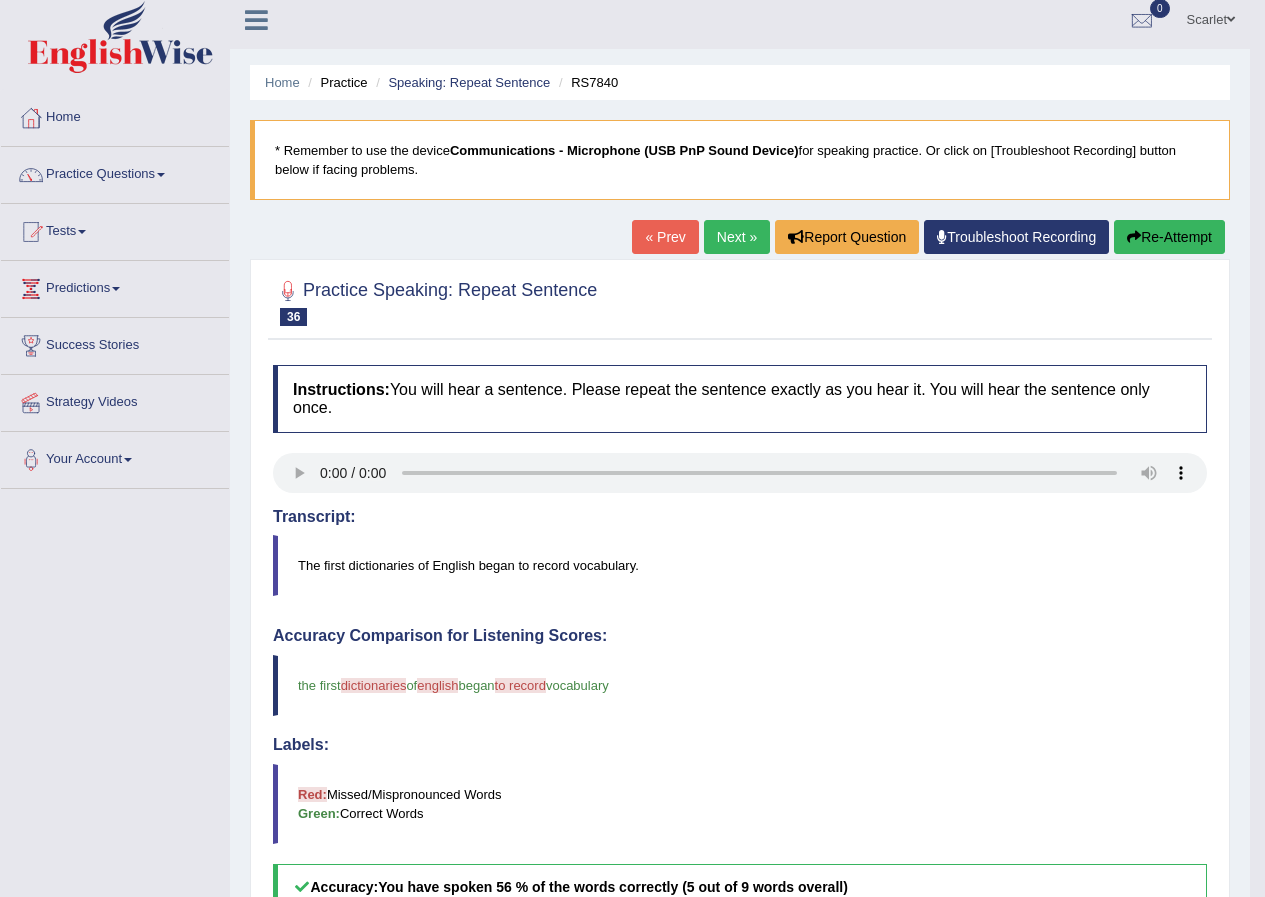 scroll, scrollTop: 0, scrollLeft: 0, axis: both 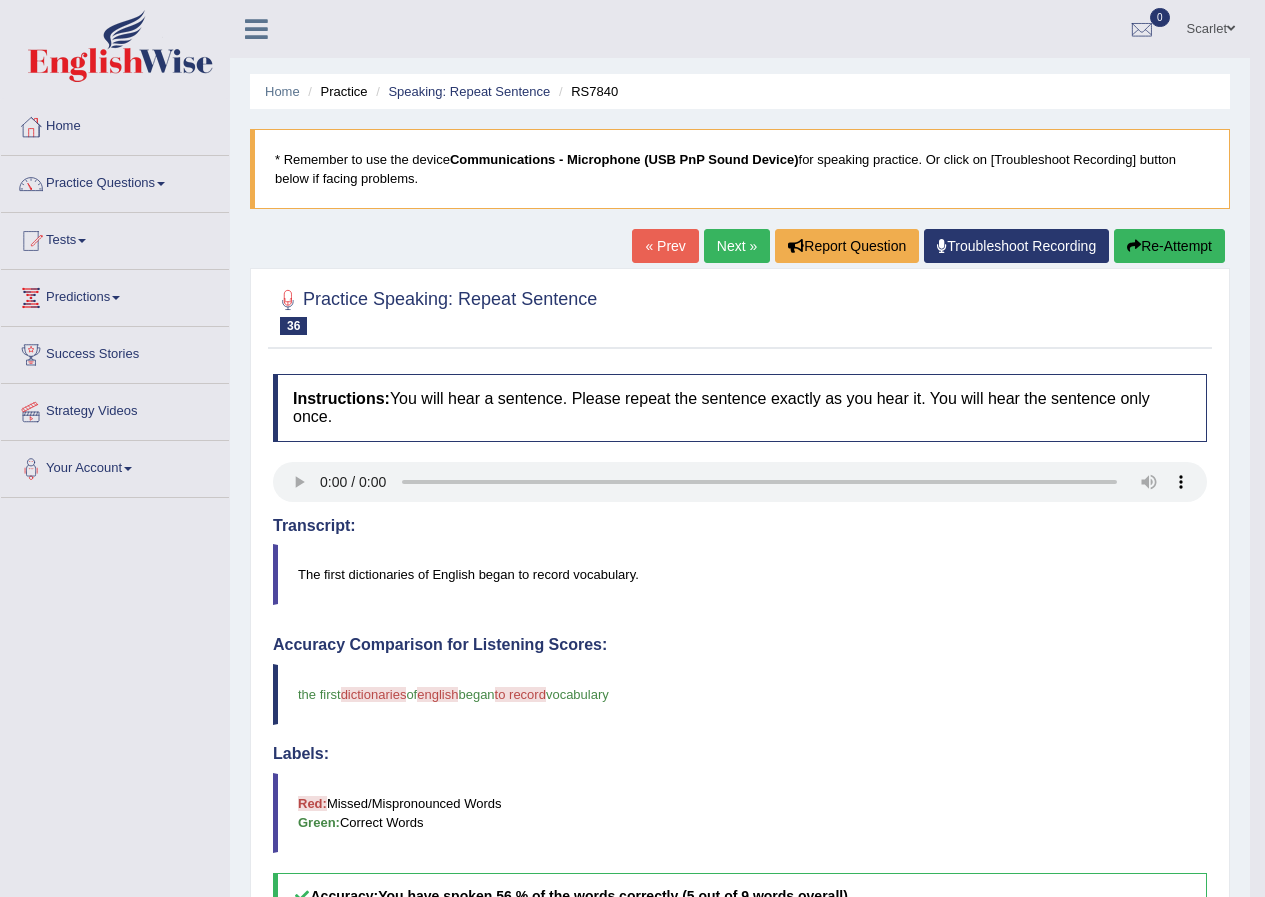 click on "Next »" at bounding box center (737, 246) 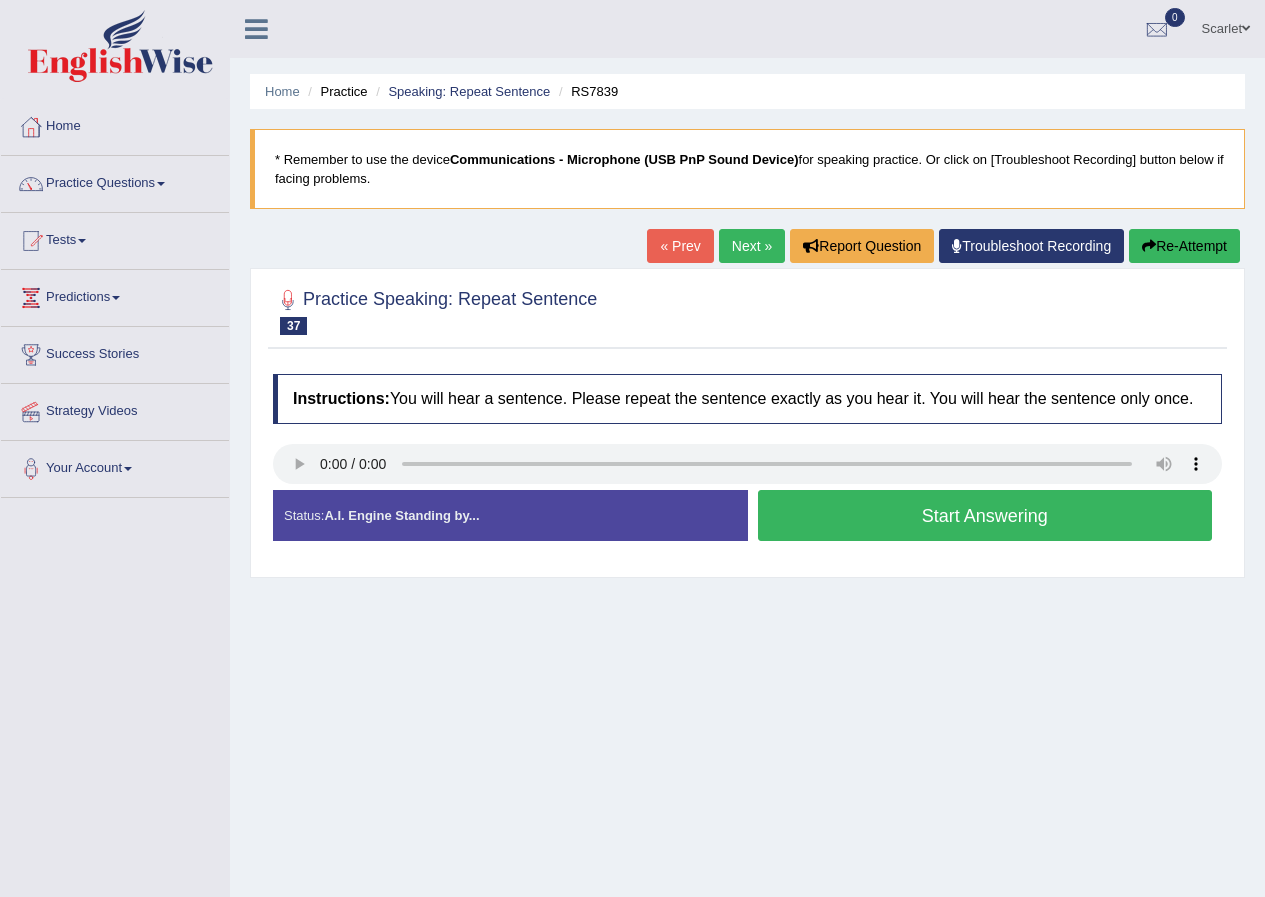 scroll, scrollTop: 0, scrollLeft: 0, axis: both 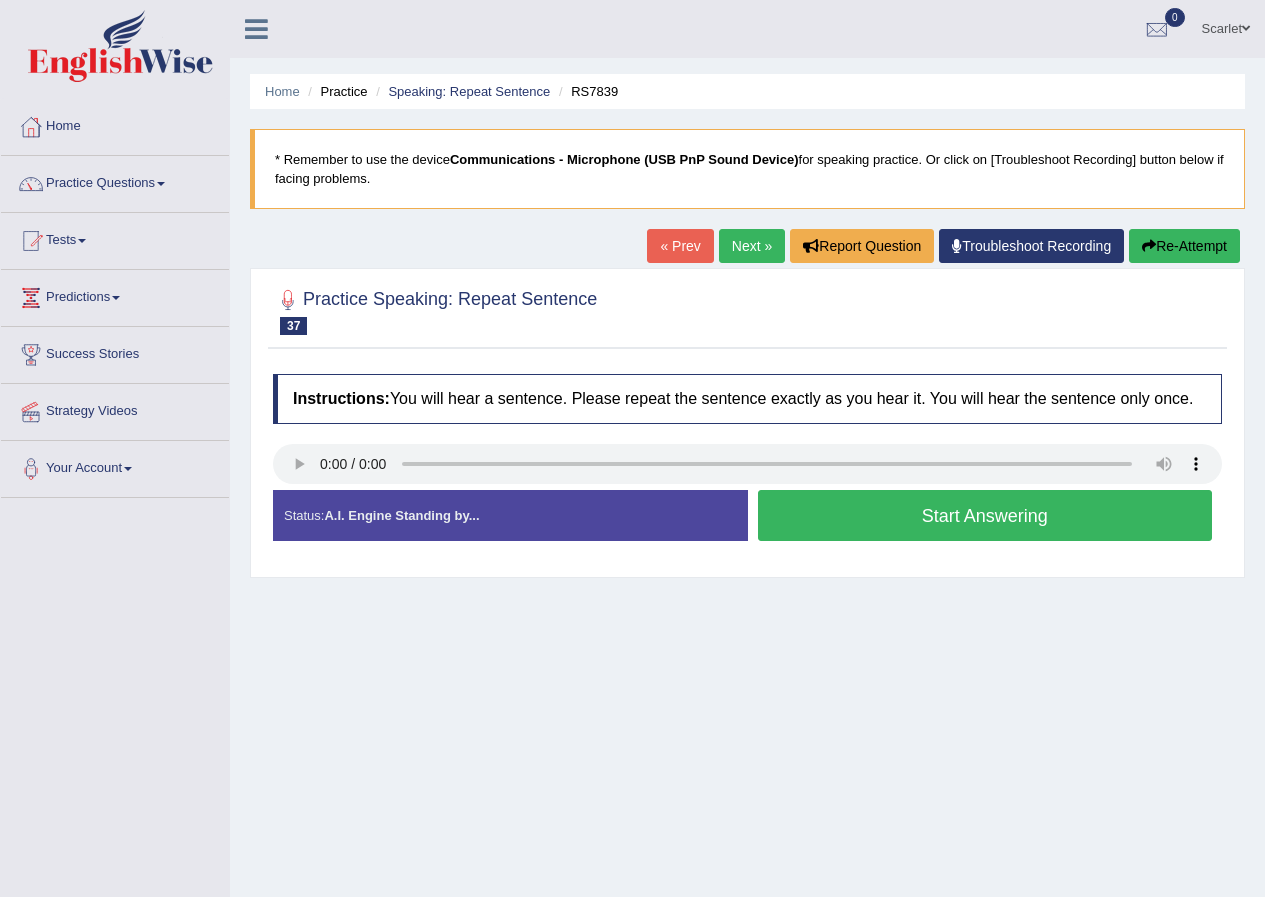 click on "Status:  A.I. Engine Standing by..." at bounding box center (510, 515) 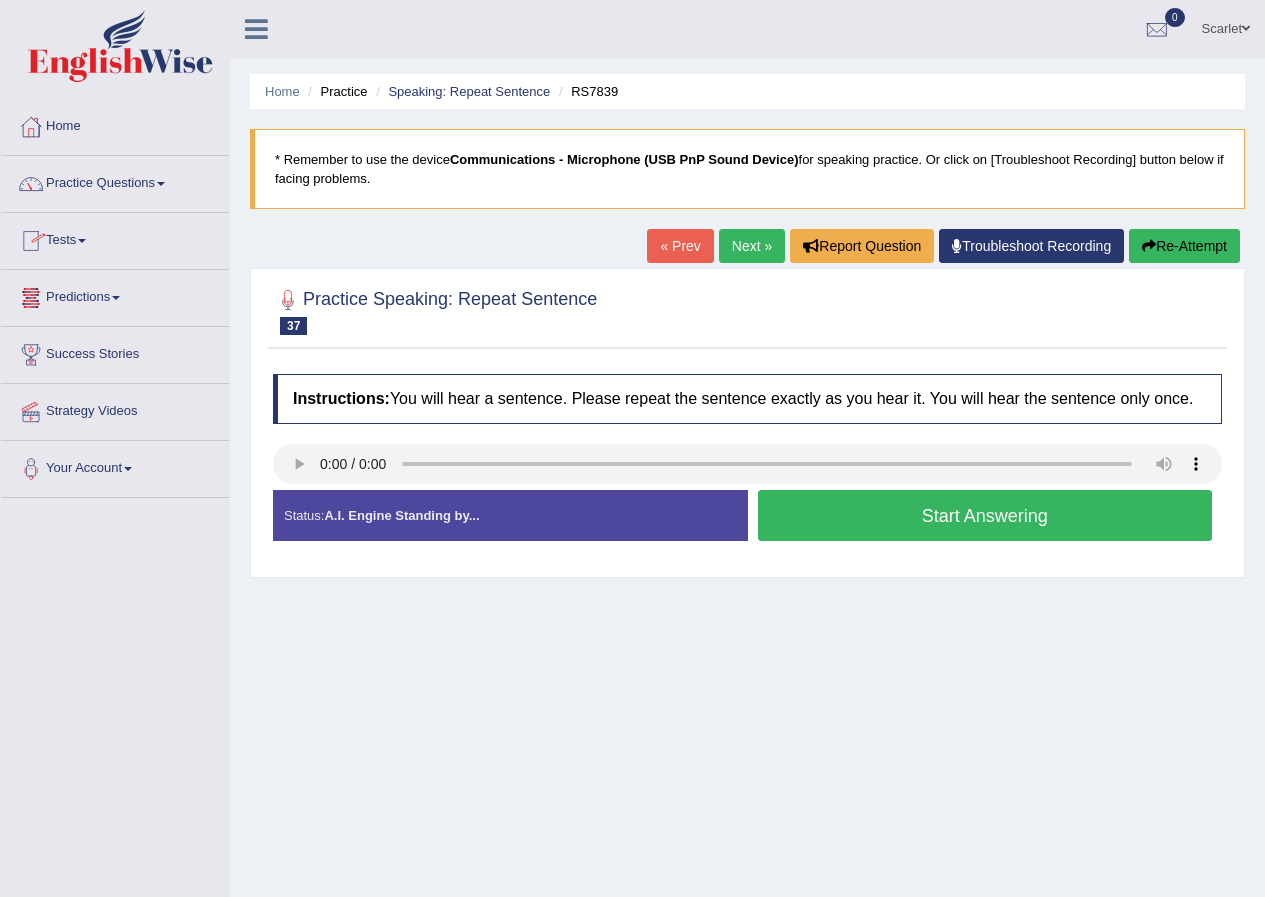 click on "Start Answering" at bounding box center [985, 515] 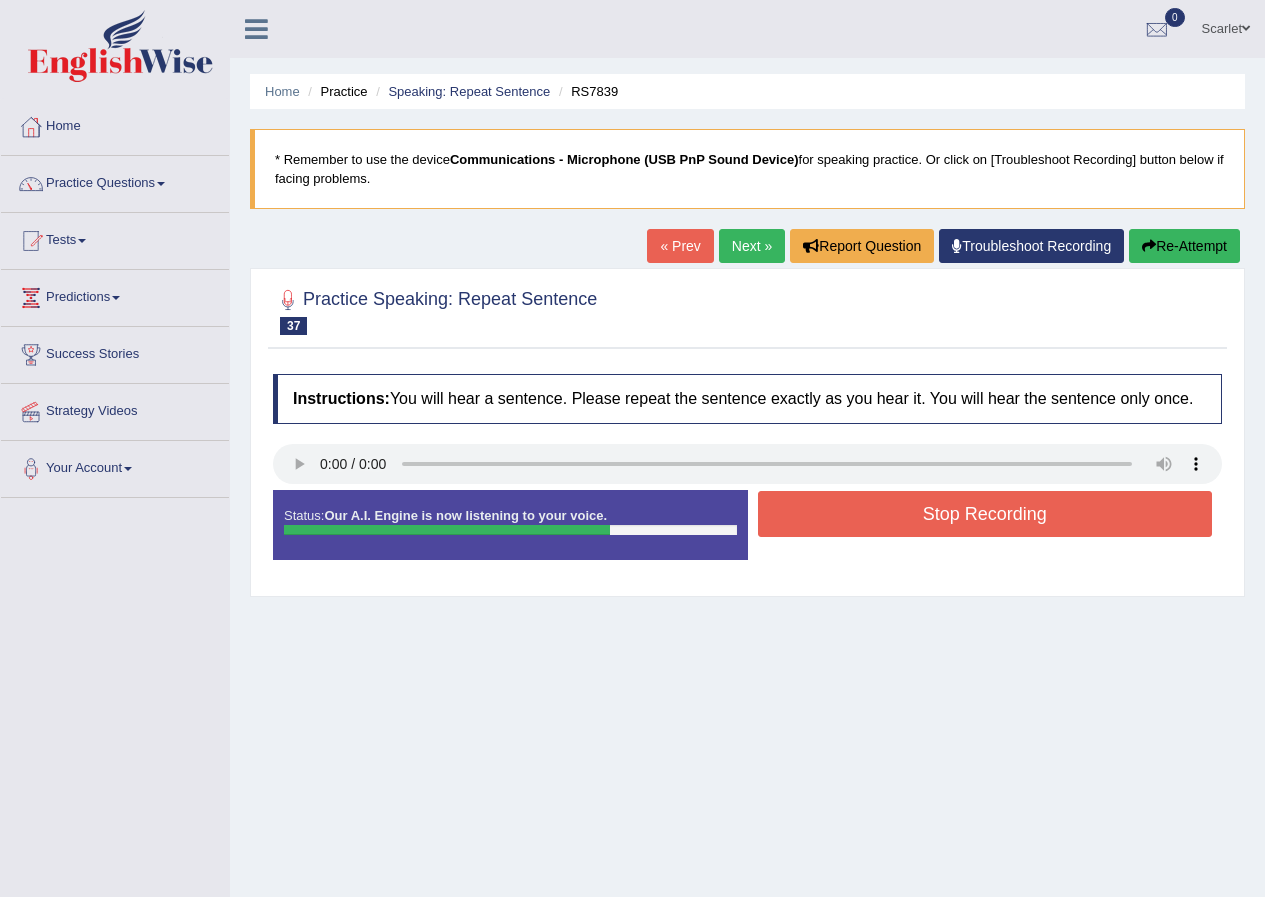 click on "Stop Recording" at bounding box center [985, 514] 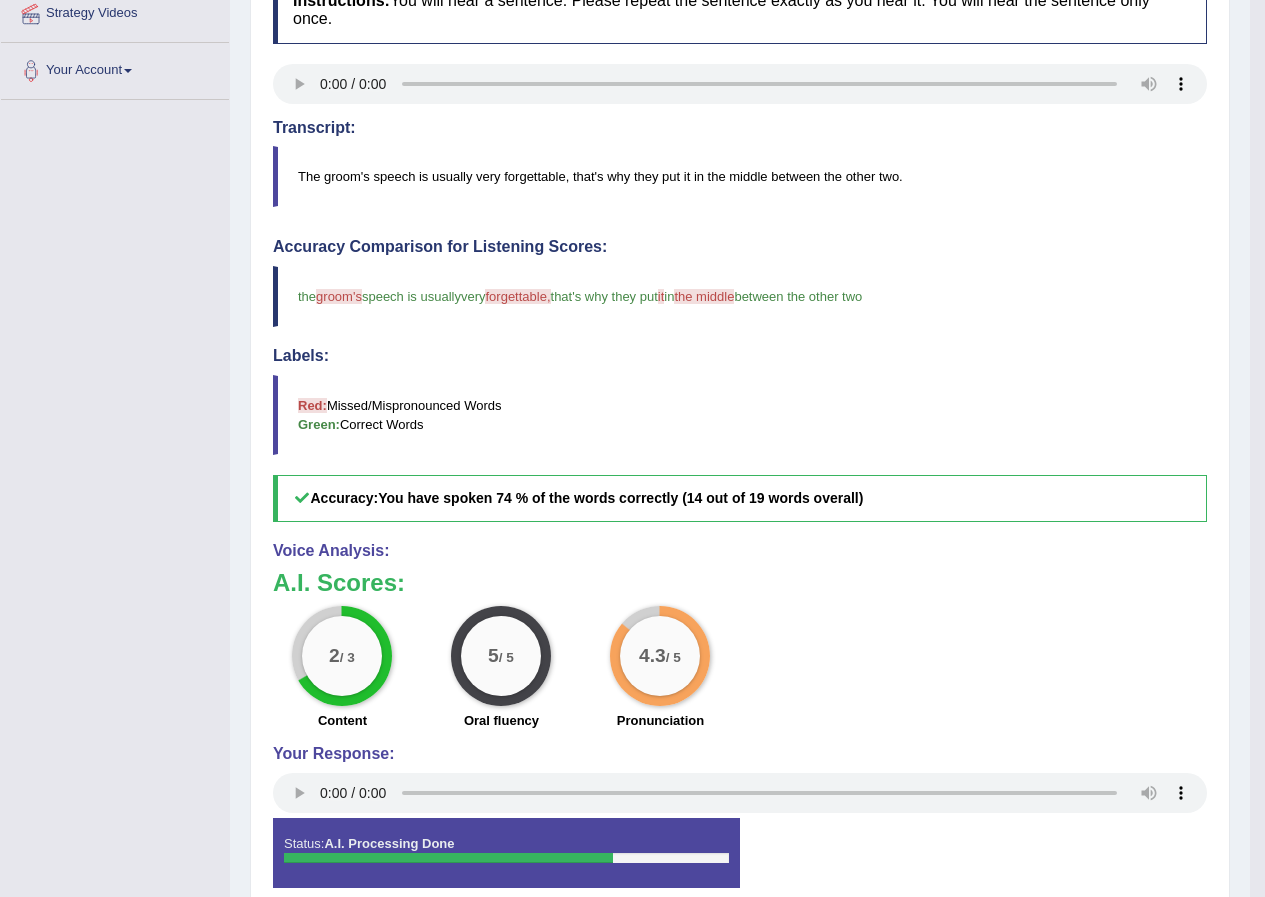 scroll, scrollTop: 191, scrollLeft: 0, axis: vertical 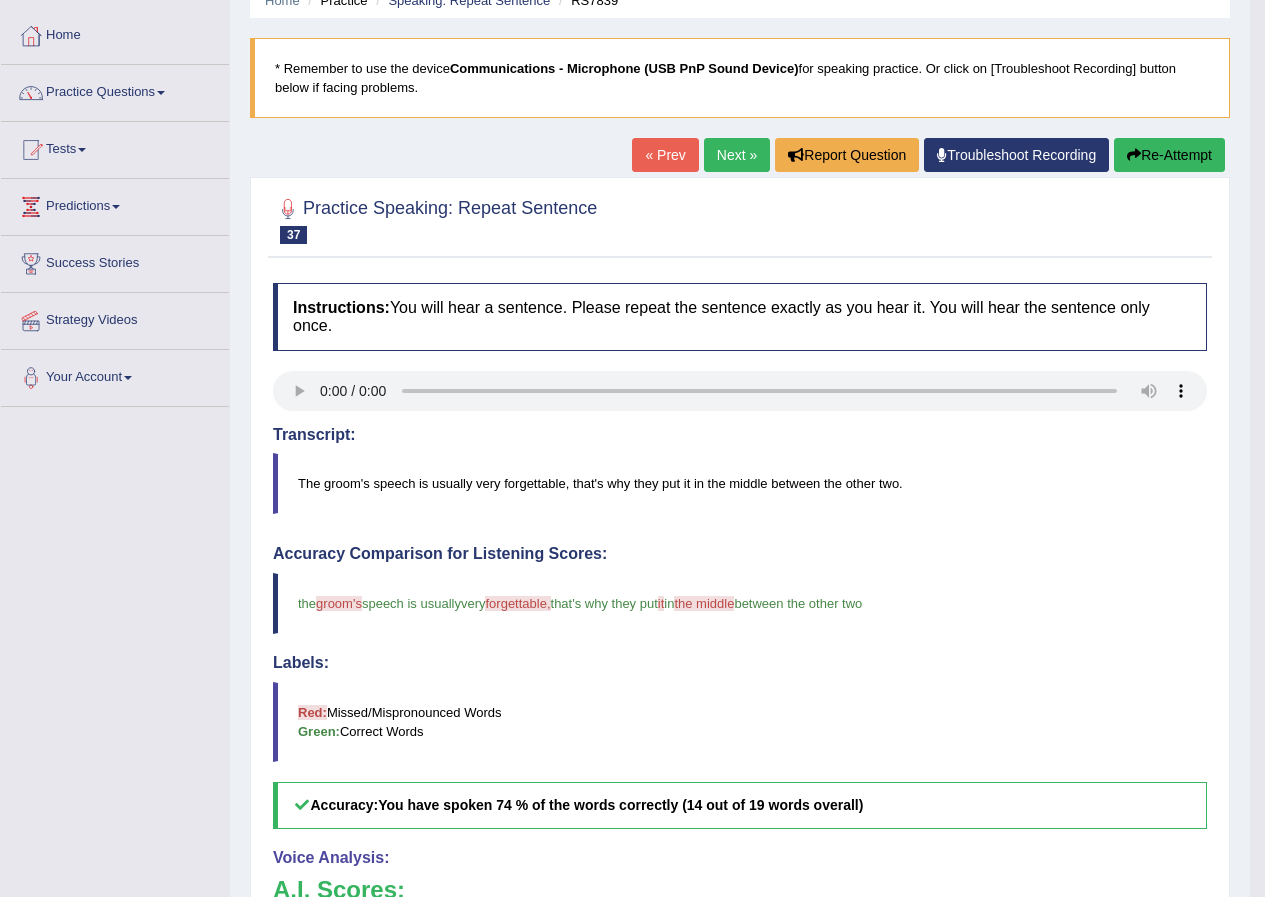 click on "Next »" at bounding box center [737, 155] 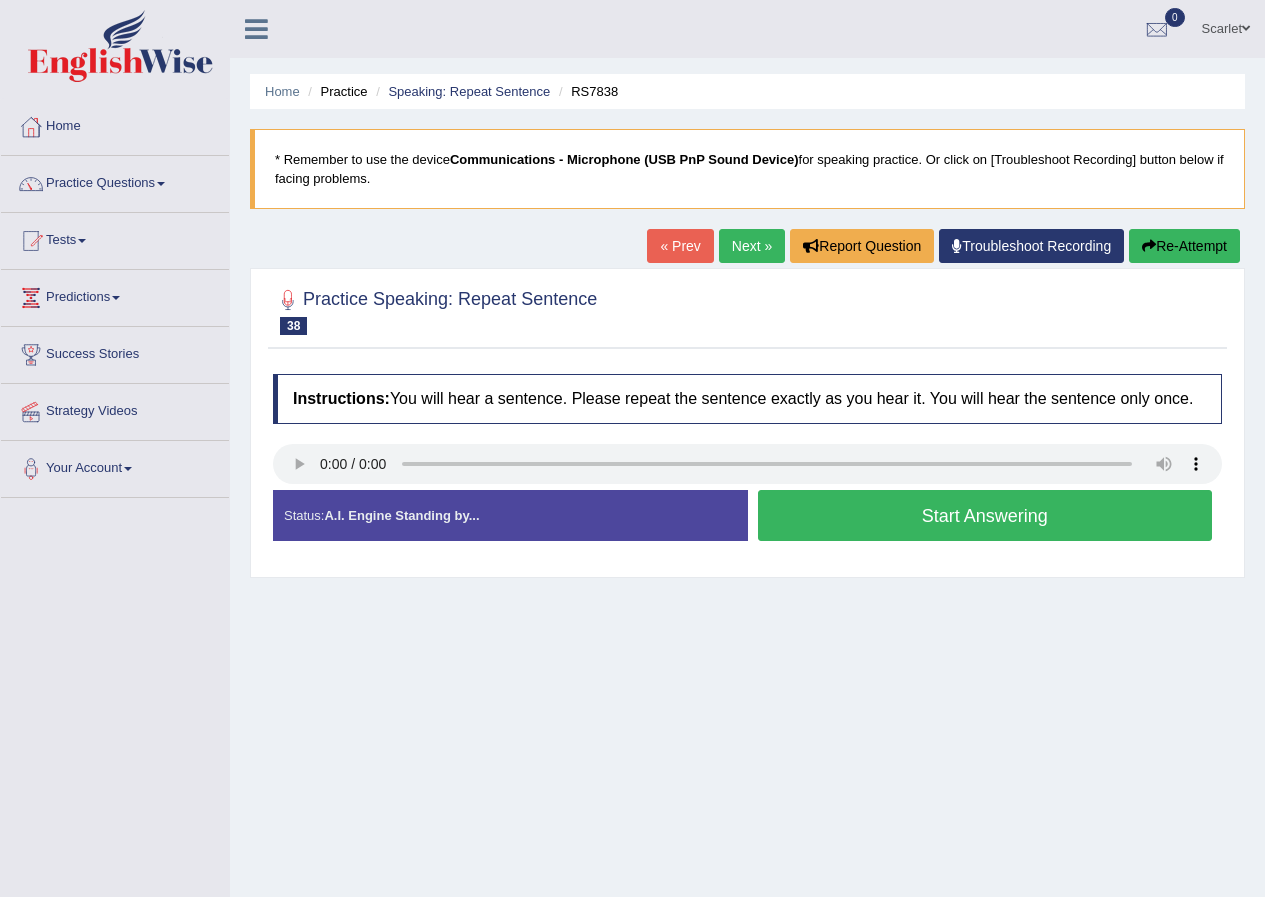 scroll, scrollTop: 0, scrollLeft: 0, axis: both 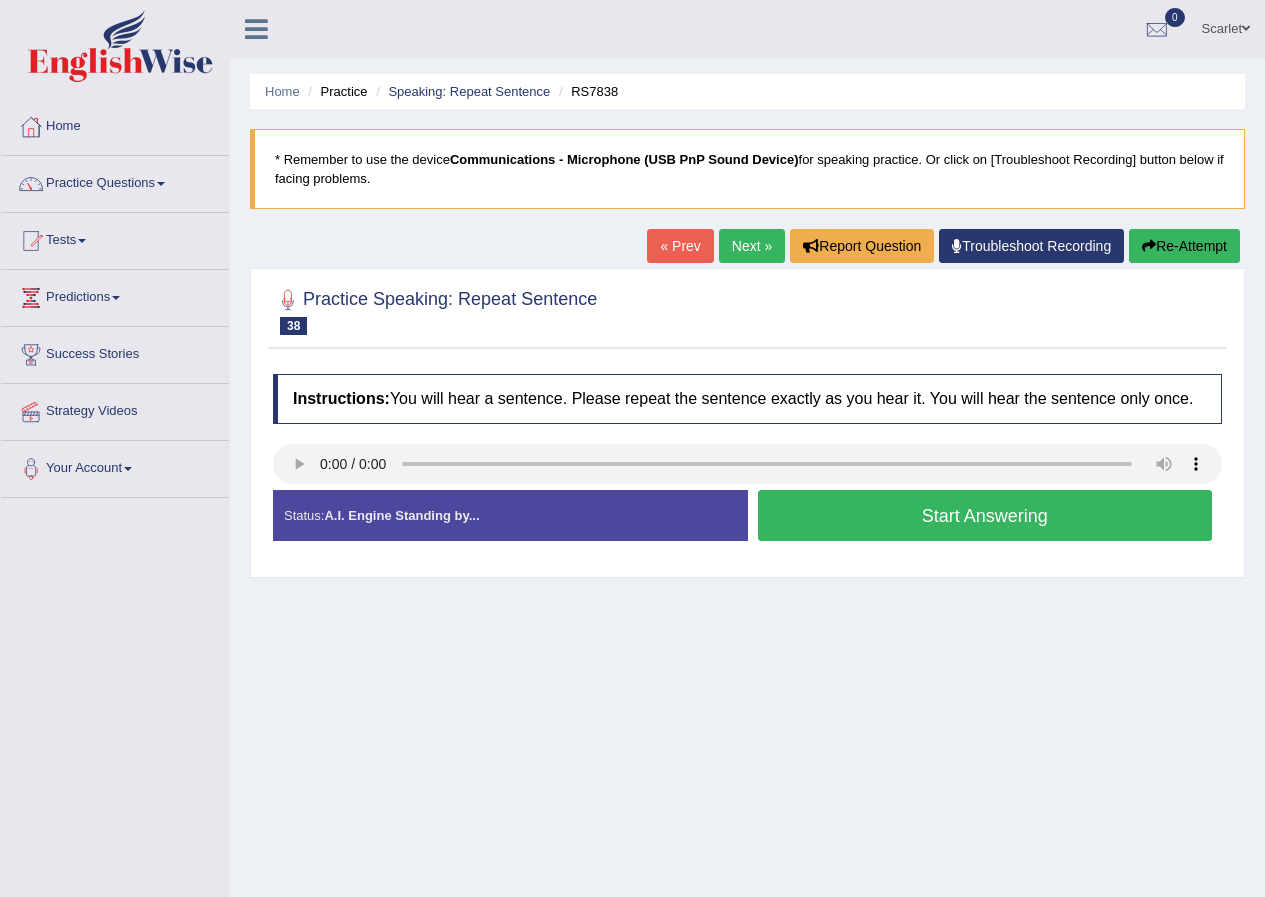 click on "Next »" at bounding box center (752, 246) 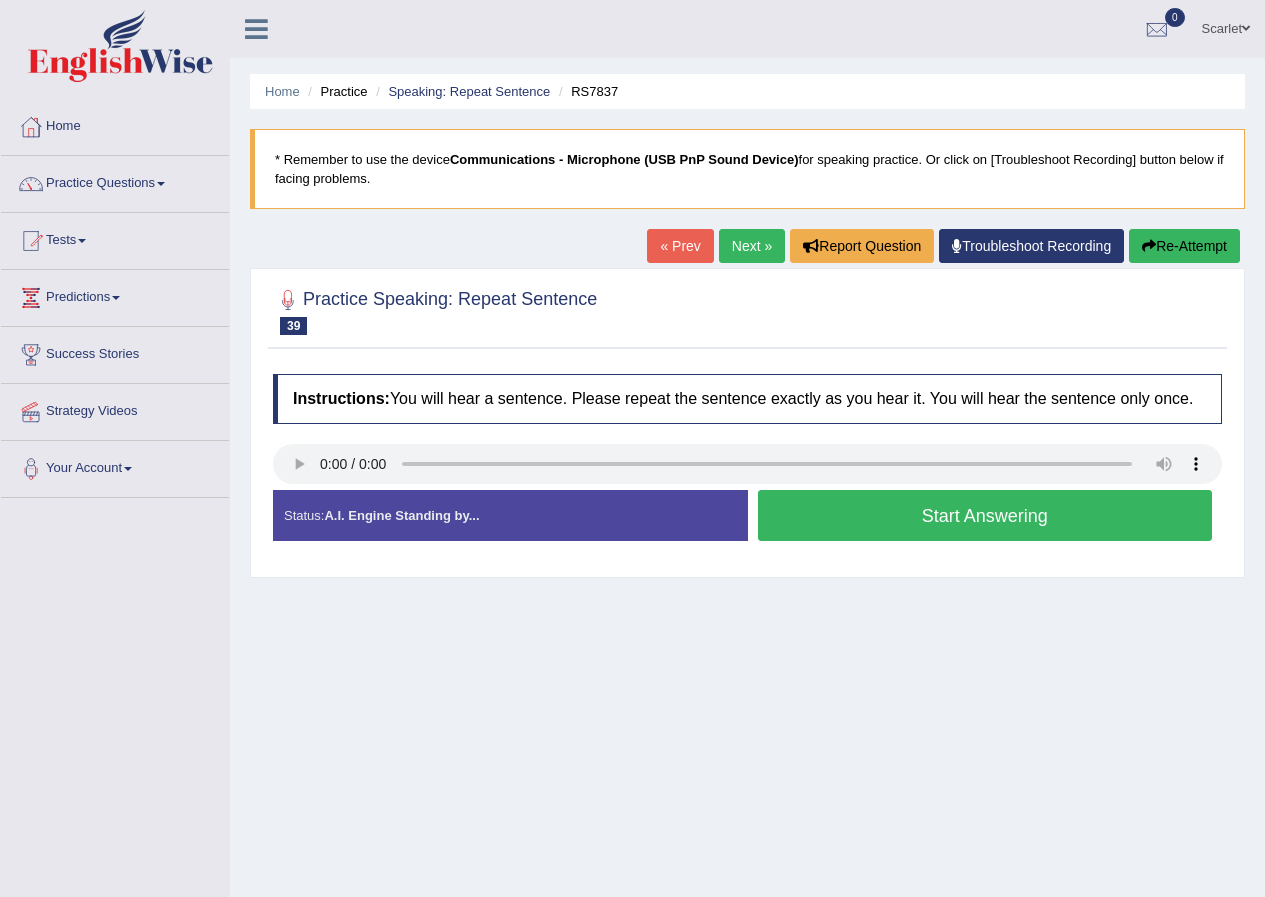 scroll, scrollTop: 0, scrollLeft: 0, axis: both 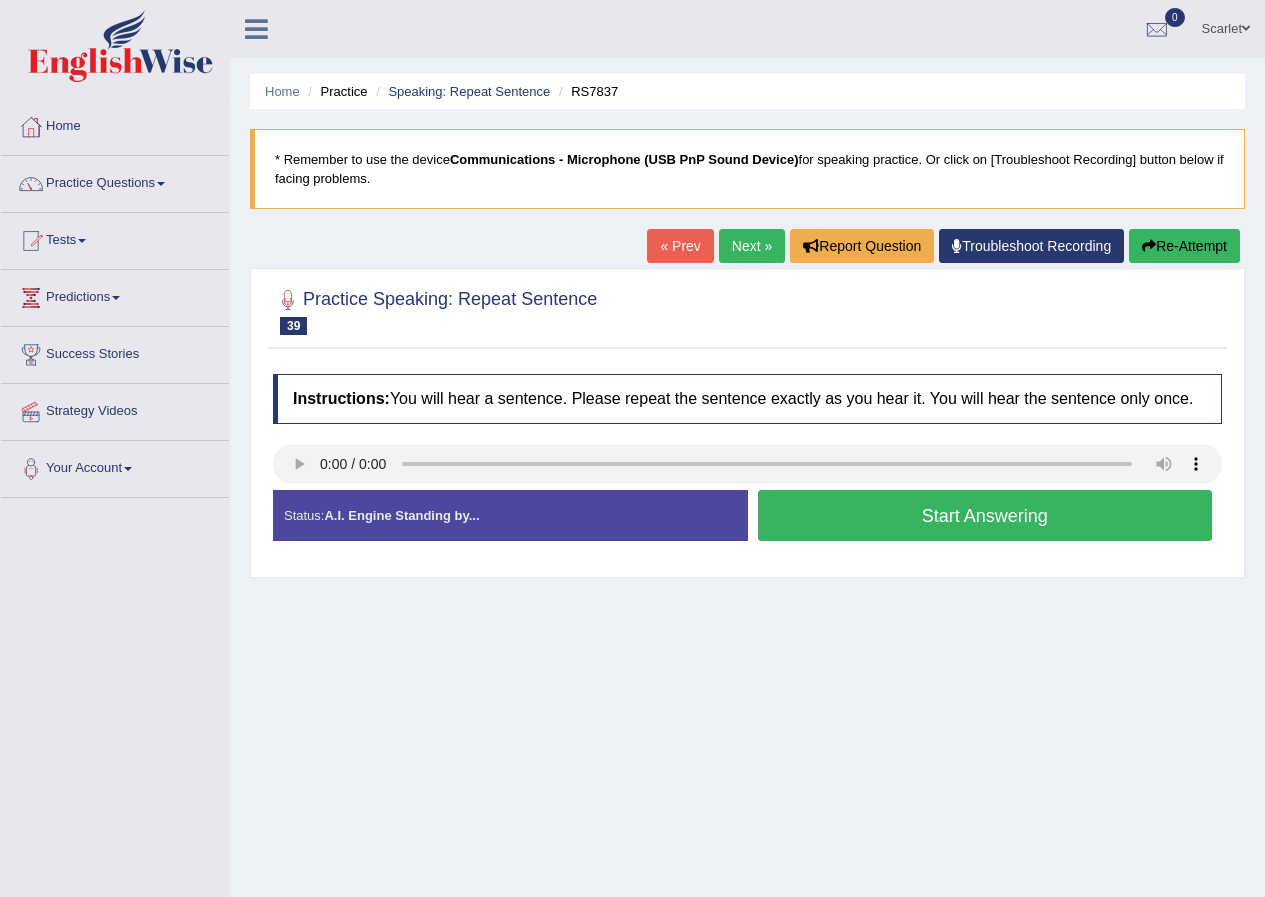 click on "Start Answering" at bounding box center (985, 515) 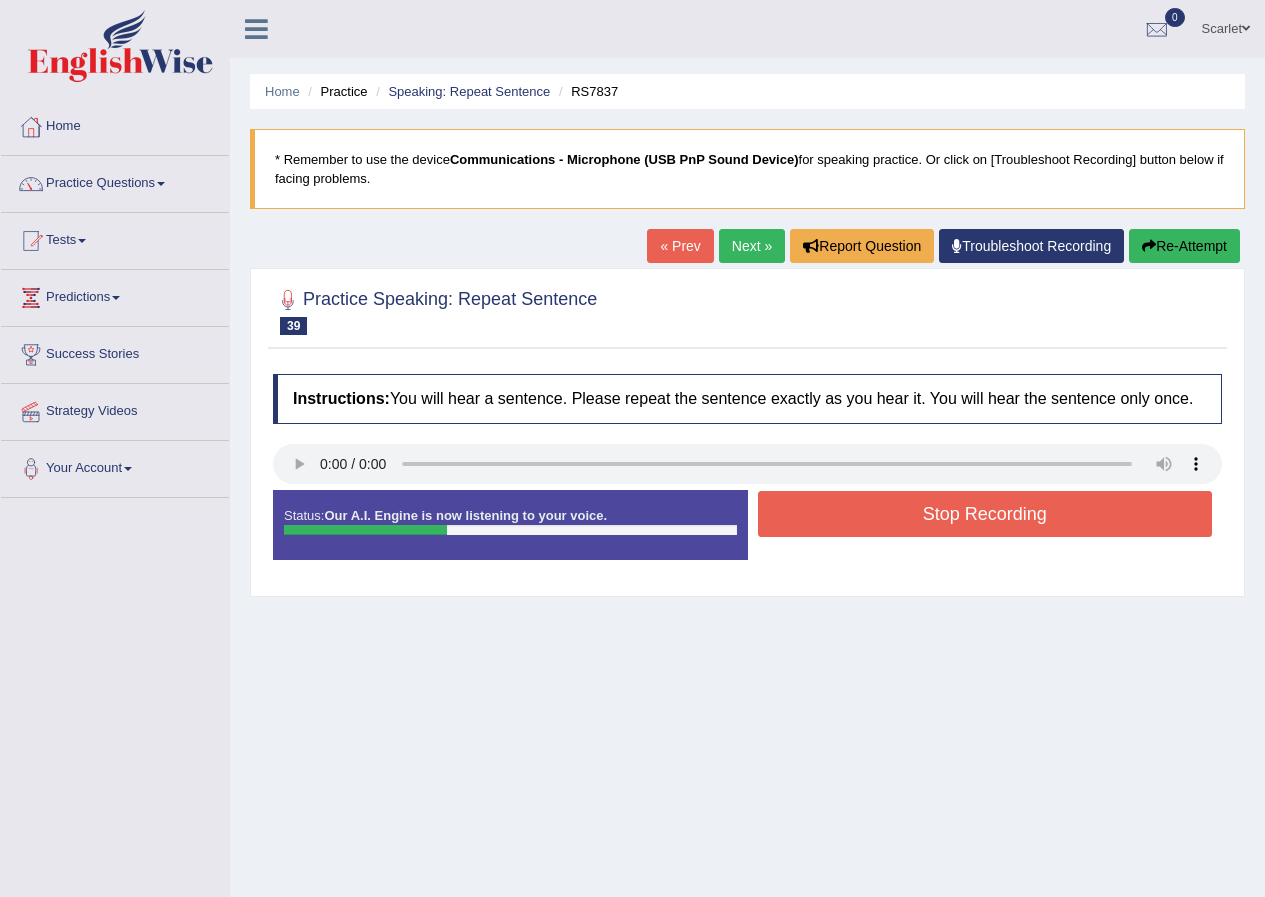 click on "Stop Recording" at bounding box center (985, 514) 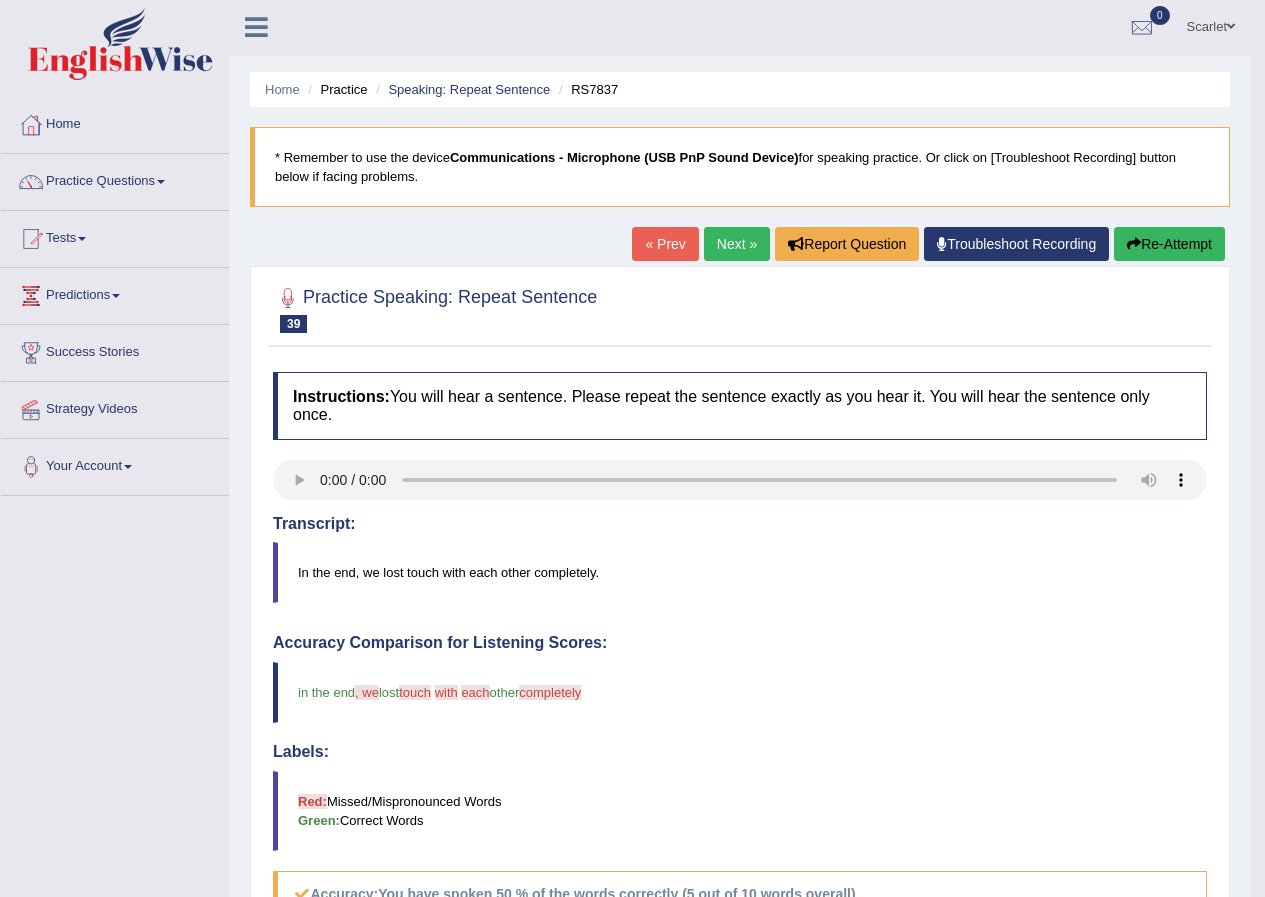 scroll, scrollTop: 0, scrollLeft: 0, axis: both 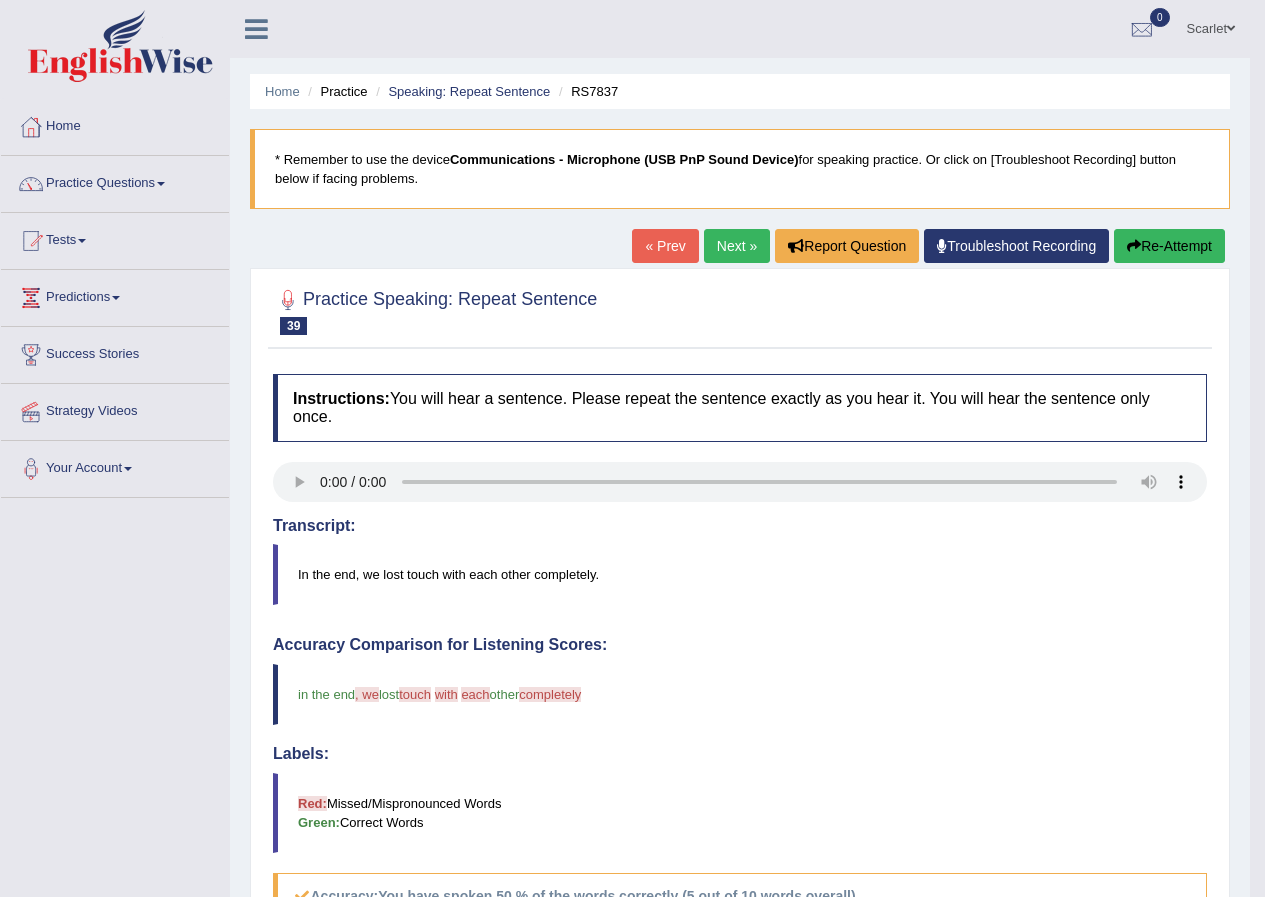click on "Next »" at bounding box center [737, 246] 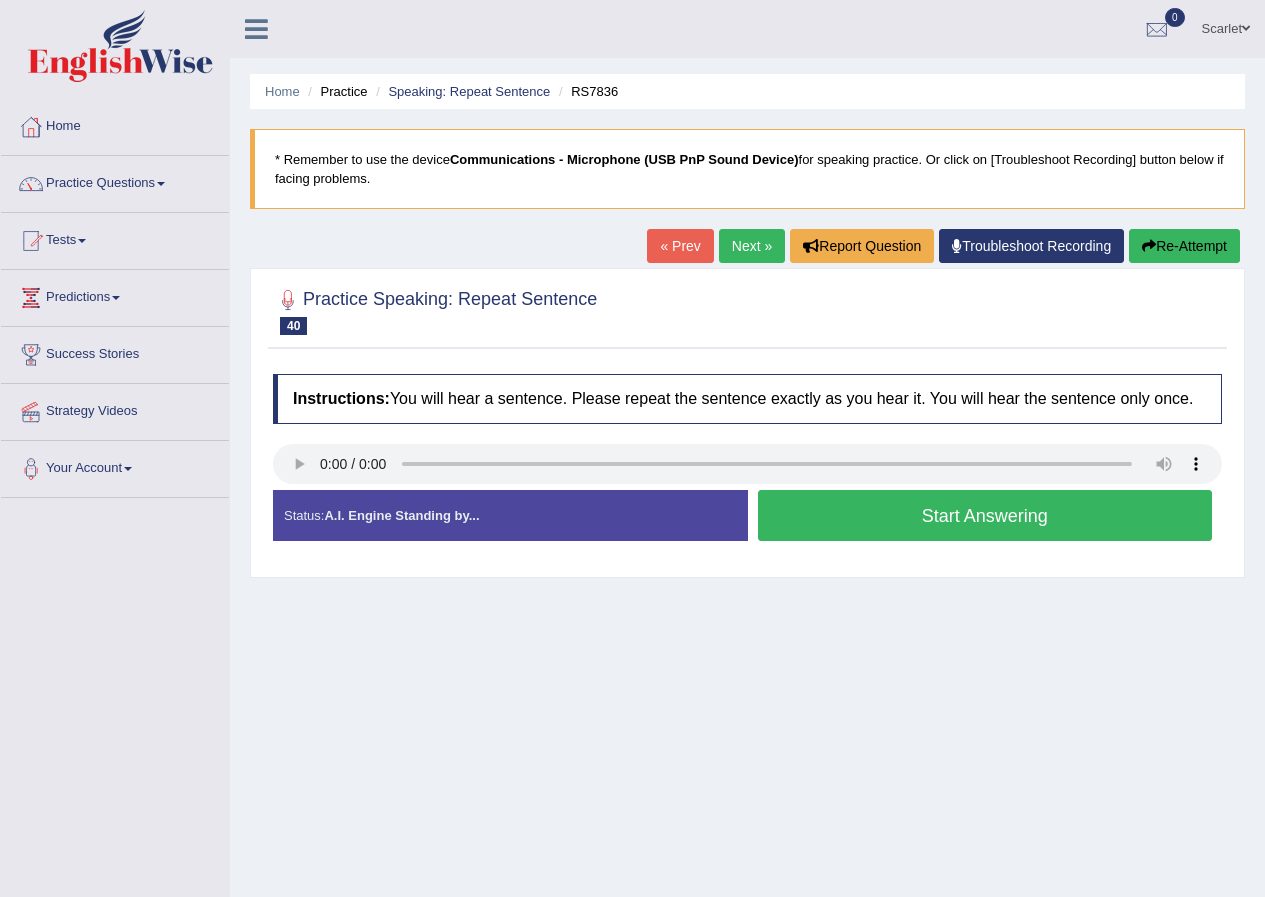 scroll, scrollTop: 0, scrollLeft: 0, axis: both 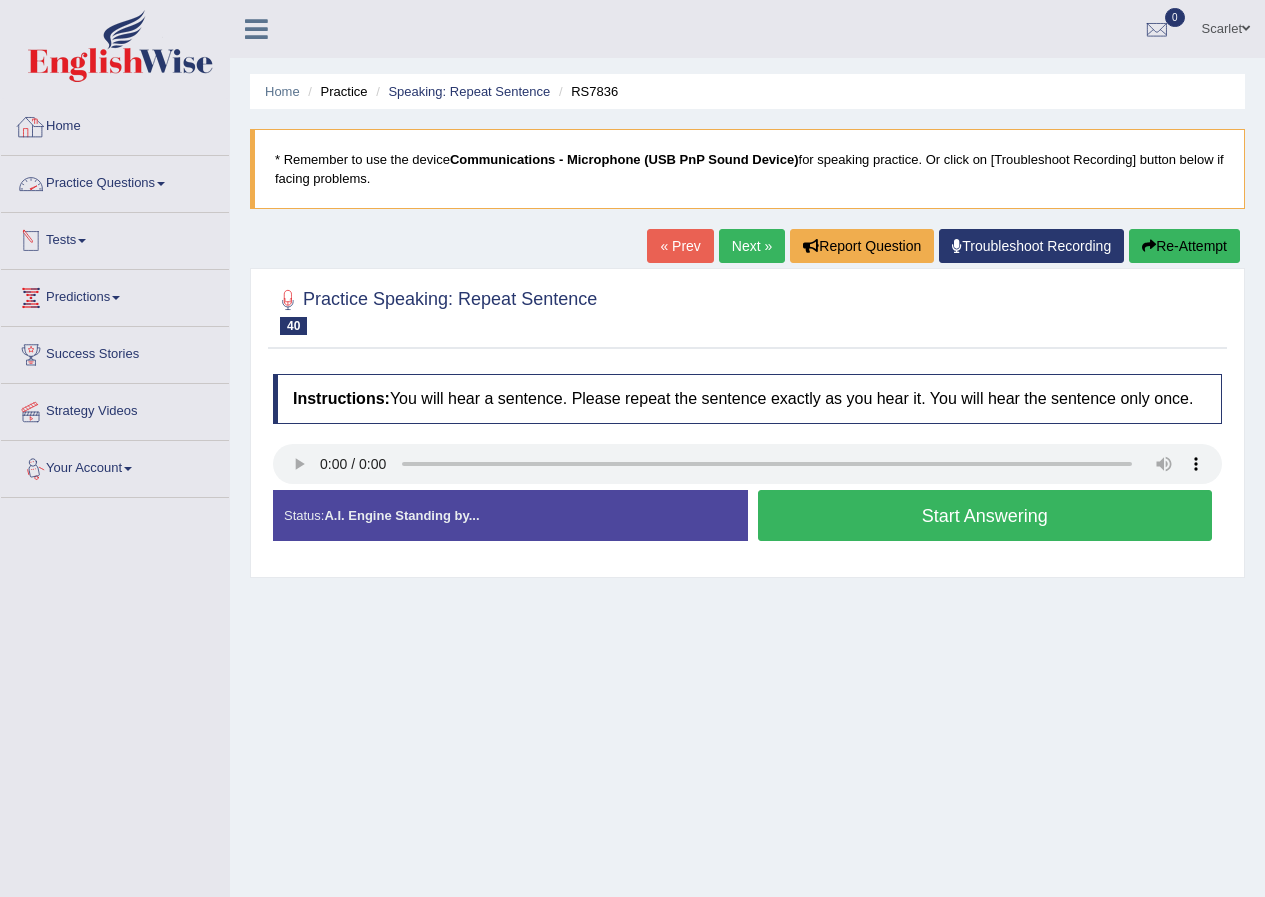 click on "Home" at bounding box center [115, 124] 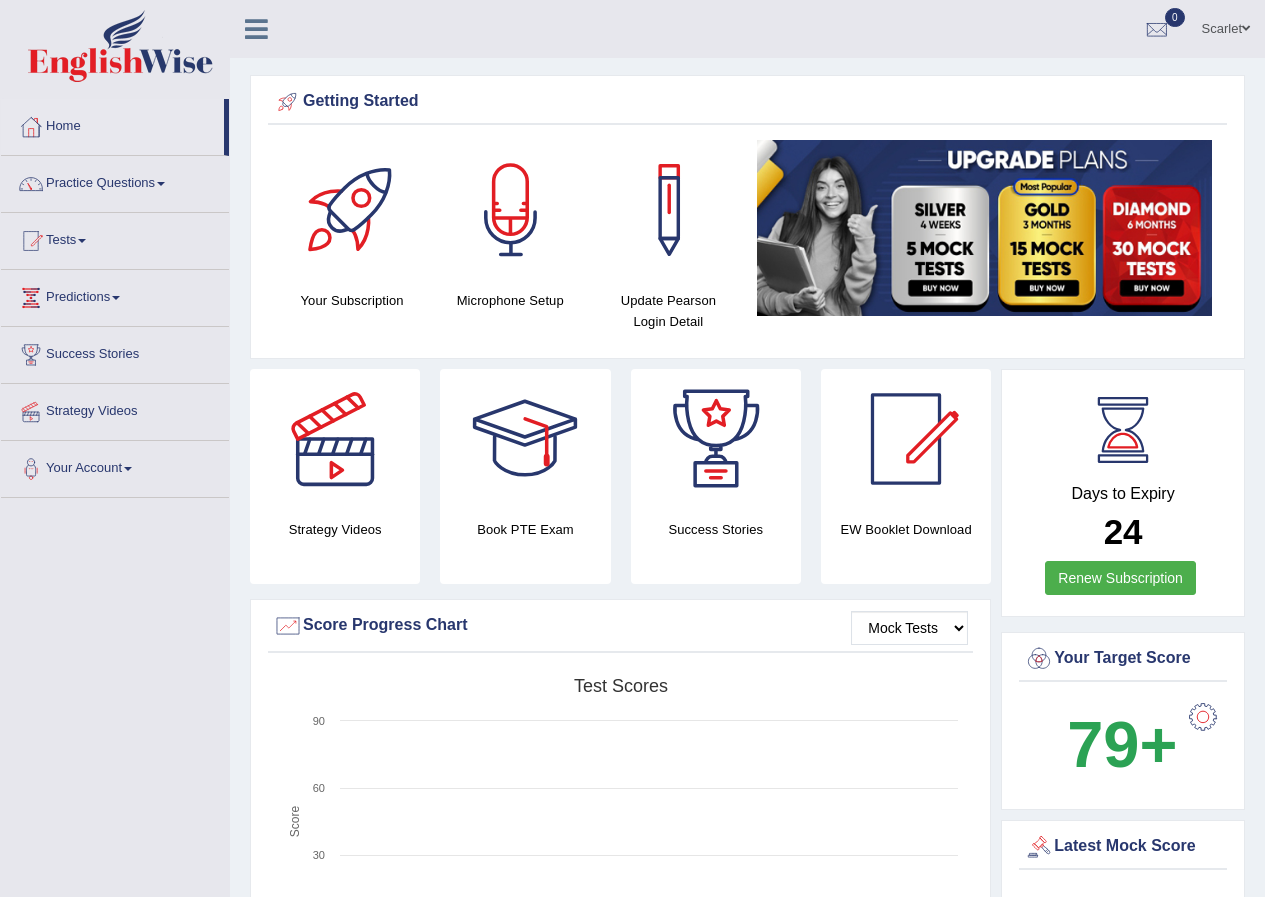 scroll, scrollTop: 0, scrollLeft: 0, axis: both 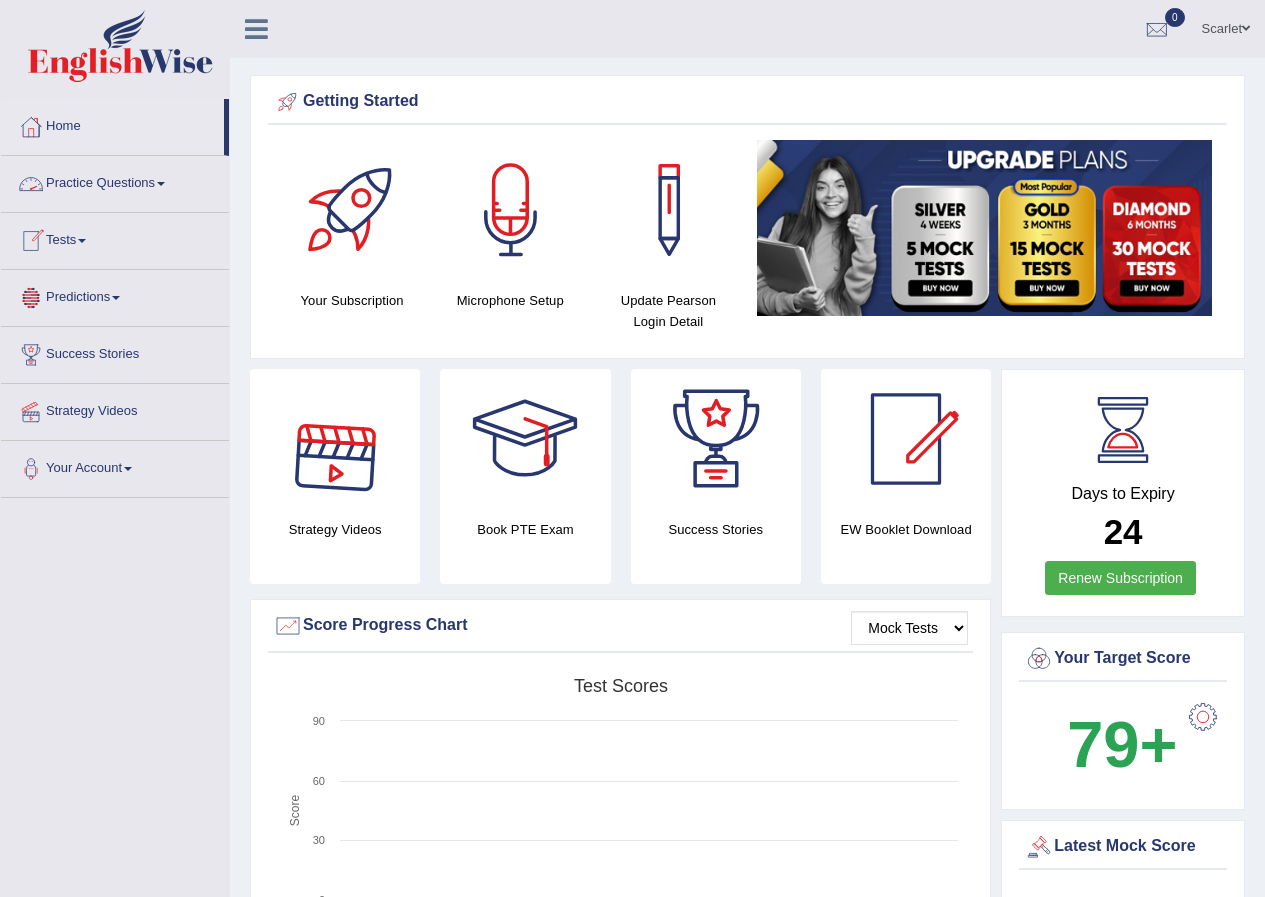 click on "Practice Questions" at bounding box center (115, 181) 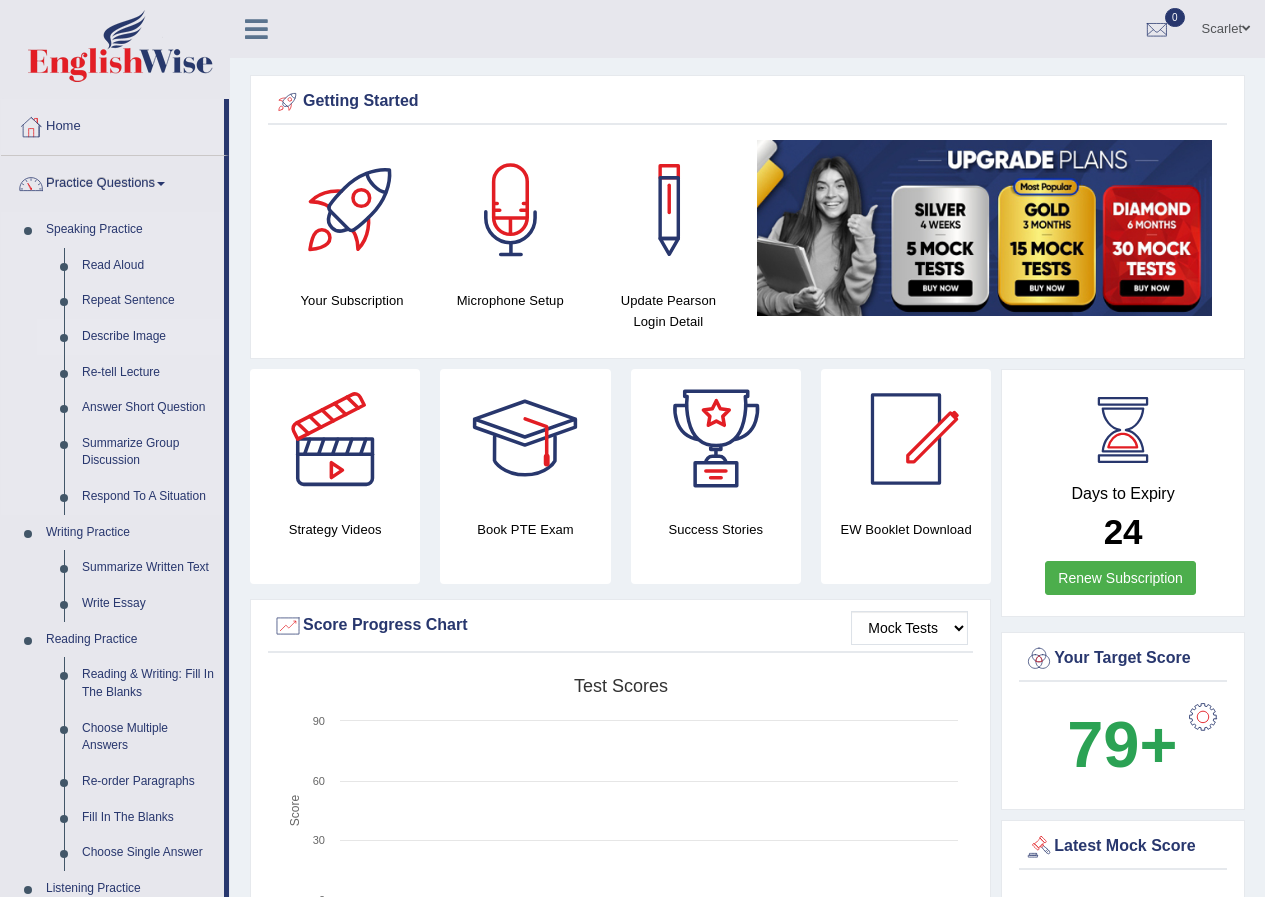 click on "Describe Image" at bounding box center (148, 337) 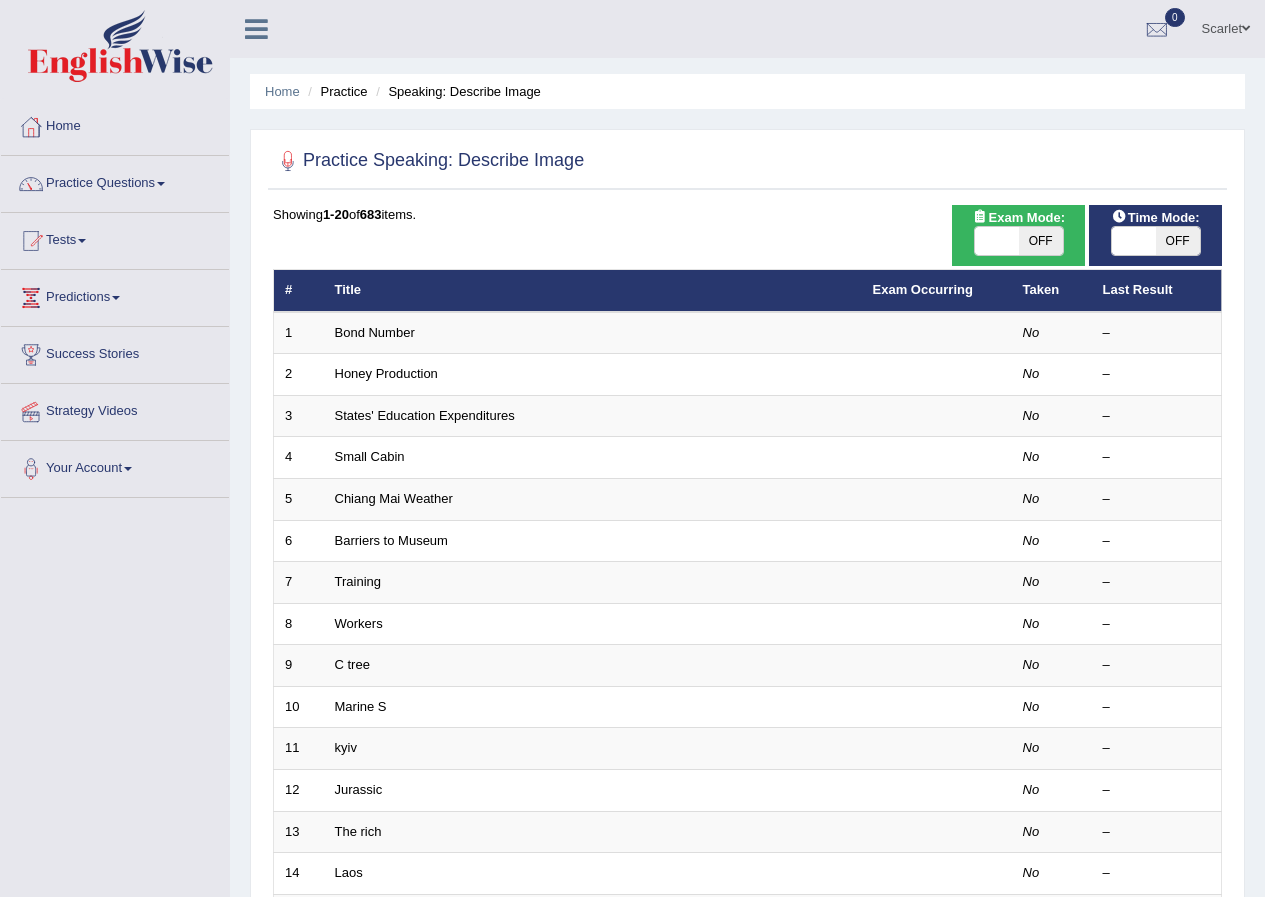 scroll, scrollTop: 0, scrollLeft: 0, axis: both 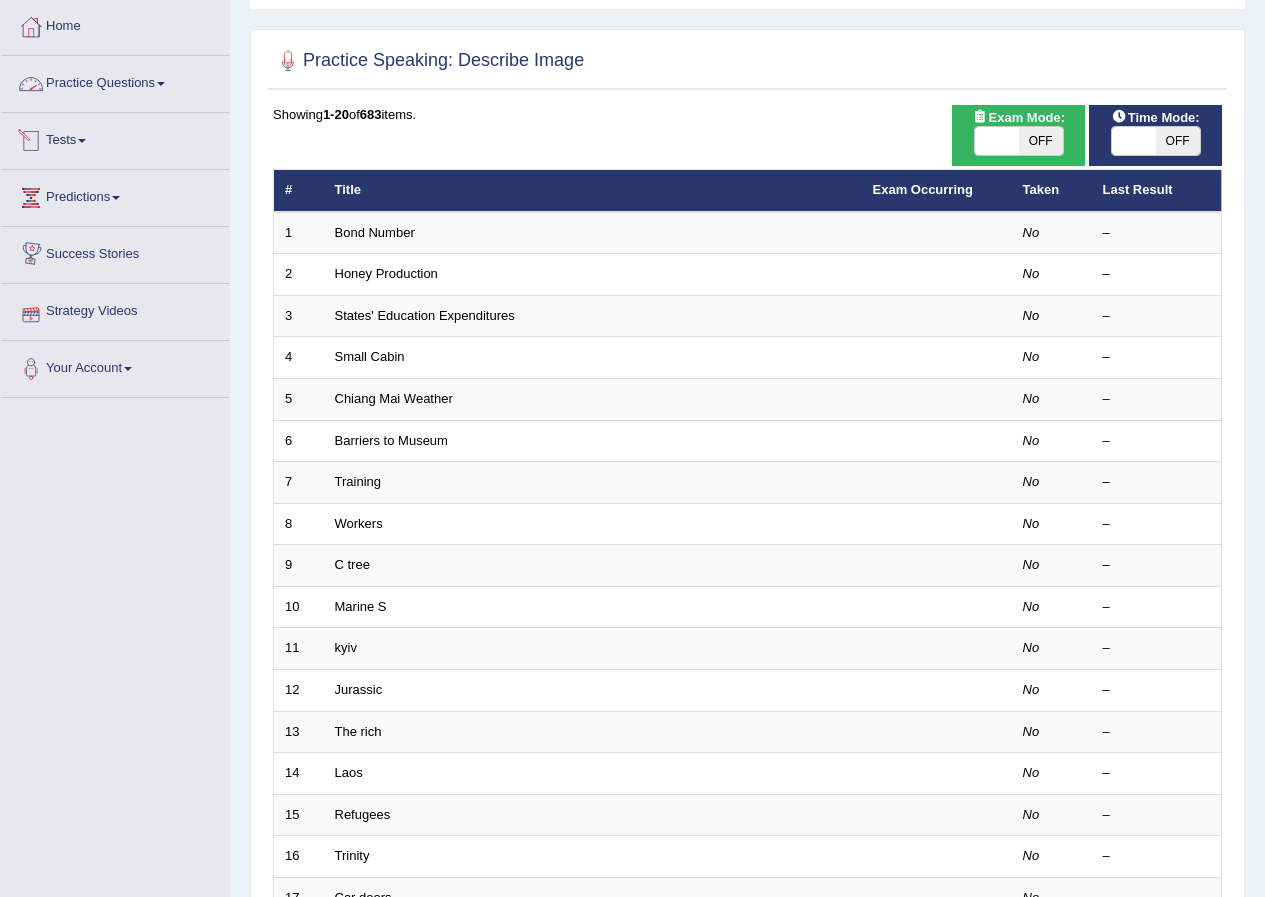 click on "Practice Questions" at bounding box center [115, 81] 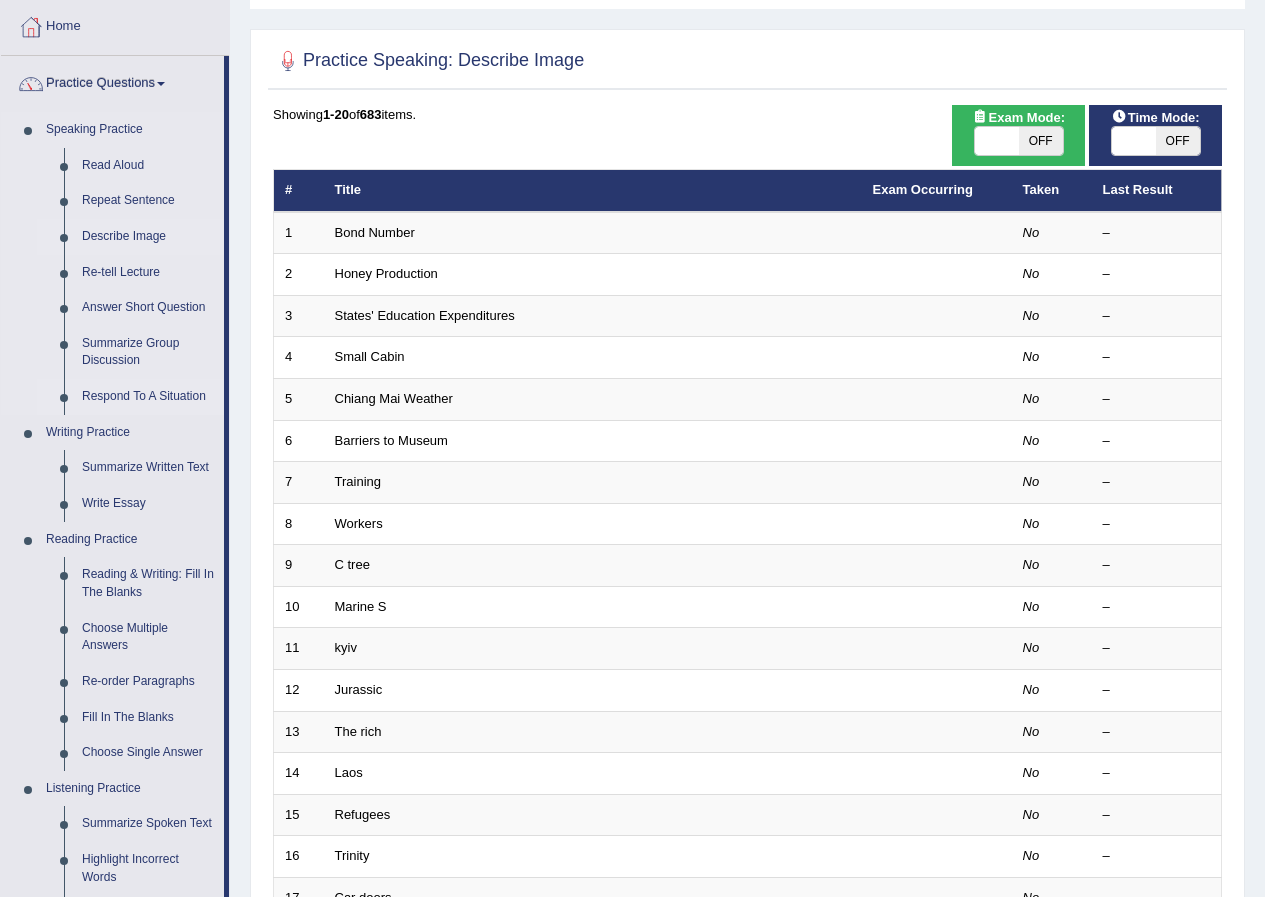 click on "Respond To A Situation" at bounding box center [148, 397] 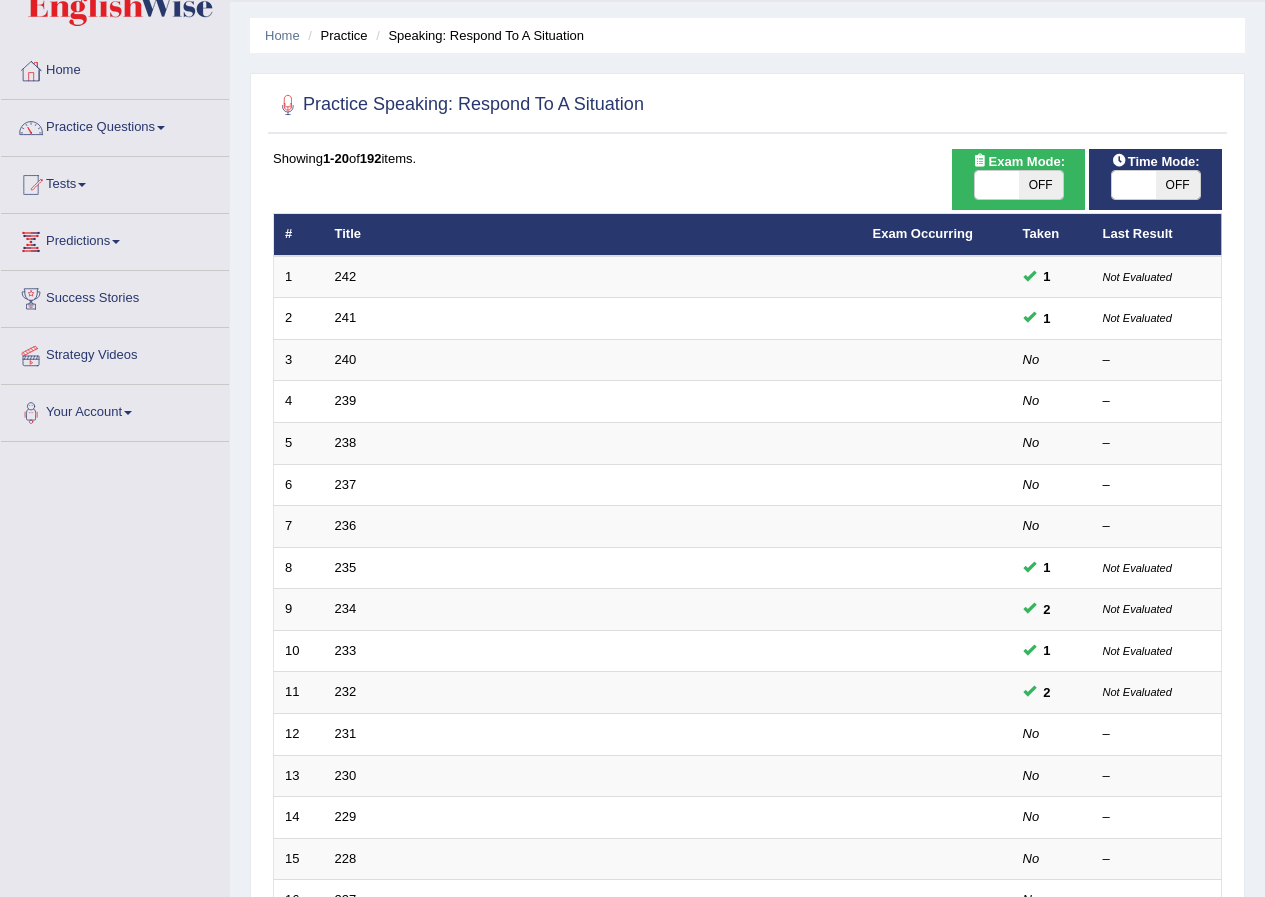 scroll, scrollTop: 100, scrollLeft: 0, axis: vertical 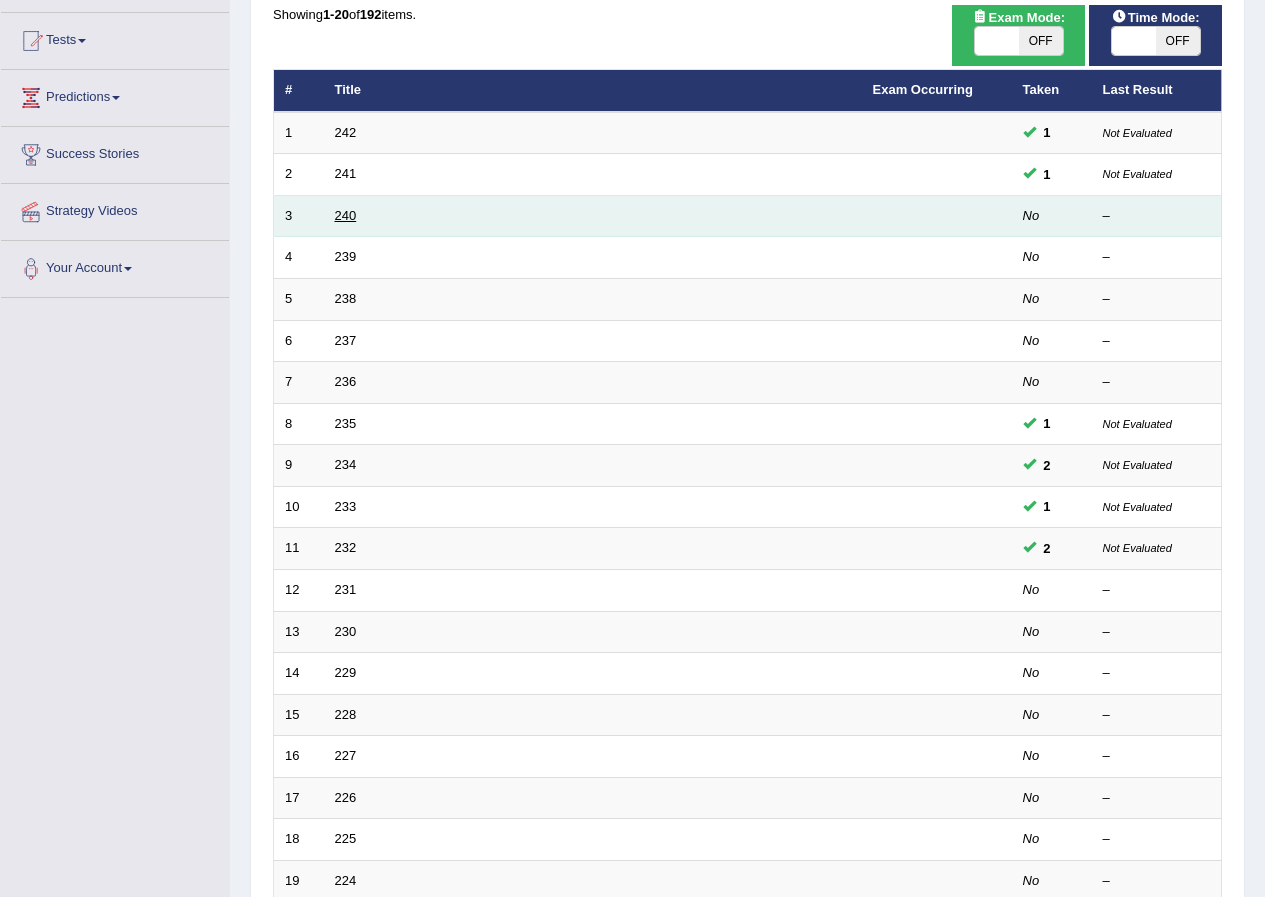 click on "240" at bounding box center (346, 215) 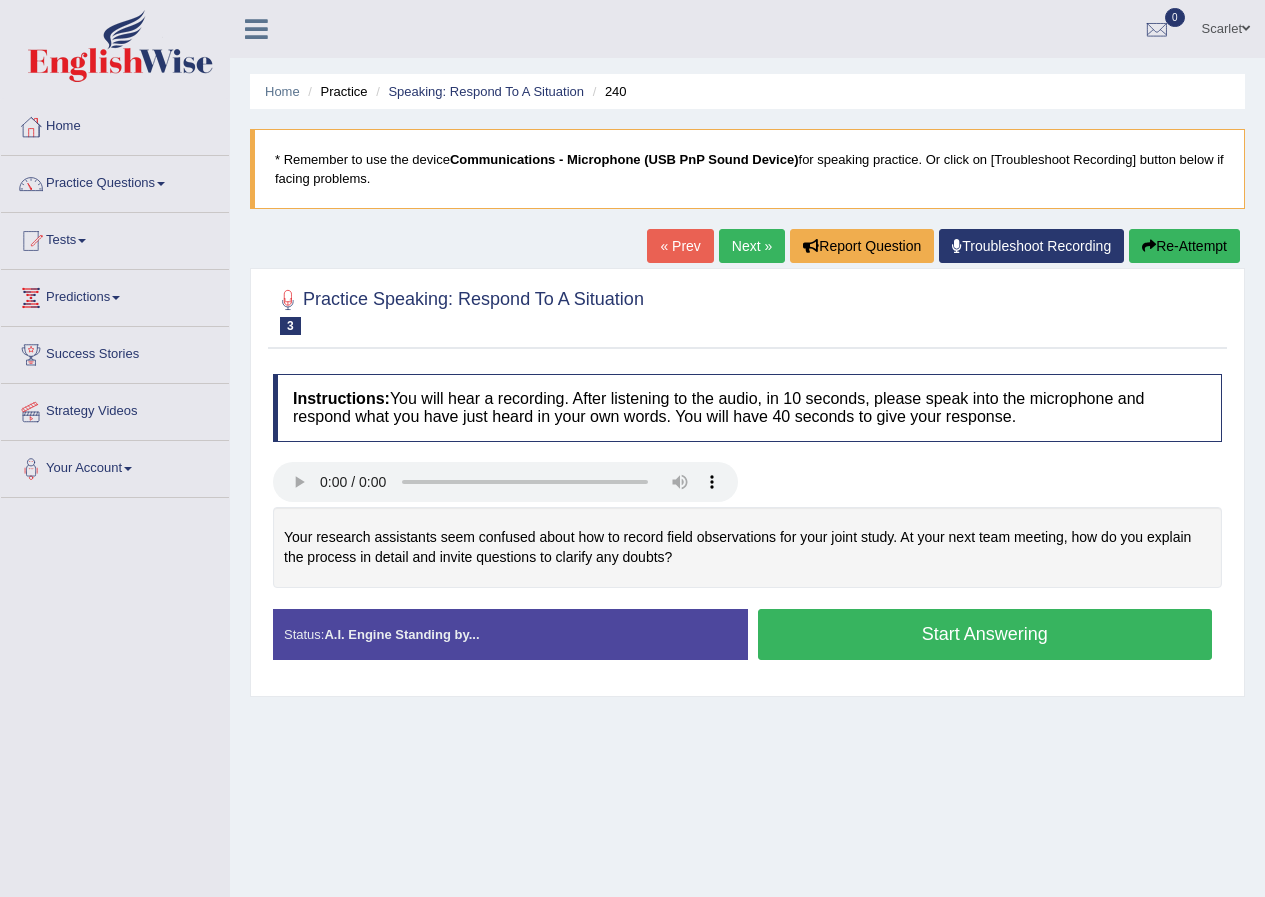 scroll, scrollTop: 0, scrollLeft: 0, axis: both 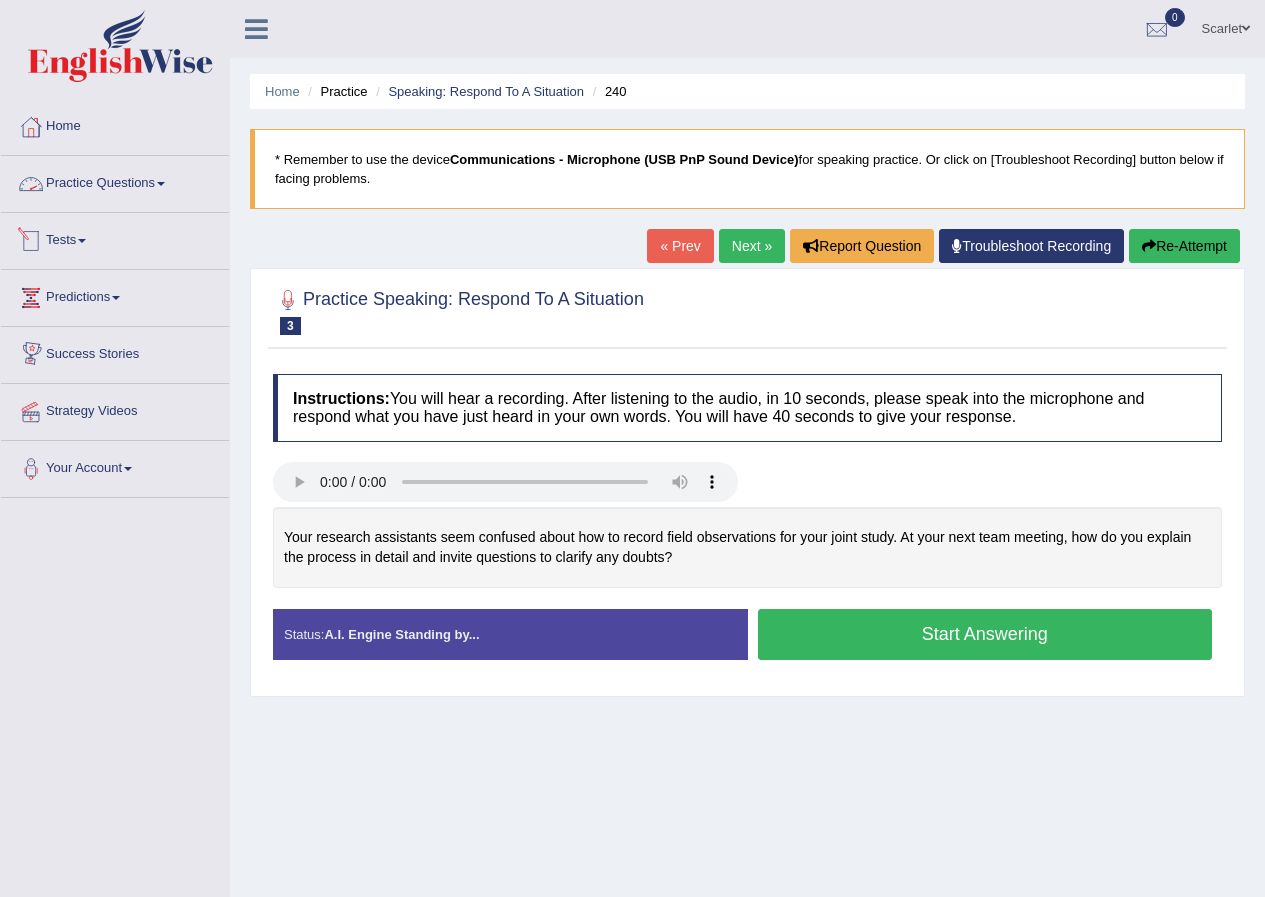 click on "Practice Questions" at bounding box center (115, 181) 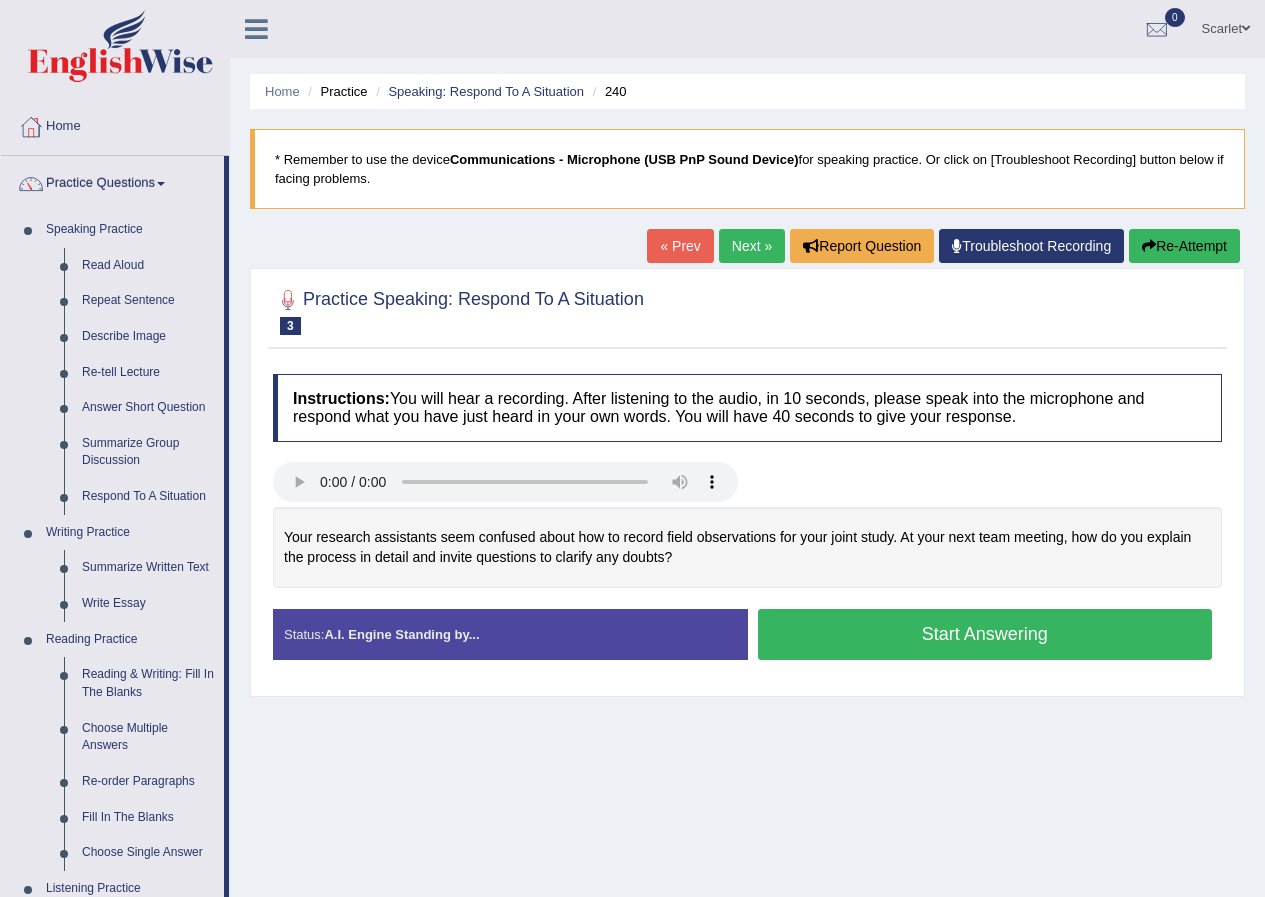 scroll, scrollTop: 200, scrollLeft: 0, axis: vertical 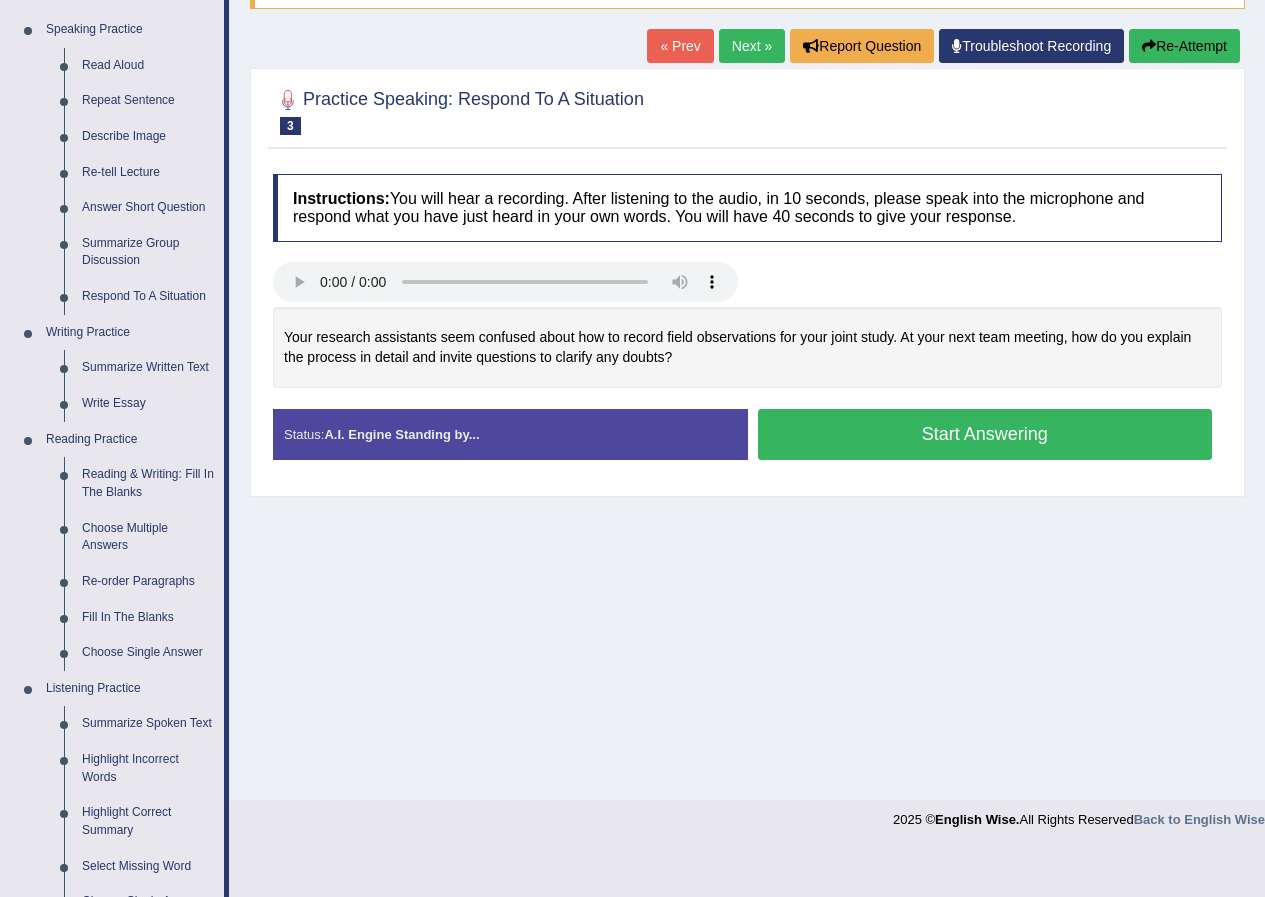 click on "Home
Practice
Speaking: Respond To A Situation
[NUMBER]
* Remember to use the device  Communications - Microphone (USB PnP Sound Device)  for speaking practice. Or click on [Troubleshoot Recording] button below if facing problems.
« Prev Next »  Report Question  Troubleshoot Recording  Re-Attempt
Practice Speaking: Respond To A Situation
[NUMBER]
[NUMBER]
Instructions:  You will hear a recording. After listening to the audio, in [NUMBER] seconds, please speak into the microphone and respond what you have just heard in your own words. You will have [NUMBER] seconds to give your response.
Your research assistants seem confused about how to record field observations for your joint study. At your next team meeting, how do you explain the process in detail and invite questions to clarify any doubts? Transcript: Recorded Answer: Too low Too high [NUMBER]" at bounding box center (747, 300) 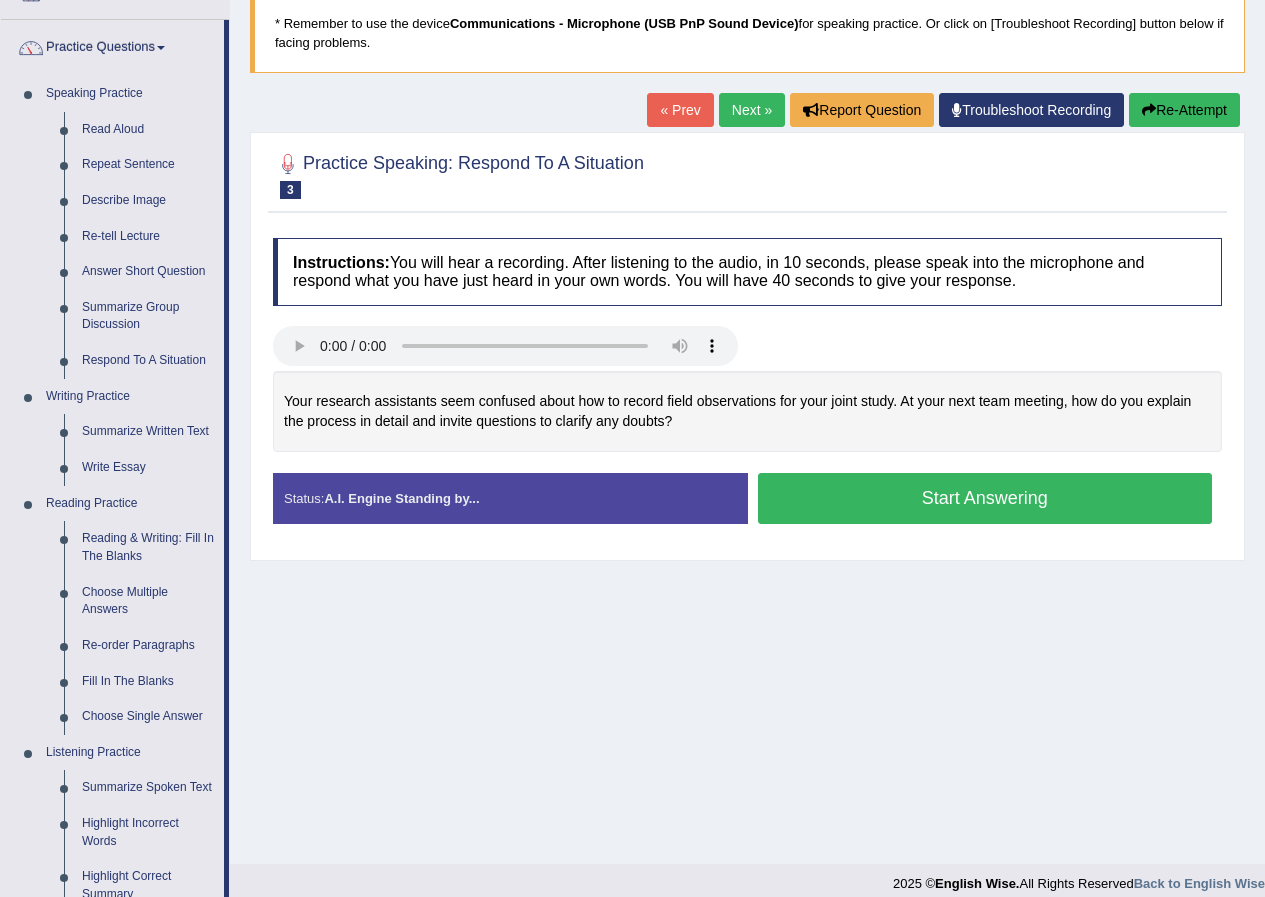 scroll, scrollTop: 100, scrollLeft: 0, axis: vertical 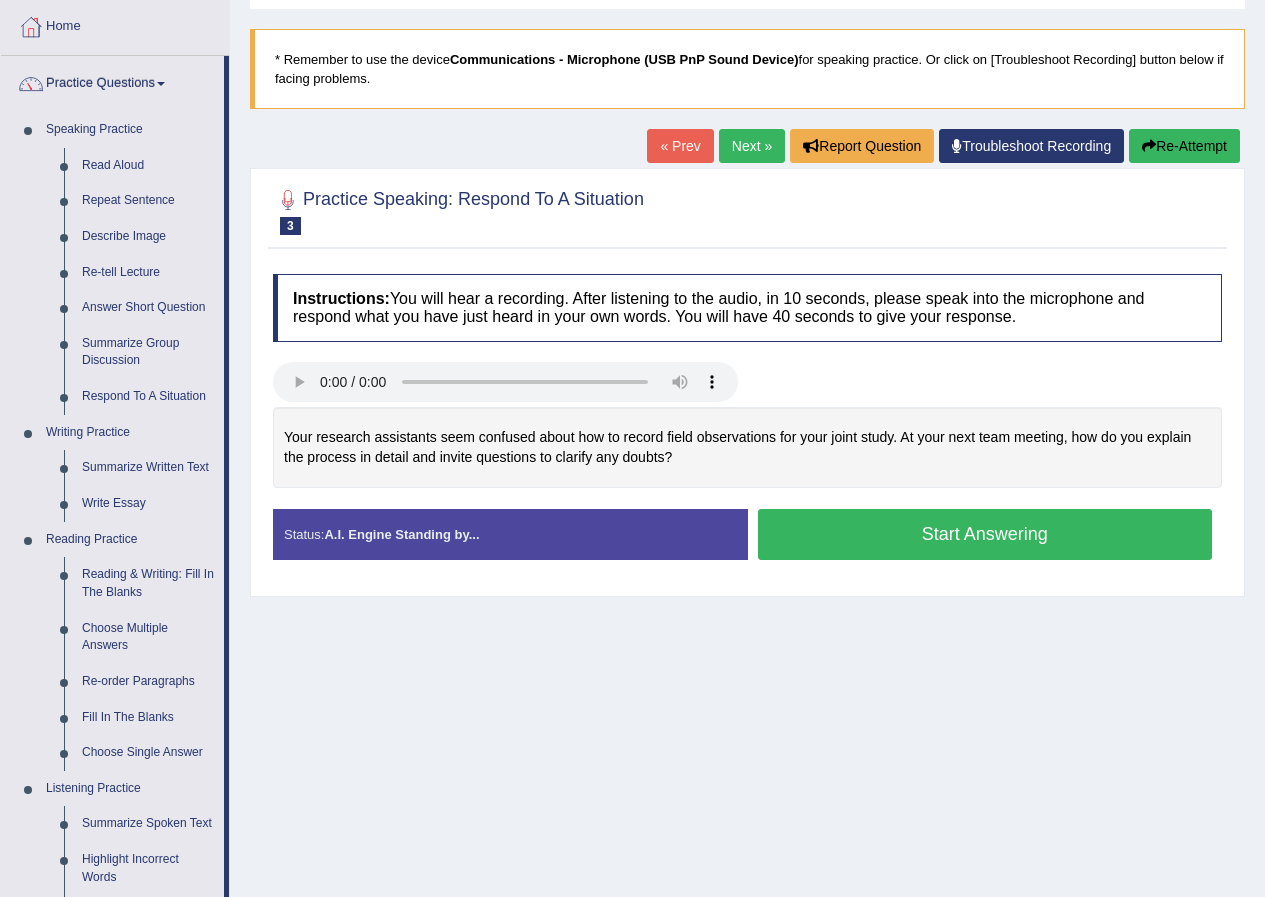 click on "Next »" at bounding box center [752, 146] 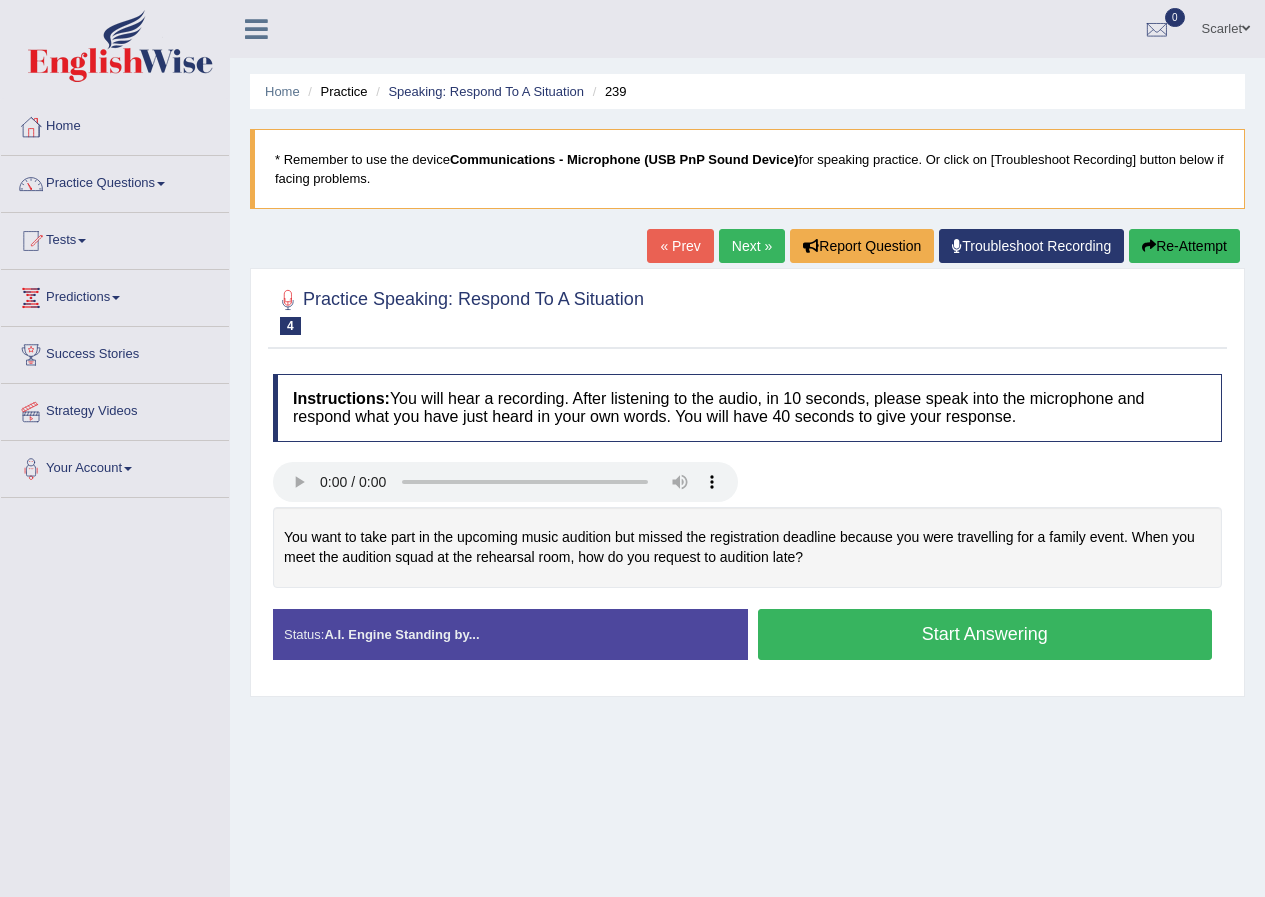 scroll, scrollTop: 0, scrollLeft: 0, axis: both 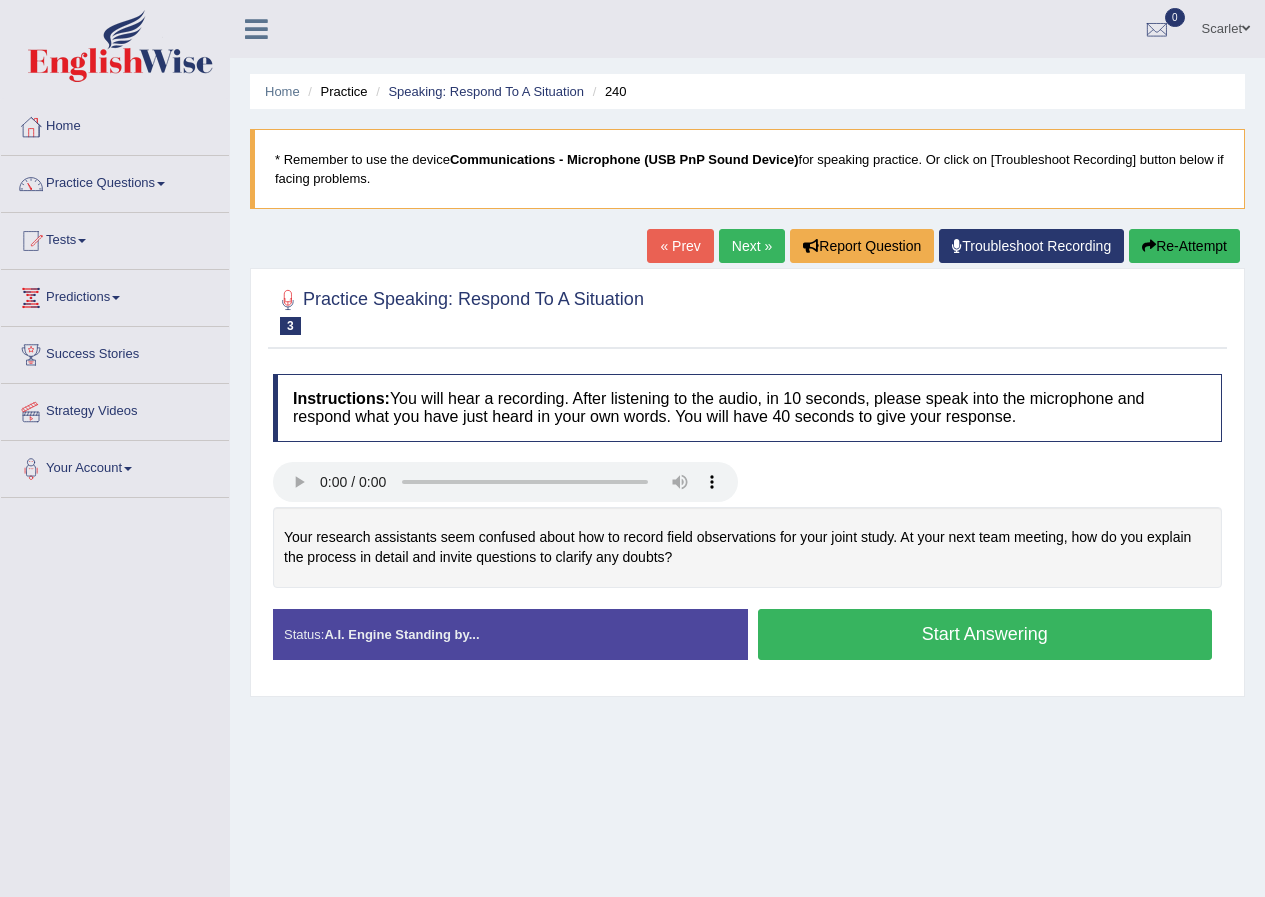 click on "Start Answering" at bounding box center [985, 634] 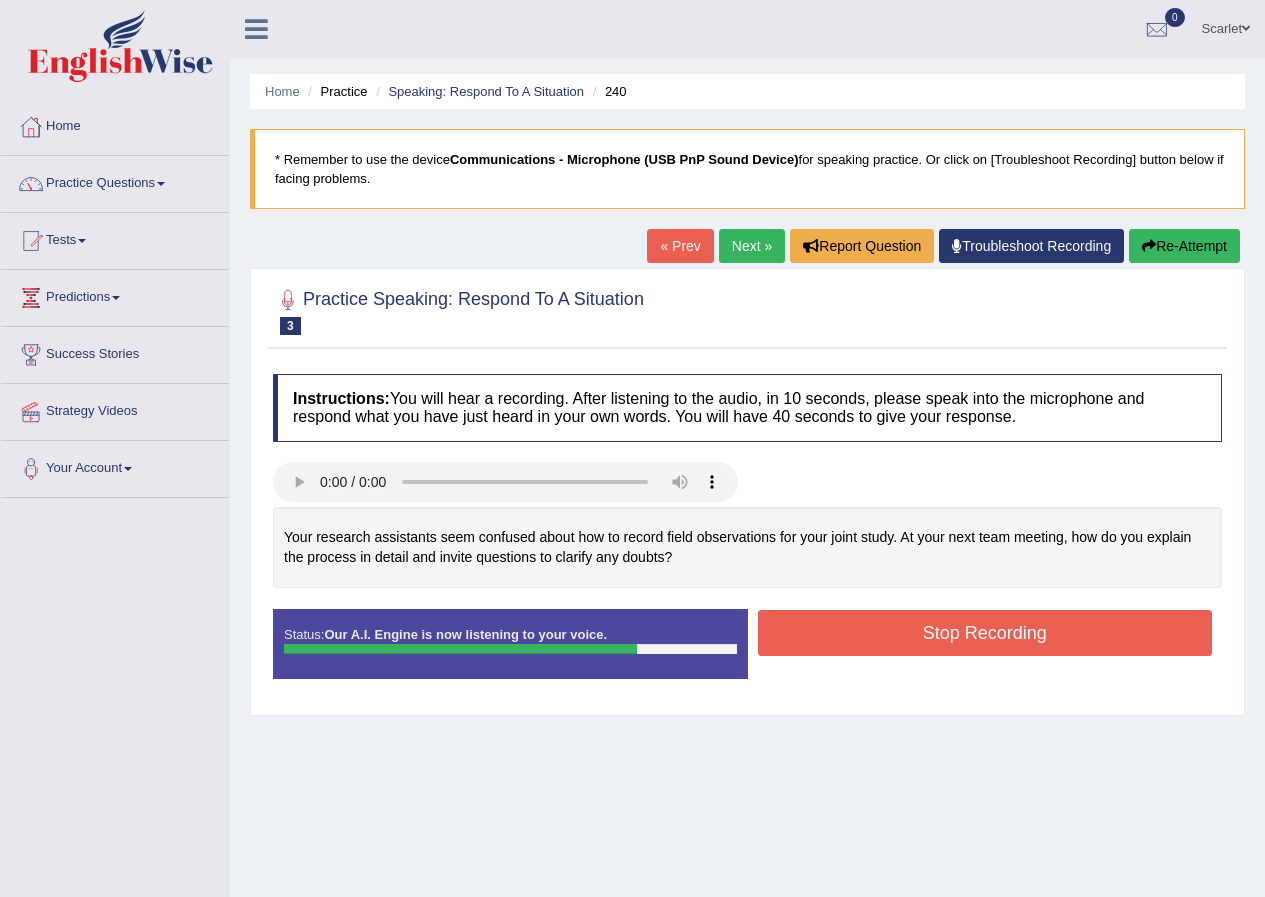 click on "Stop Recording" at bounding box center (985, 633) 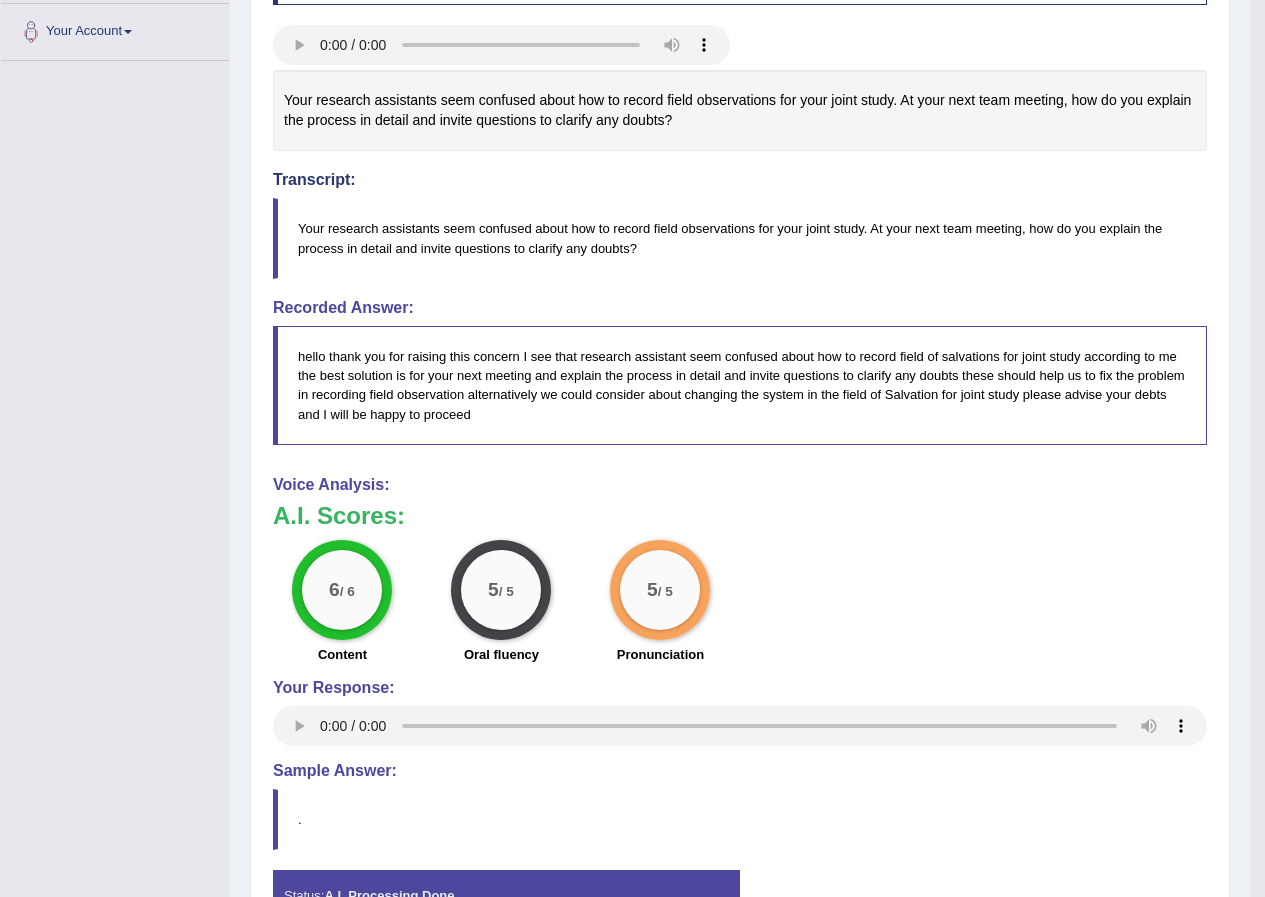 scroll, scrollTop: 582, scrollLeft: 0, axis: vertical 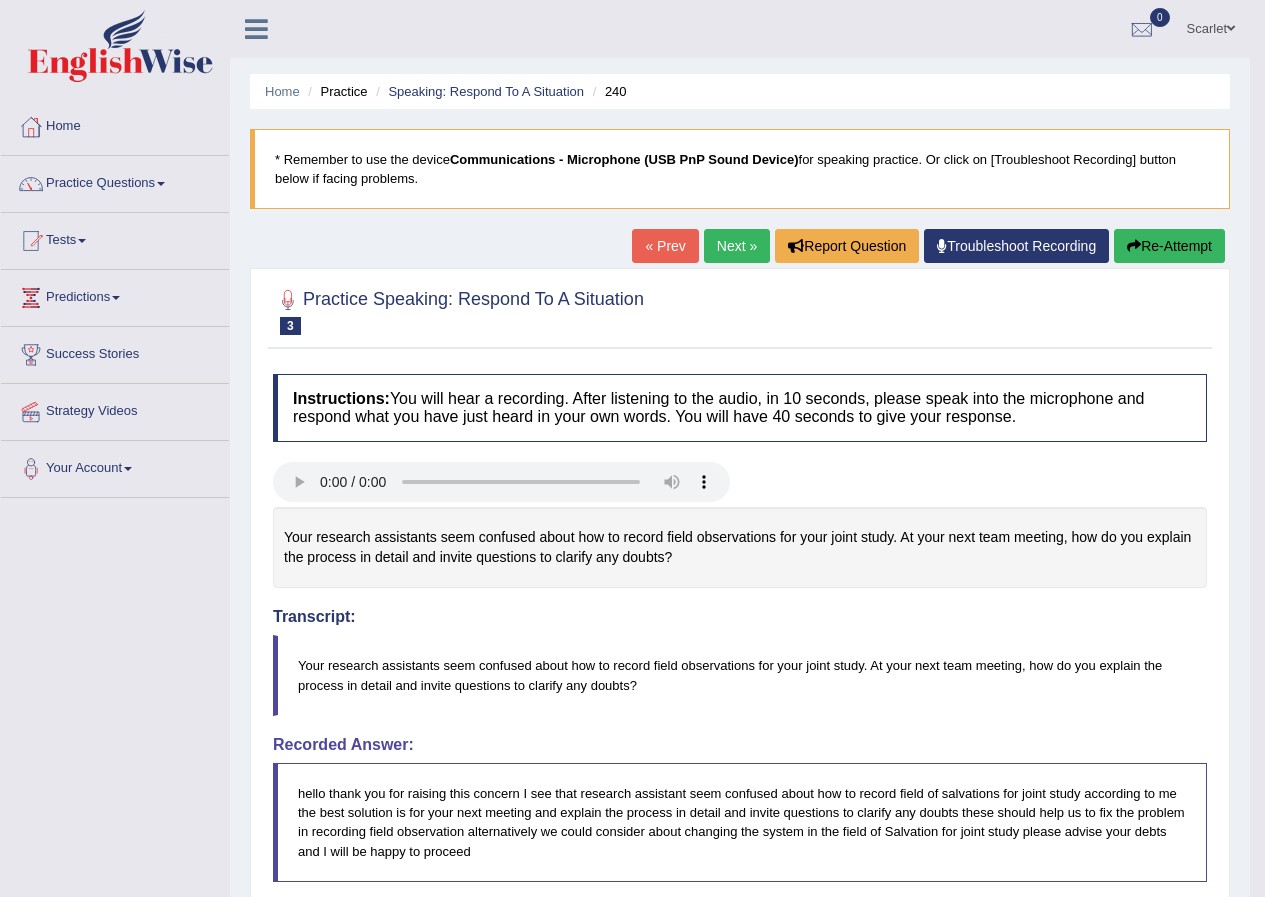 click on "Next »" at bounding box center [737, 246] 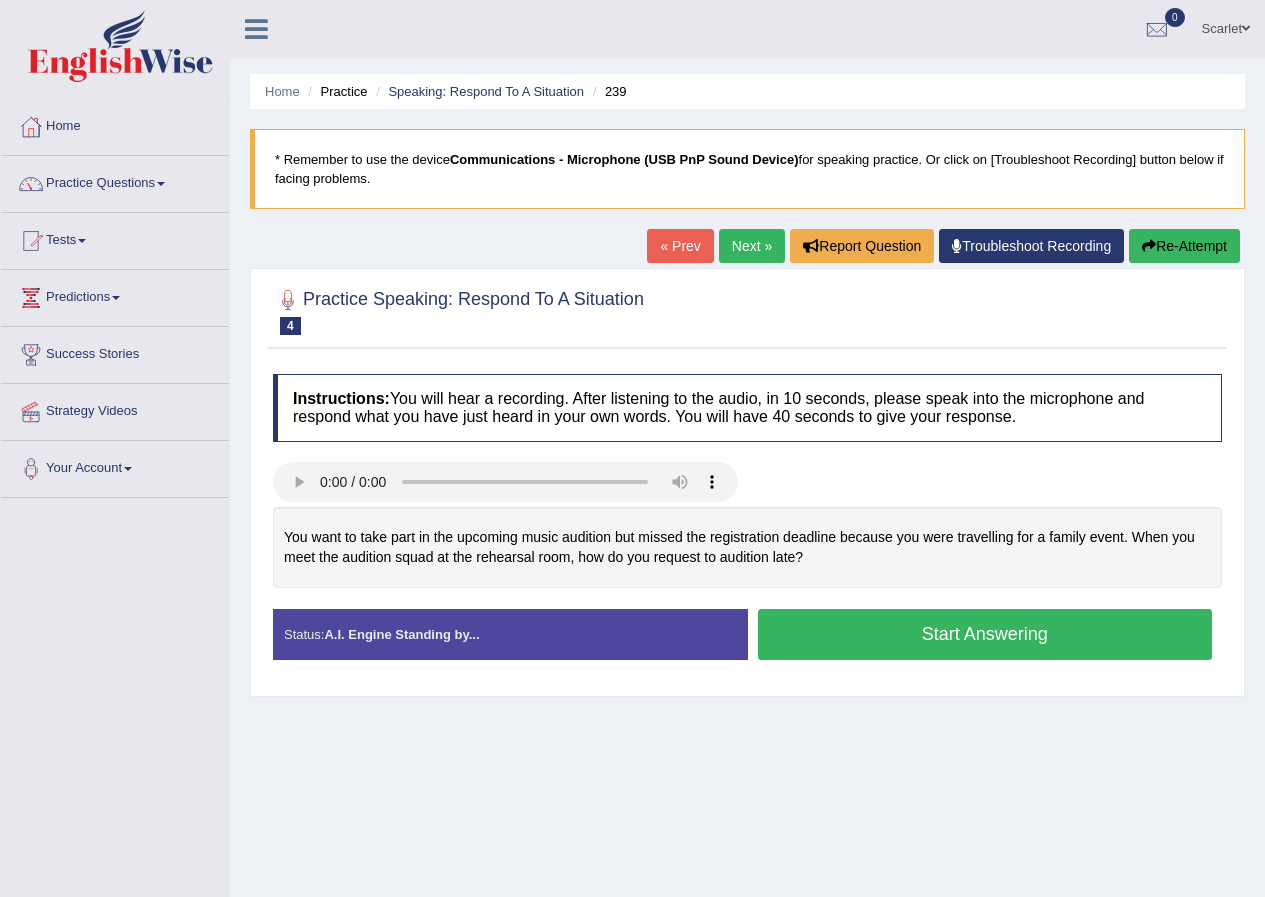scroll, scrollTop: 0, scrollLeft: 0, axis: both 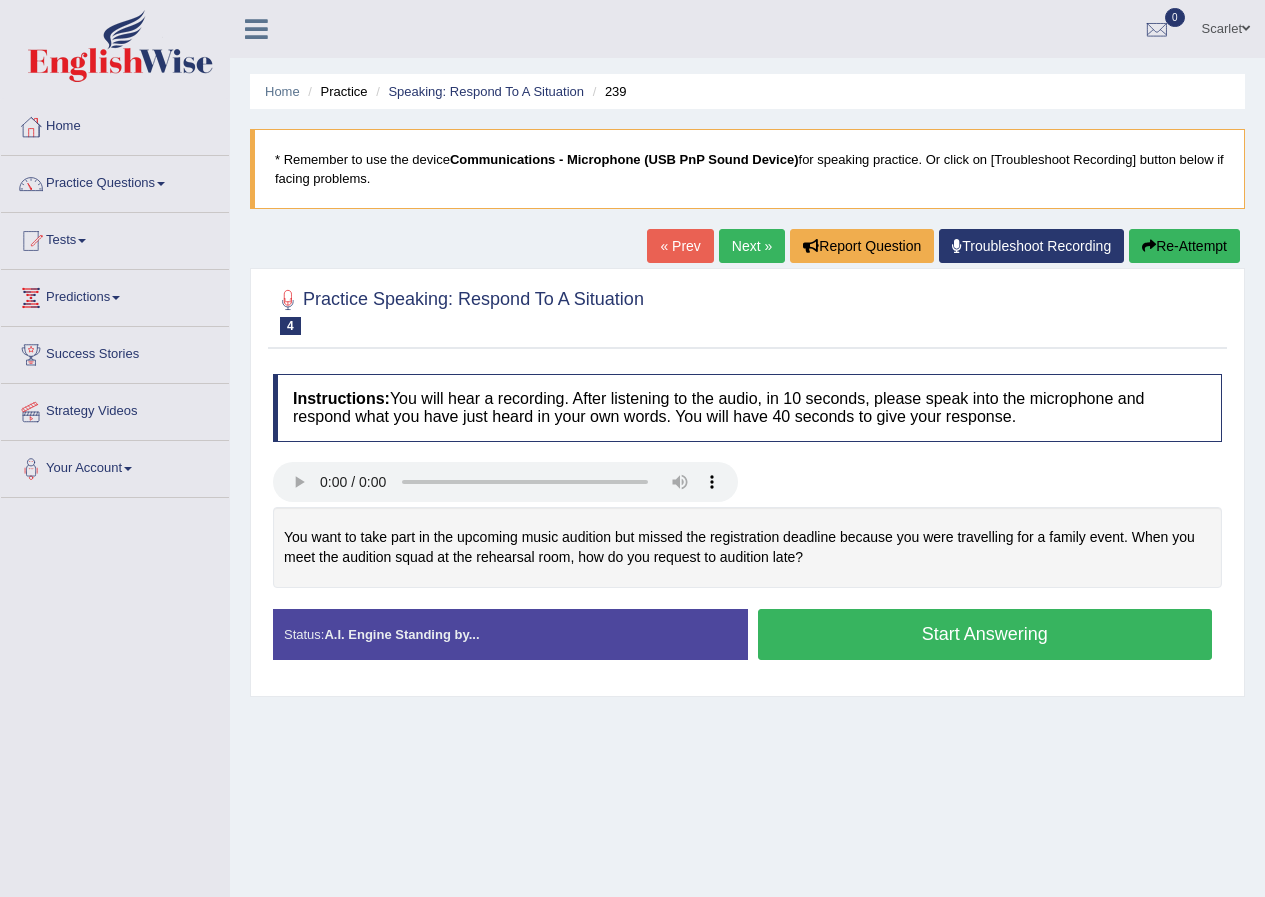 click on "Start Answering" at bounding box center (985, 634) 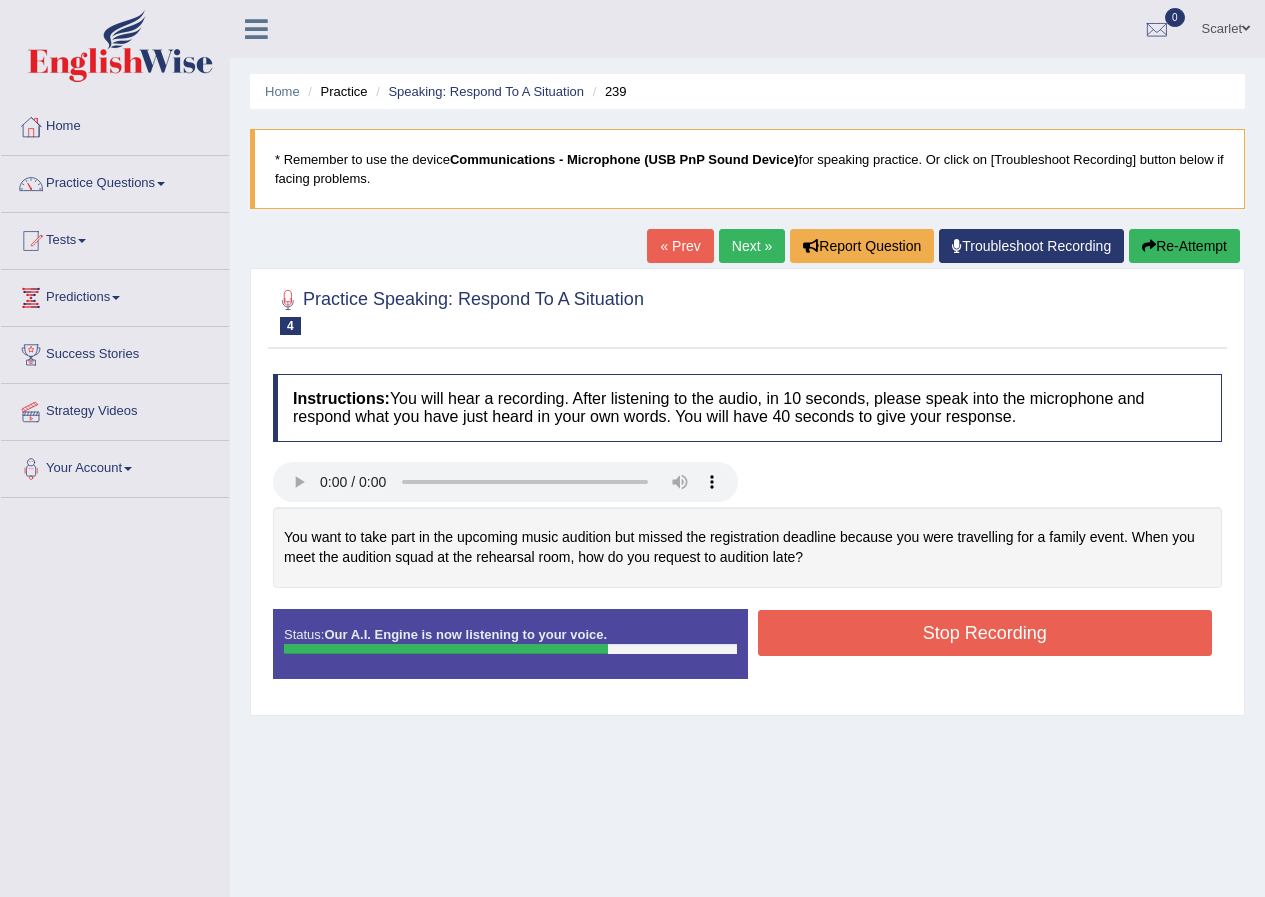 click on "Stop Recording" at bounding box center [985, 633] 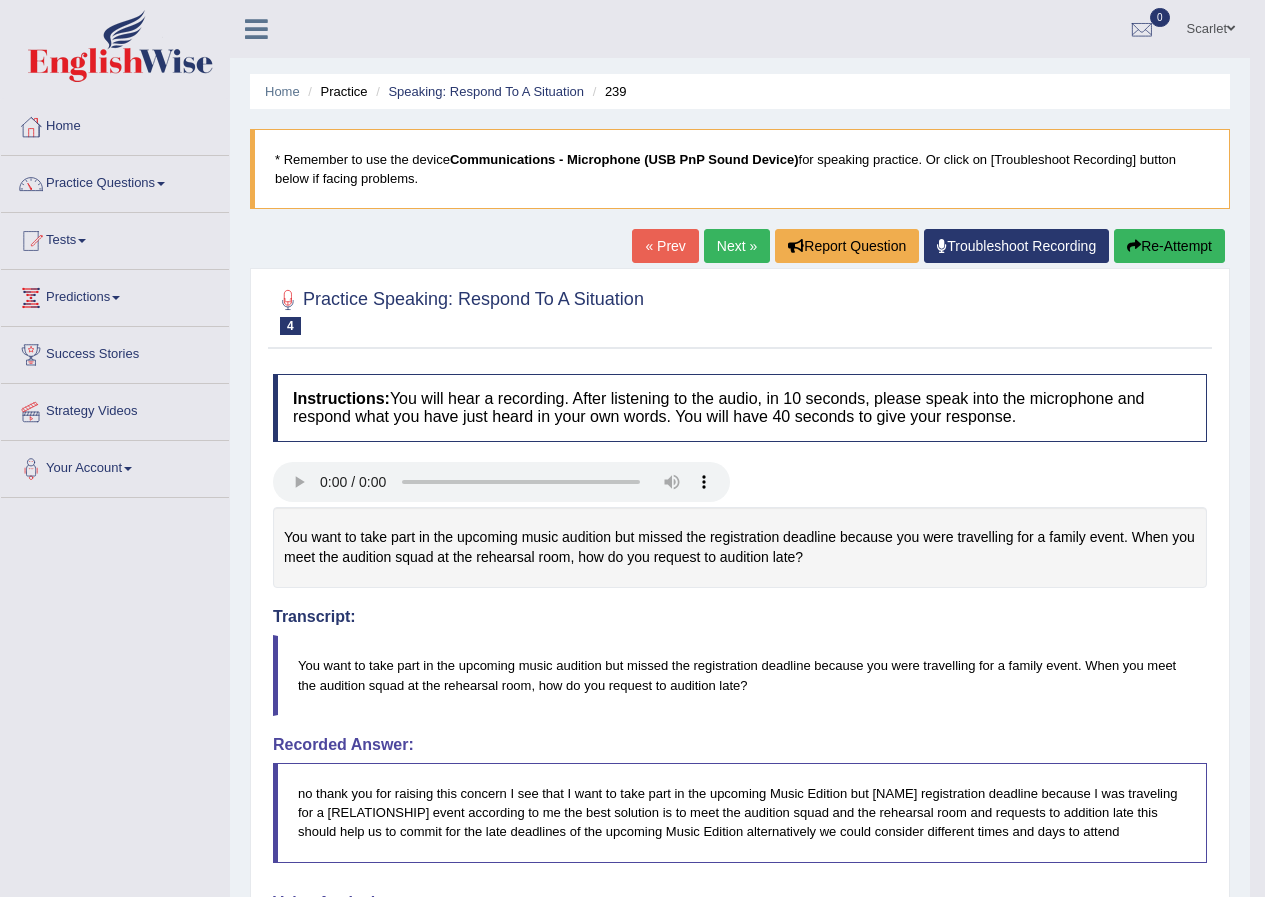 scroll, scrollTop: 100, scrollLeft: 0, axis: vertical 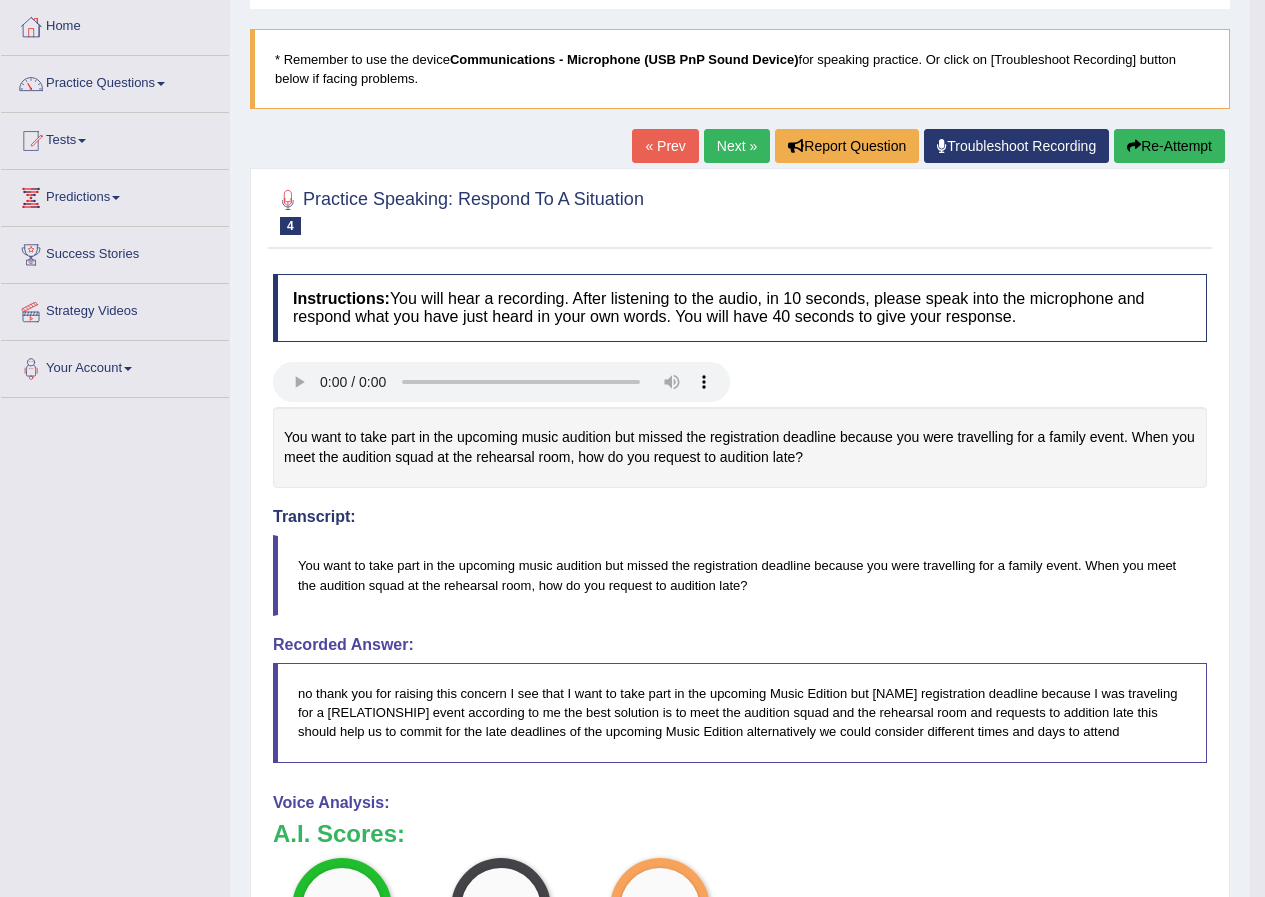 click on "Next »" at bounding box center (737, 146) 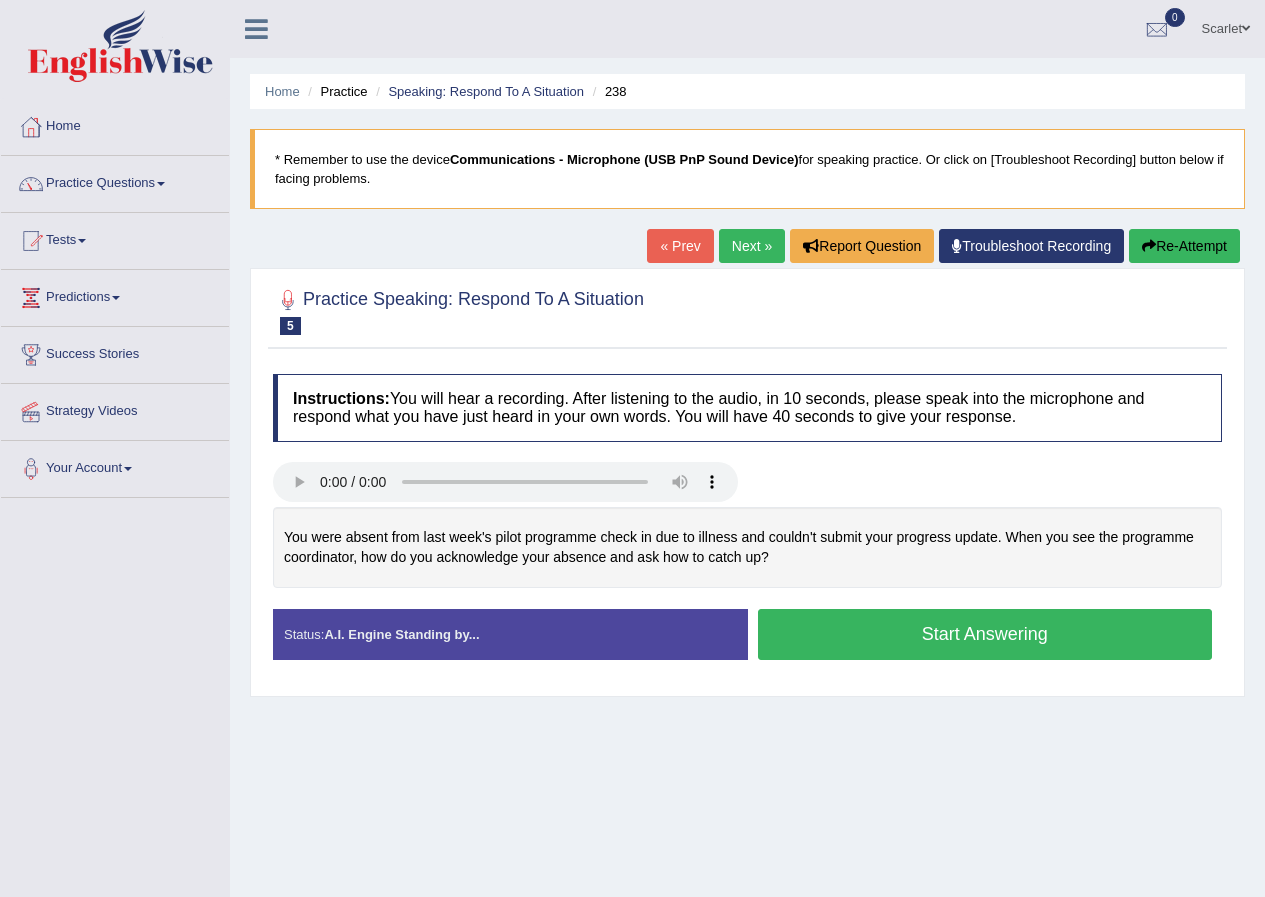 scroll, scrollTop: 0, scrollLeft: 0, axis: both 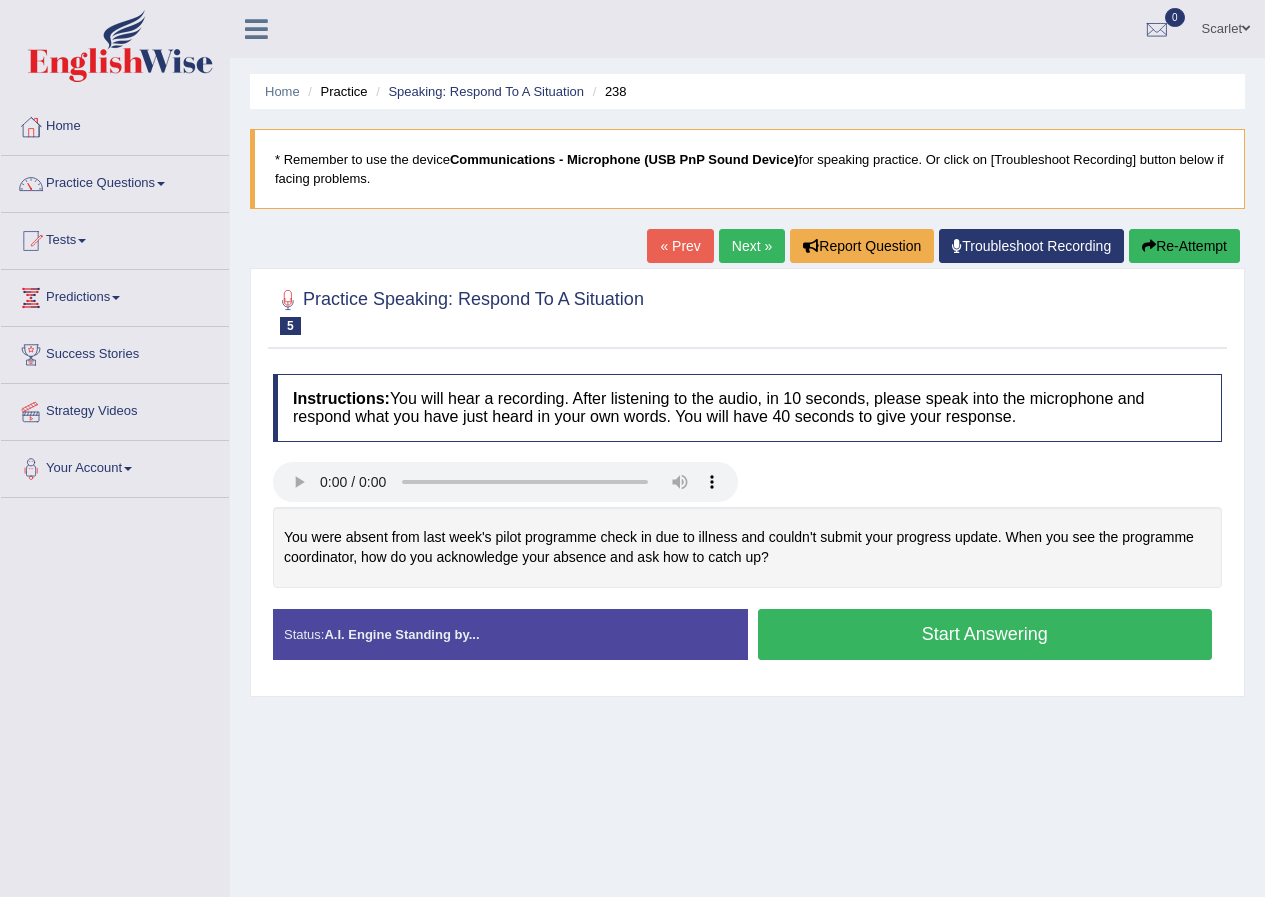 click on "Start Answering" at bounding box center [985, 634] 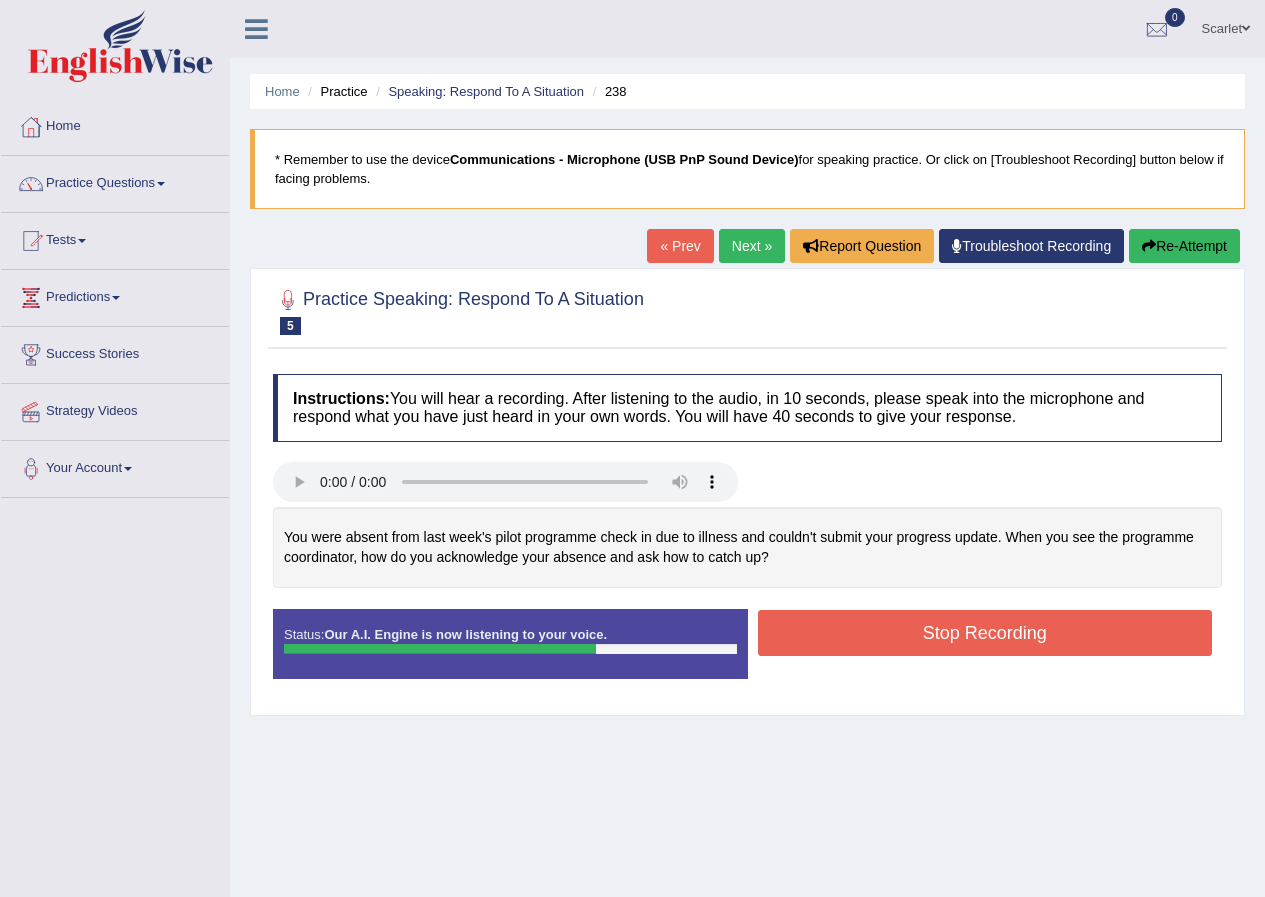 click on "Stop Recording" at bounding box center (985, 633) 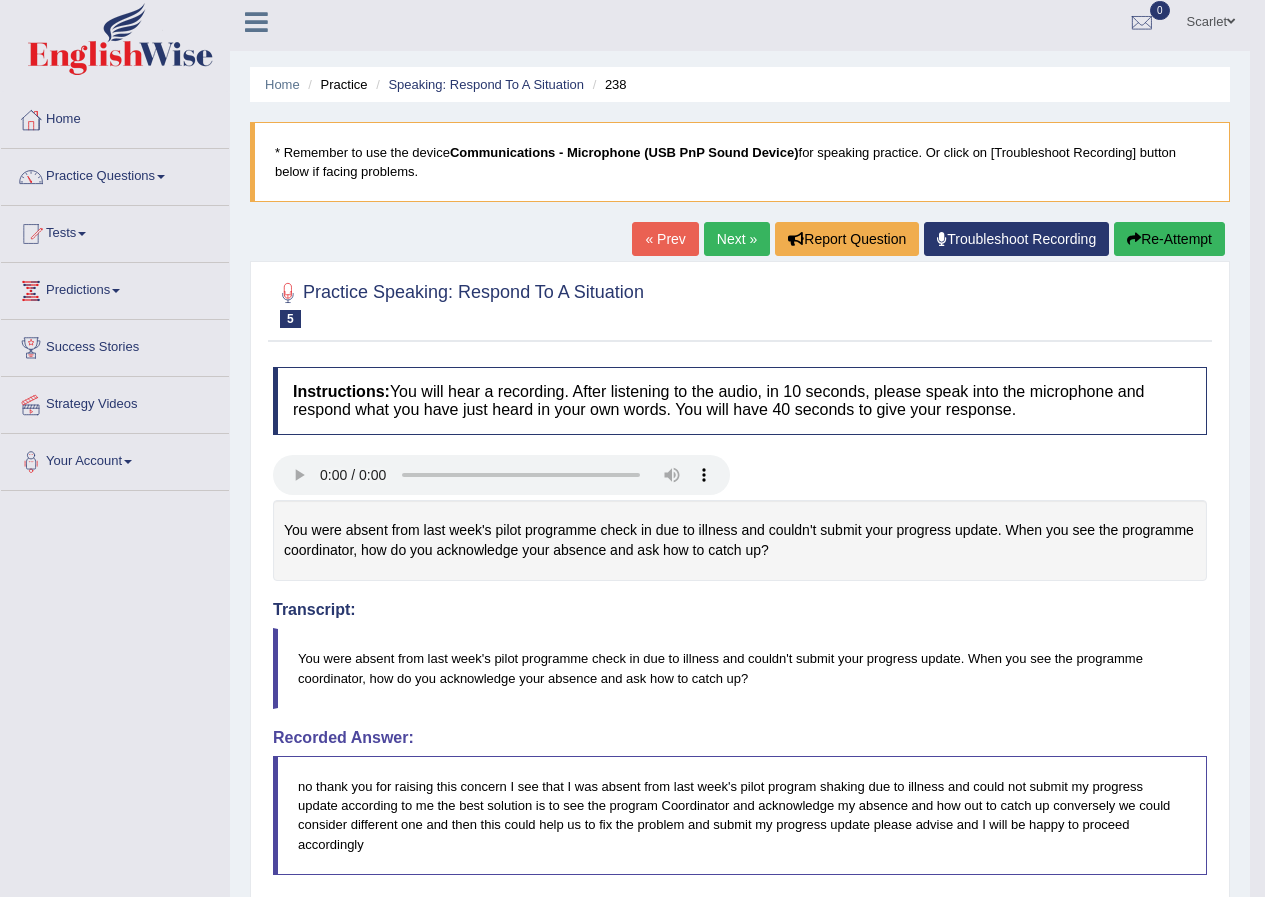 scroll, scrollTop: 0, scrollLeft: 0, axis: both 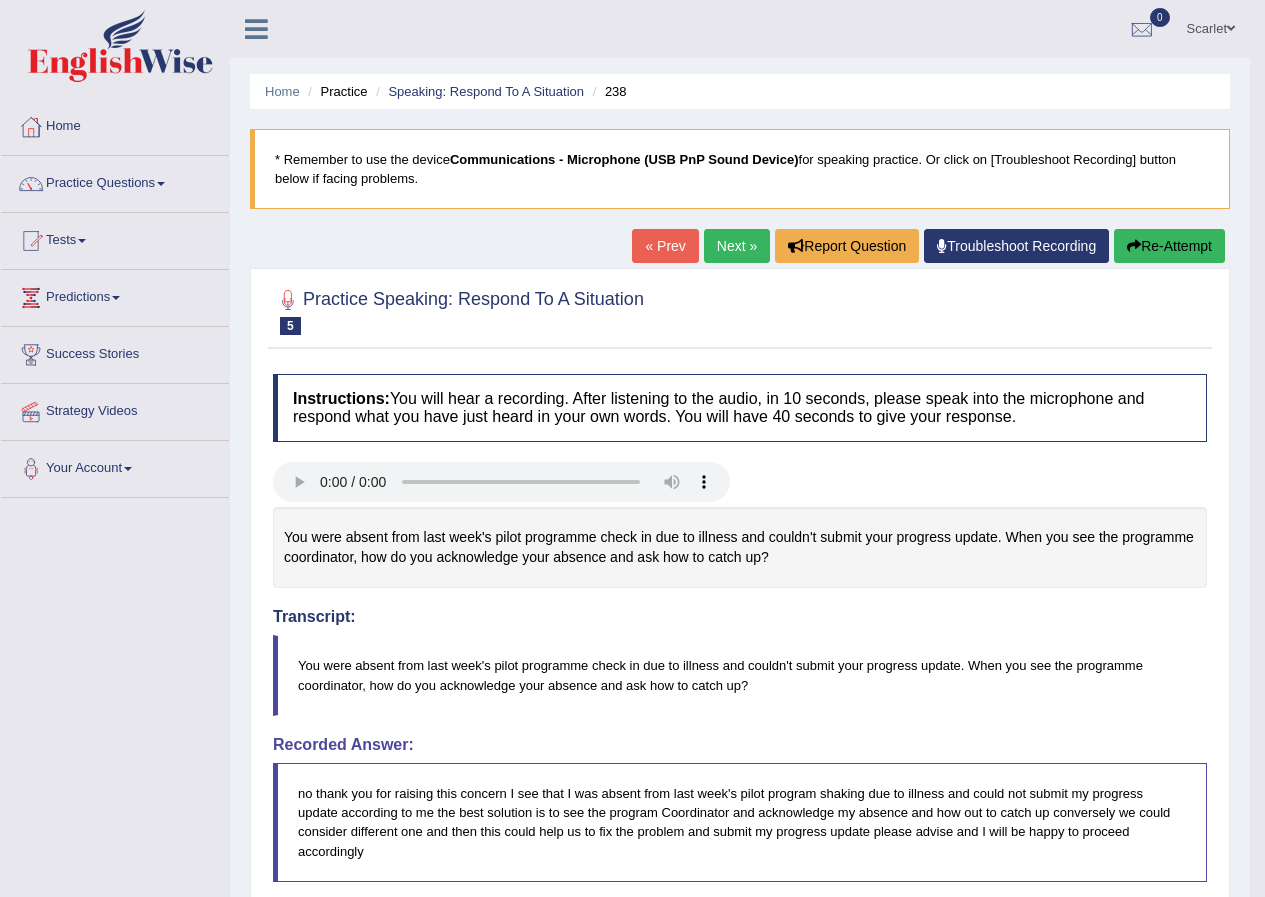 click on "Next »" at bounding box center [737, 246] 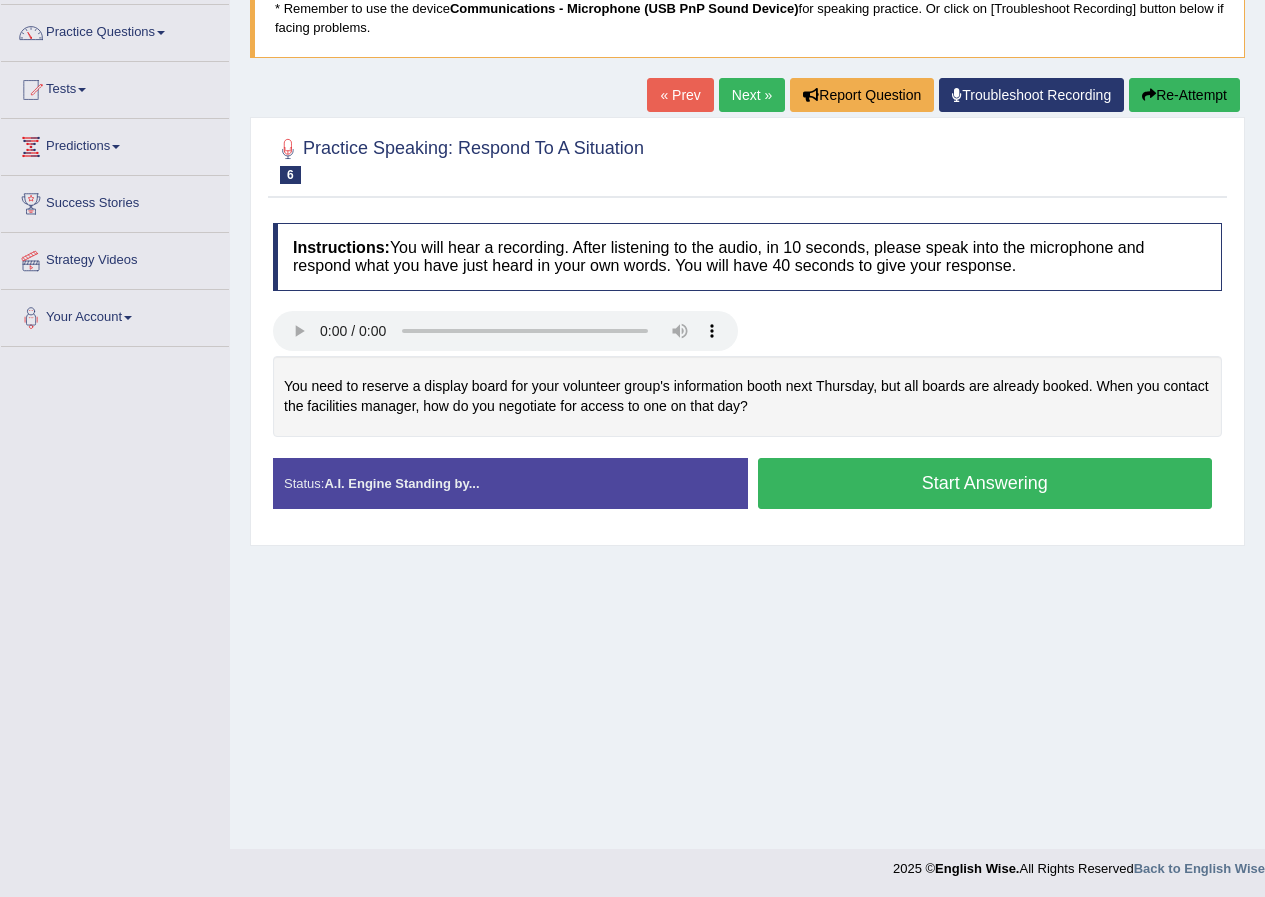 scroll, scrollTop: 0, scrollLeft: 0, axis: both 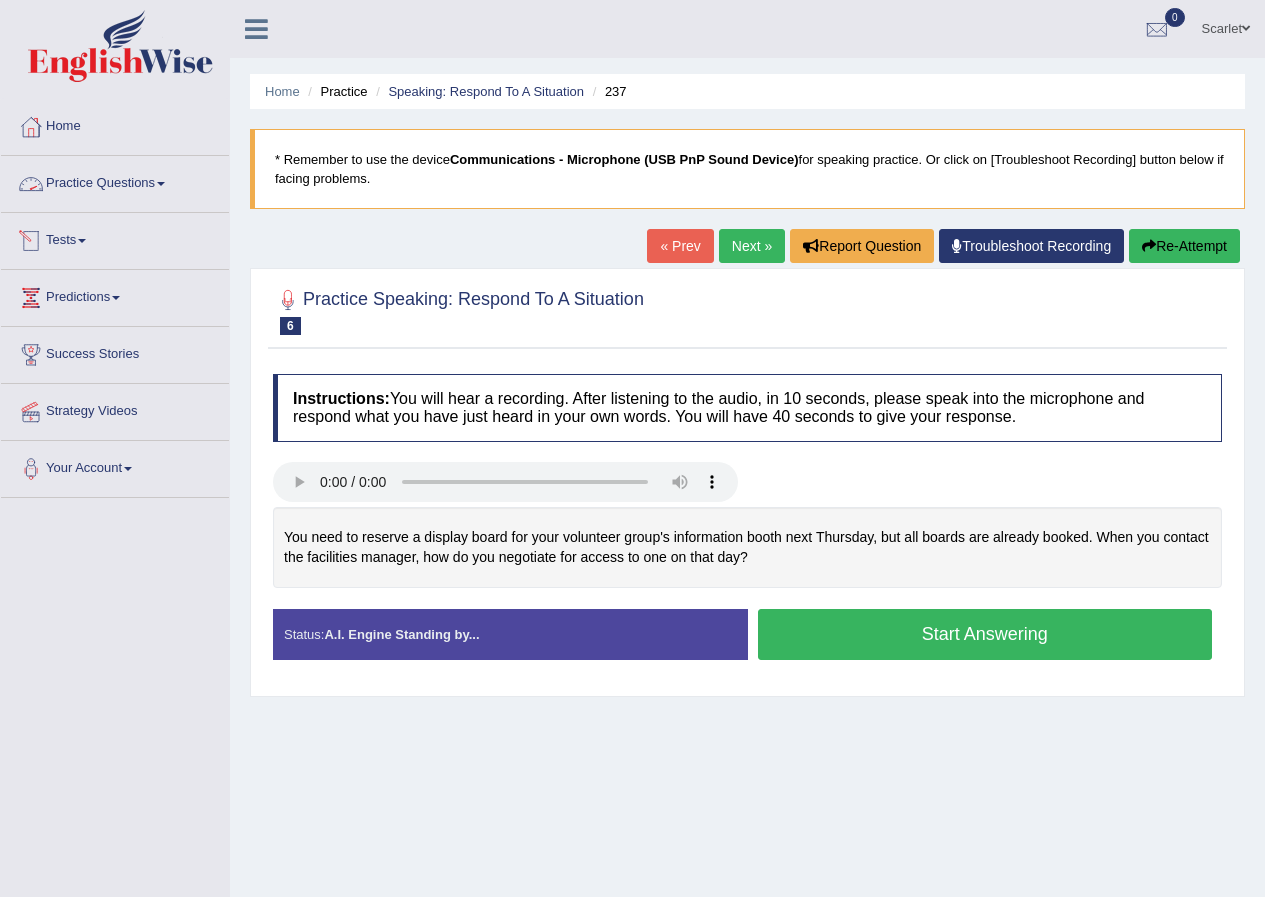 click on "Practice Questions" at bounding box center (115, 181) 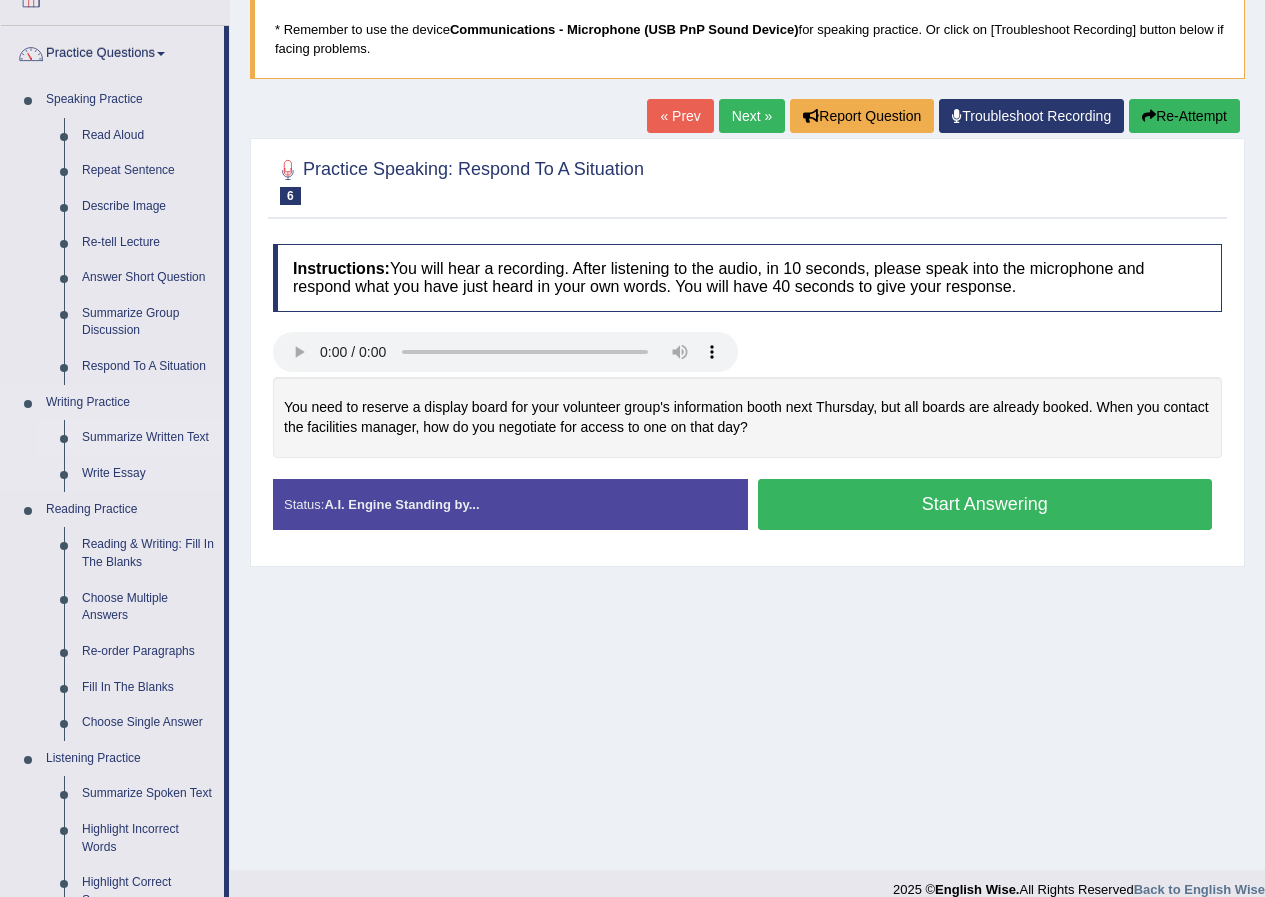 scroll, scrollTop: 100, scrollLeft: 0, axis: vertical 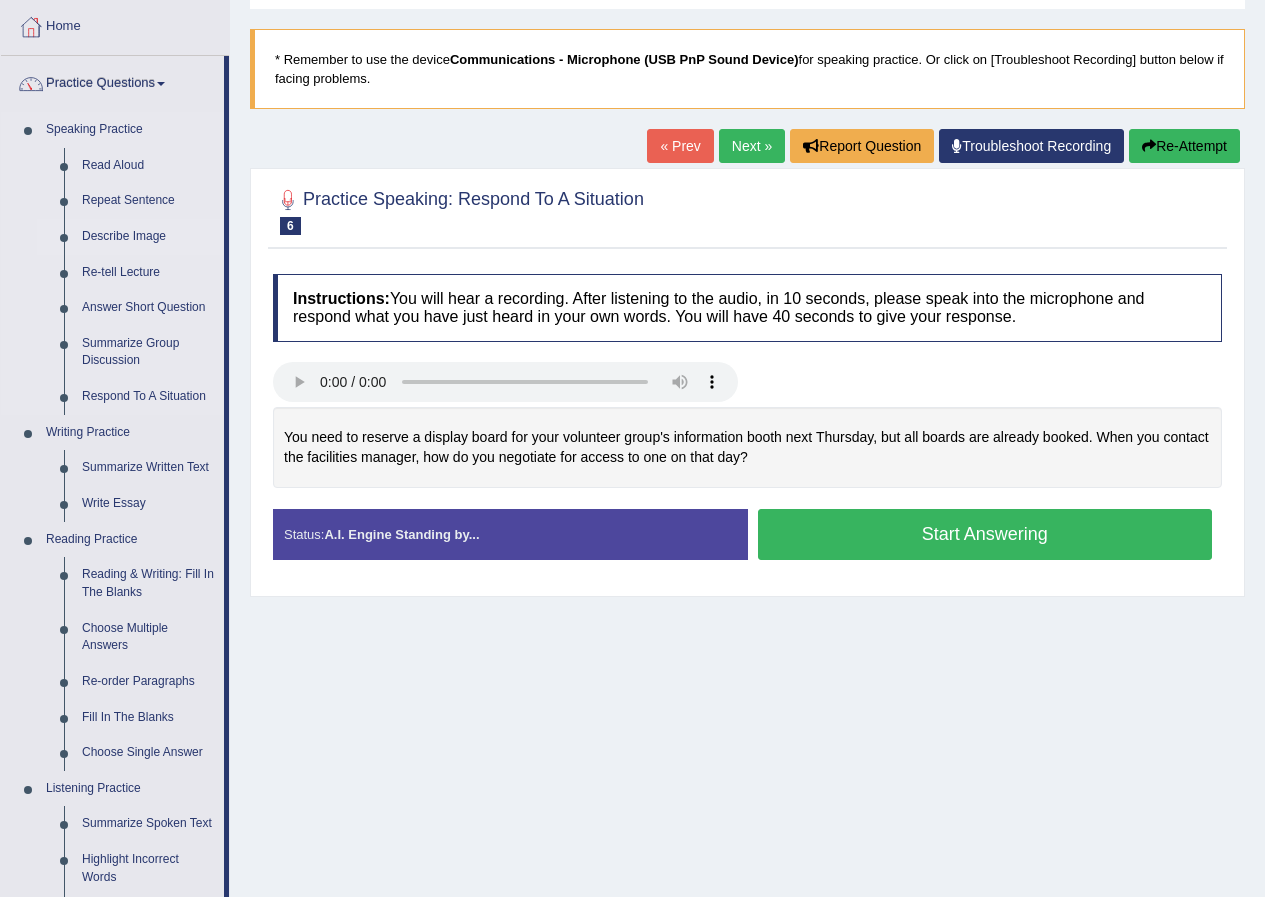 click on "Describe Image" at bounding box center (148, 237) 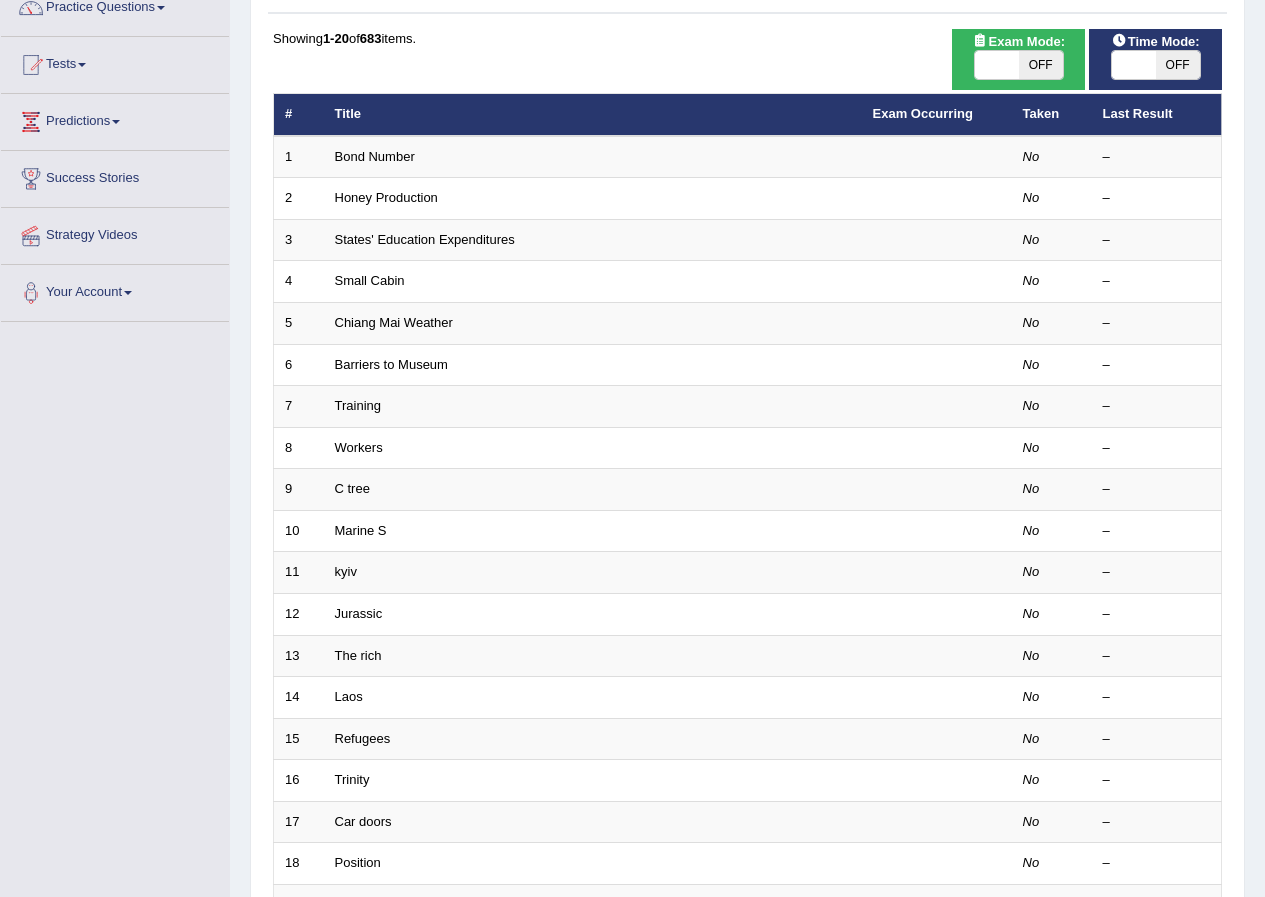 scroll, scrollTop: 200, scrollLeft: 0, axis: vertical 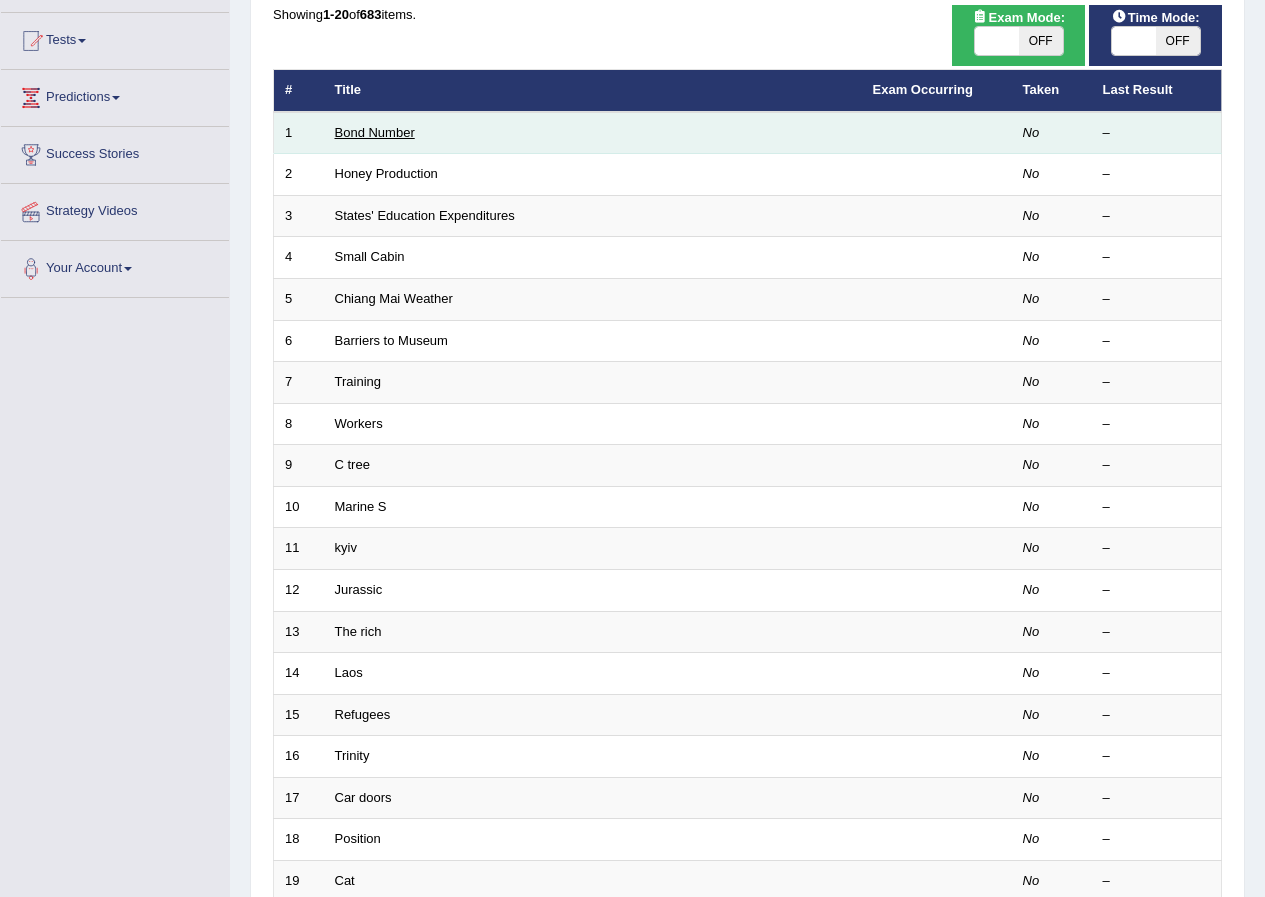 click on "Bond Number" at bounding box center (375, 132) 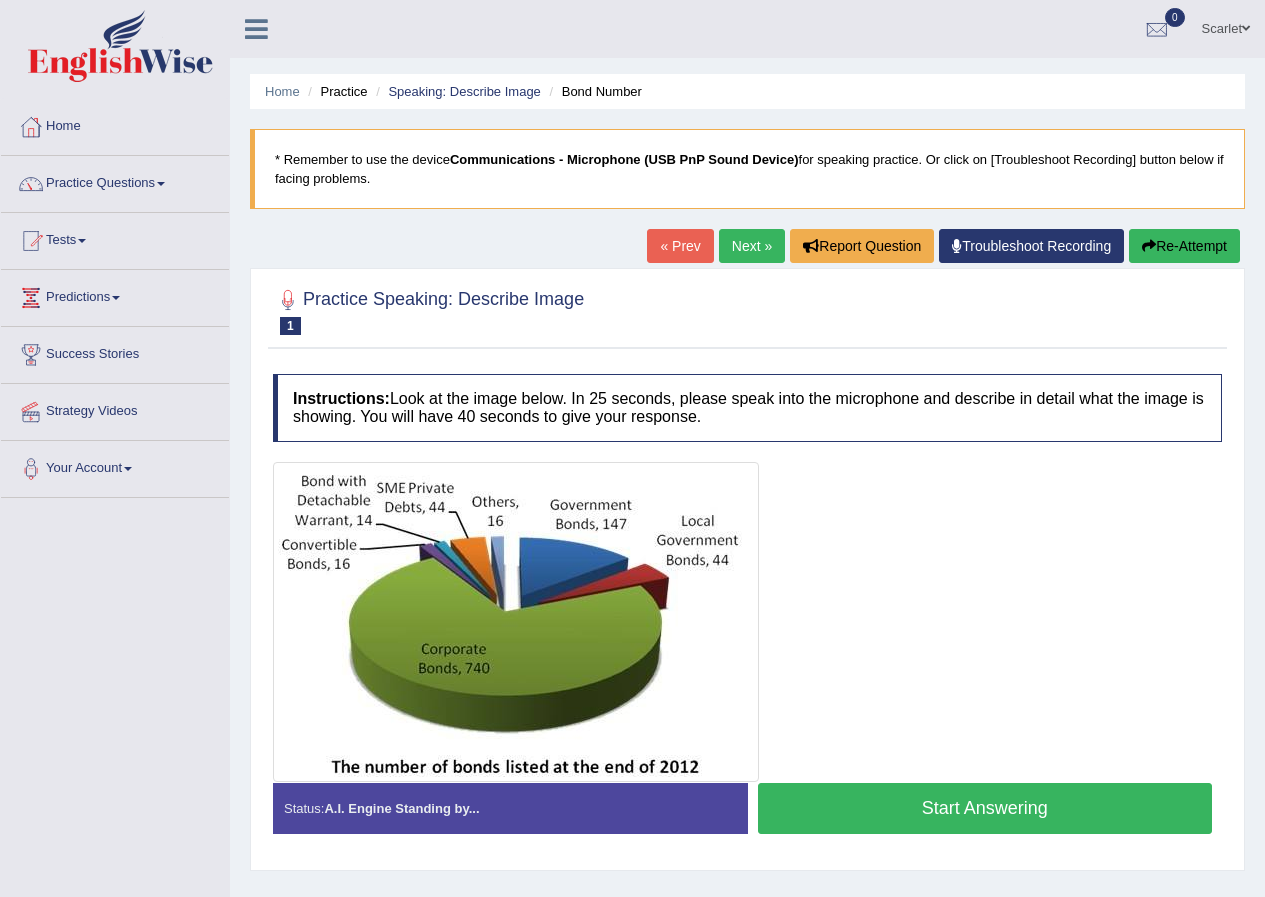scroll, scrollTop: 0, scrollLeft: 0, axis: both 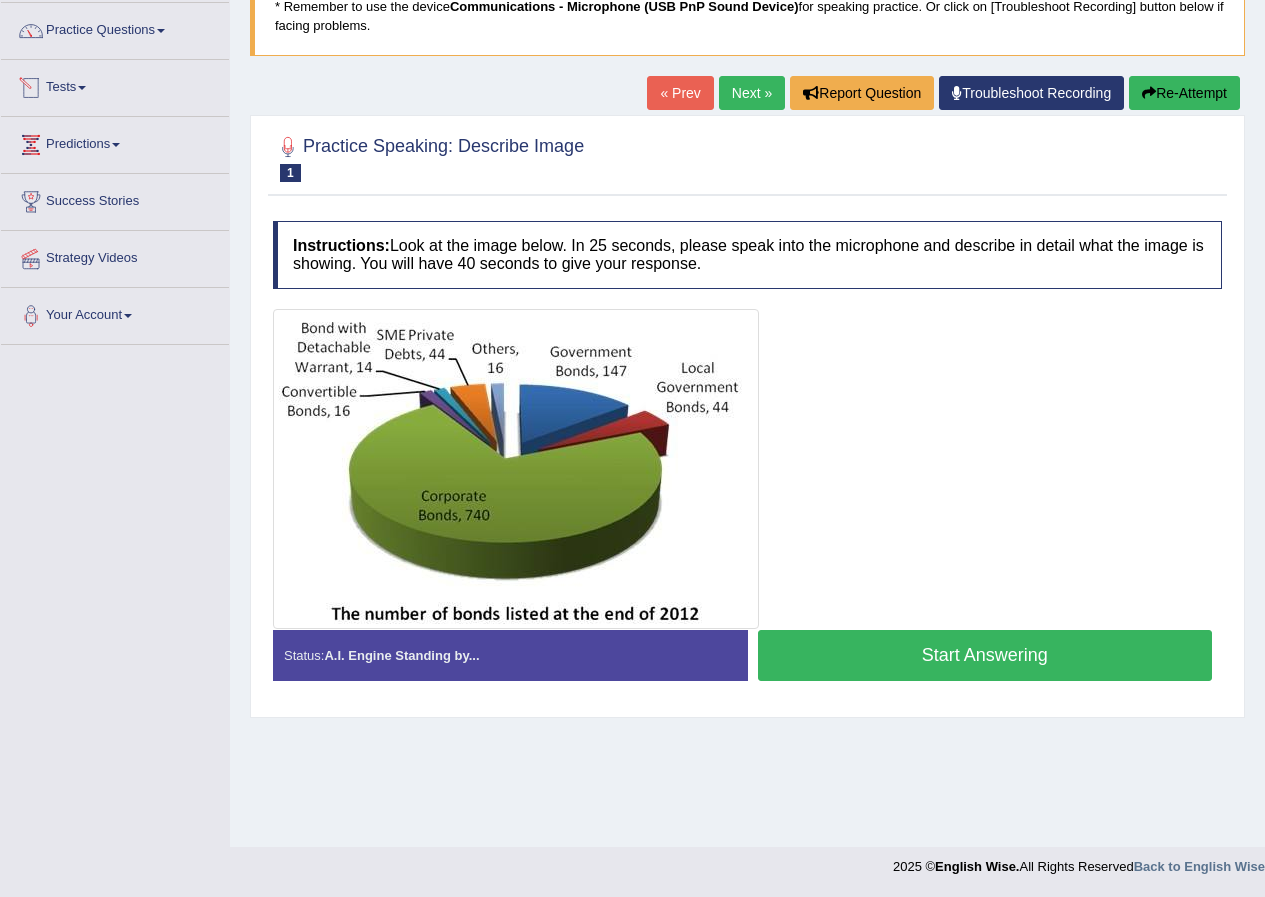 click on "Tests" at bounding box center (115, 85) 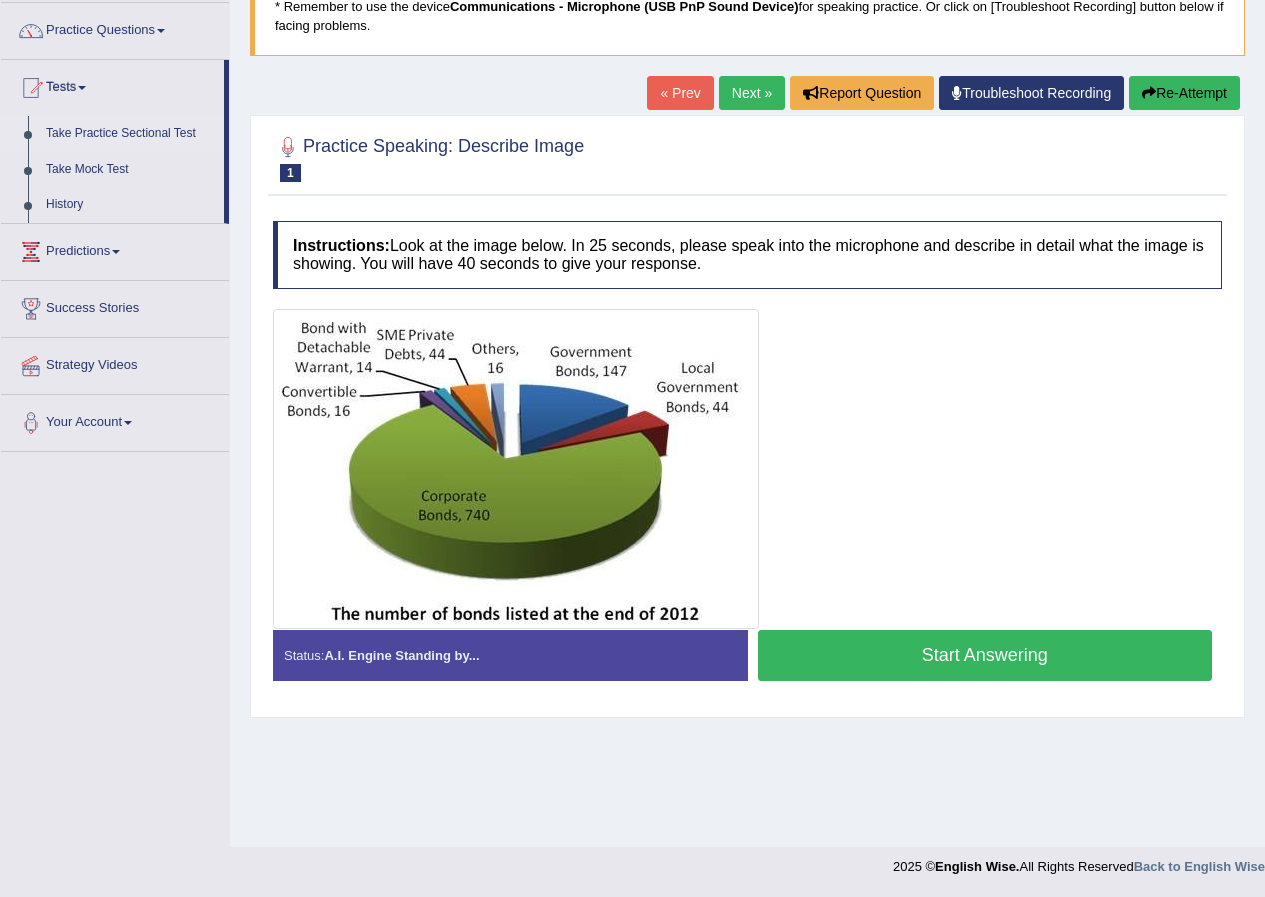 click on "Take Practice Sectional Test" at bounding box center (130, 134) 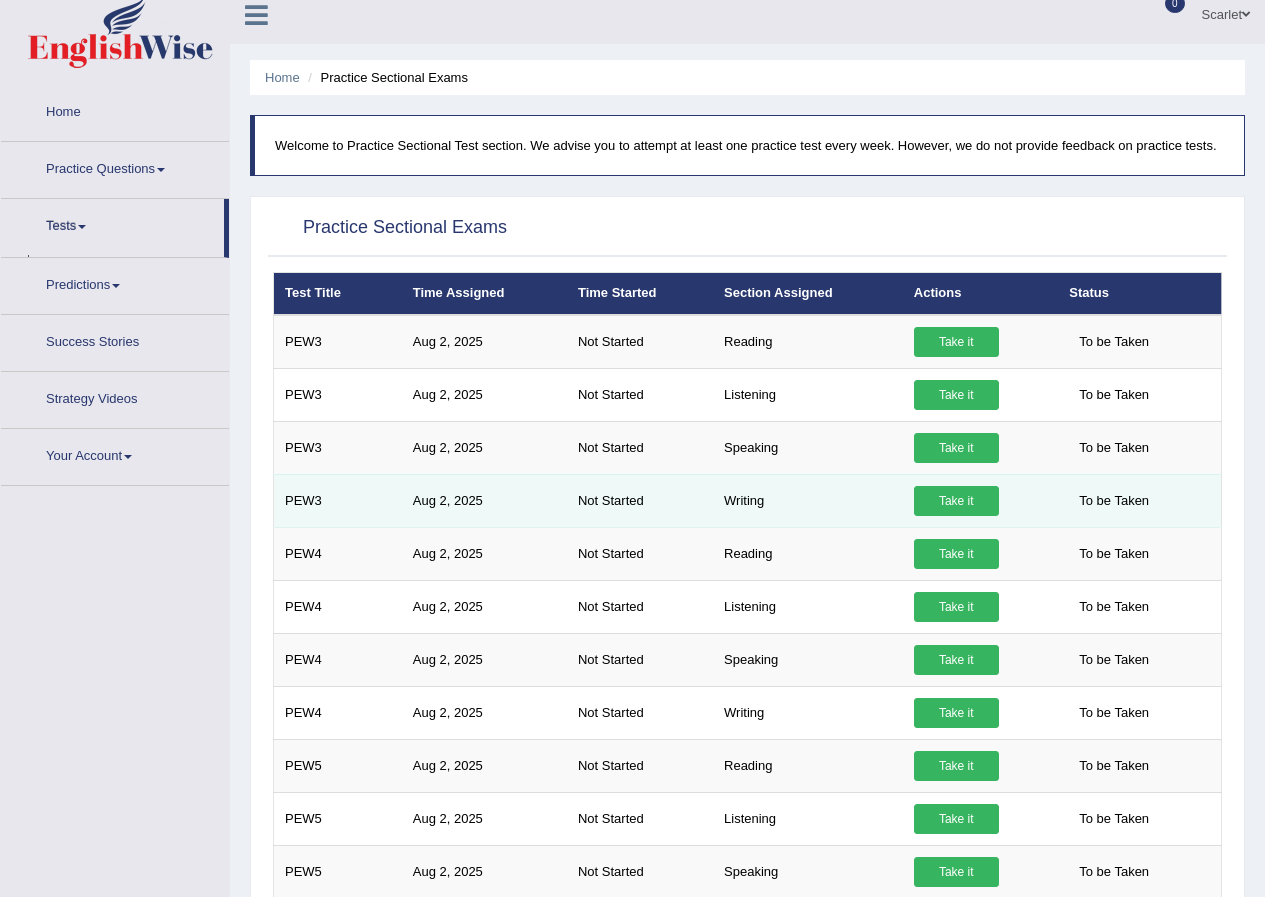 scroll, scrollTop: 100, scrollLeft: 0, axis: vertical 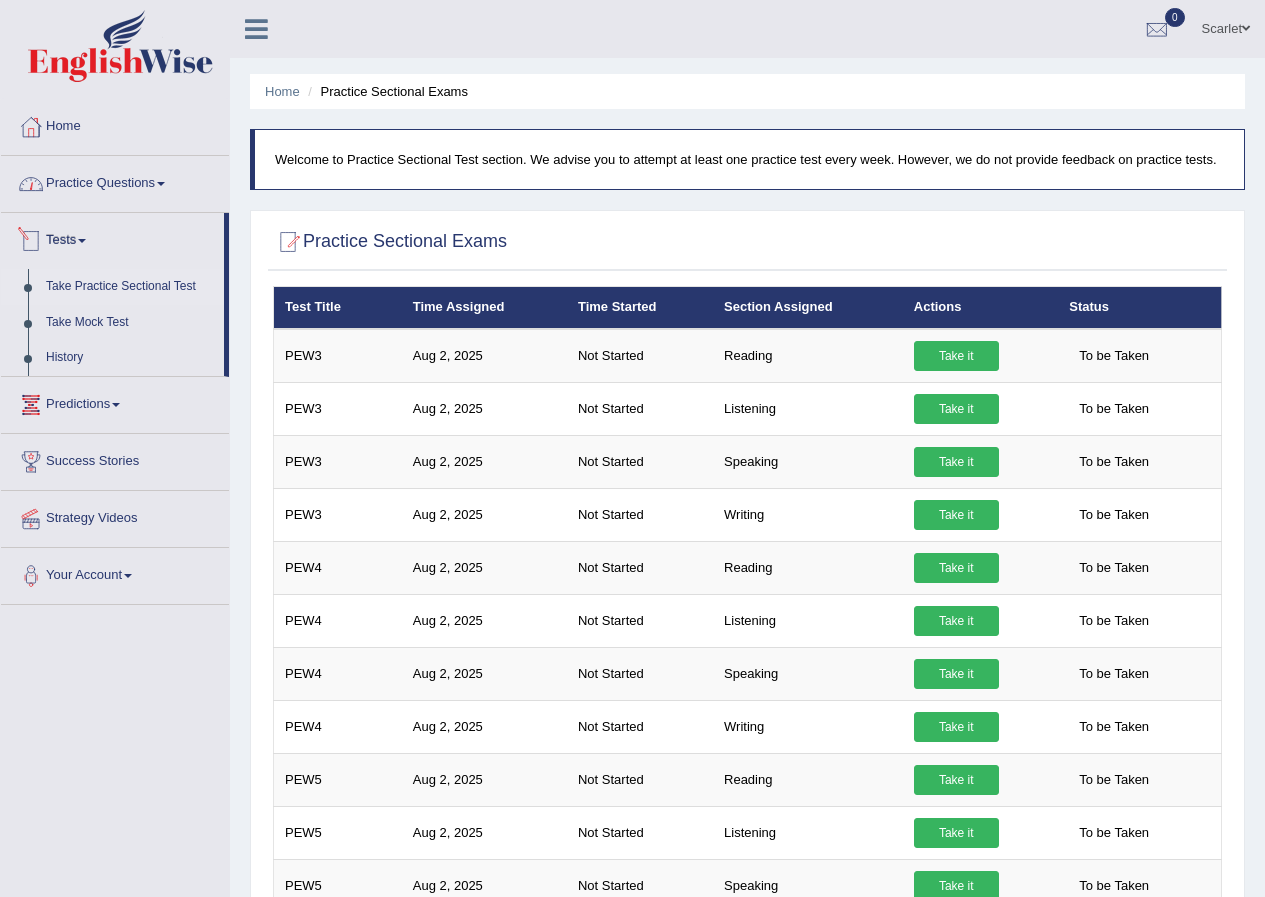 click on "Practice Questions" at bounding box center [115, 181] 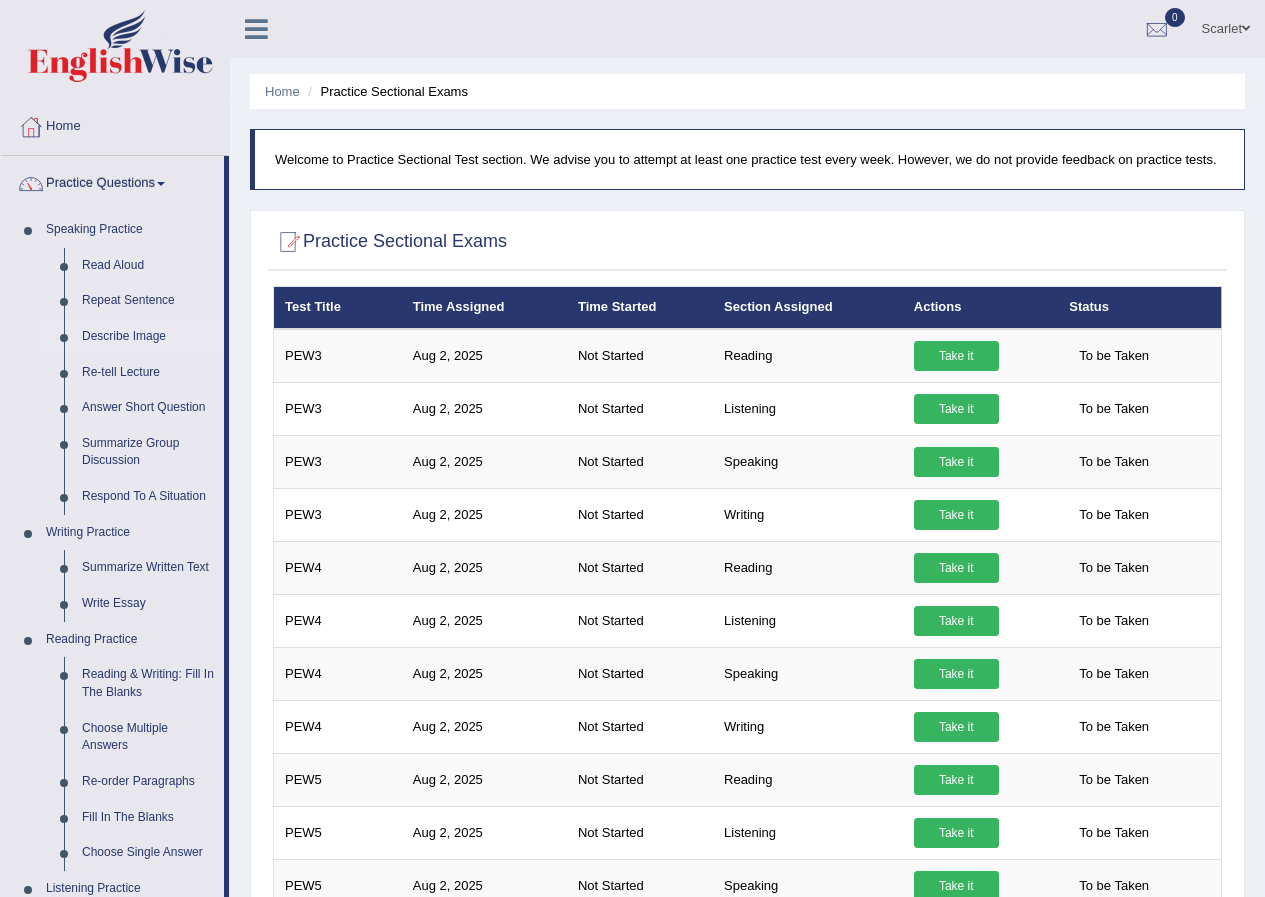 click on "Describe Image" at bounding box center (148, 337) 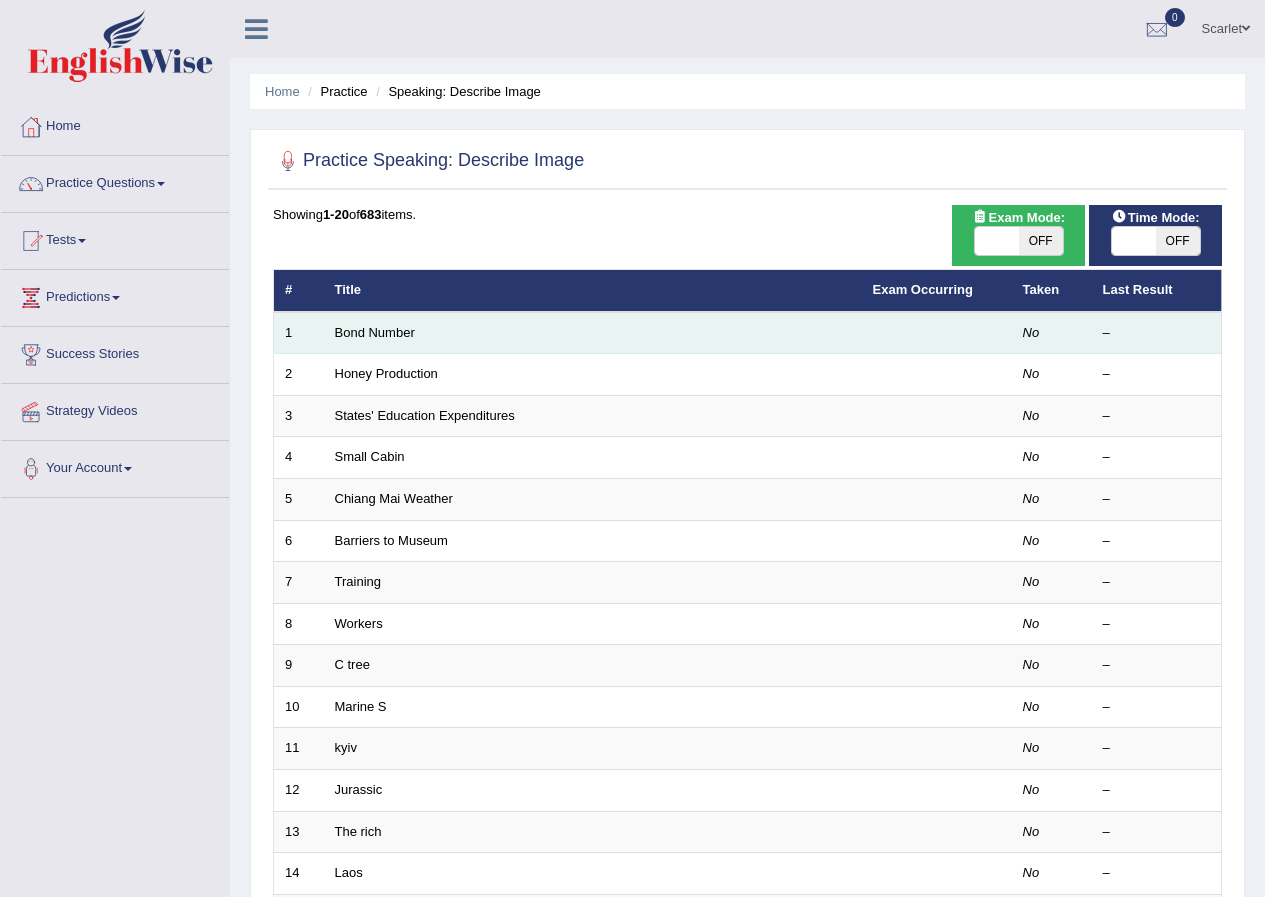 scroll, scrollTop: 0, scrollLeft: 0, axis: both 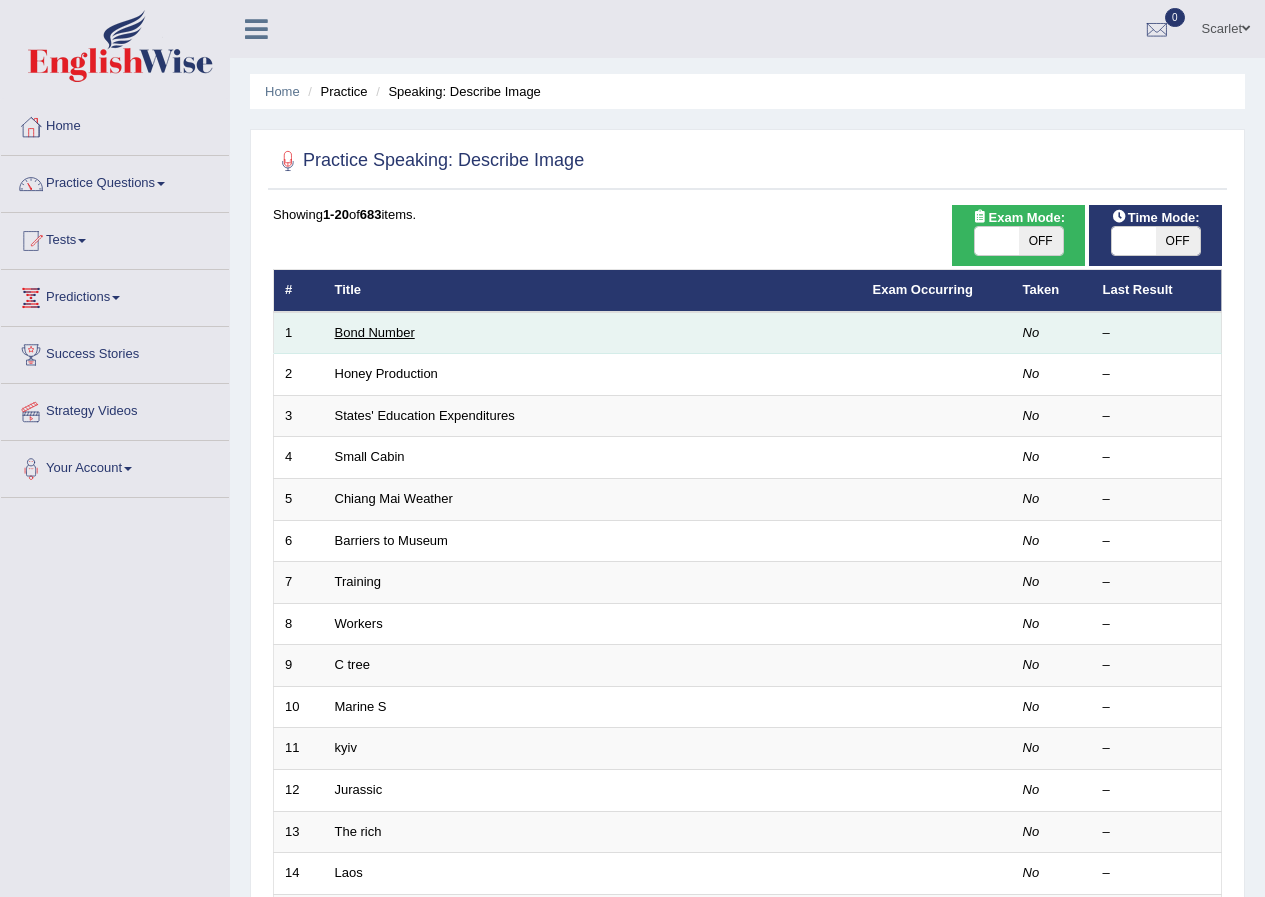 click on "Bond Number" at bounding box center [375, 332] 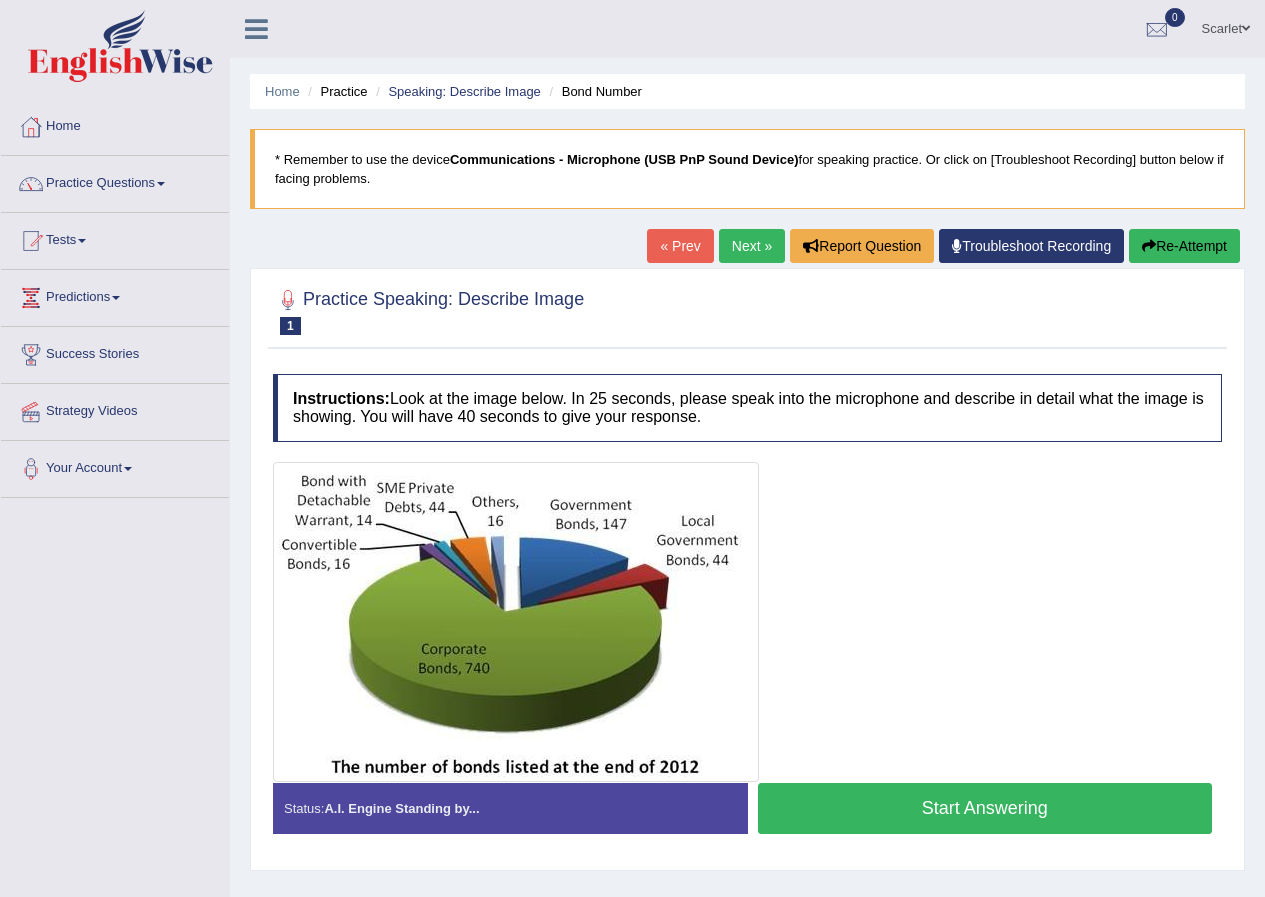 scroll, scrollTop: 0, scrollLeft: 0, axis: both 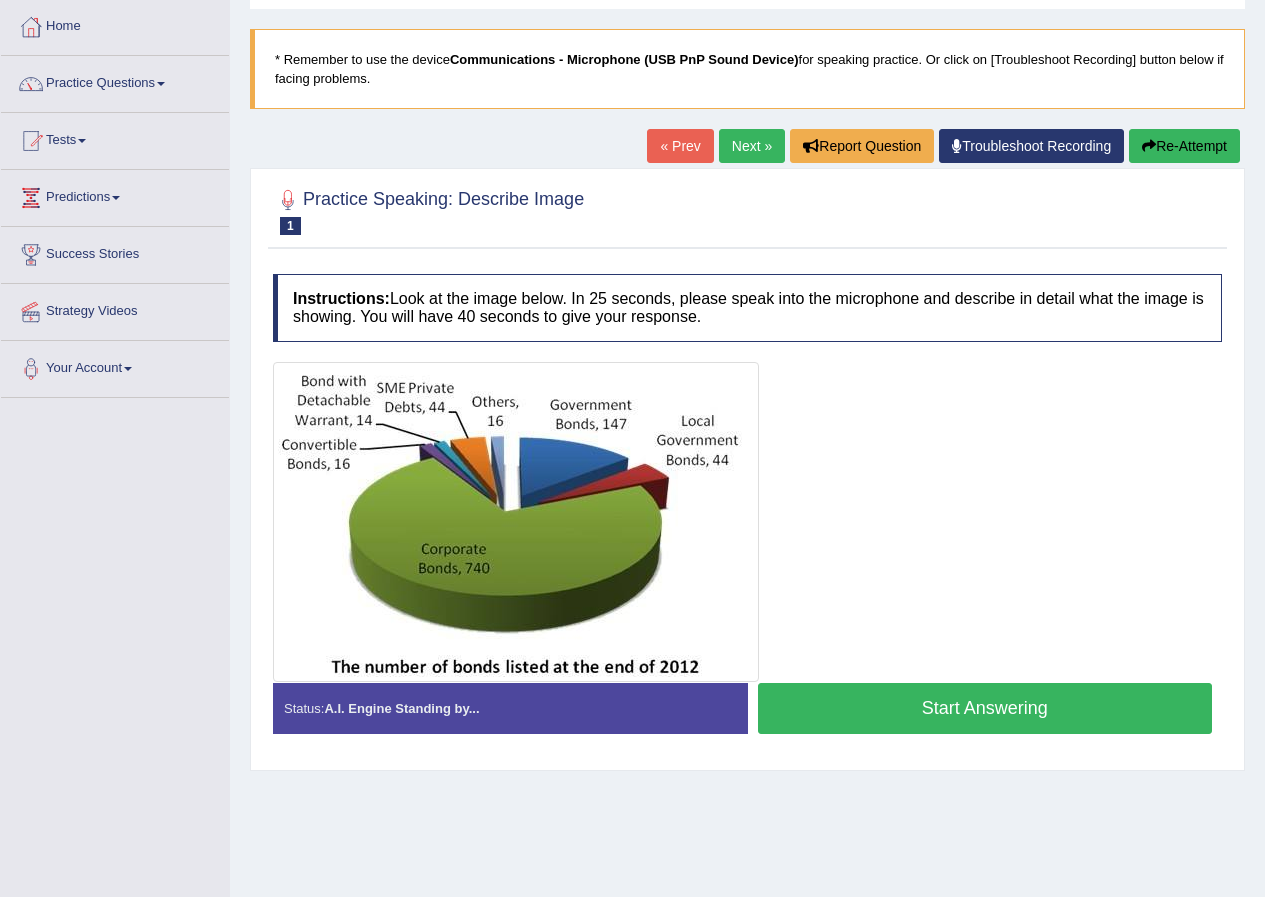click on "Start Answering" at bounding box center (985, 708) 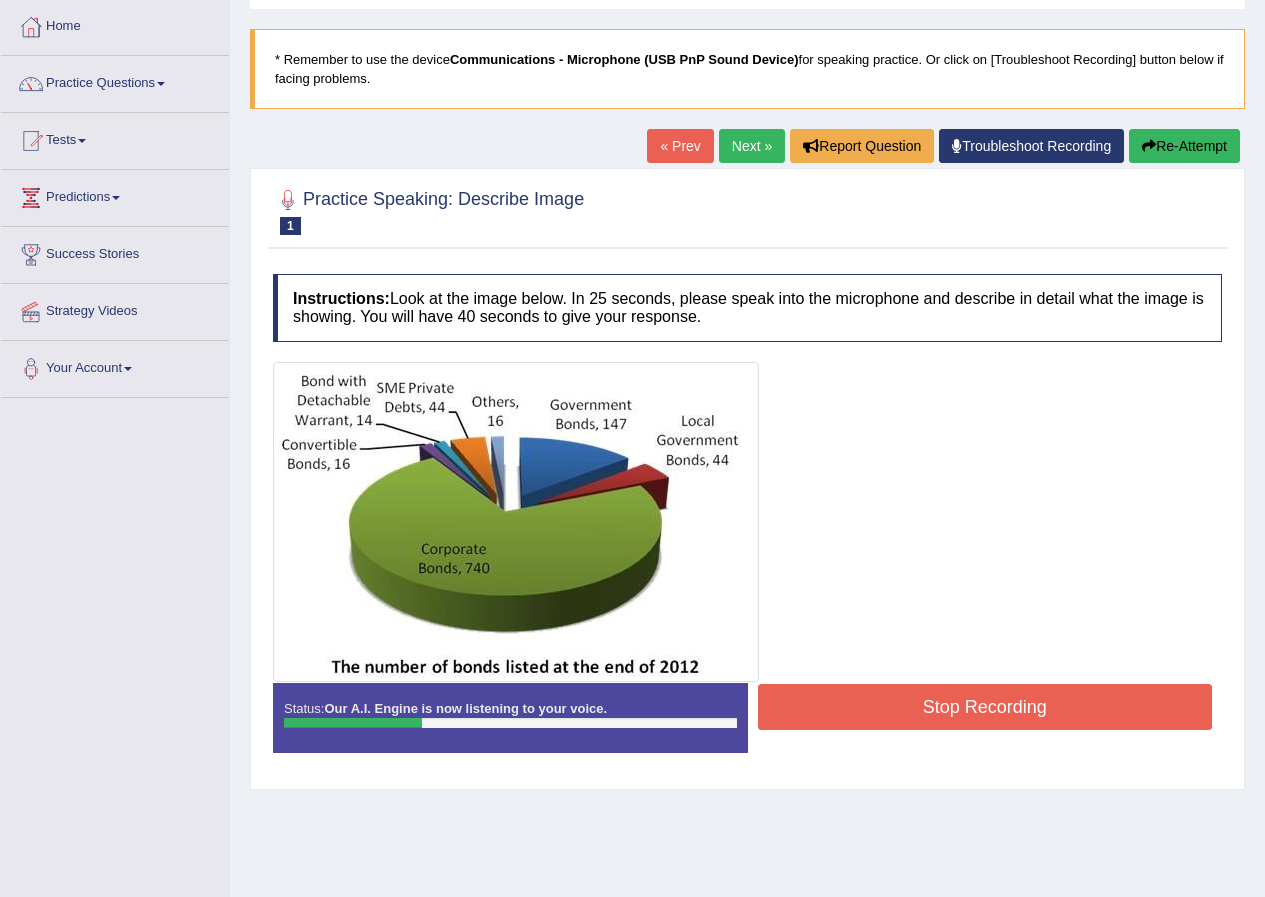 click on "Stop Recording" at bounding box center (985, 707) 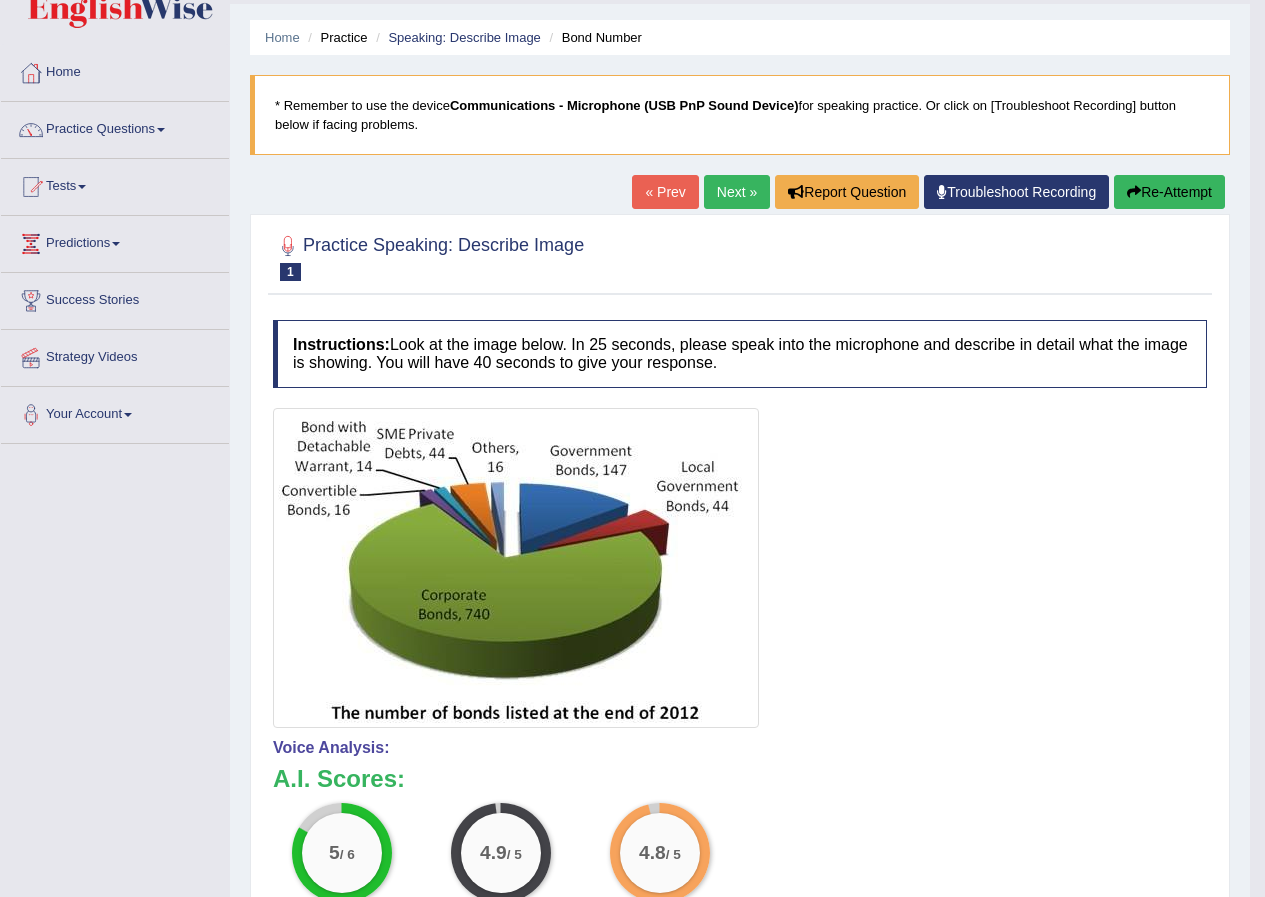 scroll, scrollTop: 100, scrollLeft: 0, axis: vertical 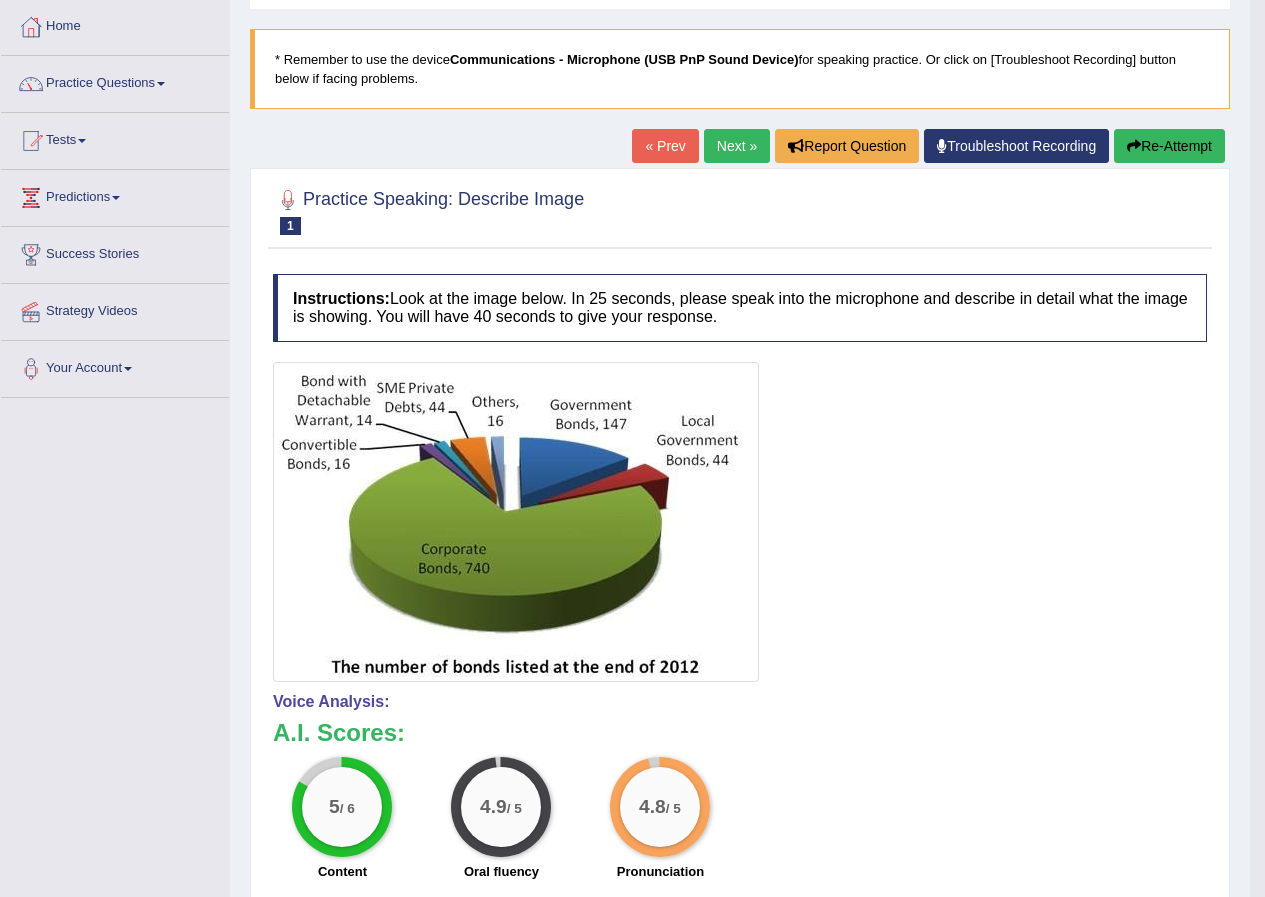 click on "Re-Attempt" at bounding box center (1169, 146) 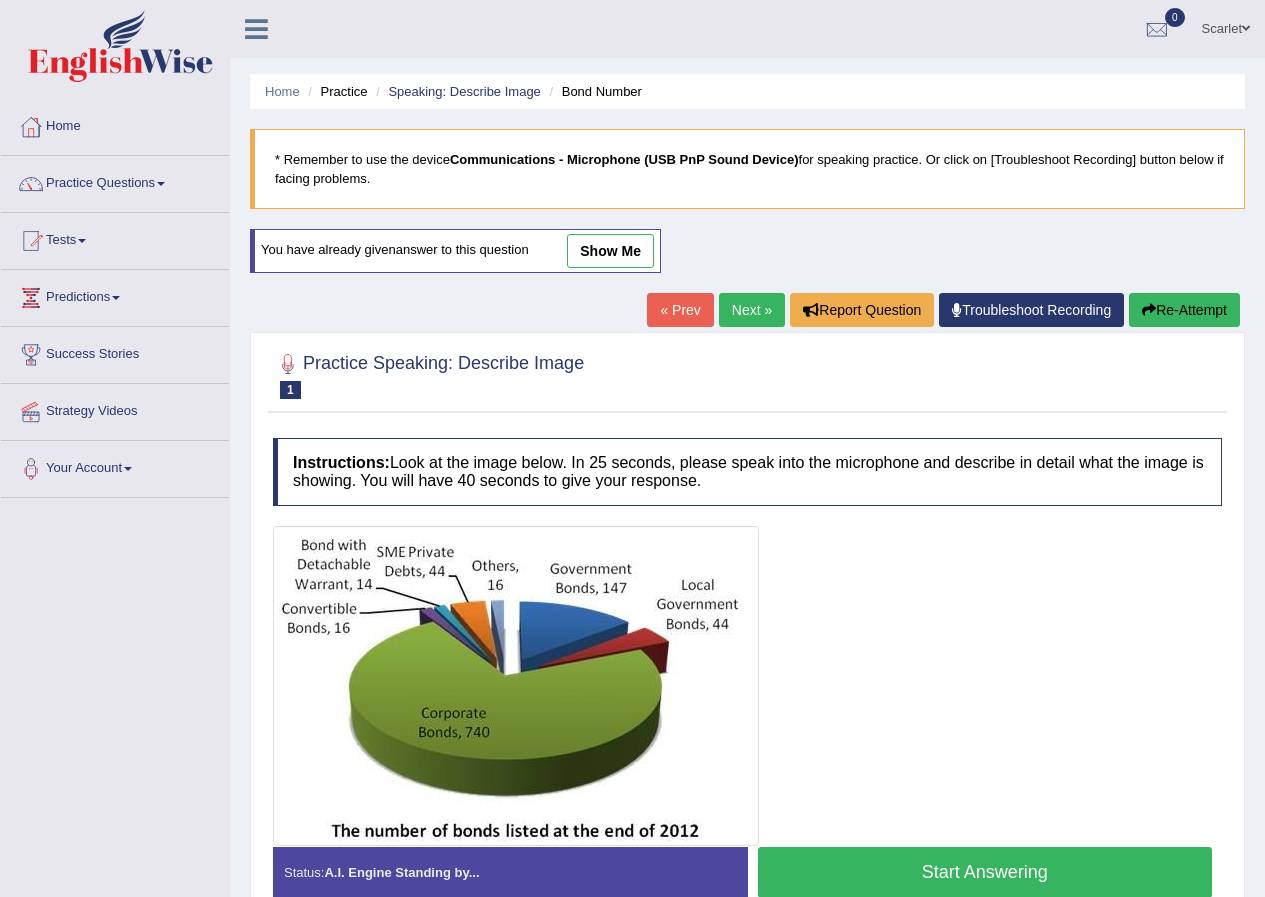 scroll, scrollTop: 153, scrollLeft: 0, axis: vertical 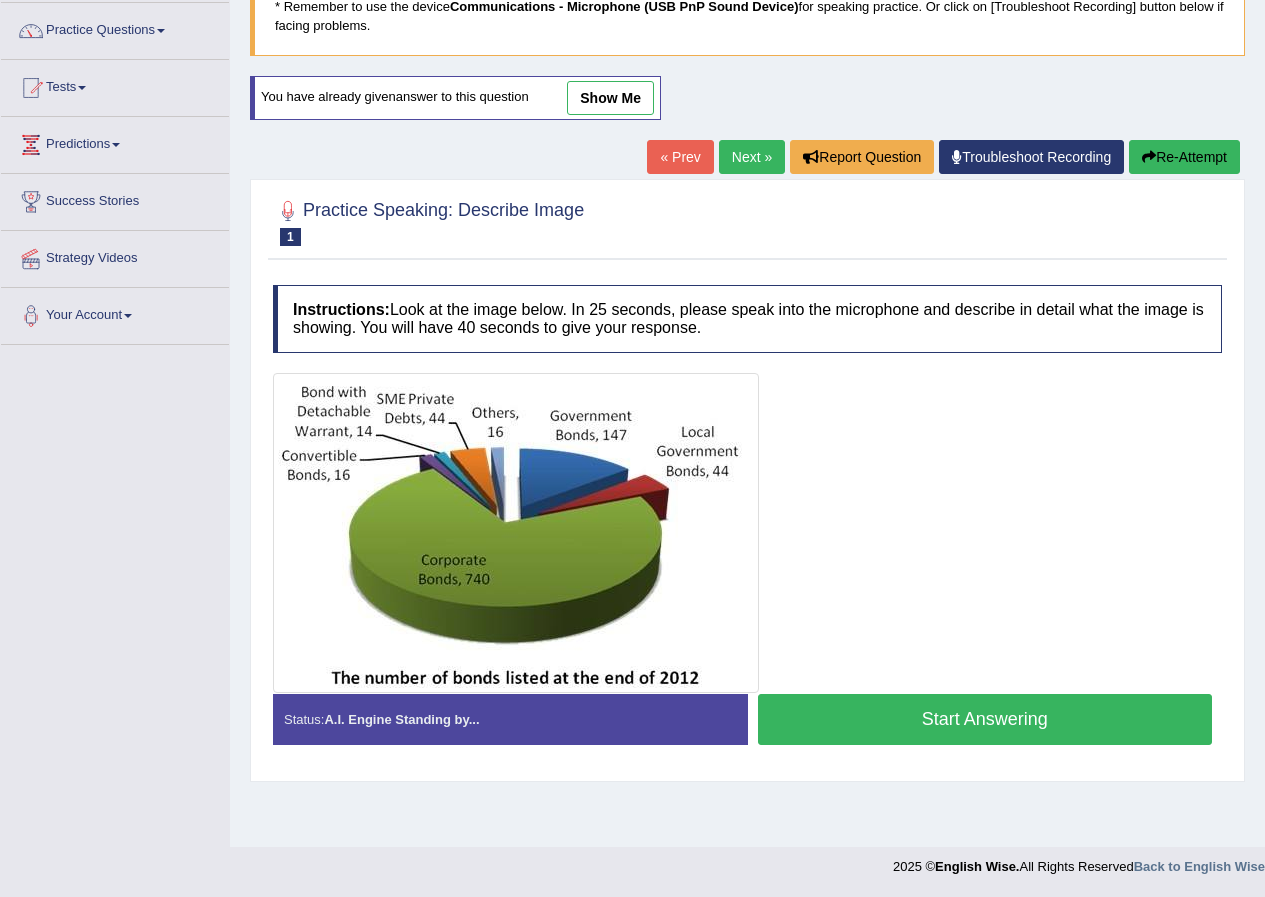 click on "Start Answering" at bounding box center (985, 719) 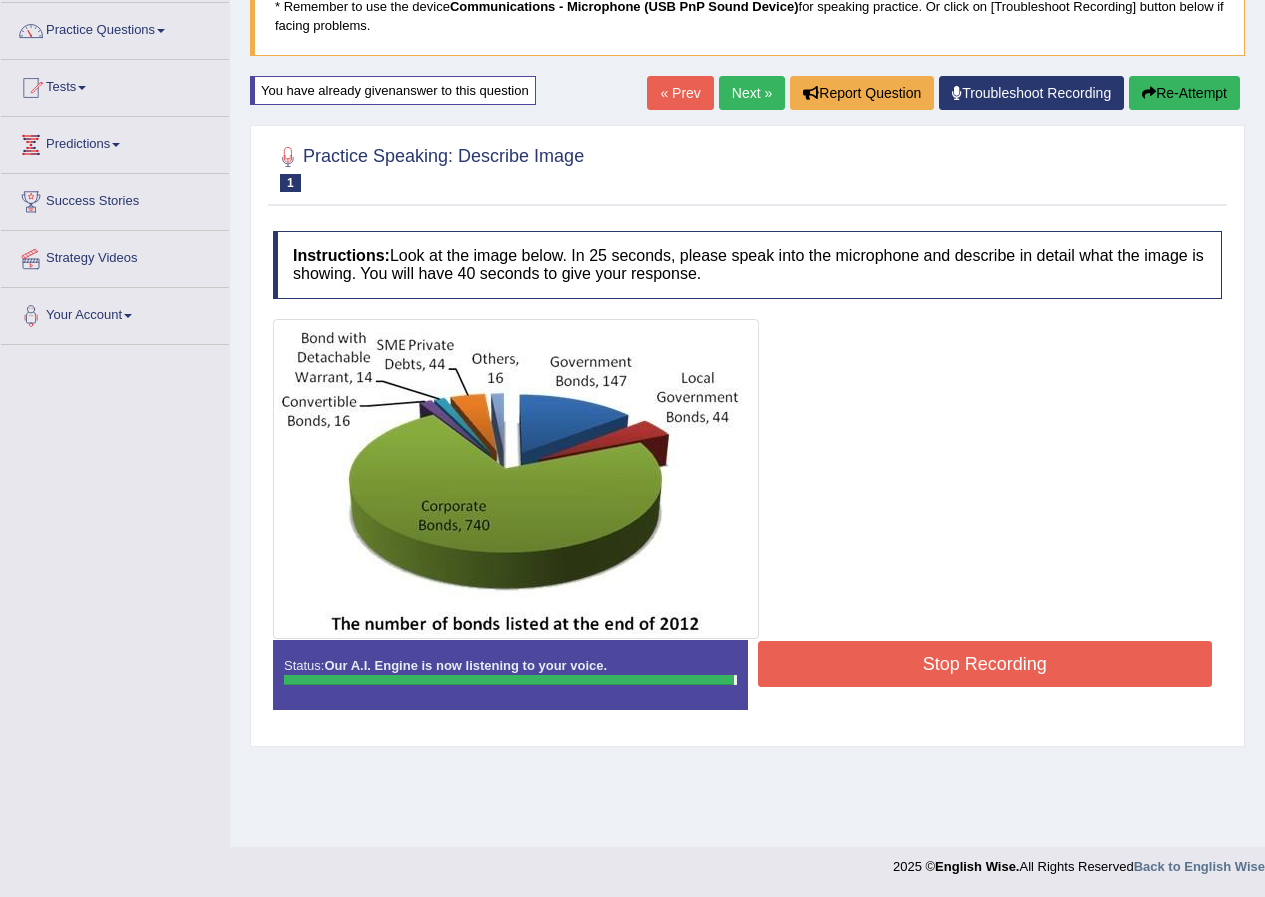 click on "Stop Recording" at bounding box center [985, 664] 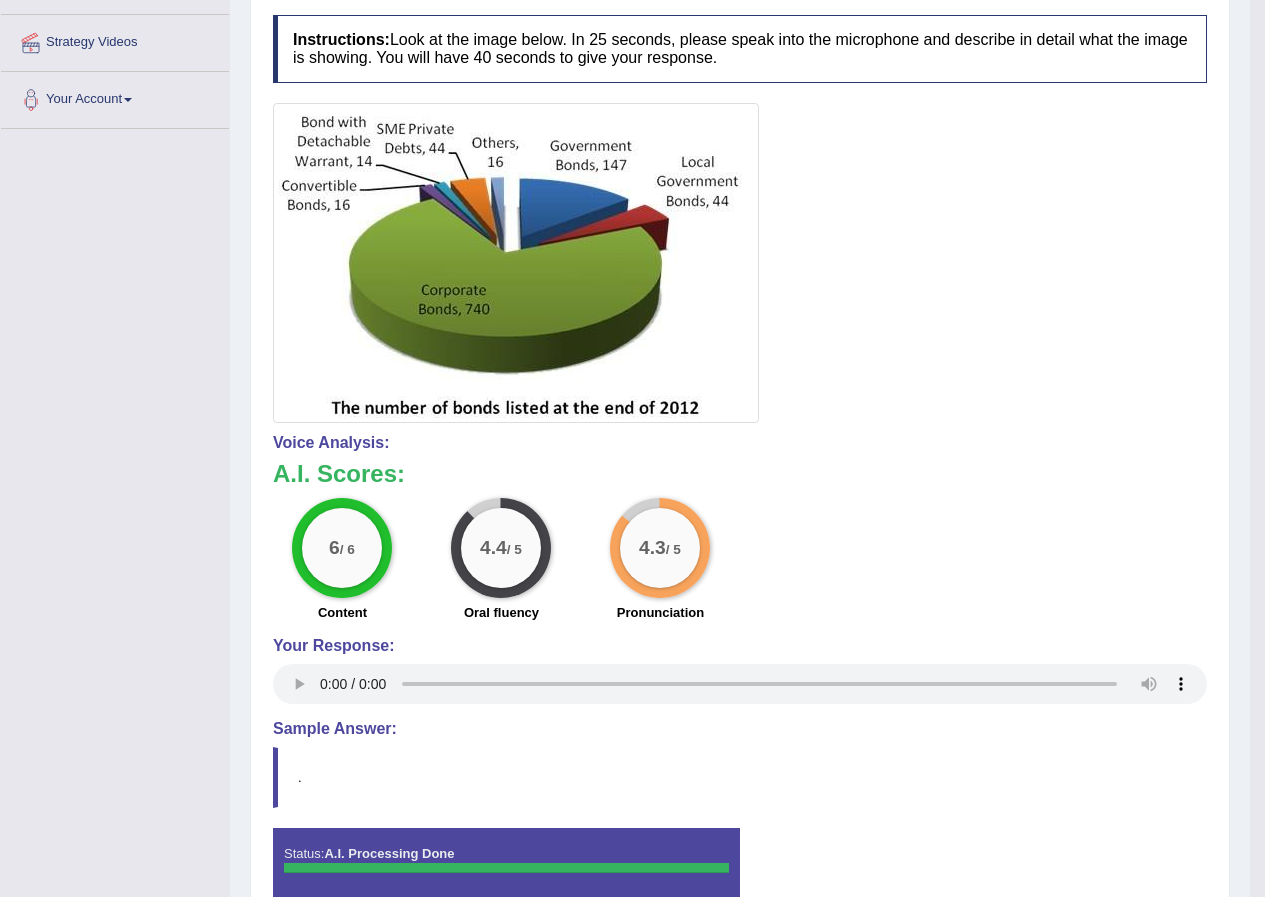 scroll, scrollTop: 472, scrollLeft: 0, axis: vertical 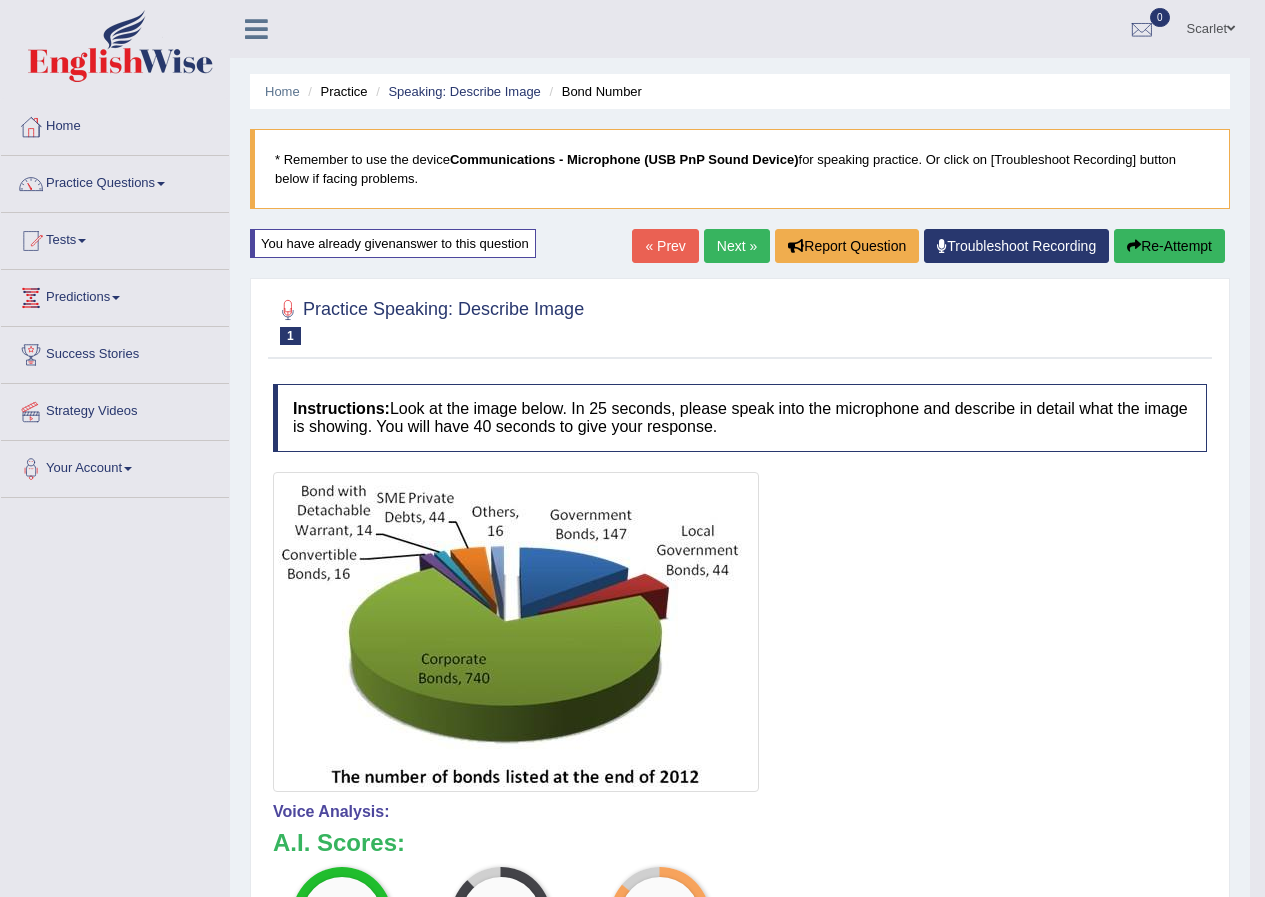 click on "Next »" at bounding box center (737, 246) 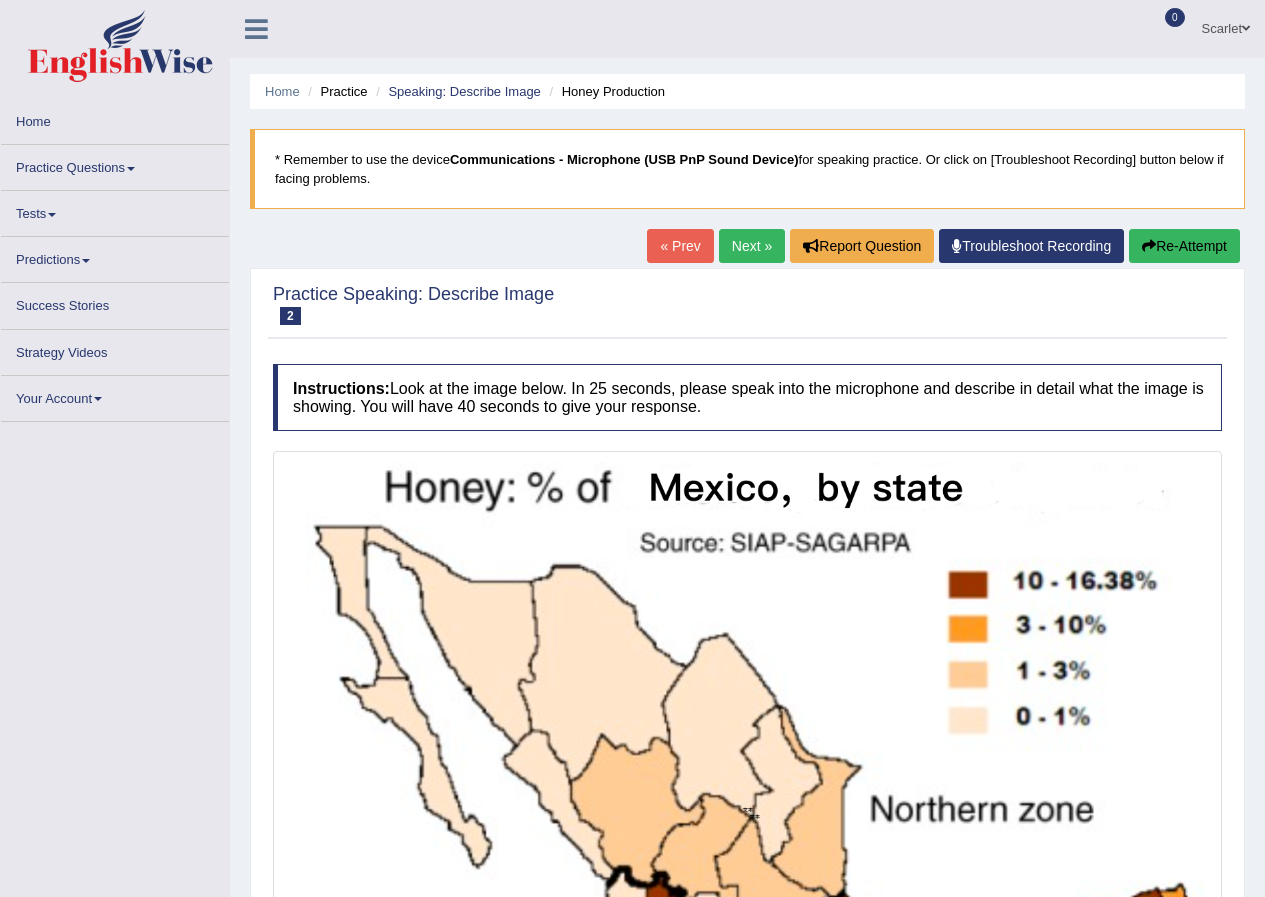 scroll, scrollTop: 0, scrollLeft: 0, axis: both 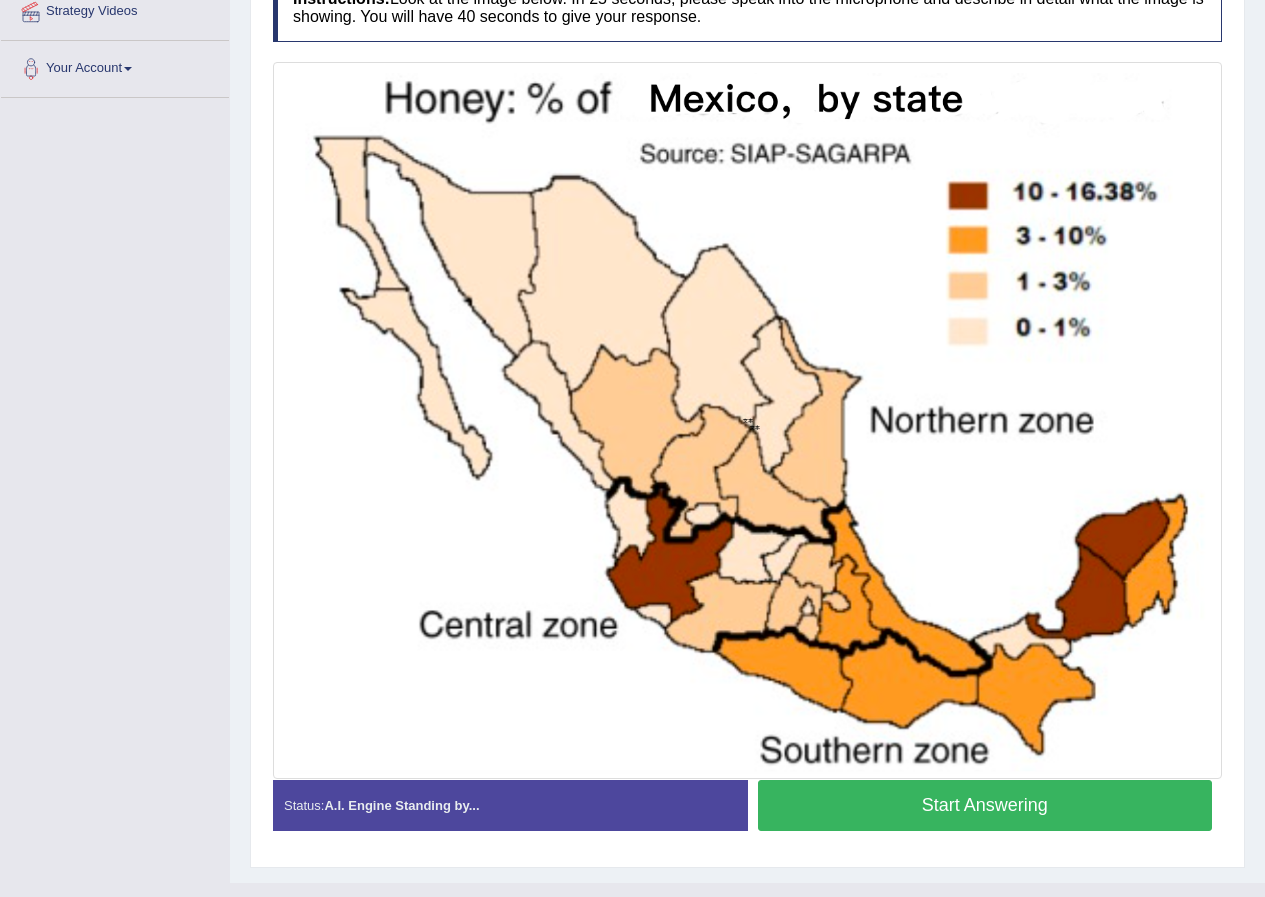 drag, startPoint x: 0, startPoint y: 406, endPoint x: 0, endPoint y: 446, distance: 40 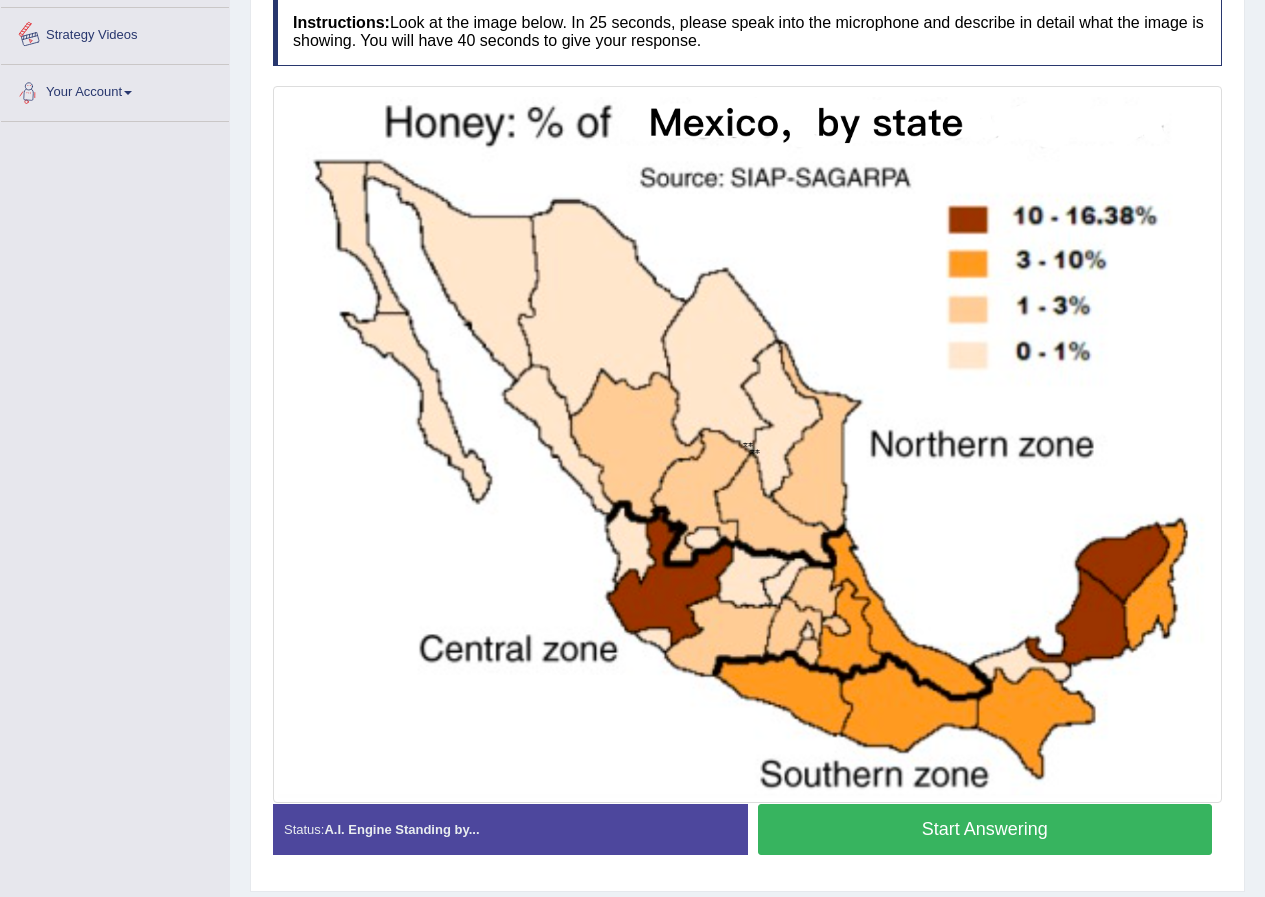 scroll, scrollTop: 200, scrollLeft: 0, axis: vertical 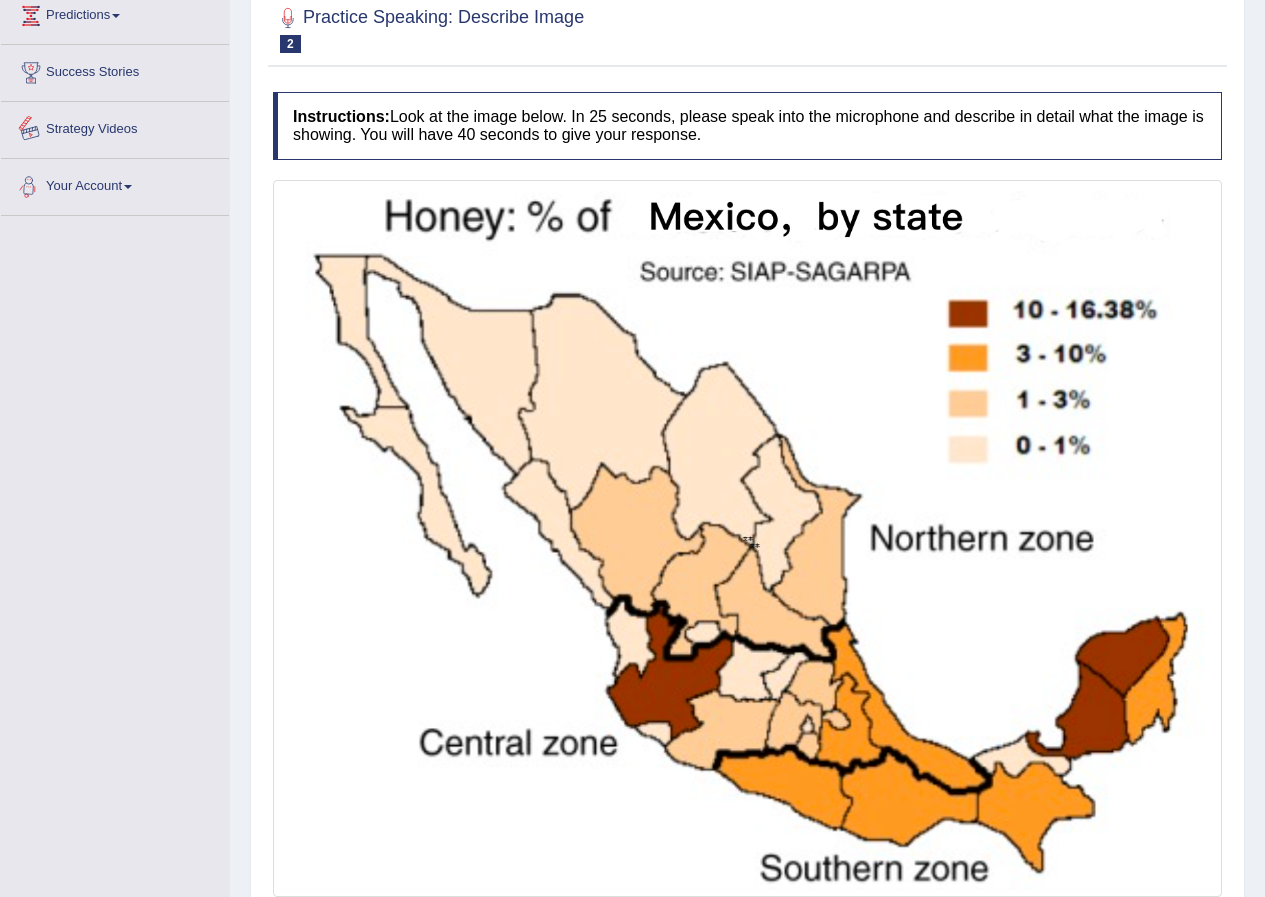 drag, startPoint x: 499, startPoint y: 137, endPoint x: 520, endPoint y: 177, distance: 45.17743 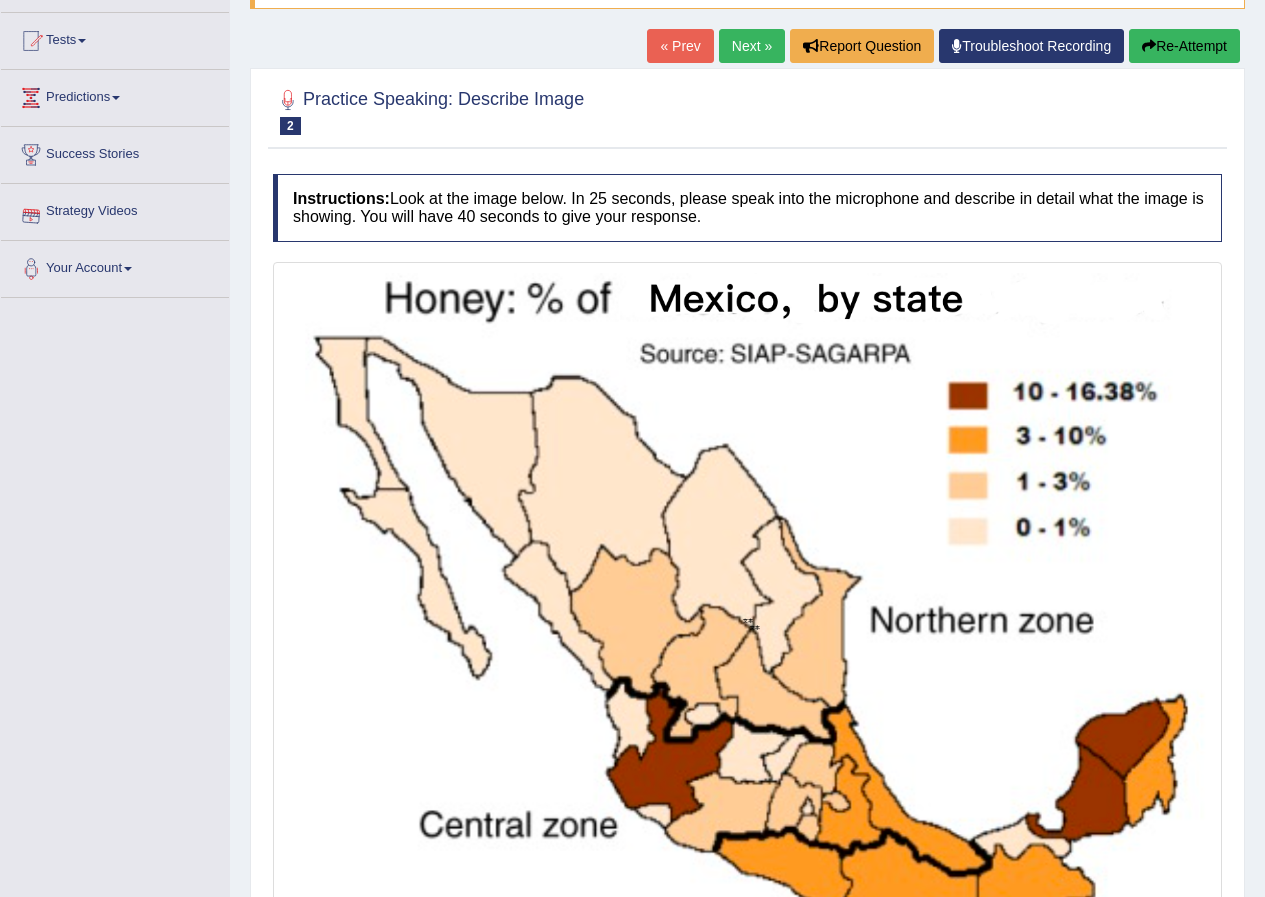 click on "Next »" at bounding box center [752, 46] 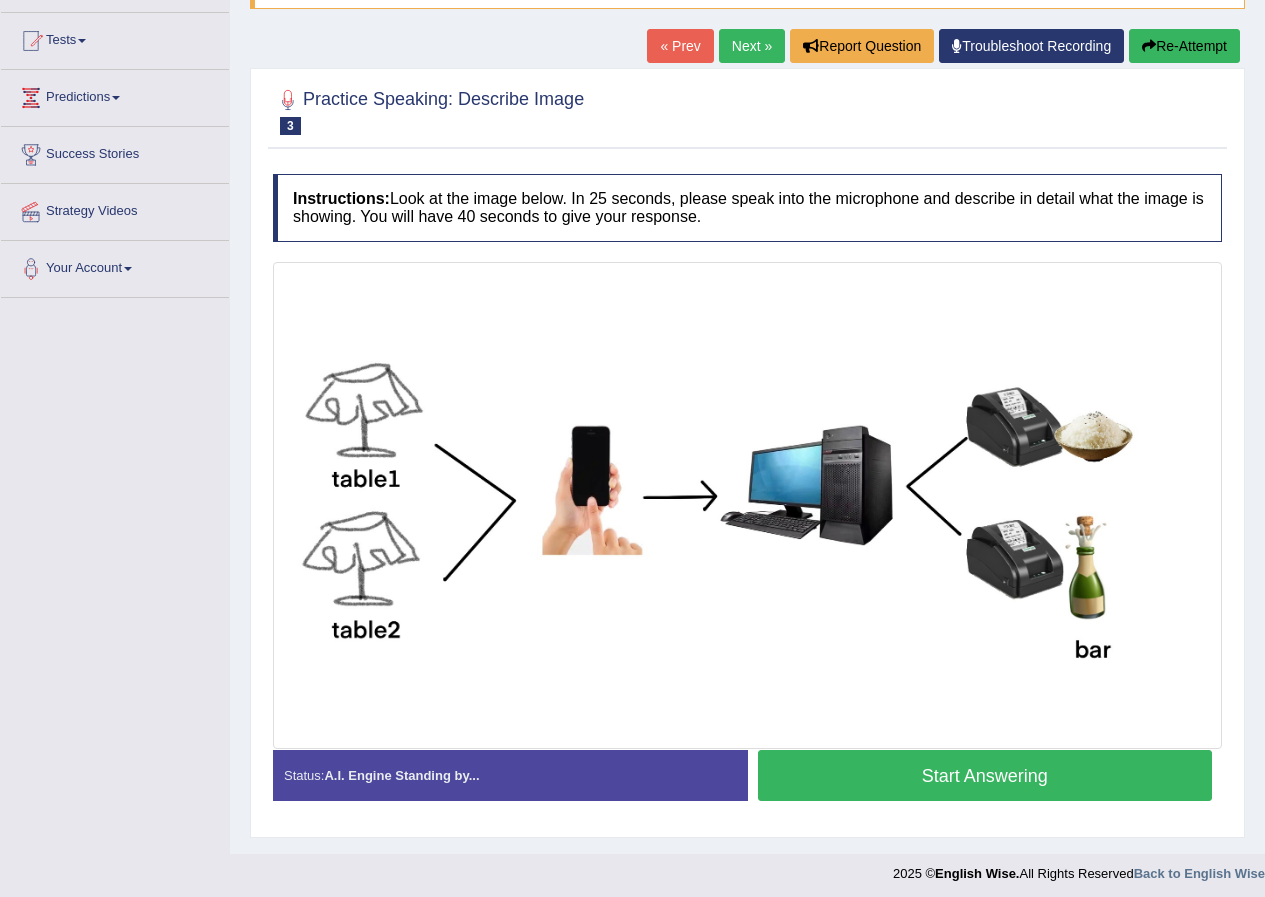 scroll, scrollTop: 0, scrollLeft: 0, axis: both 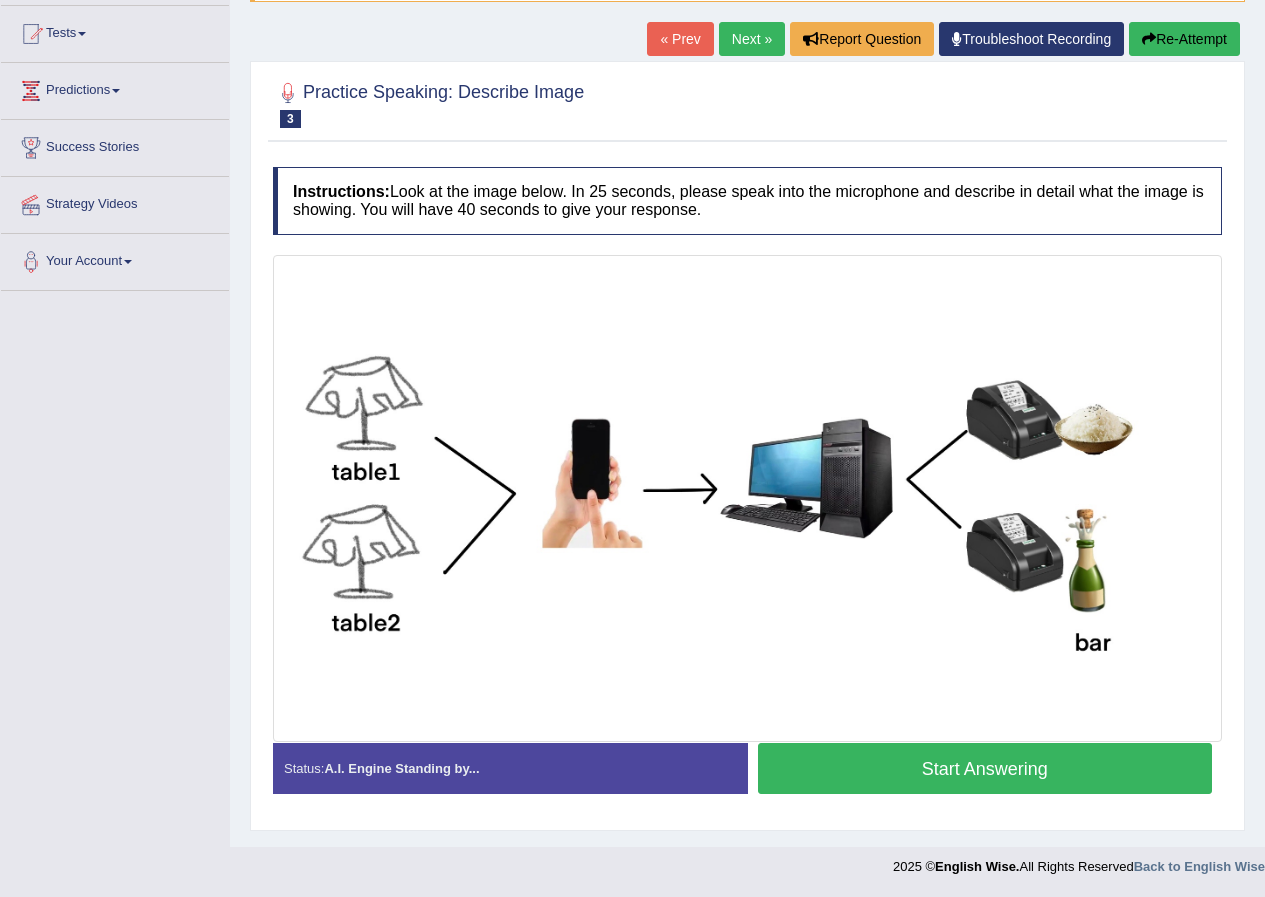 click on "Start Answering" at bounding box center [985, 768] 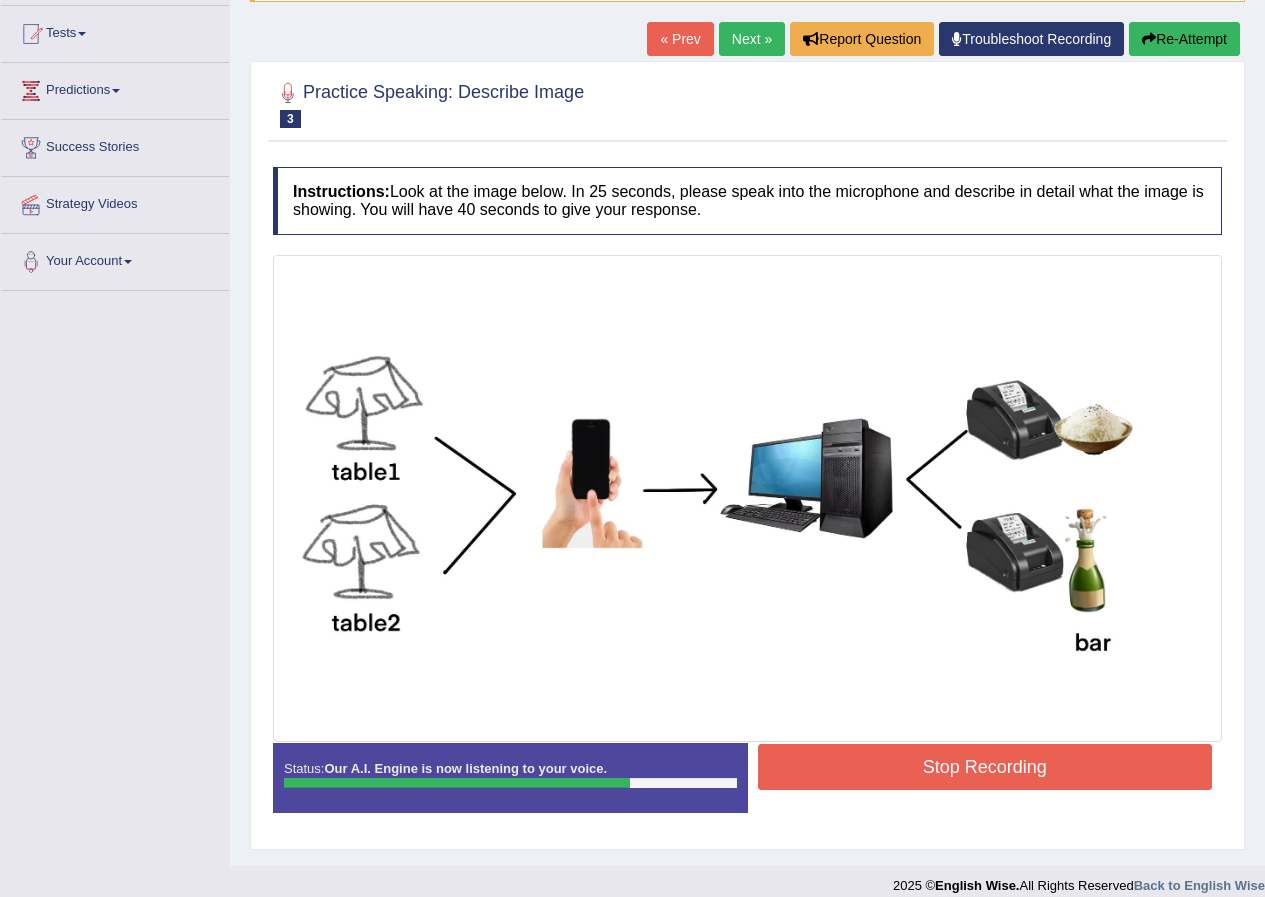 click on "Stop Recording" at bounding box center [985, 767] 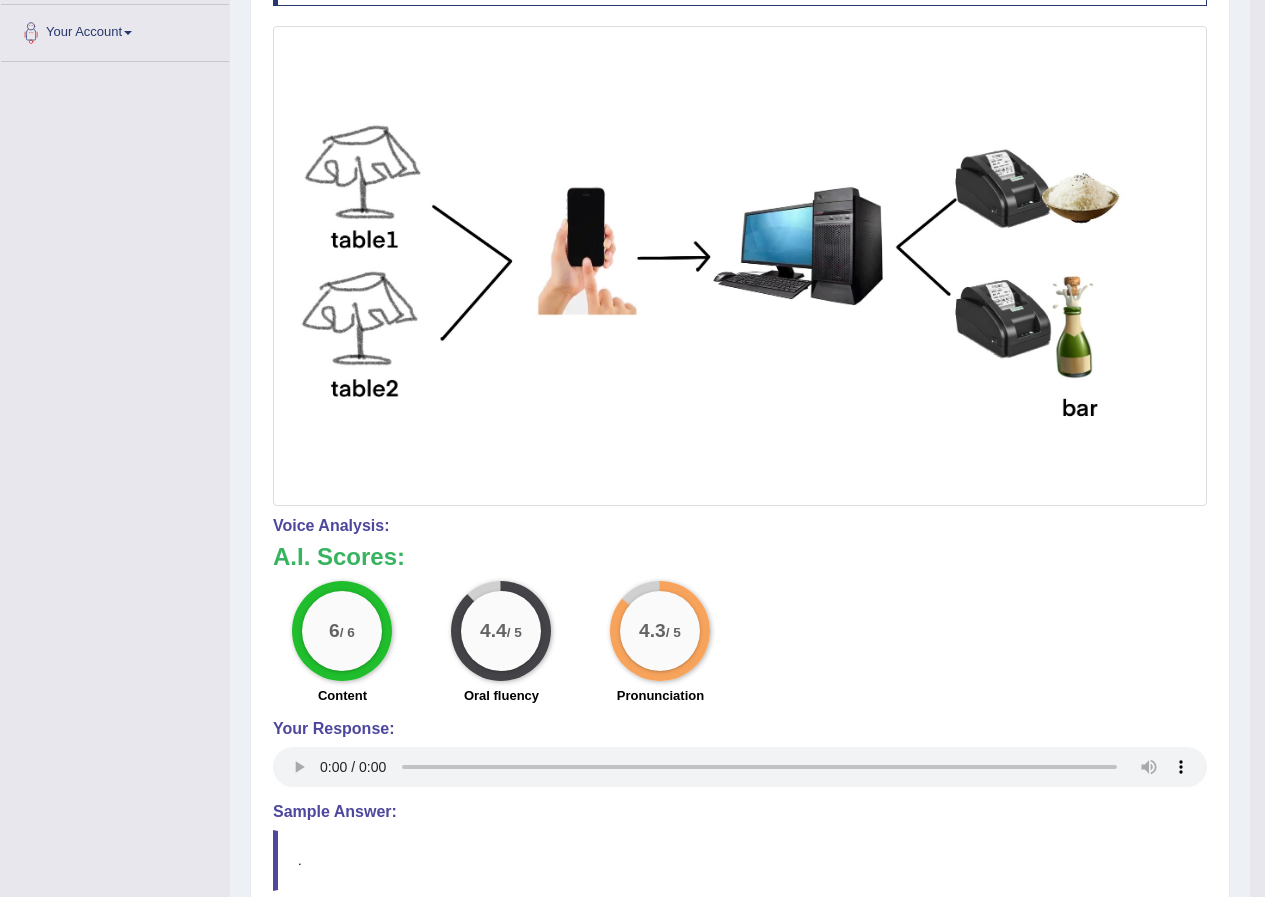 scroll, scrollTop: 423, scrollLeft: 0, axis: vertical 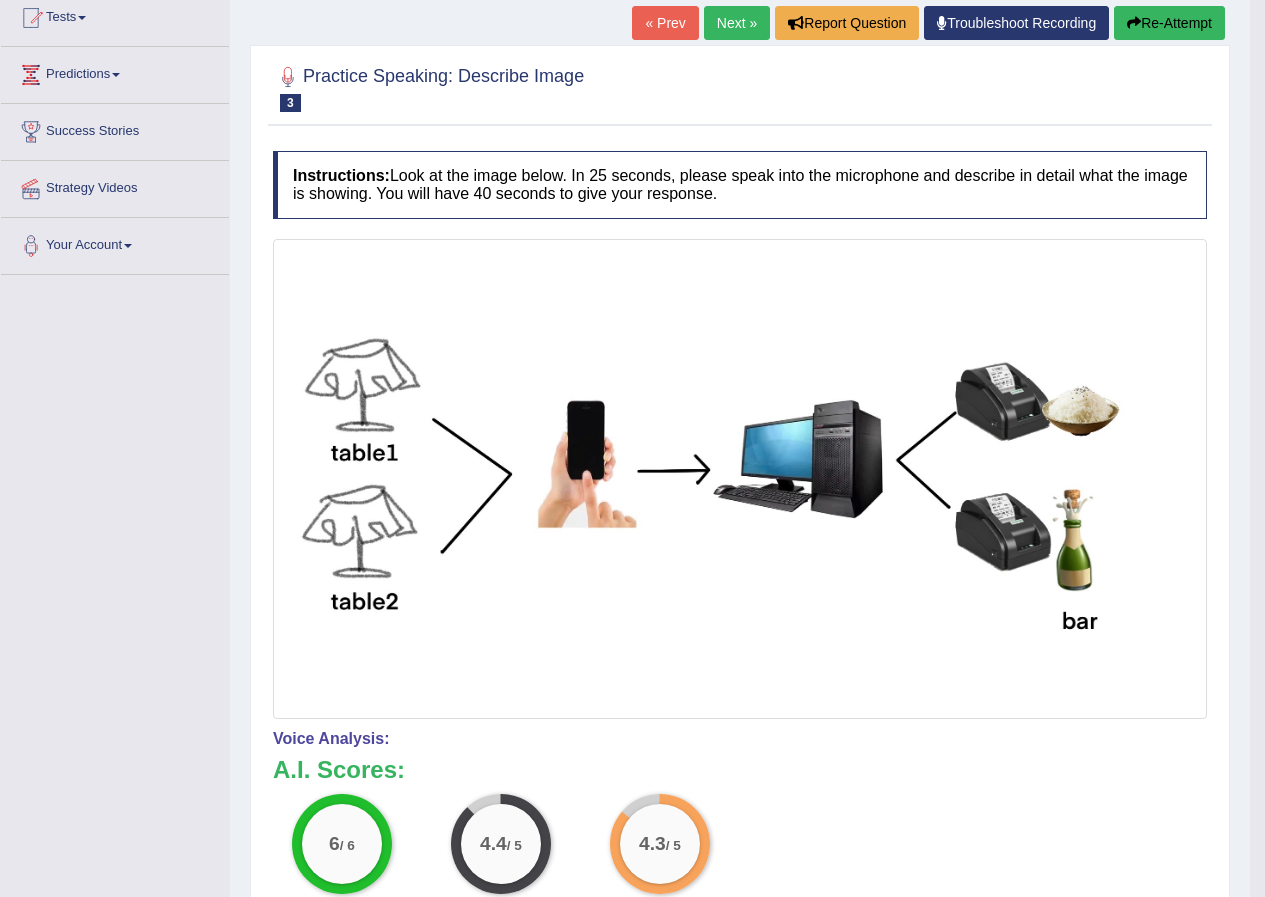 click on "Re-Attempt" at bounding box center (1169, 23) 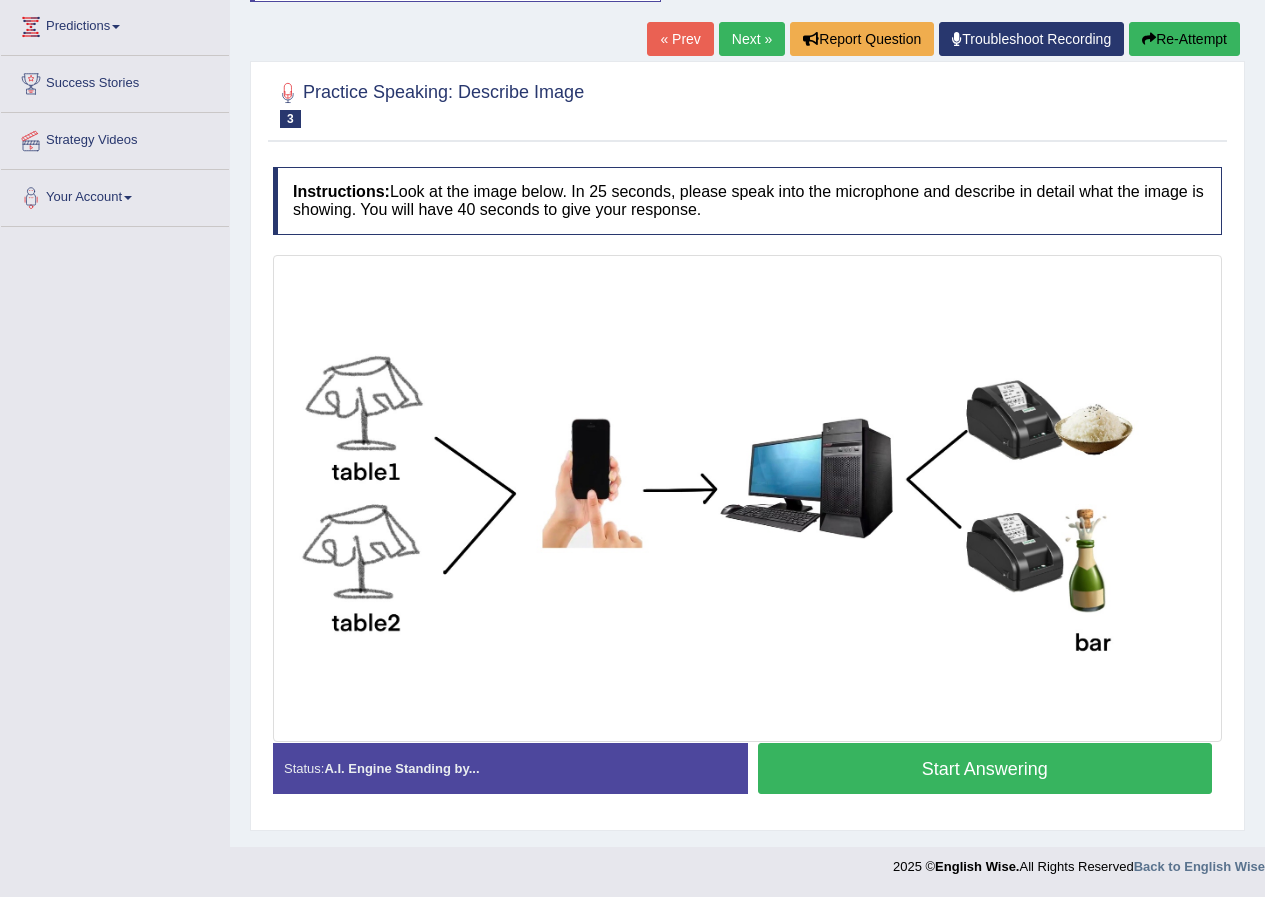scroll, scrollTop: 271, scrollLeft: 0, axis: vertical 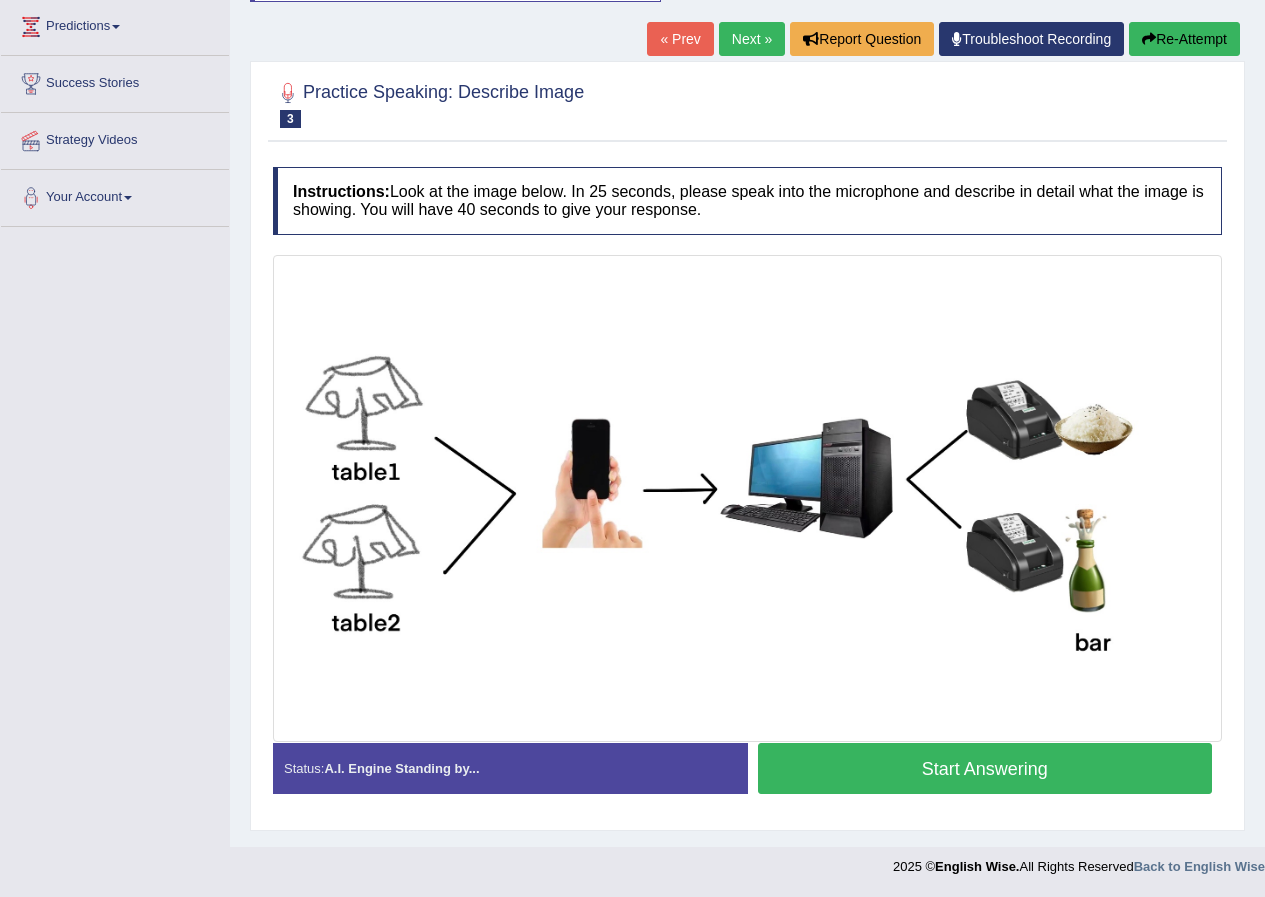 click on "Start Answering" at bounding box center (985, 768) 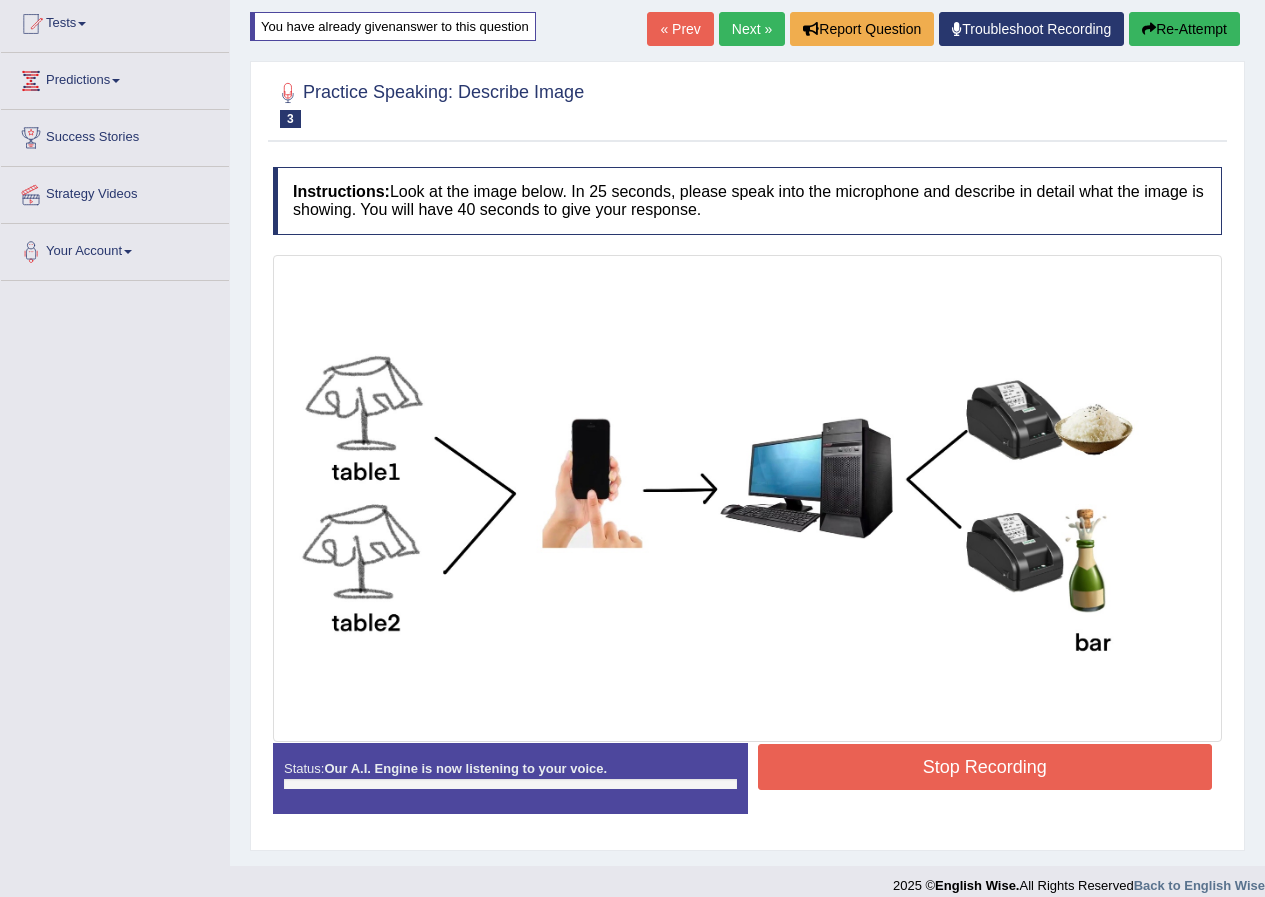 scroll, scrollTop: 236, scrollLeft: 0, axis: vertical 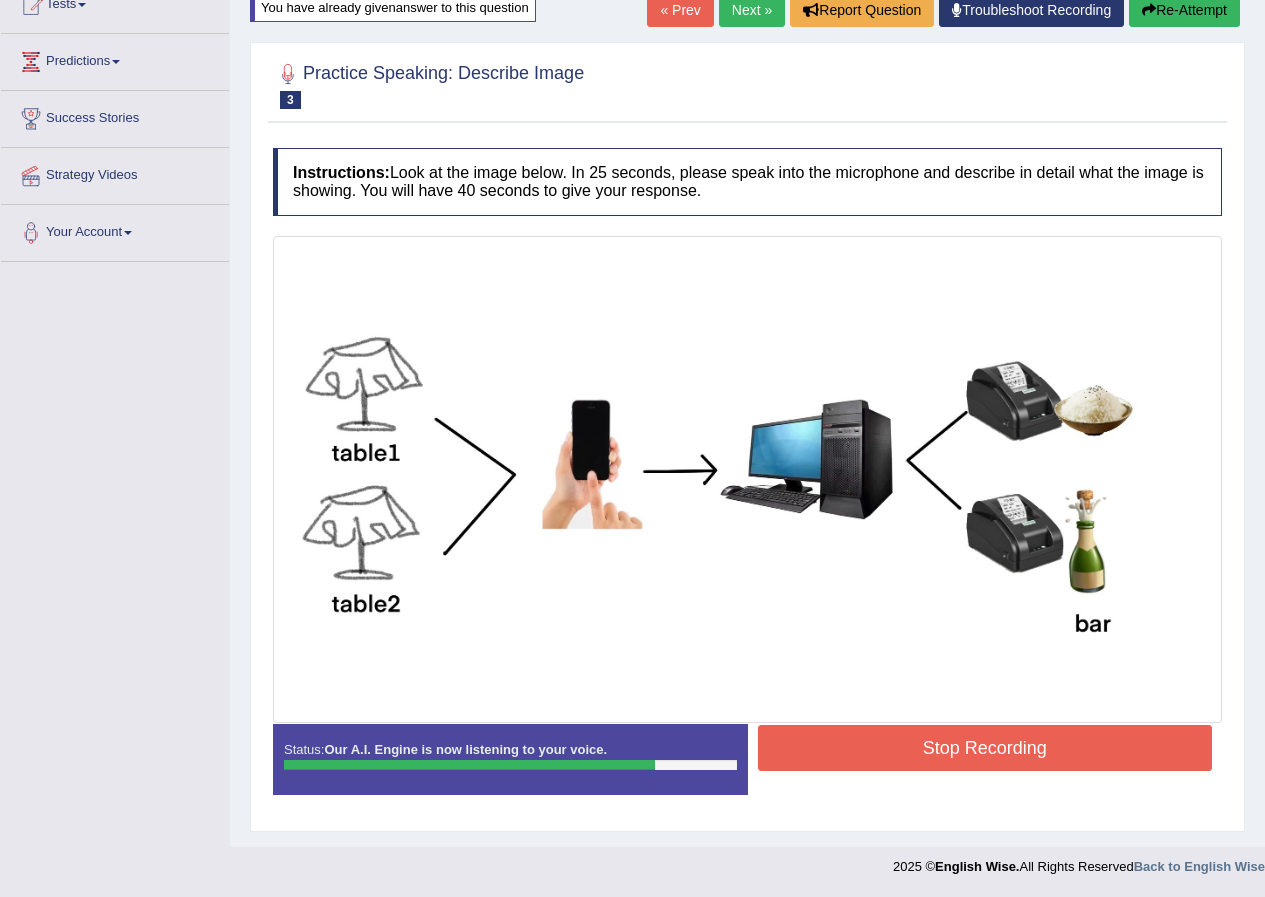 click on "Stop Recording" at bounding box center [985, 748] 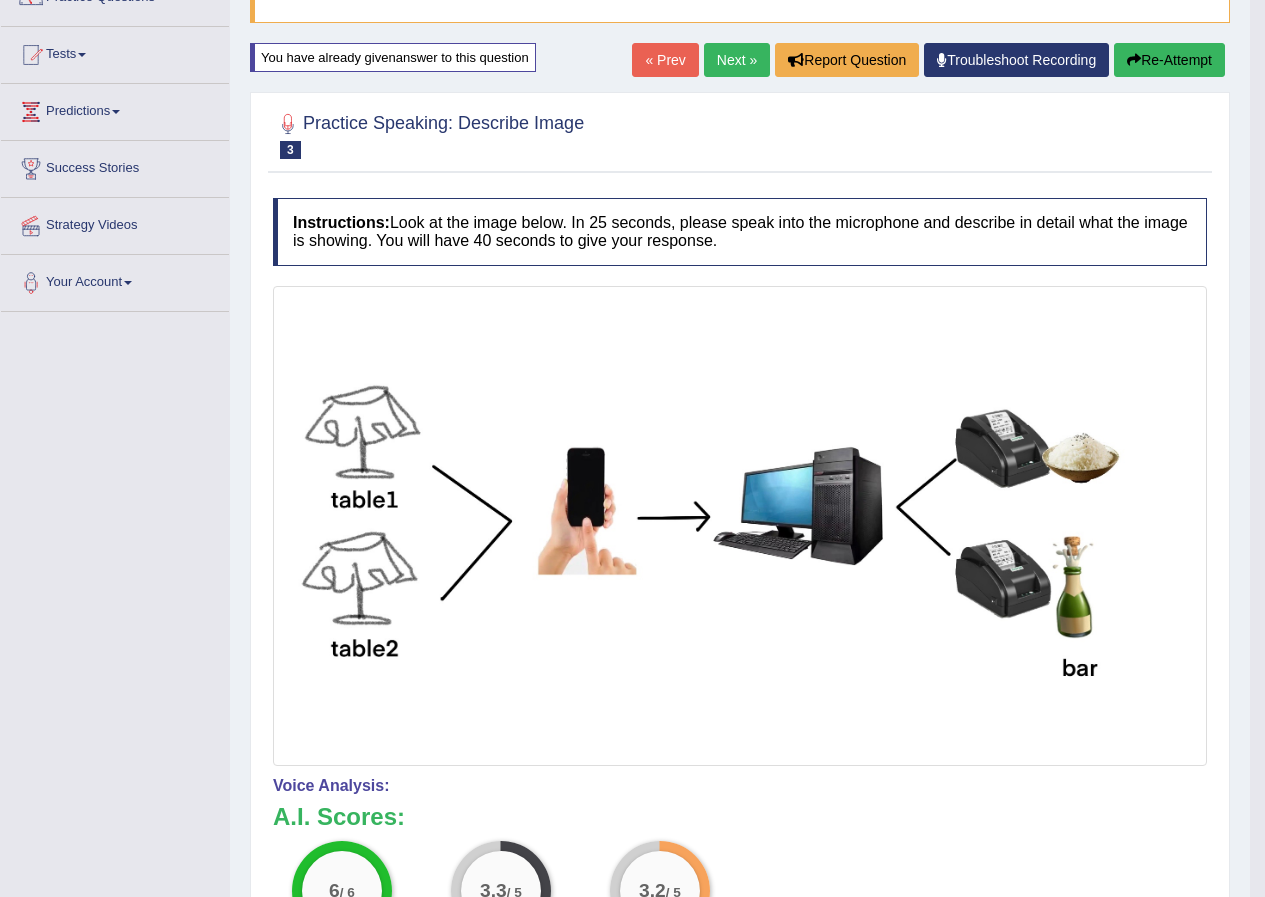 scroll, scrollTop: 133, scrollLeft: 0, axis: vertical 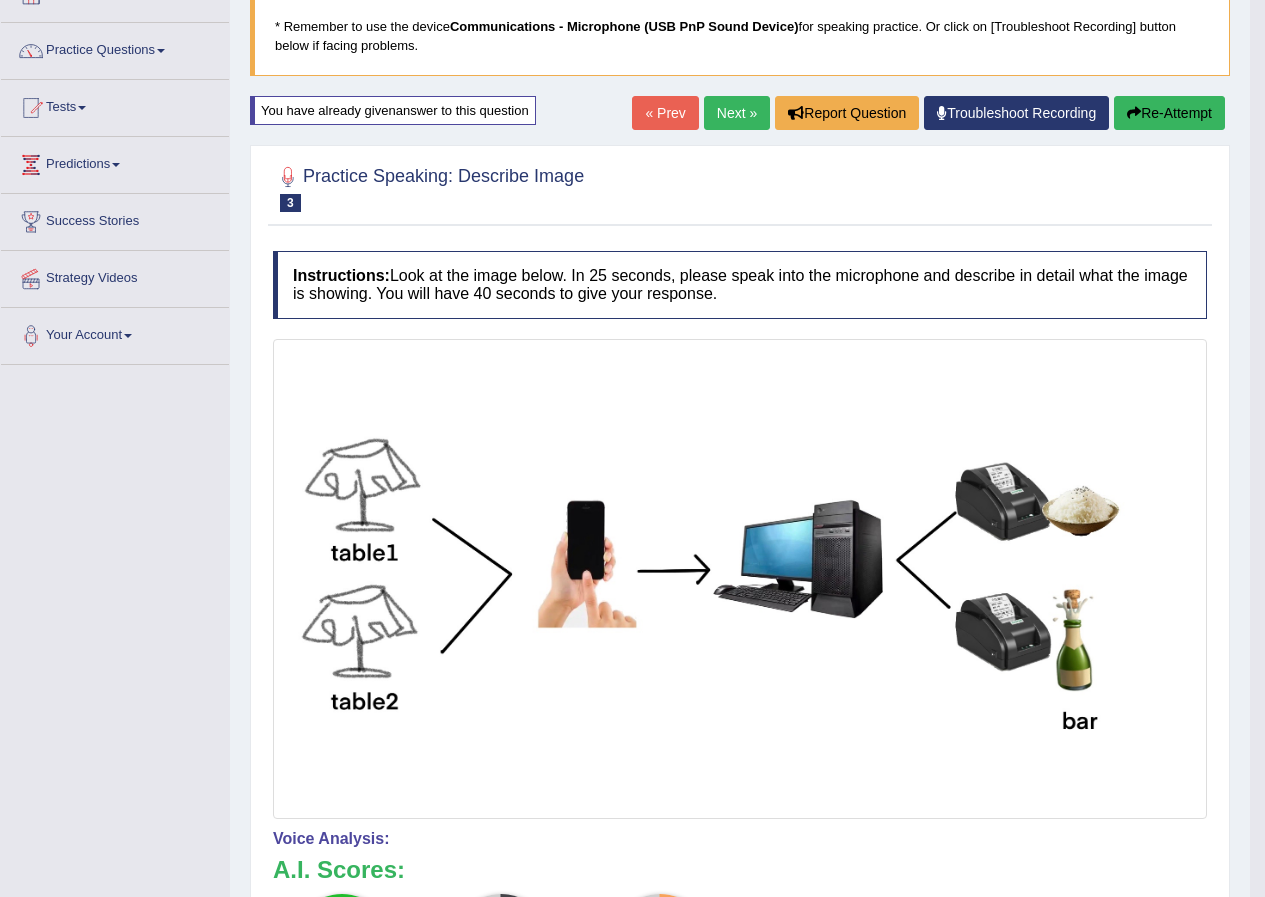 click on "Re-Attempt" at bounding box center [1169, 113] 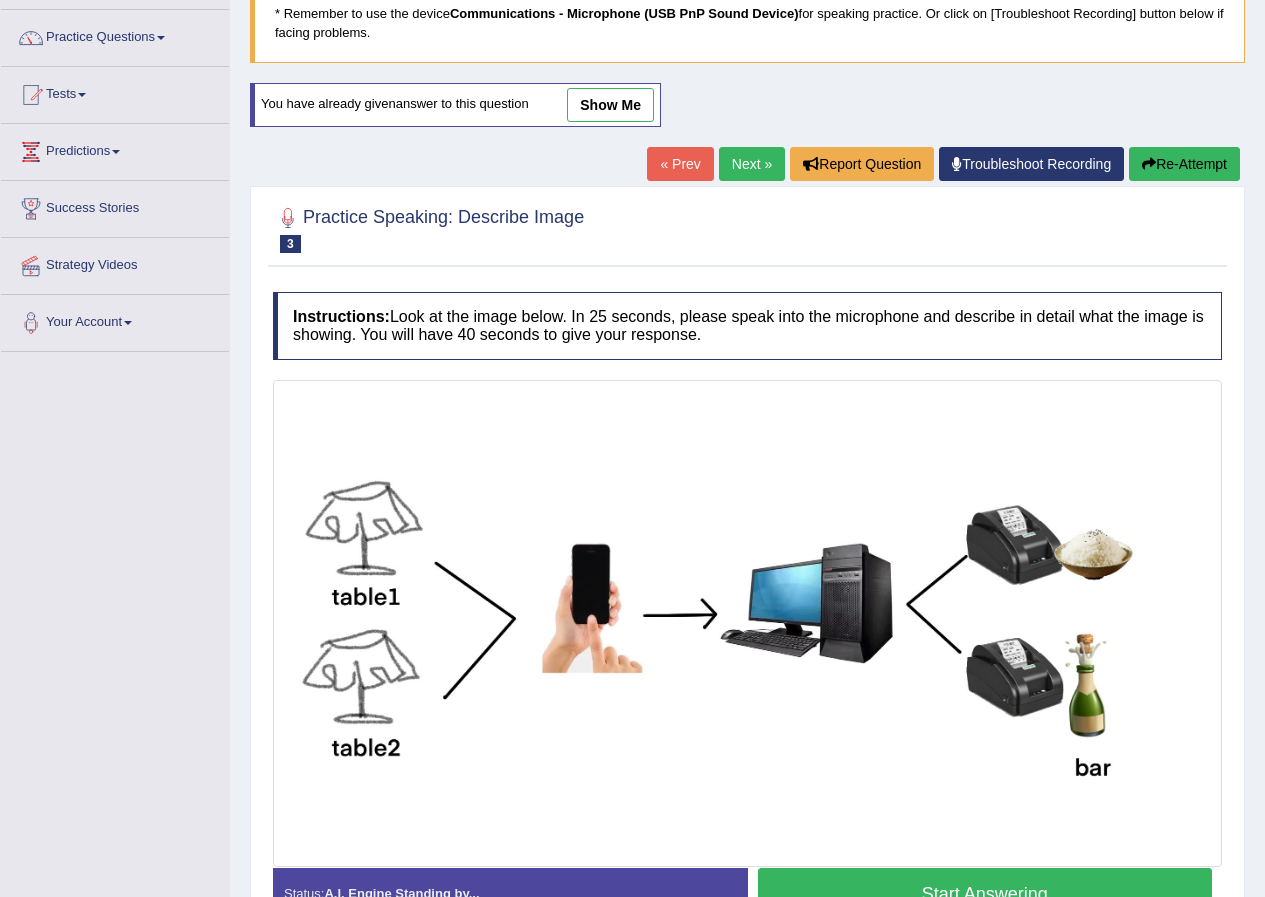 scroll, scrollTop: 271, scrollLeft: 0, axis: vertical 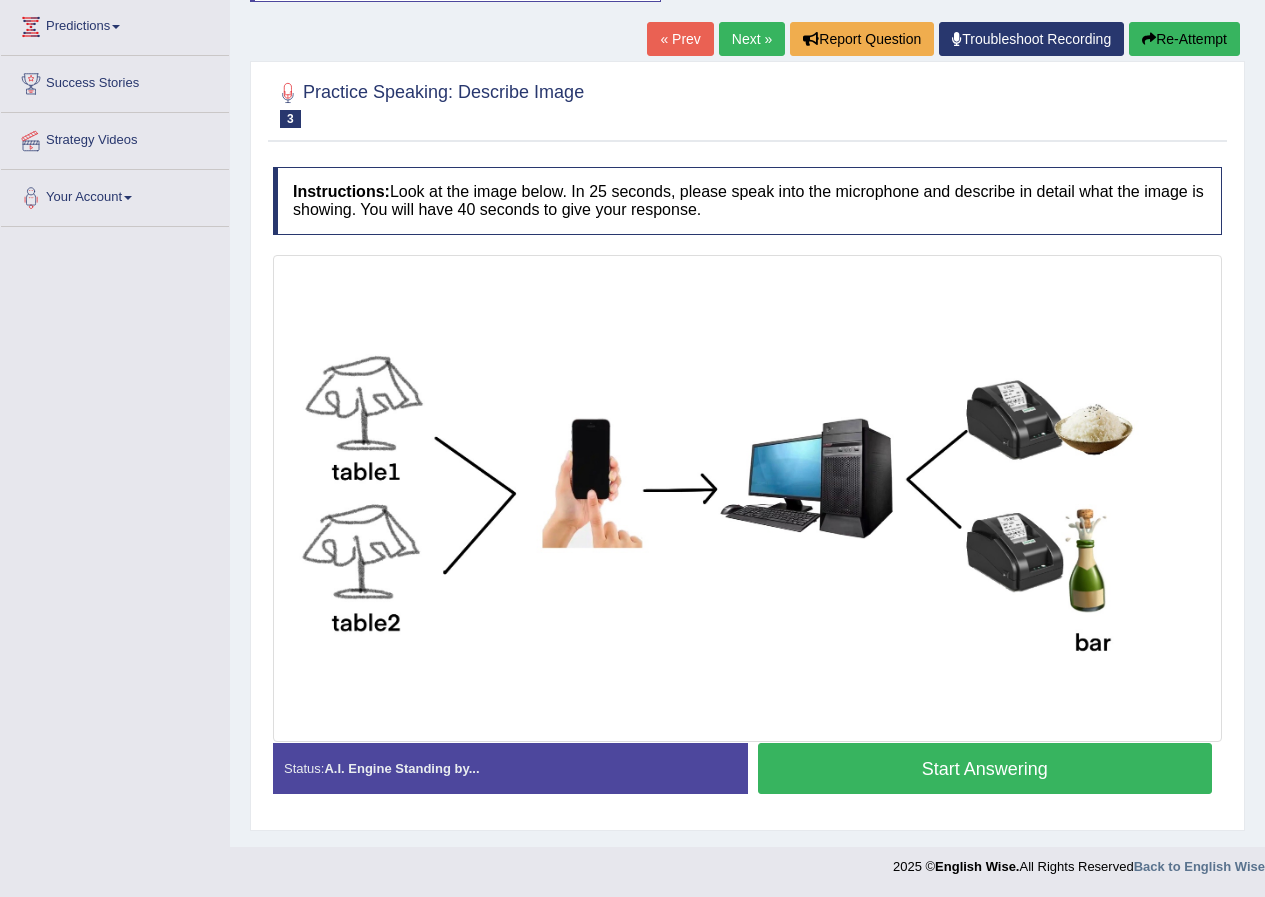 click on "Start Answering" at bounding box center [985, 768] 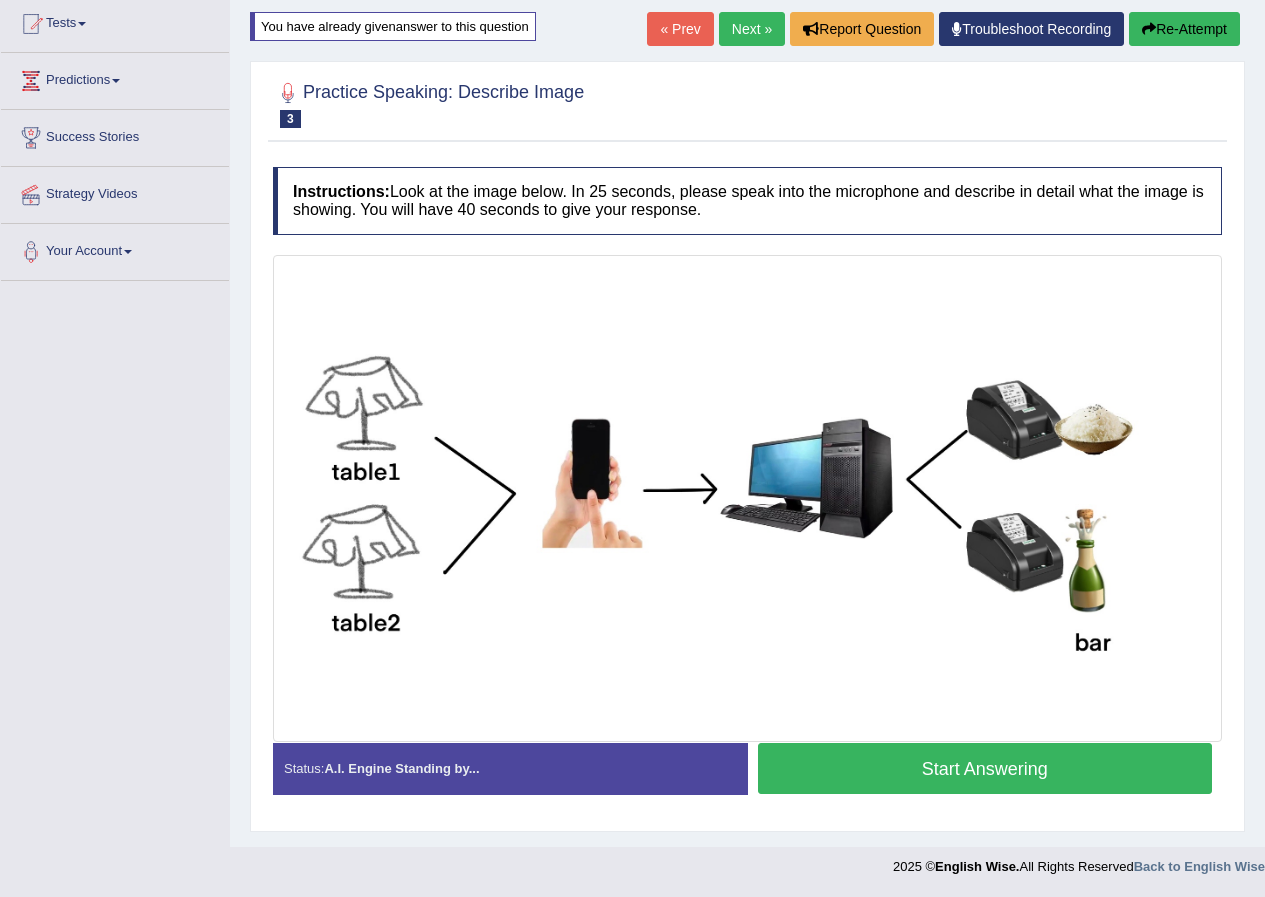 scroll, scrollTop: 217, scrollLeft: 0, axis: vertical 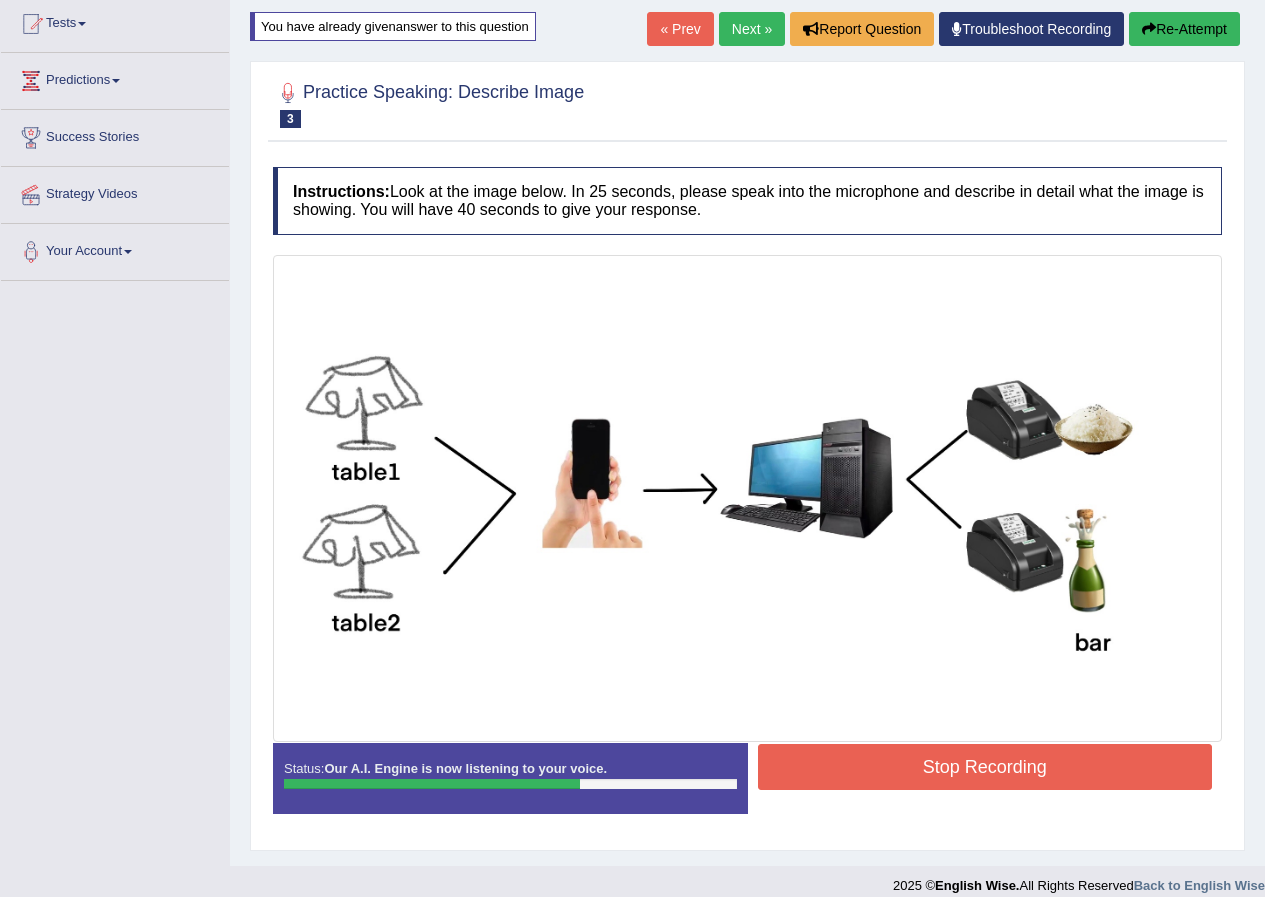 click on "Stop Recording" at bounding box center [985, 767] 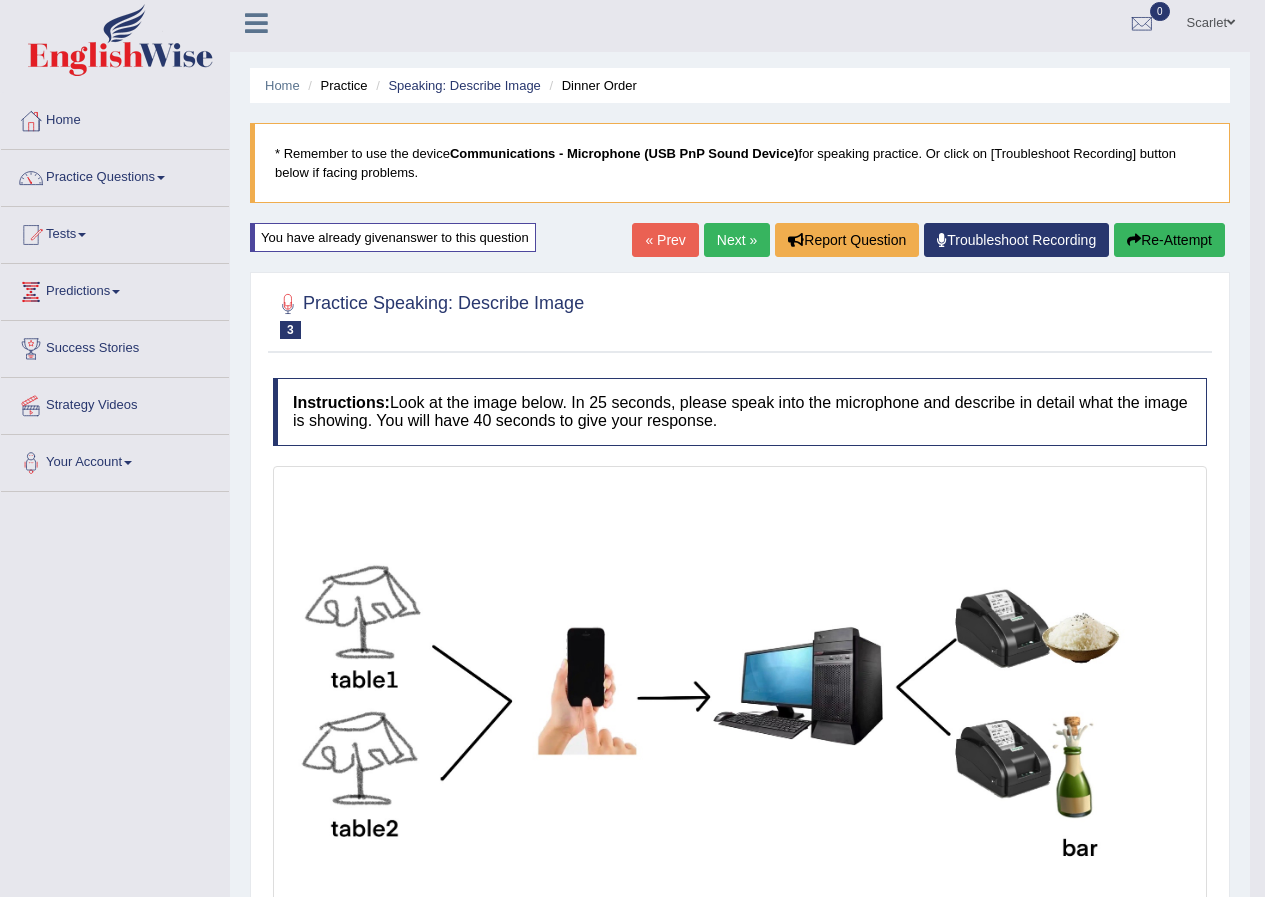 scroll, scrollTop: 0, scrollLeft: 0, axis: both 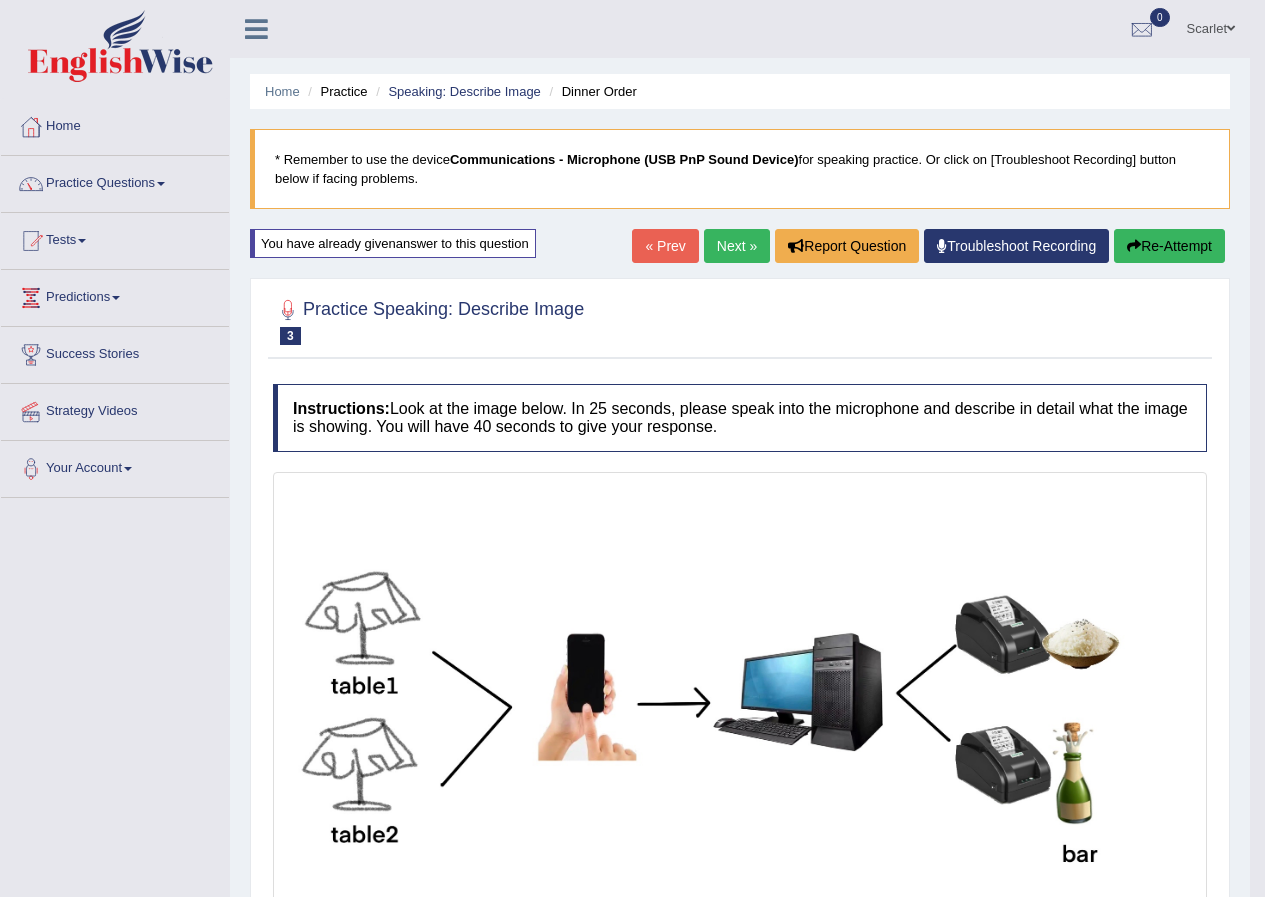 click on "Next »" at bounding box center [737, 246] 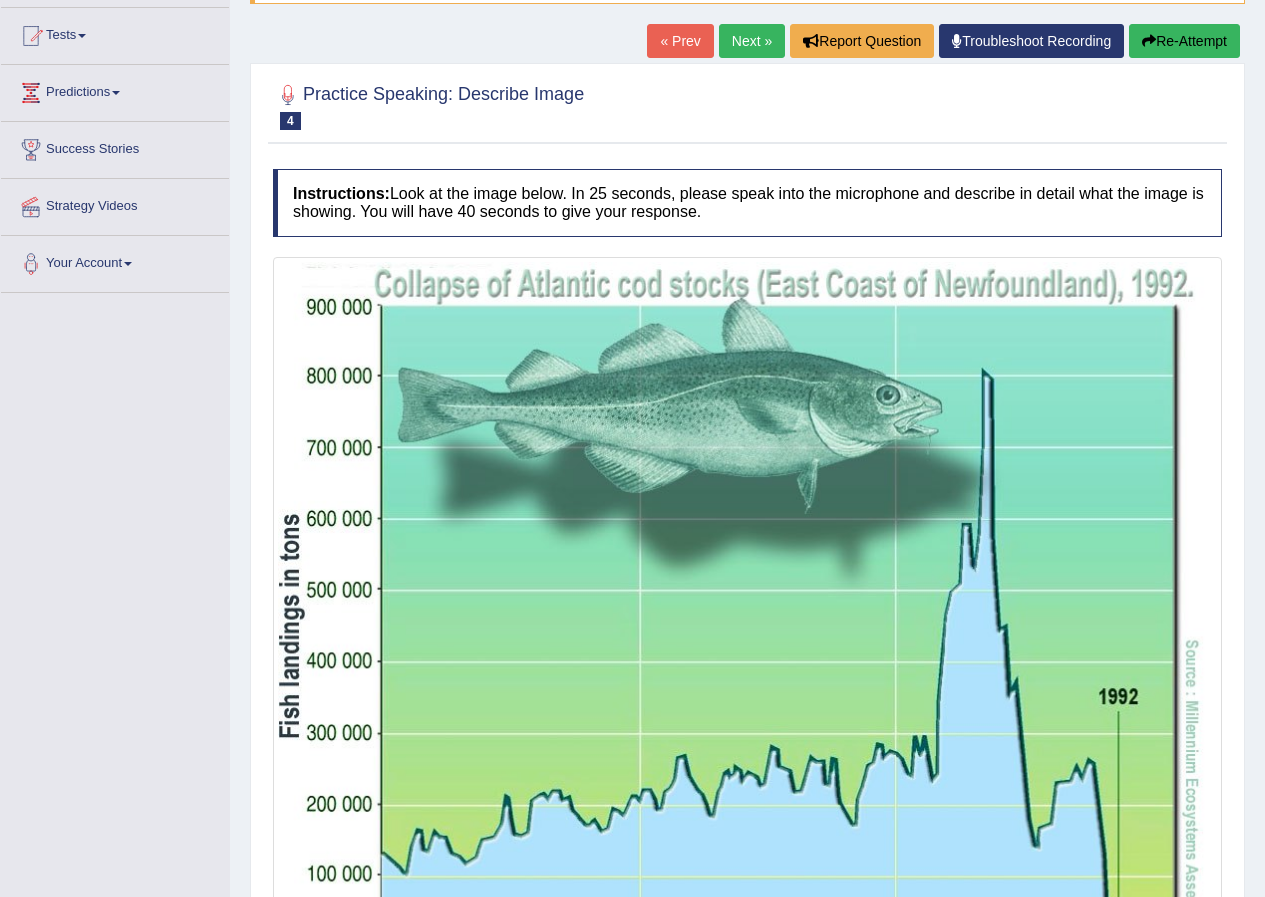 scroll, scrollTop: 464, scrollLeft: 0, axis: vertical 